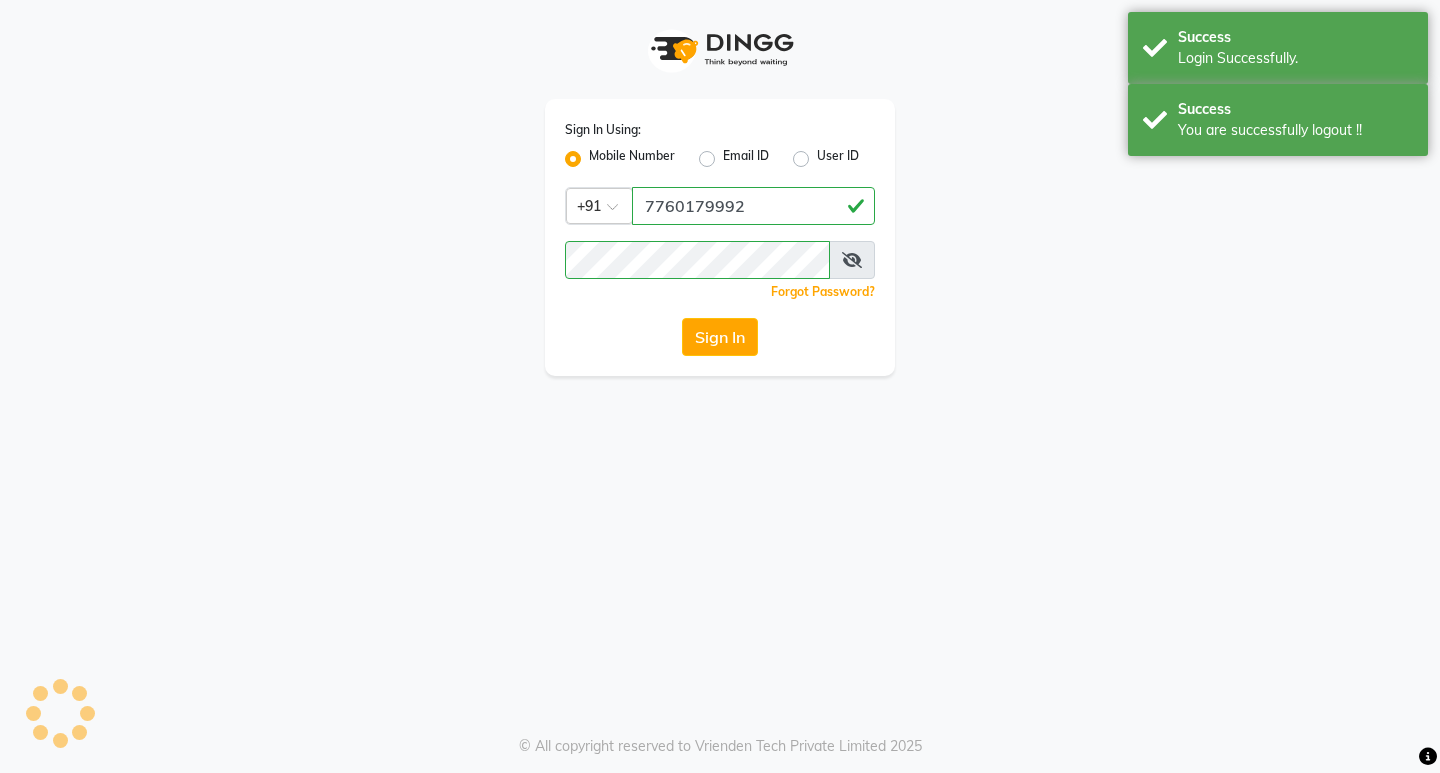 scroll, scrollTop: 0, scrollLeft: 0, axis: both 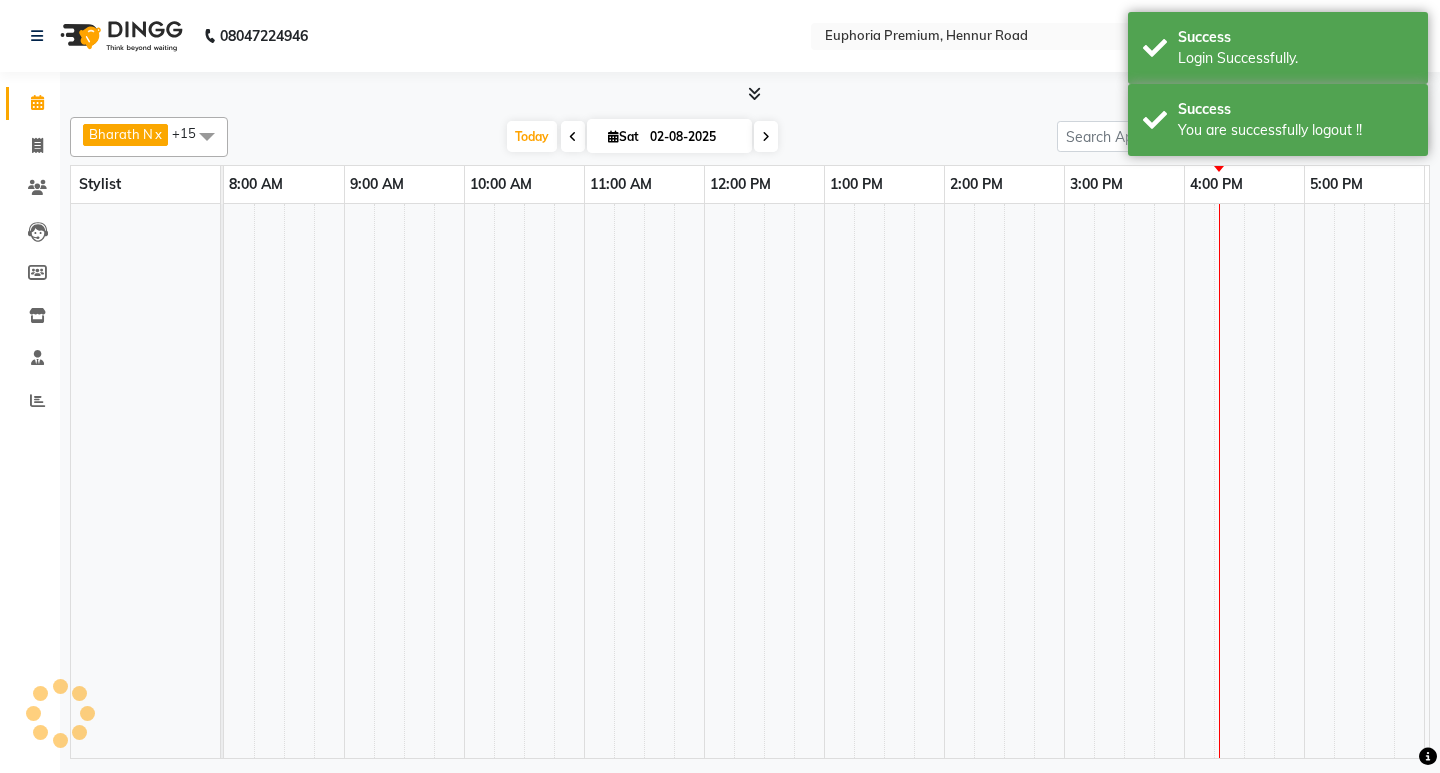 select on "en" 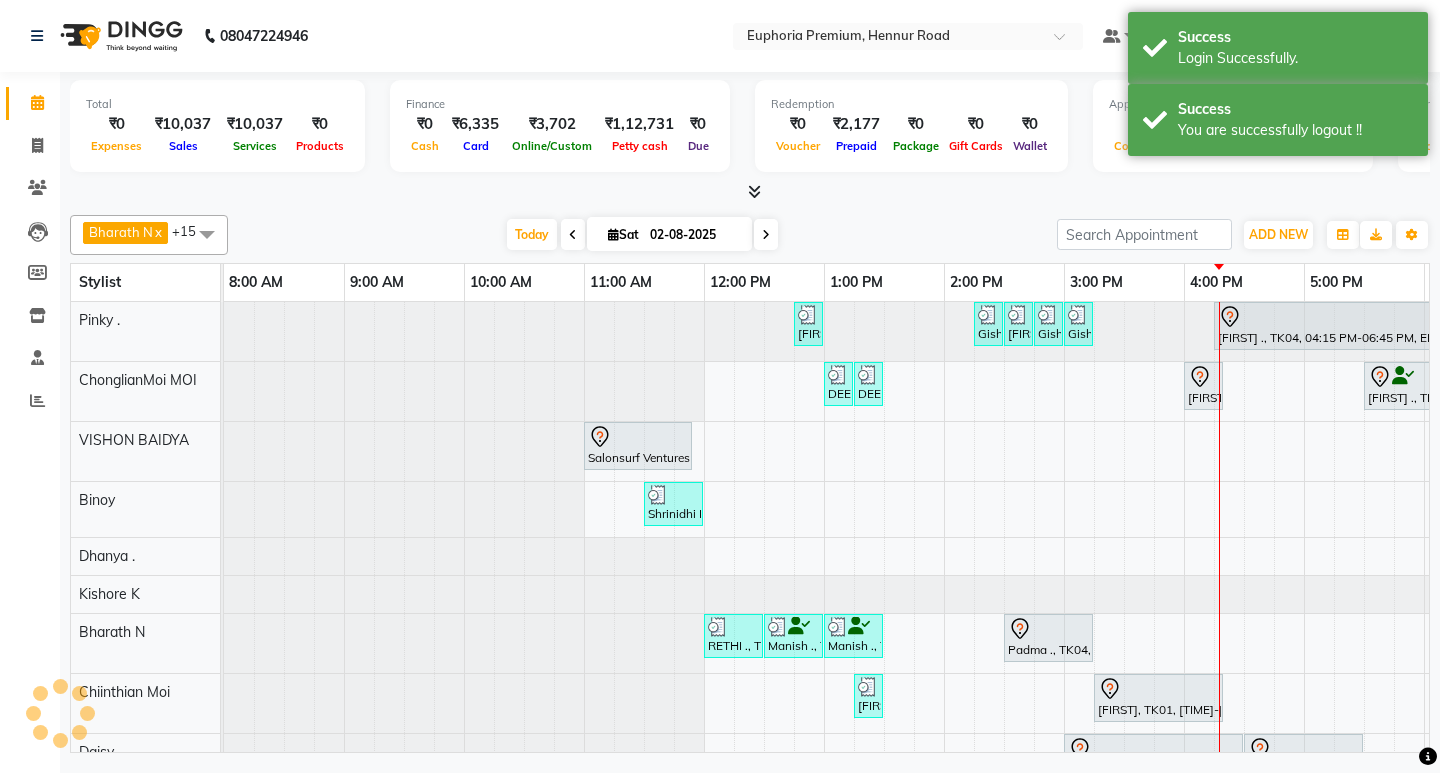 scroll, scrollTop: 0, scrollLeft: 0, axis: both 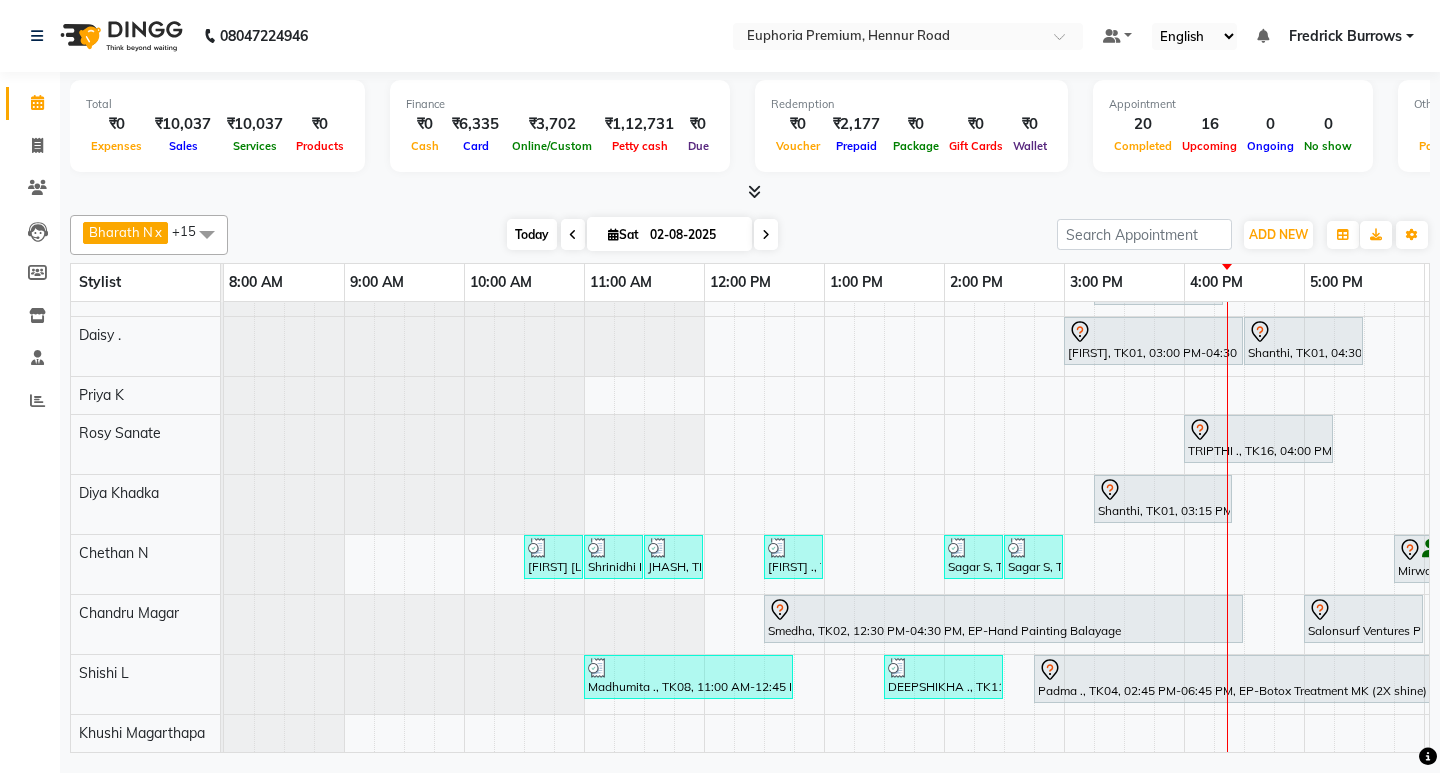 click on "Today" at bounding box center (532, 234) 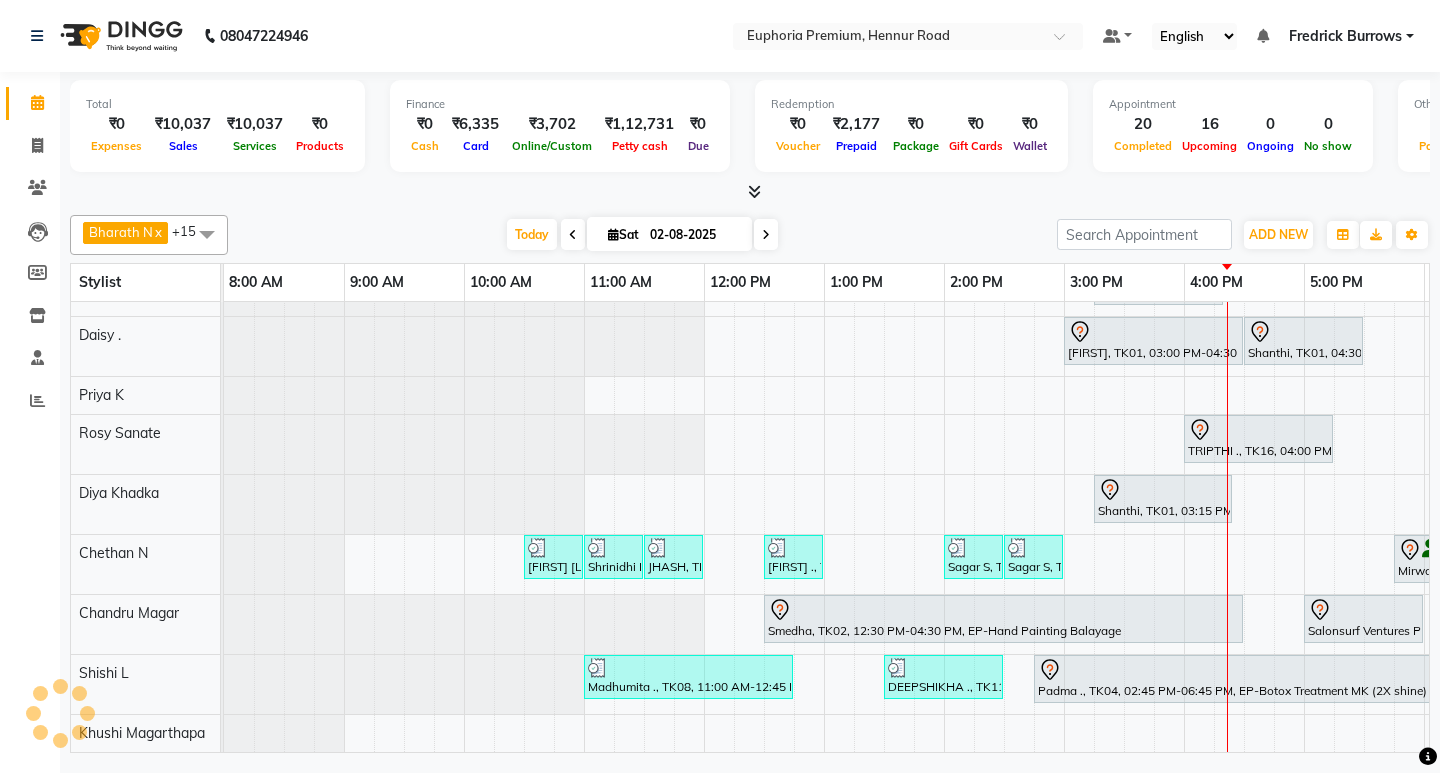scroll, scrollTop: 0, scrollLeft: 475, axis: horizontal 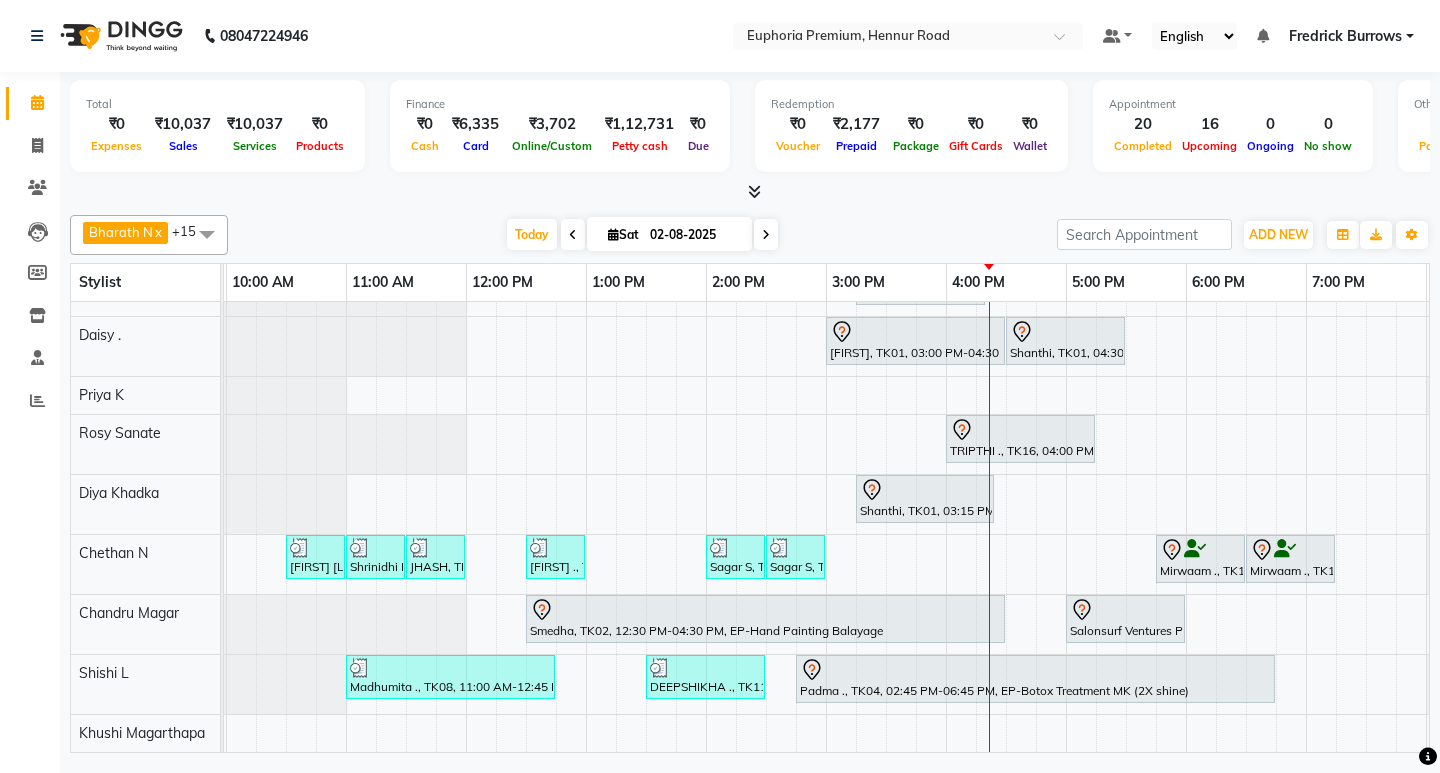 click at bounding box center [766, 235] 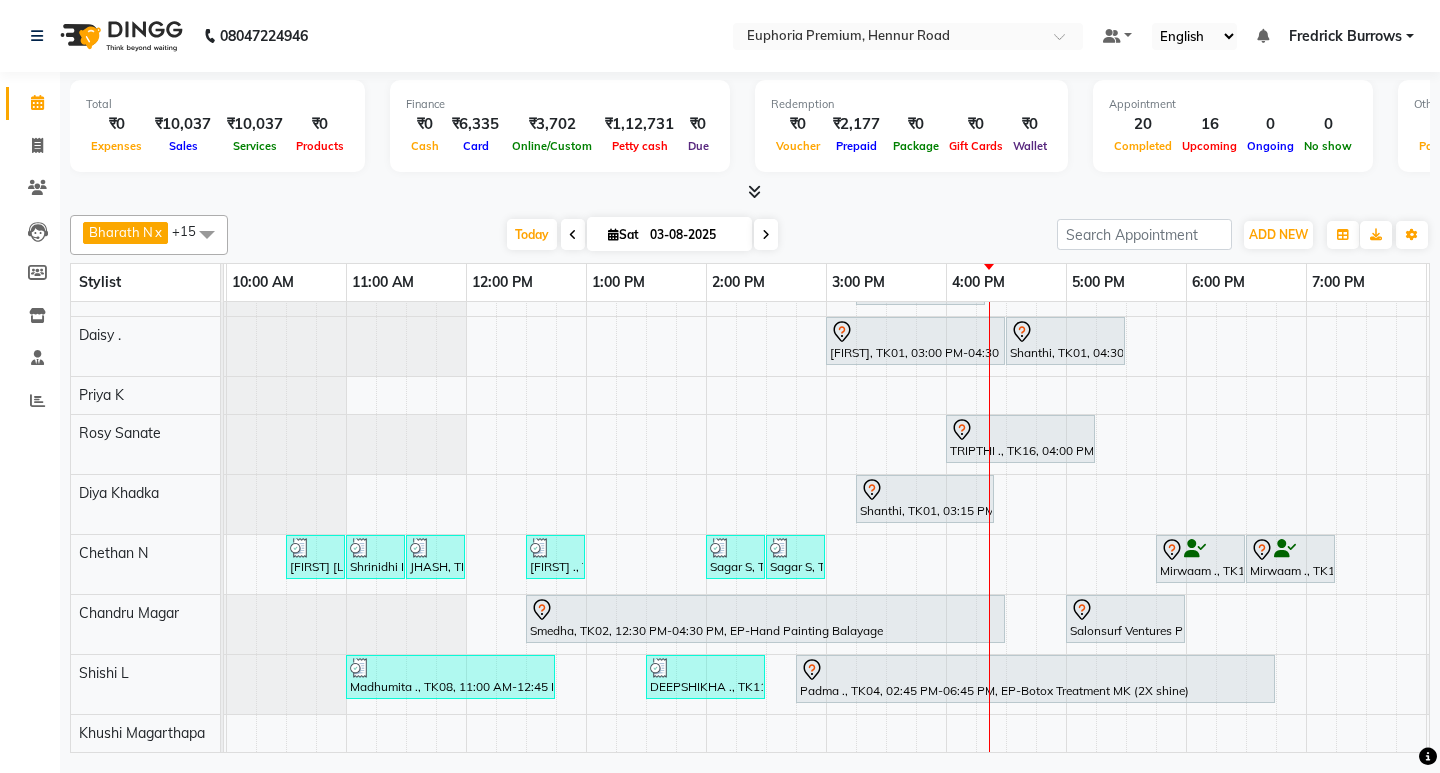 scroll, scrollTop: 0, scrollLeft: 0, axis: both 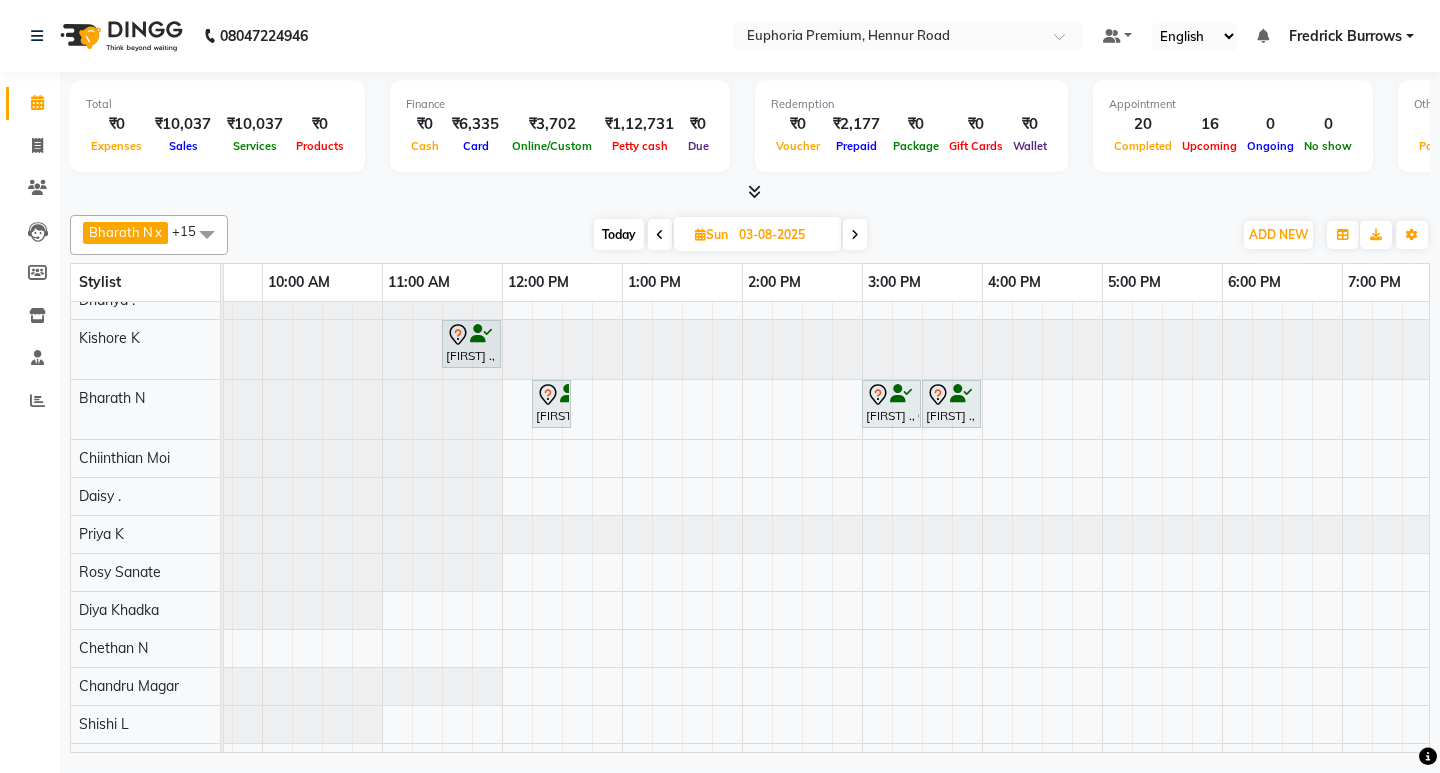 click on "Today" at bounding box center [619, 234] 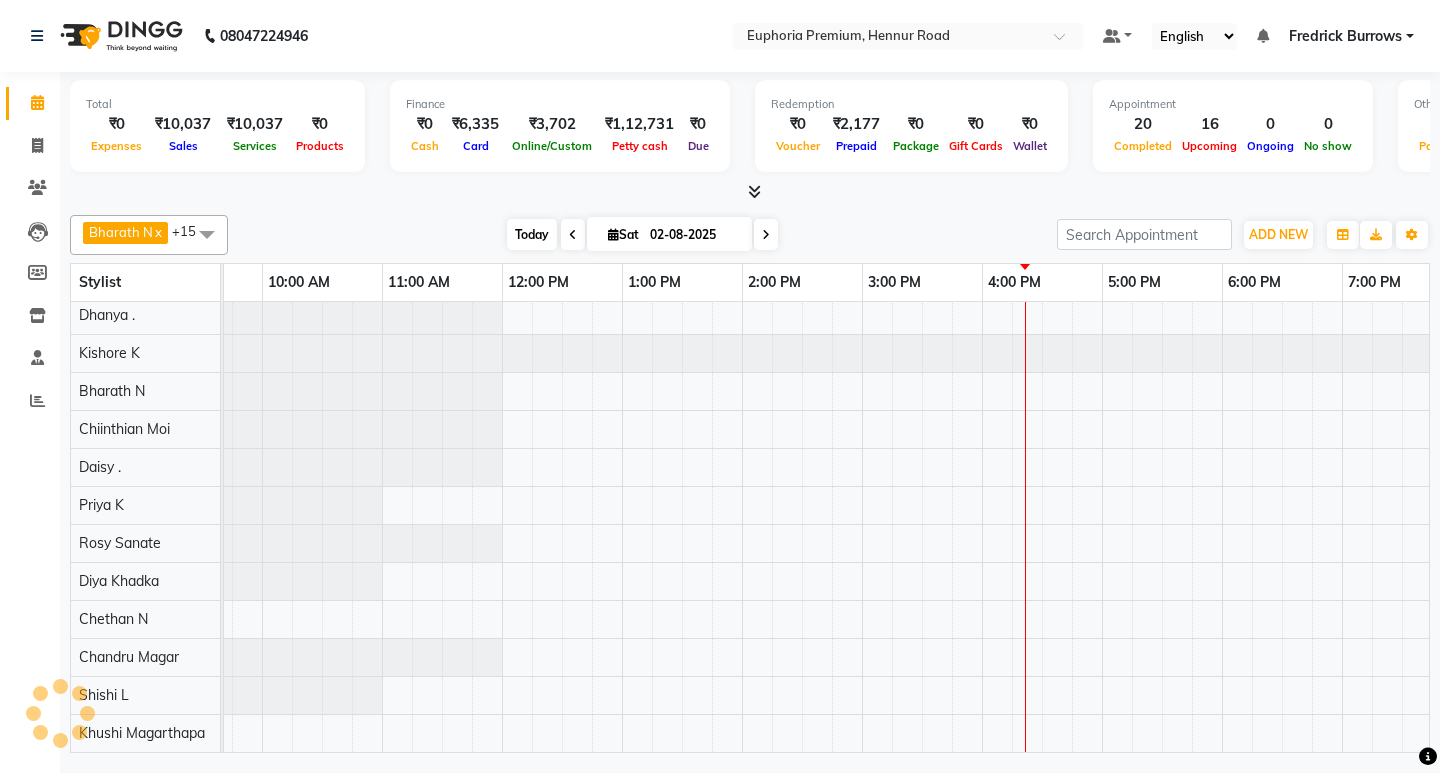 scroll, scrollTop: 0, scrollLeft: 475, axis: horizontal 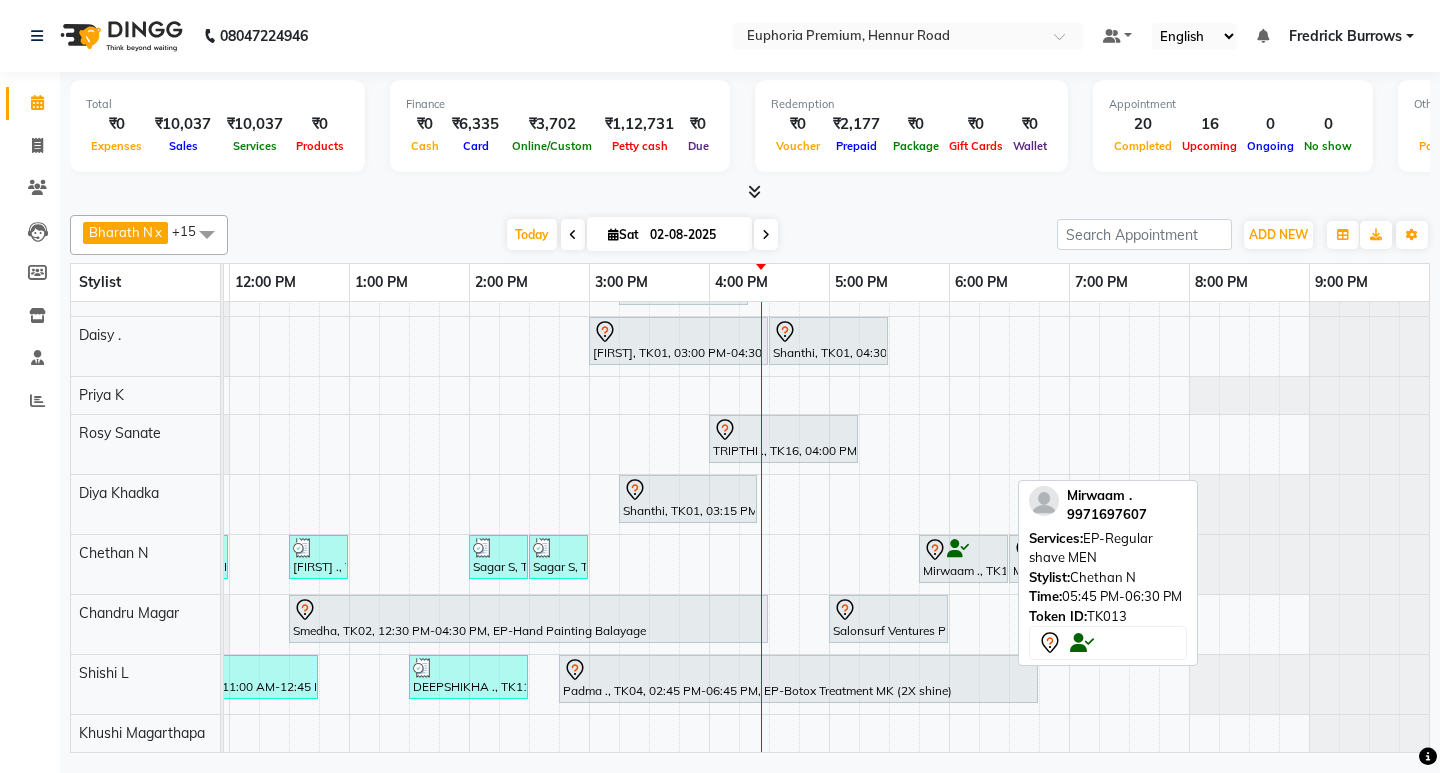 click on "Mirwaam ., TK13, 05:45 PM-06:30 PM, EP-Regular shave MEN" at bounding box center (963, 559) 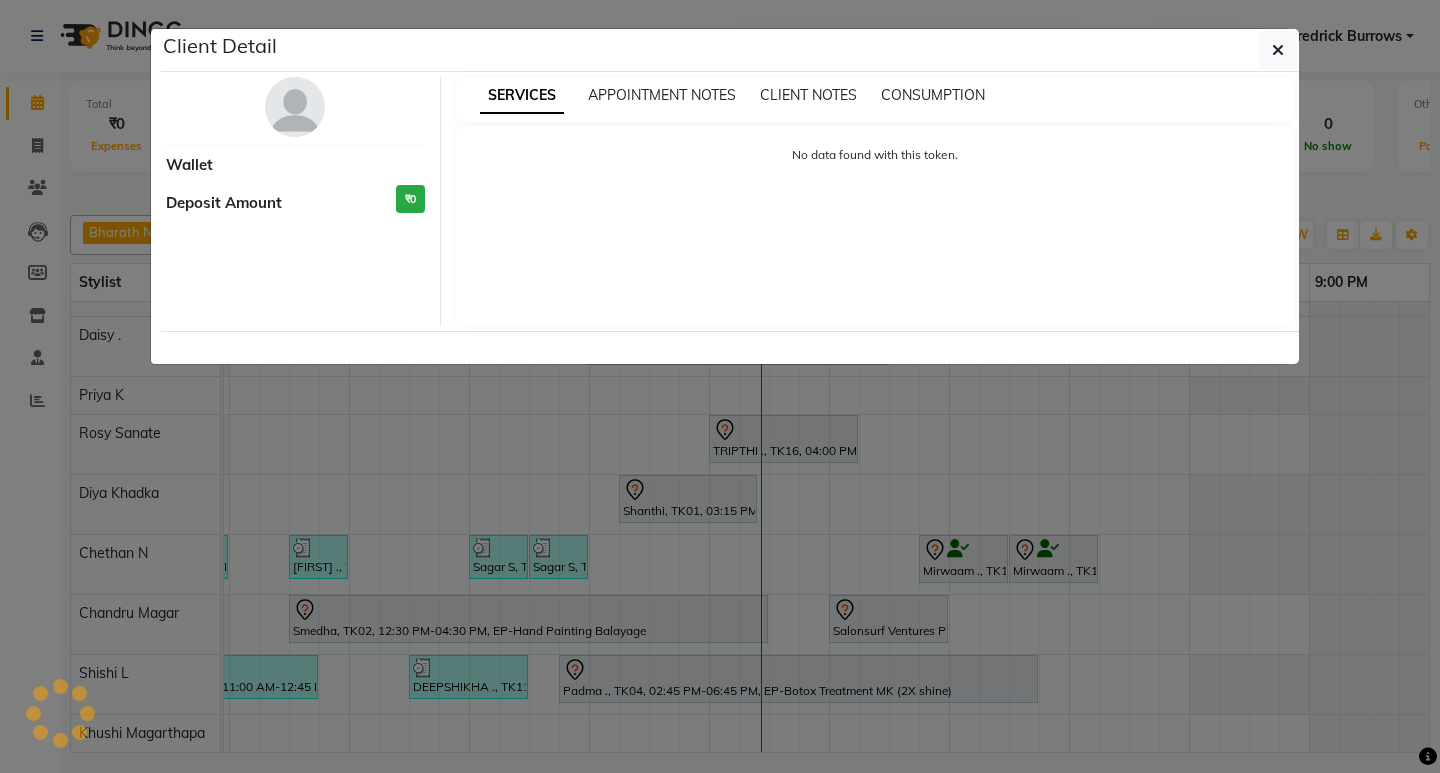 select on "7" 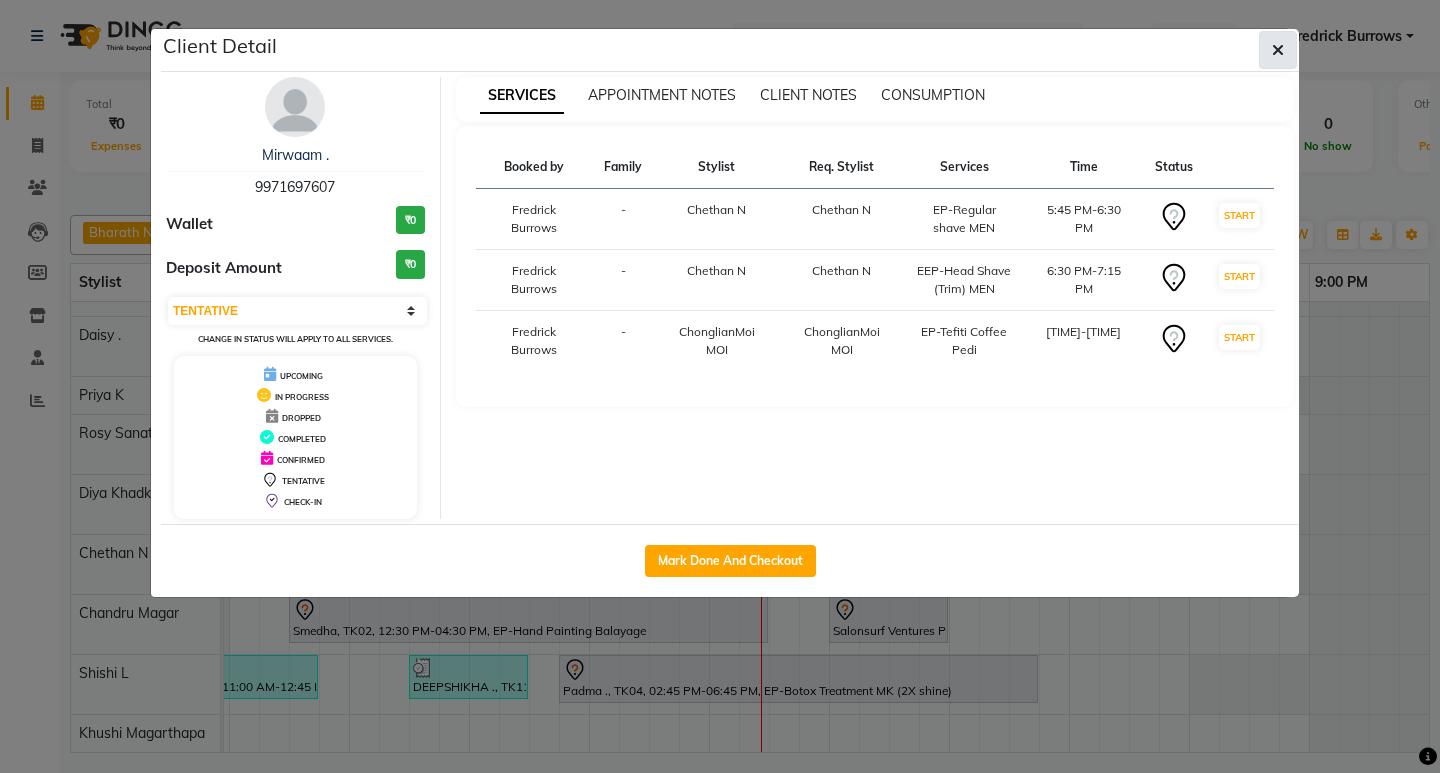 click 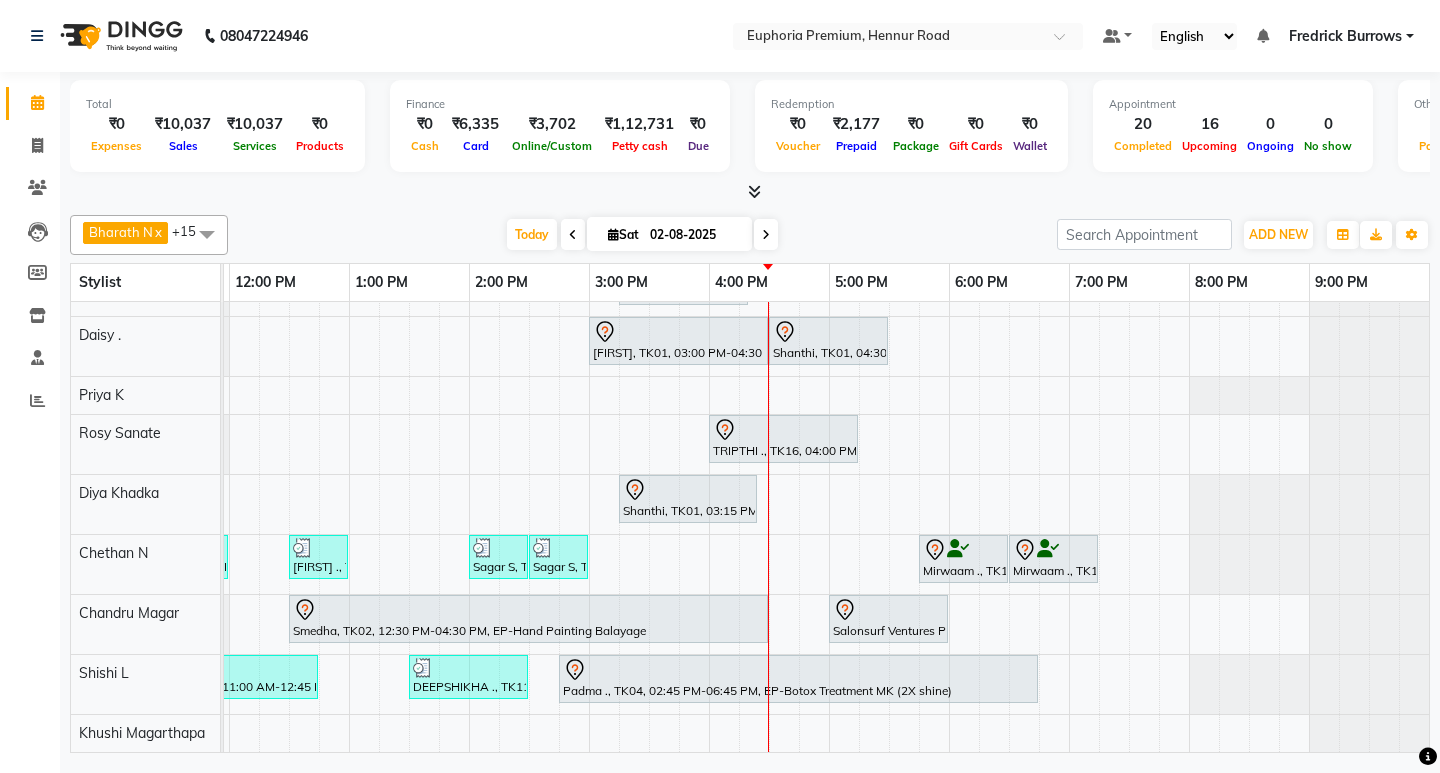 click at bounding box center [573, 235] 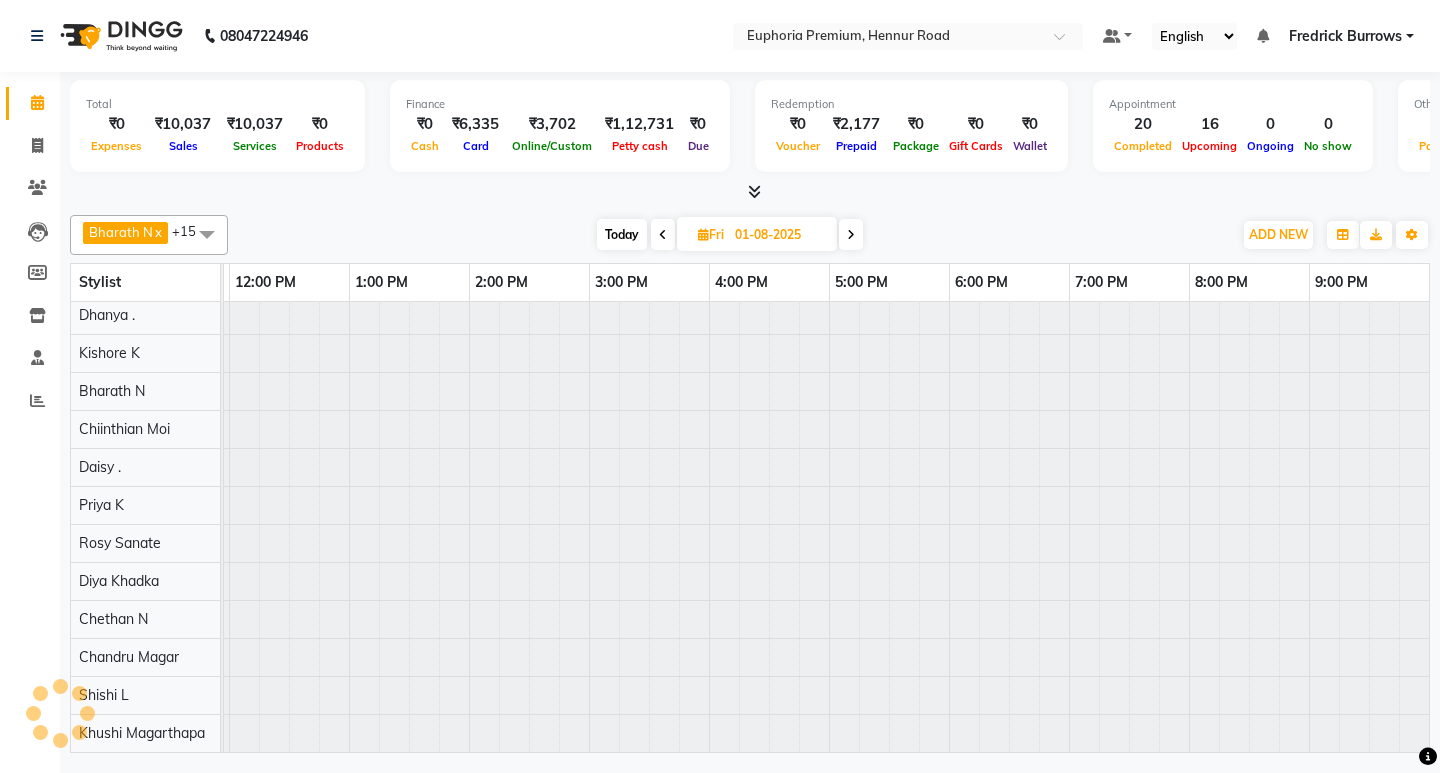 scroll, scrollTop: 0, scrollLeft: 0, axis: both 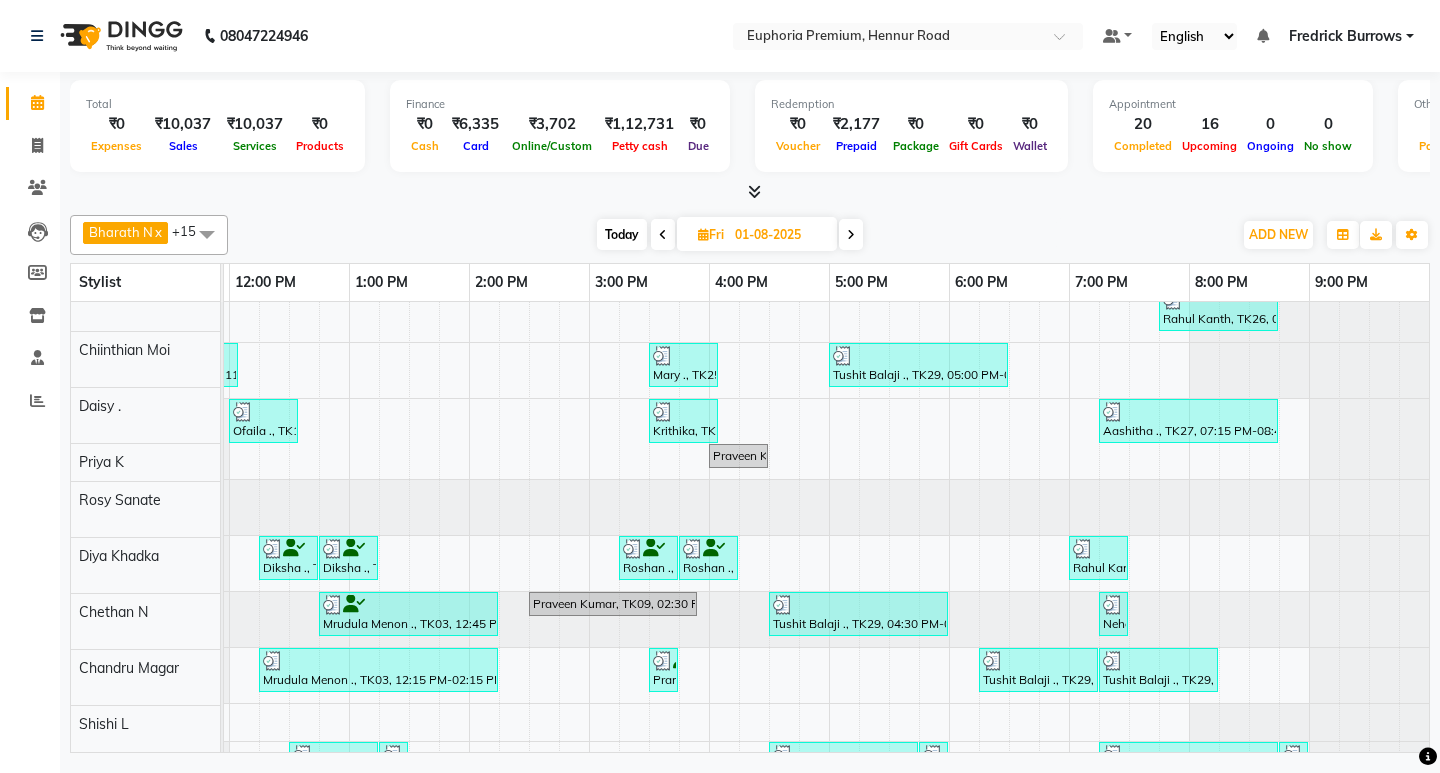 click at bounding box center [663, 235] 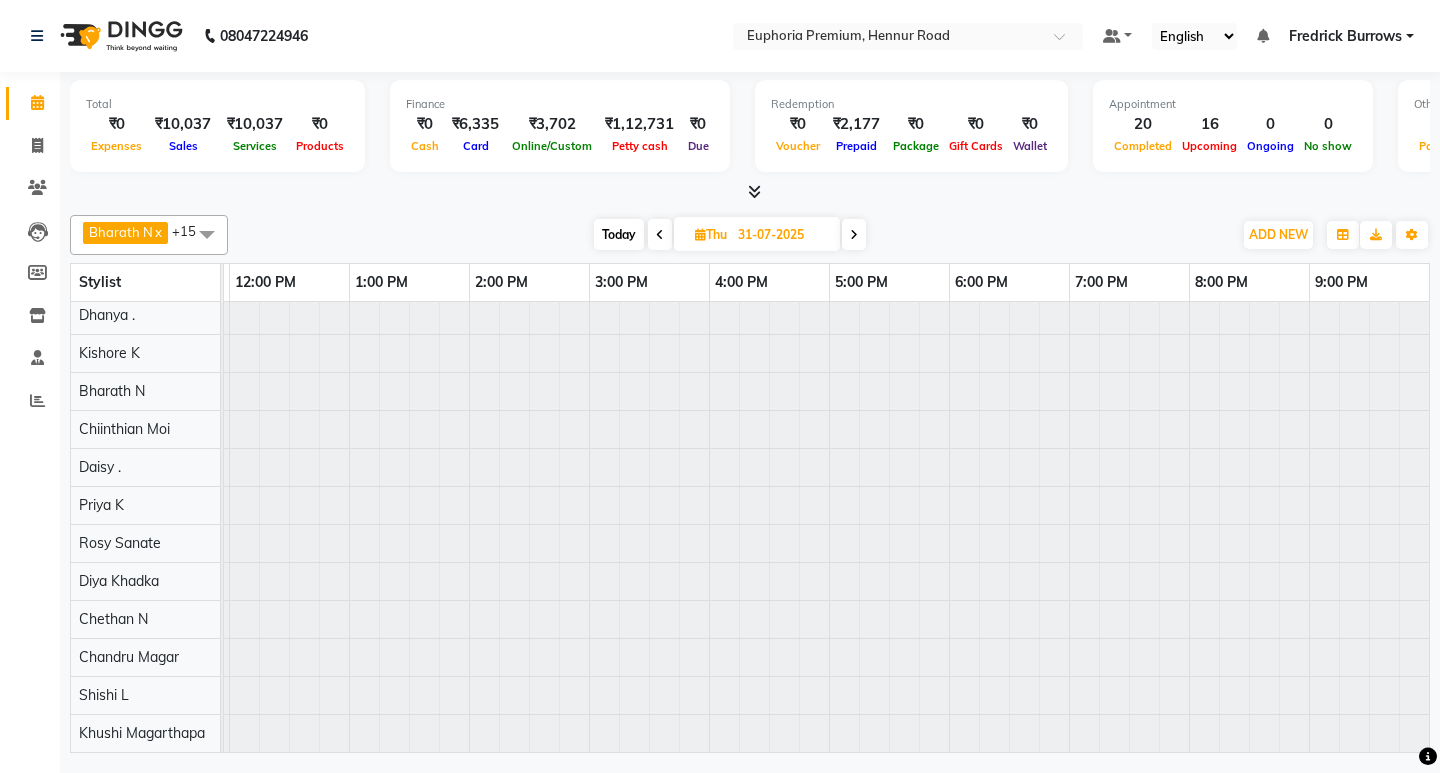 scroll, scrollTop: 0, scrollLeft: 0, axis: both 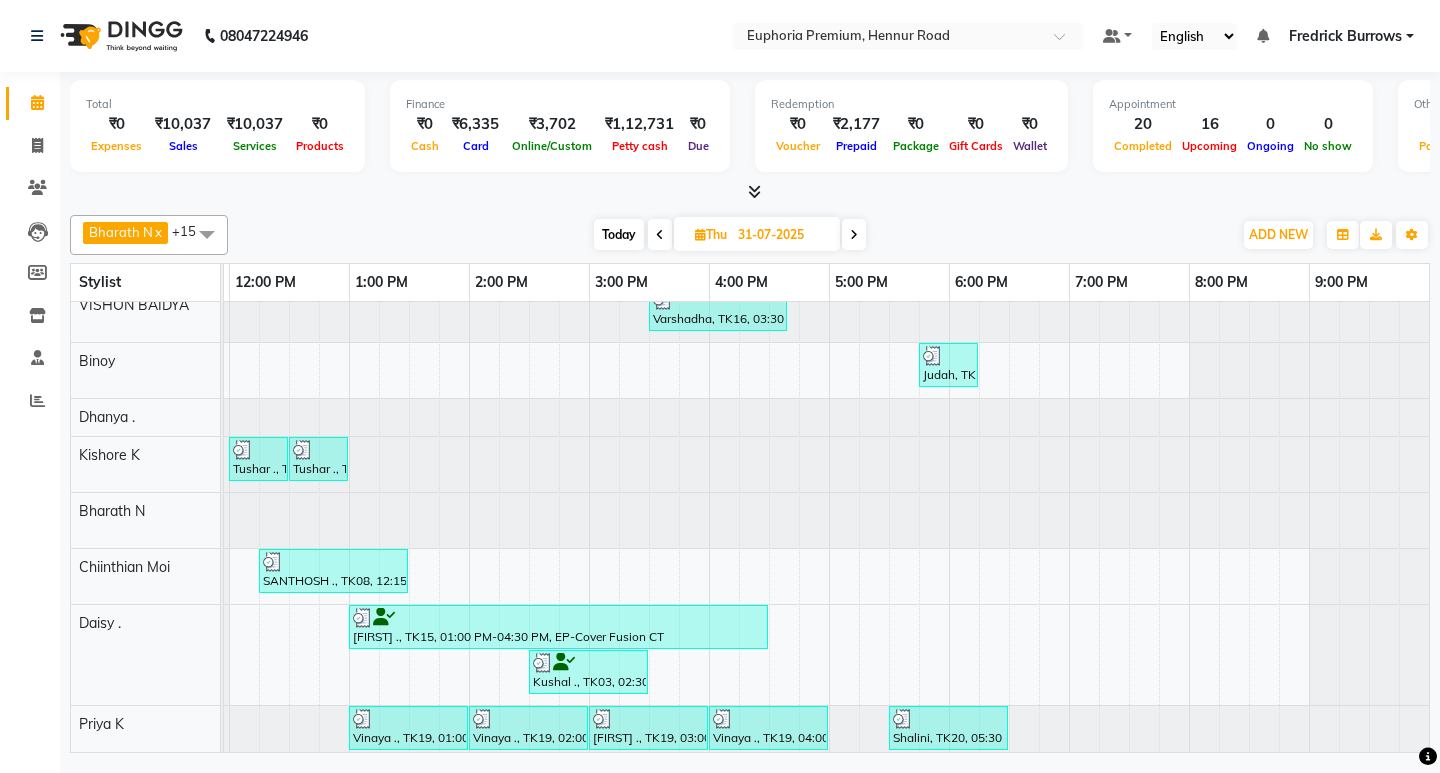 click at bounding box center [854, 234] 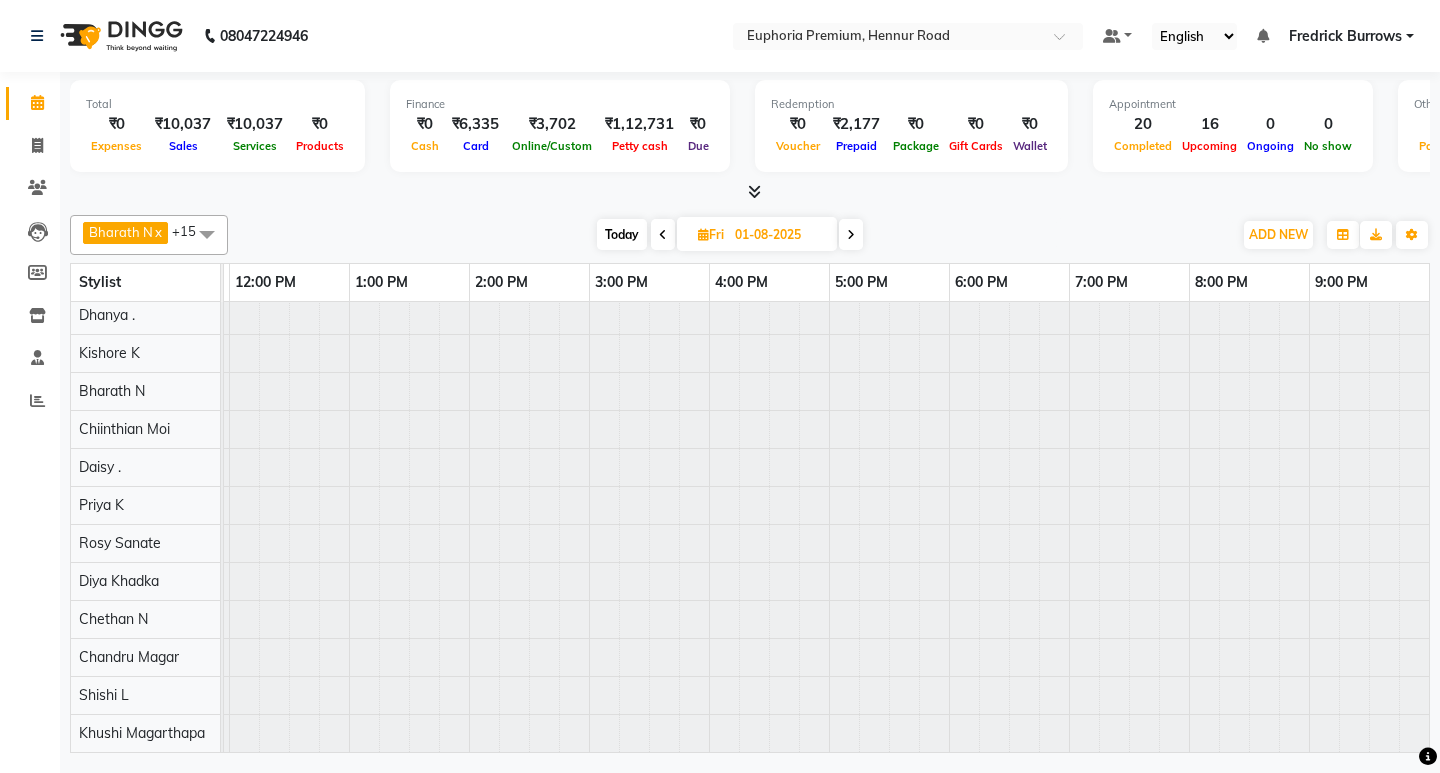 scroll, scrollTop: 0, scrollLeft: 475, axis: horizontal 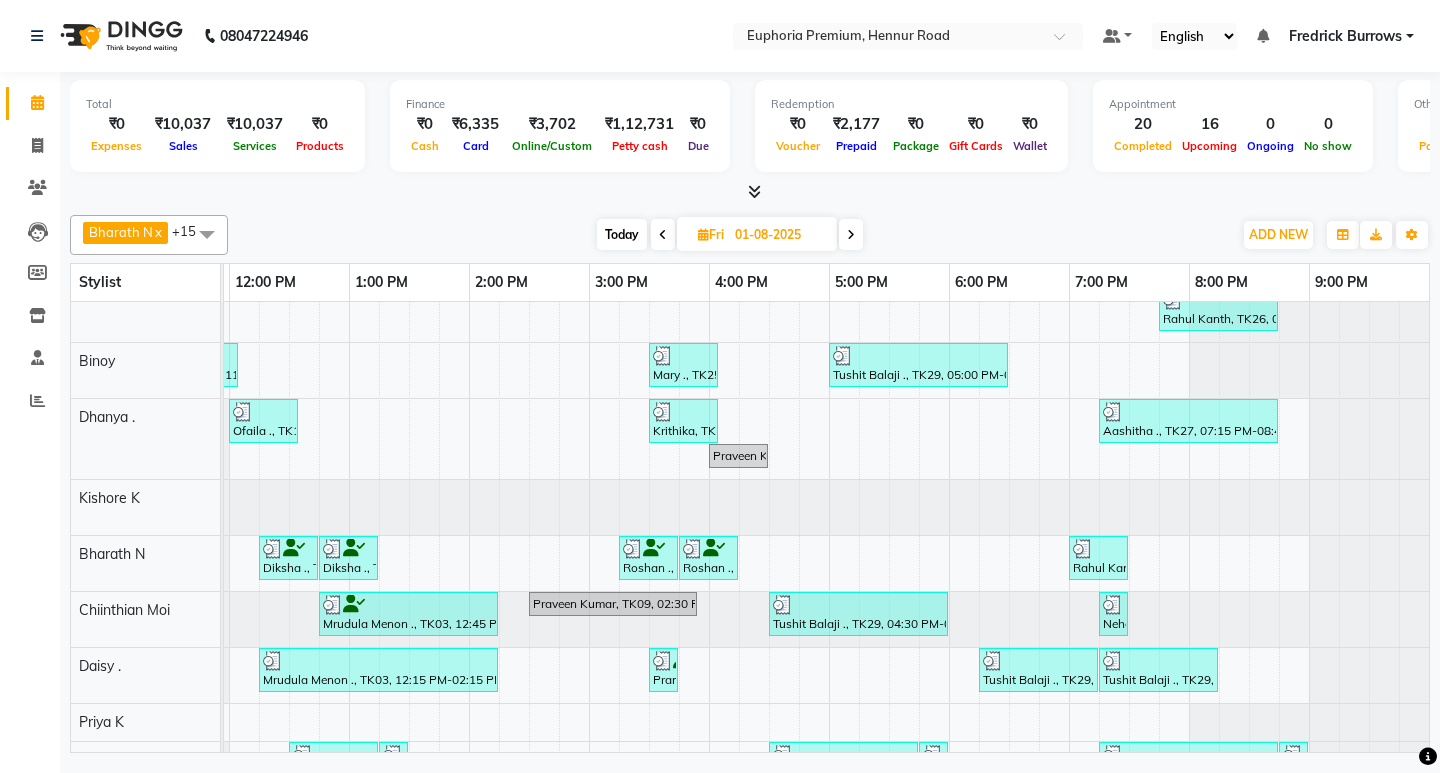 click on "Today" at bounding box center [622, 234] 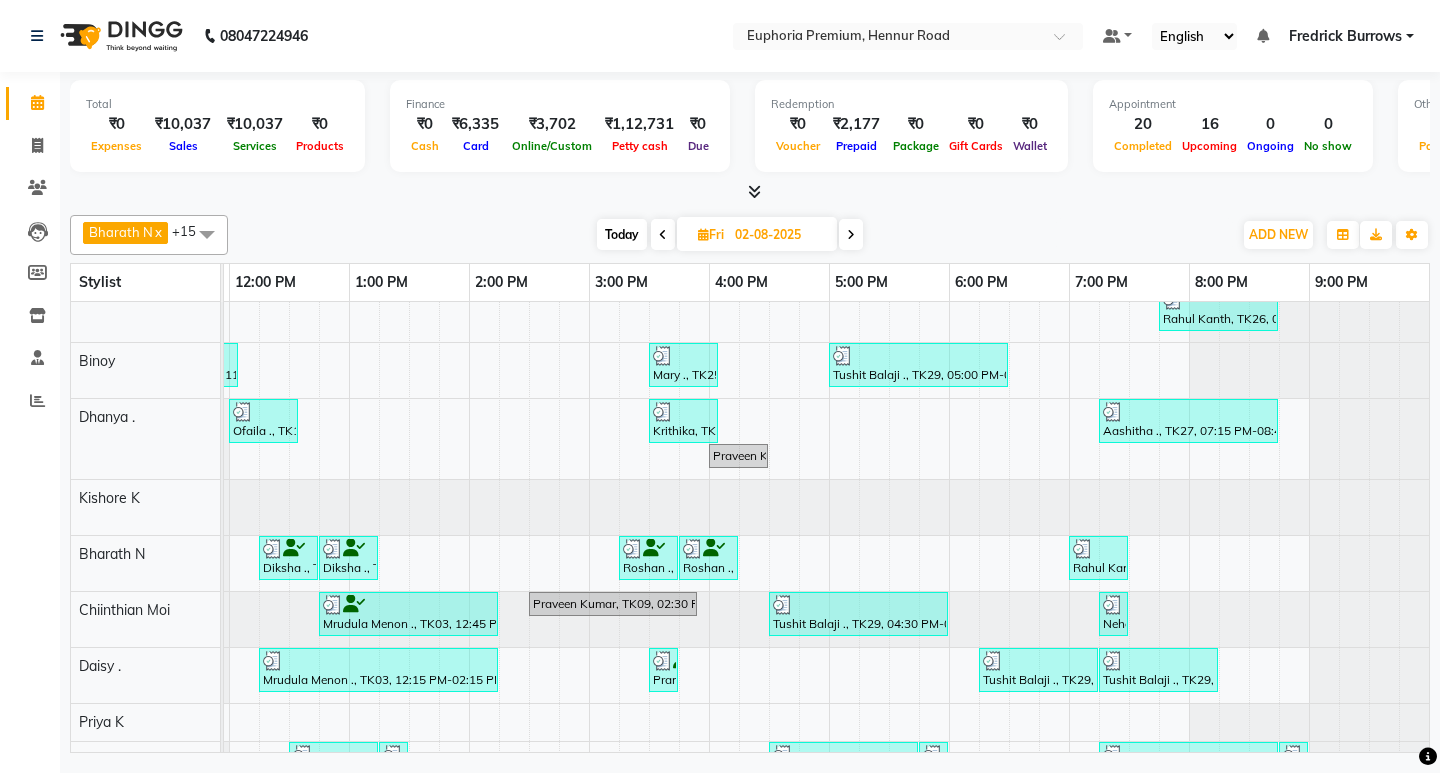 scroll, scrollTop: 0, scrollLeft: 0, axis: both 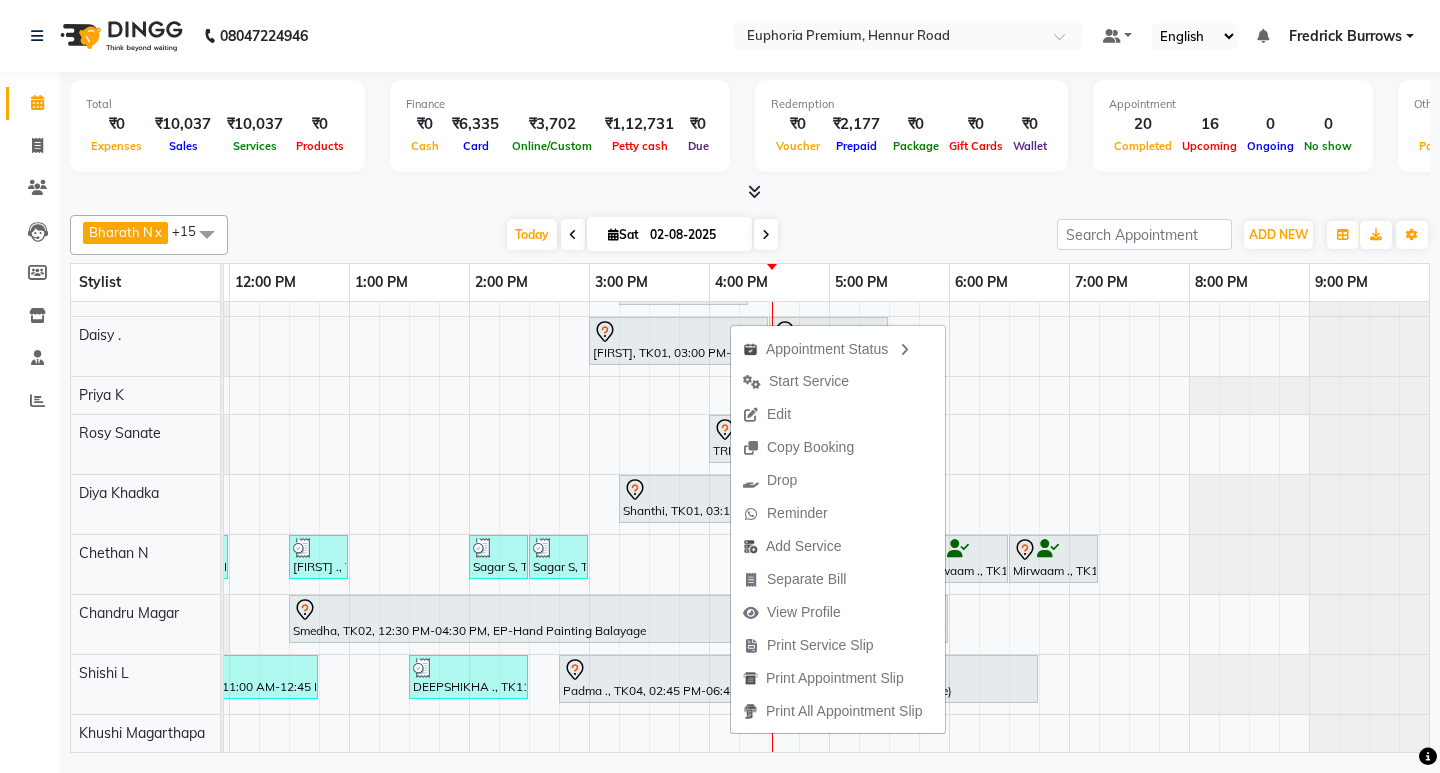 click on "Total  ₹0  Expenses ₹10,037  Sales ₹10,037  Services ₹0  Products Finance  ₹0  Cash ₹6,335  Card ₹3,702  Online/Custom ₹1,12,731 Petty cash ₹0 Due  Redemption  ₹0 Voucher ₹2,177 Prepaid ₹0 Package ₹0  Gift Cards ₹0  Wallet  Appointment  20 Completed 16 Upcoming 0 Ongoing 0 No show  Other sales  ₹0  Packages ₹0  Memberships ₹0  Vouchers ₹0  Prepaids ₹0  Gift Cards [FIRST] [LAST]  x [FIRST] [LAST]   x [FIRST] [LAST]  x [FIRST] [LAST]  x [FIRST] [LAST]  x [FIRST] .  x [FIRST] .  x [FIRST] [LAST]  x [FIRST] [LAST]  x [FIRST] [LAST]  x [FIRST] [LAST]  x [FIRST] [LAST]  x [FIRST] [LAST]  x [FIRST] [LAST]  x [FIRST] [LAST]   x +15 Select All [FIRST] [LAST] [FIRST] [LAST] [FIRST] [LAST]  [FIRST] [LAST] [FIRST] [LAST] [FIRST] [LAST] [FIRST] [LAST] [FIRST] . [FIRST] [LAST] [FIRST] [LAST] [FIRST] [LAST] [FIRST] [LAST] [FIRST] [LAST] [FIRST] [LAST] [FIRST] [LAST] [FIRST] [LAST] [FIRST] [LAST] [FIRST] [LAST] [FIRST] [LAST] Today  Sat 02-08-2025 Toggle Dropdown Add Appointment Add Invoice x x x" 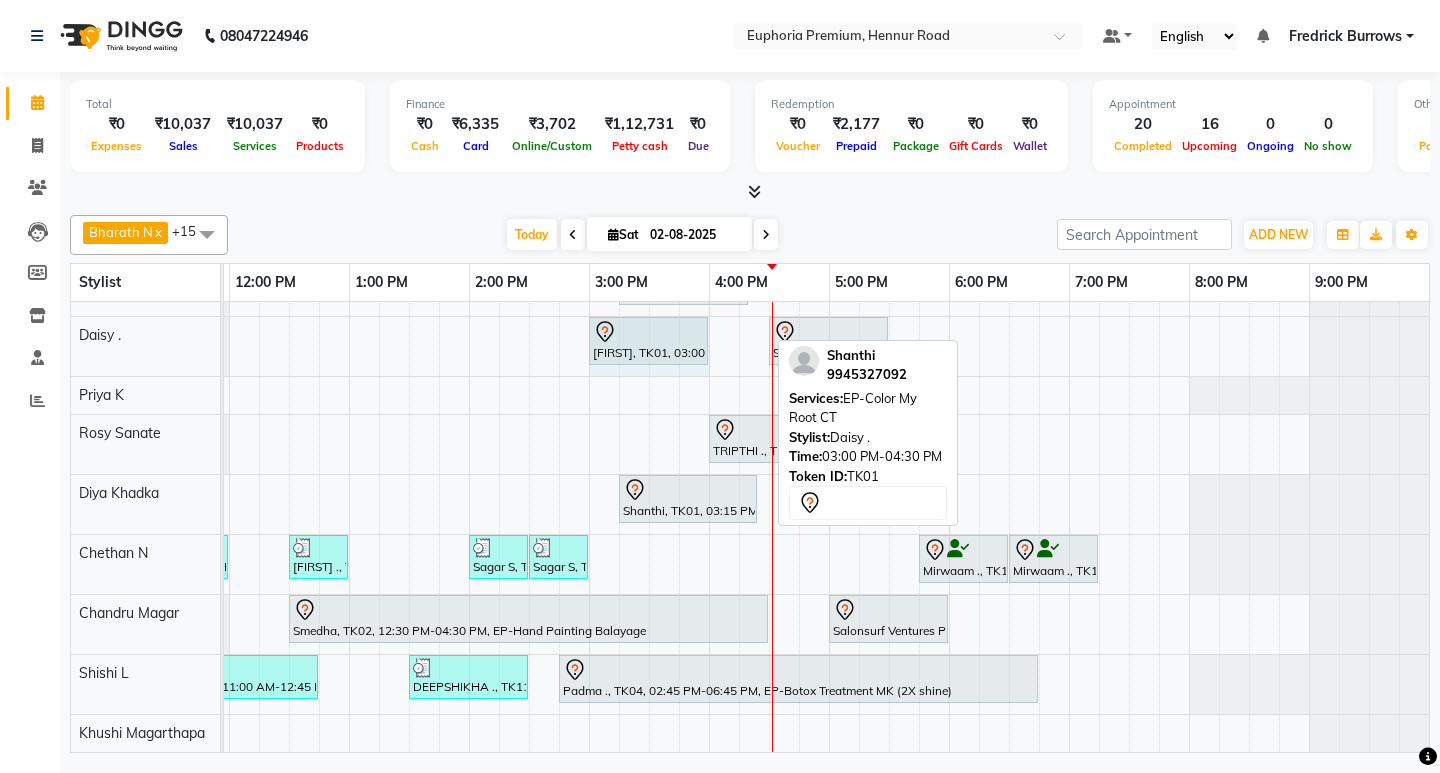drag, startPoint x: 764, startPoint y: 324, endPoint x: 700, endPoint y: 335, distance: 64.93843 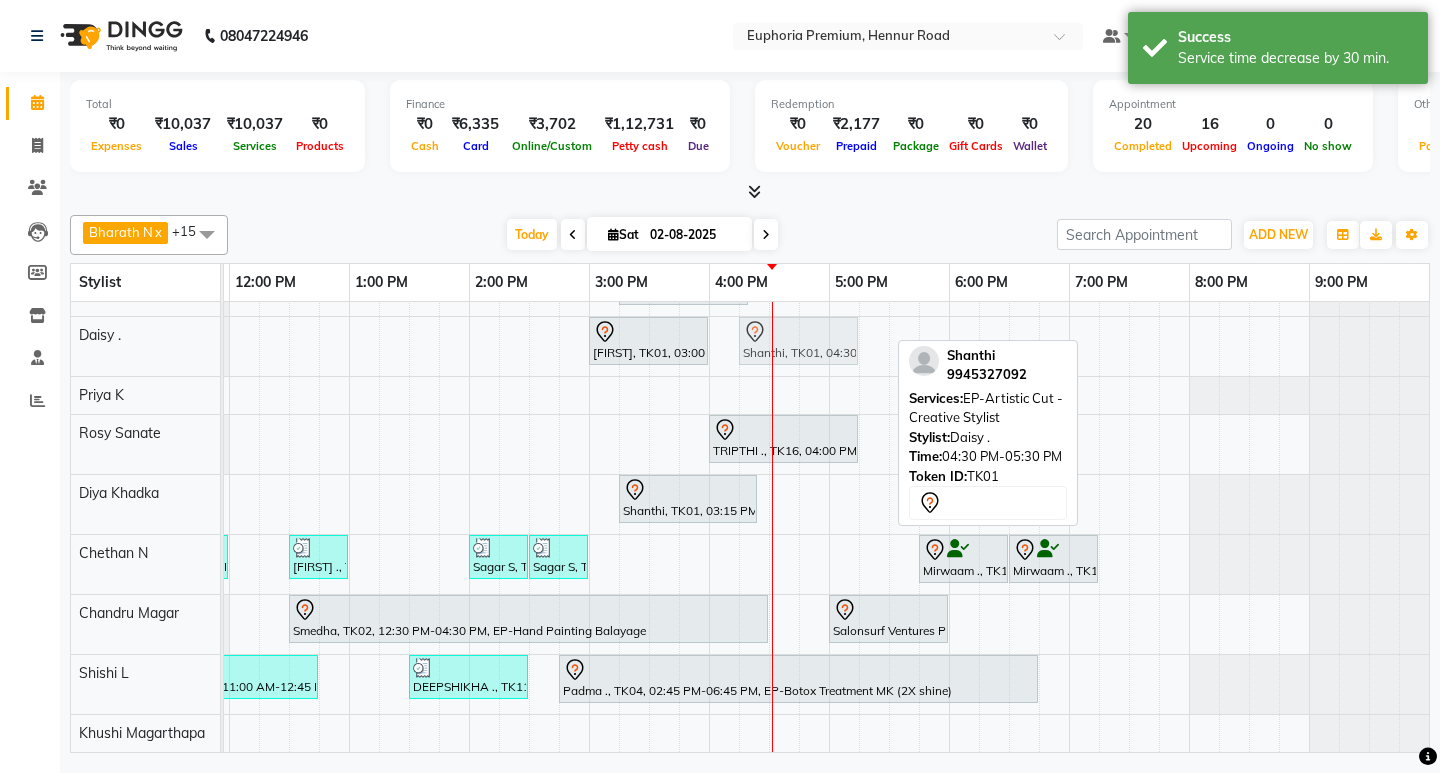 scroll, scrollTop: 381, scrollLeft: 475, axis: both 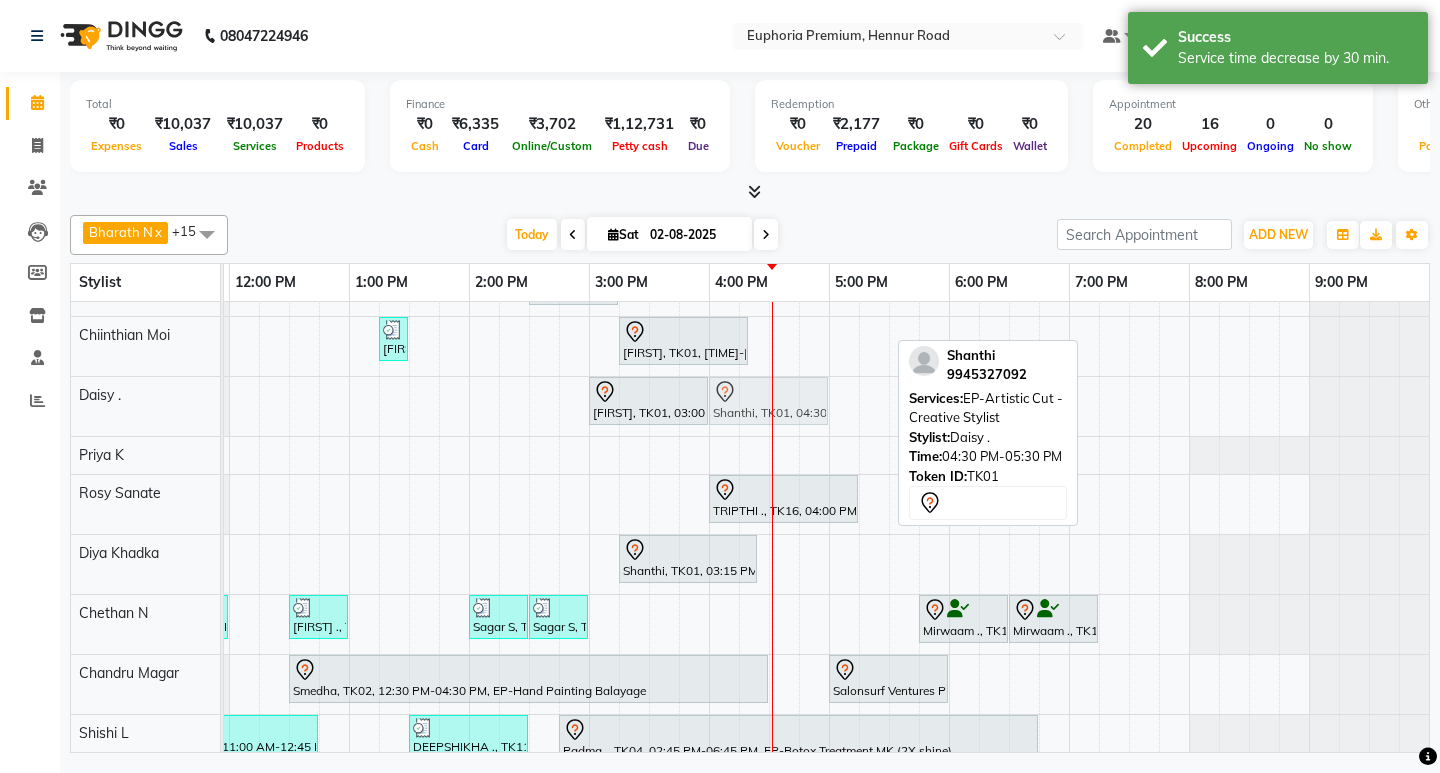 drag, startPoint x: 811, startPoint y: 318, endPoint x: 765, endPoint y: 369, distance: 68.68042 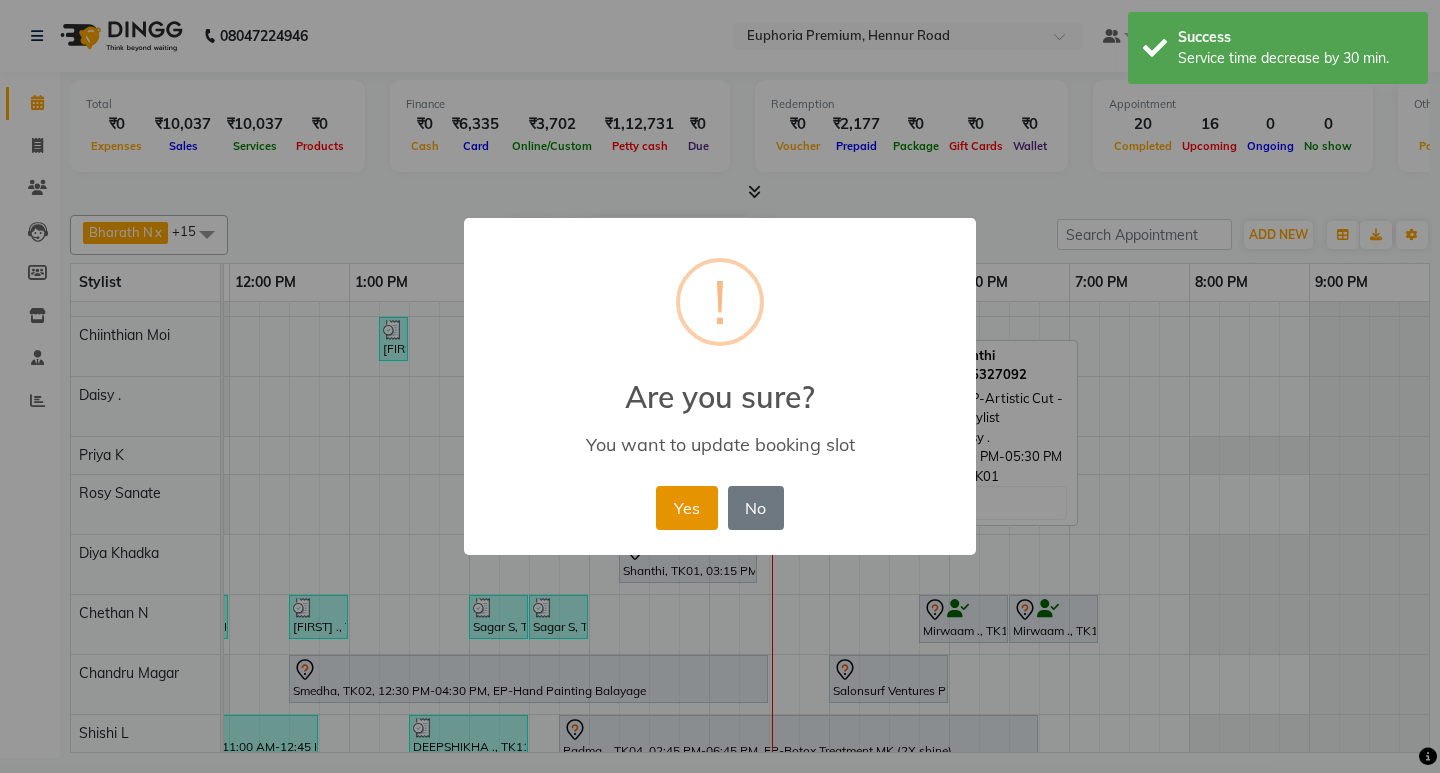 click on "Yes" at bounding box center [686, 508] 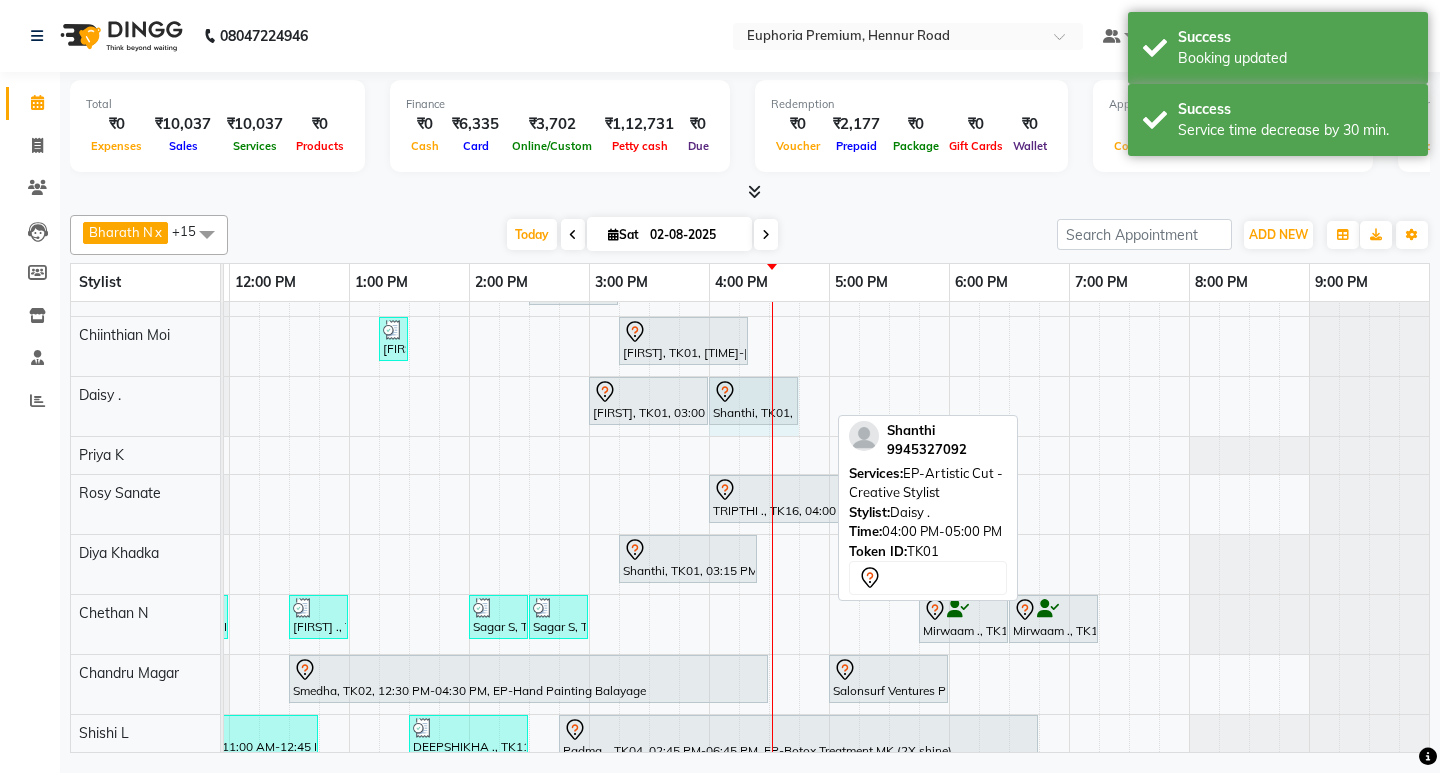 drag, startPoint x: 826, startPoint y: 395, endPoint x: 794, endPoint y: 399, distance: 32.24903 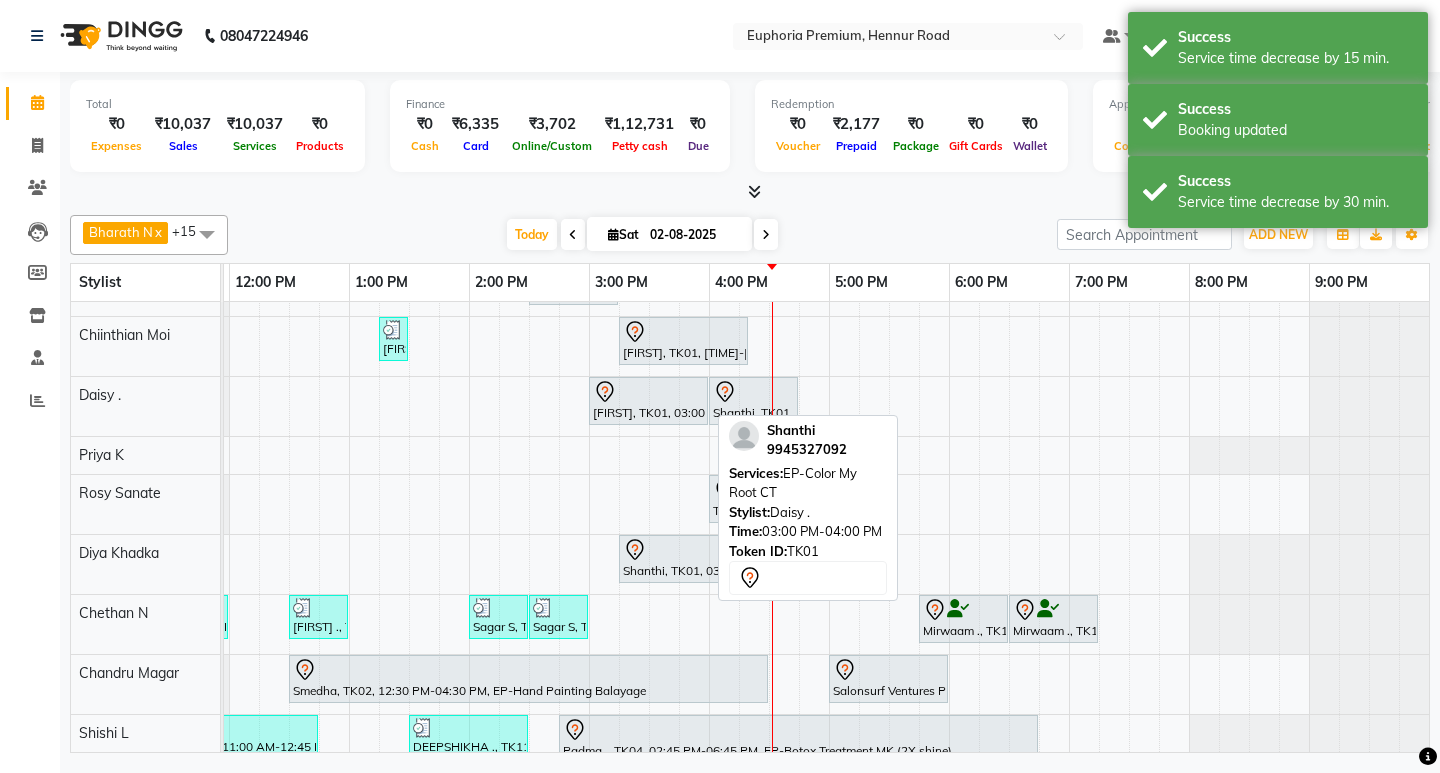 click on "[FIRST], TK01, 03:00 PM-04:00 PM, EP-Color My Root  CT" at bounding box center [648, 401] 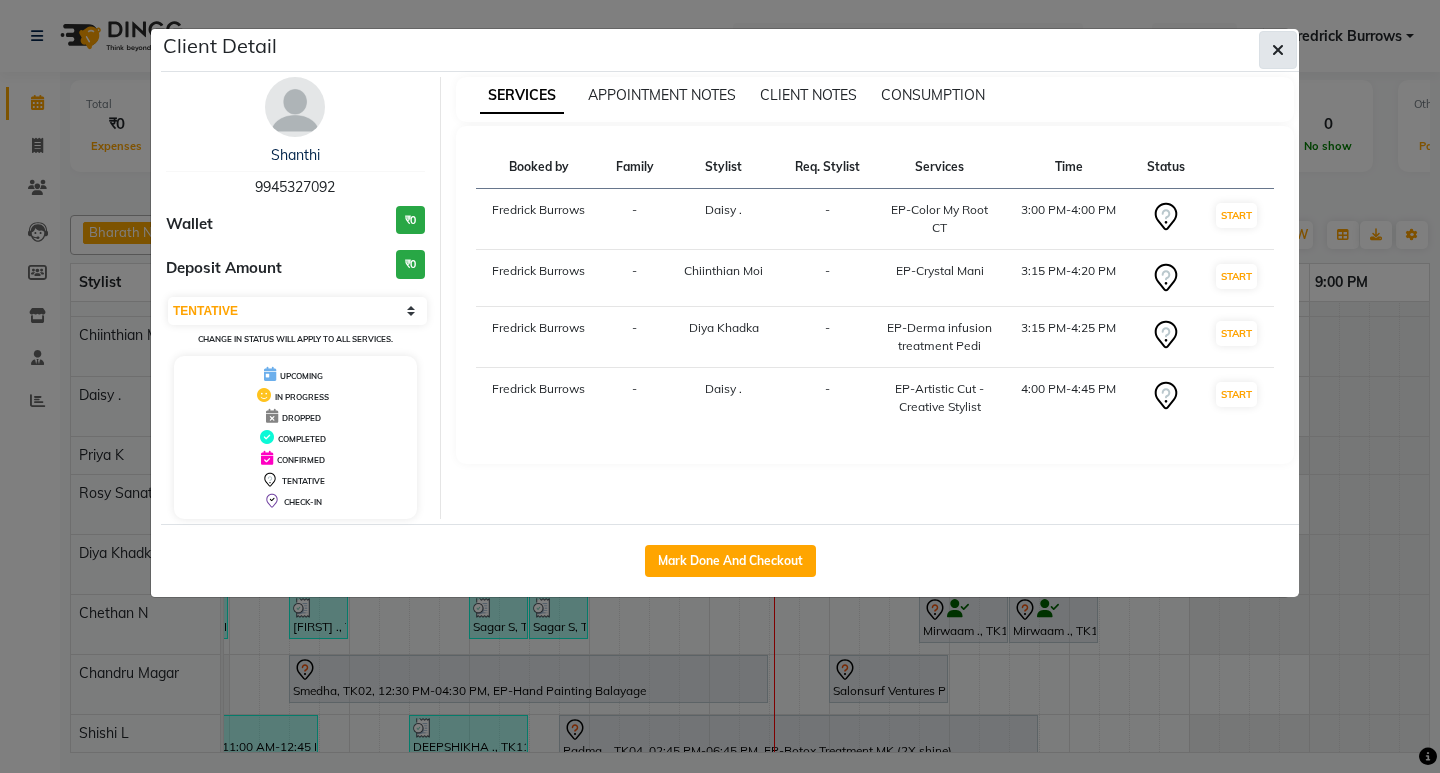 click 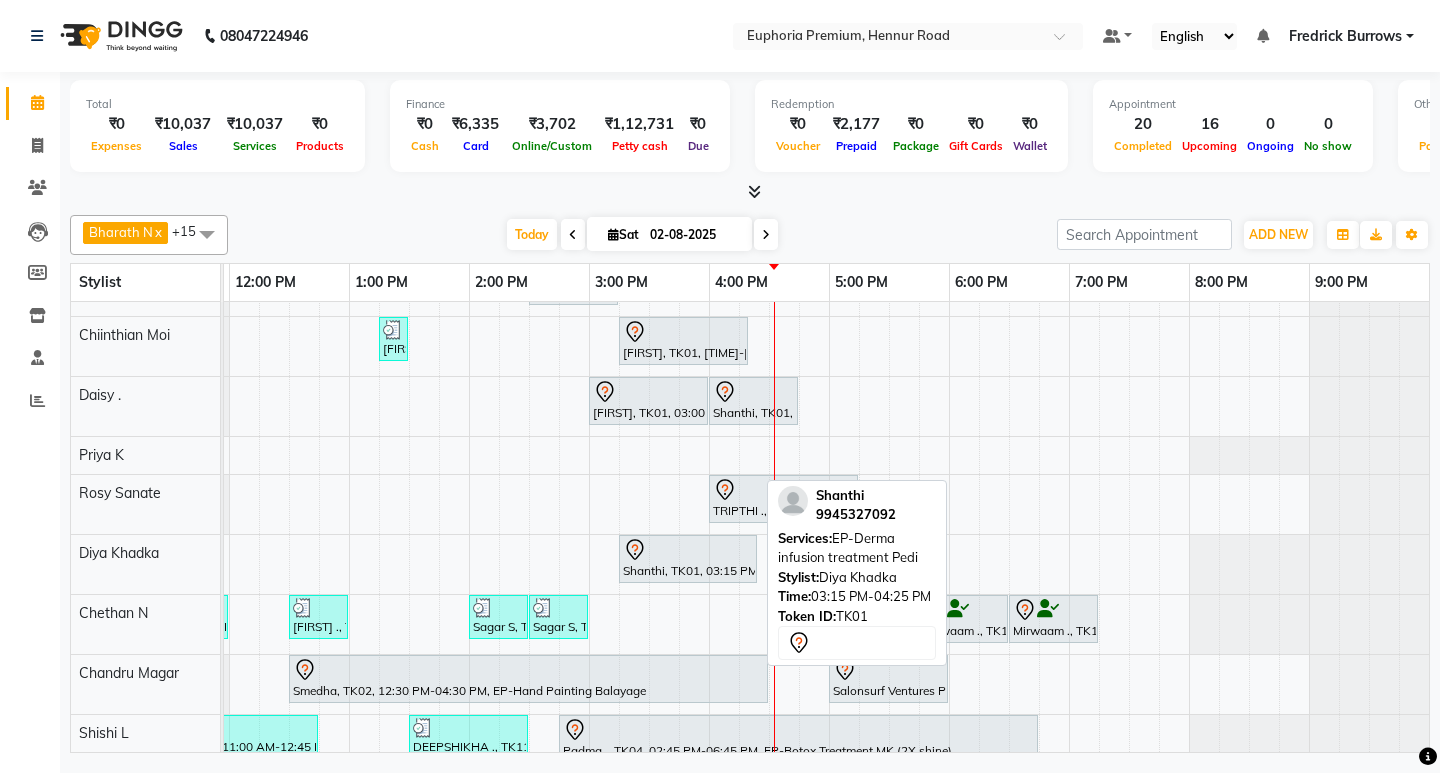 click on "Shanthi, TK01, 03:15 PM-04:25 PM, EP-Derma infusion treatment Pedi" at bounding box center [688, 559] 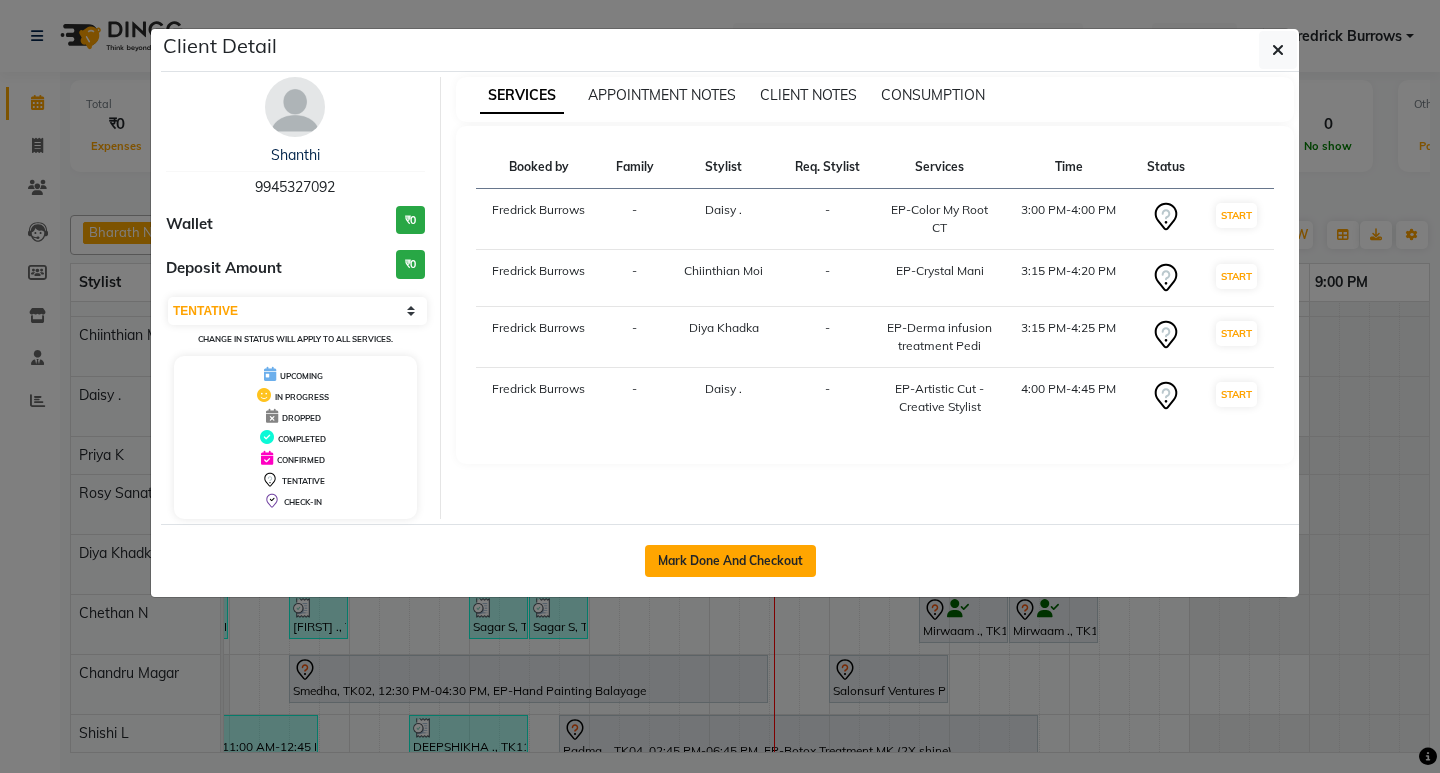 click on "Mark Done And Checkout" 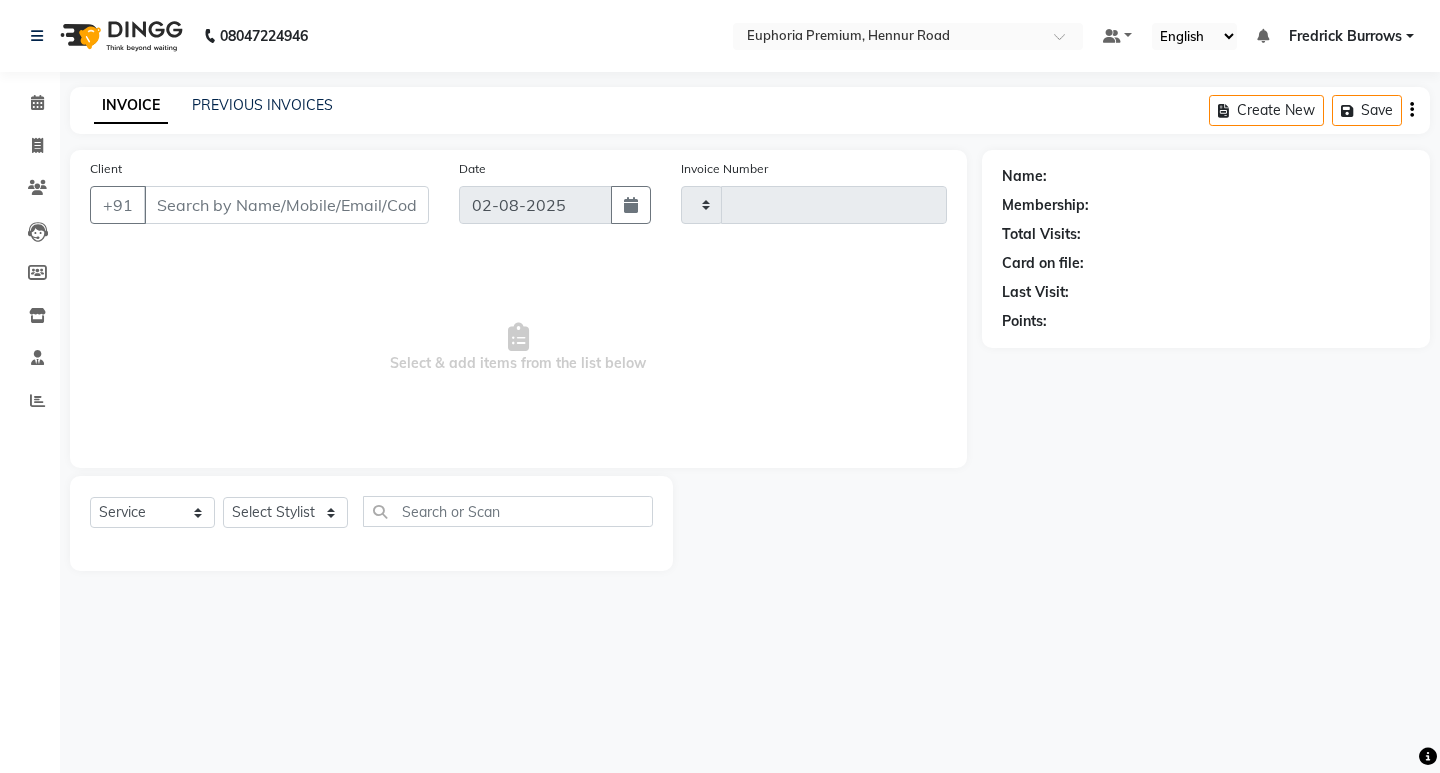 type on "2075" 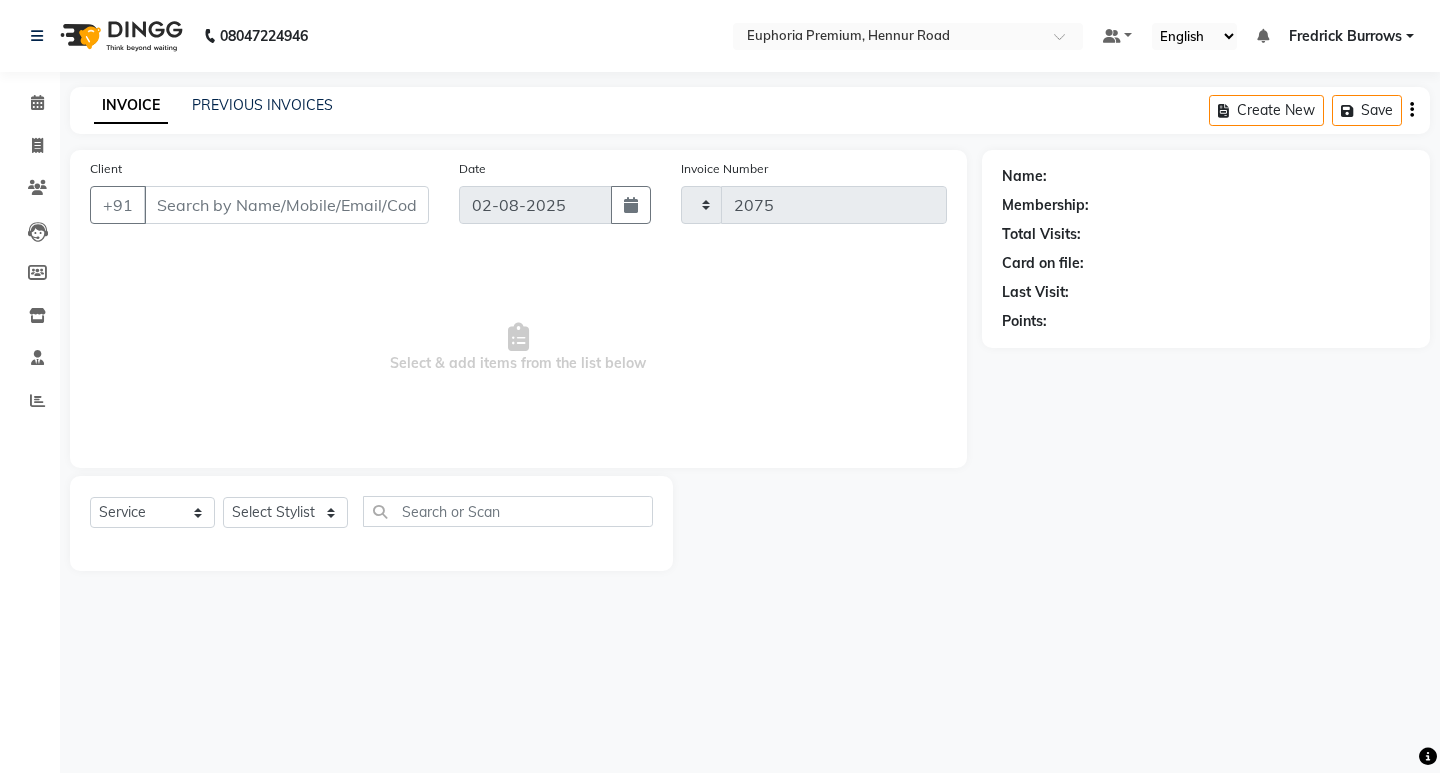 select on "7925" 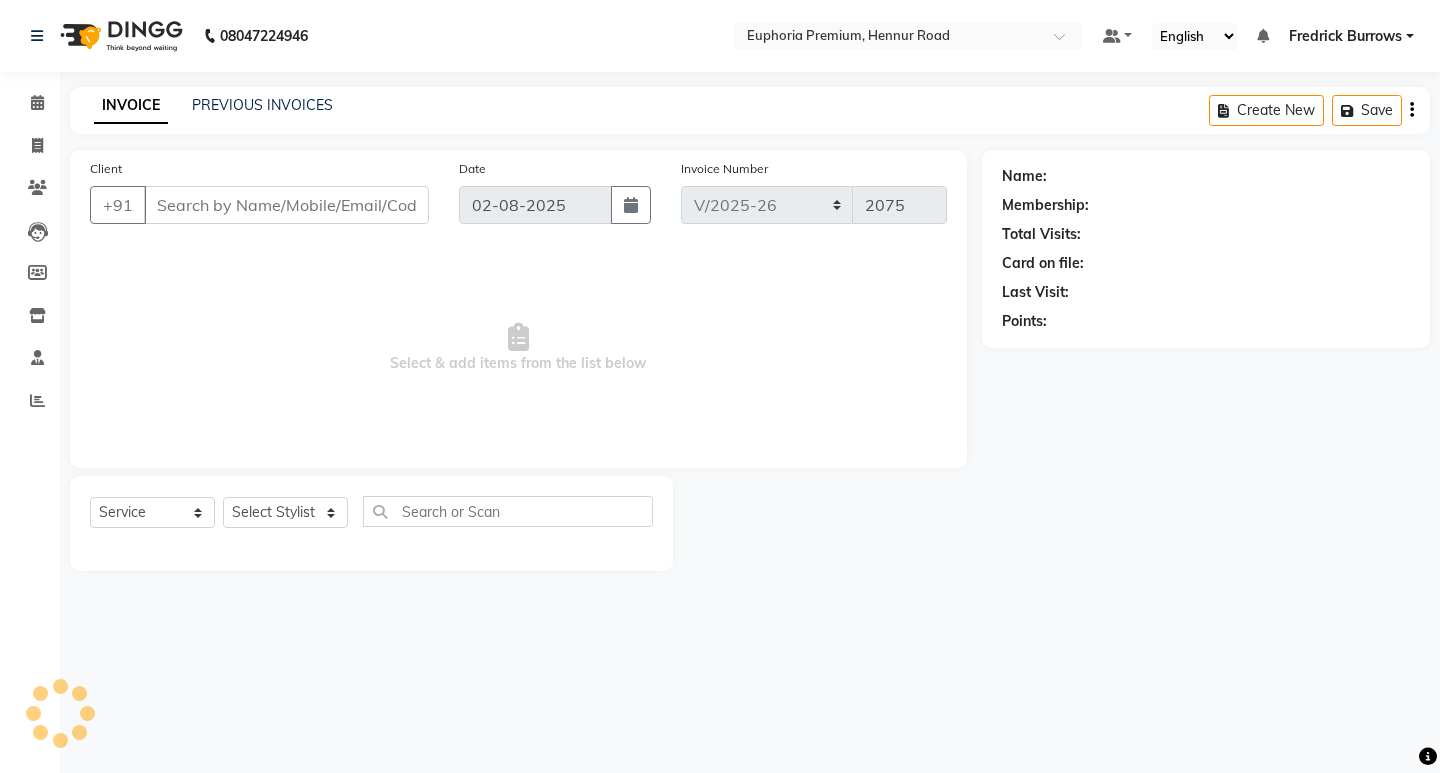 type on "99******92" 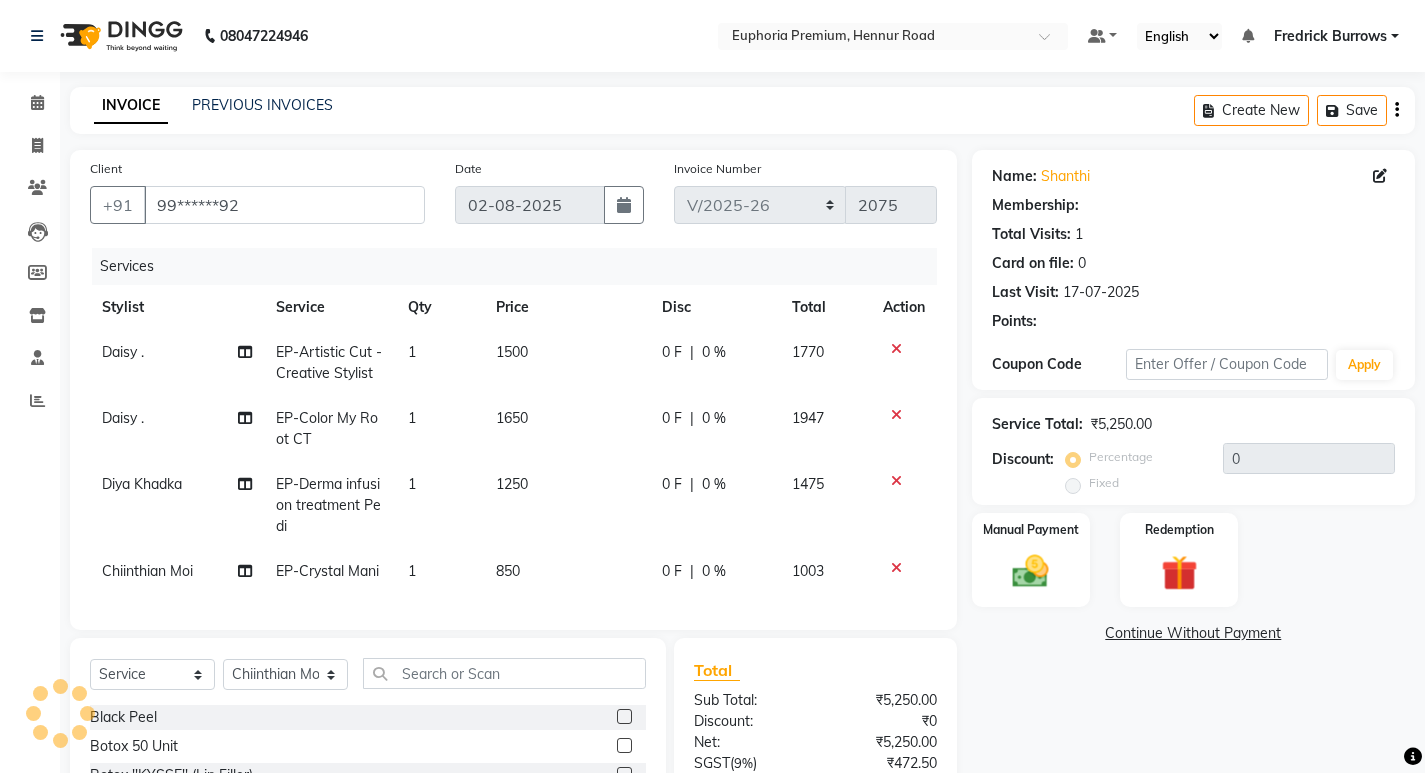 select on "1: Object" 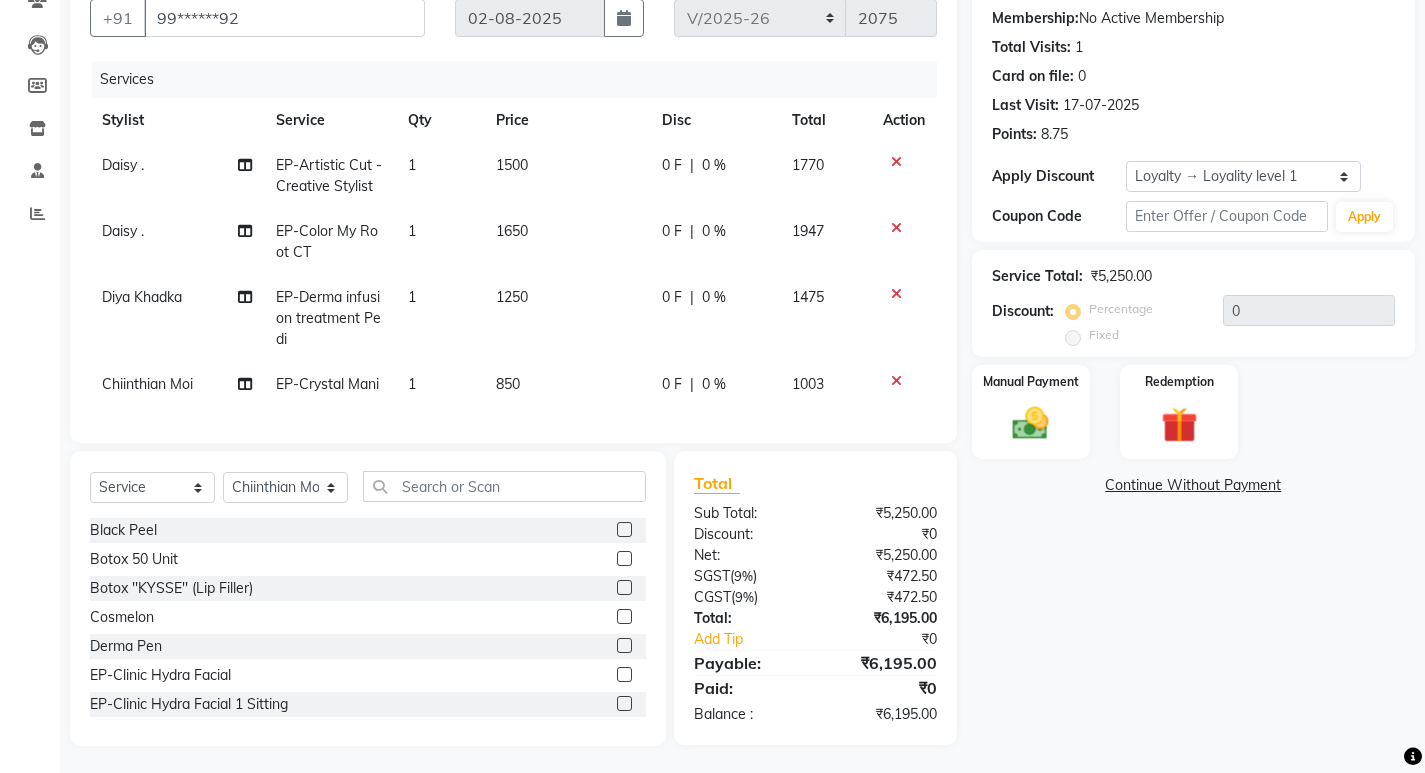 scroll, scrollTop: 205, scrollLeft: 0, axis: vertical 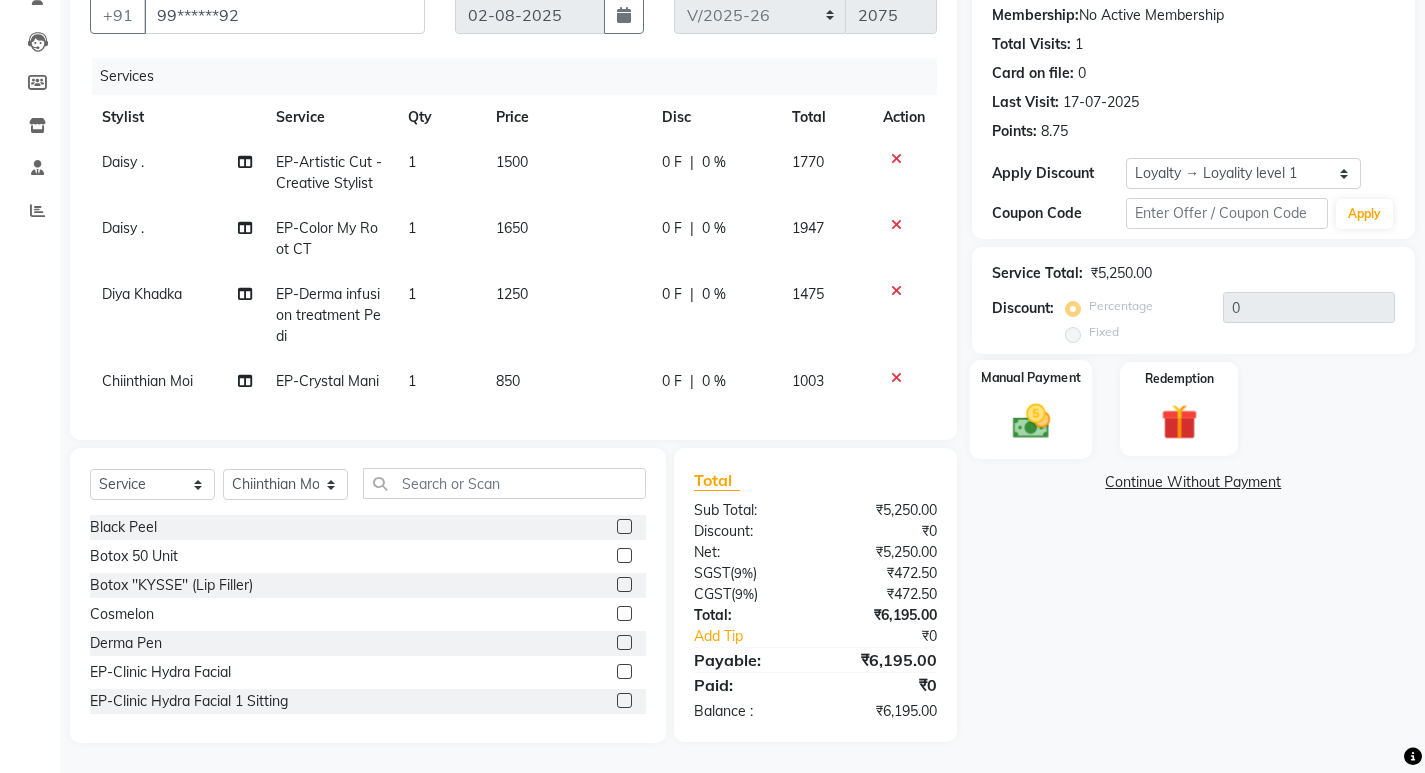 click 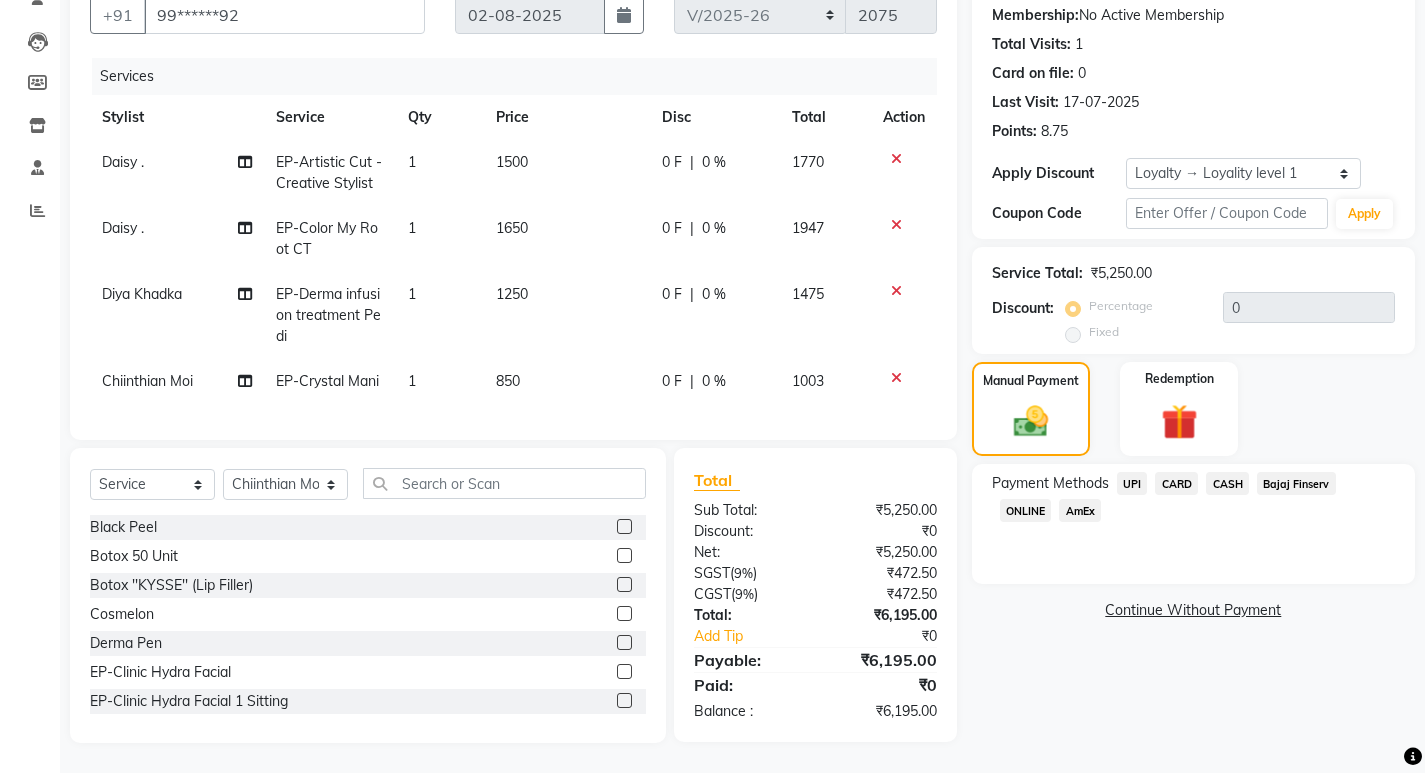 click on "CARD" 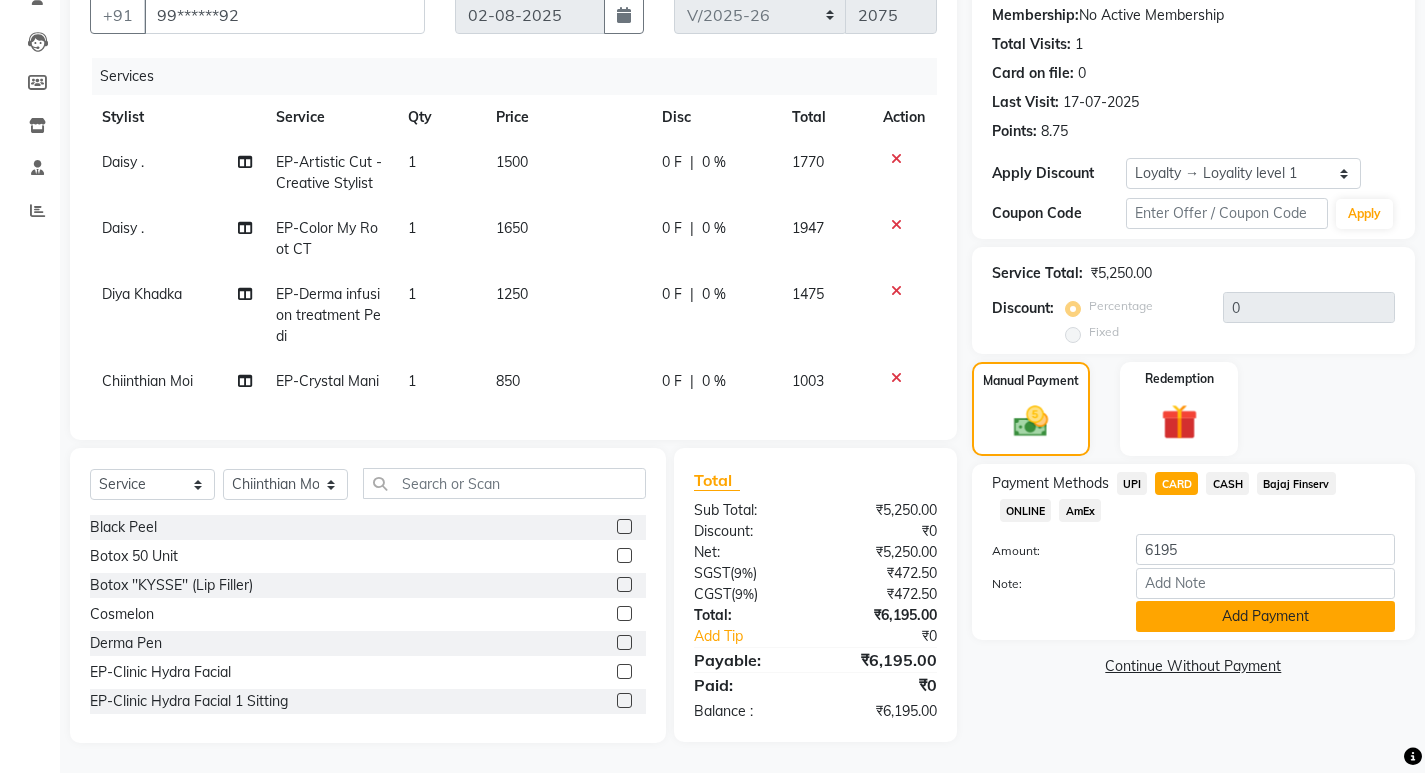 click on "Add Payment" 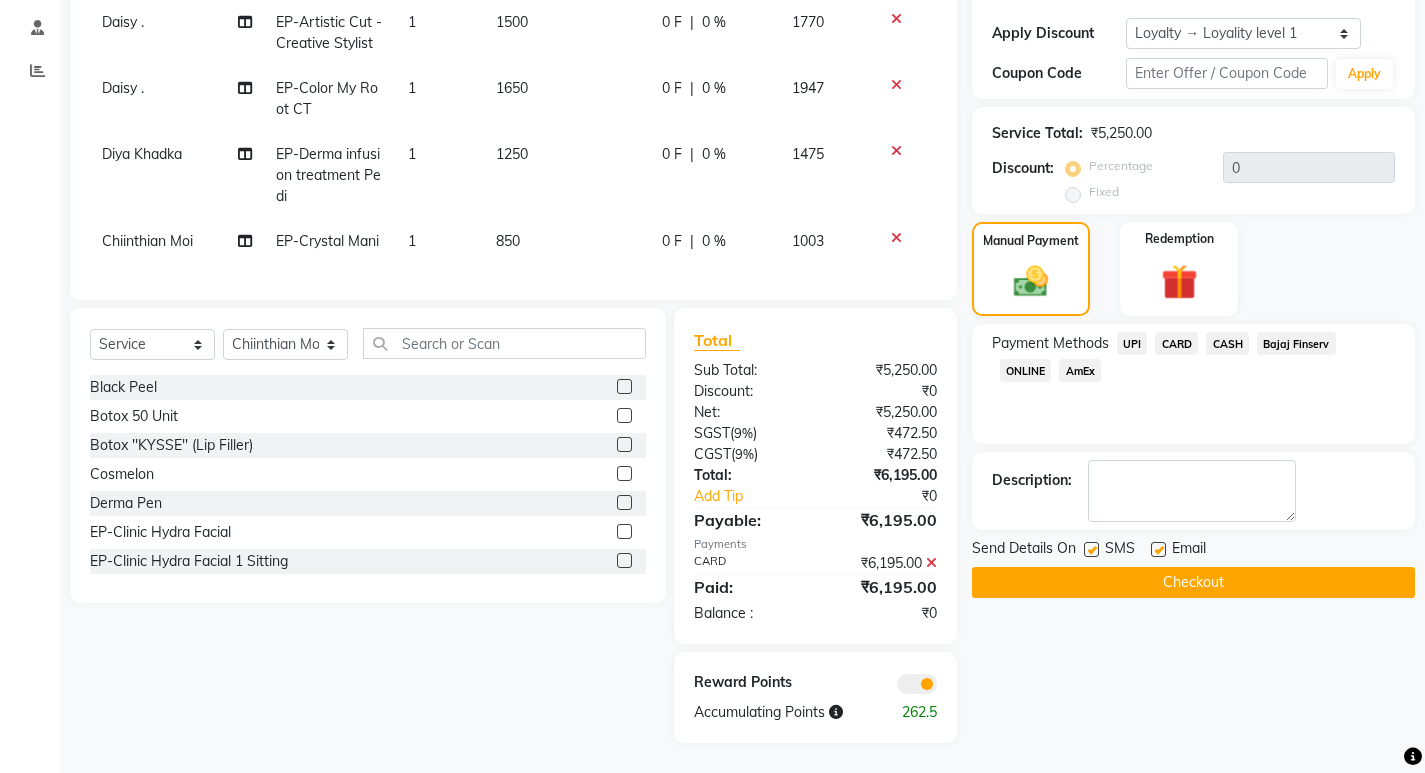 scroll, scrollTop: 345, scrollLeft: 0, axis: vertical 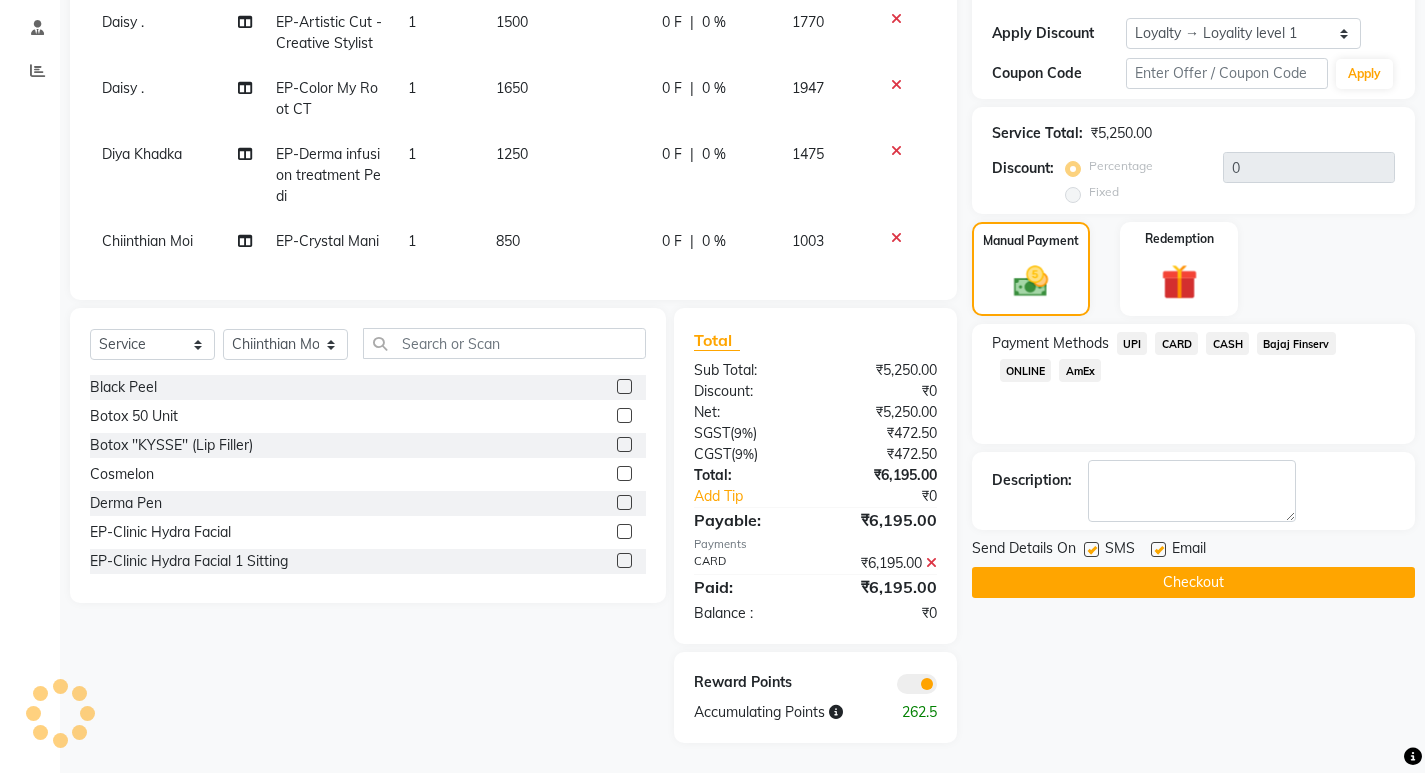click on "Checkout" 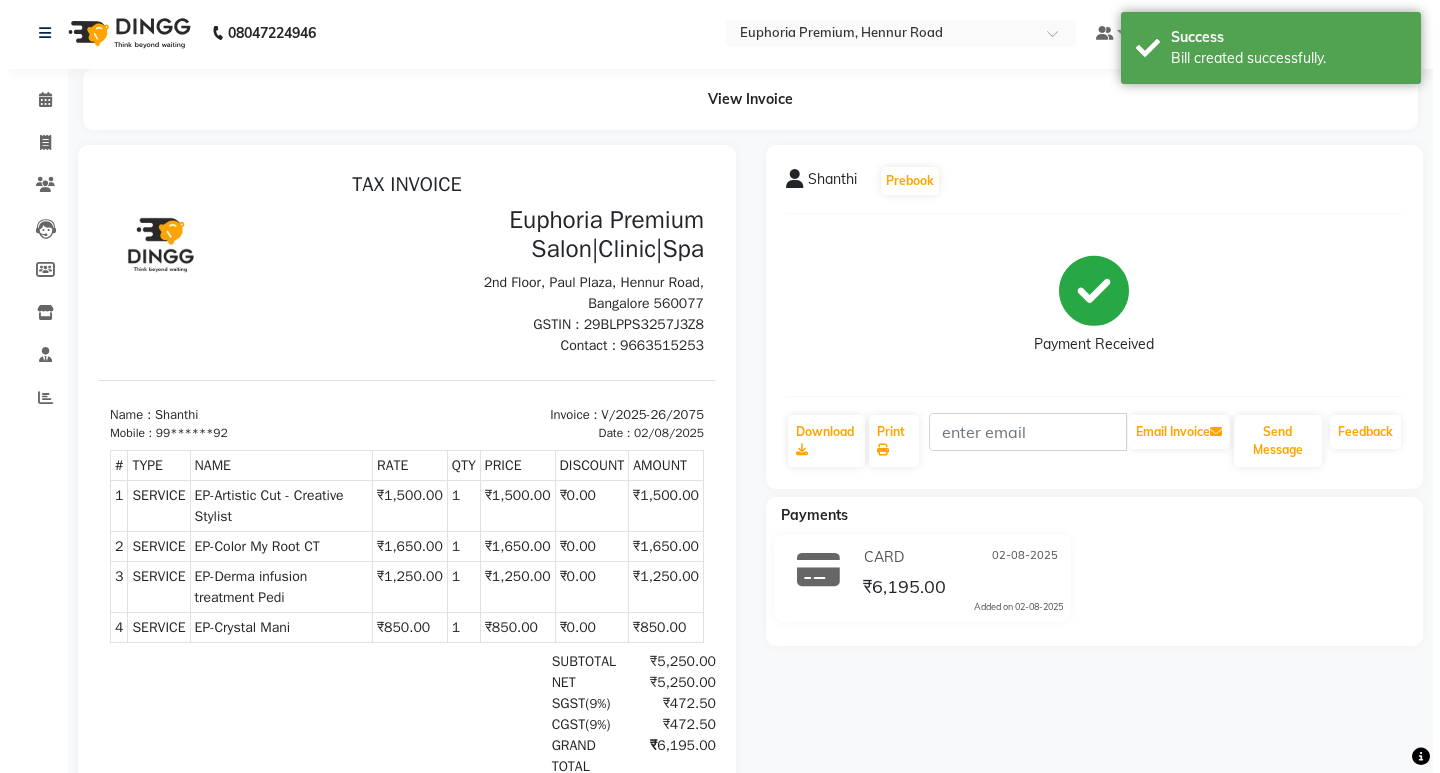 scroll, scrollTop: 0, scrollLeft: 0, axis: both 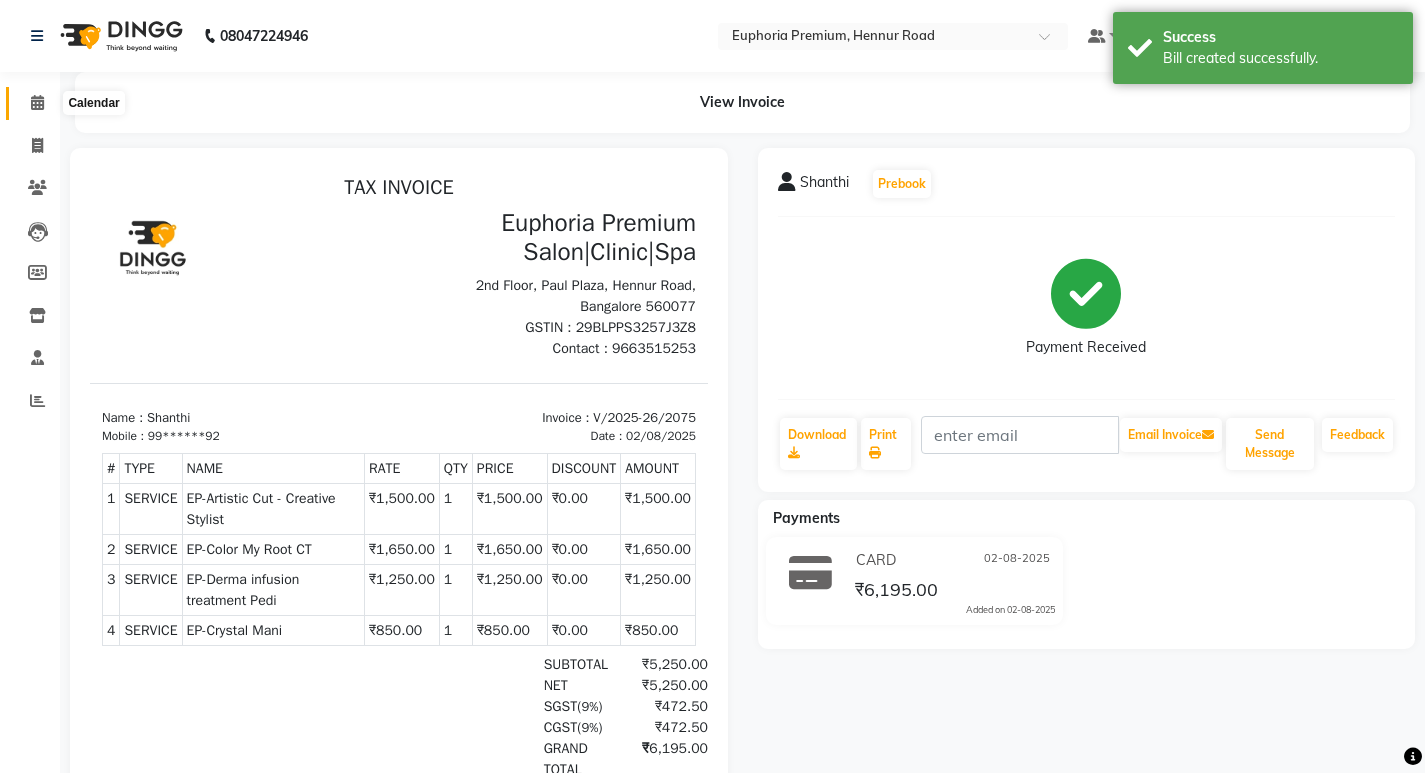 click 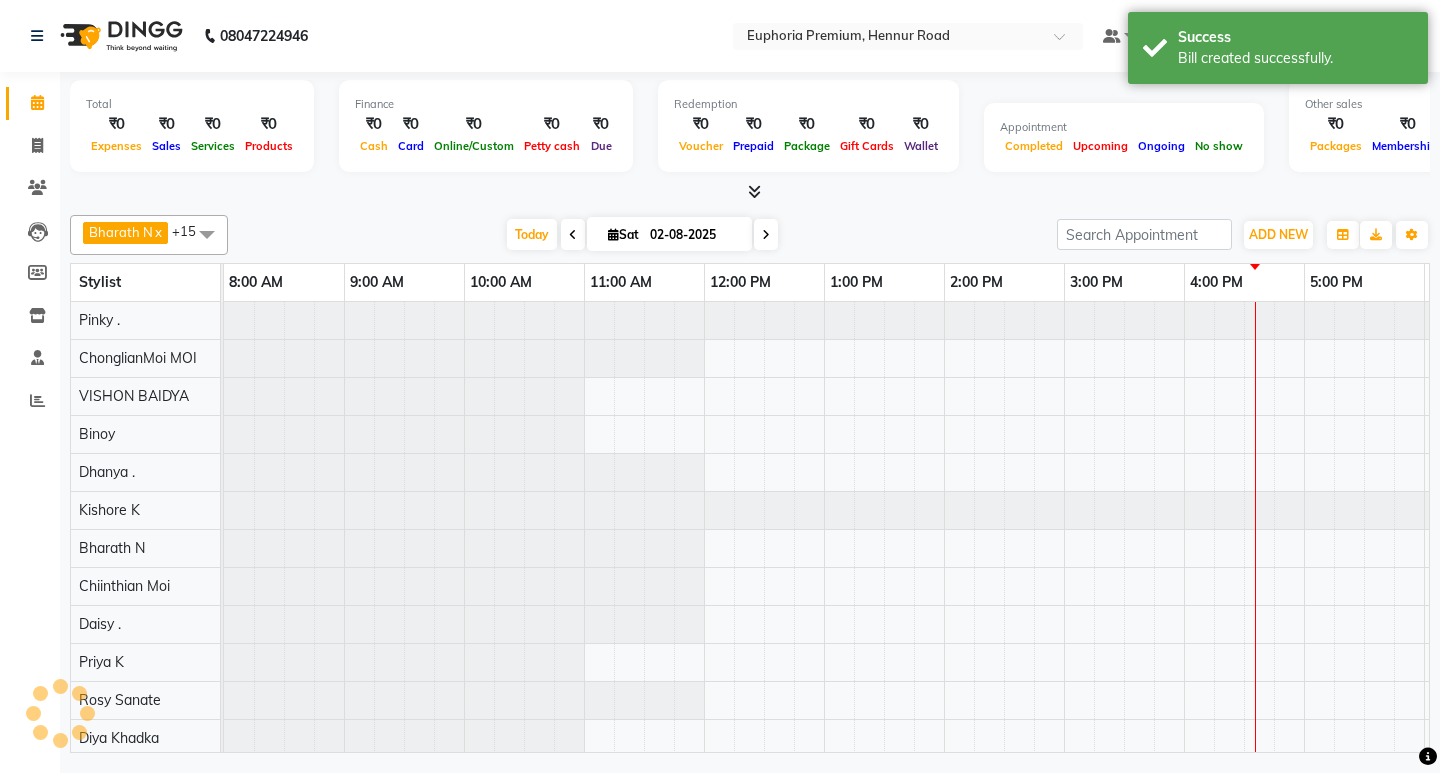 scroll, scrollTop: 0, scrollLeft: 0, axis: both 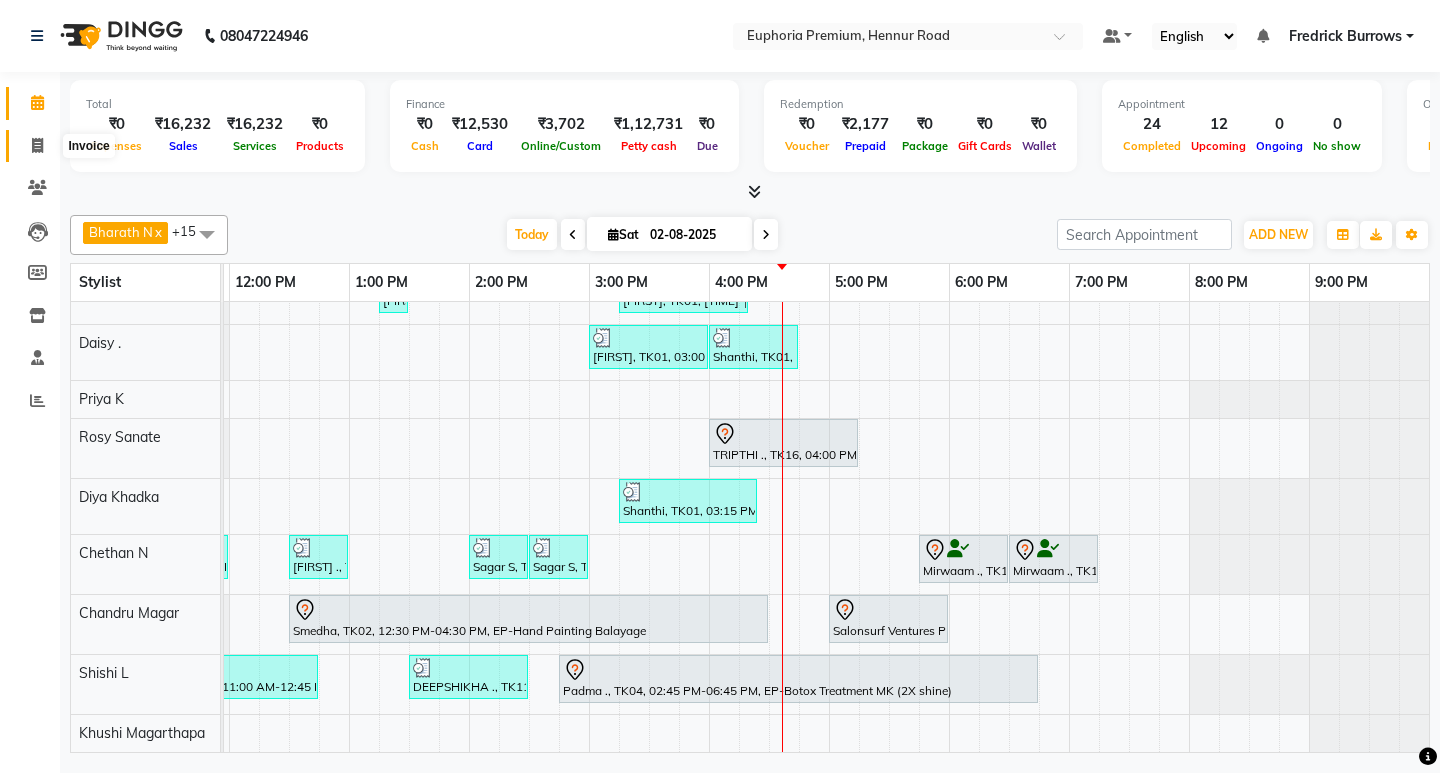 click 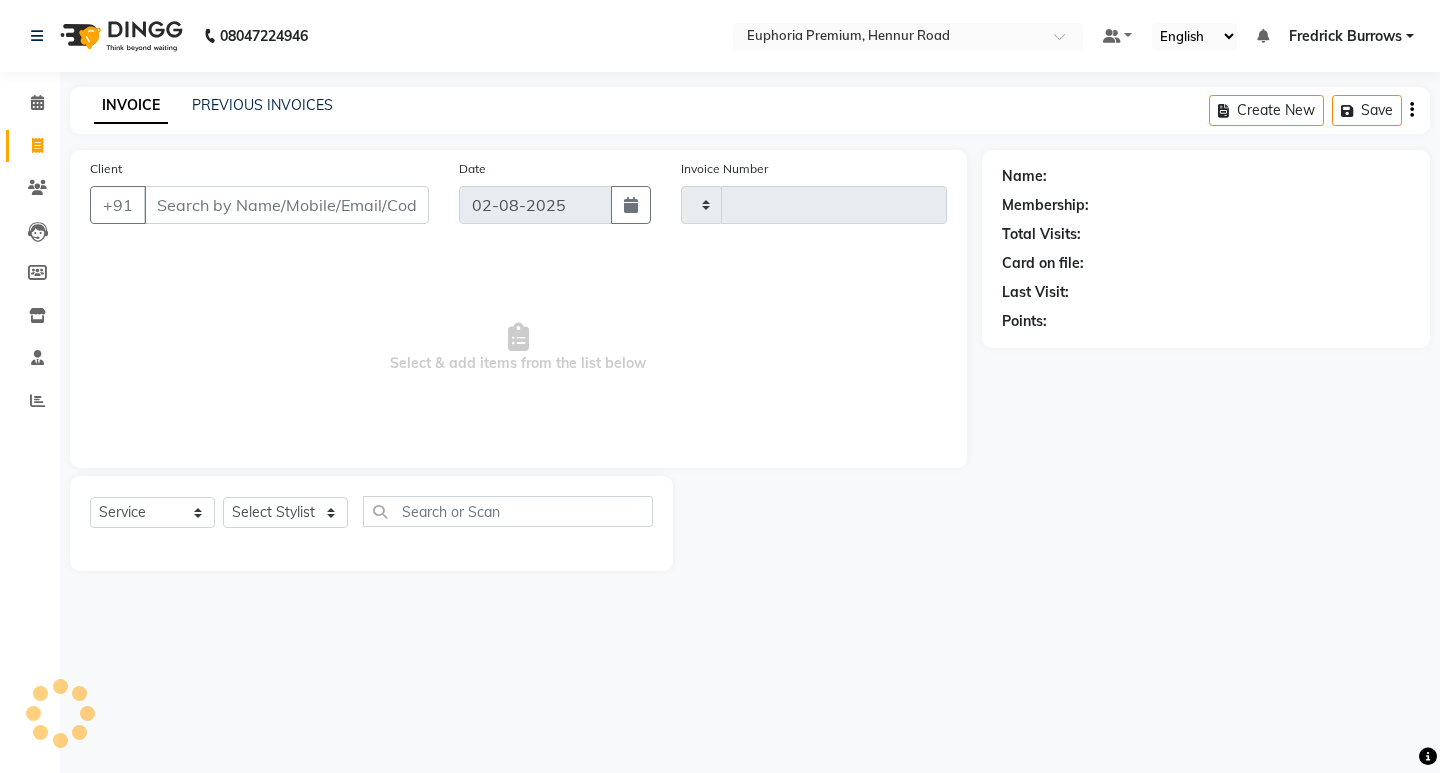 type on "2076" 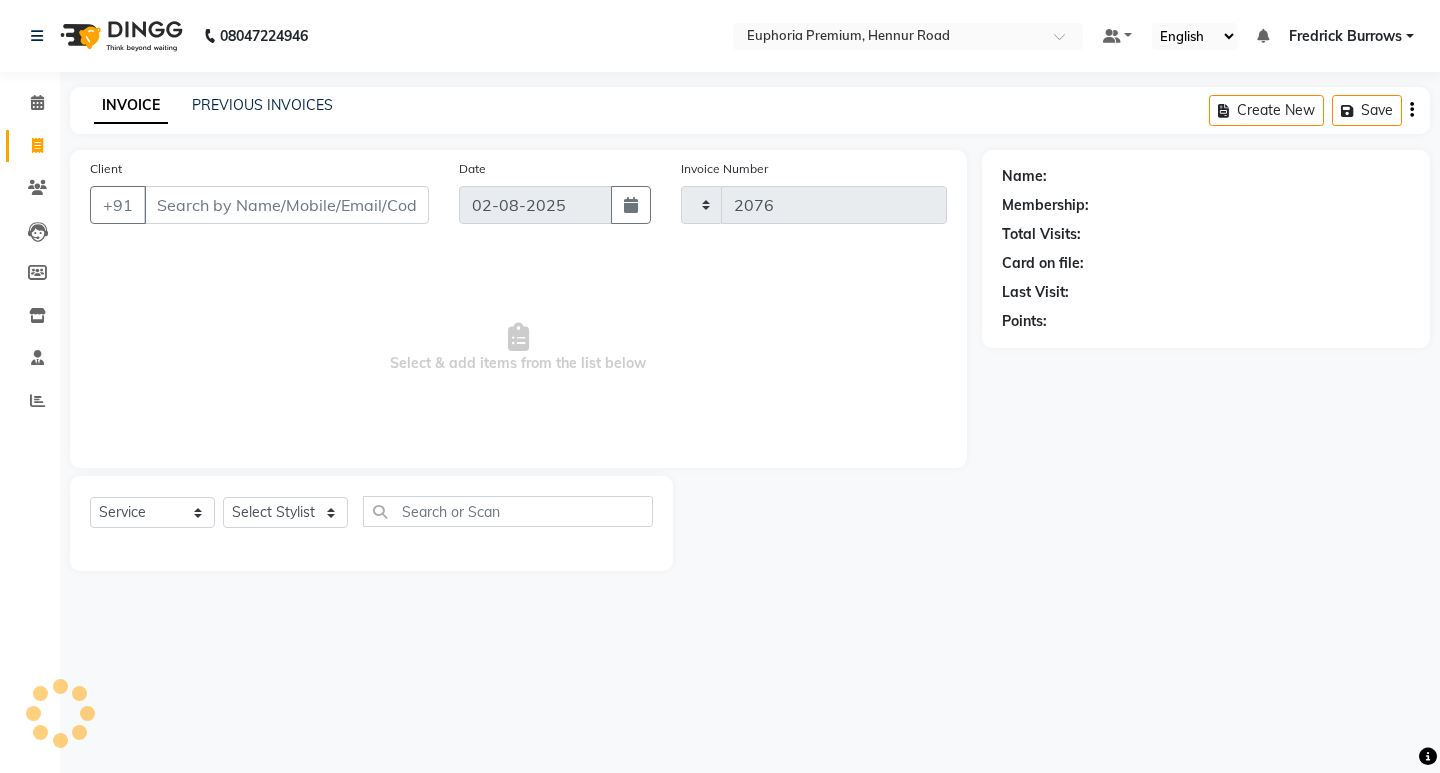 select on "7925" 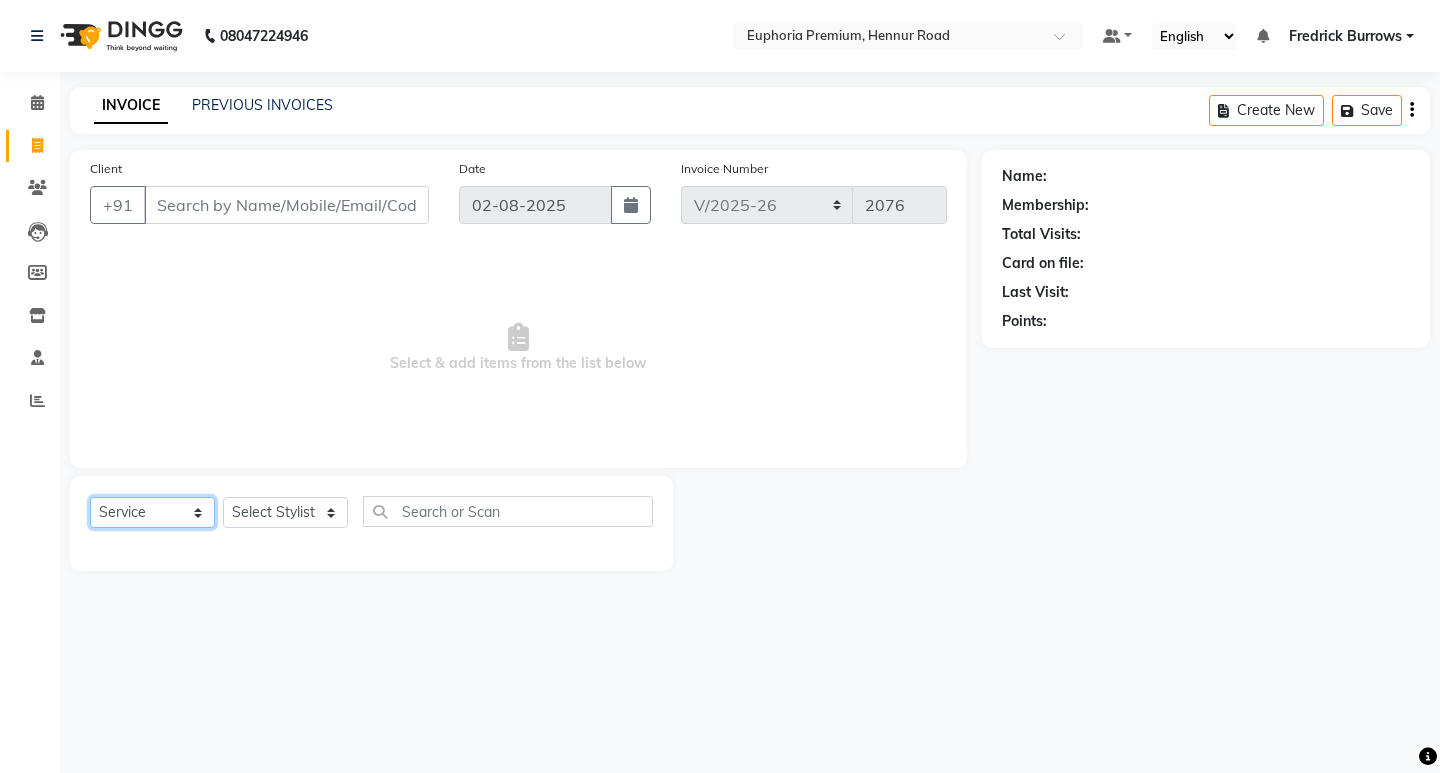 click on "Select  Service  Product  Membership  Package Voucher Prepaid Gift Card" 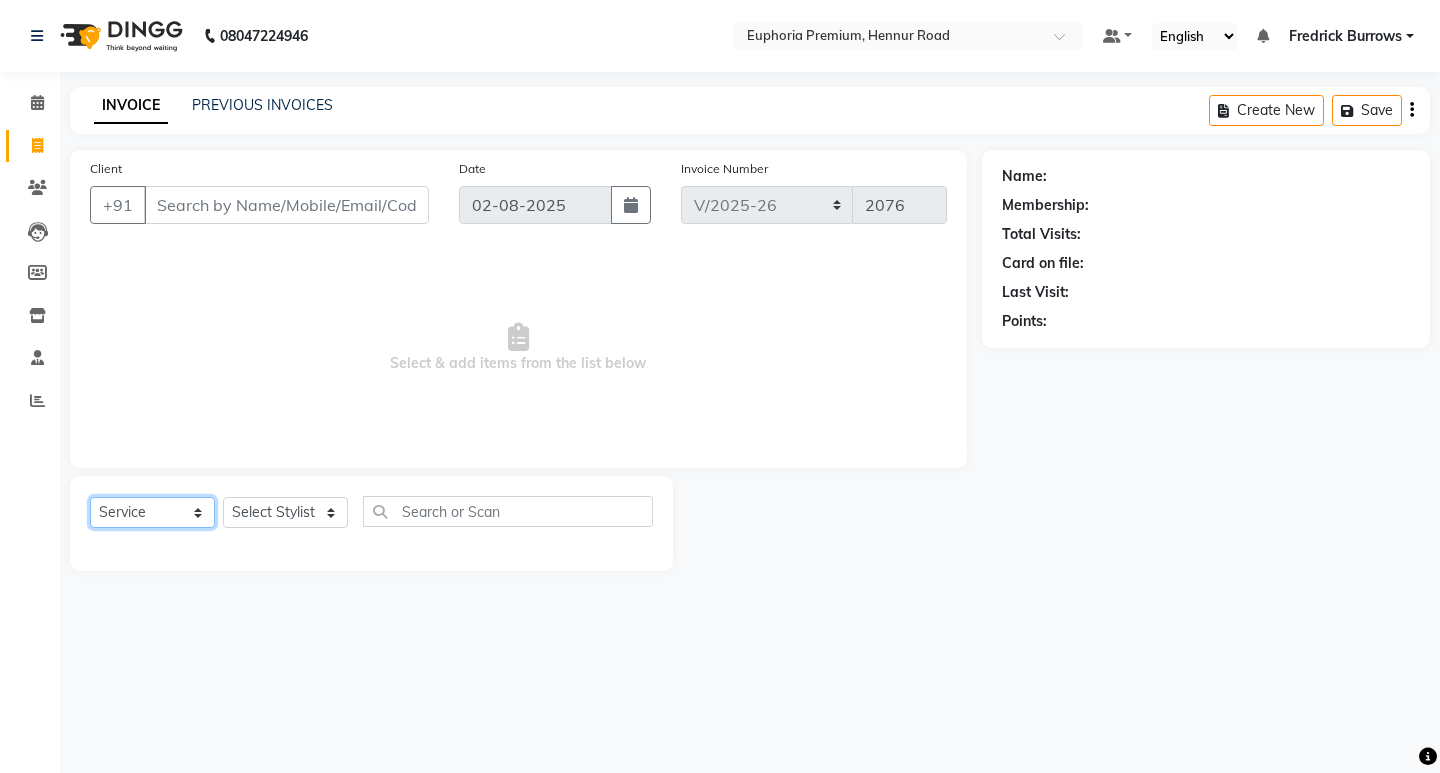 select on "product" 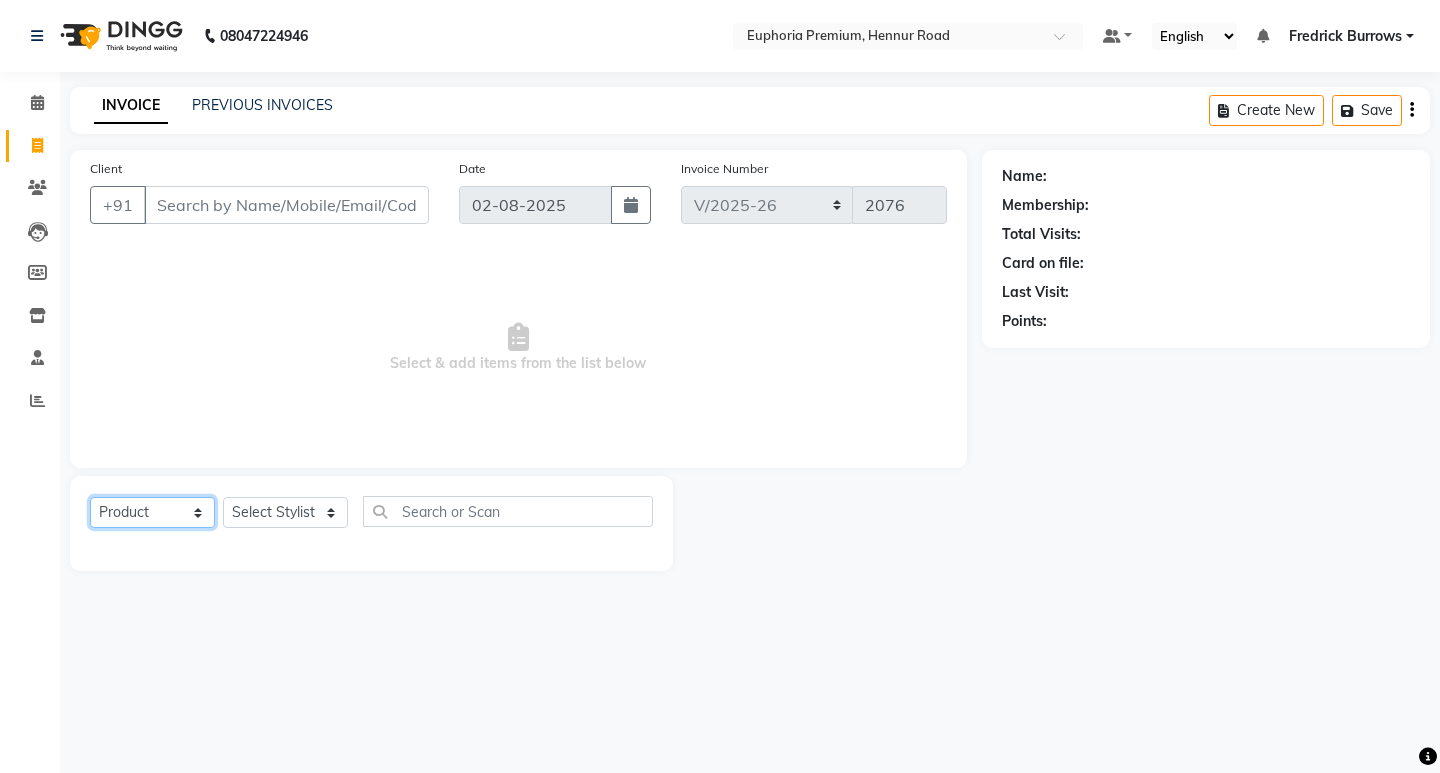 click on "Select  Service  Product  Membership  Package Voucher Prepaid Gift Card" 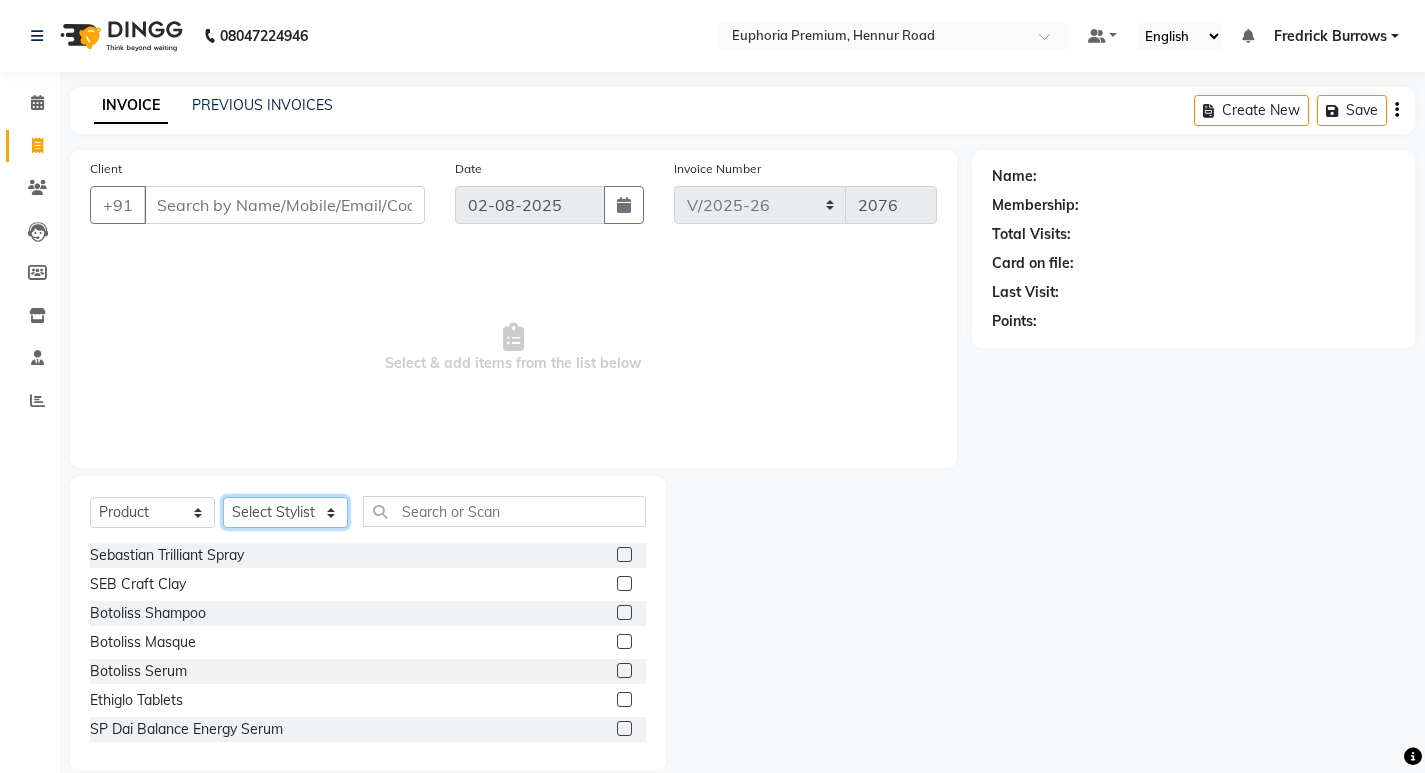click on "Select Stylist Admin Babu V Bharath N Binoy  Chandru Magar Chethan N  Chiinthian Moi ChonglianMoi MOI Daisy . Dhanya . Dingg Diya Khadka Fredrick Burrows Khushi Magarthapa Kishore K Maria Hamsa Mary Vanita  MRINALI MILI Pinky . Priya  K Rosy Sanate Savitha Vijayan Shalini Deivasigamani Shishi L Vijayalakshmi M VISHON BAIDYA" 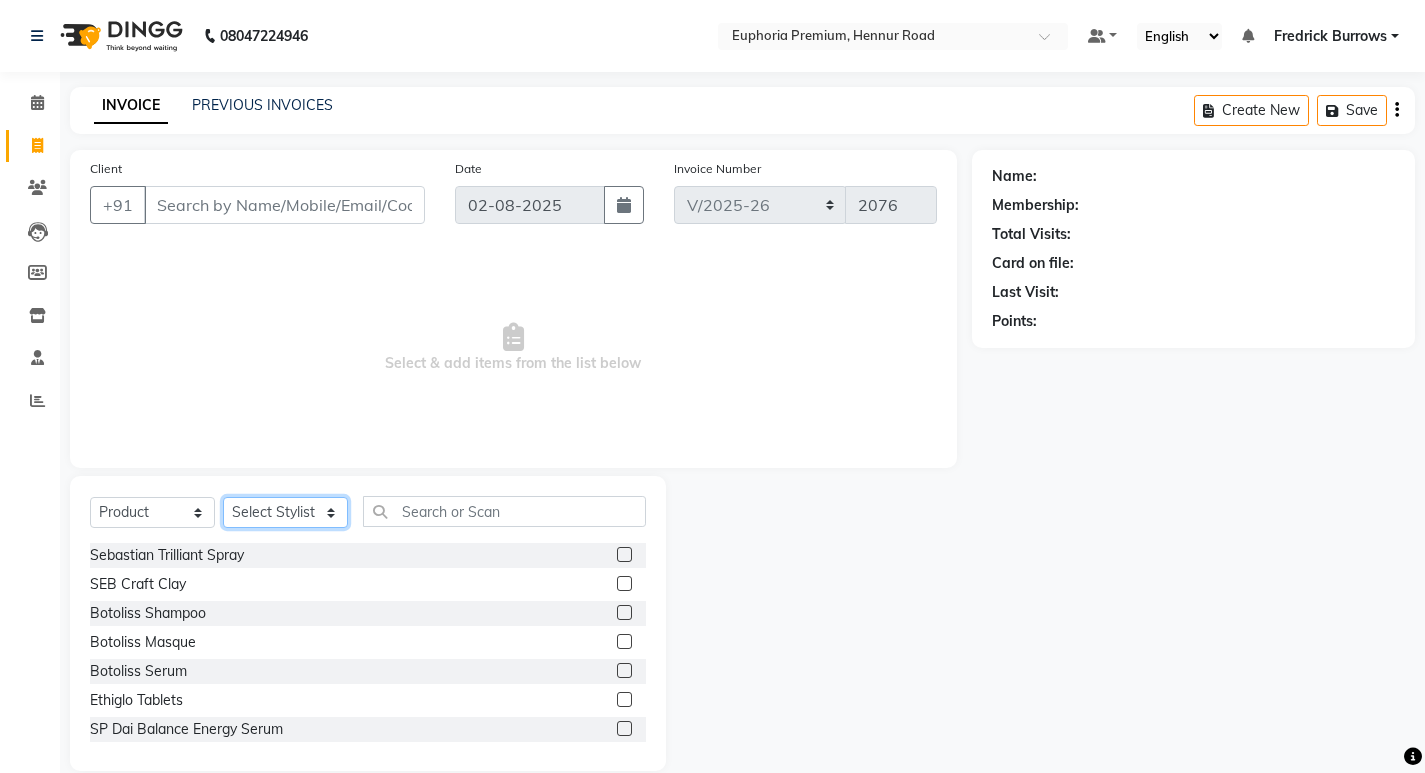 select on "78117" 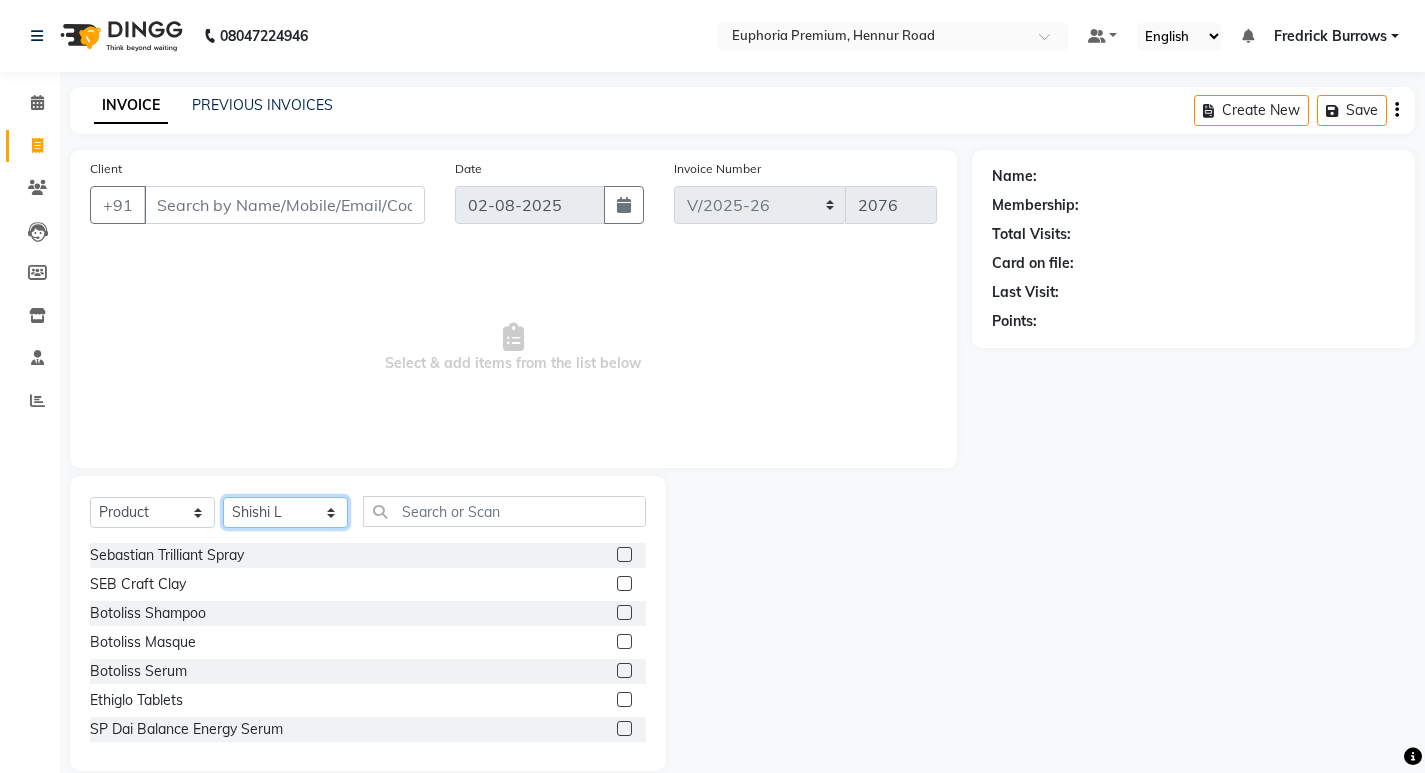 click on "Select Stylist Admin Babu V Bharath N Binoy  Chandru Magar Chethan N  Chiinthian Moi ChonglianMoi MOI Daisy . Dhanya . Dingg Diya Khadka Fredrick Burrows Khushi Magarthapa Kishore K Maria Hamsa Mary Vanita  MRINALI MILI Pinky . Priya  K Rosy Sanate Savitha Vijayan Shalini Deivasigamani Shishi L Vijayalakshmi M VISHON BAIDYA" 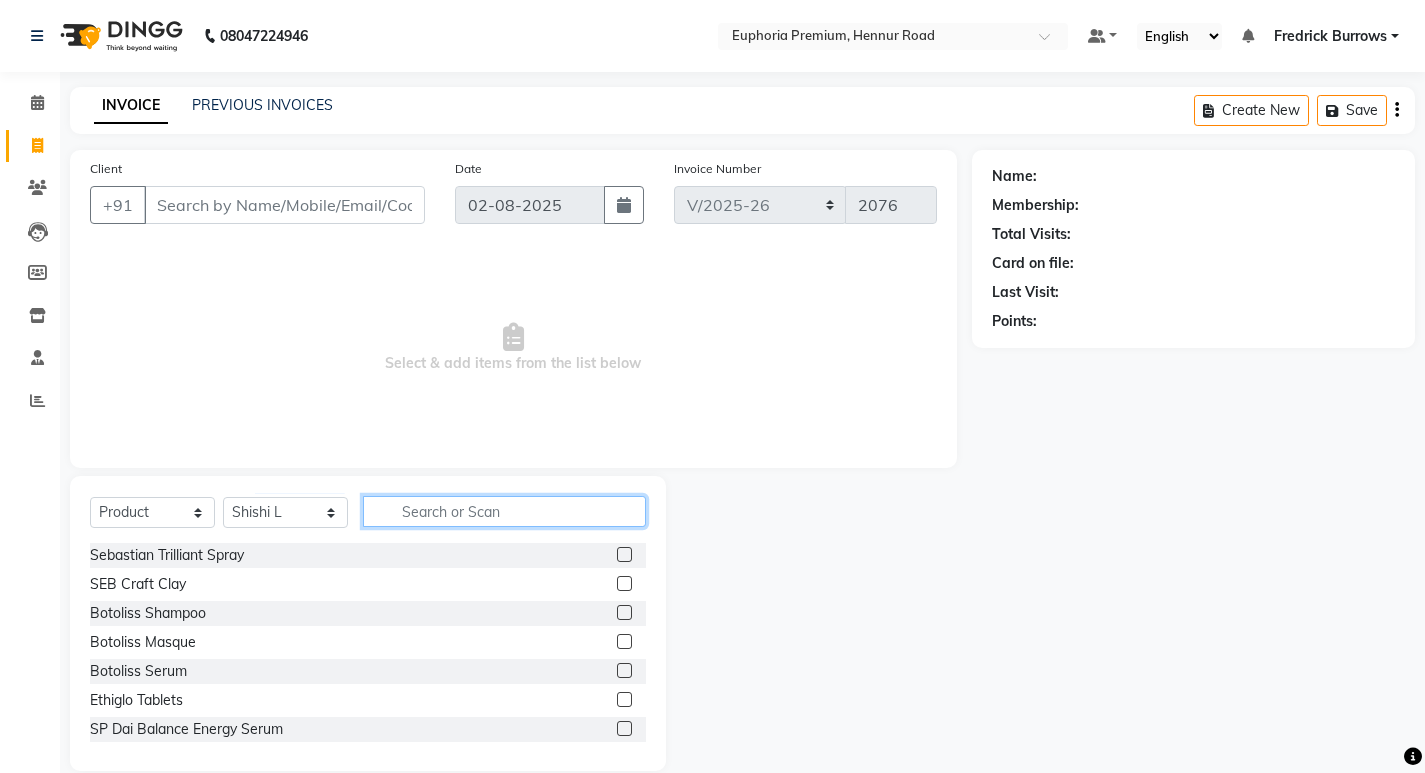 click 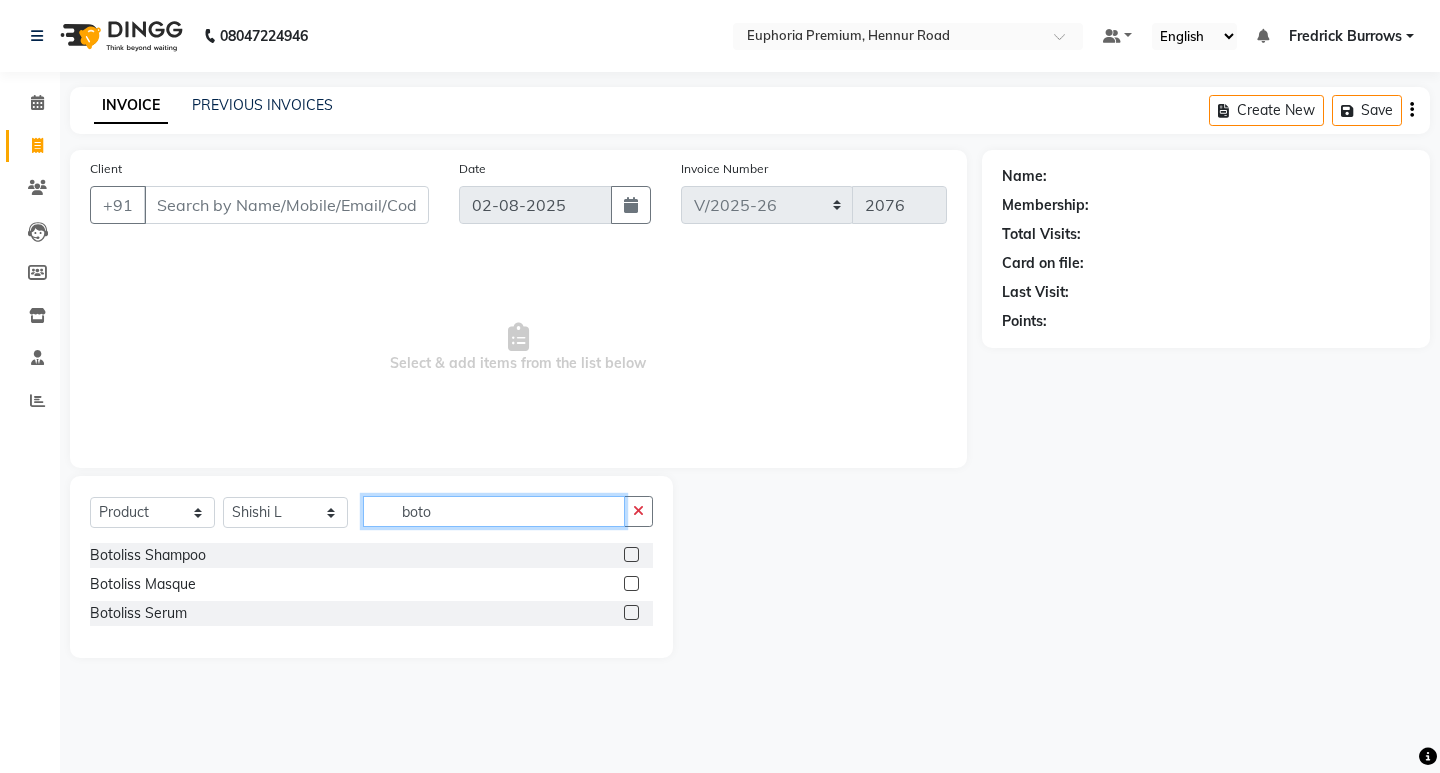 type on "boto" 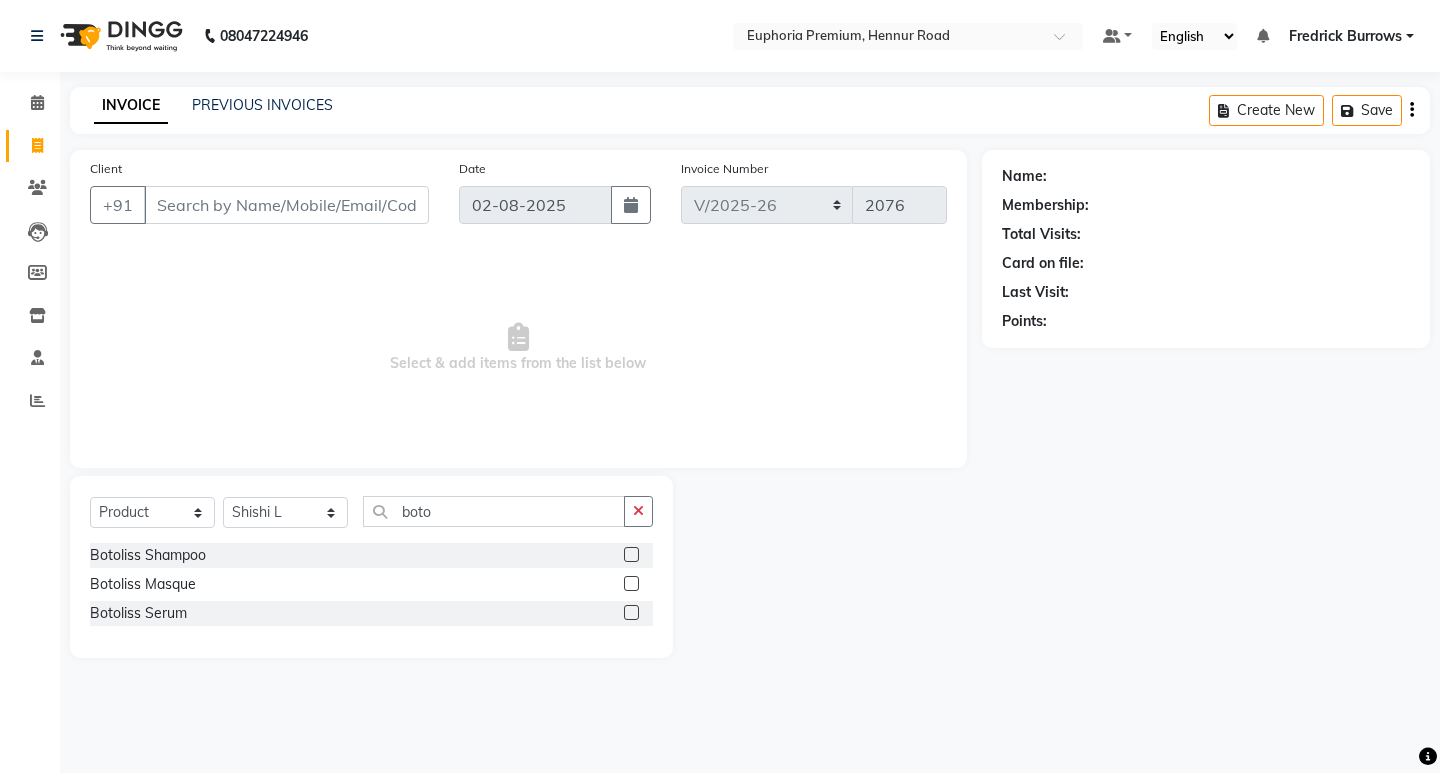 click 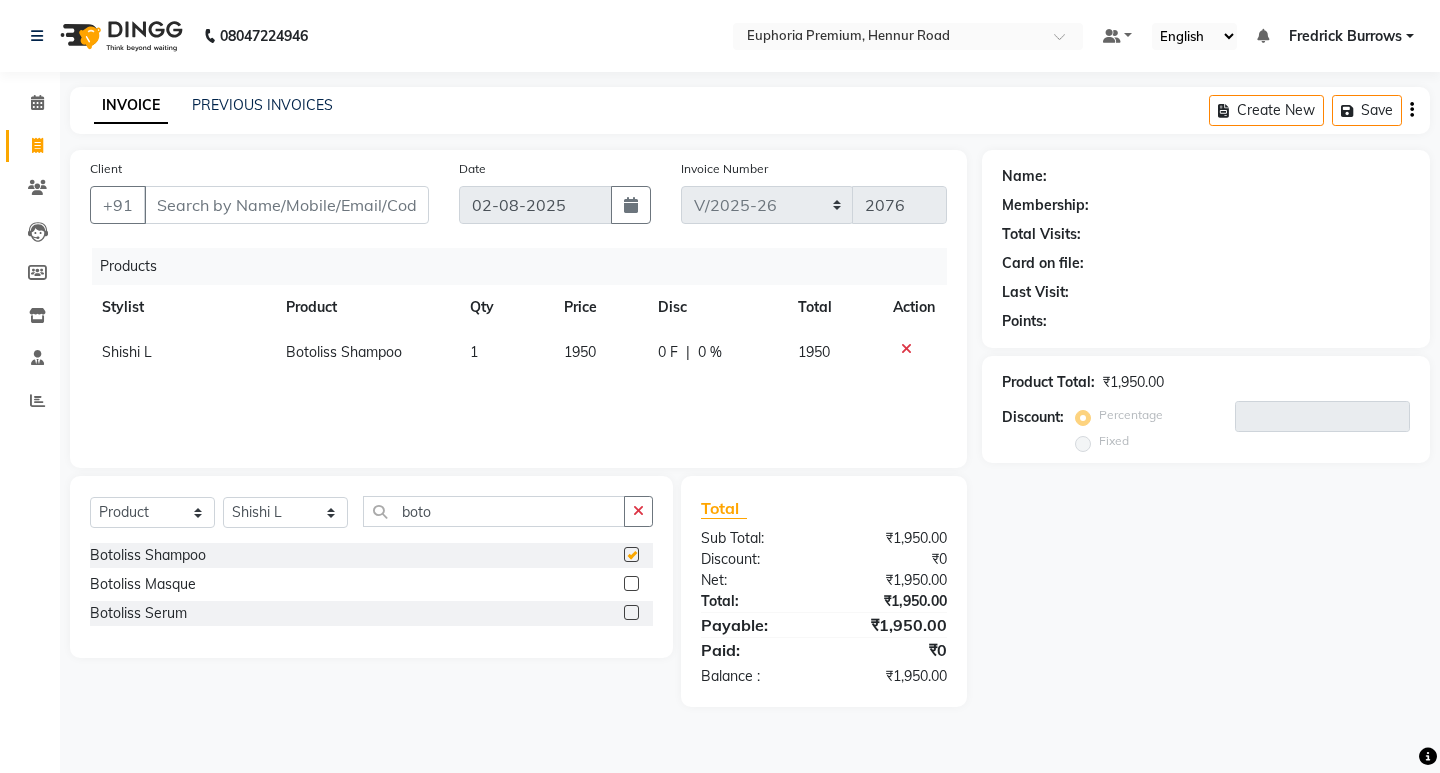 click 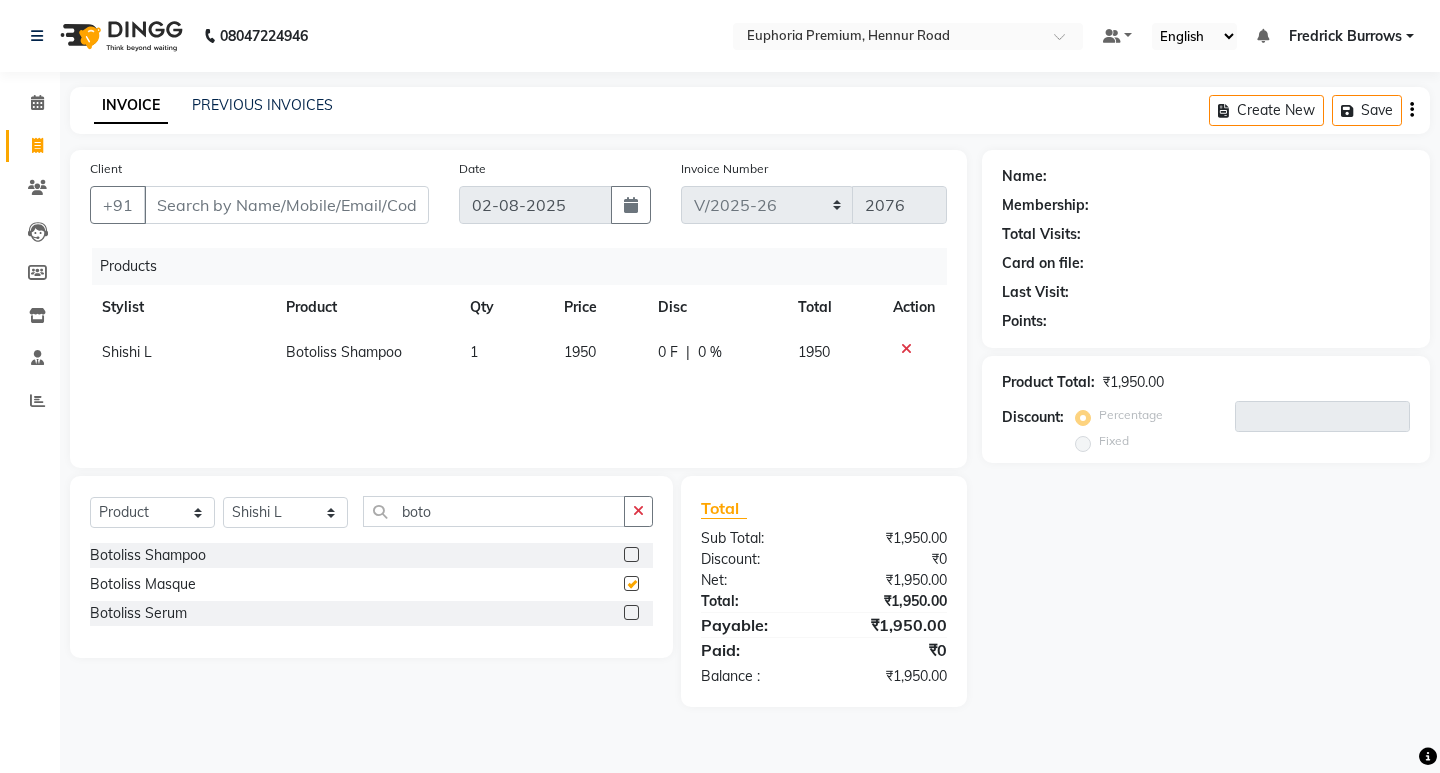 checkbox on "false" 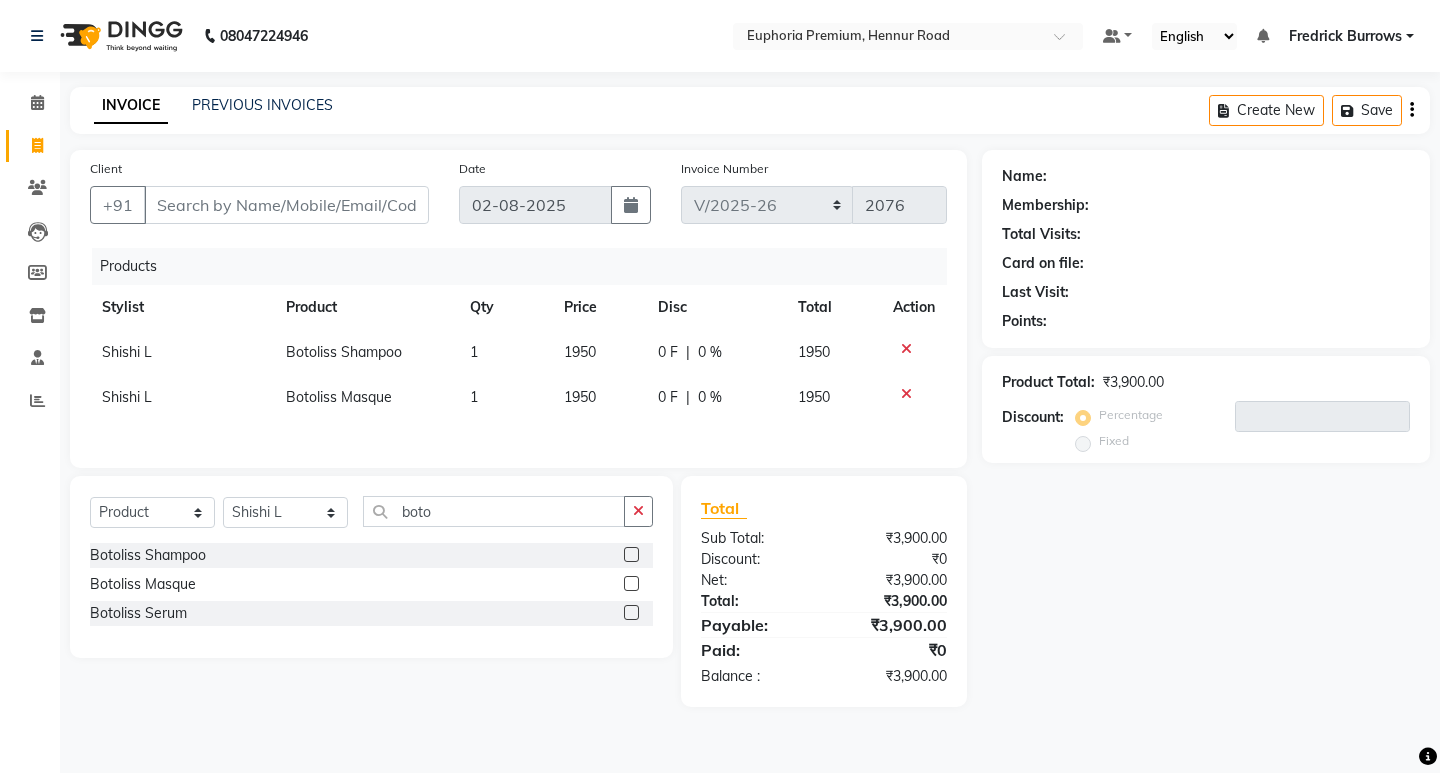 checkbox on "false" 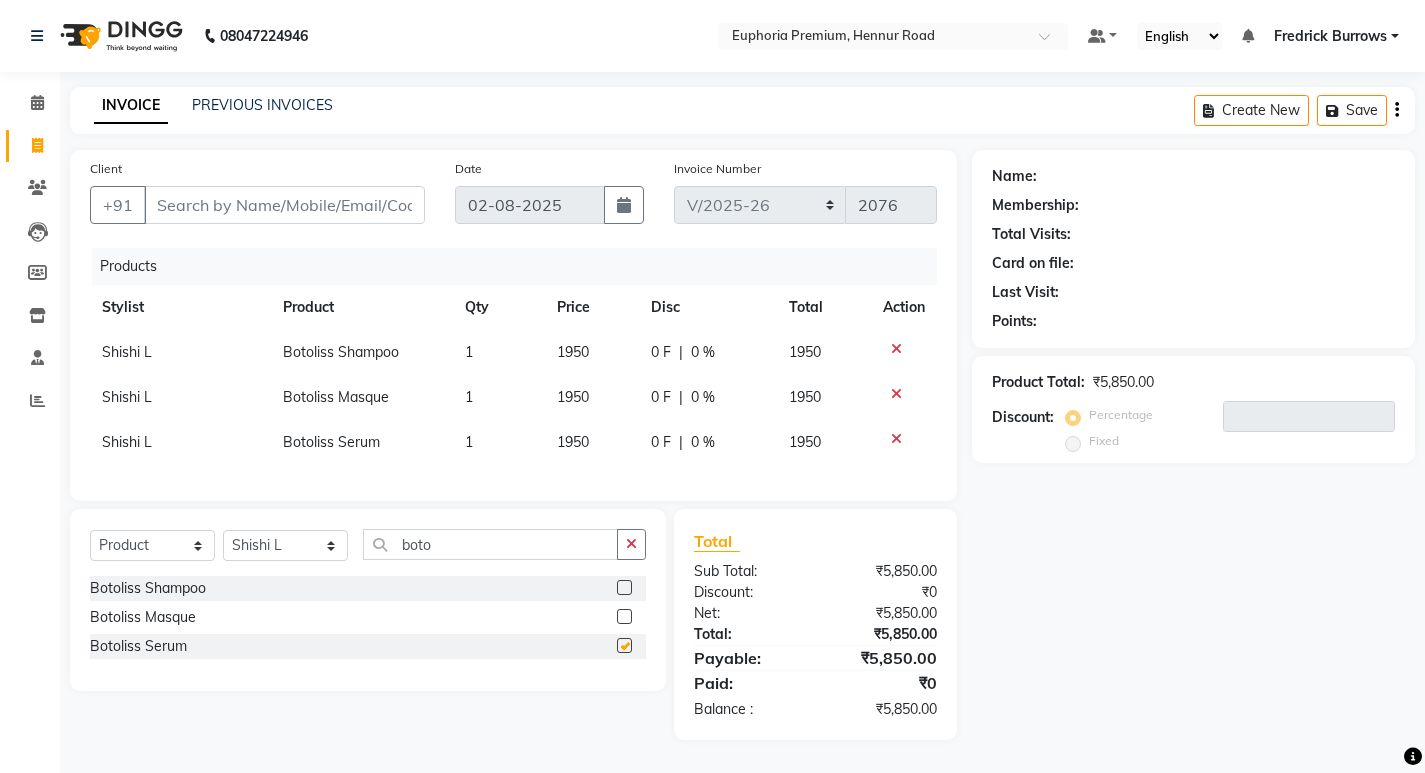 checkbox on "false" 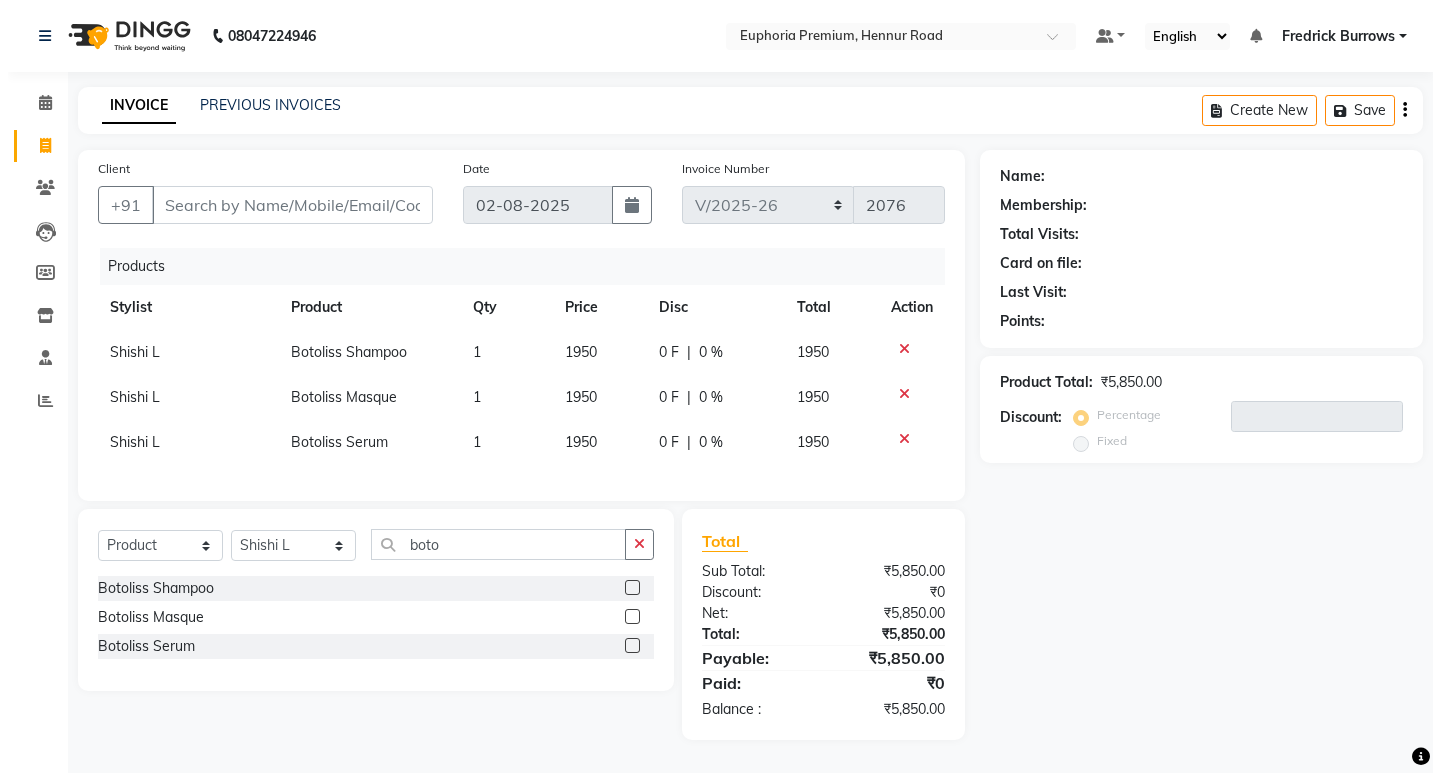 scroll, scrollTop: 0, scrollLeft: 0, axis: both 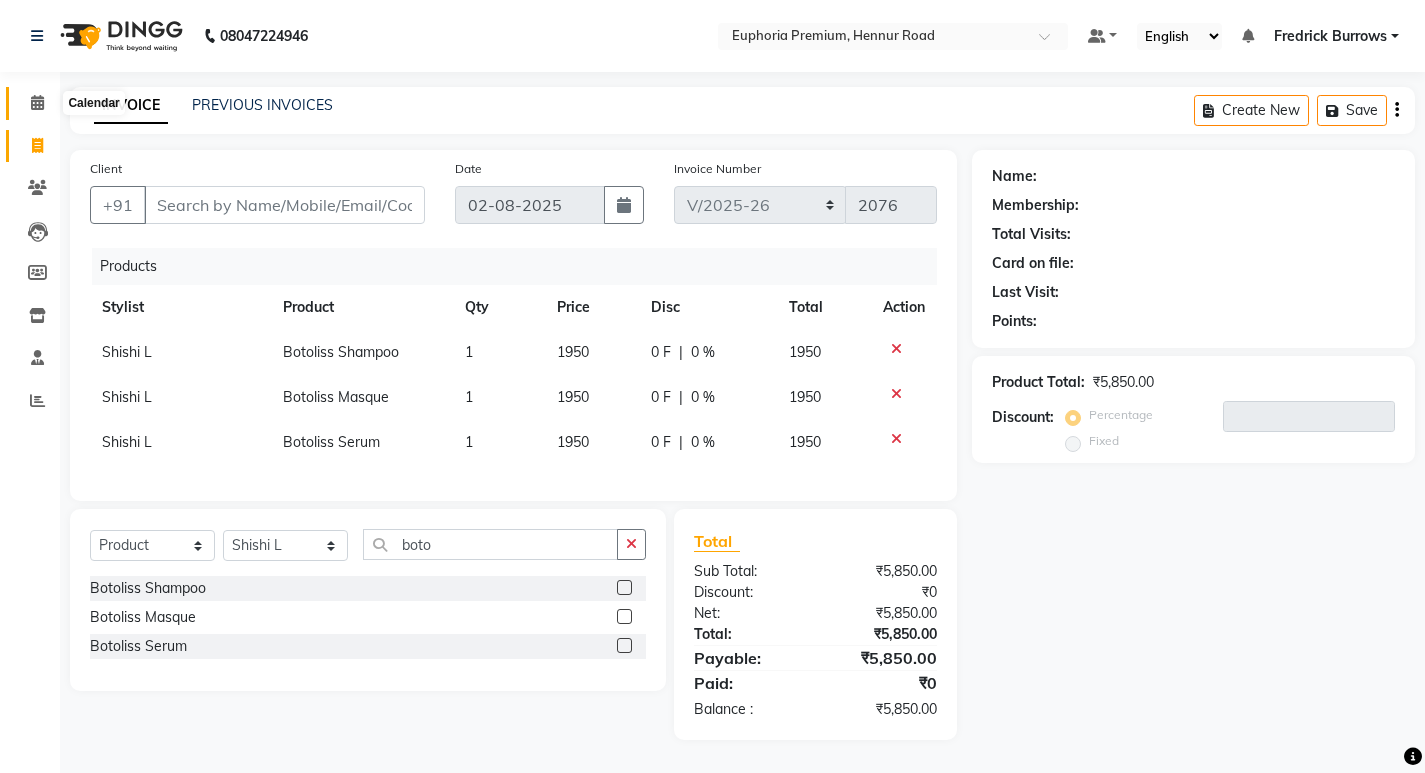 click 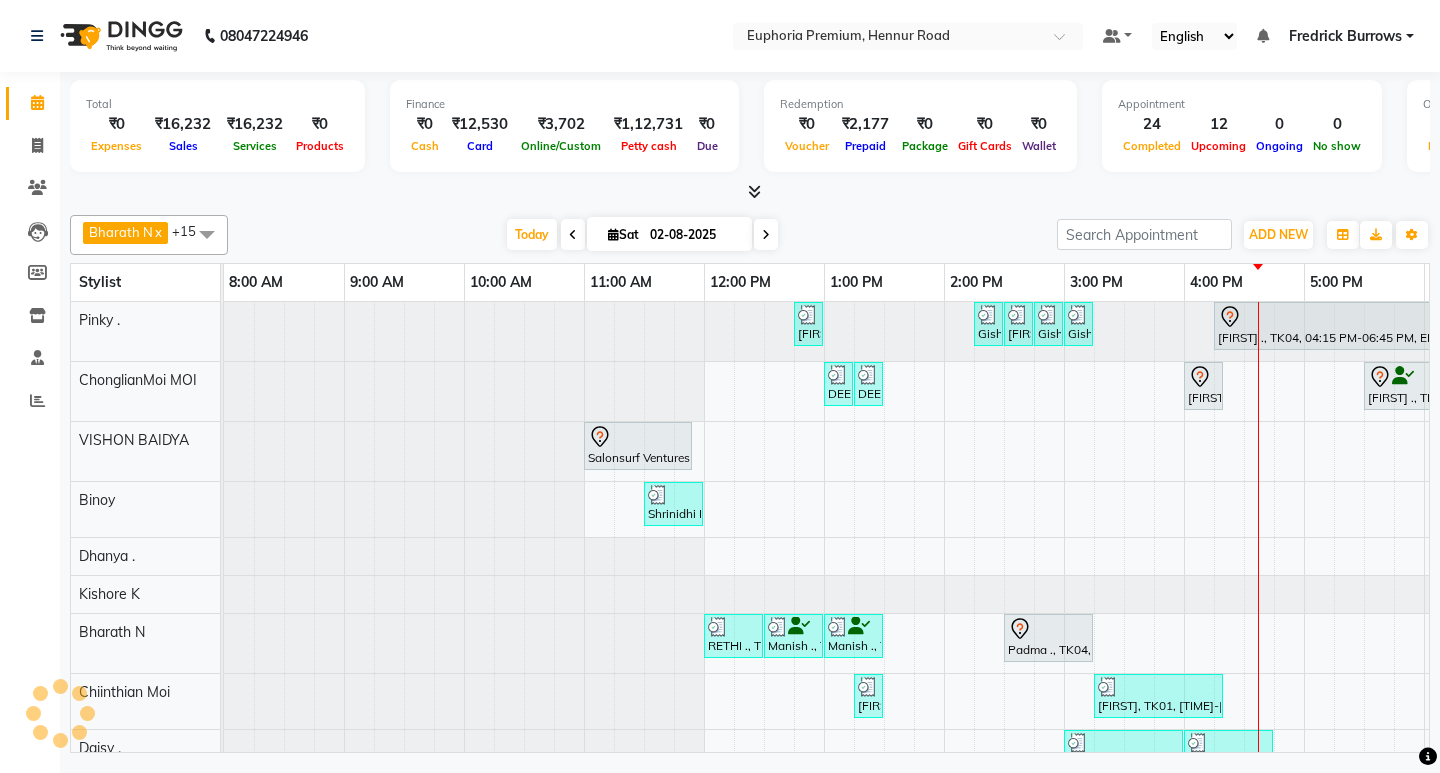 scroll, scrollTop: 0, scrollLeft: 475, axis: horizontal 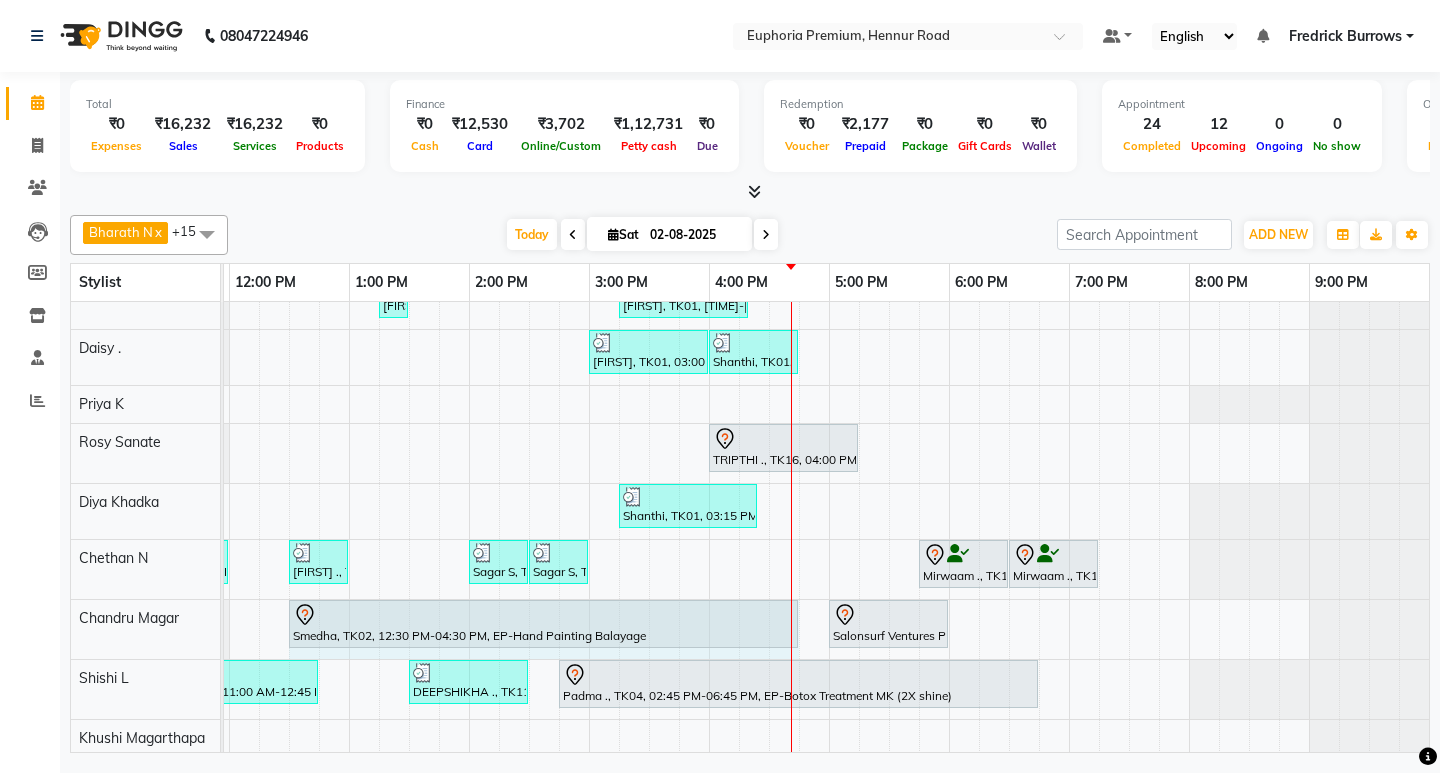 click on "[FIRST], TK02, 12:30 PM-04:30 PM, EP-Hand Painting Balayage             Salonsurf Ventures Pvt Ltd, TK03, 05:00 PM-06:00 PM, EP-Artistic Cut - Creative Stylist             [FIRST], TK02, 12:30 PM-04:30 PM, EP-Hand Painting Balayage" at bounding box center (-251, 629) 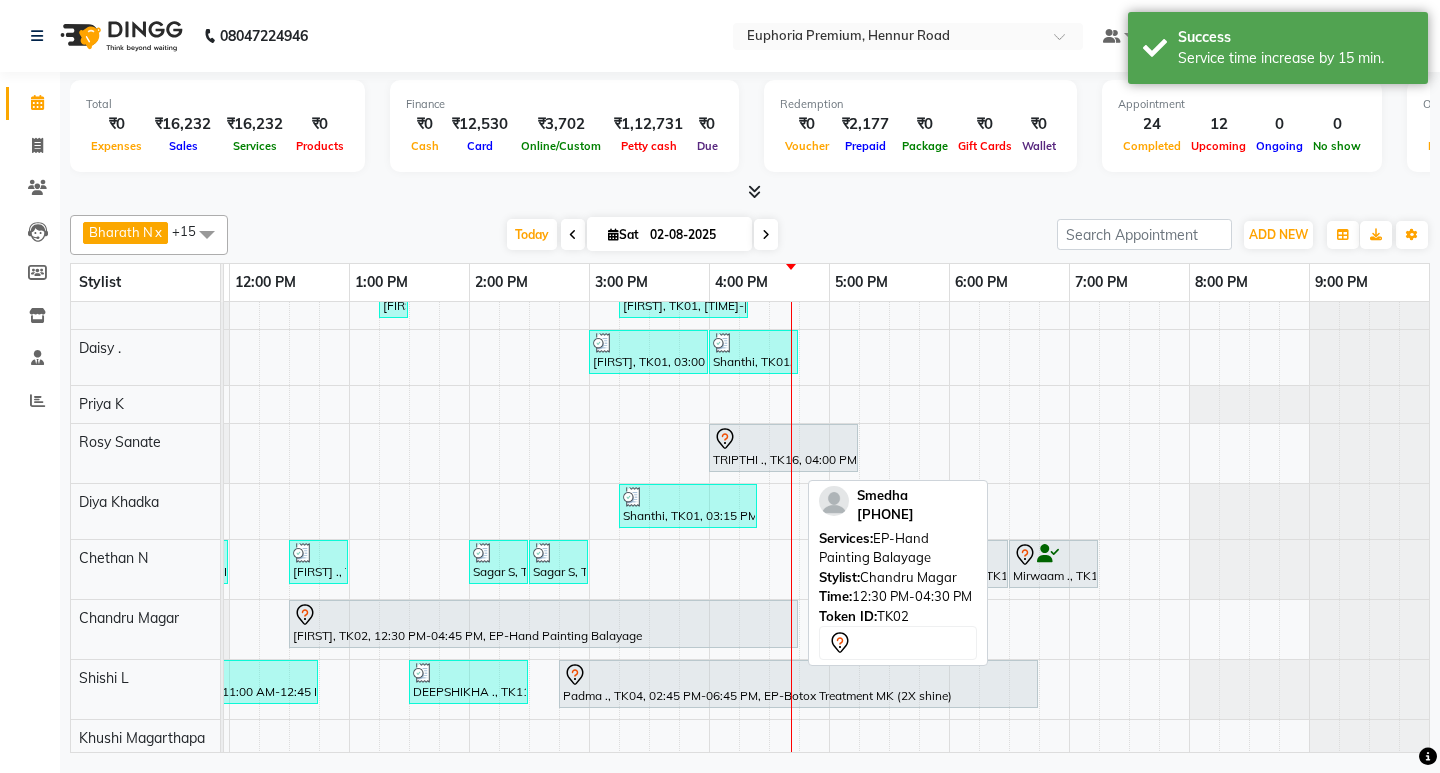 click at bounding box center [543, 615] 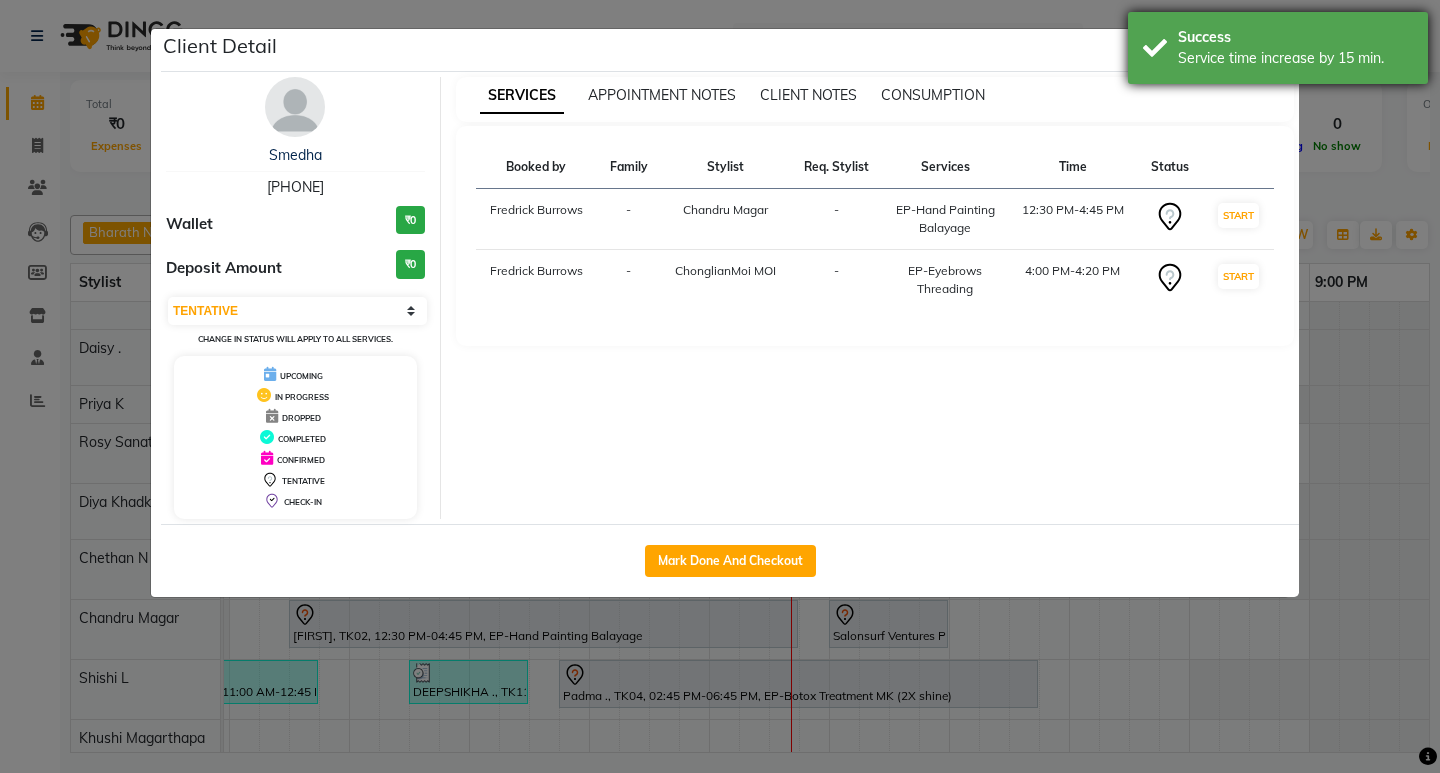click on "Success" at bounding box center [1295, 37] 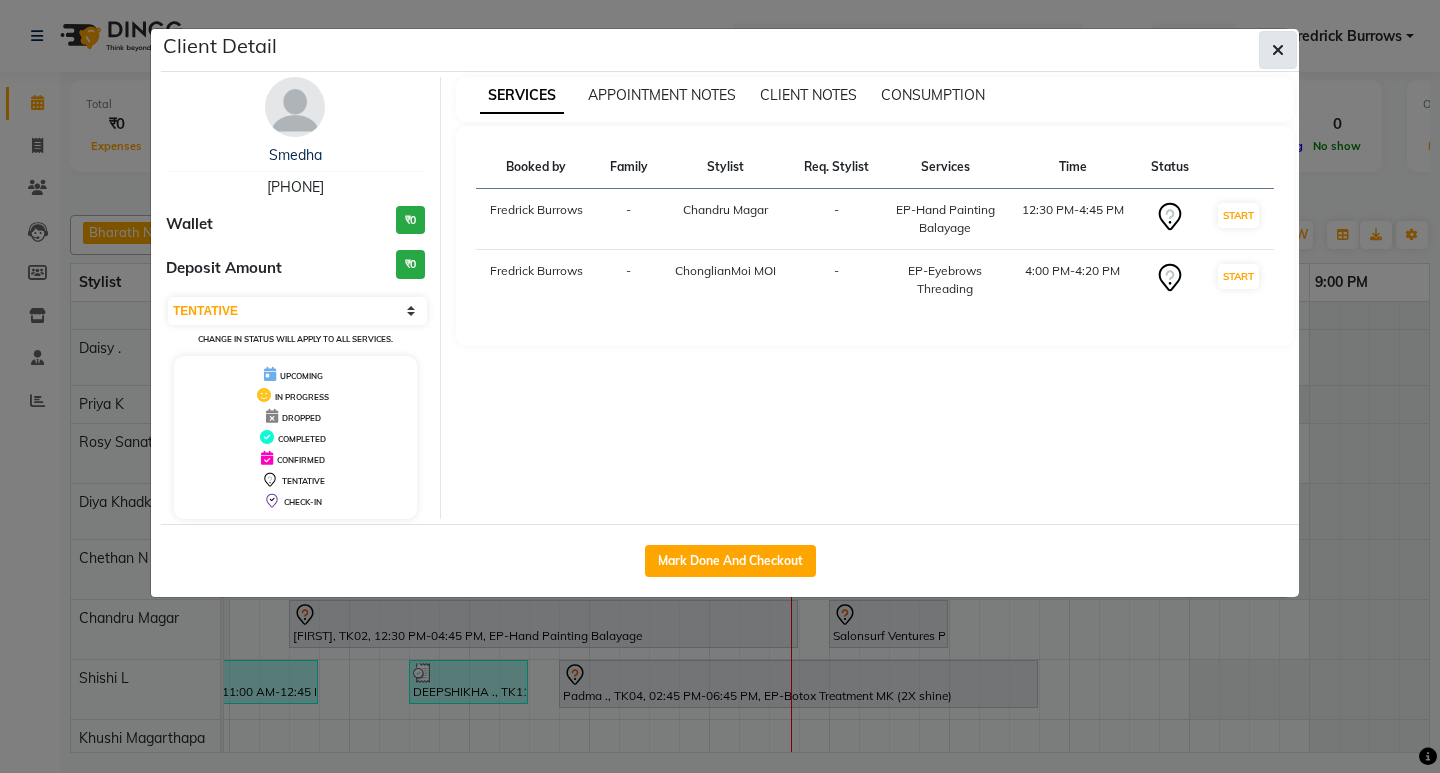 click 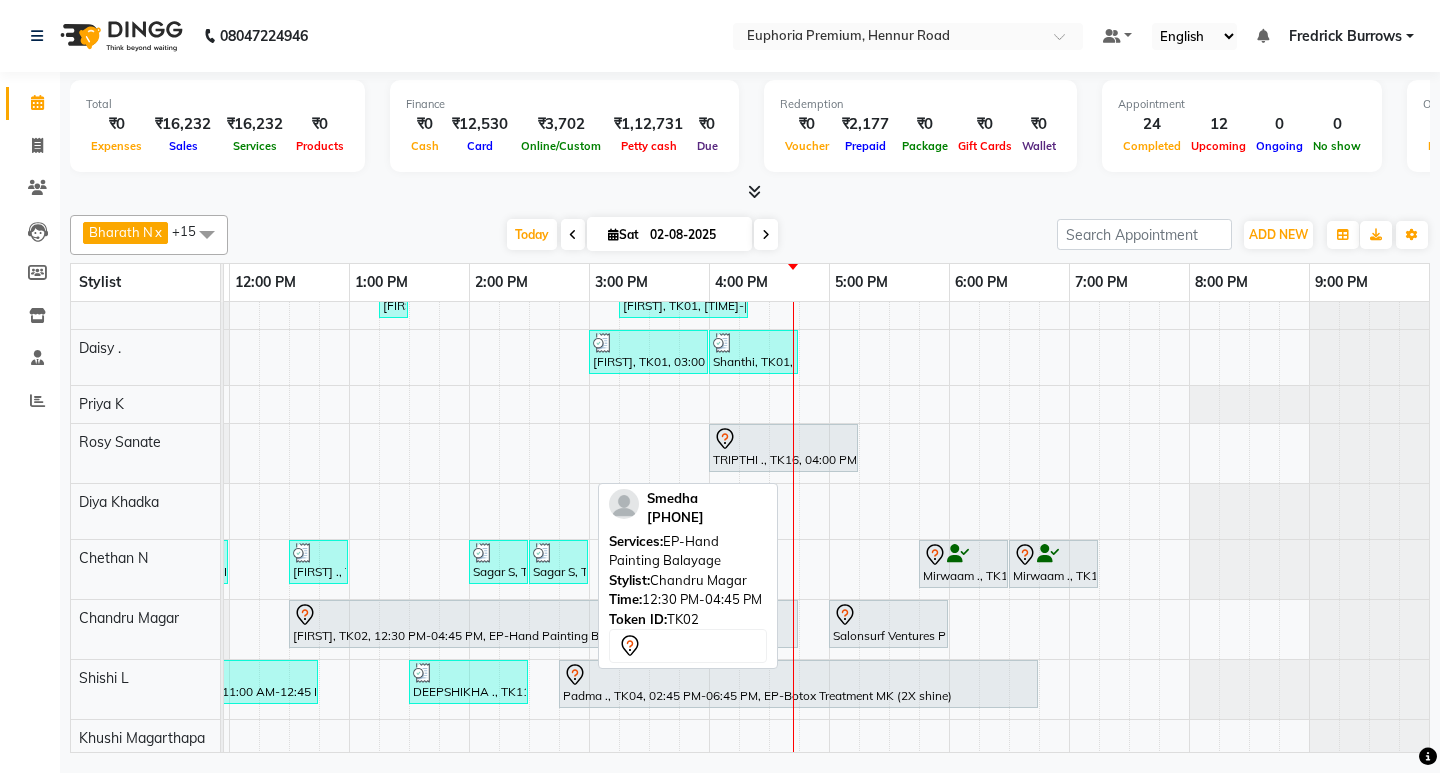 scroll, scrollTop: 420, scrollLeft: 475, axis: both 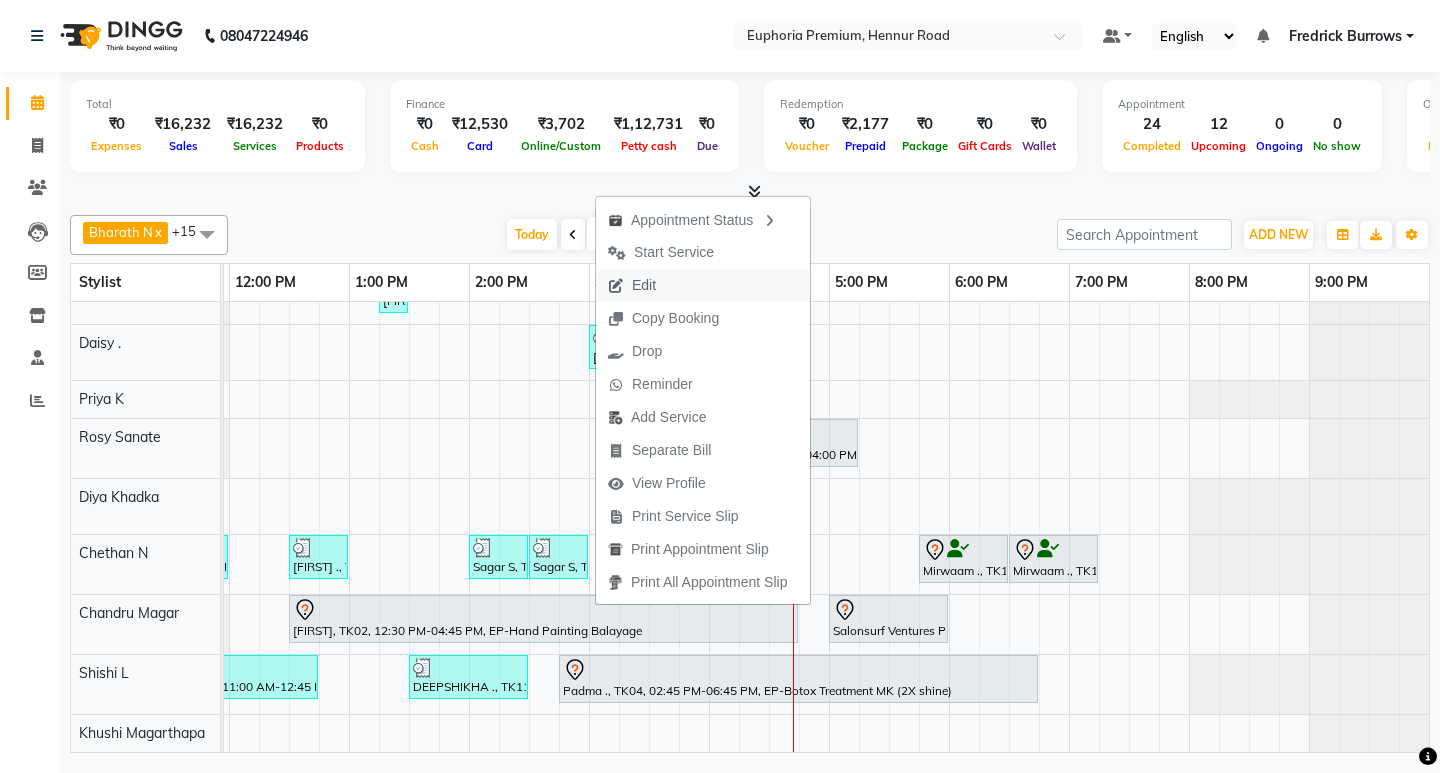 click on "Edit" at bounding box center [703, 285] 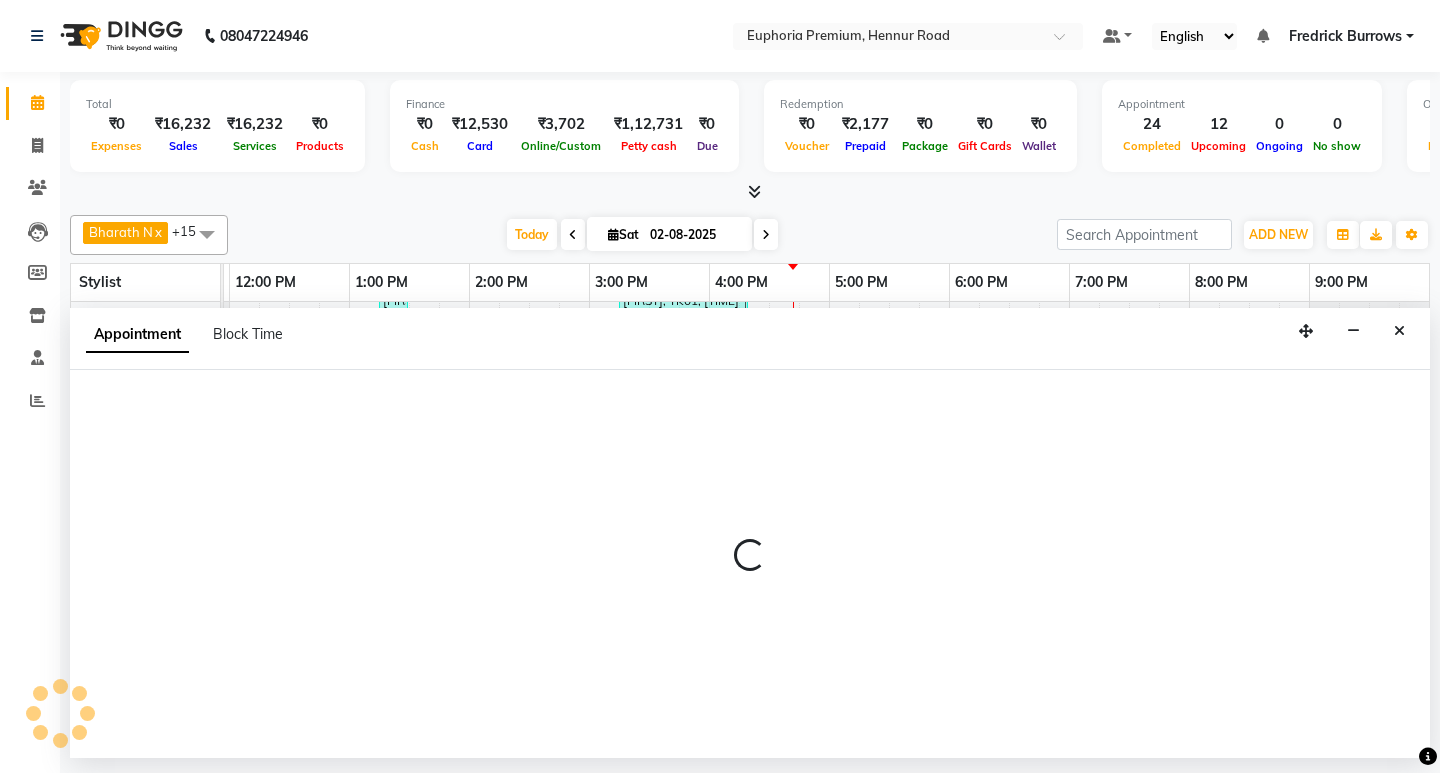 select on "tentative" 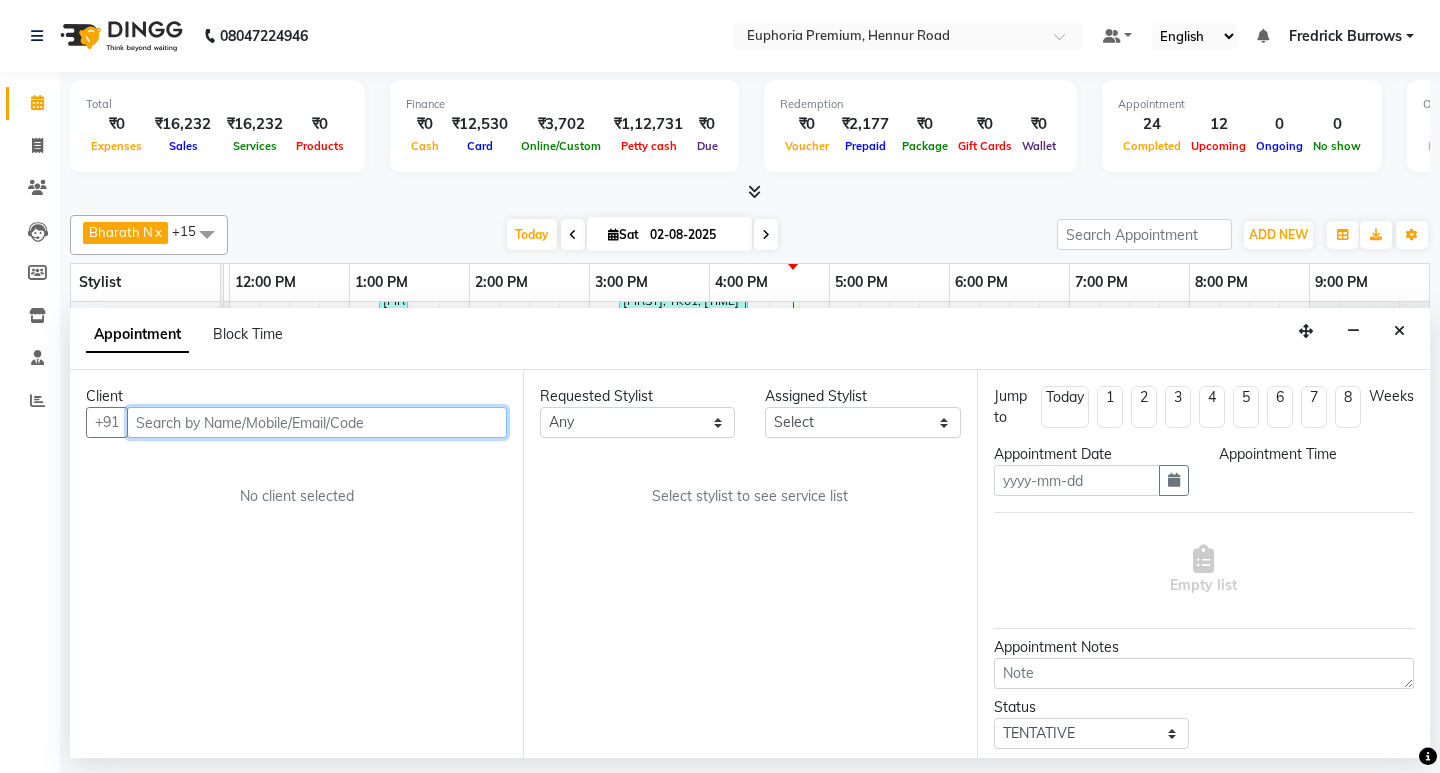 type on "02-08-2025" 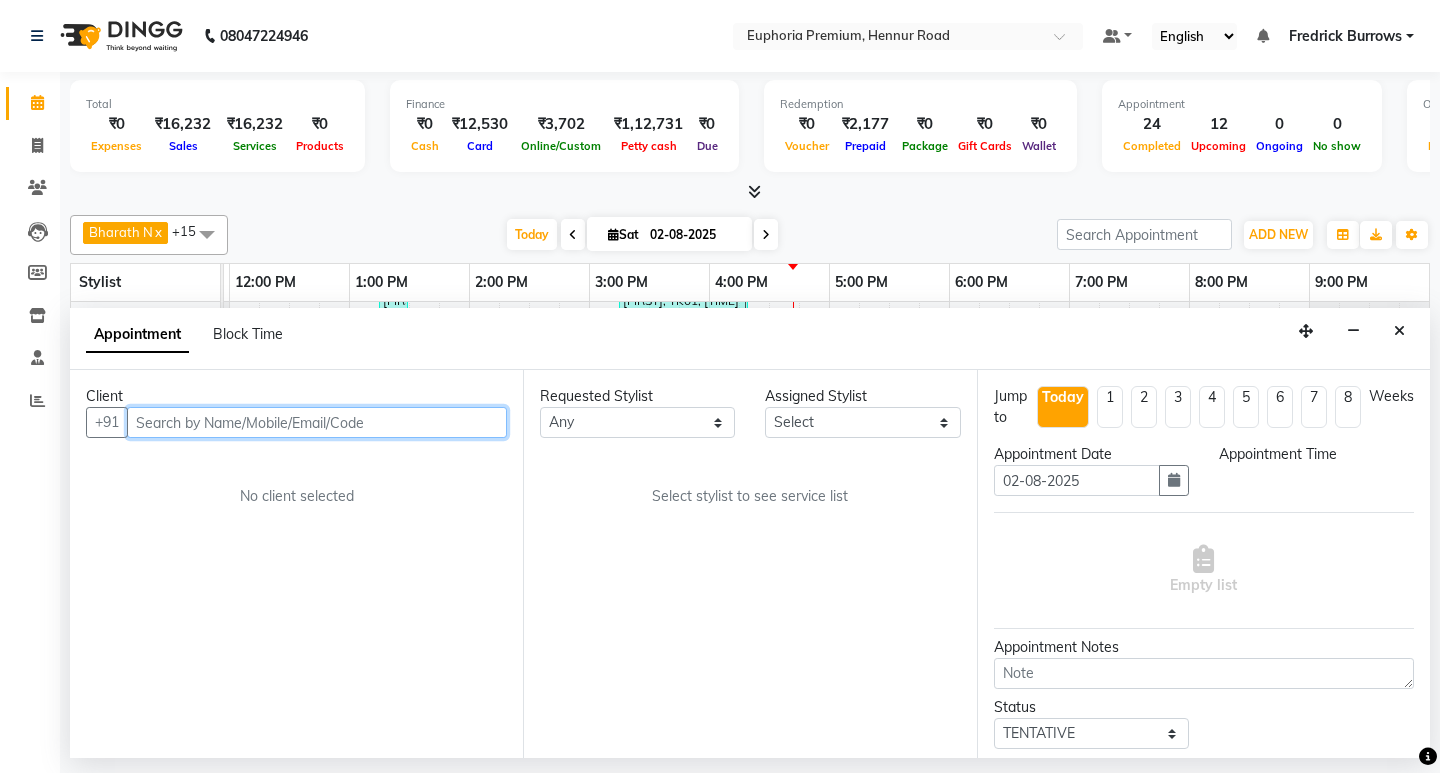 scroll, scrollTop: 0, scrollLeft: 475, axis: horizontal 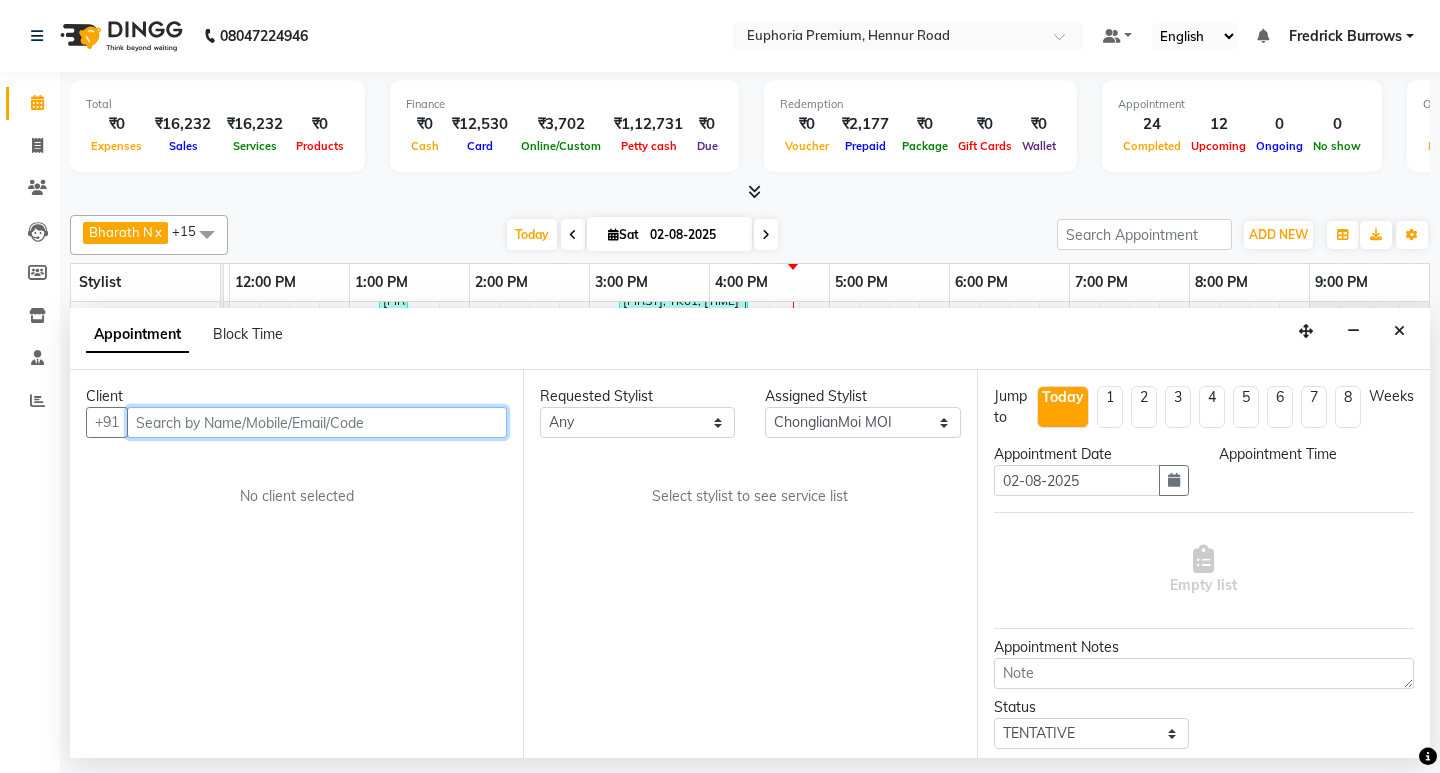 select on "750" 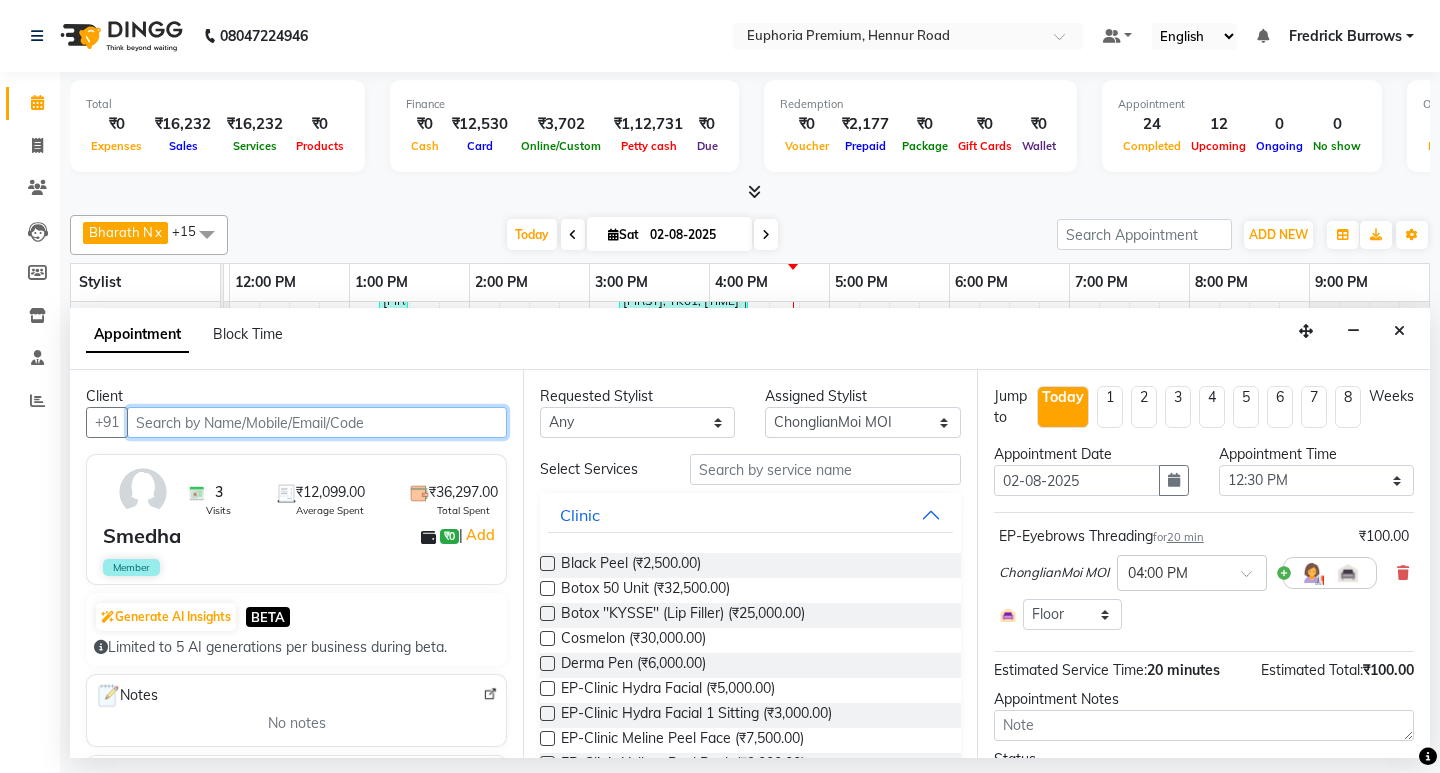 scroll, scrollTop: 0, scrollLeft: 475, axis: horizontal 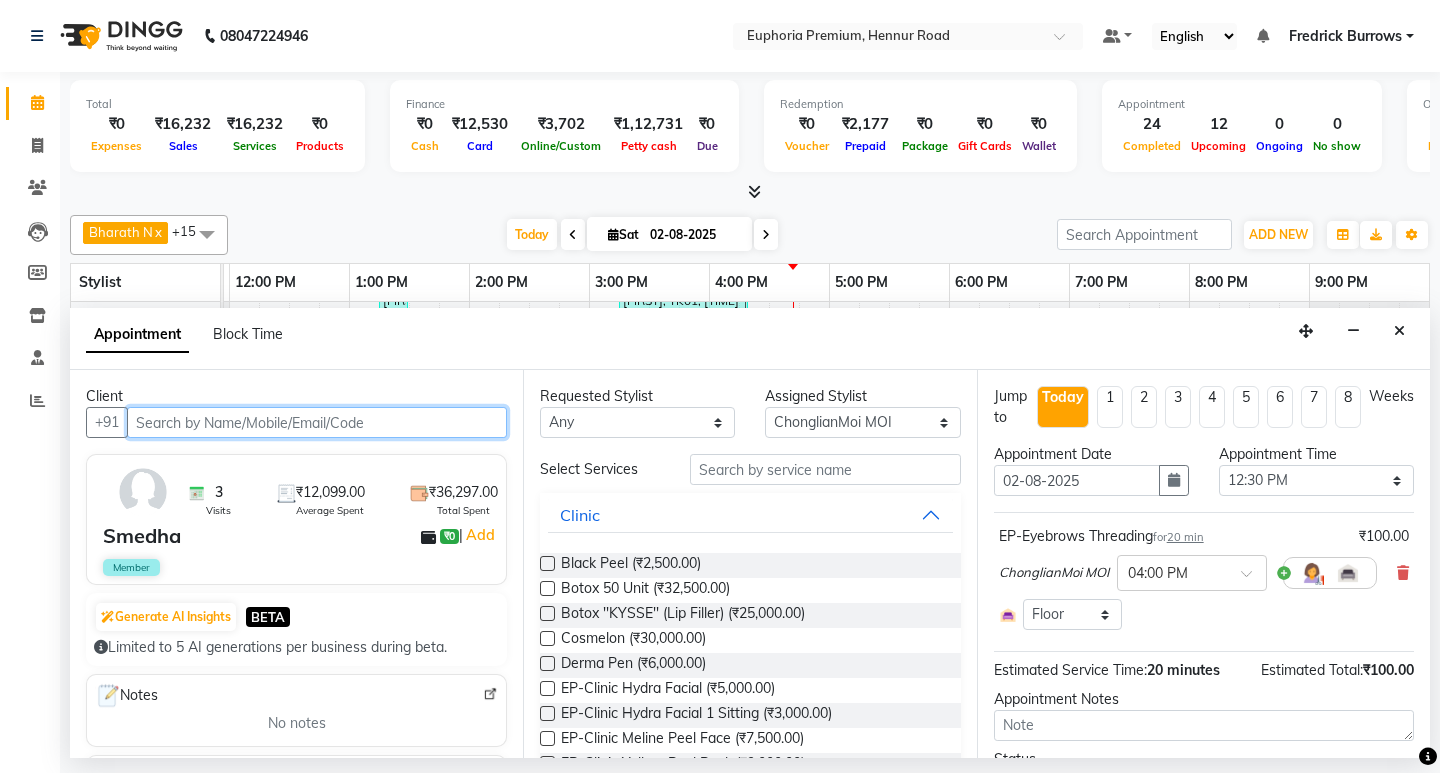 select on "4006" 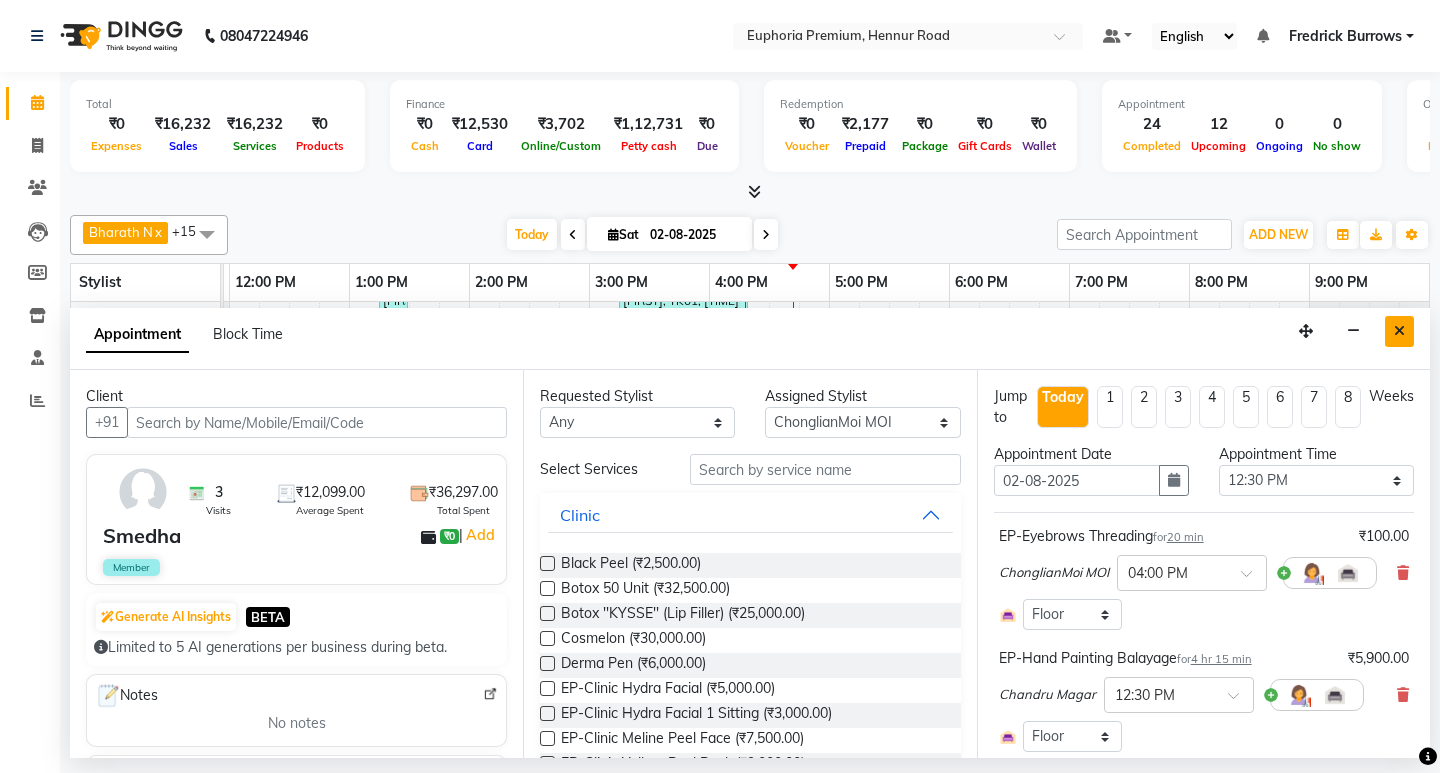 click at bounding box center (1399, 331) 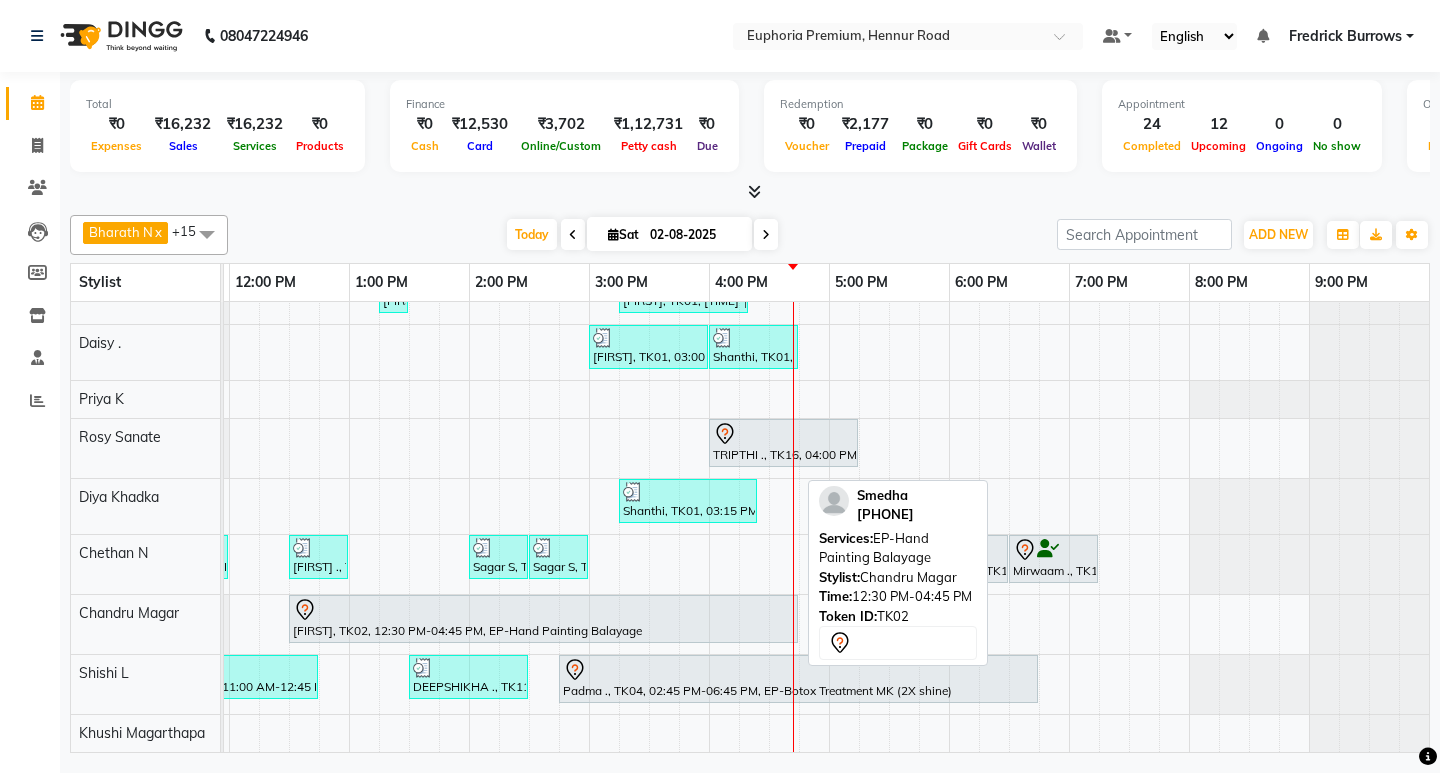 click on "[FIRST], TK02, 12:30 PM-04:45 PM, EP-Hand Painting Balayage" at bounding box center (543, 619) 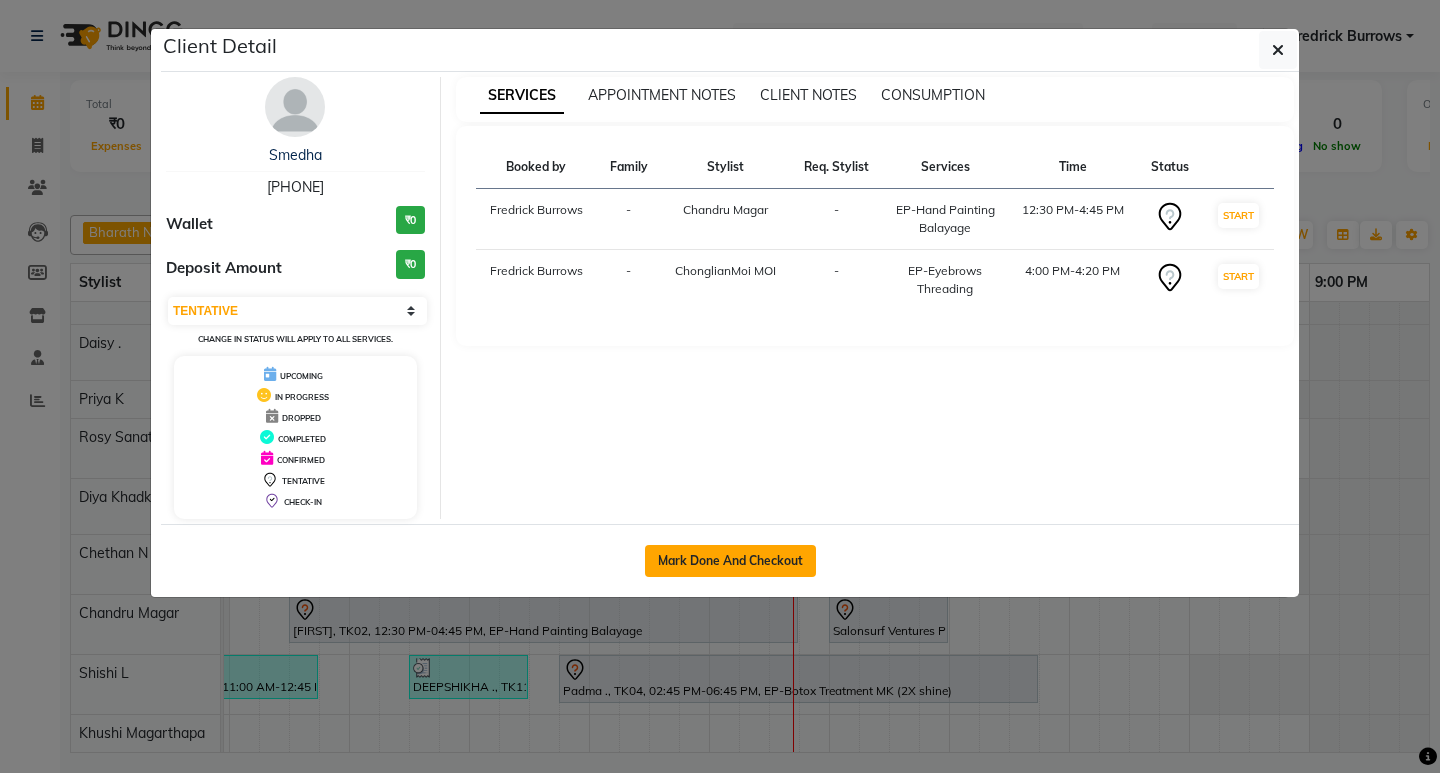 click on "Mark Done And Checkout" 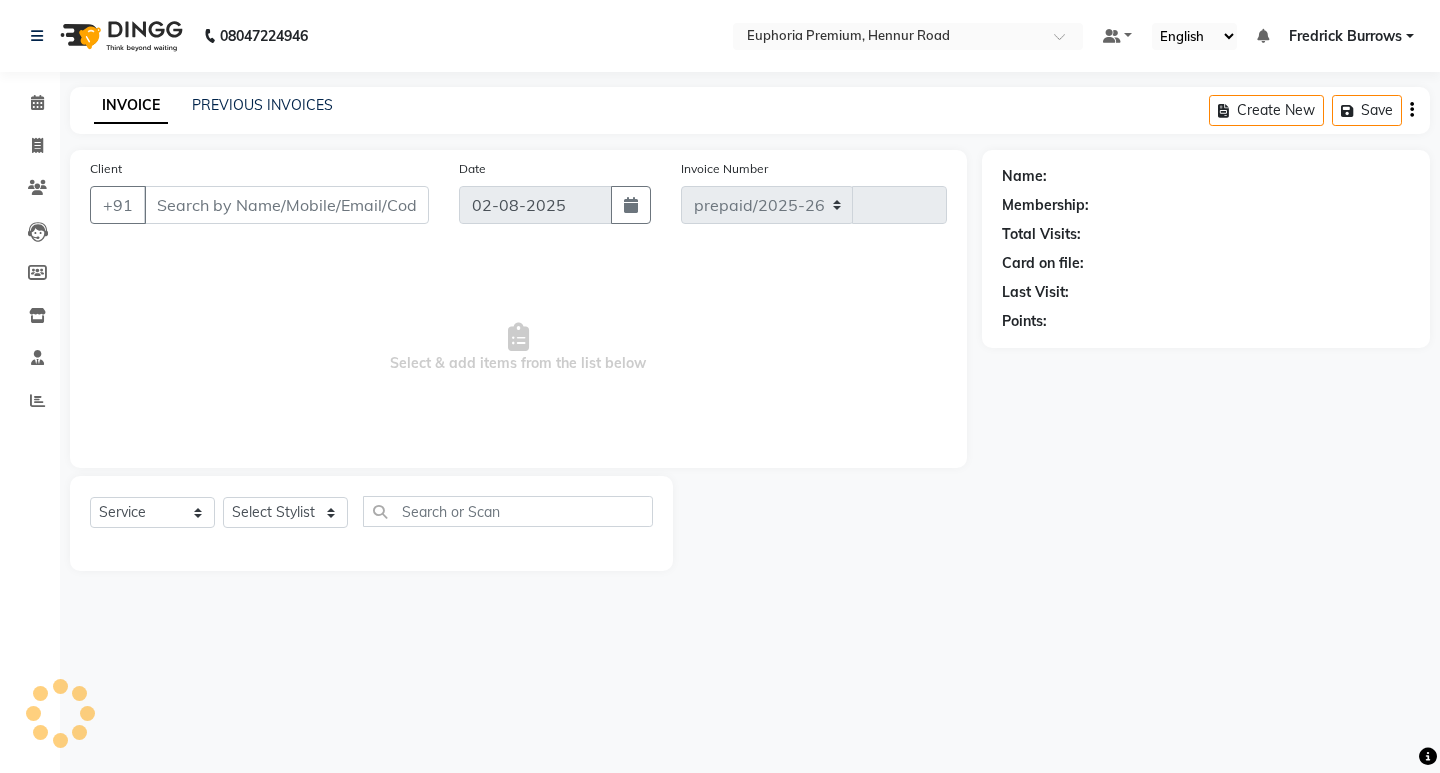 select on "7925" 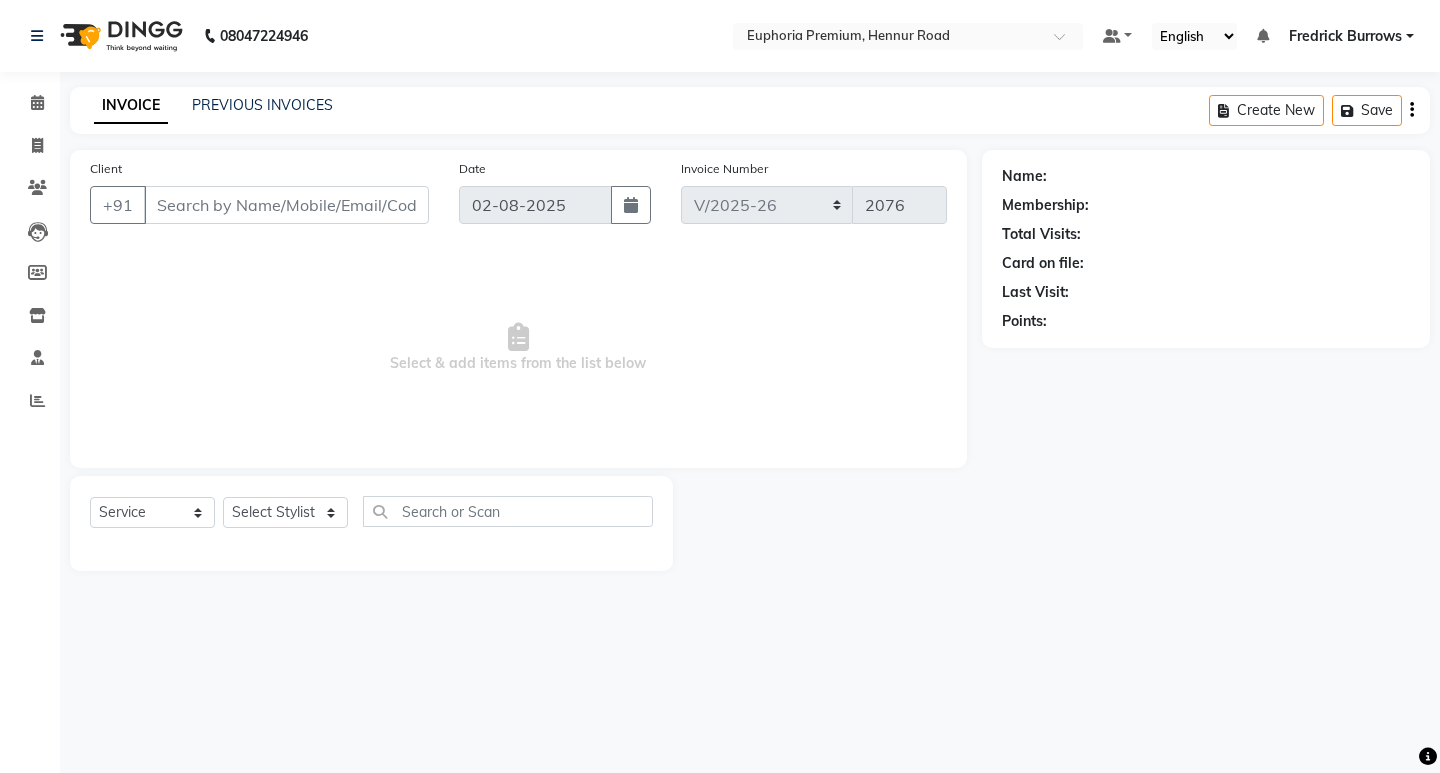type on "99******51" 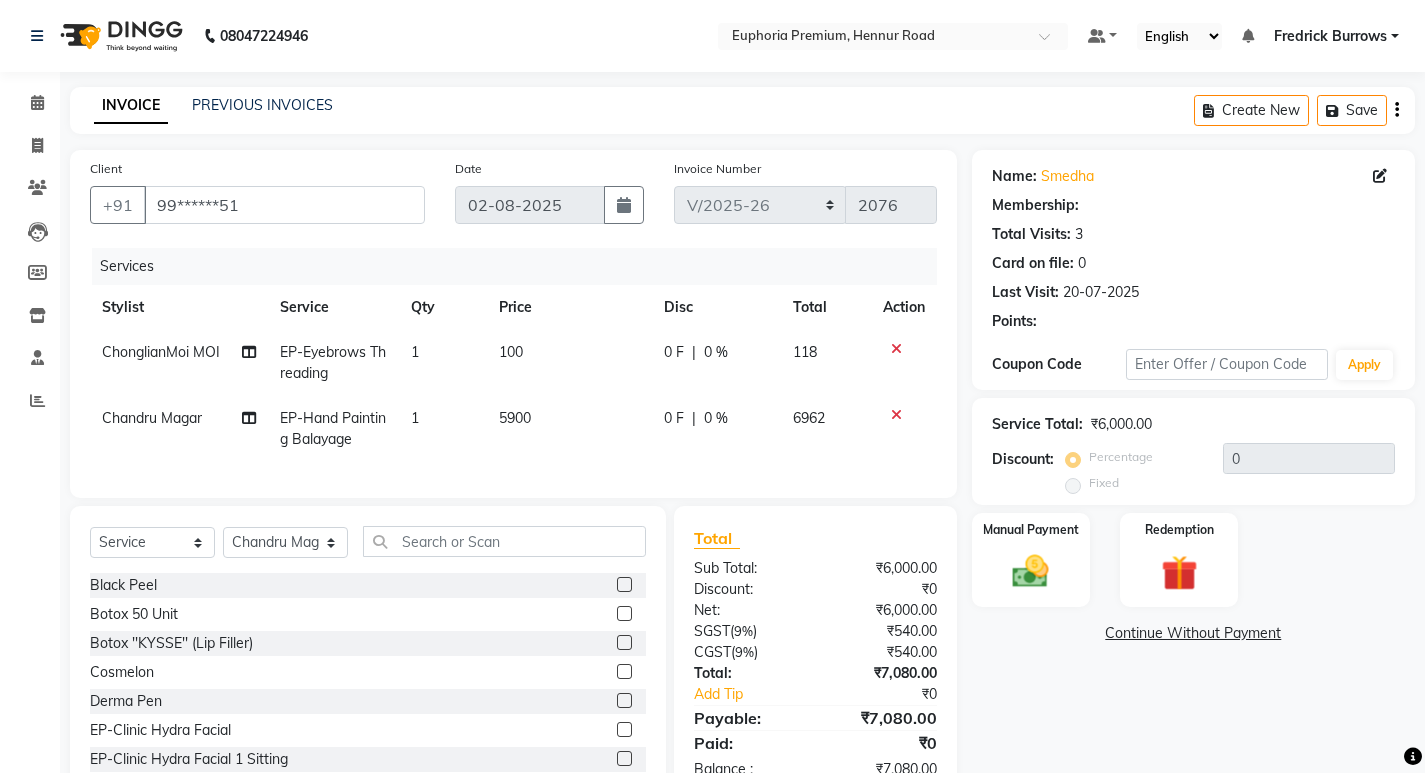 select on "2: Object" 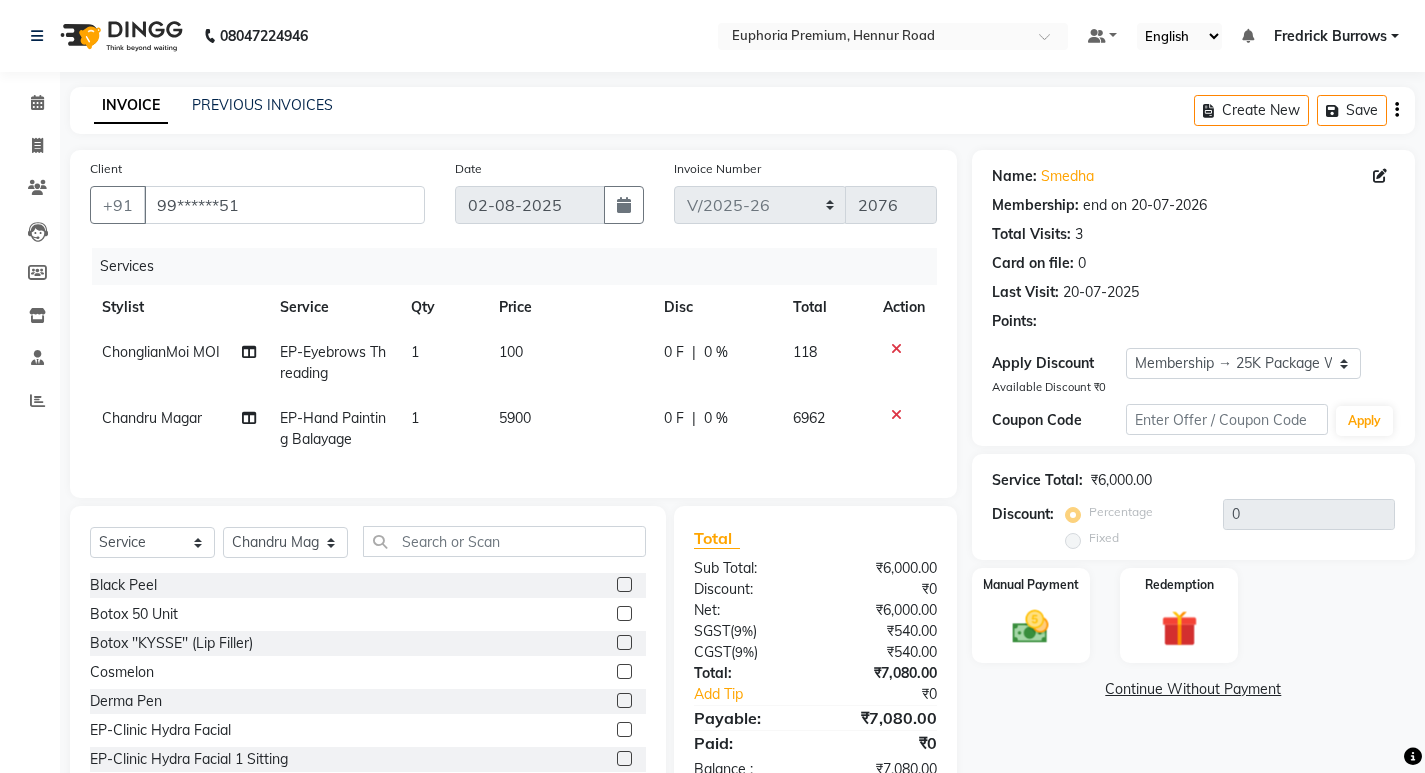 type on "15" 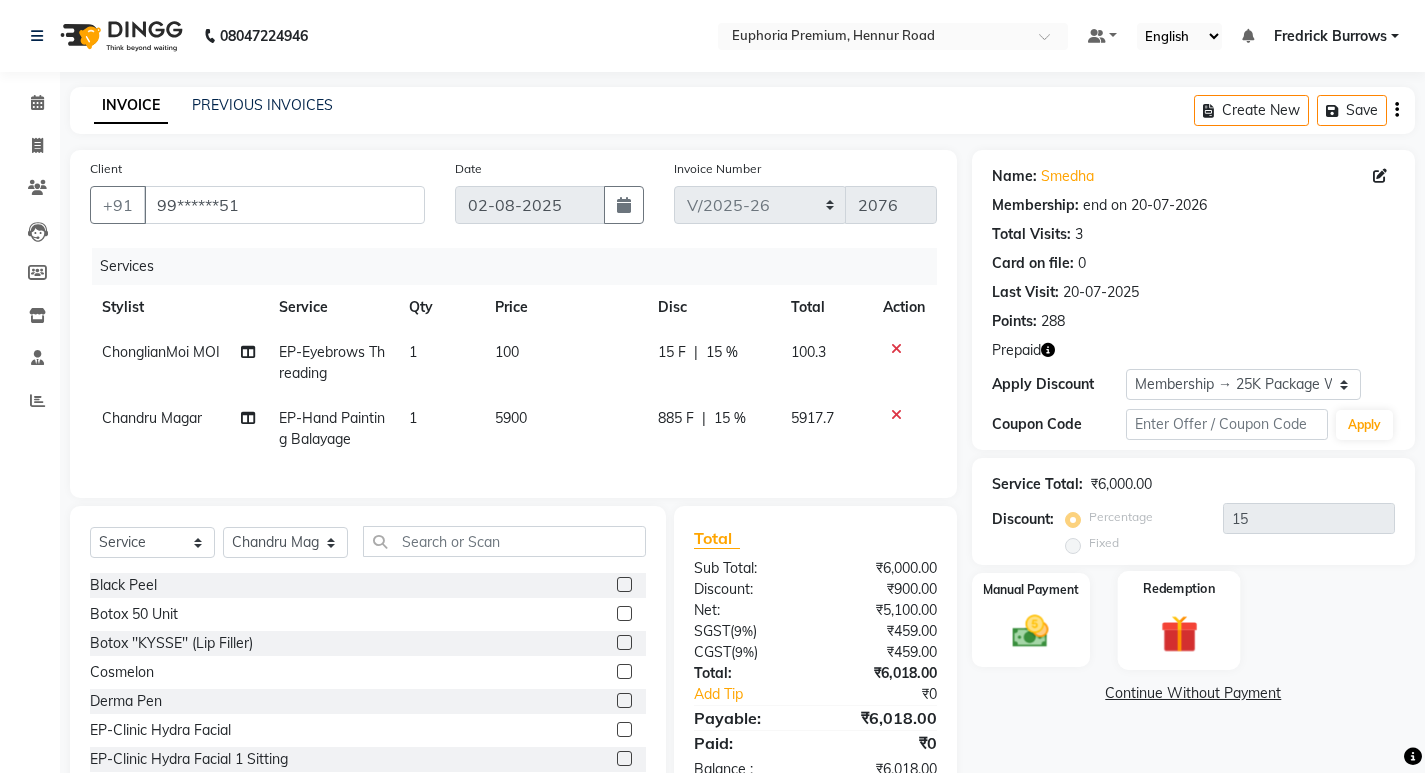 click 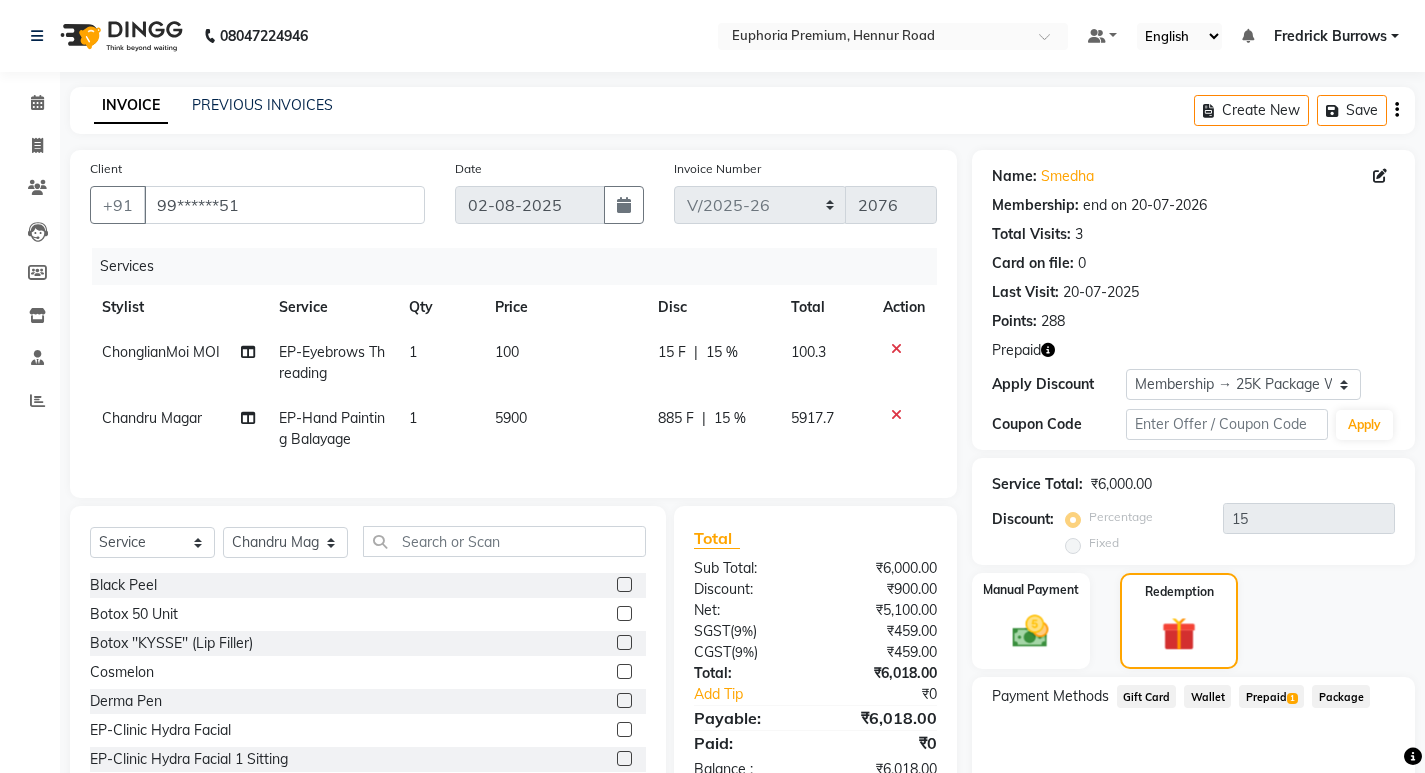 click on "Prepaid  1" 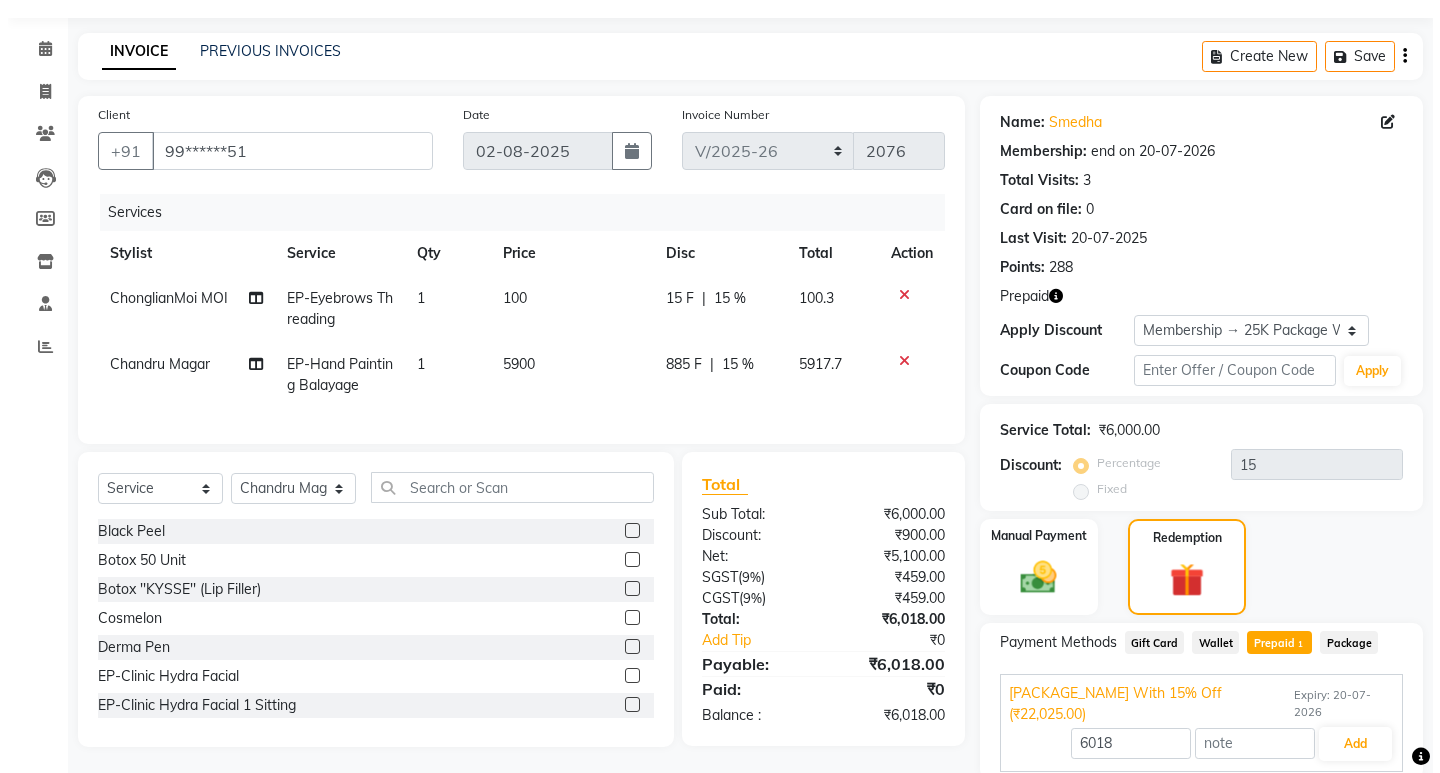 scroll, scrollTop: 0, scrollLeft: 0, axis: both 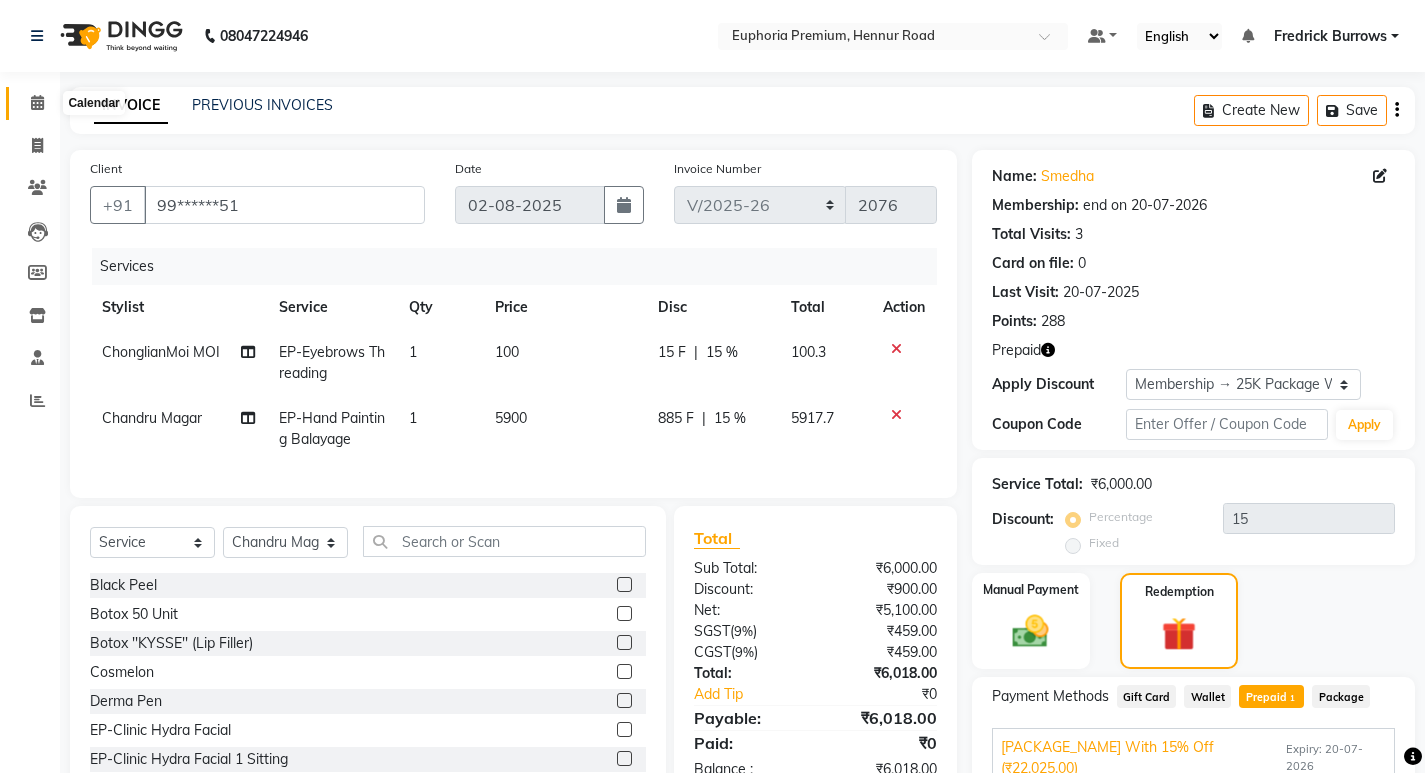 click 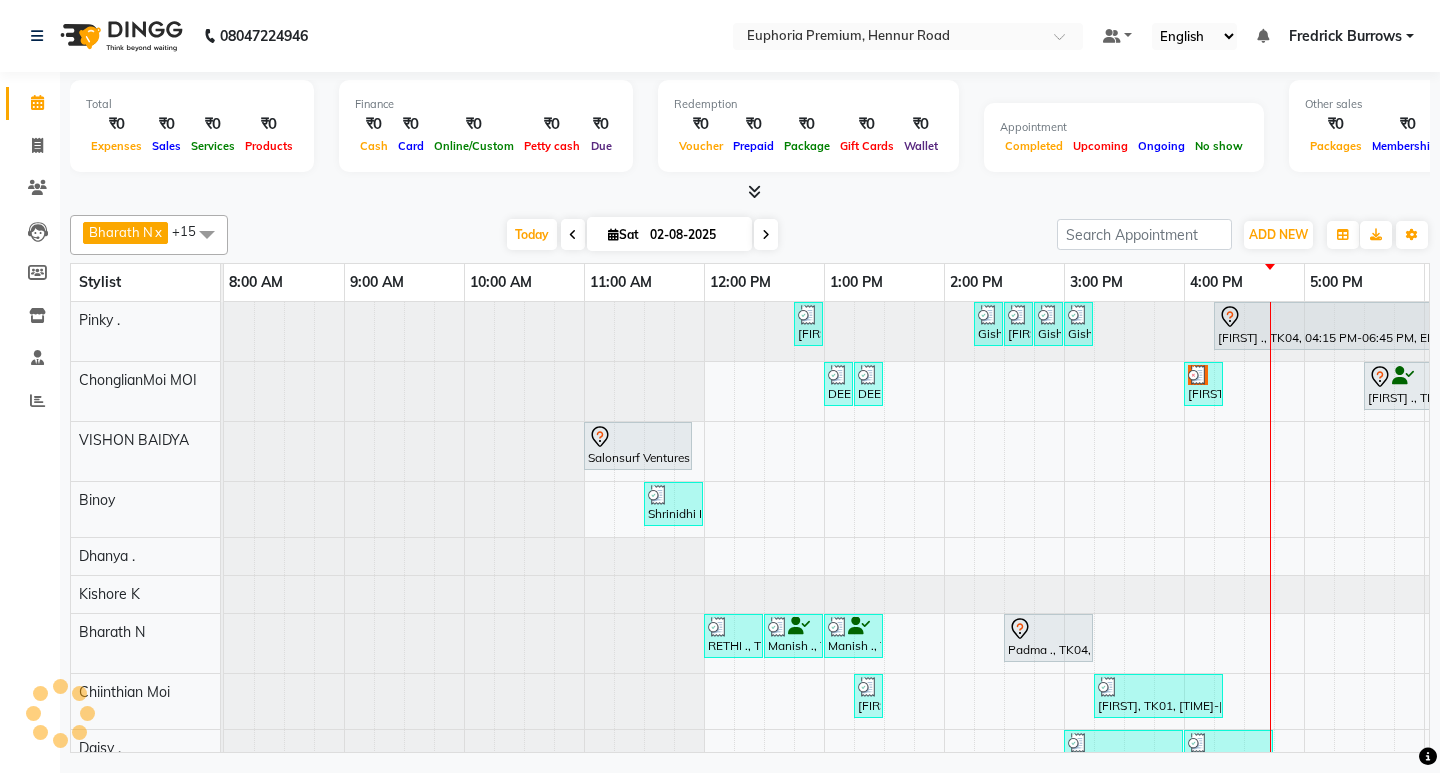 scroll, scrollTop: 0, scrollLeft: 0, axis: both 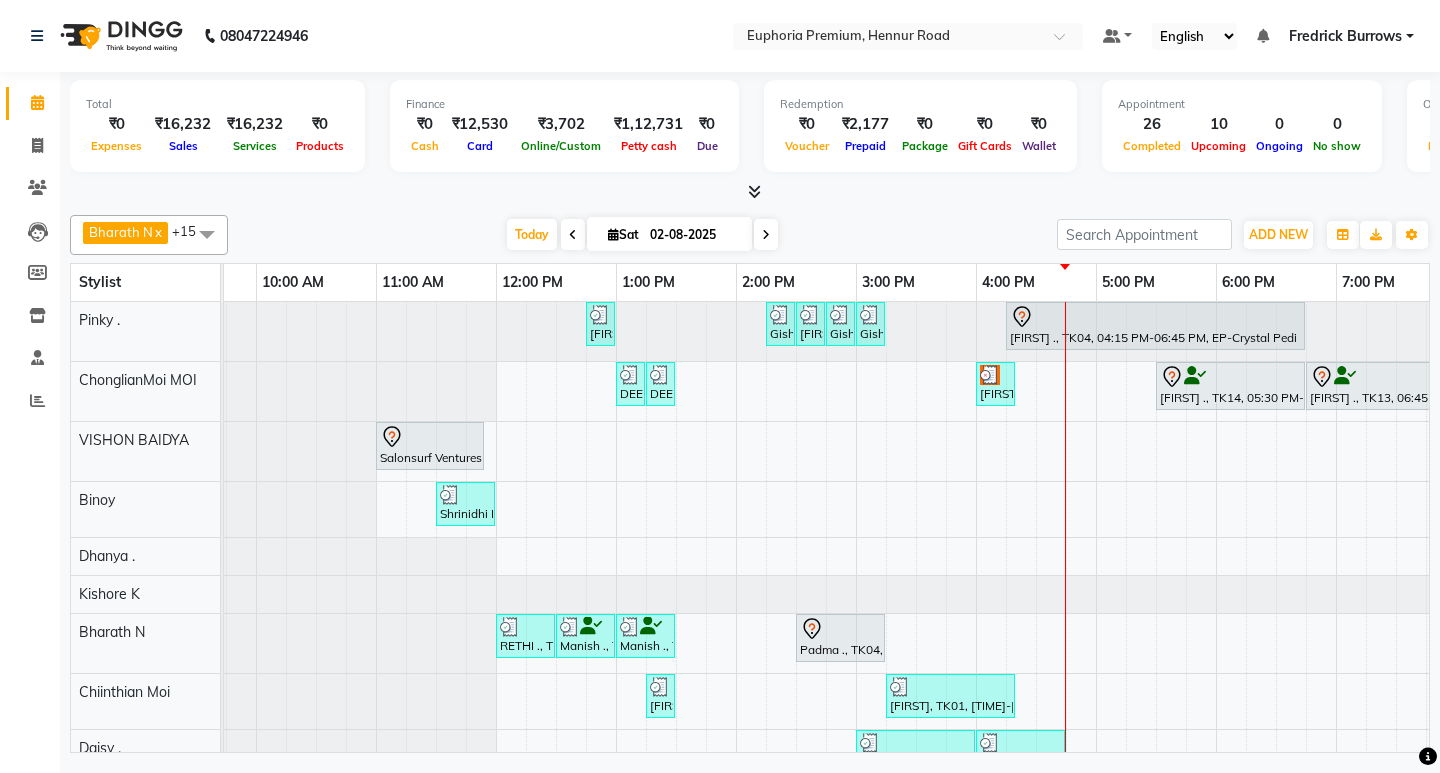 click on "Madhumita ., TK08, 12:45 PM-01:00 PM, EP-Eyebrows Threading Gisha ., TK10, 02:15 PM-02:30 PM, EP-Eyebrows Threading Gisha ., TK10, 02:30 PM-02:45 PM, EP-Full Arms Catridge Wax Gisha ., TK10, 02:45 PM-03:00 PM, EP-Half Legs Catridge Wax Gisha ., TK10, 03:00 PM-03:15 PM, EP-Under Arms Intimate Padma ., TK04, 04:15 PM-06:45 PM, EP-Crystal Pedi DEEPSHIKHA ., TK11, 01:00 PM-01:15 PM, EP-Full Arms Catridge Wax DEEPSHIKHA ., TK11, 01:15 PM-01:30 PM, EP-Half Legs Cream Wax Smedha, TK02, 04:00 PM-04:20 PM, EP-Eyebrows Threading Chandhana ., TK14, 05:30 PM-06:45 PM, EP-Tefiti Coffee Pedi Mirwaam ., TK13, 06:45 PM-08:15 PM, EP-Tefiti Coffee Pedi Salonsurf Ventures Pvt Ltd, TK03, 11:00 AM-11:55 AM, EP-Gel Paint Application Shrinidhi Patil, TK05, 11:30 AM-12:00 PM, EP-Head Massage (30 Mins) w/o Hairwash RETHI ., TK07, 12:00 PM-12:30 PM, EEP-HAIR CUT (Senior Stylist) with hairwash MEN" at bounding box center (856, 729) 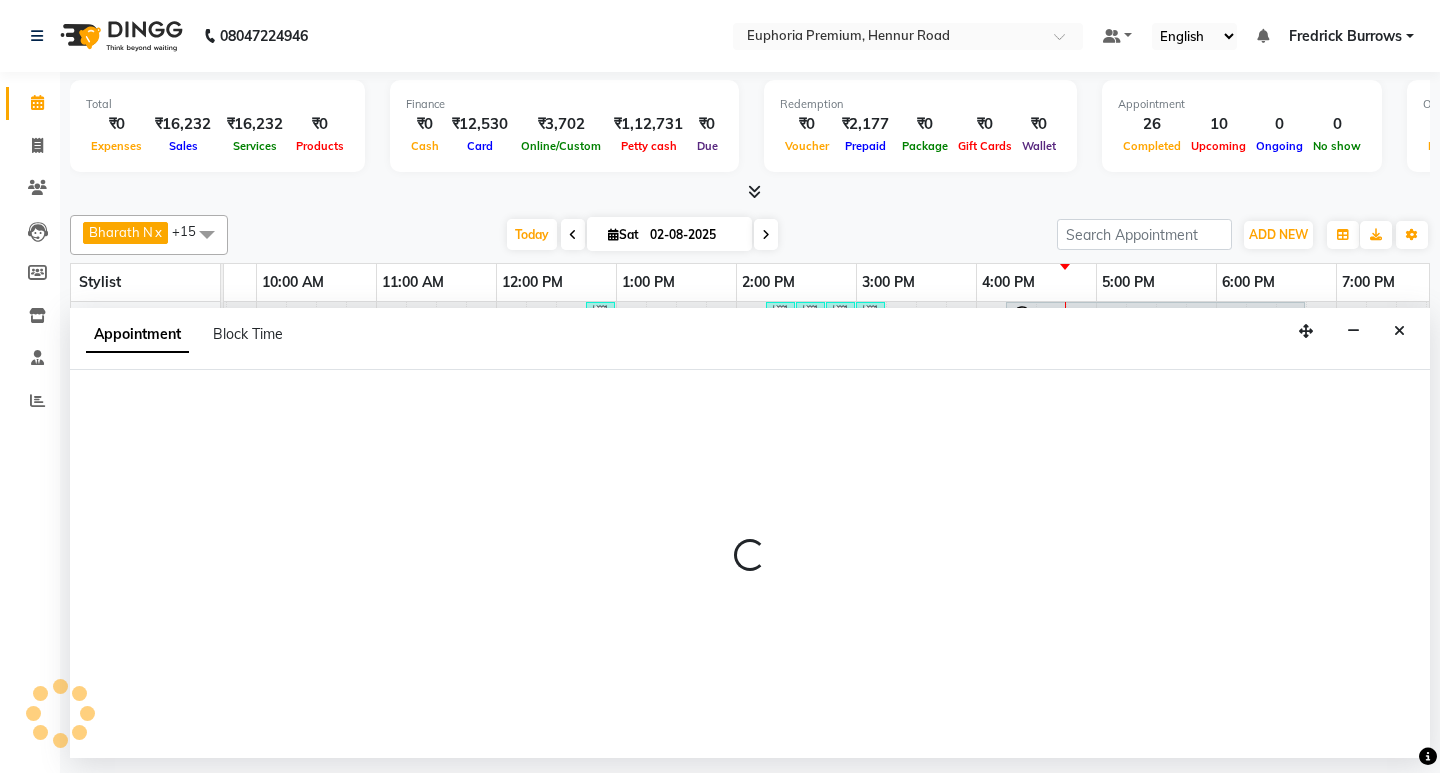 select on "71614" 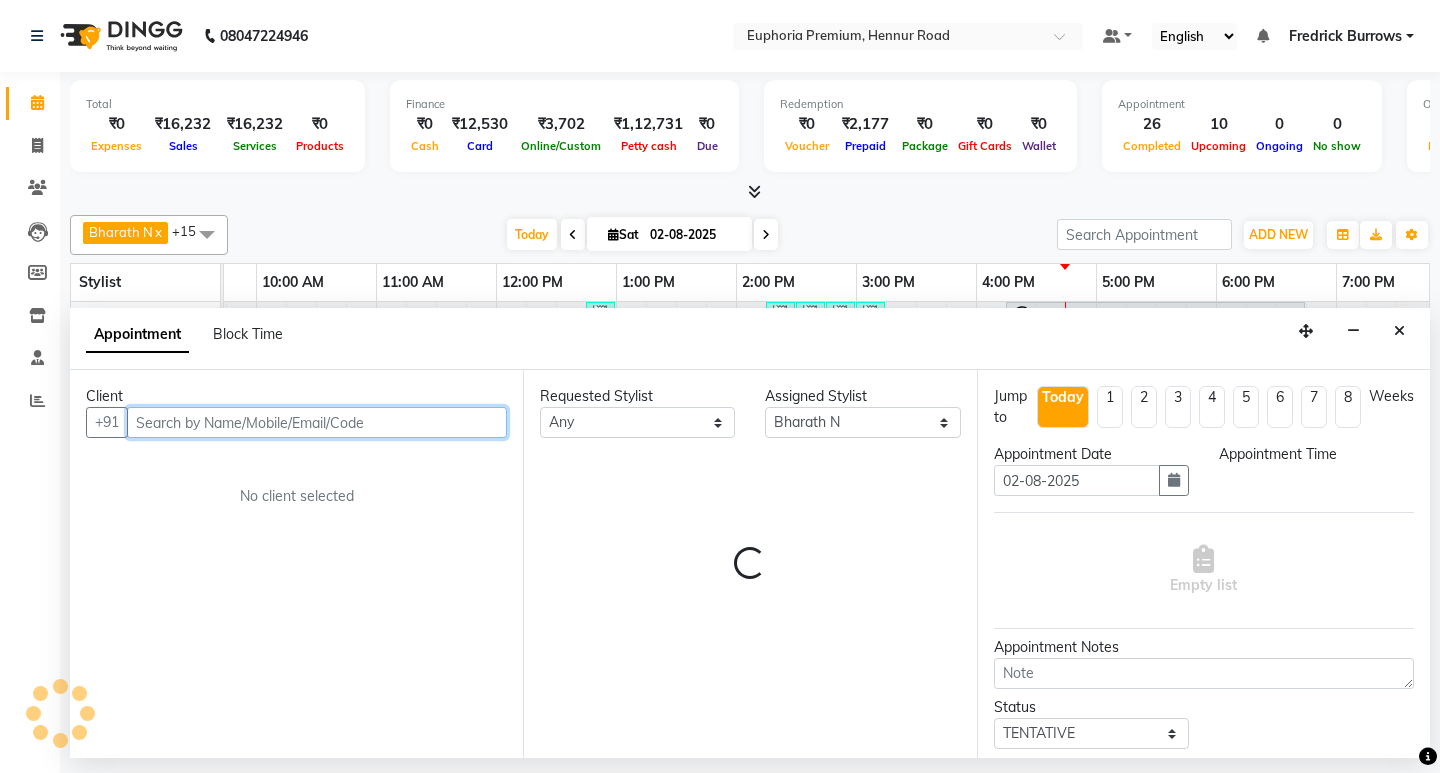 select on "1005" 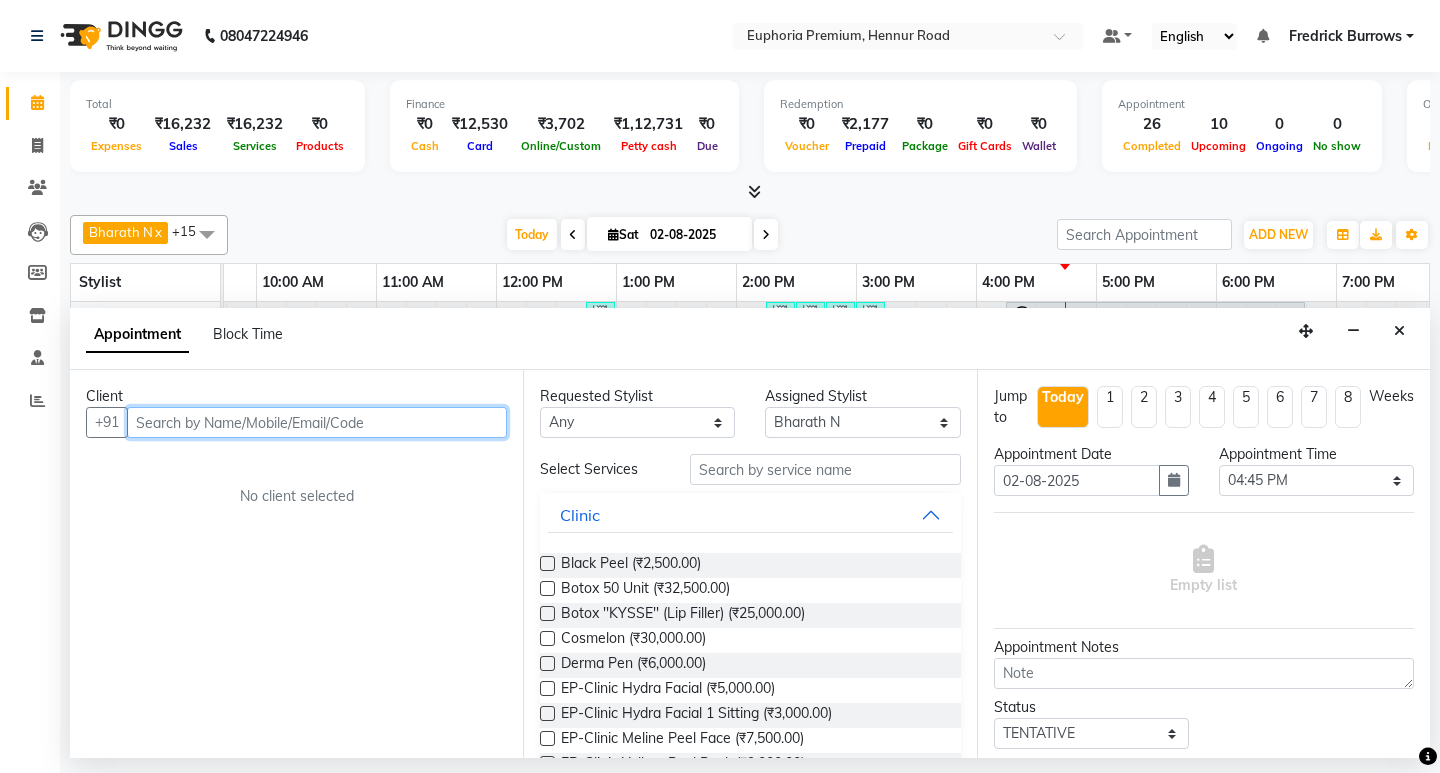 click at bounding box center [317, 422] 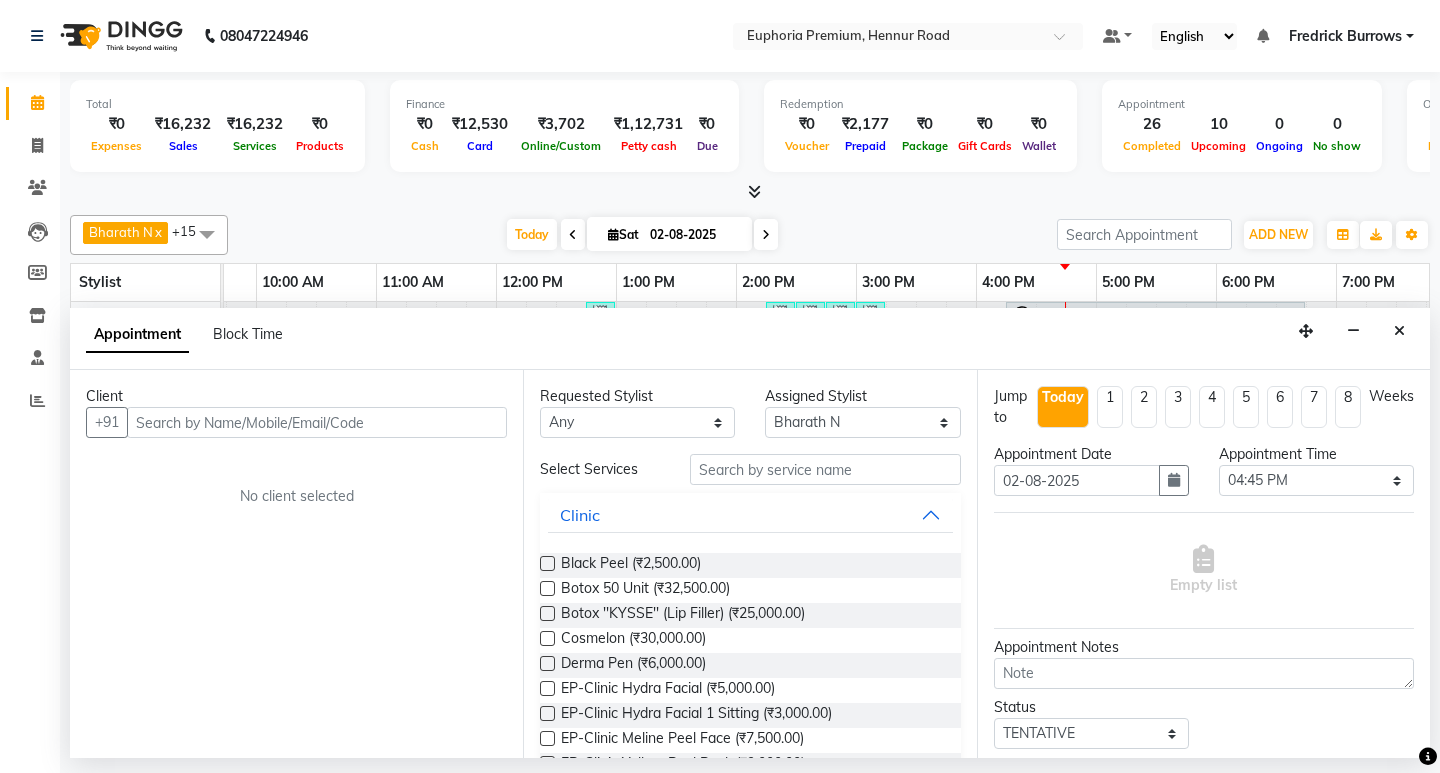click at bounding box center (1399, 331) 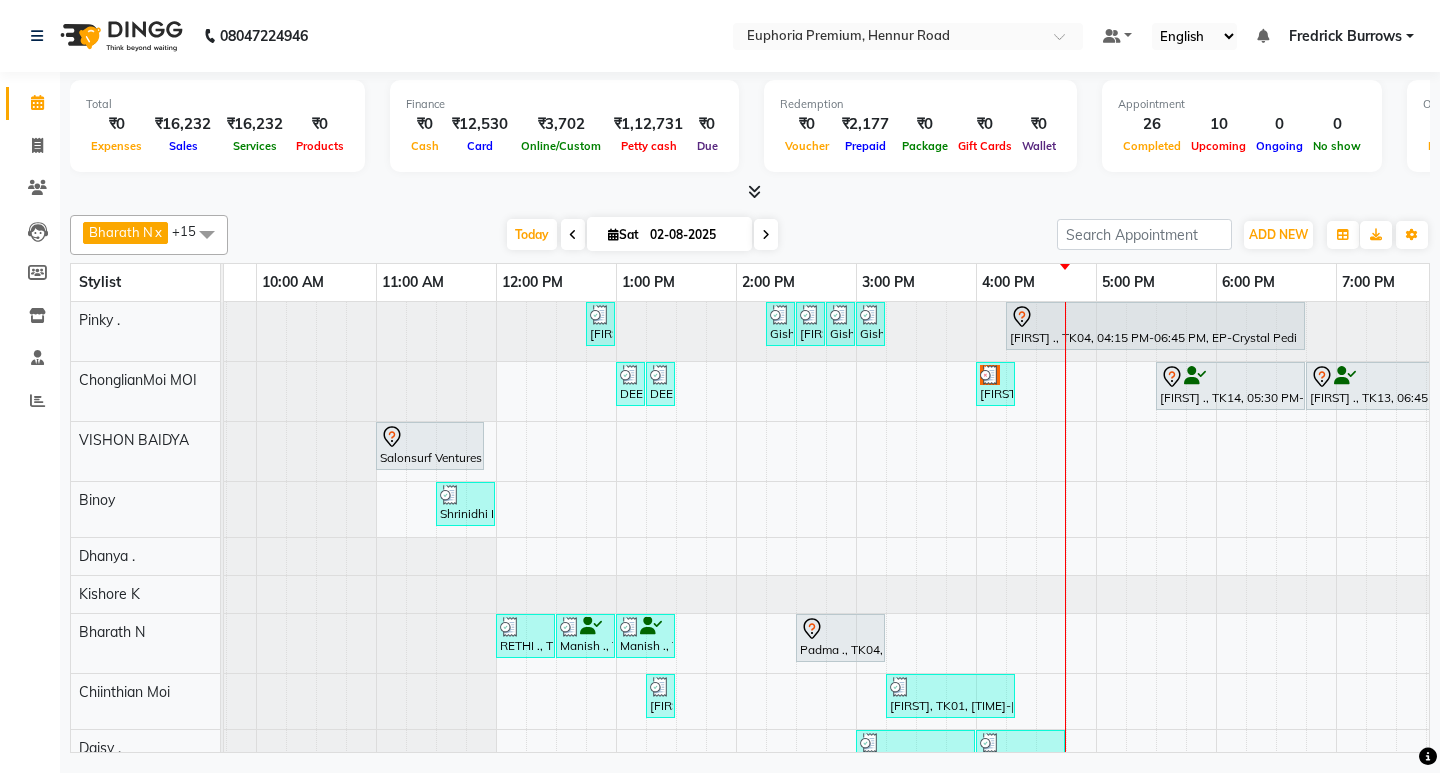 scroll, scrollTop: 66, scrollLeft: 208, axis: both 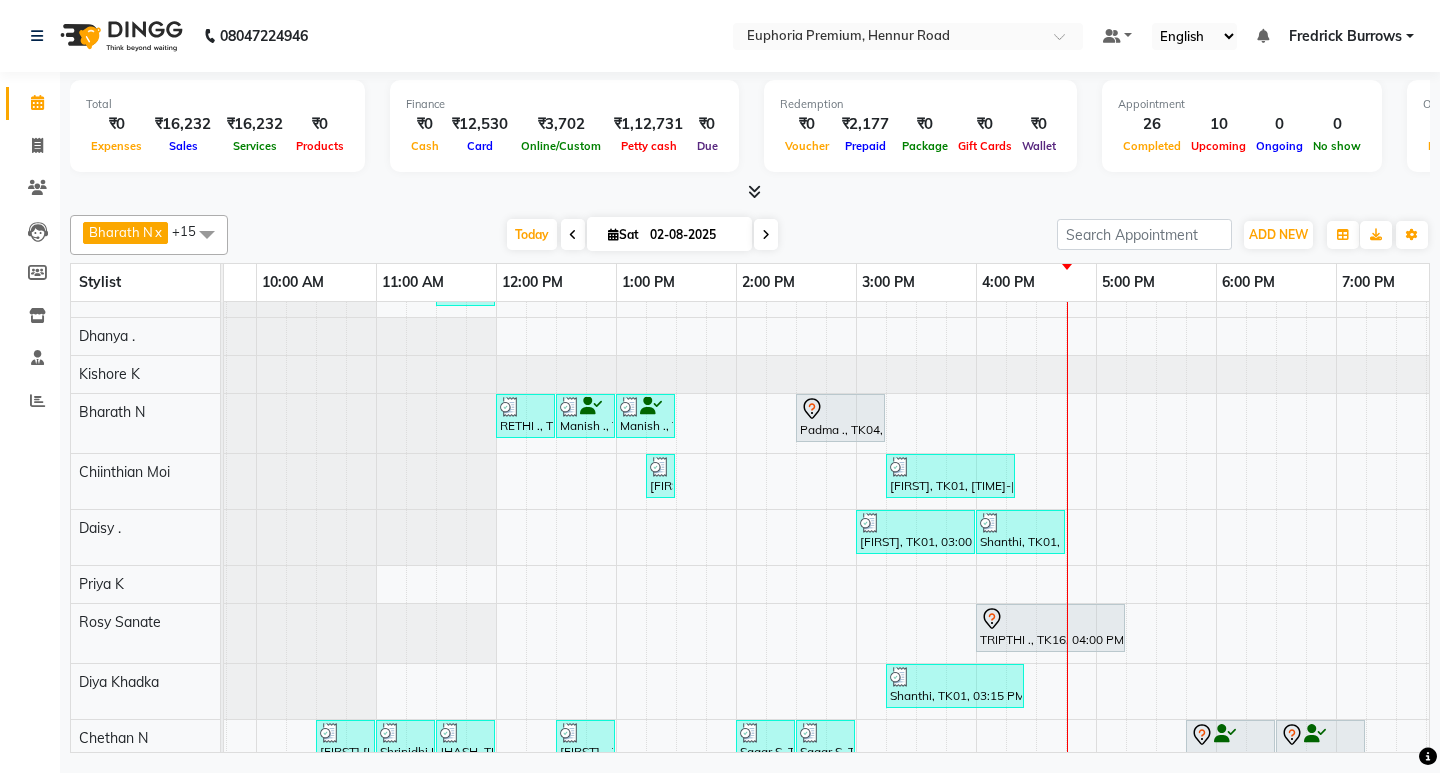 click on "Madhumita ., TK08, 12:45 PM-01:00 PM, EP-Eyebrows Threading Gisha ., TK10, 02:15 PM-02:30 PM, EP-Eyebrows Threading Gisha ., TK10, 02:30 PM-02:45 PM, EP-Full Arms Catridge Wax Gisha ., TK10, 02:45 PM-03:00 PM, EP-Half Legs Catridge Wax Gisha ., TK10, 03:00 PM-03:15 PM, EP-Under Arms Intimate Padma ., TK04, 04:15 PM-06:45 PM, EP-Crystal Pedi DEEPSHIKHA ., TK11, 01:00 PM-01:15 PM, EP-Full Arms Catridge Wax DEEPSHIKHA ., TK11, 01:15 PM-01:30 PM, EP-Half Legs Cream Wax Smedha, TK02, 04:00 PM-04:20 PM, EP-Eyebrows Threading Chandhana ., TK14, 05:30 PM-06:45 PM, EP-Tefiti Coffee Pedi Mirwaam ., TK13, 06:45 PM-08:15 PM, EP-Tefiti Coffee Pedi Salonsurf Ventures Pvt Ltd, TK03, 11:00 AM-11:55 AM, EP-Gel Paint Application Shrinidhi Patil, TK05, 11:30 AM-12:00 PM, EP-Head Massage (30 Mins) w/o Hairwash RETHI ., TK07, 12:00 PM-12:30 PM, EEP-HAIR CUT (Senior Stylist) with hairwash MEN" at bounding box center (856, 509) 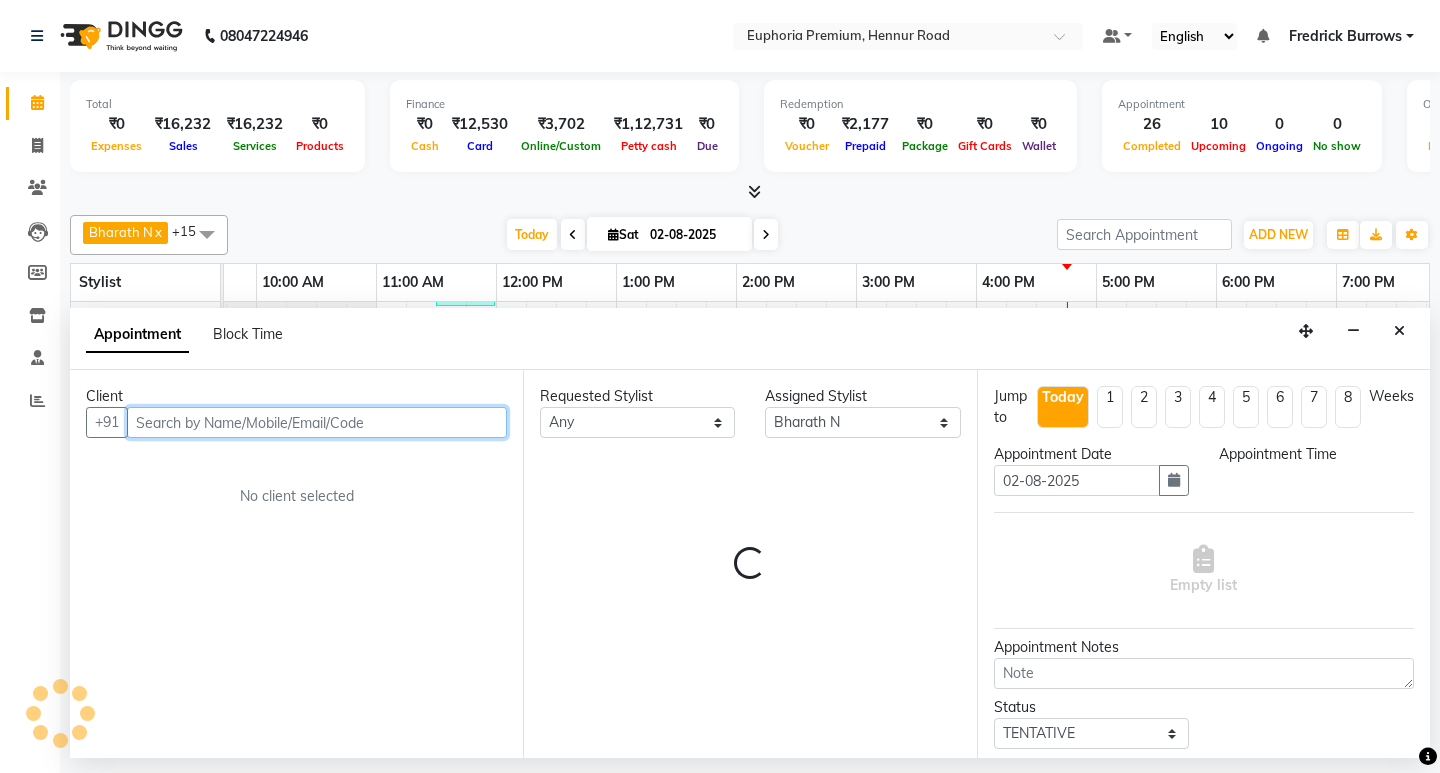 select on "1005" 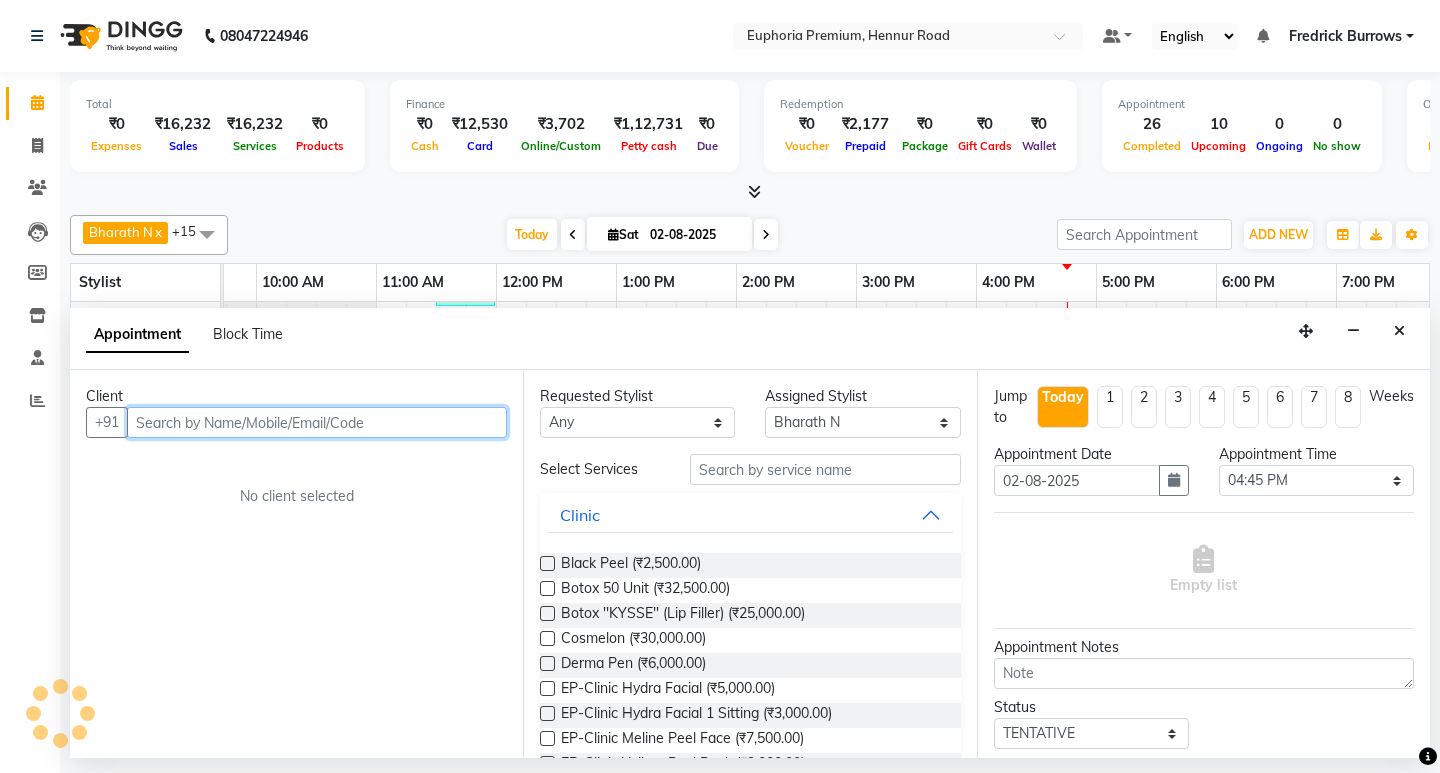 click at bounding box center [317, 422] 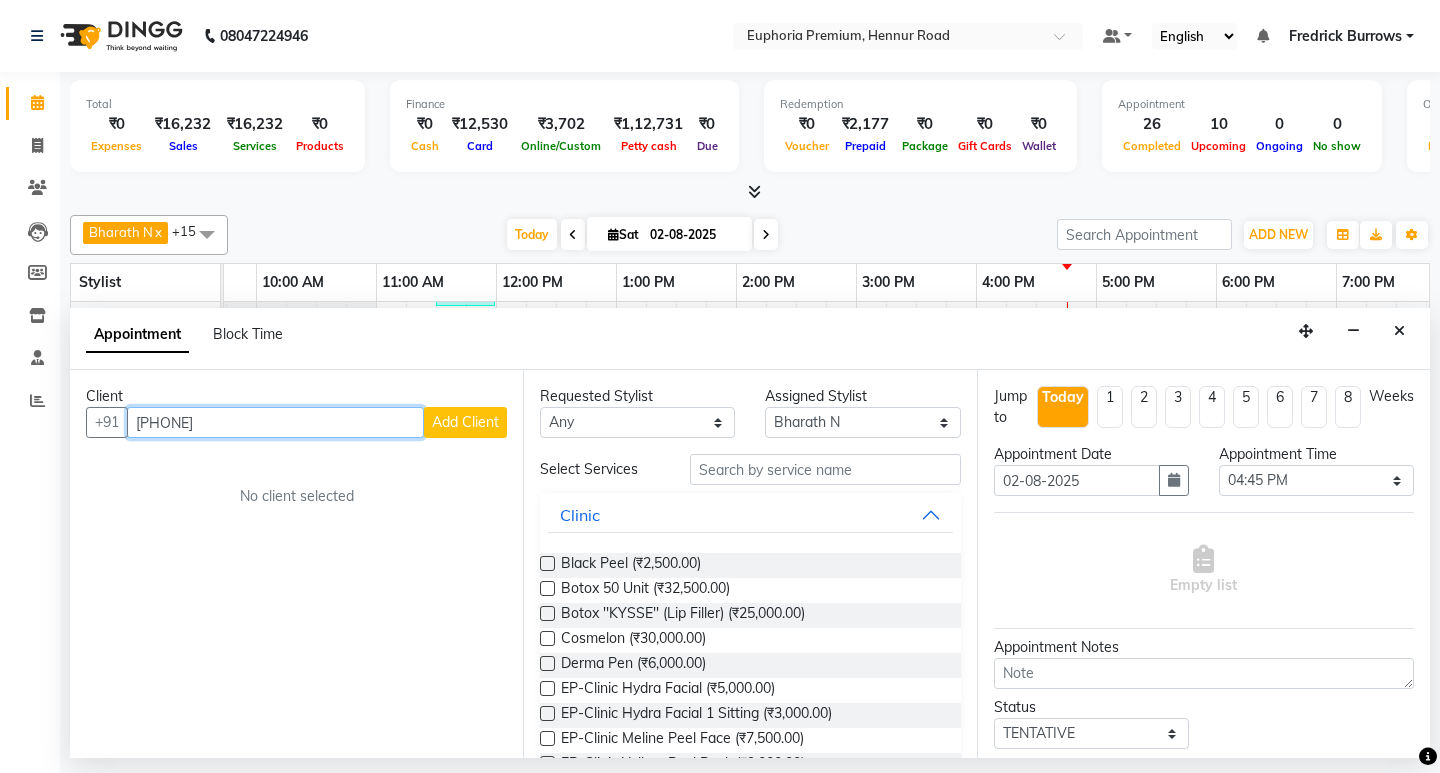 type on "[PHONE]" 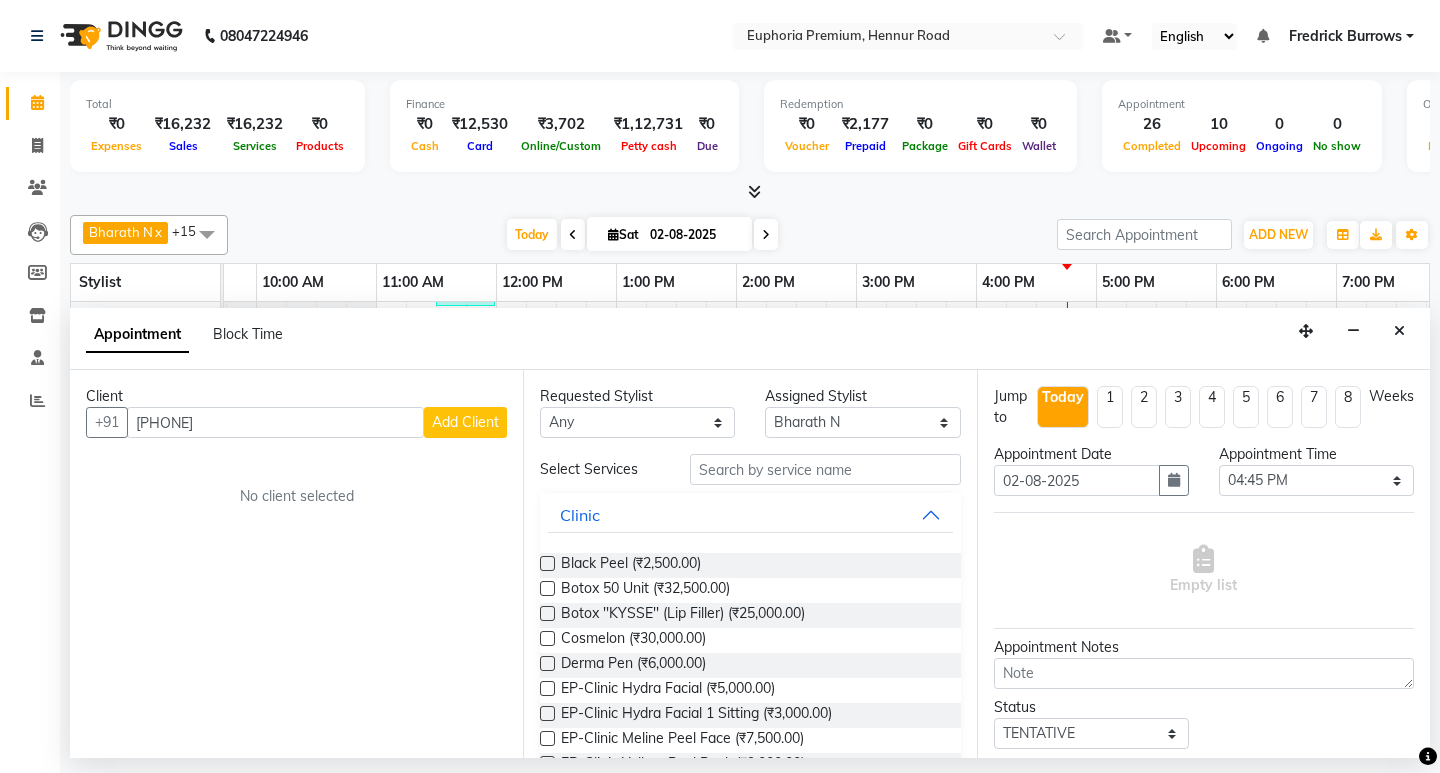 click on "Add Client" at bounding box center [465, 422] 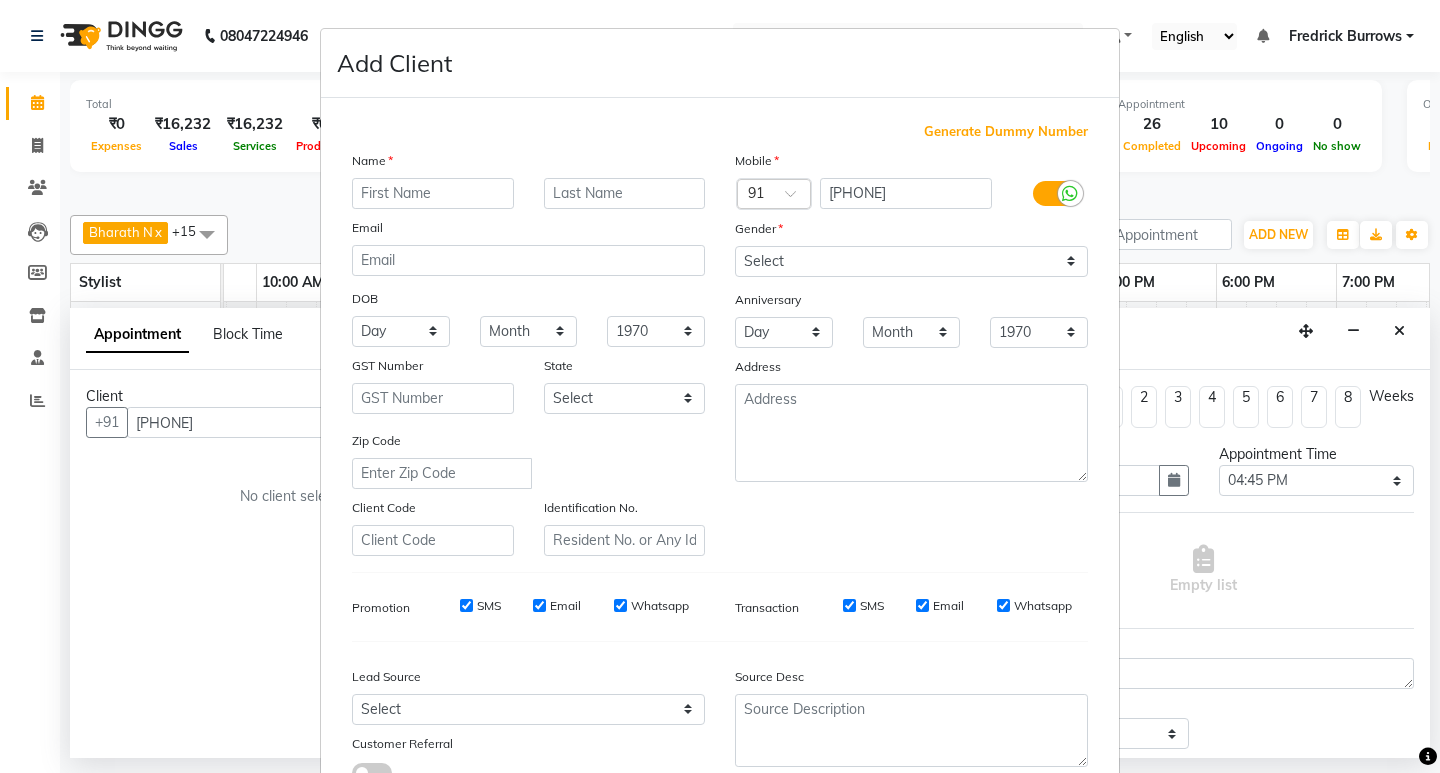 click at bounding box center (433, 193) 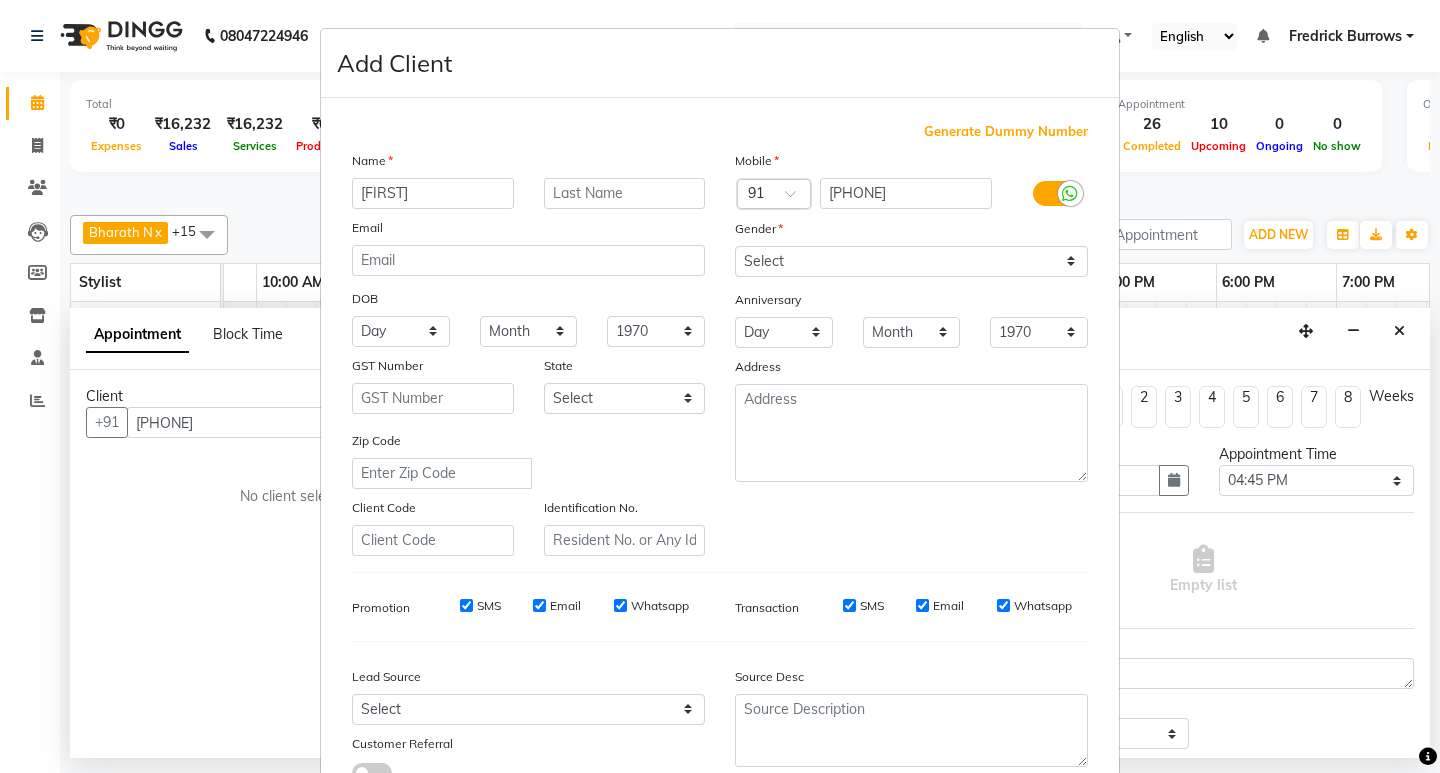 type on "[FIRST]" 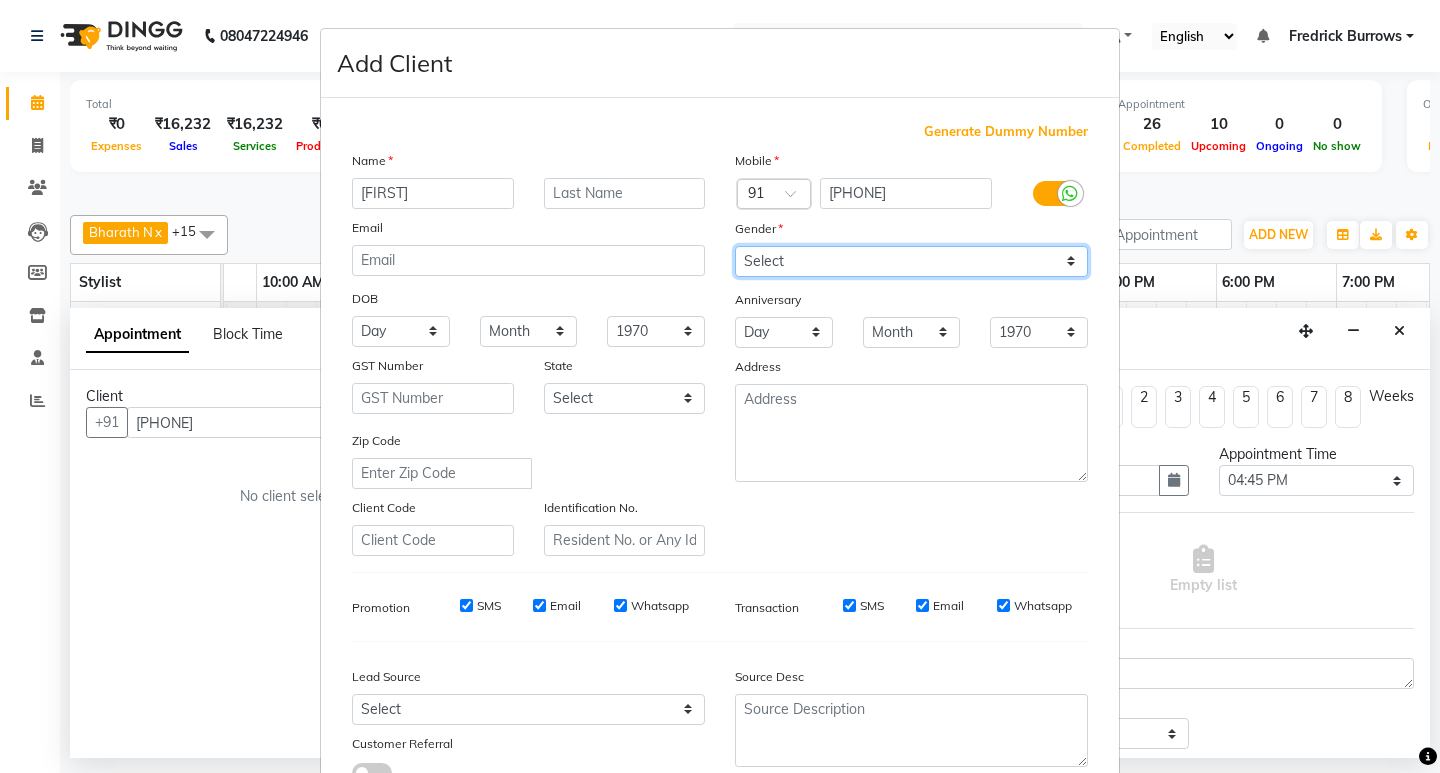 click on "Select Male Female Other Prefer Not To Say" at bounding box center [911, 261] 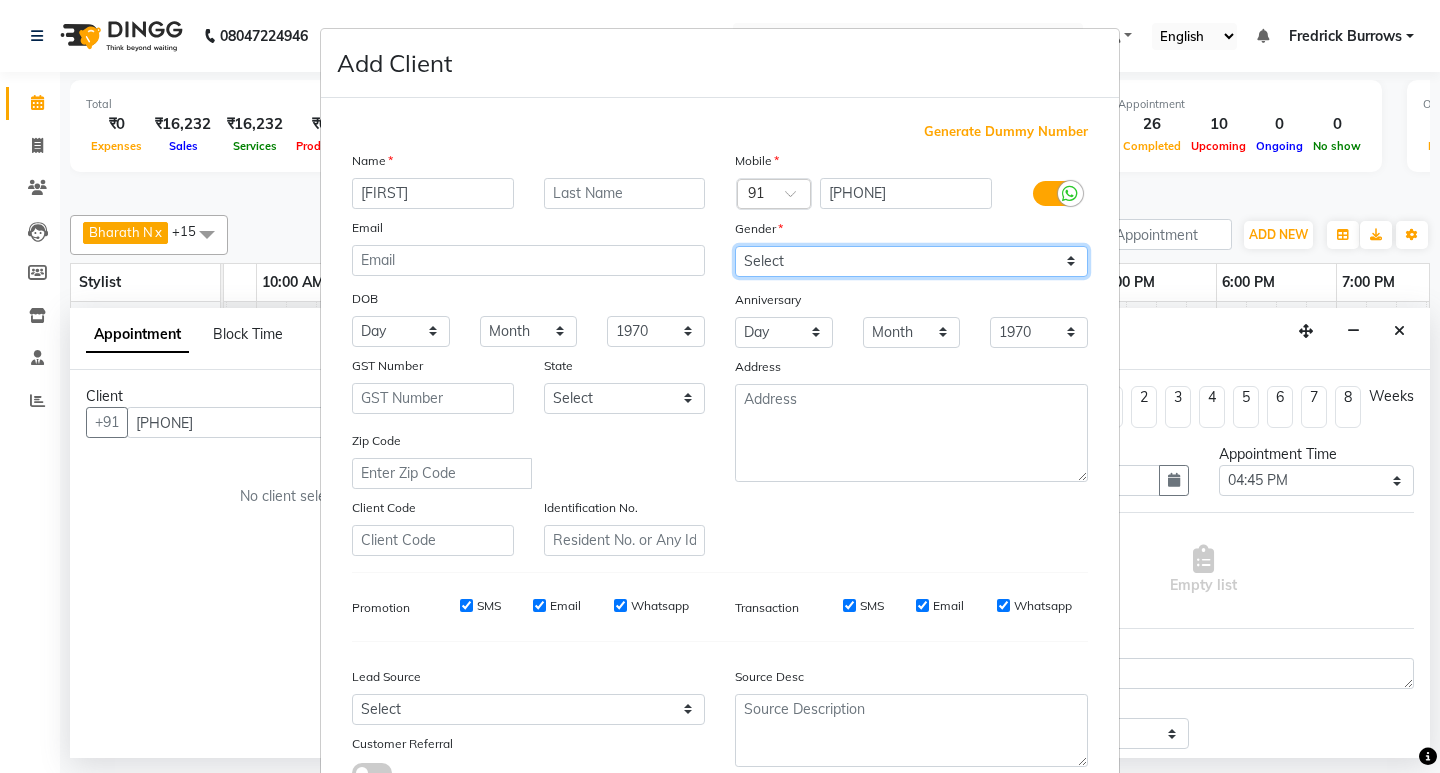 select on "female" 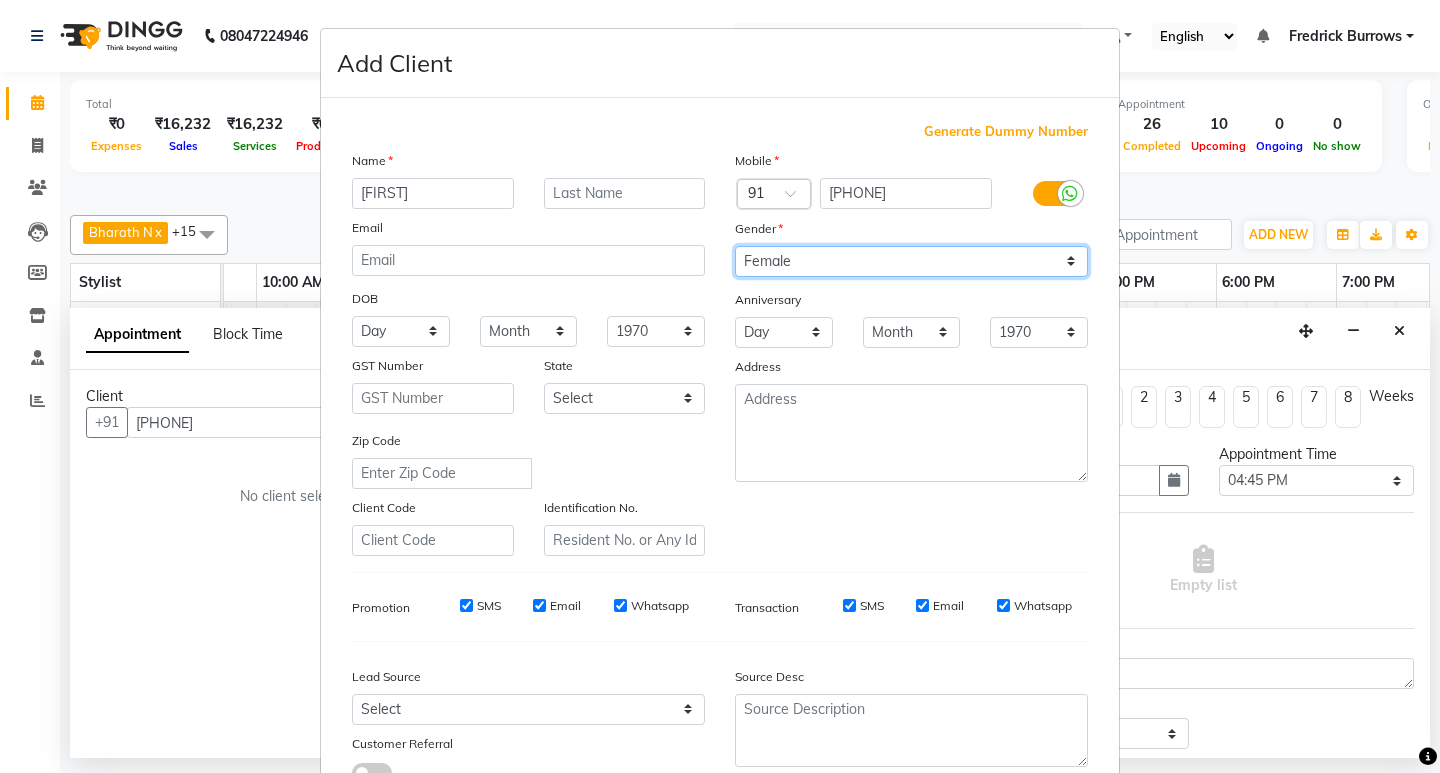 click on "Select Male Female Other Prefer Not To Say" at bounding box center (911, 261) 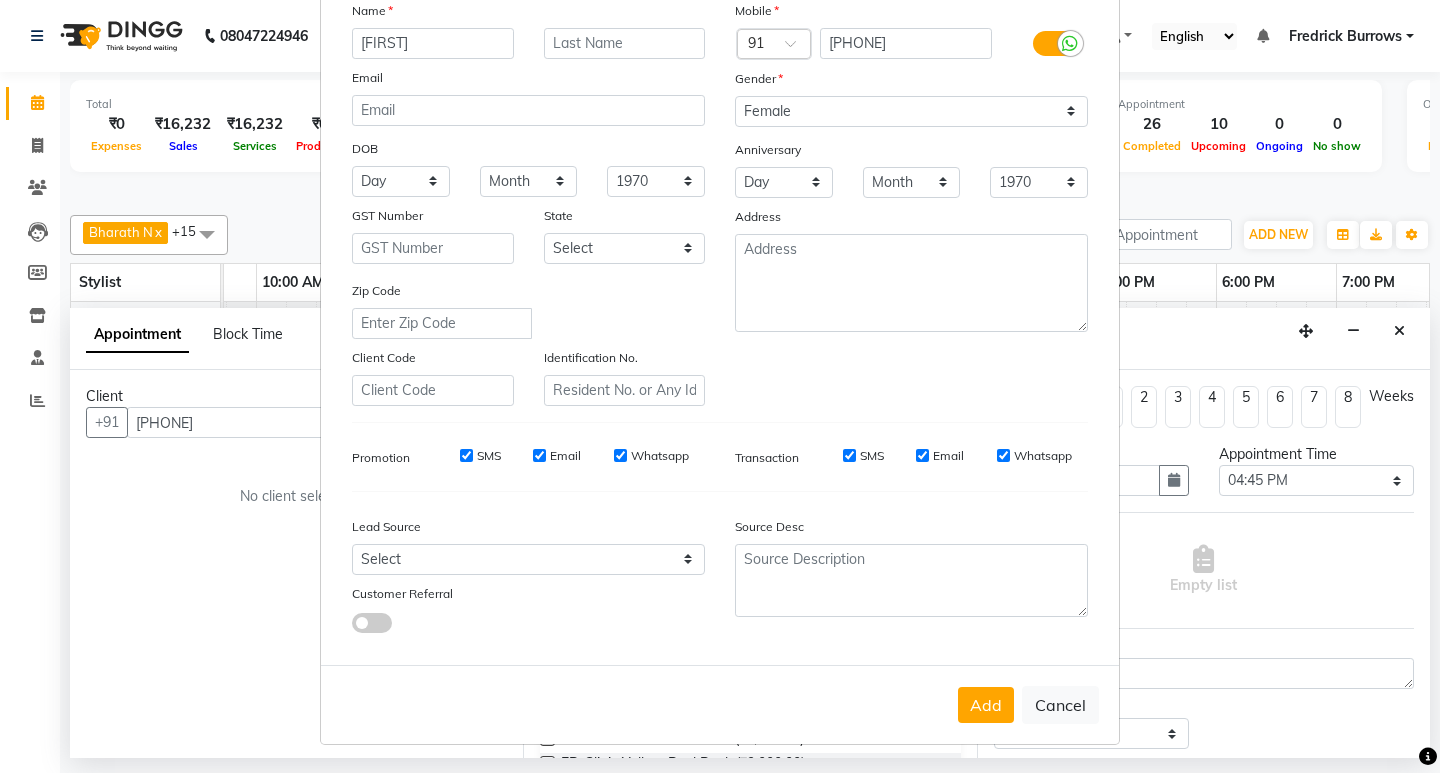 click on "Add" at bounding box center (986, 705) 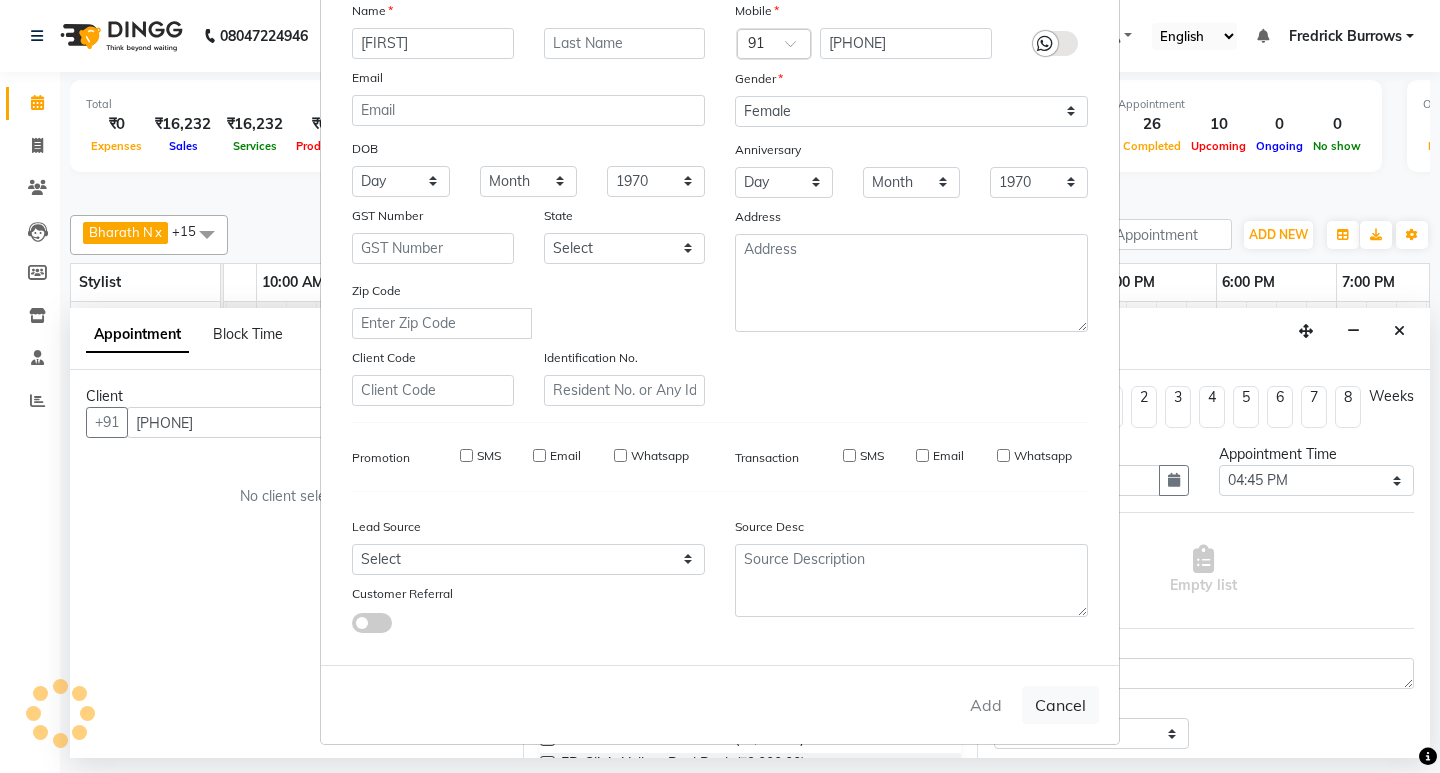 type on "98******92" 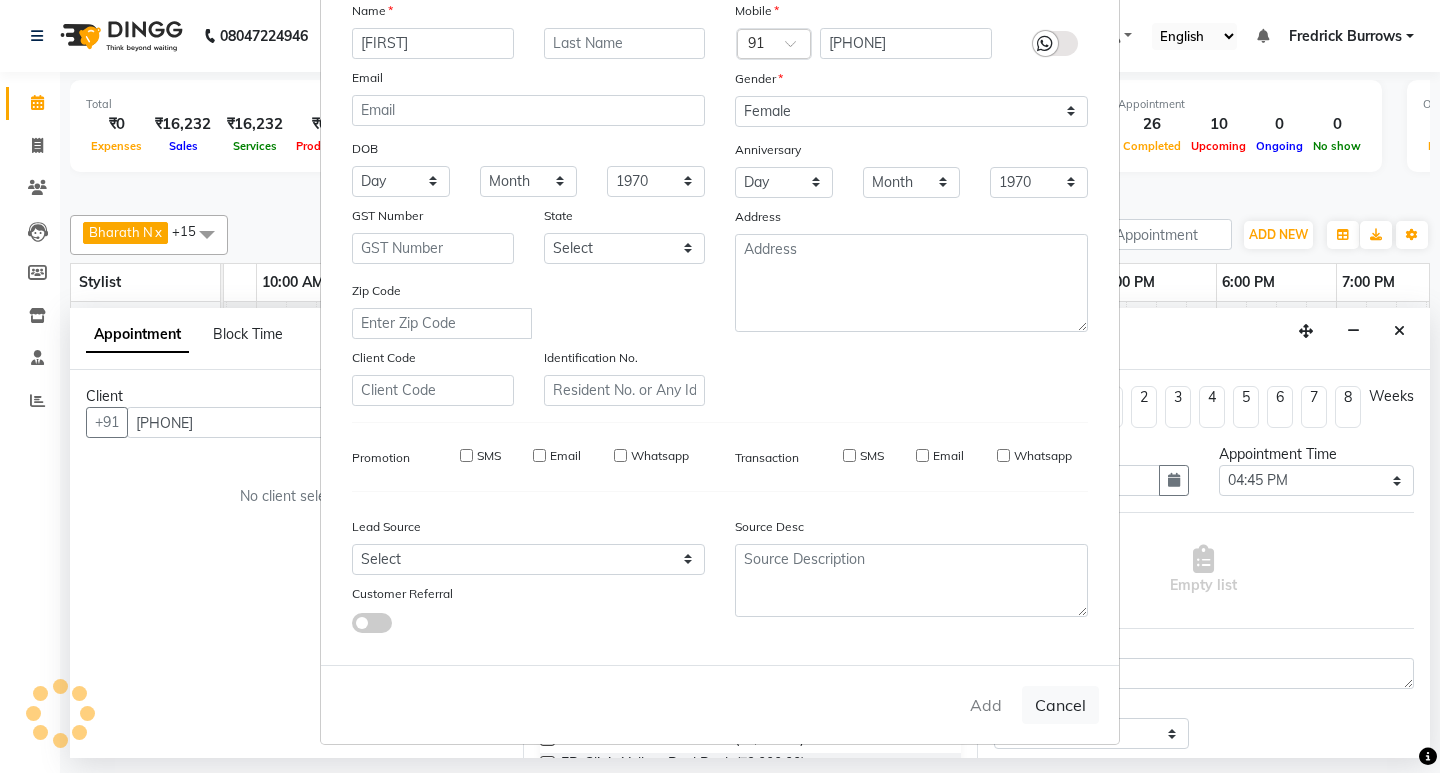 type 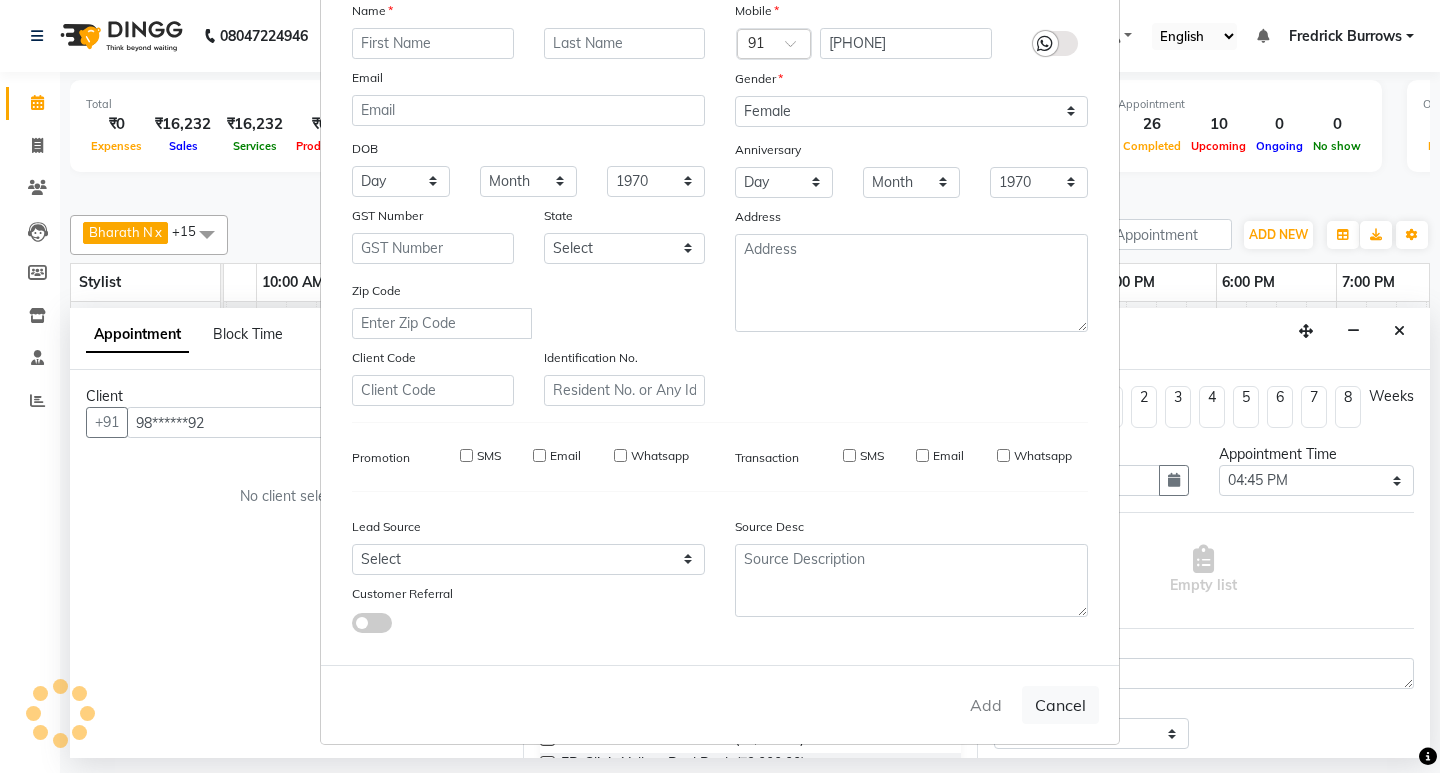 select 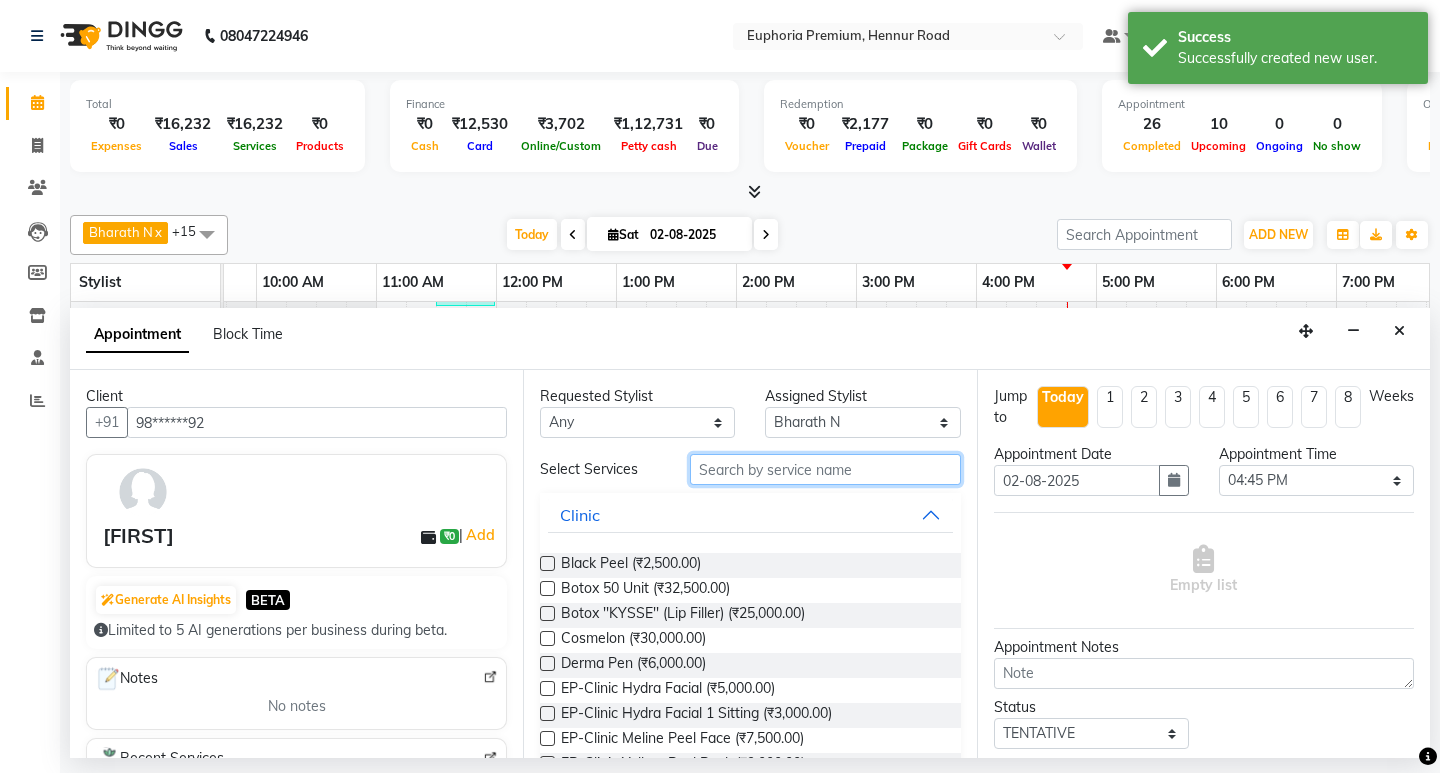 click at bounding box center (825, 469) 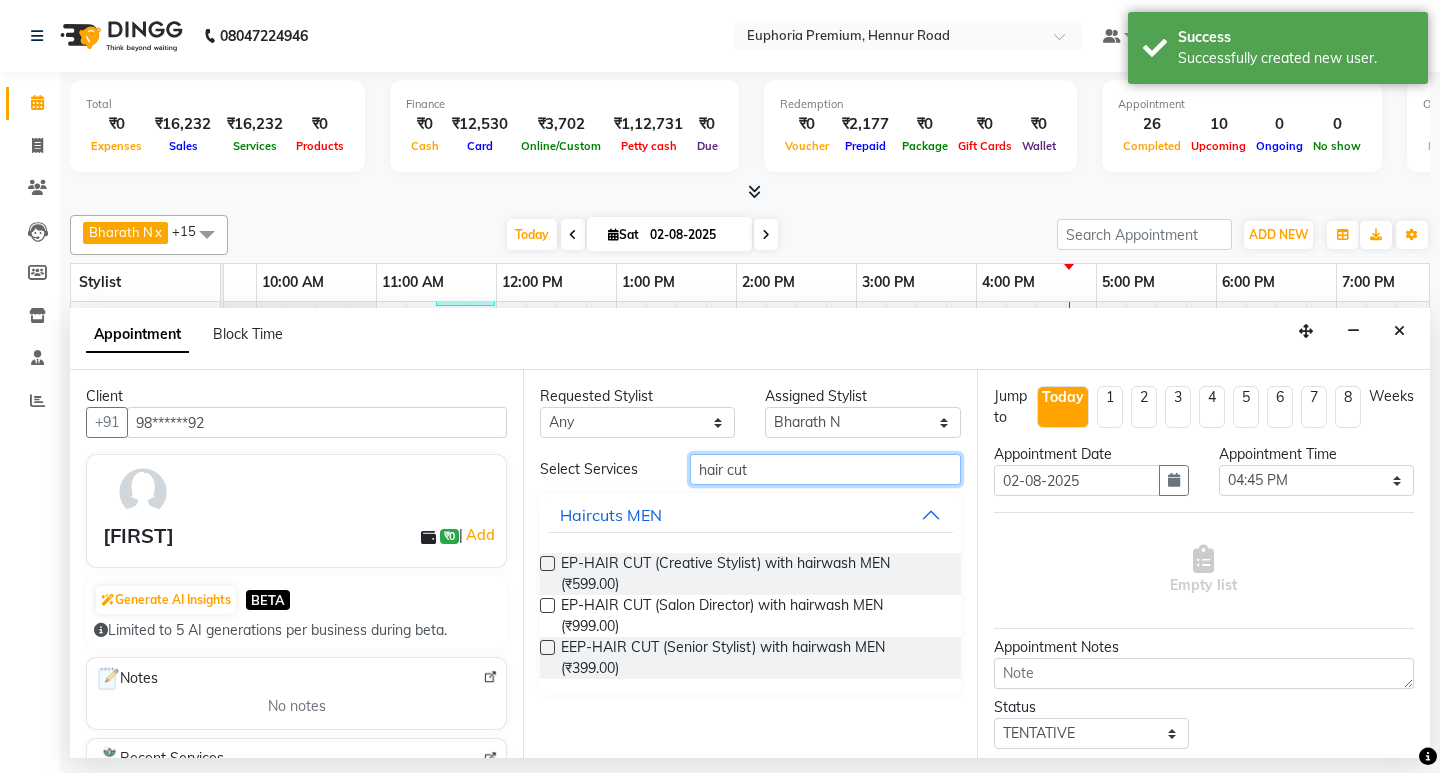 type on "hair cut" 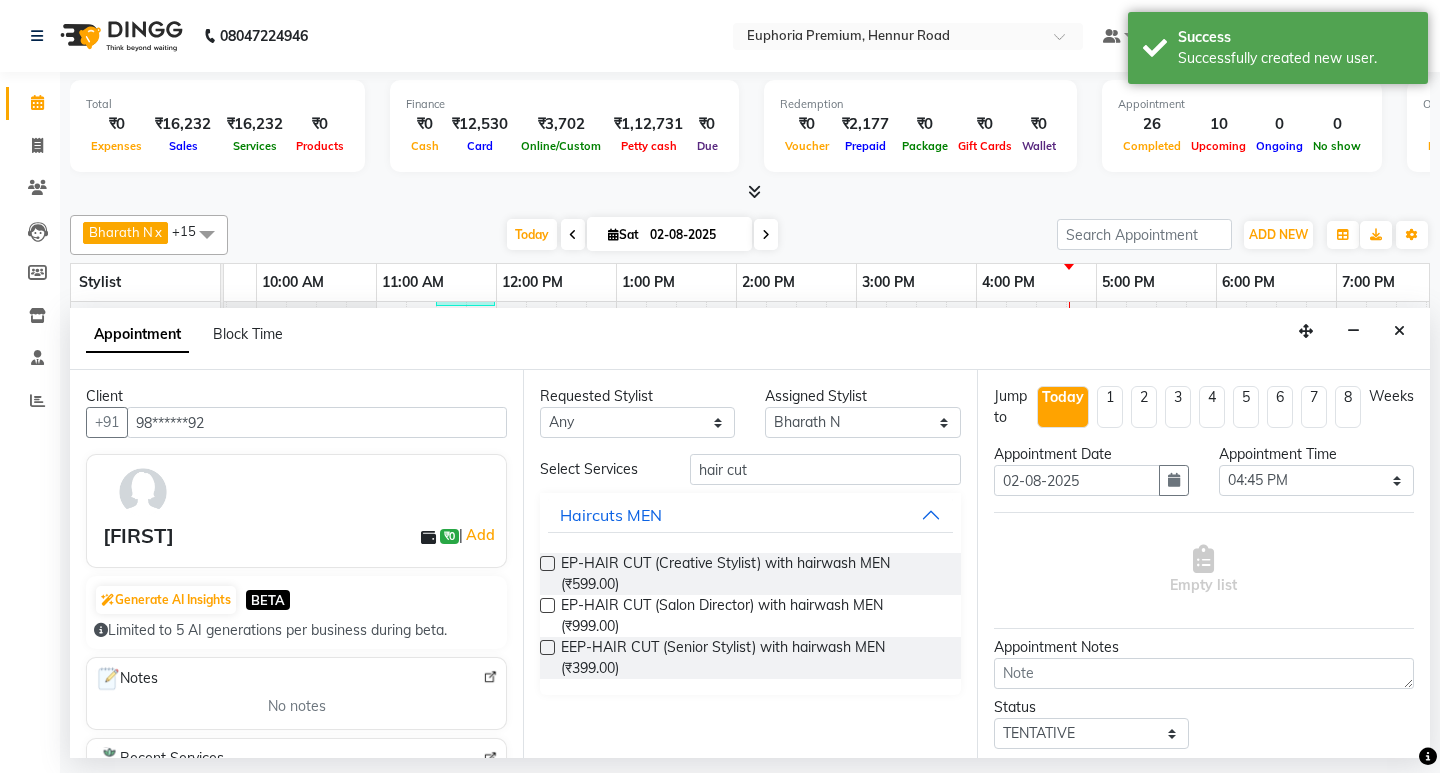 click at bounding box center (547, 647) 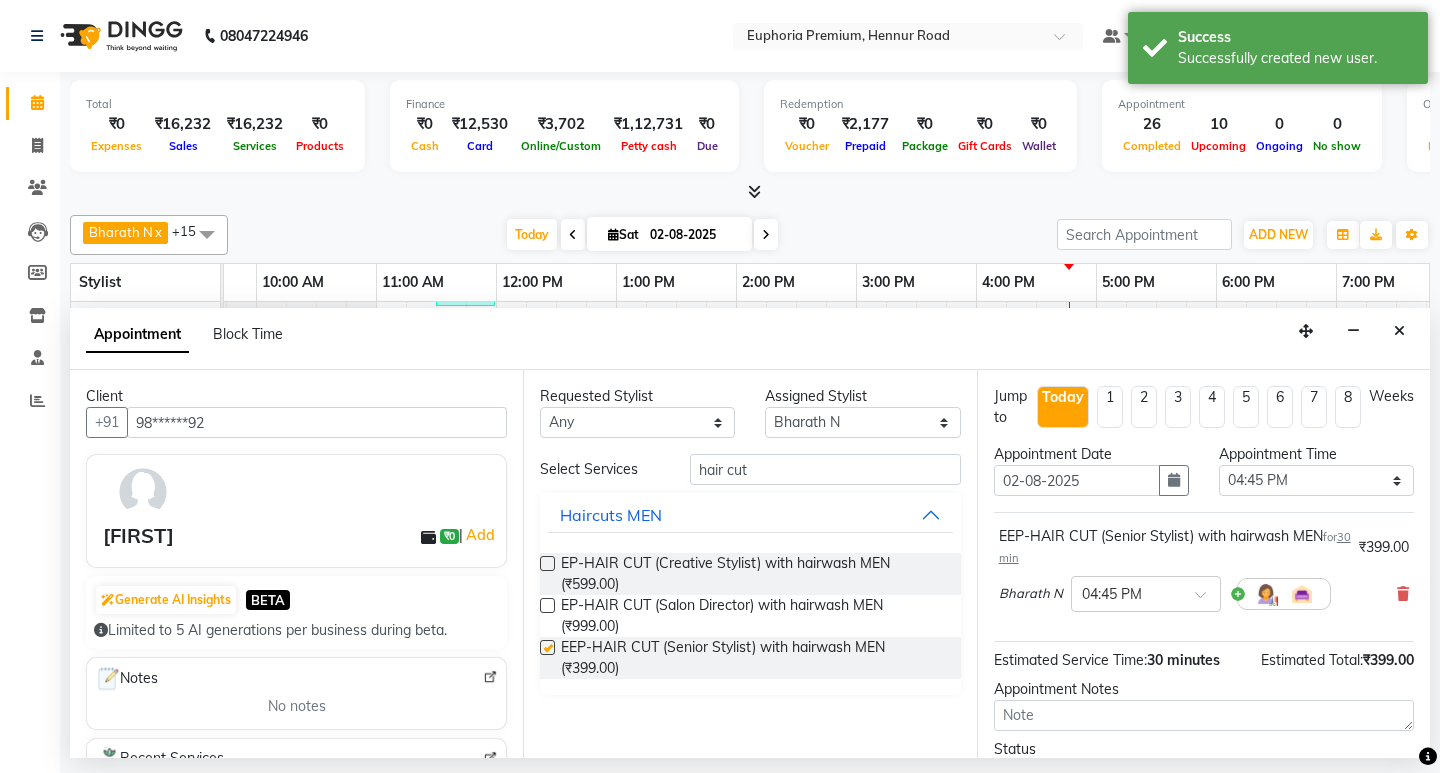 checkbox on "false" 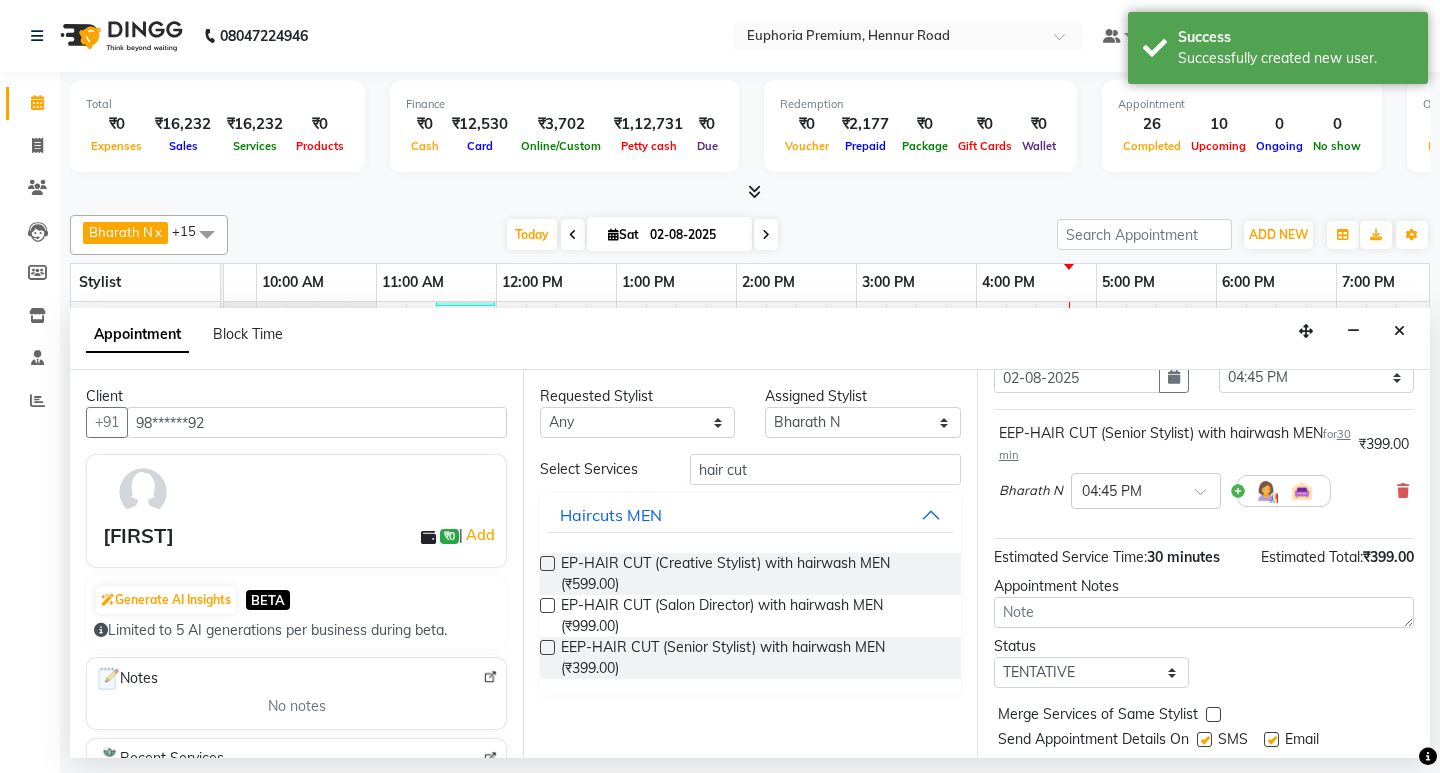 scroll, scrollTop: 159, scrollLeft: 0, axis: vertical 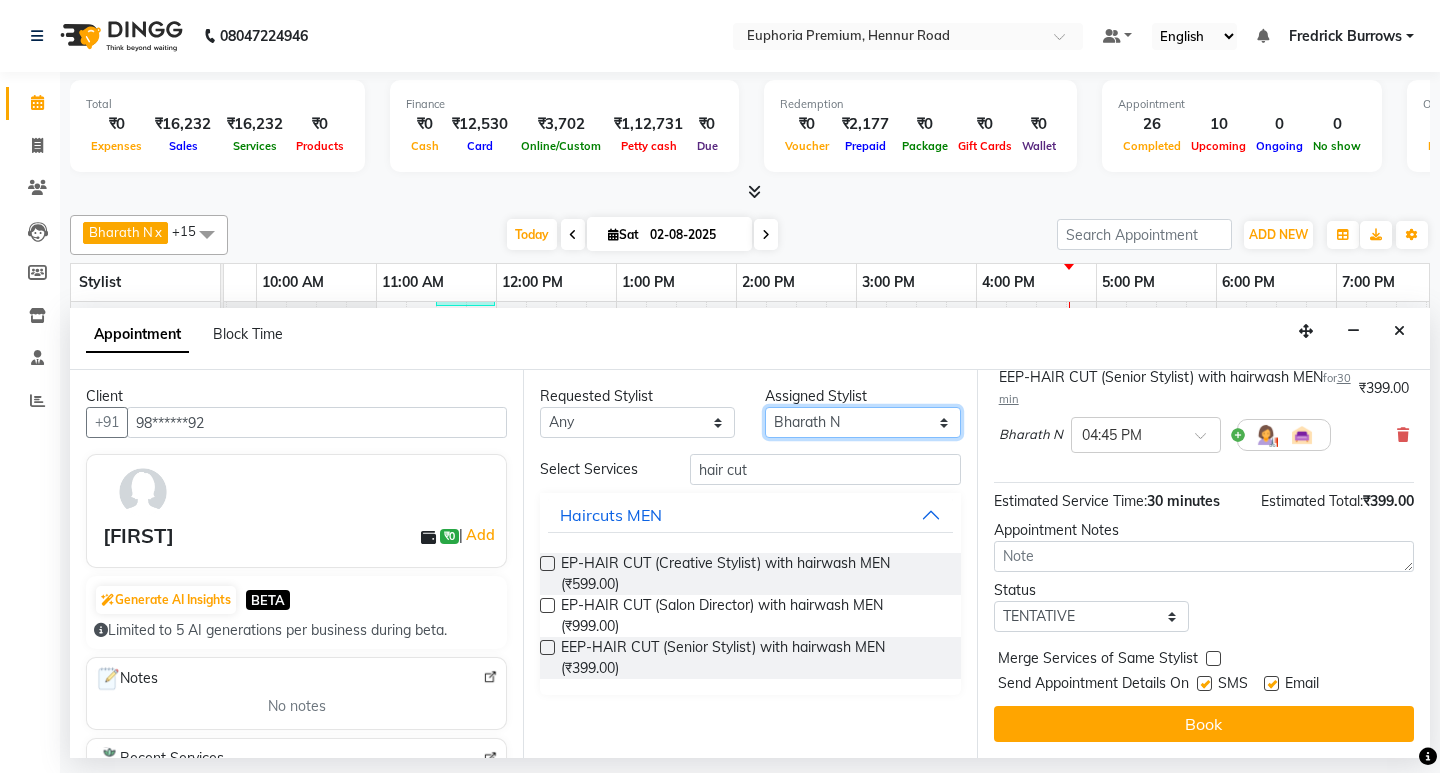 click on "Select Babu V Bharath N Binoy  Chandru Magar Chethan N  Chiinthian Moi ChonglianMoi MOI Daisy . Dhanya . Diya Khadka Fredrick Burrows Khushi Magarthapa Kishore K Maria Hamsa MRINALI MILI Pinky . Priya  K Rosy Sanate Savitha Vijayan Shalini Deivasigamani Shishi L Vijayalakshmi M VISHON BAIDYA" at bounding box center [862, 422] 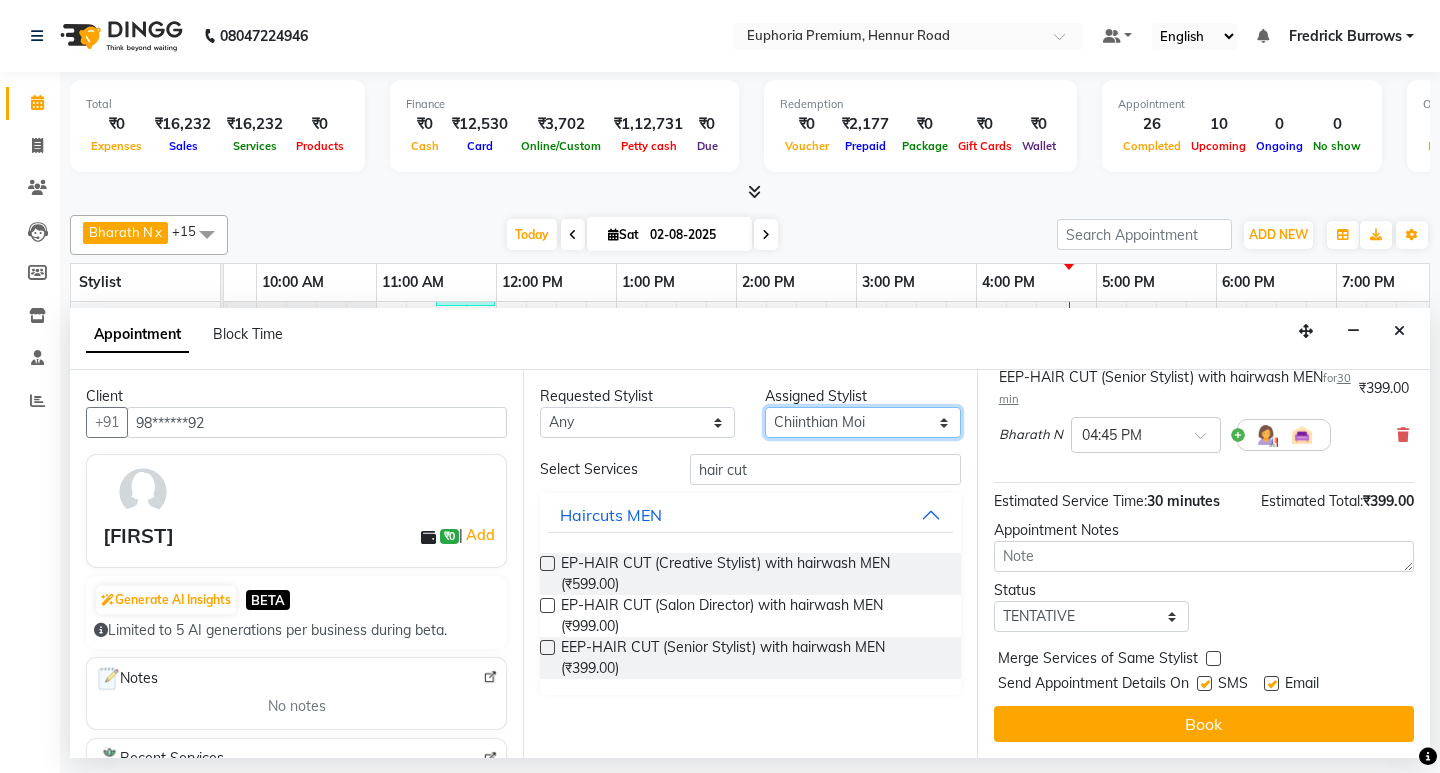 click on "Select Babu V Bharath N Binoy  Chandru Magar Chethan N  Chiinthian Moi ChonglianMoi MOI Daisy . Dhanya . Diya Khadka Fredrick Burrows Khushi Magarthapa Kishore K Maria Hamsa MRINALI MILI Pinky . Priya  K Rosy Sanate Savitha Vijayan Shalini Deivasigamani Shishi L Vijayalakshmi M VISHON BAIDYA" at bounding box center (862, 422) 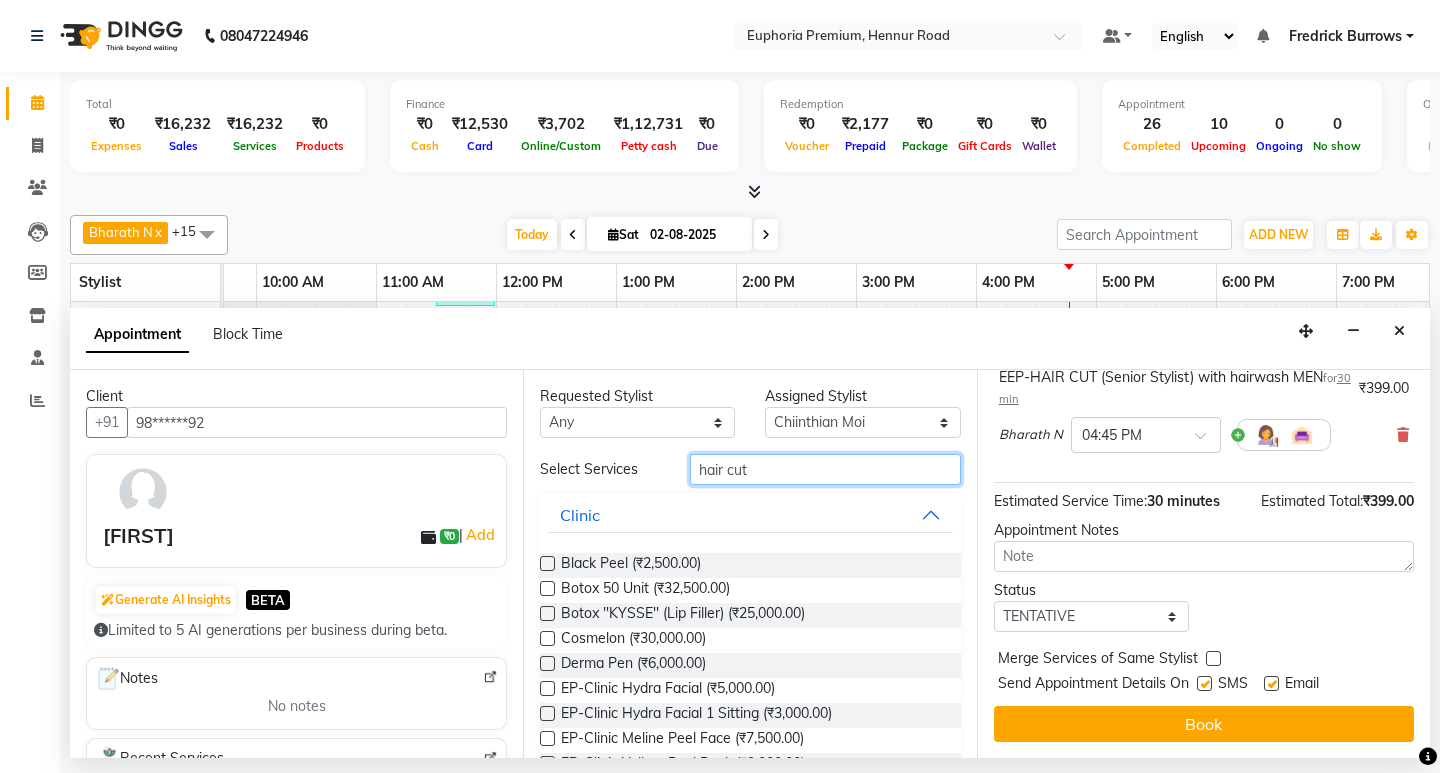 click on "hair cut" at bounding box center (825, 469) 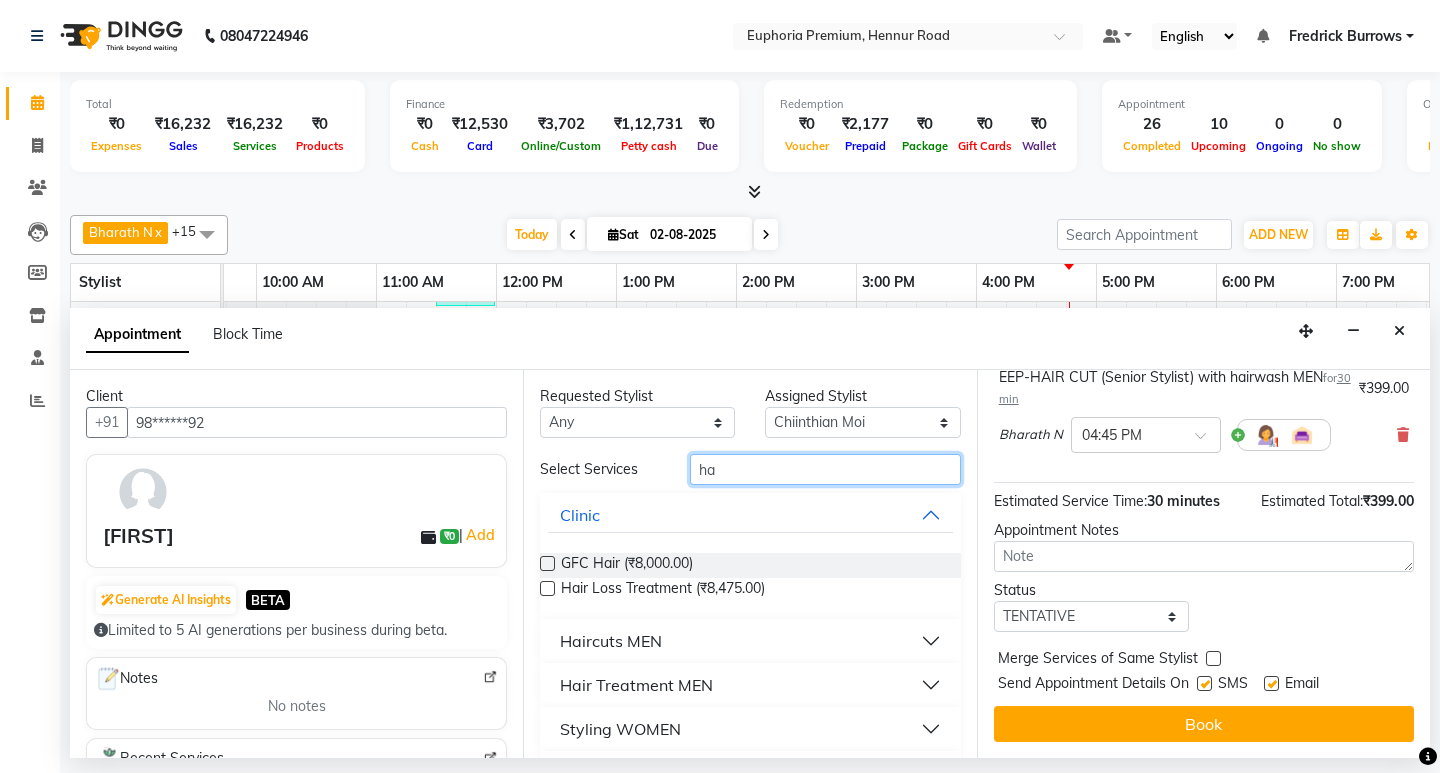 type on "h" 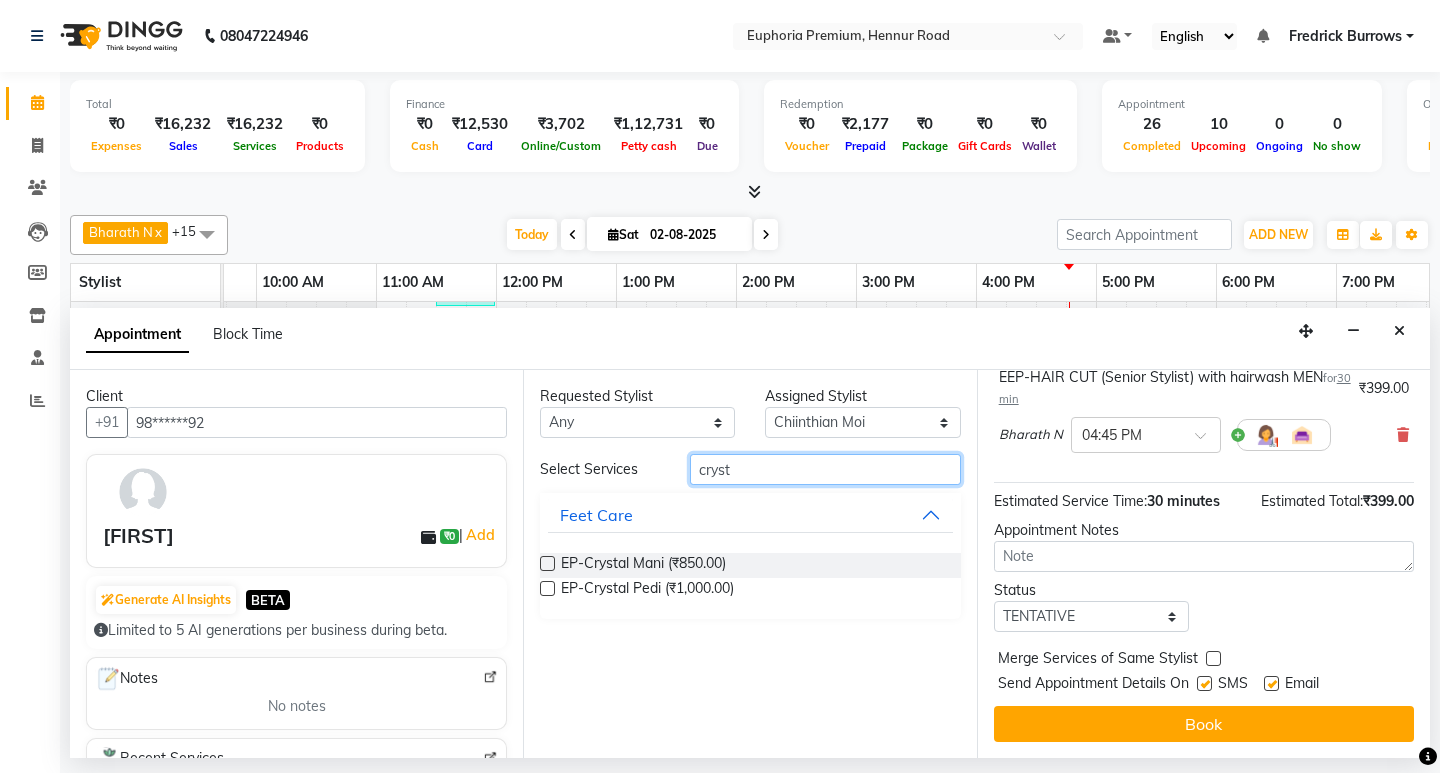 type on "cryst" 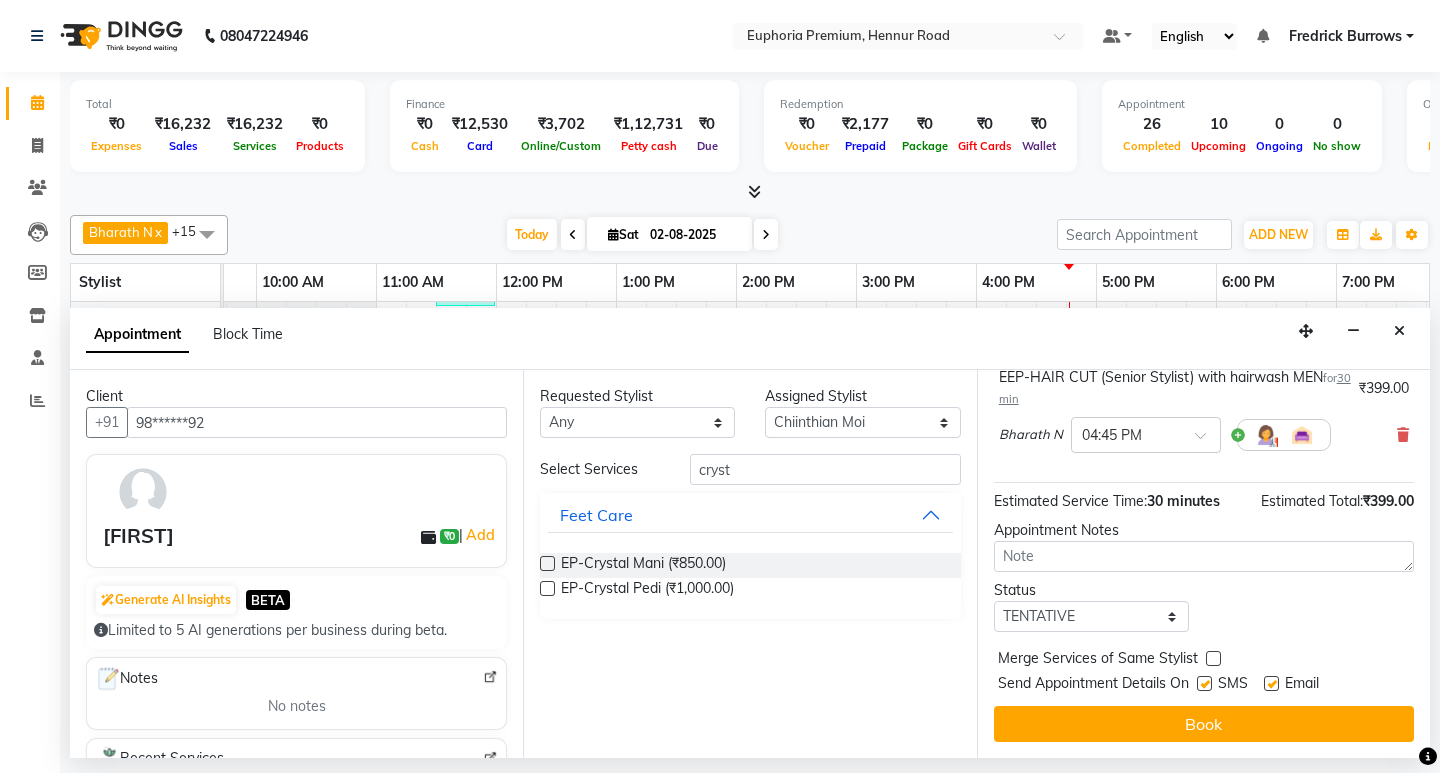 click at bounding box center (547, 588) 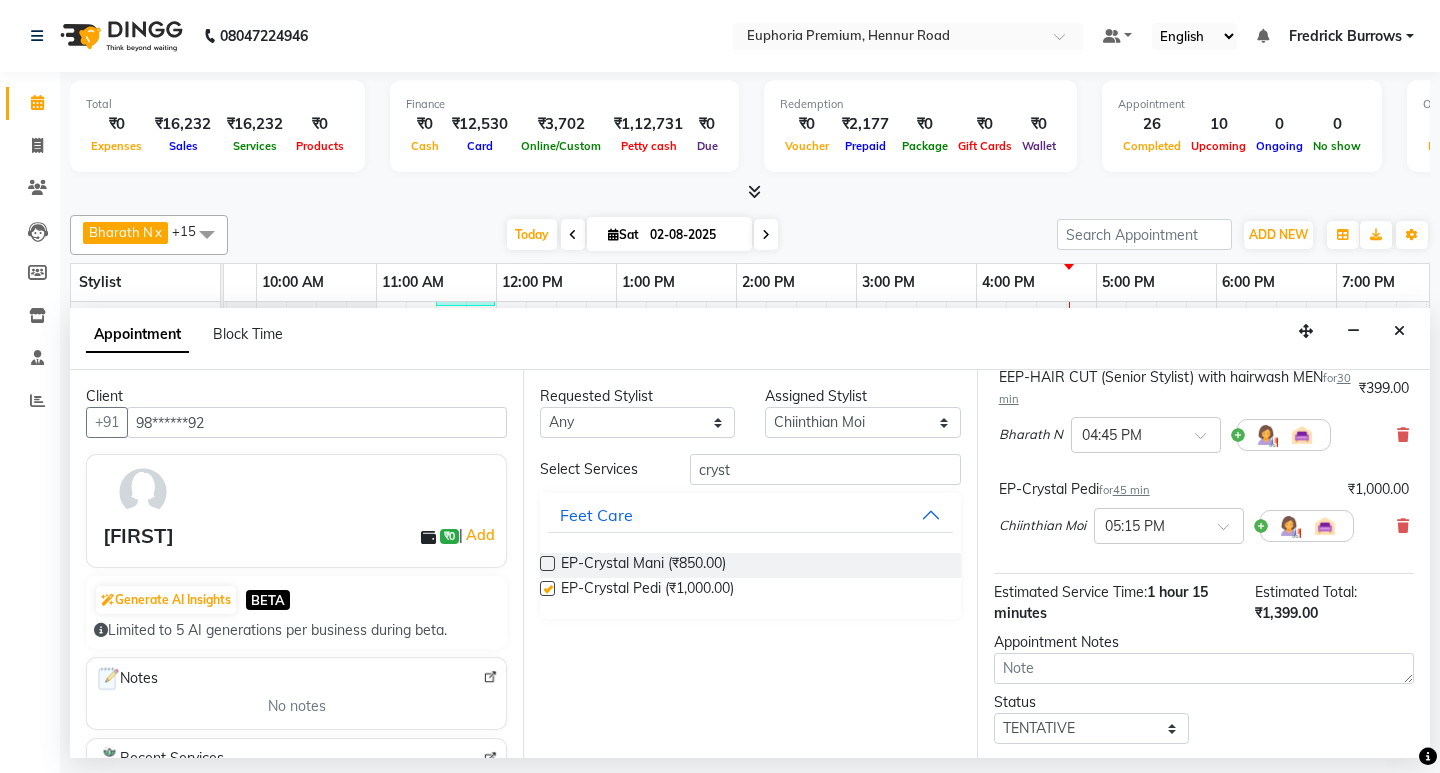 checkbox on "false" 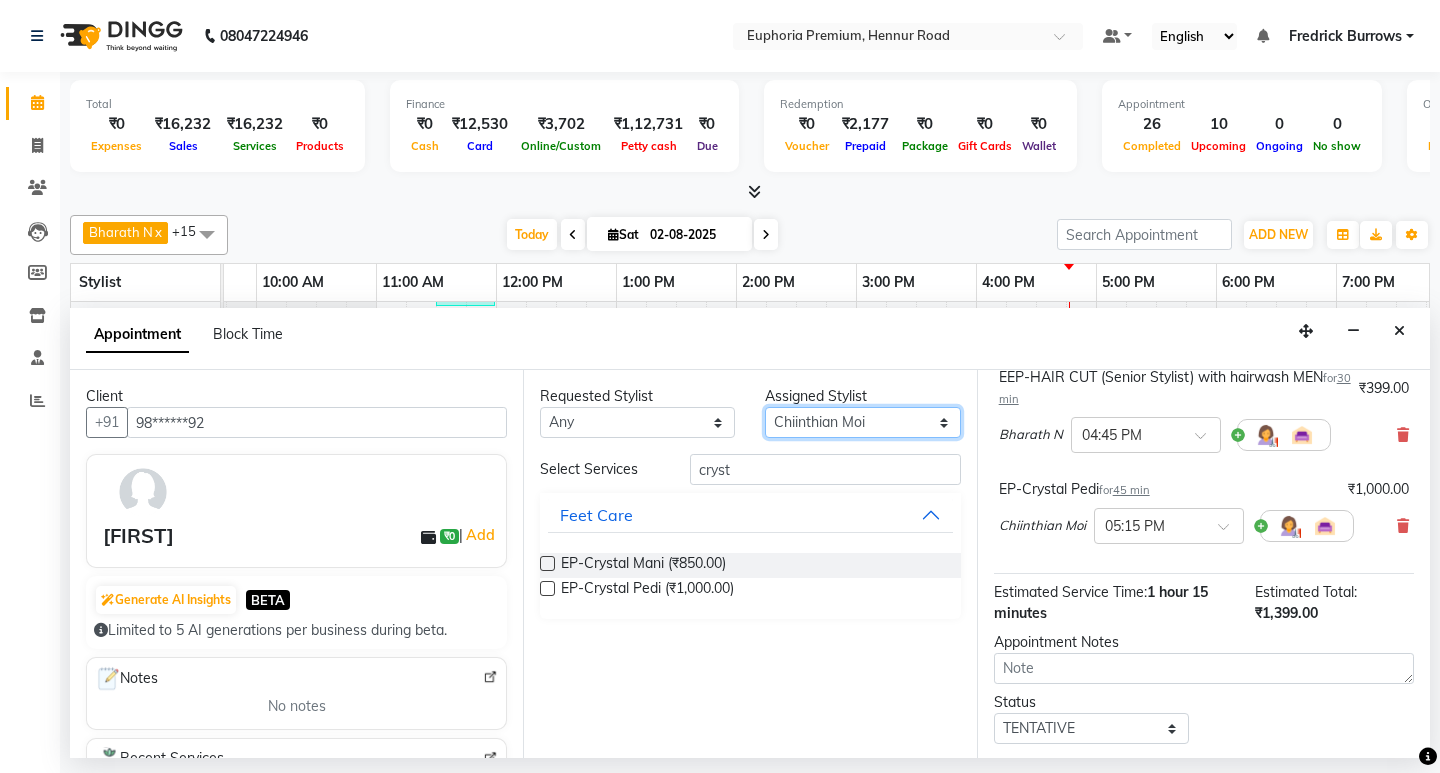 click on "Select Babu V Bharath N Binoy  Chandru Magar Chethan N  Chiinthian Moi ChonglianMoi MOI Daisy . Dhanya . Diya Khadka Fredrick Burrows Khushi Magarthapa Kishore K Maria Hamsa MRINALI MILI Pinky . Priya  K Rosy Sanate Savitha Vijayan Shalini Deivasigamani Shishi L Vijayalakshmi M VISHON BAIDYA" at bounding box center [862, 422] 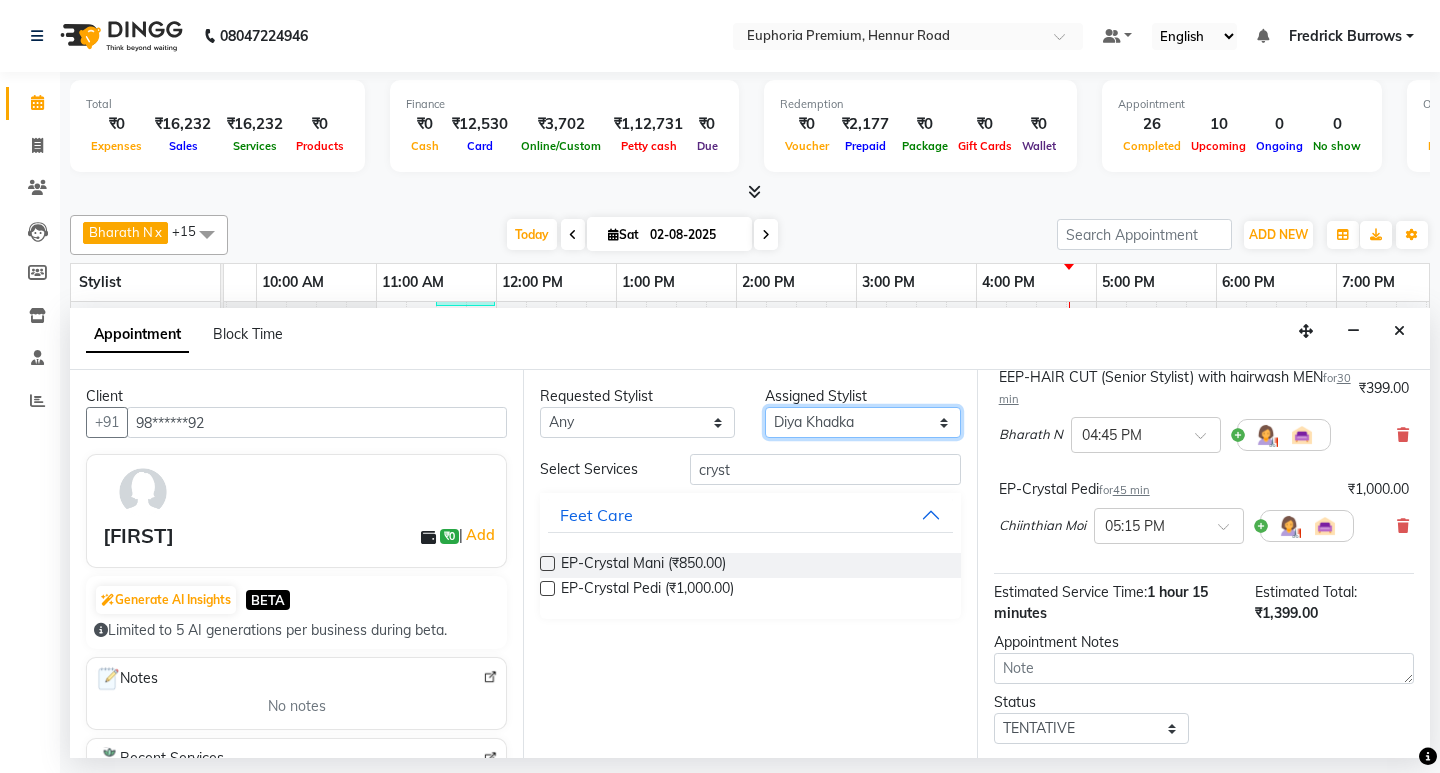click on "Select Babu V Bharath N Binoy  Chandru Magar Chethan N  Chiinthian Moi ChonglianMoi MOI Daisy . Dhanya . Diya Khadka Fredrick Burrows Khushi Magarthapa Kishore K Maria Hamsa MRINALI MILI Pinky . Priya  K Rosy Sanate Savitha Vijayan Shalini Deivasigamani Shishi L Vijayalakshmi M VISHON BAIDYA" at bounding box center (862, 422) 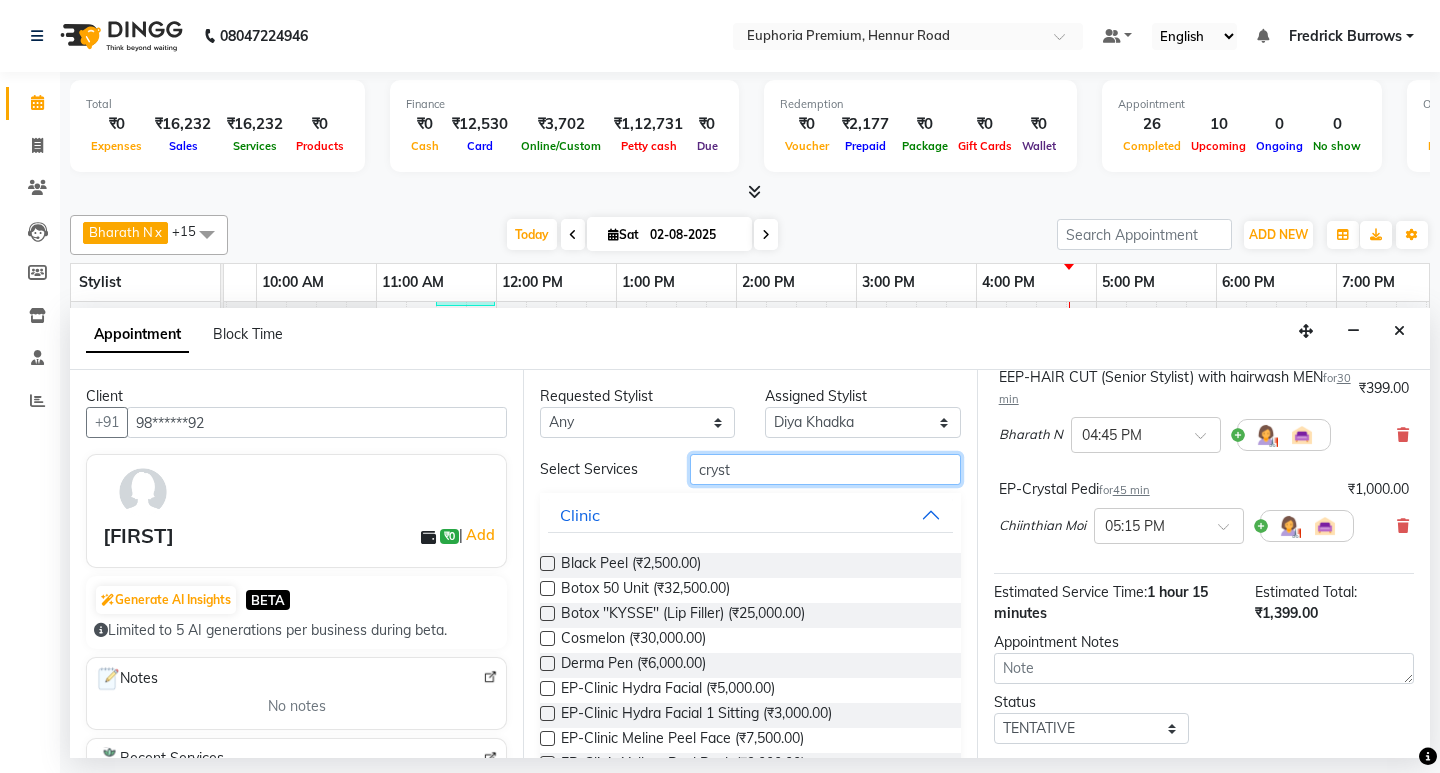 click on "cryst" at bounding box center [825, 469] 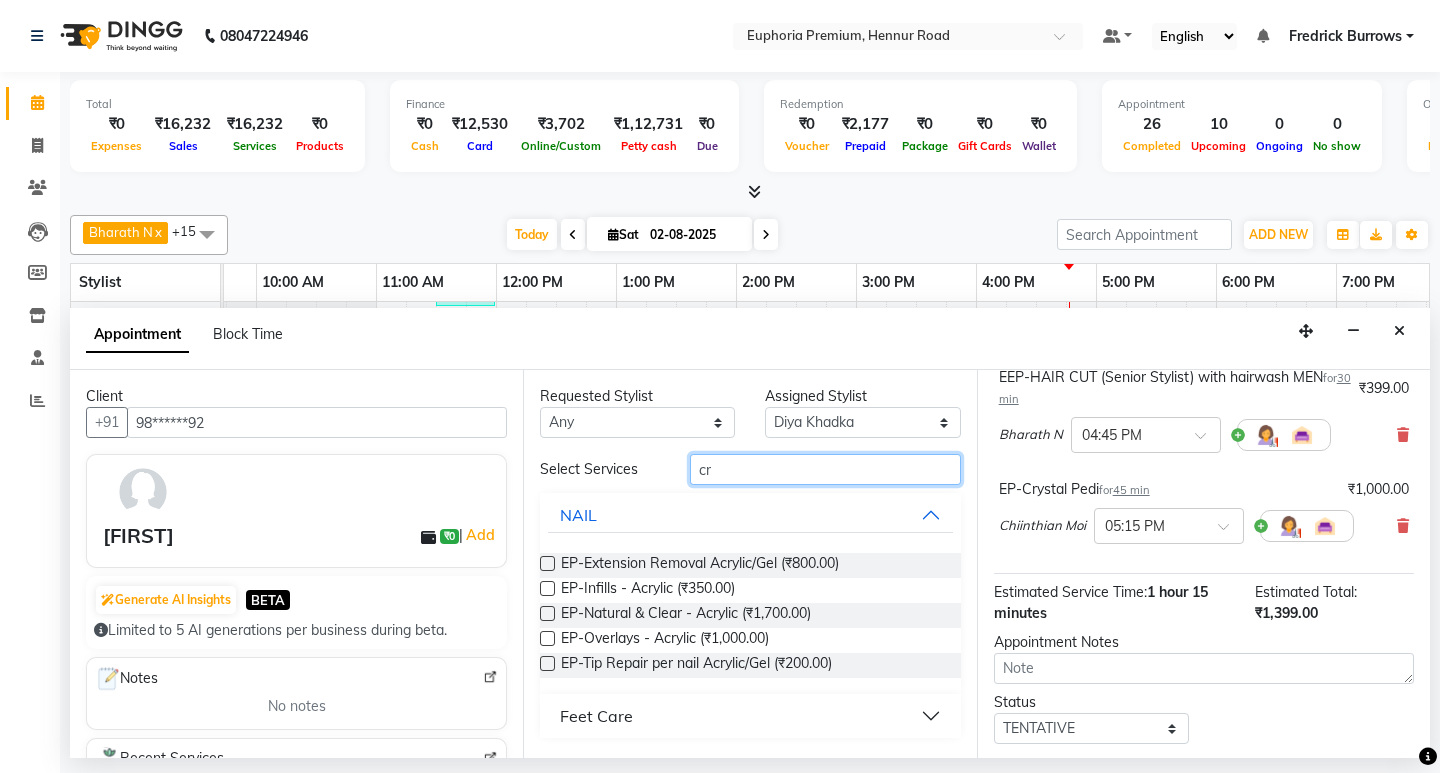 type on "c" 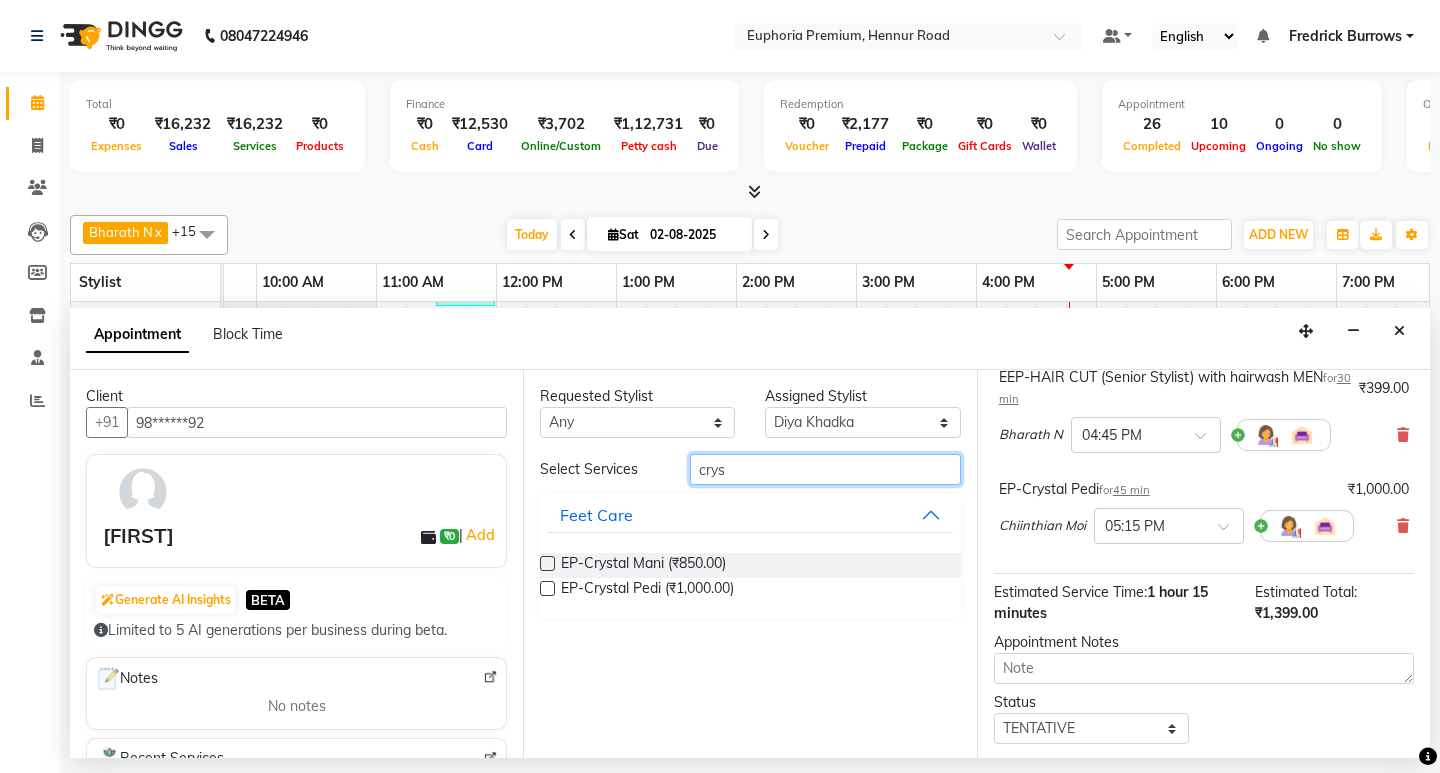 type on "crys" 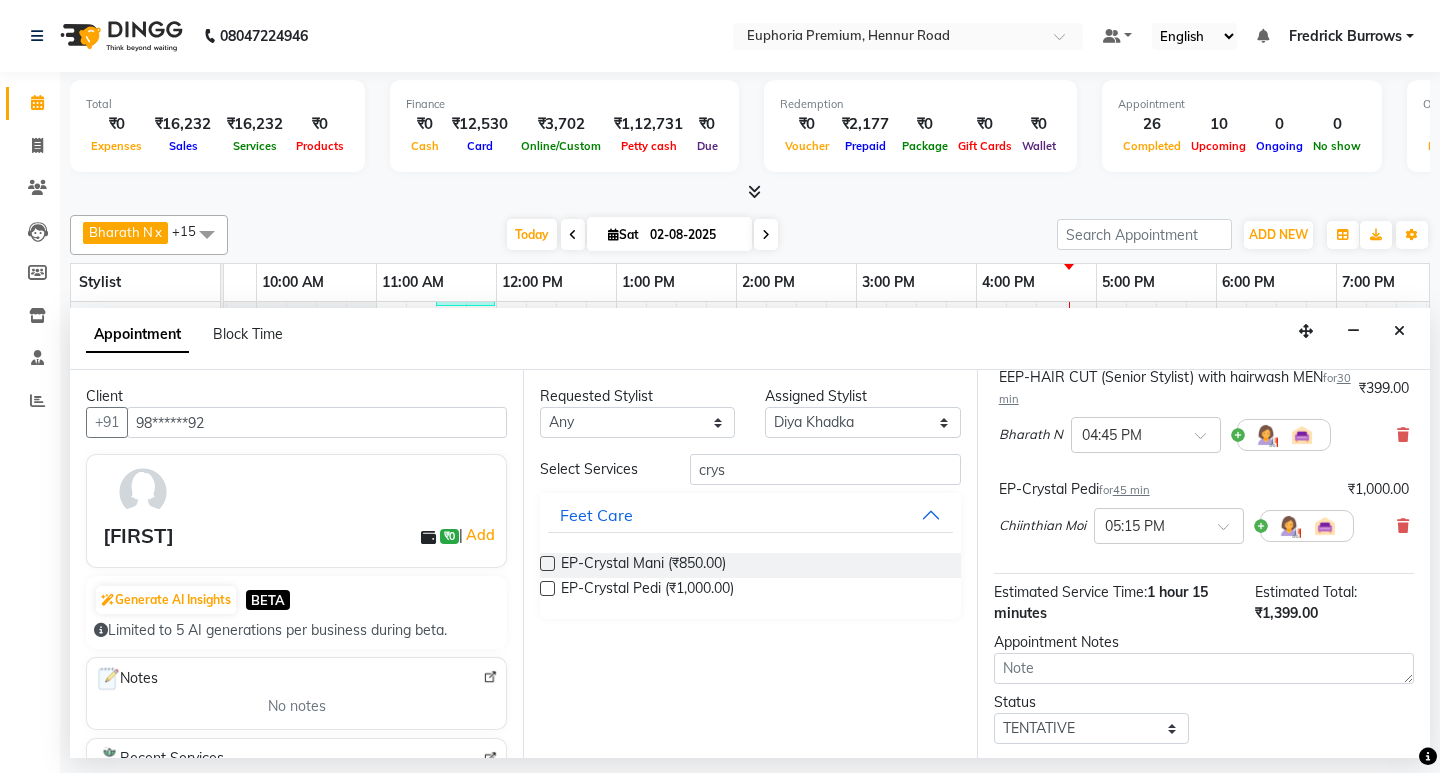 click at bounding box center (547, 588) 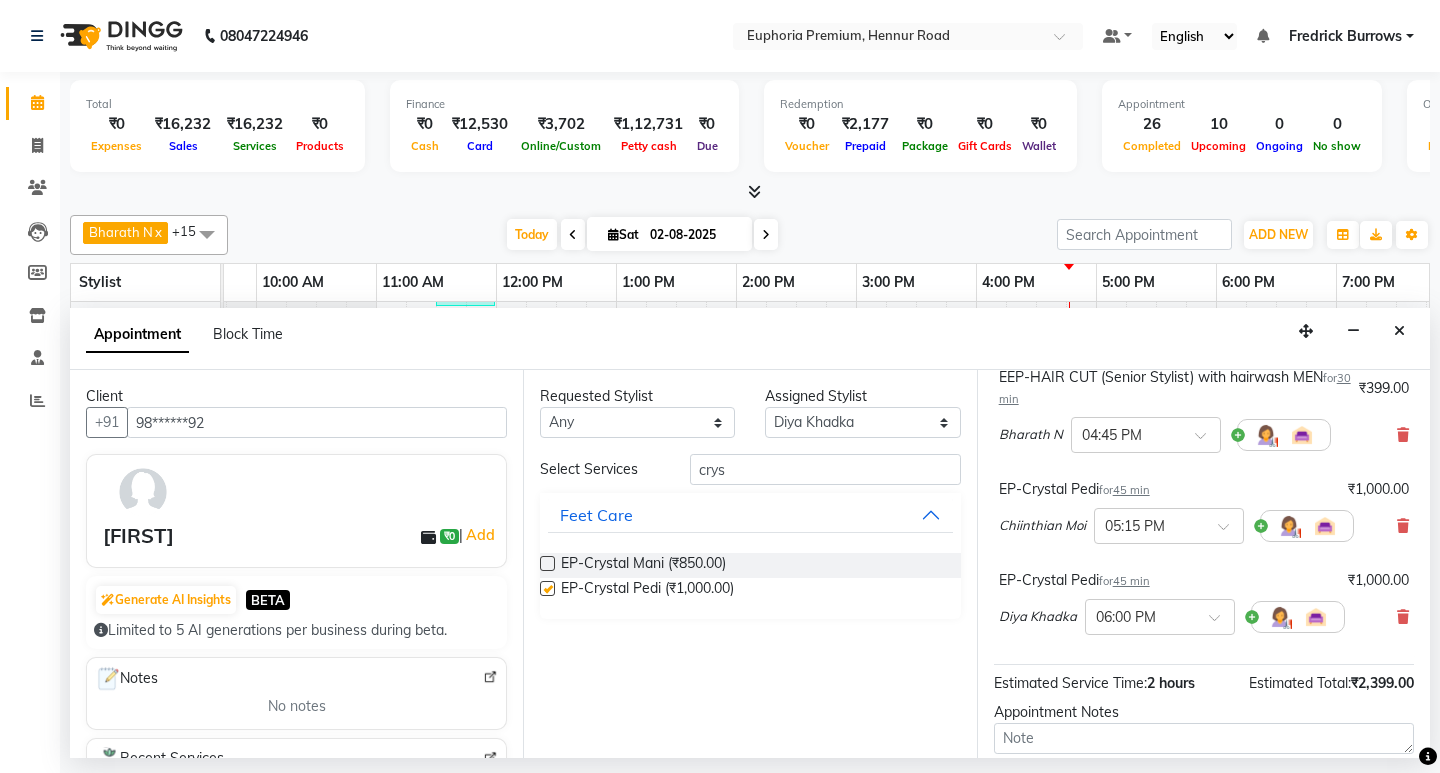 checkbox on "false" 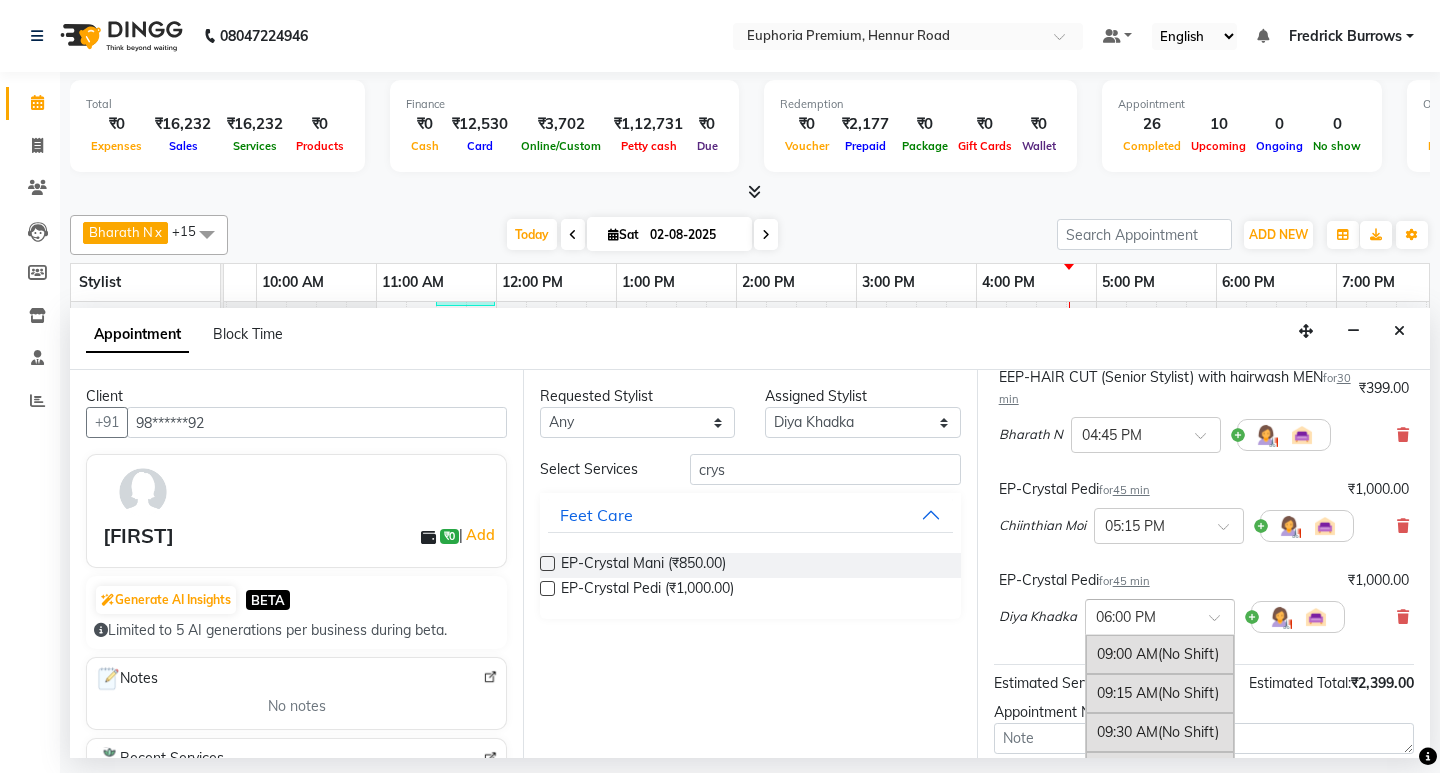 click at bounding box center [1221, 623] 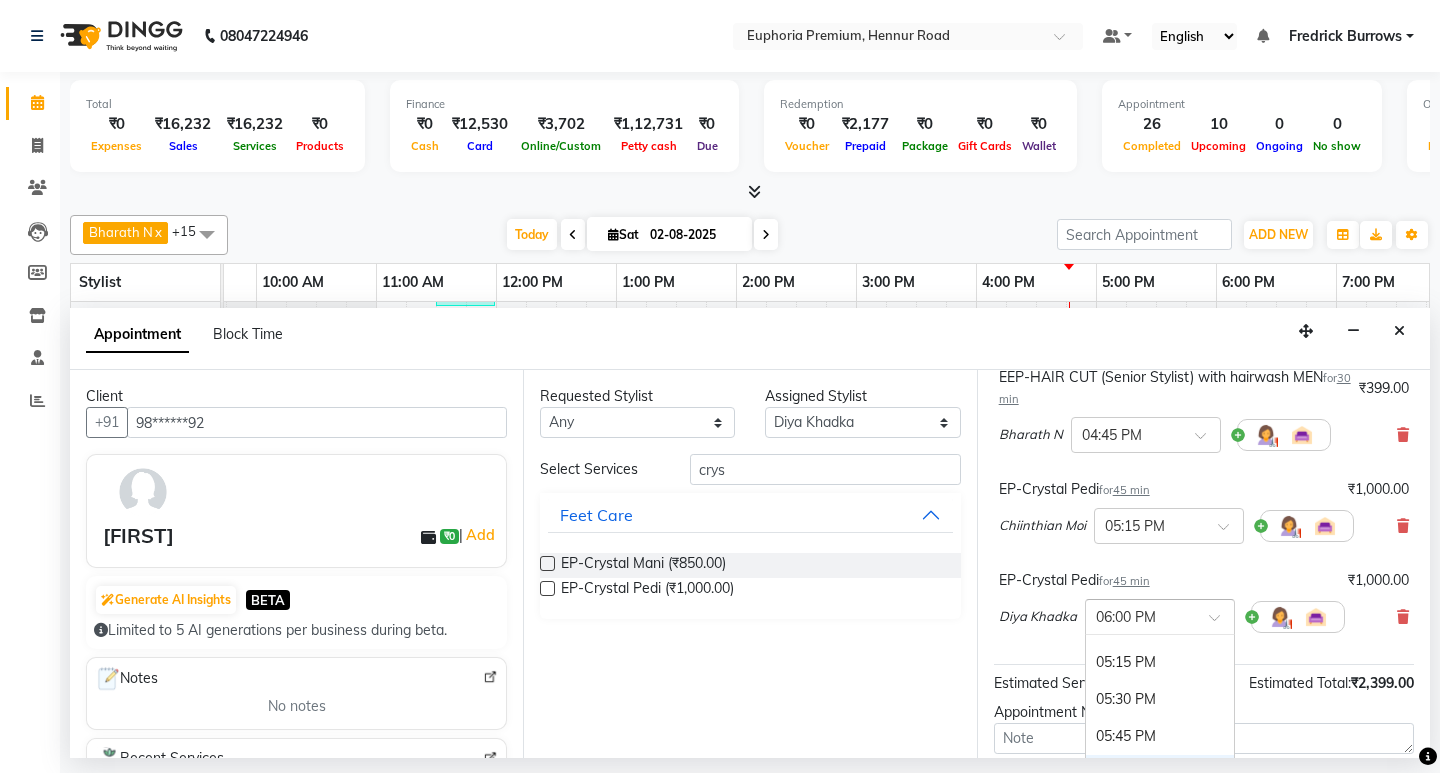 scroll, scrollTop: 1198, scrollLeft: 0, axis: vertical 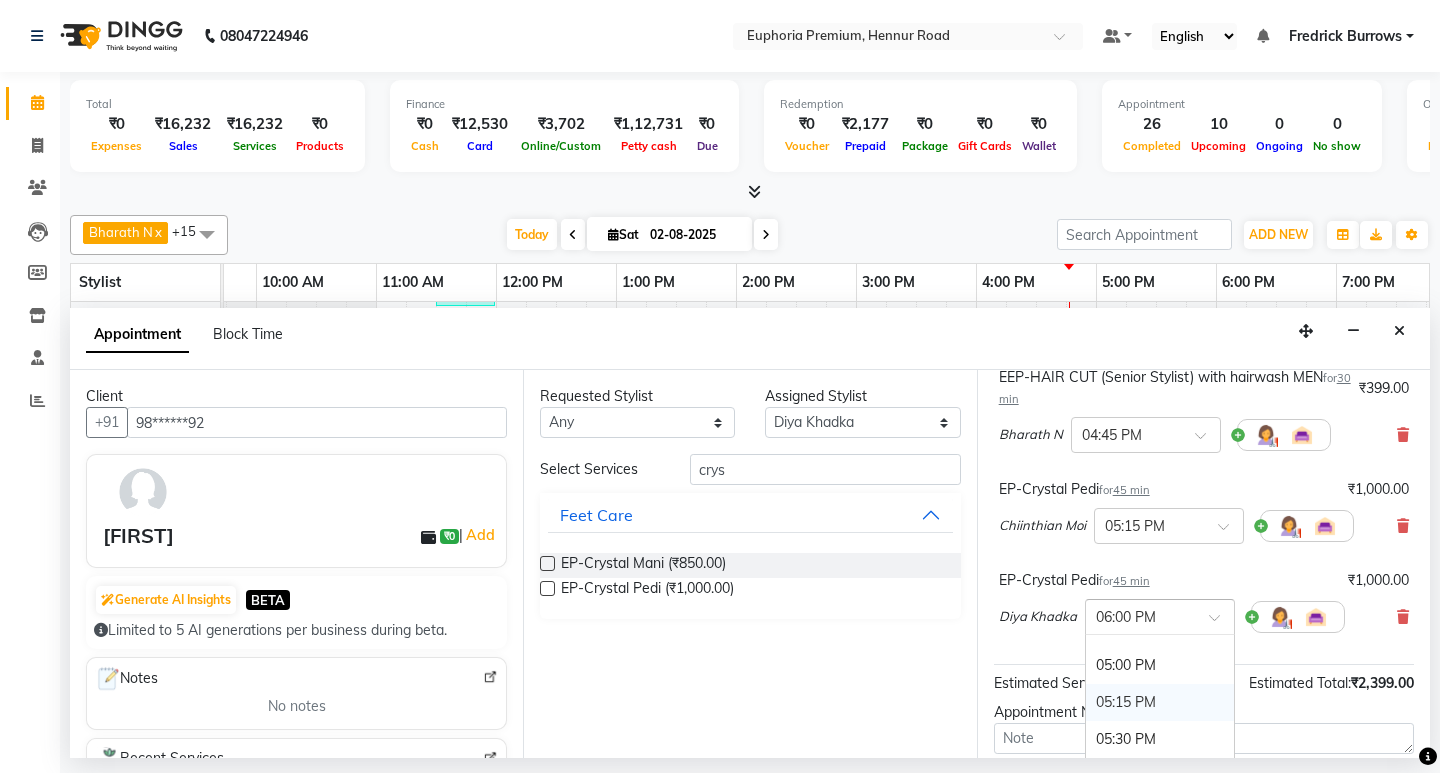 click on "05:15 PM" at bounding box center [1160, 702] 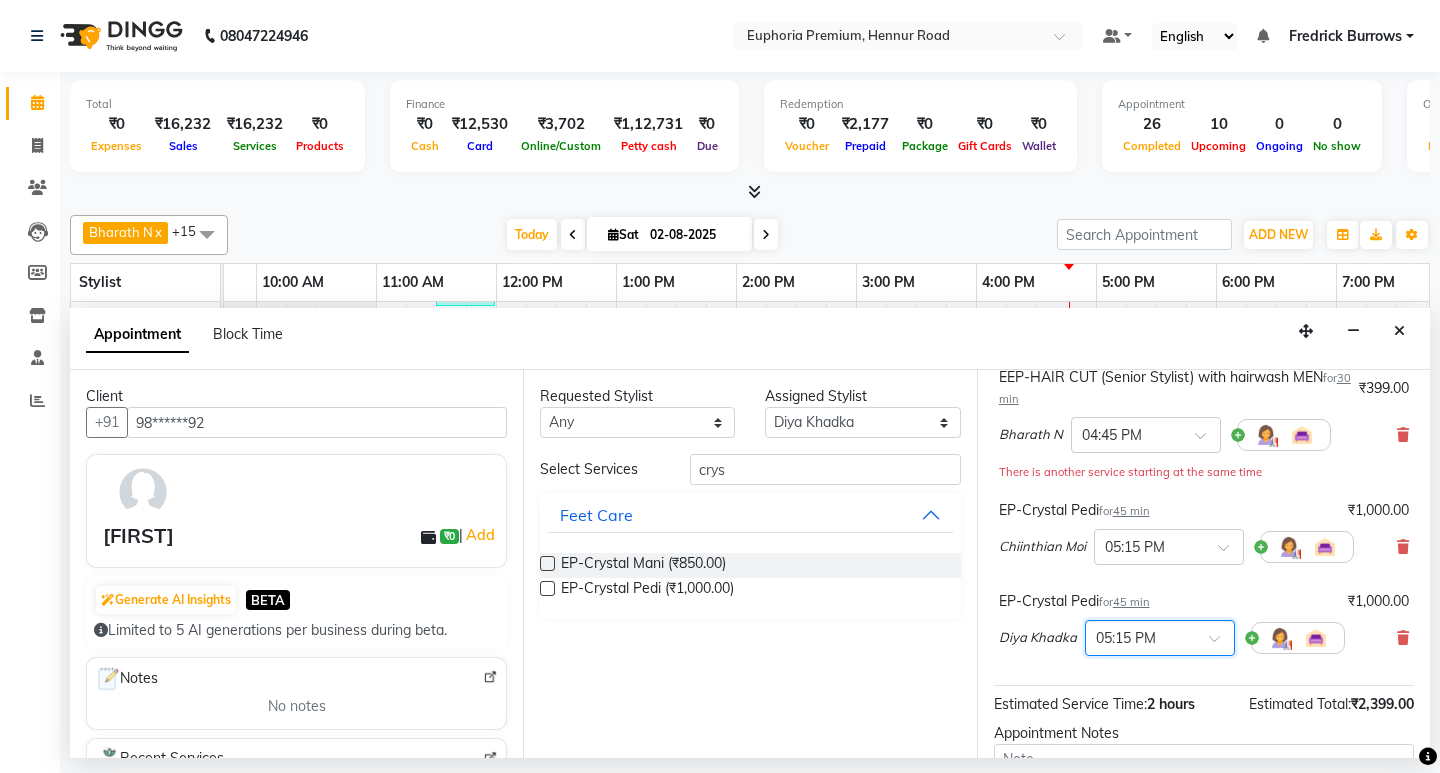 click on "[FIRST] [LAST] × 05:15 PM" at bounding box center (1172, 638) 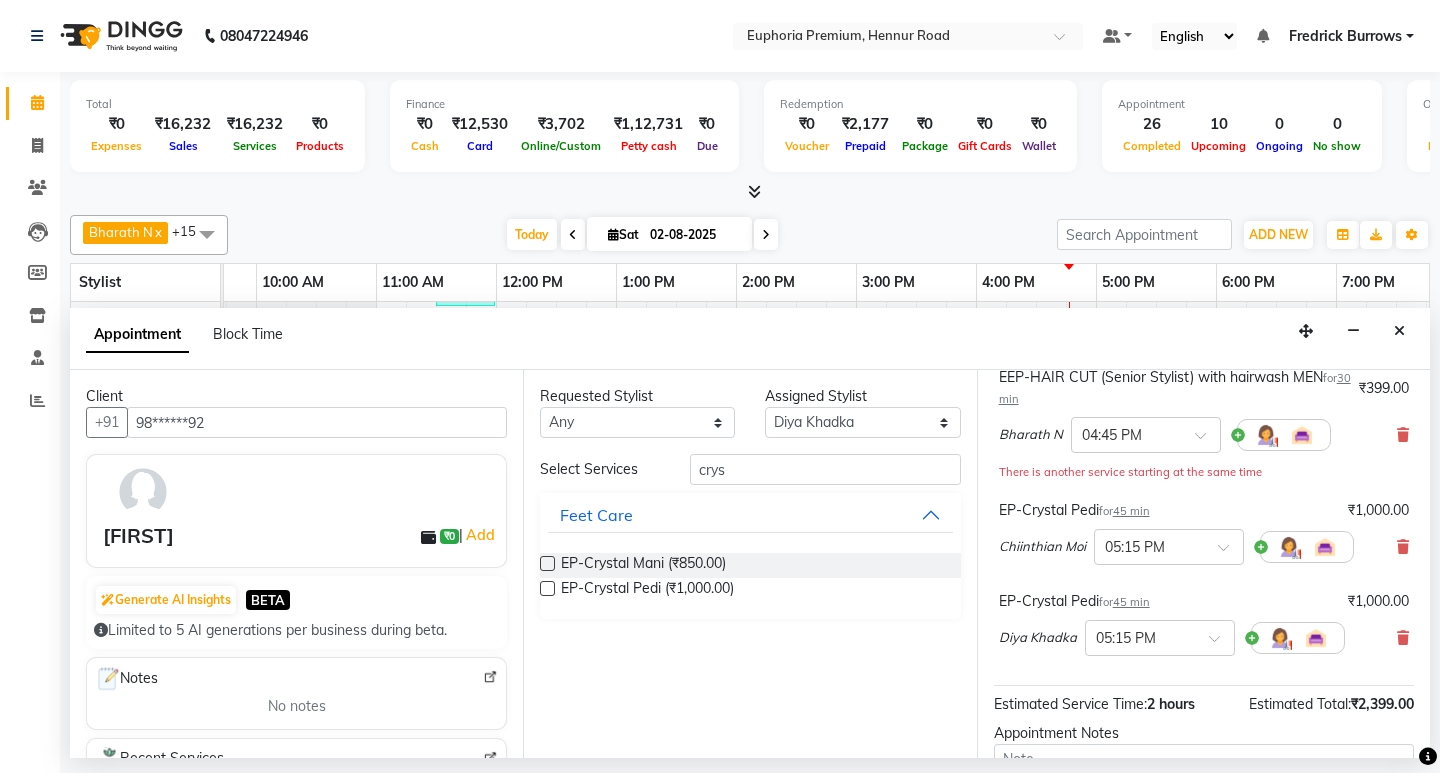 scroll, scrollTop: 362, scrollLeft: 0, axis: vertical 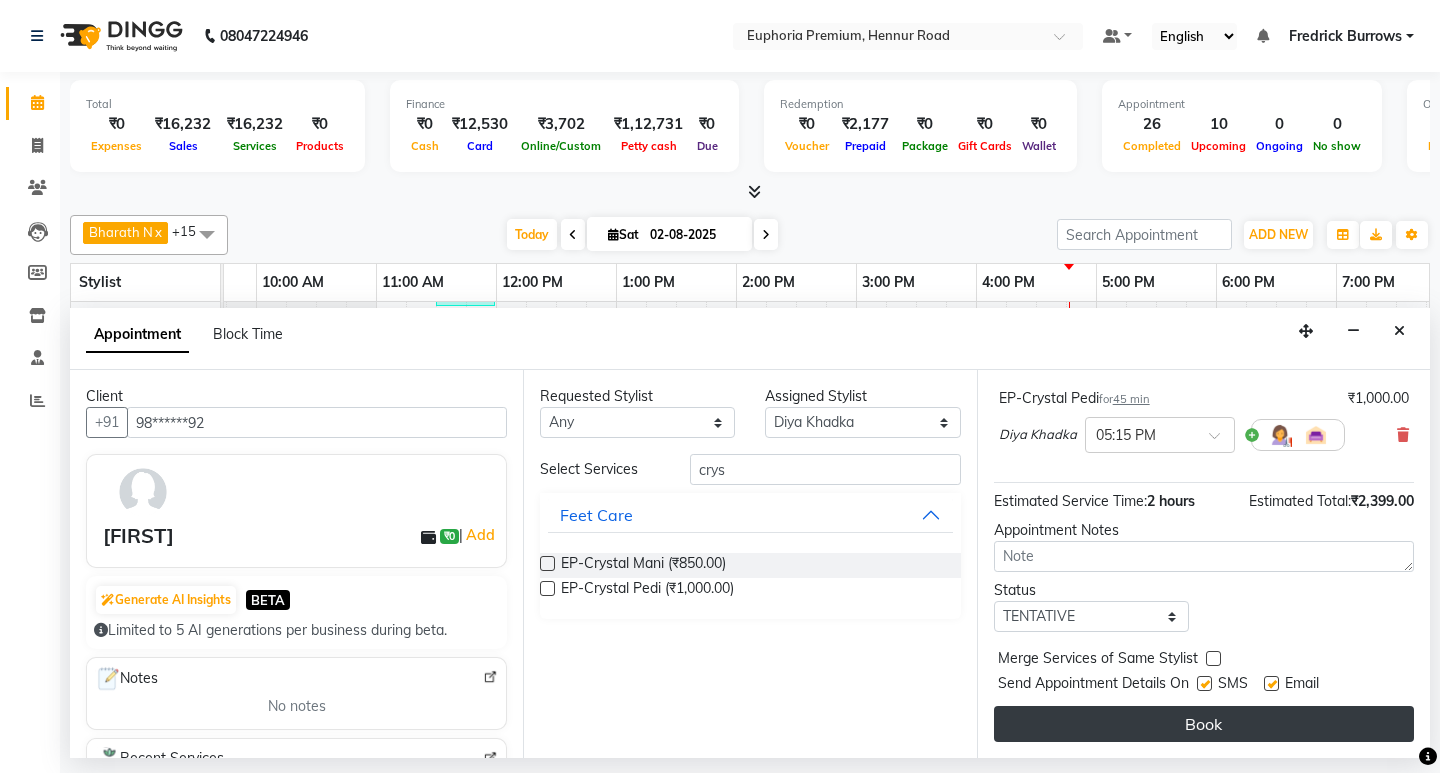 click on "Book" at bounding box center (1204, 724) 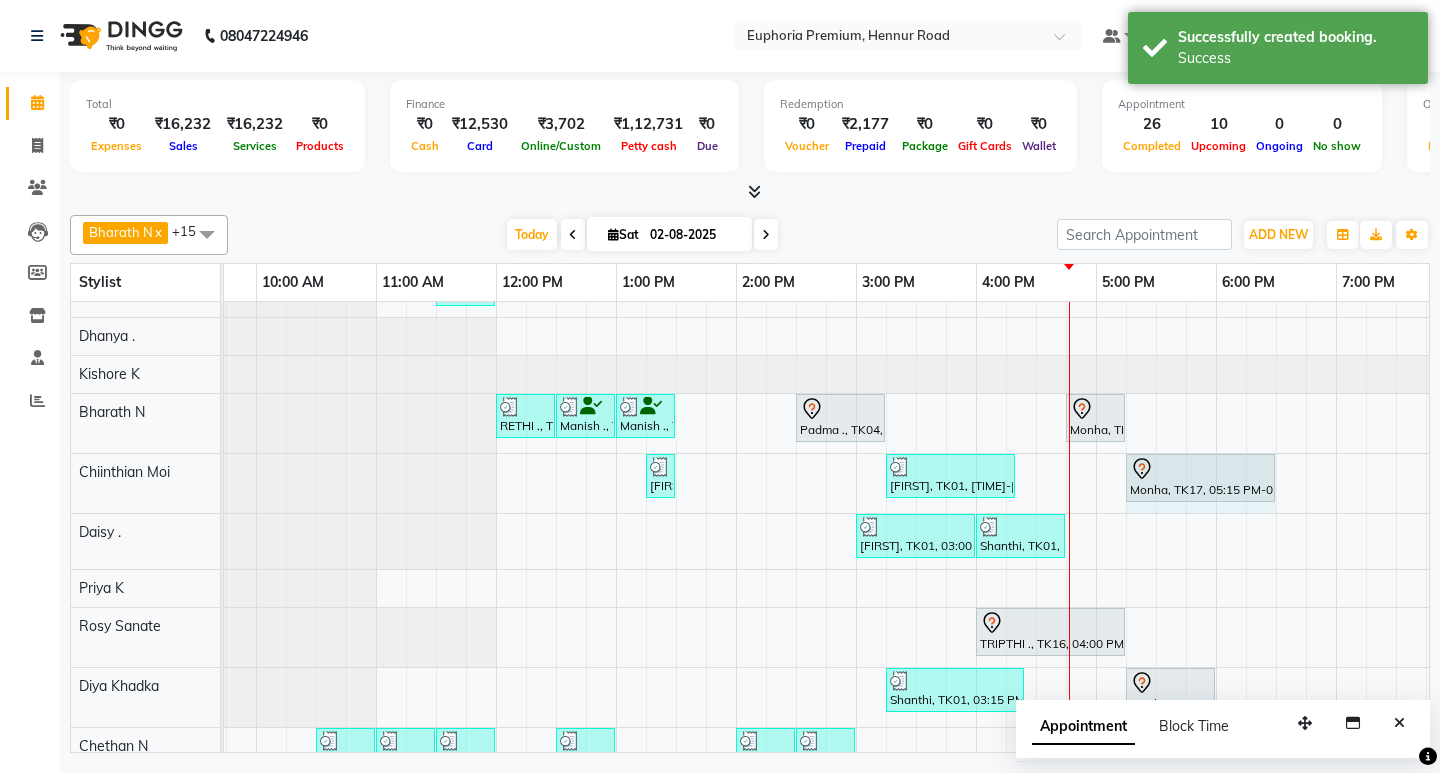 drag, startPoint x: 1212, startPoint y: 473, endPoint x: 1268, endPoint y: 482, distance: 56.718605 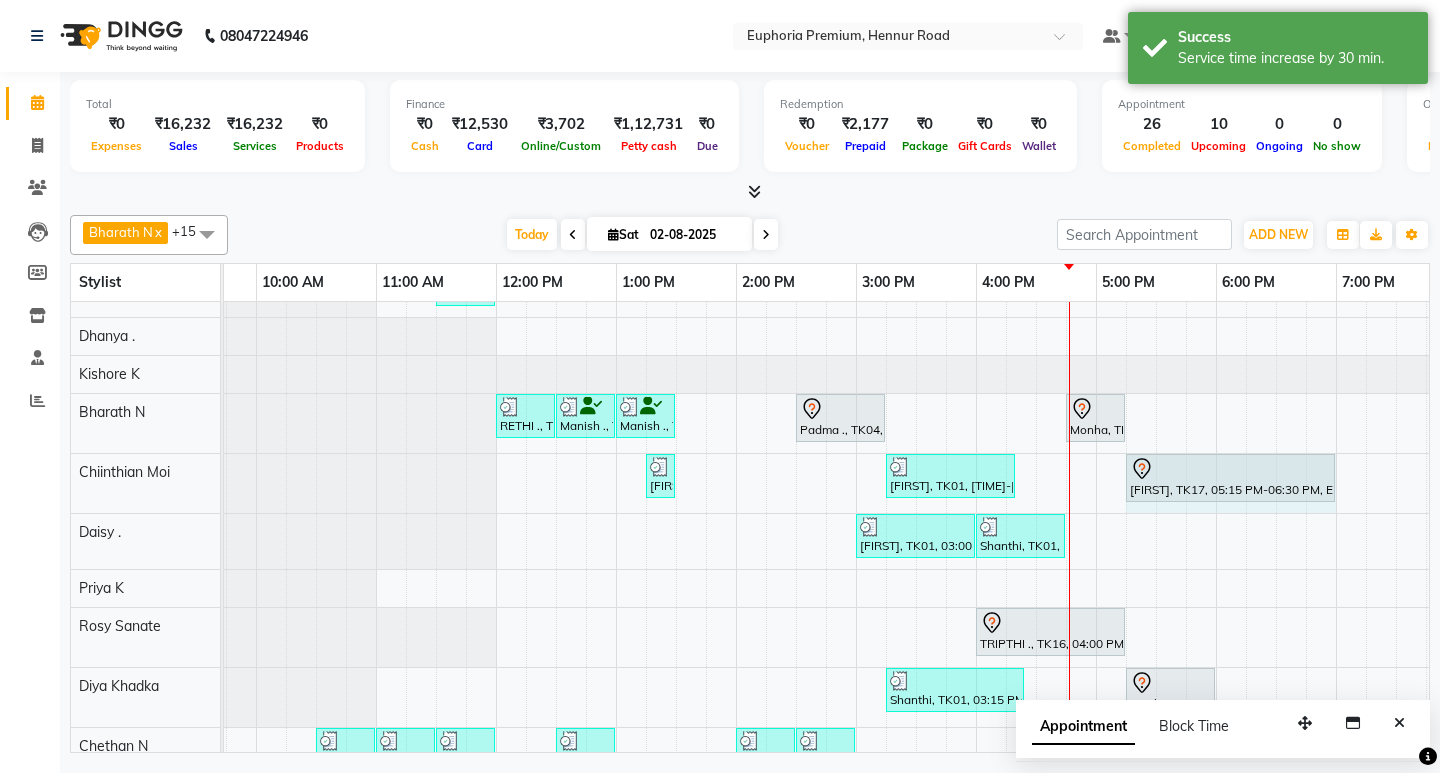 drag, startPoint x: 1274, startPoint y: 473, endPoint x: 1314, endPoint y: 475, distance: 40.04997 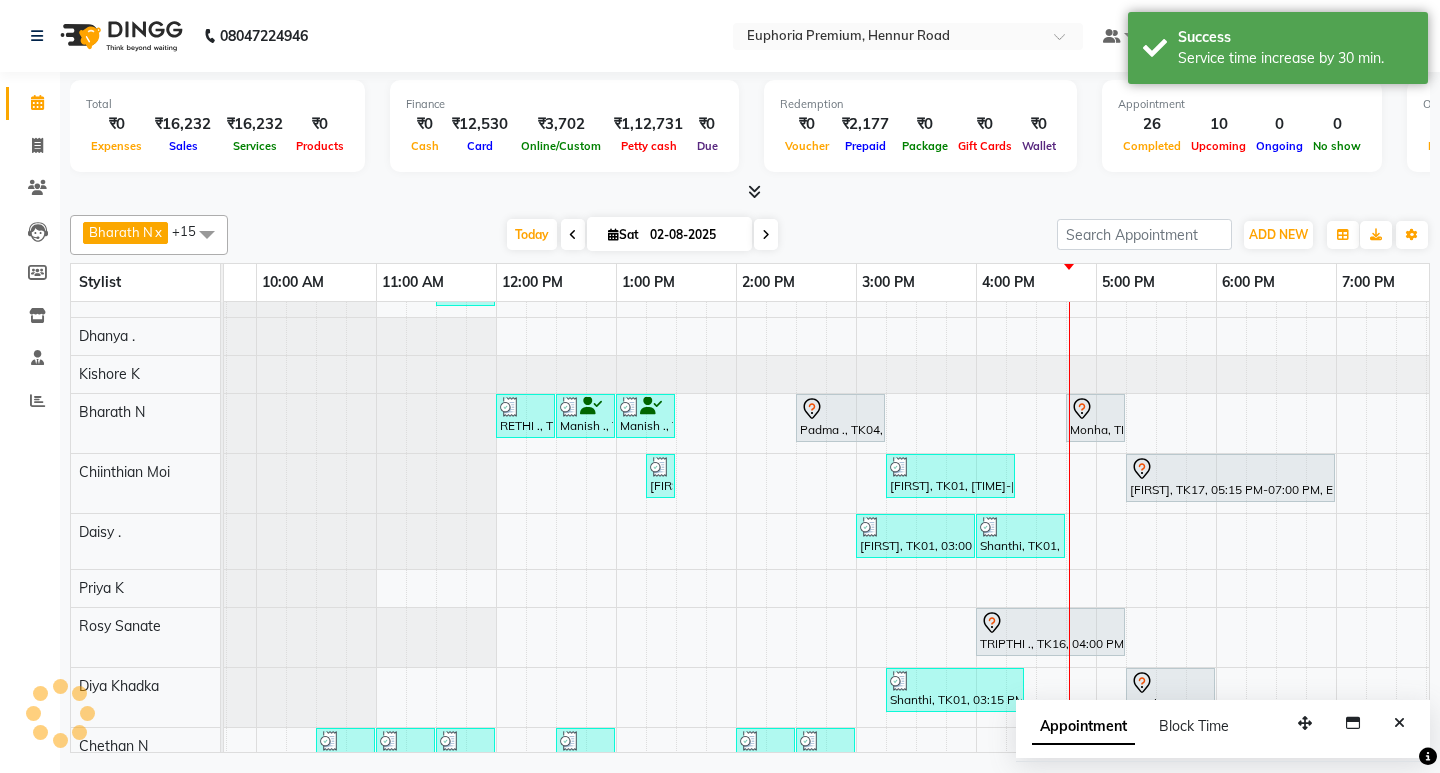 scroll, scrollTop: 427, scrollLeft: 208, axis: both 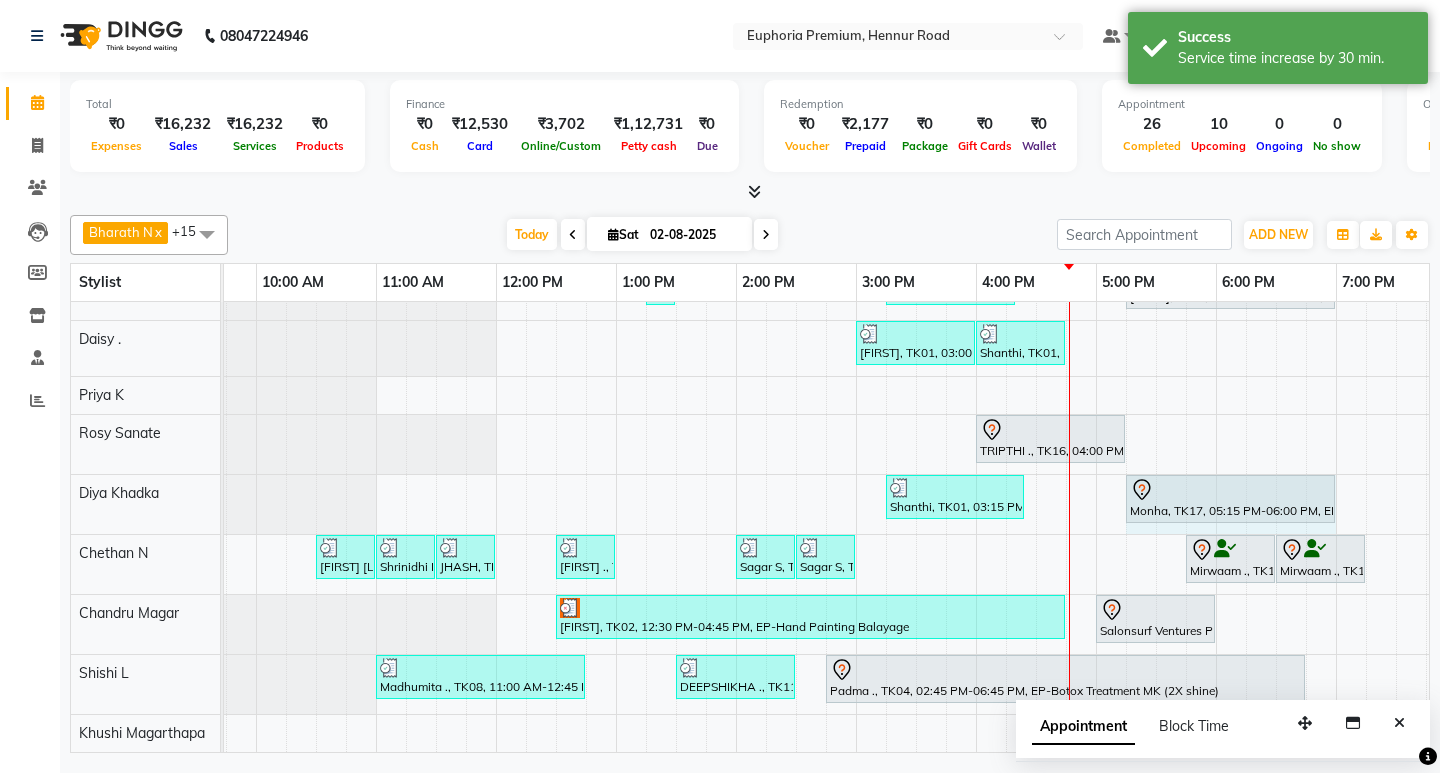 drag, startPoint x: 1217, startPoint y: 492, endPoint x: 1343, endPoint y: 494, distance: 126.01587 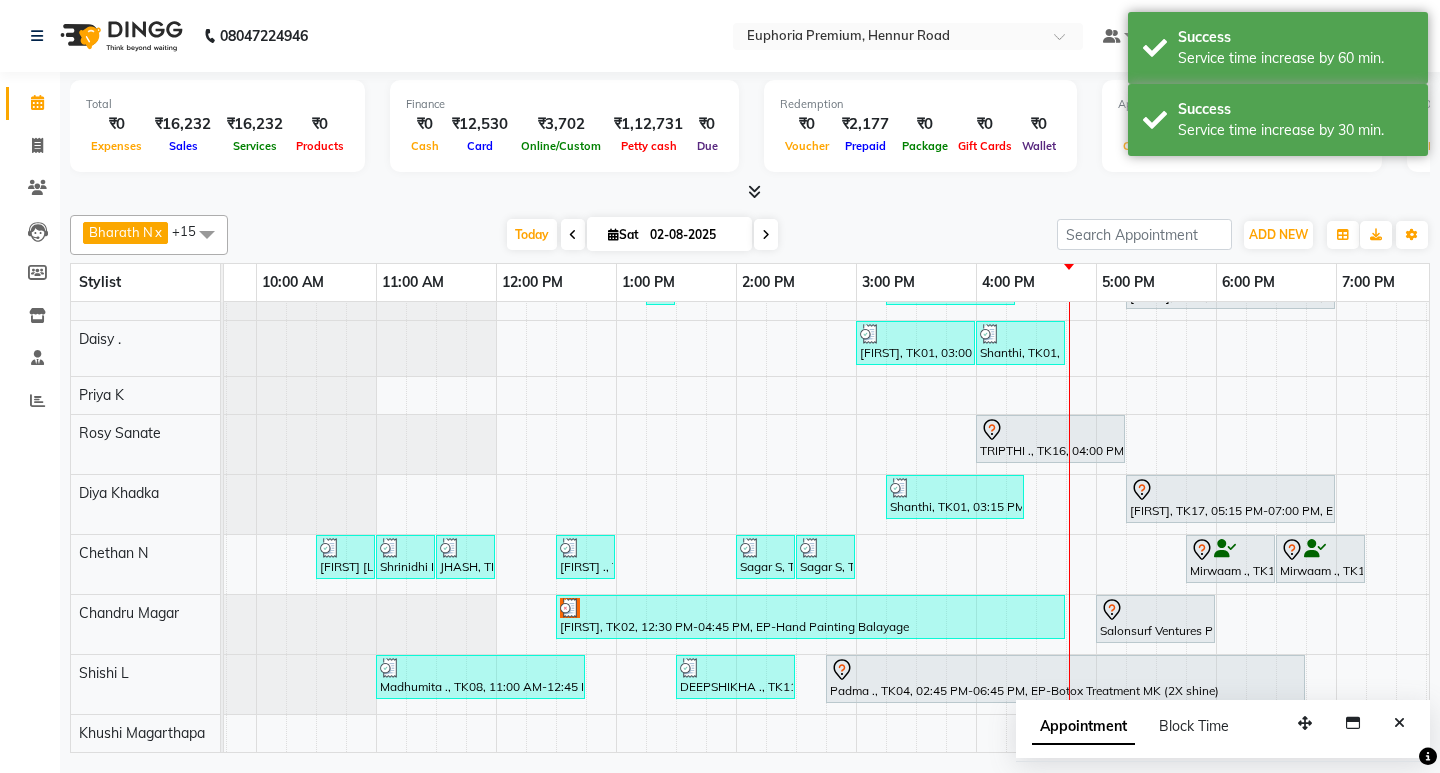 scroll, scrollTop: 0, scrollLeft: 208, axis: horizontal 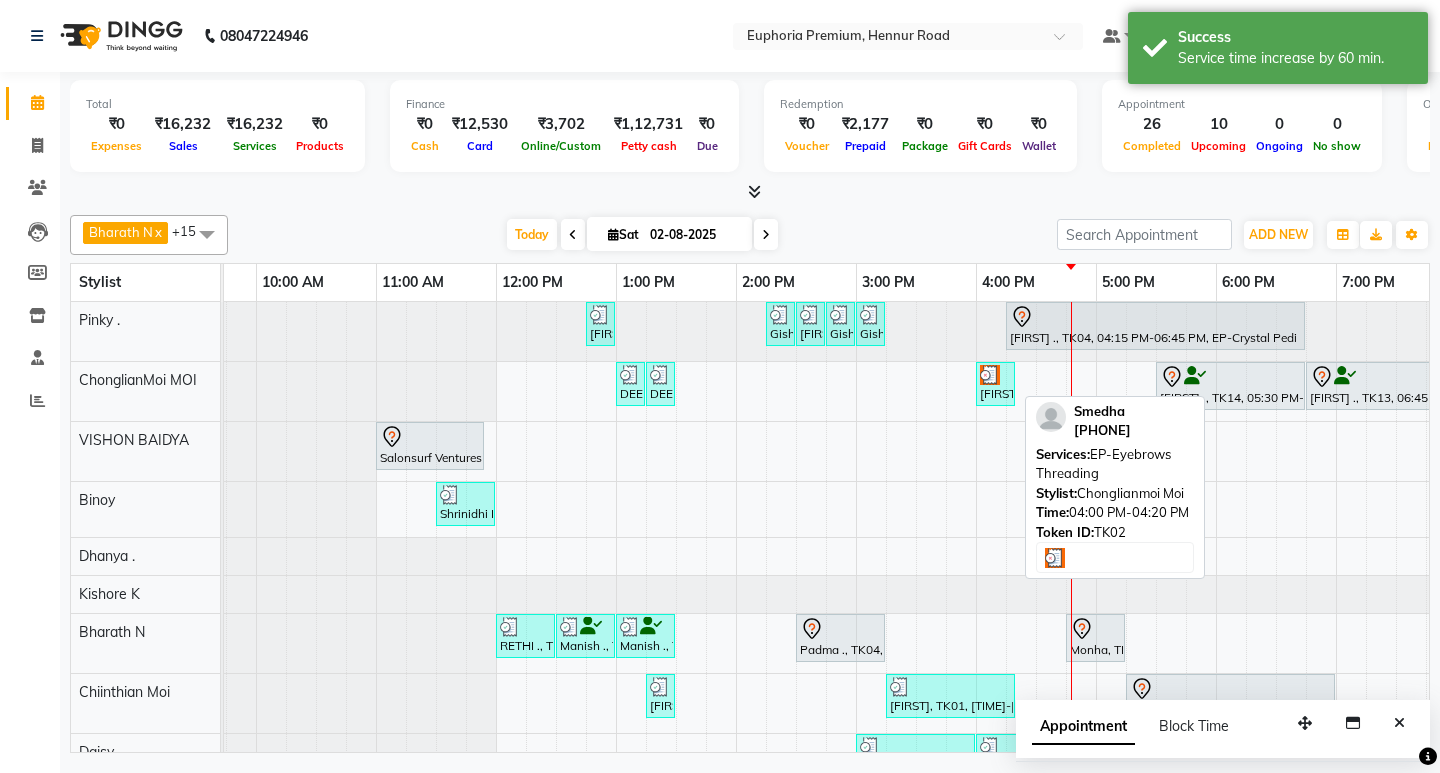 click at bounding box center (990, 375) 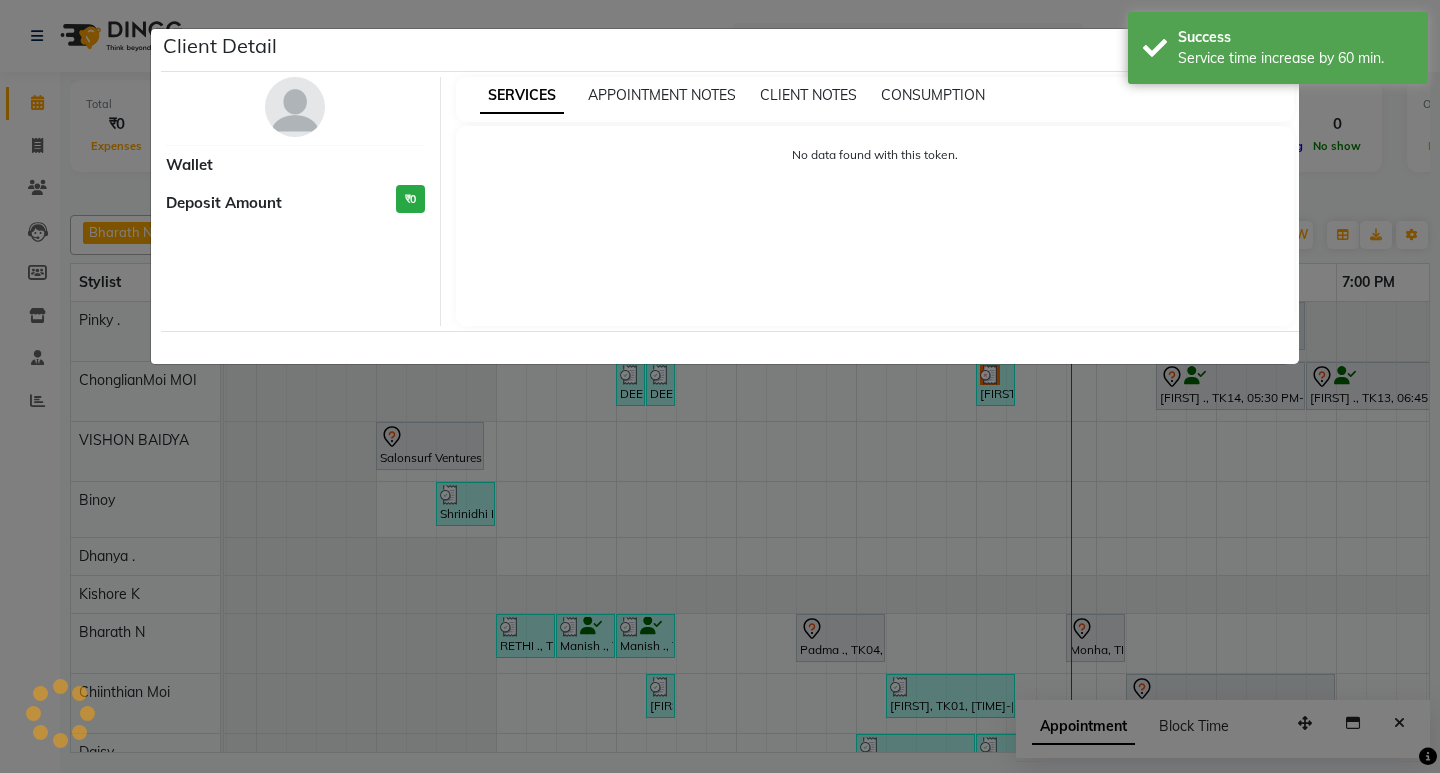 select on "3" 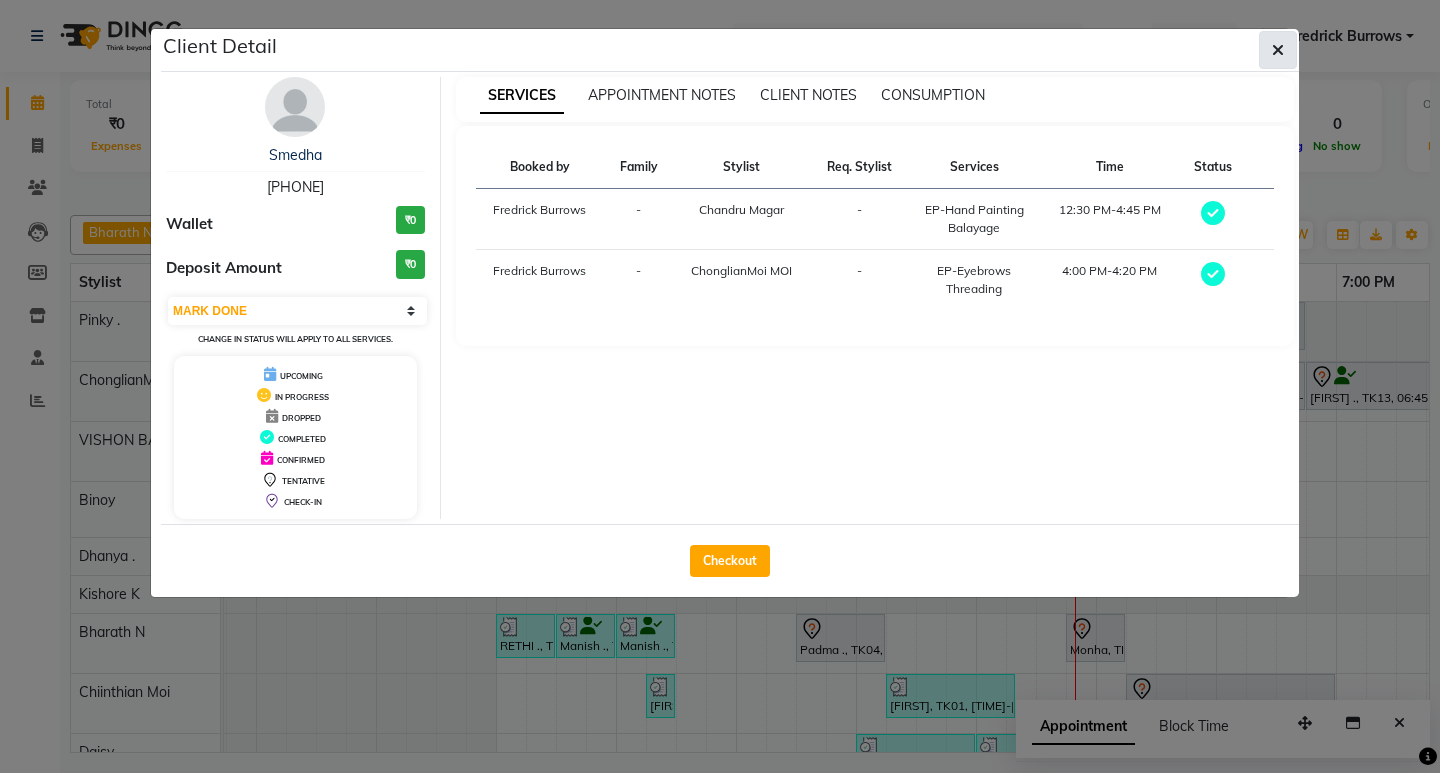 click 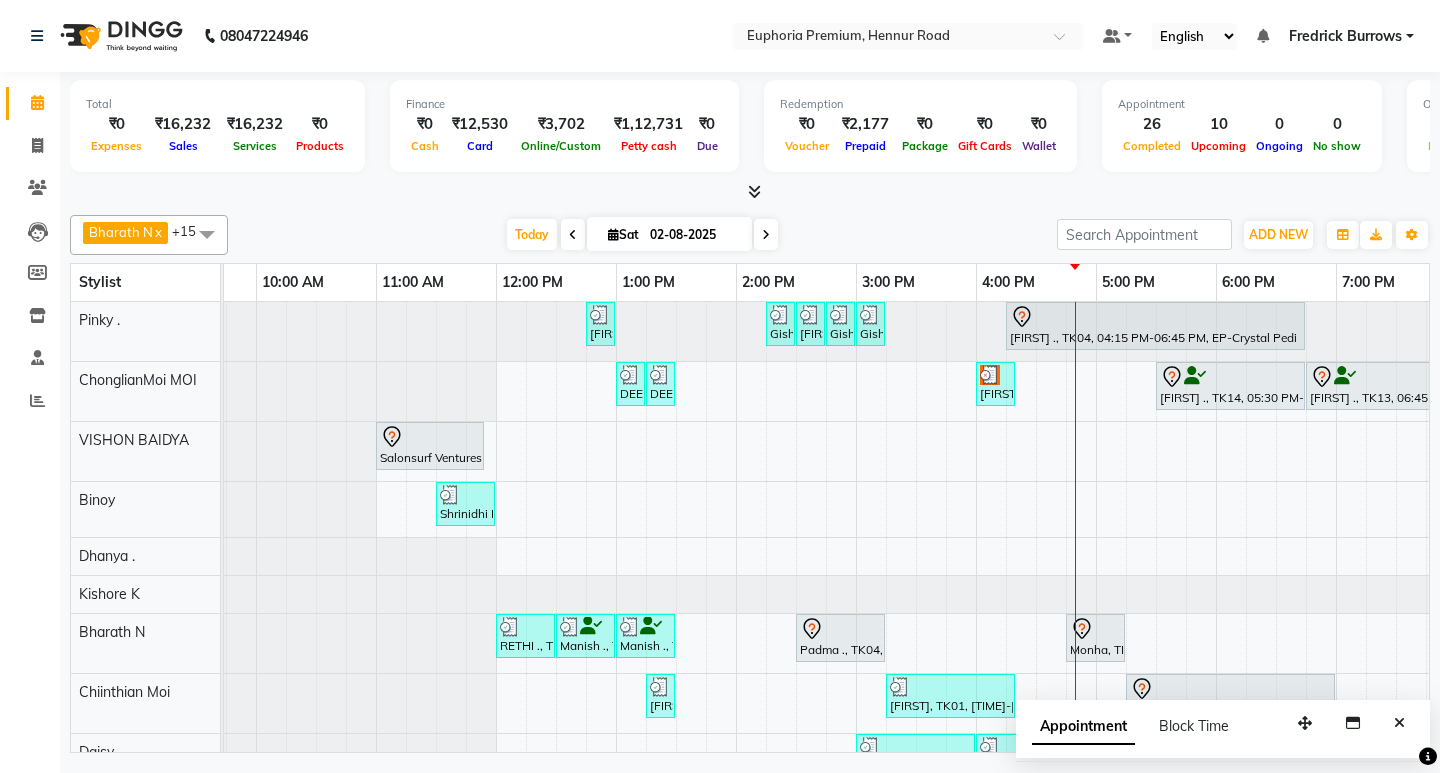 scroll, scrollTop: 80, scrollLeft: 208, axis: both 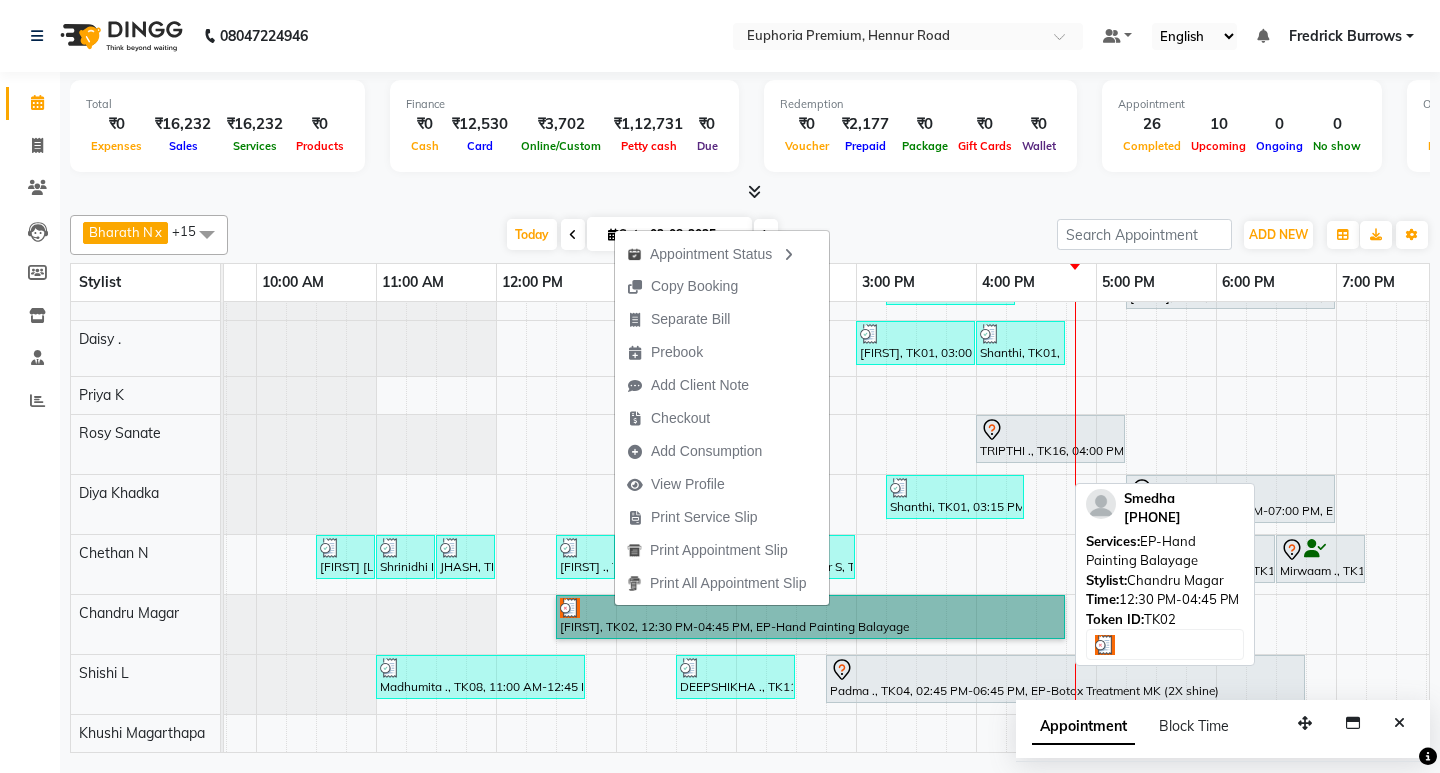 click on "[FIRST], TK02, 12:30 PM-04:45 PM, EP-Hand Painting Balayage" at bounding box center (810, 617) 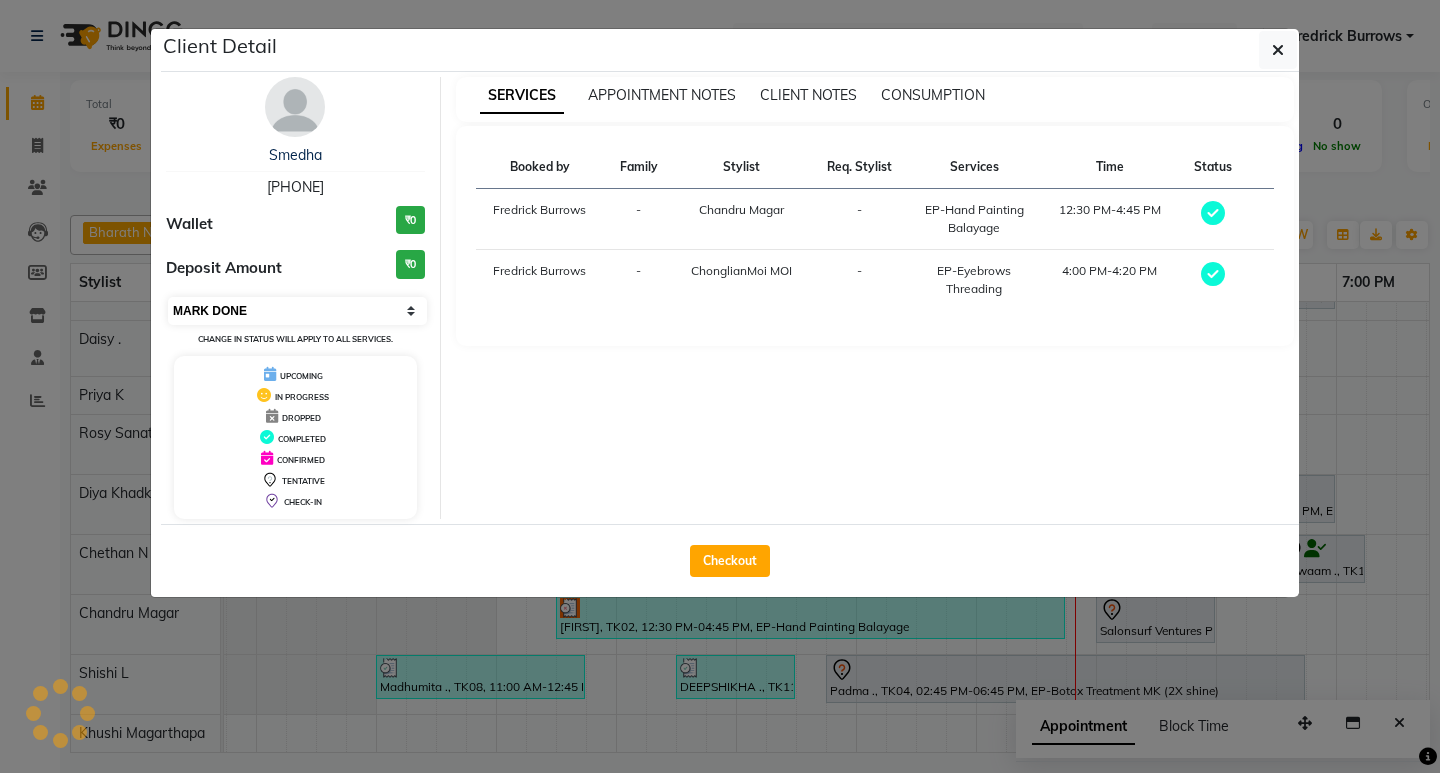 click on "Select MARK DONE UPCOMING" at bounding box center [297, 311] 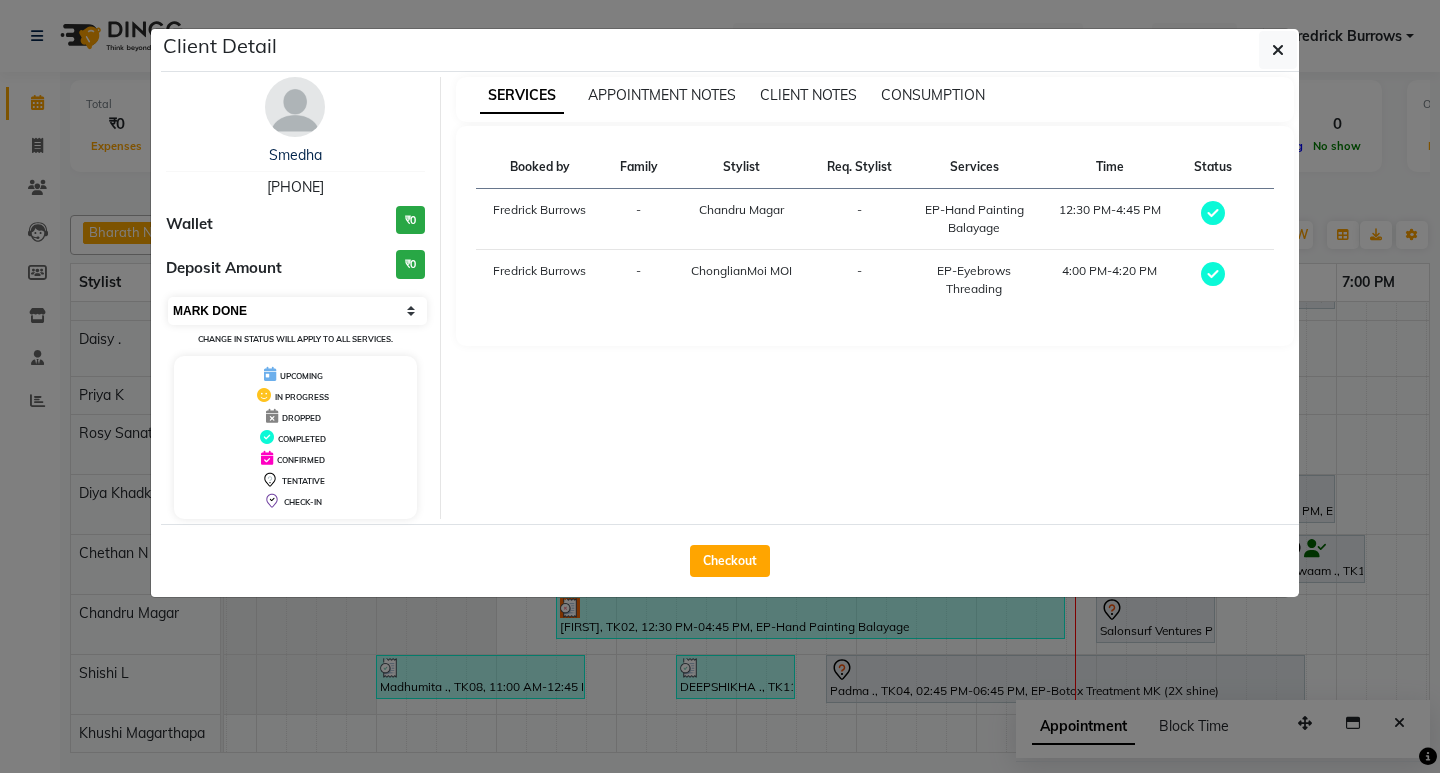 select on "5" 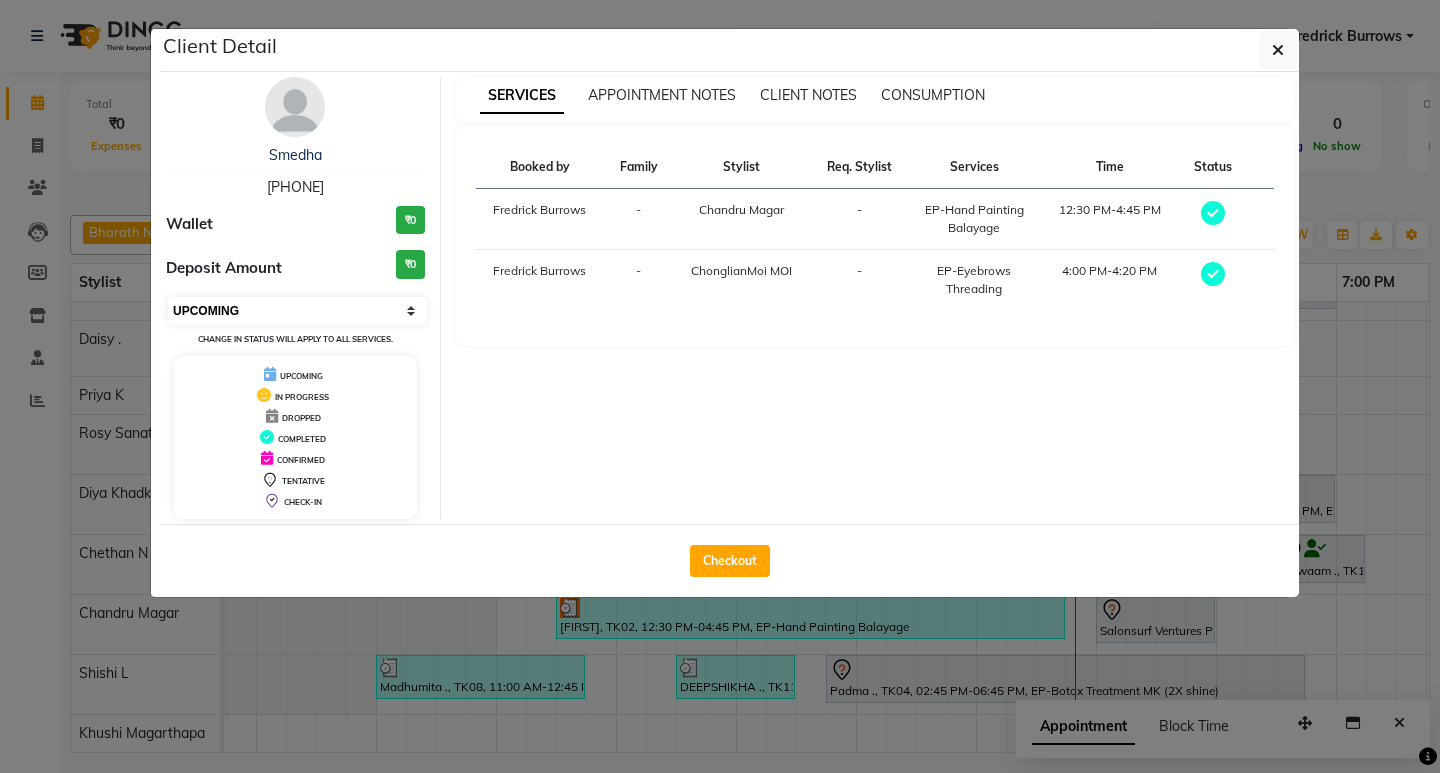 click on "Select MARK DONE UPCOMING" at bounding box center (297, 311) 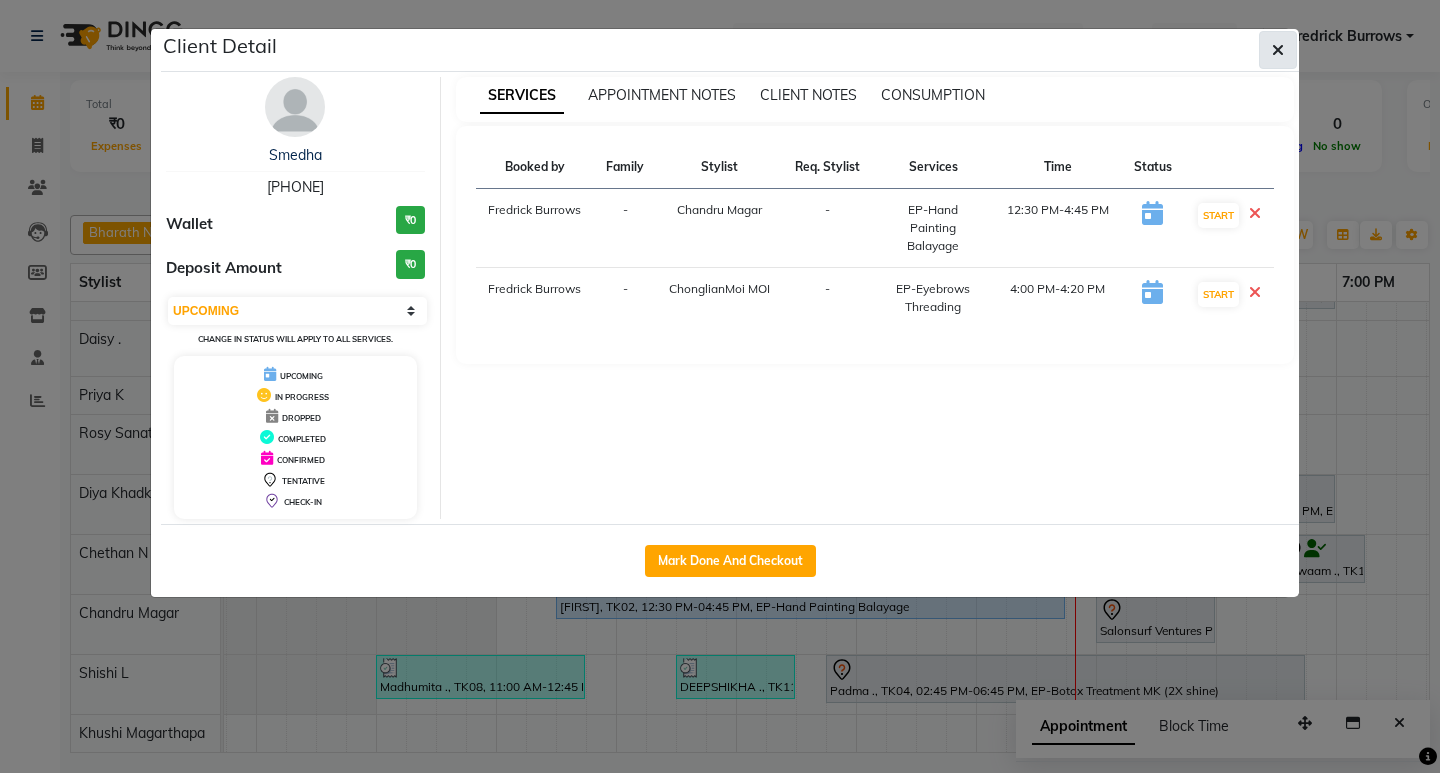 click 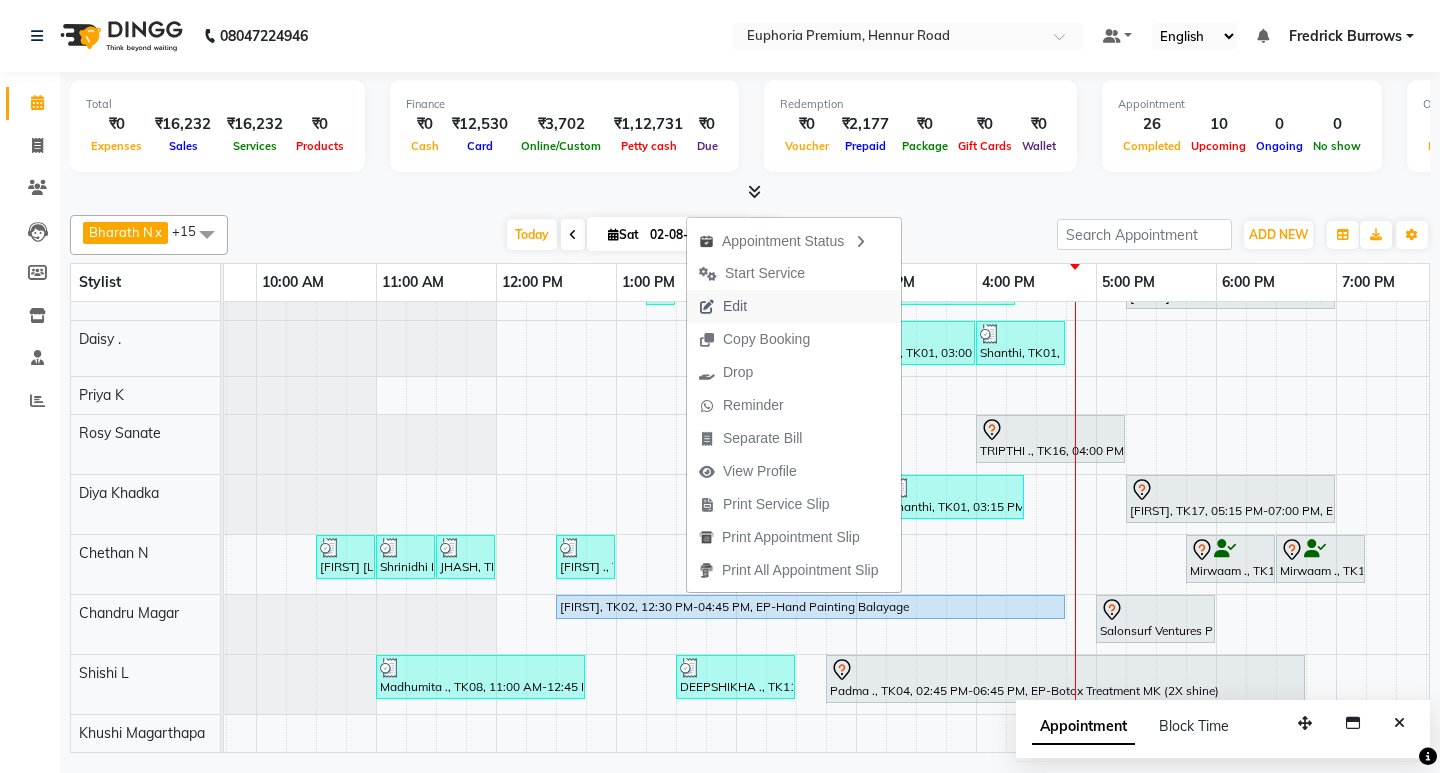 click on "Edit" at bounding box center (735, 306) 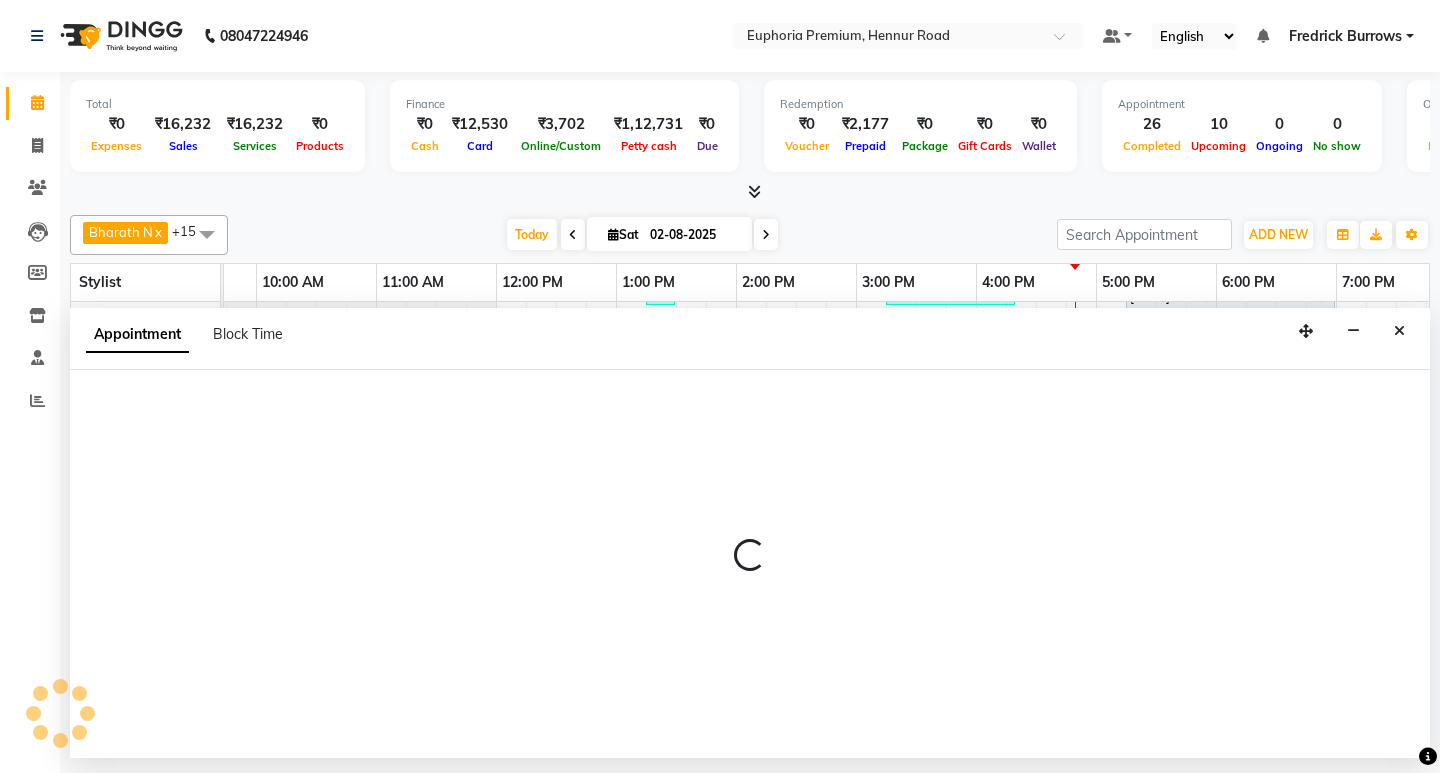 select on "upcoming" 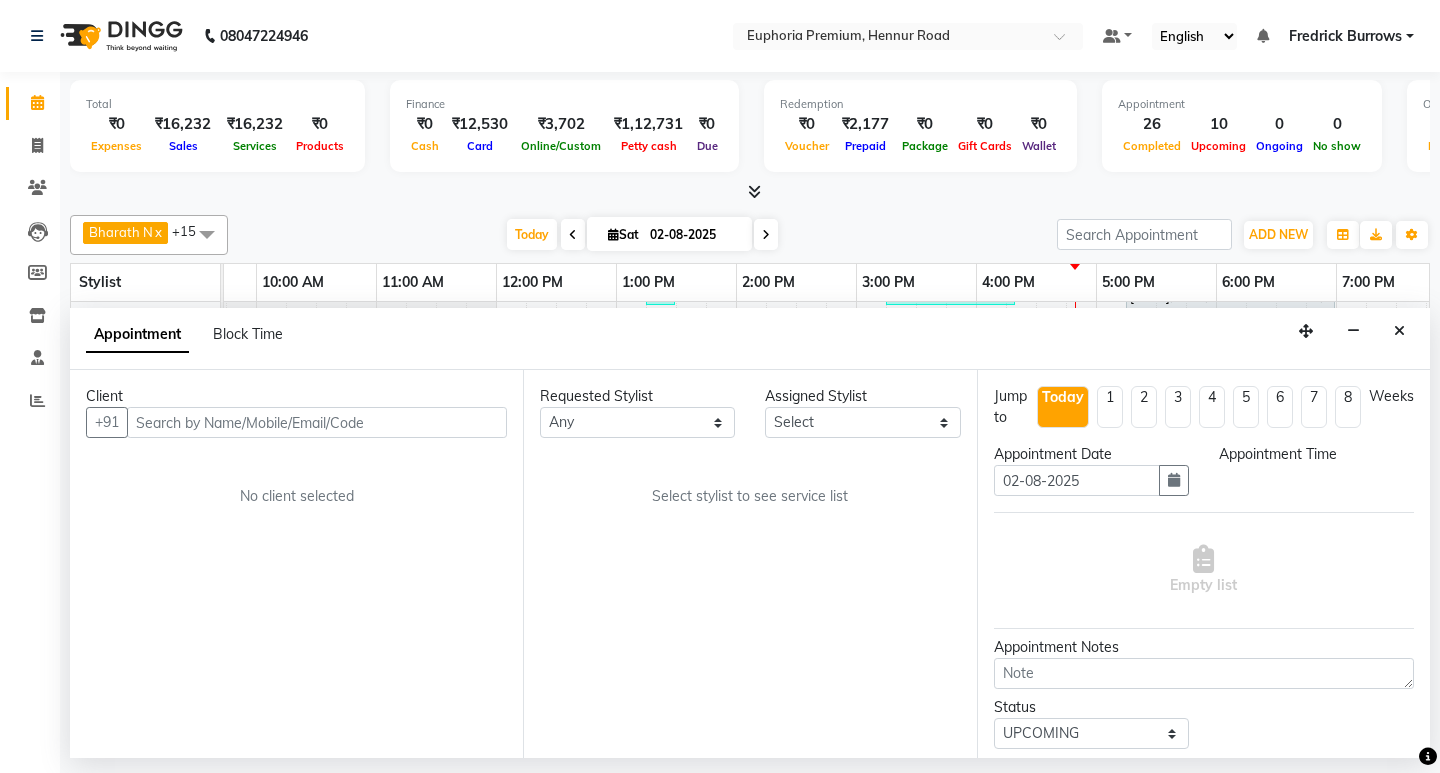 scroll, scrollTop: 0, scrollLeft: 0, axis: both 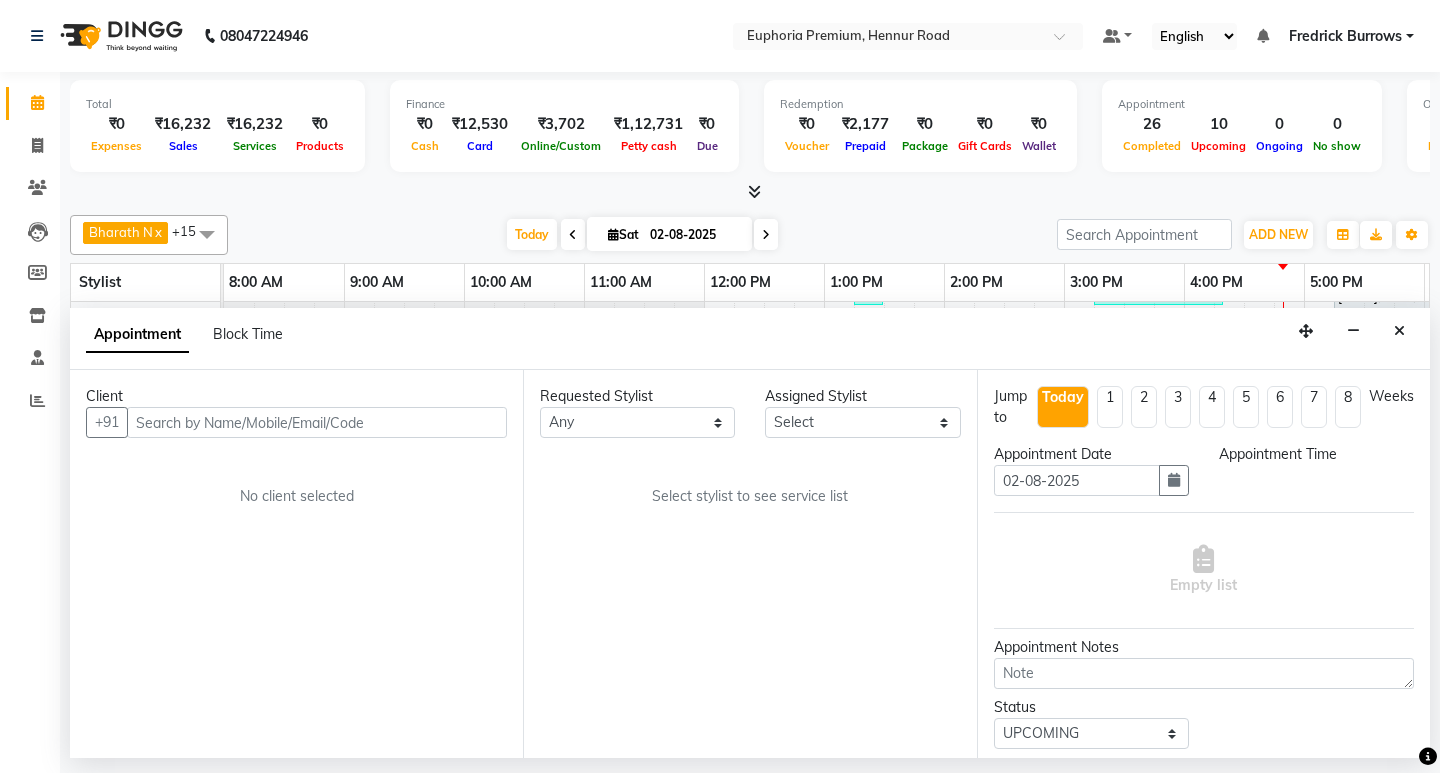 select on "71597" 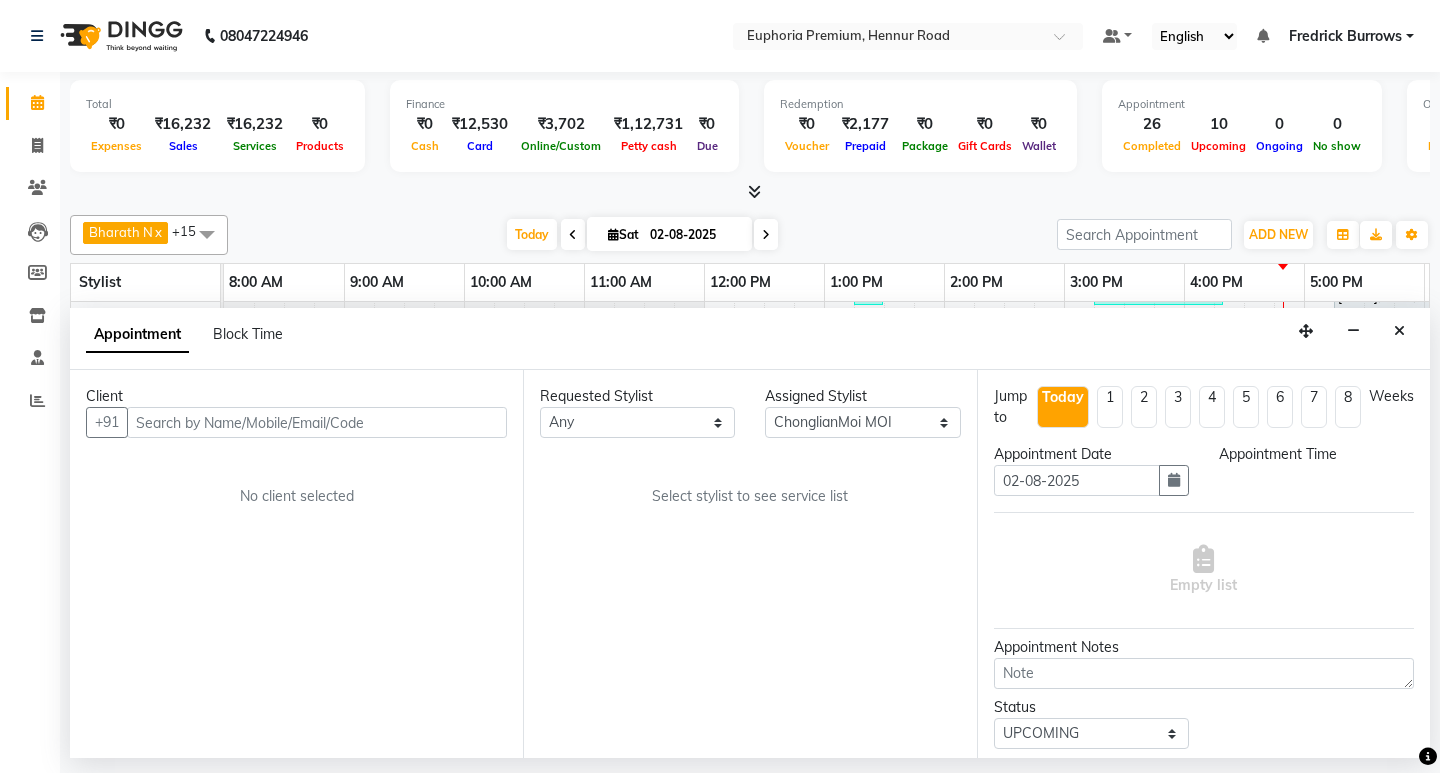 scroll, scrollTop: 0, scrollLeft: 475, axis: horizontal 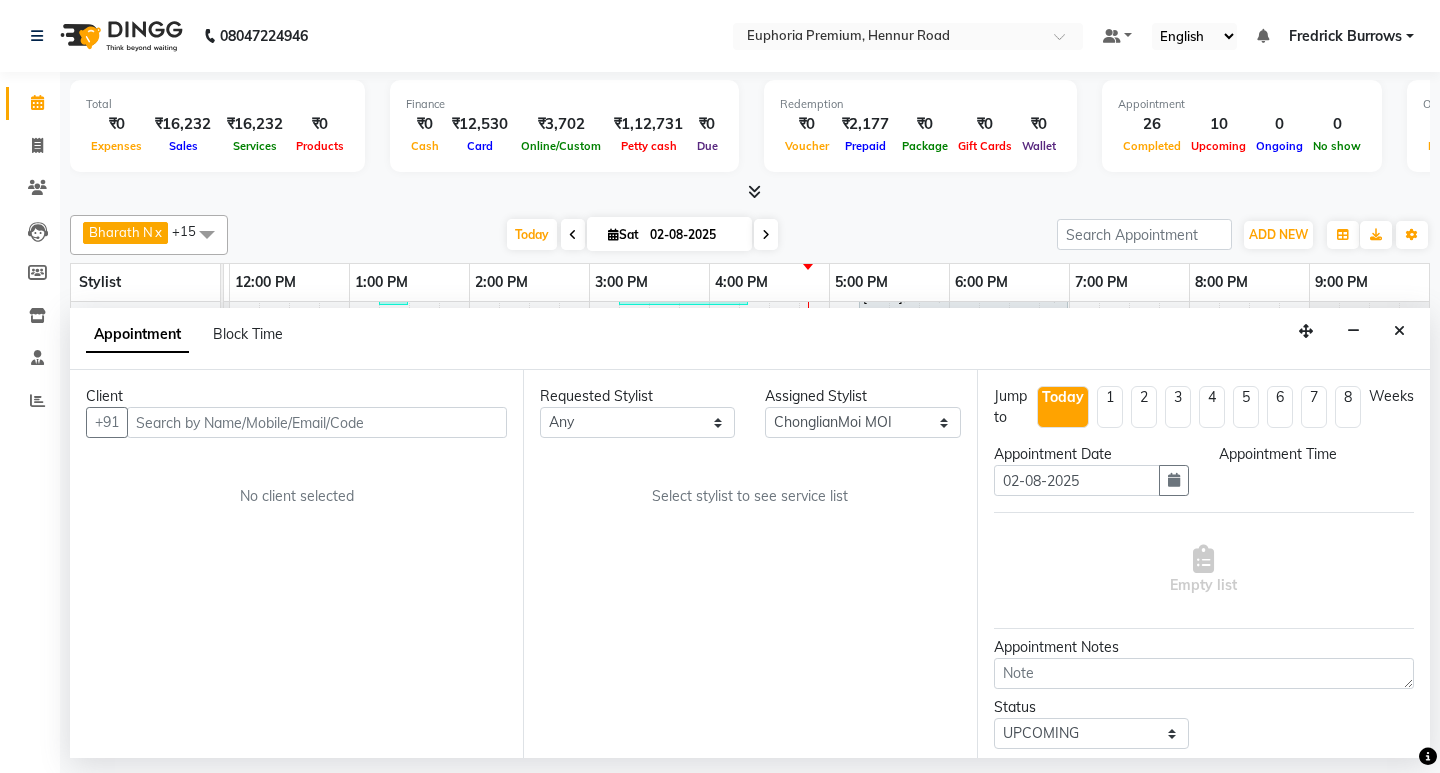 select on "750" 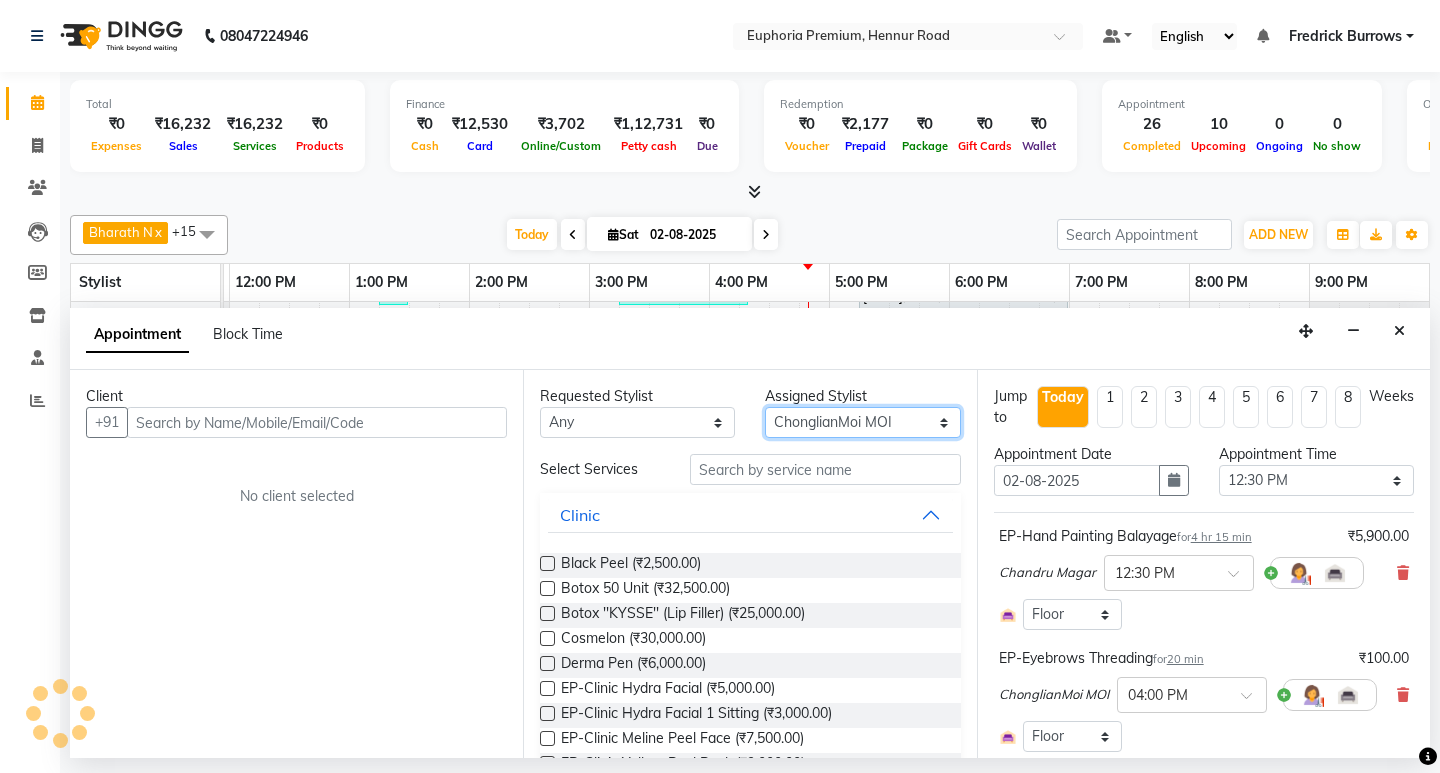 click on "Select Babu V Bharath N Binoy  Chandru Magar Chethan N  Chiinthian Moi ChonglianMoi MOI Daisy . Dhanya . Diya Khadka Fredrick Burrows Khushi Magarthapa Kishore K Maria Hamsa MRINALI MILI Pinky . Priya  K Rosy Sanate Savitha Vijayan Shalini Deivasigamani Shishi L Vijayalakshmi M VISHON BAIDYA" at bounding box center (862, 422) 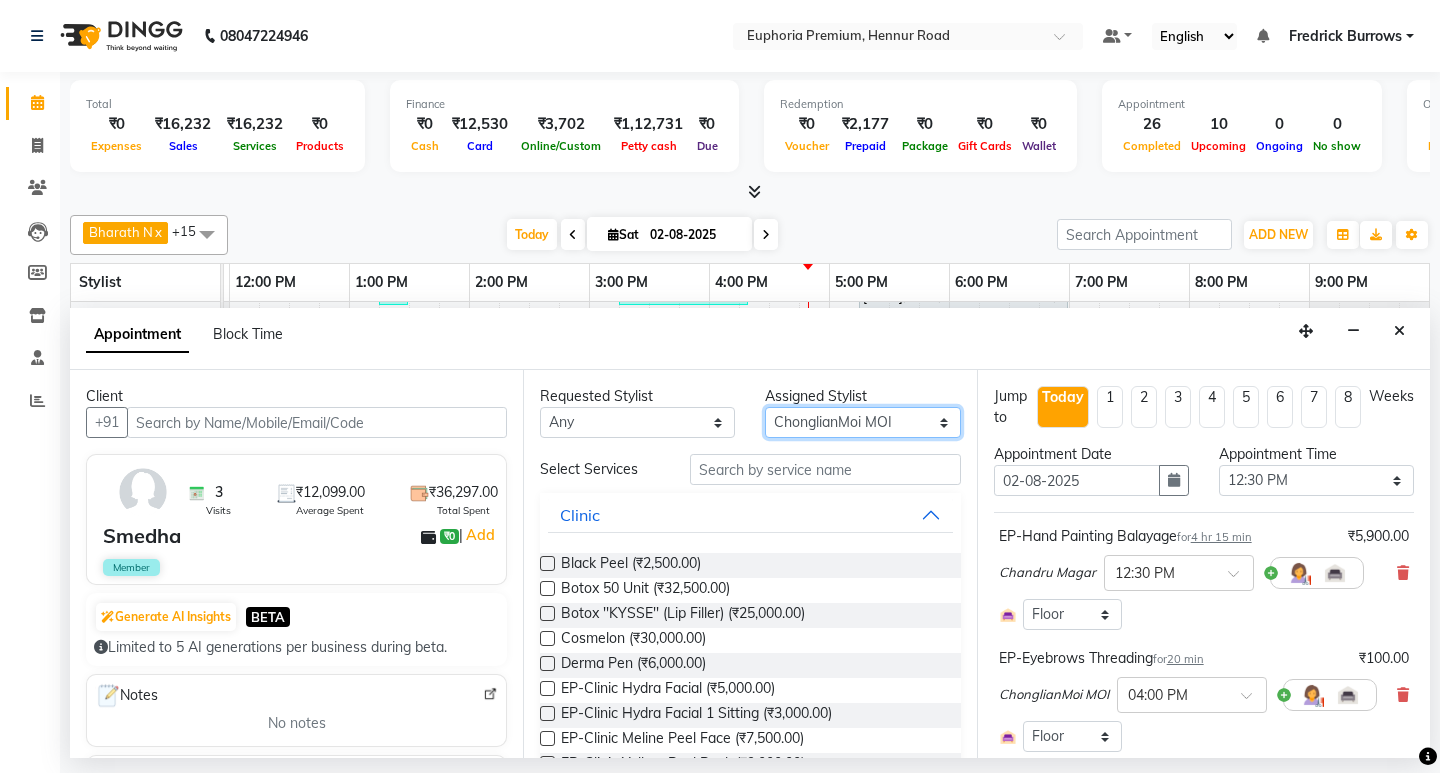 select on "75141" 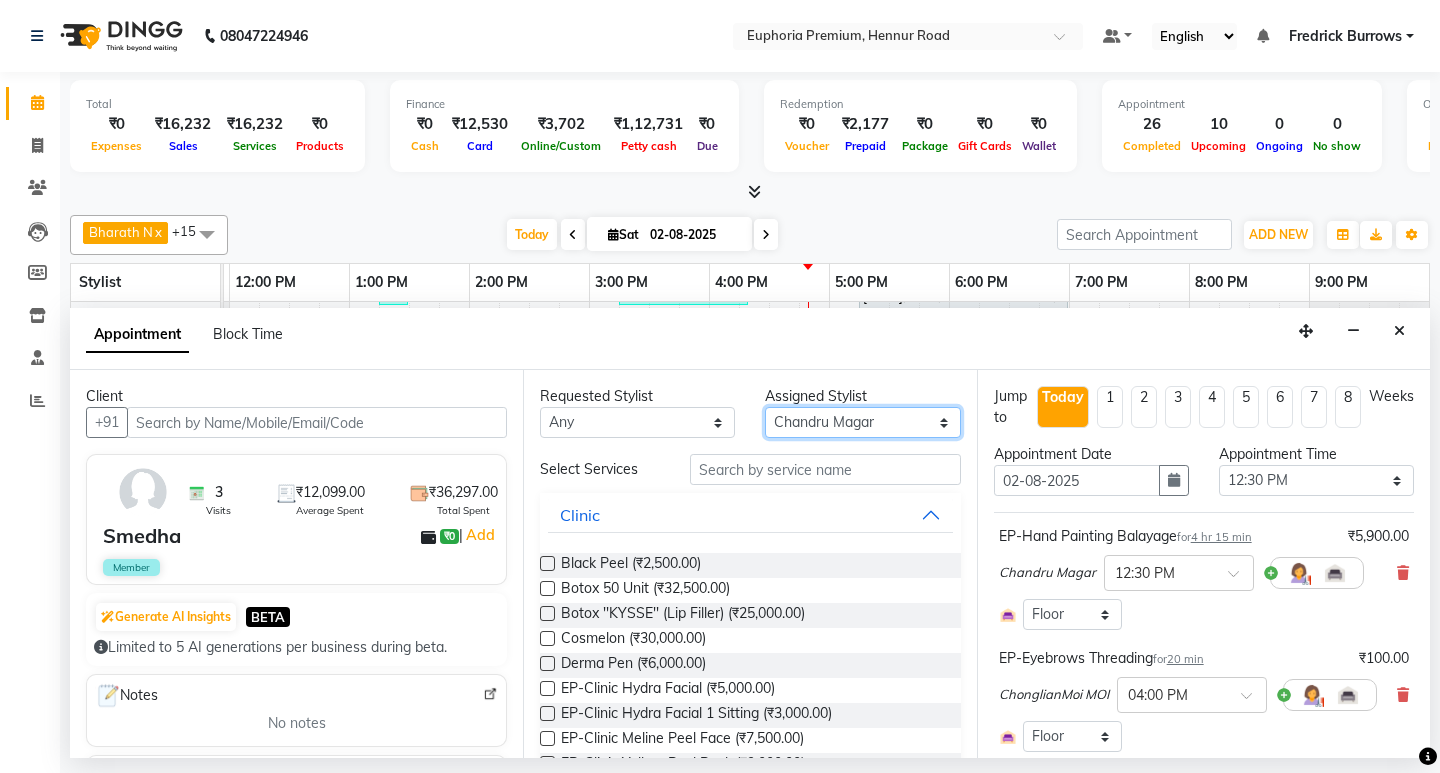 click on "Select Babu V Bharath N Binoy  Chandru Magar Chethan N  Chiinthian Moi ChonglianMoi MOI Daisy . Dhanya . Diya Khadka Fredrick Burrows Khushi Magarthapa Kishore K Maria Hamsa MRINALI MILI Pinky . Priya  K Rosy Sanate Savitha Vijayan Shalini Deivasigamani Shishi L Vijayalakshmi M VISHON BAIDYA" at bounding box center (862, 422) 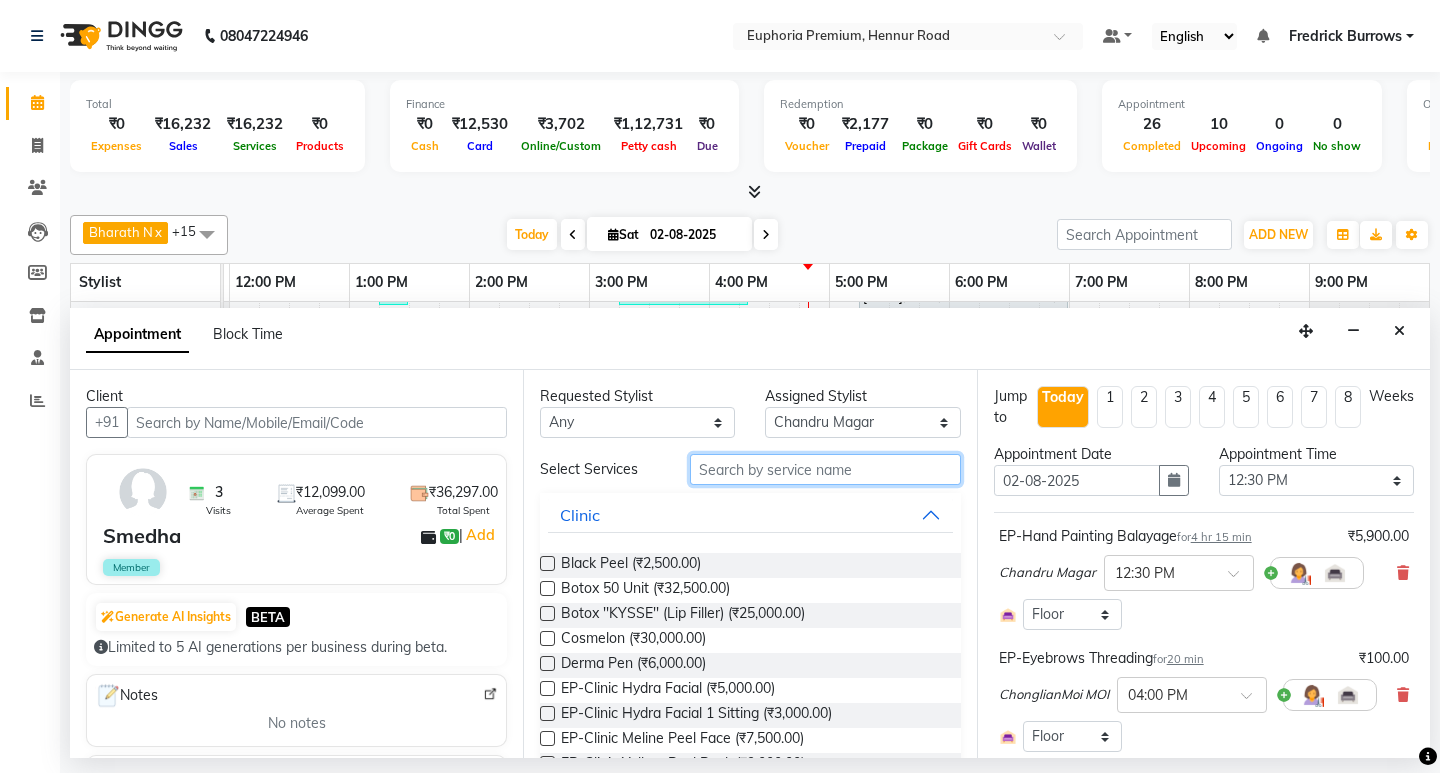 click at bounding box center (825, 469) 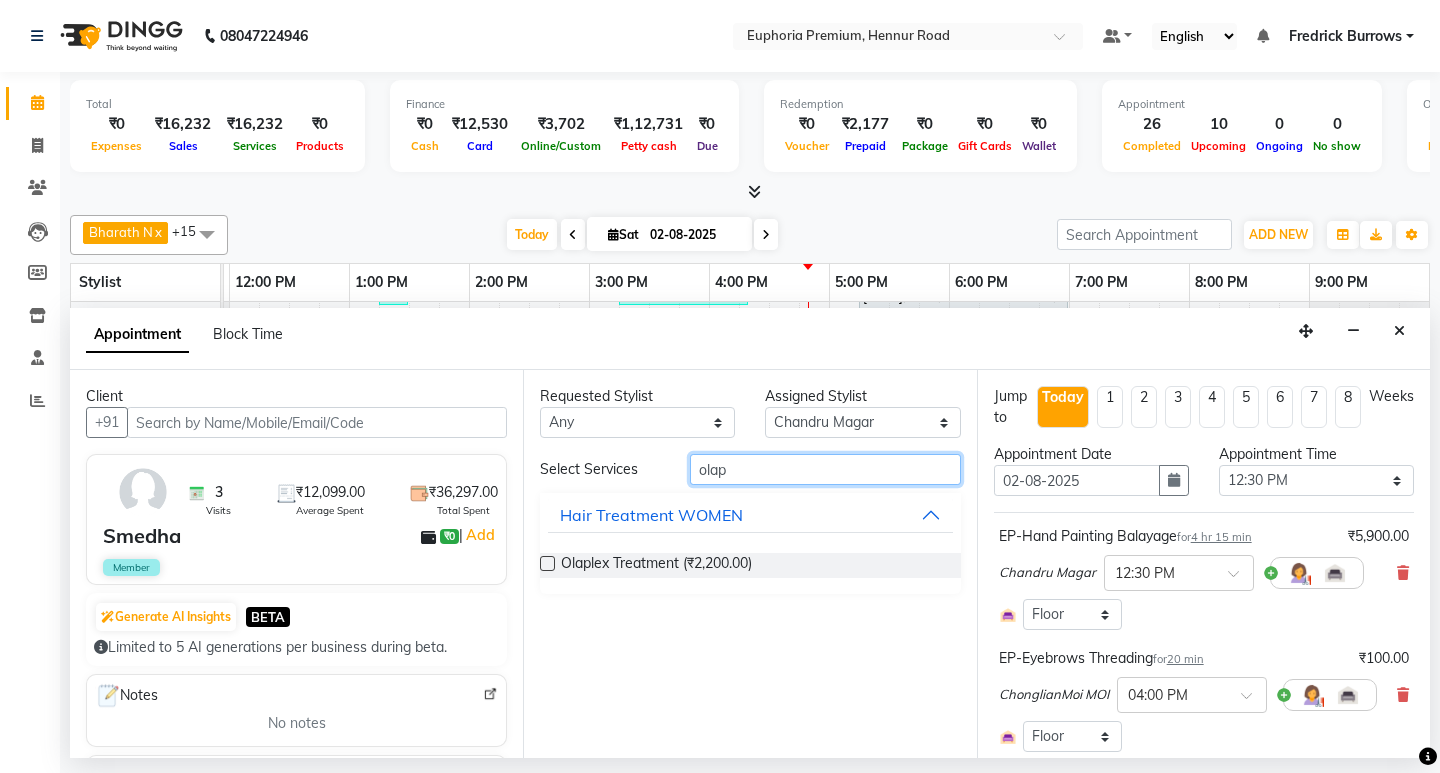 type on "olap" 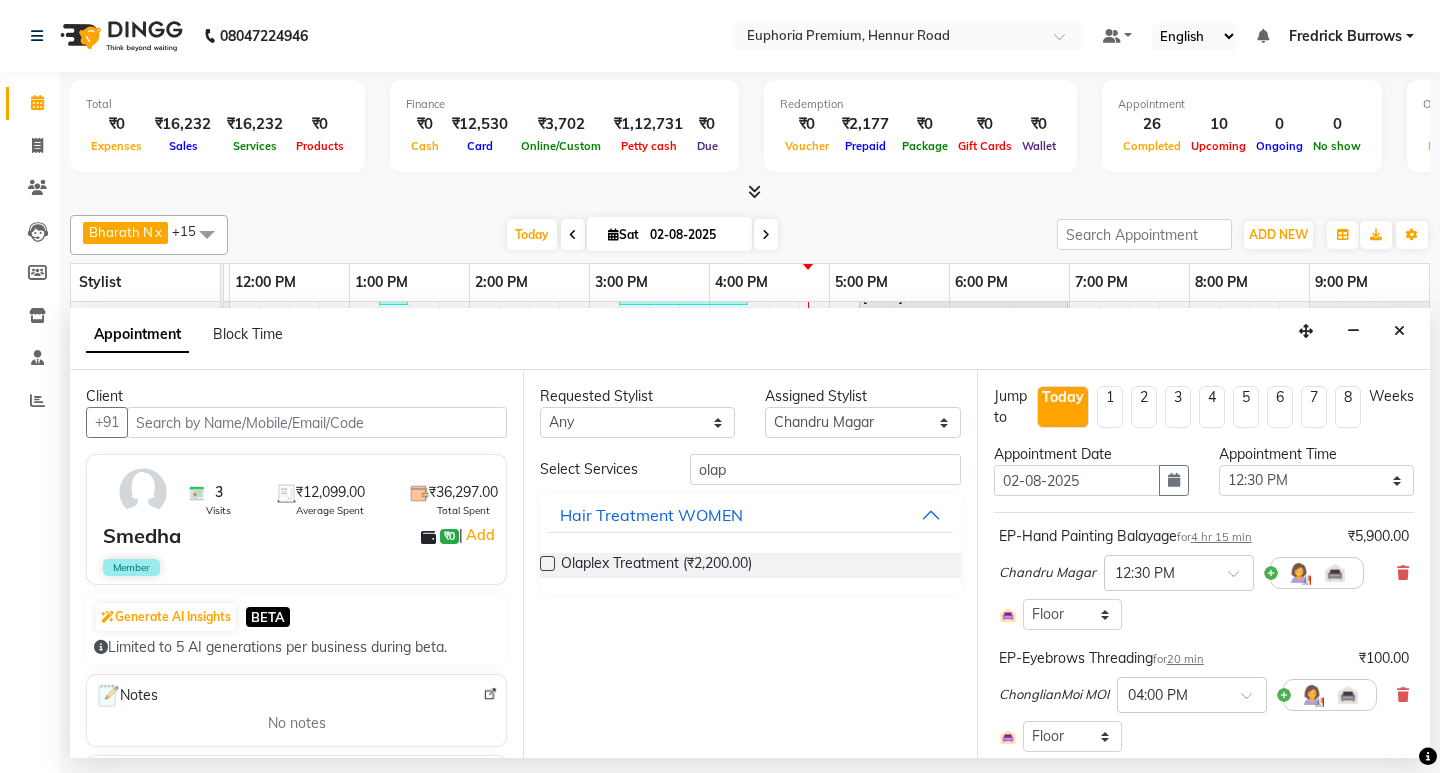 click at bounding box center (547, 563) 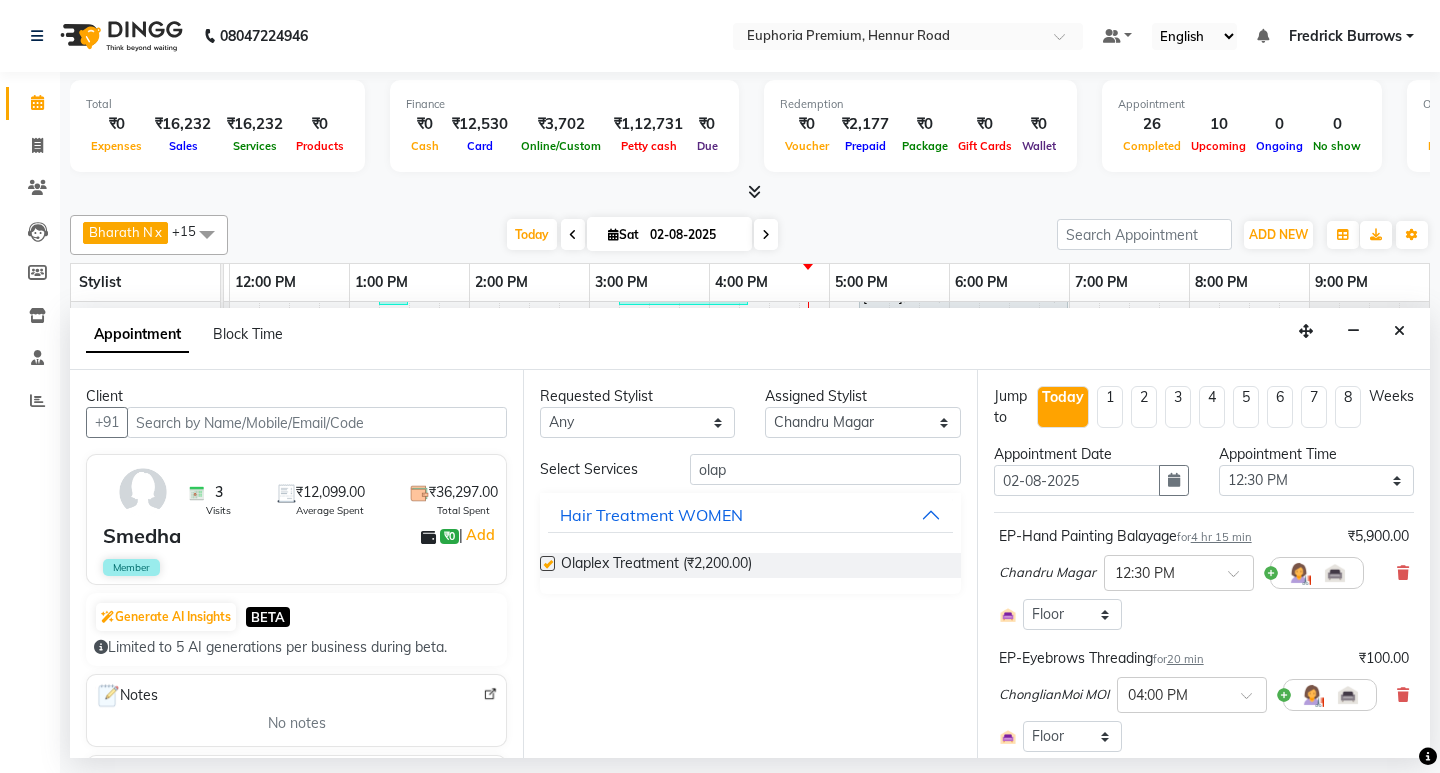 checkbox on "false" 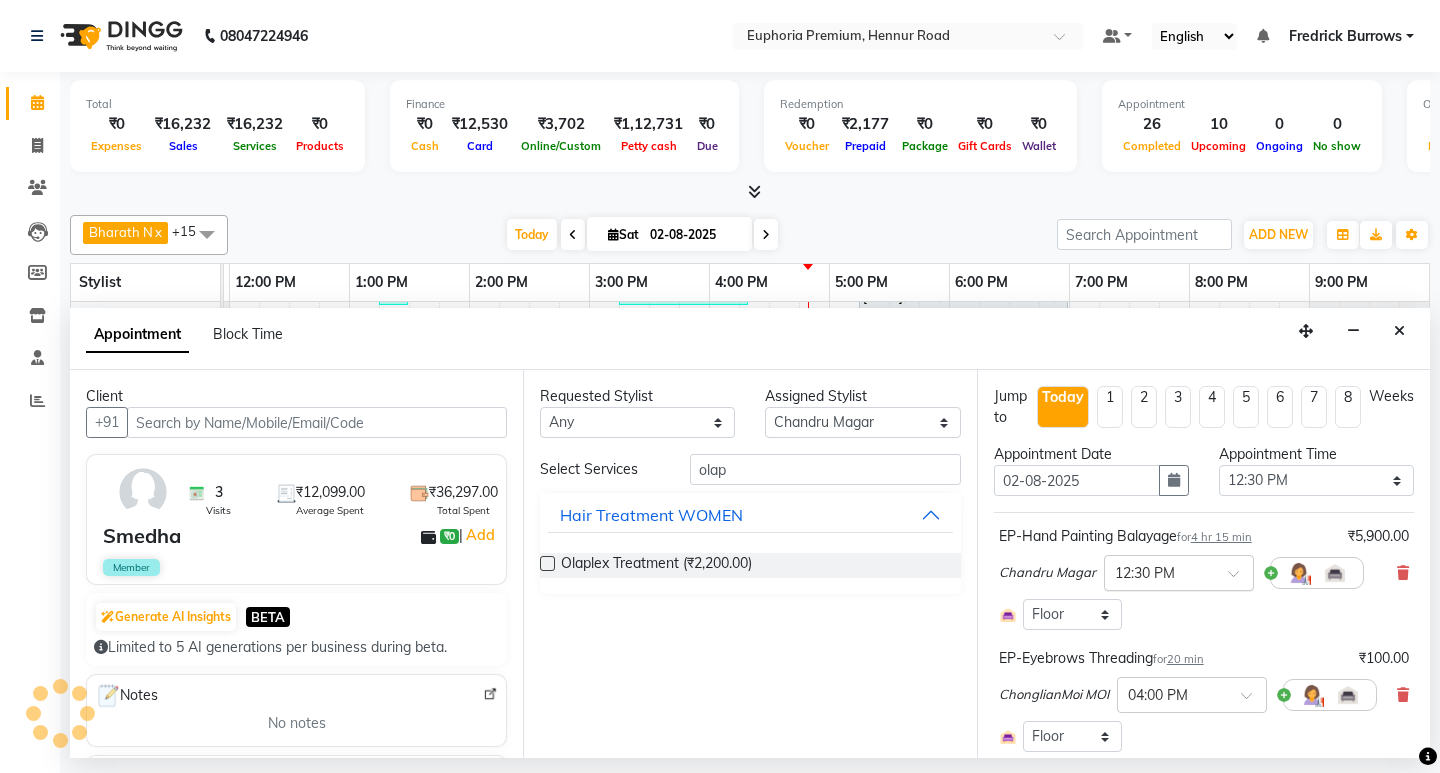 scroll, scrollTop: 348, scrollLeft: 0, axis: vertical 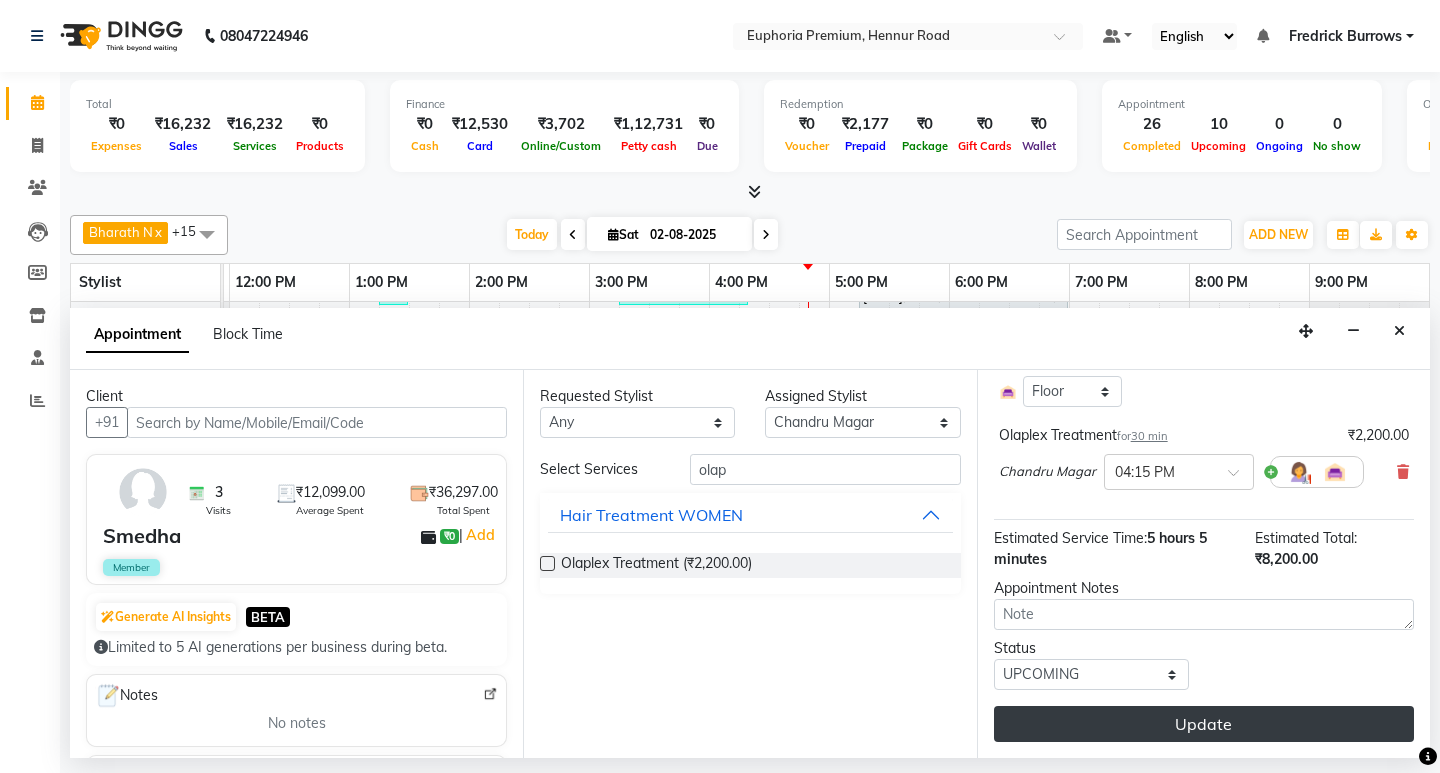 click on "Update" at bounding box center [1204, 724] 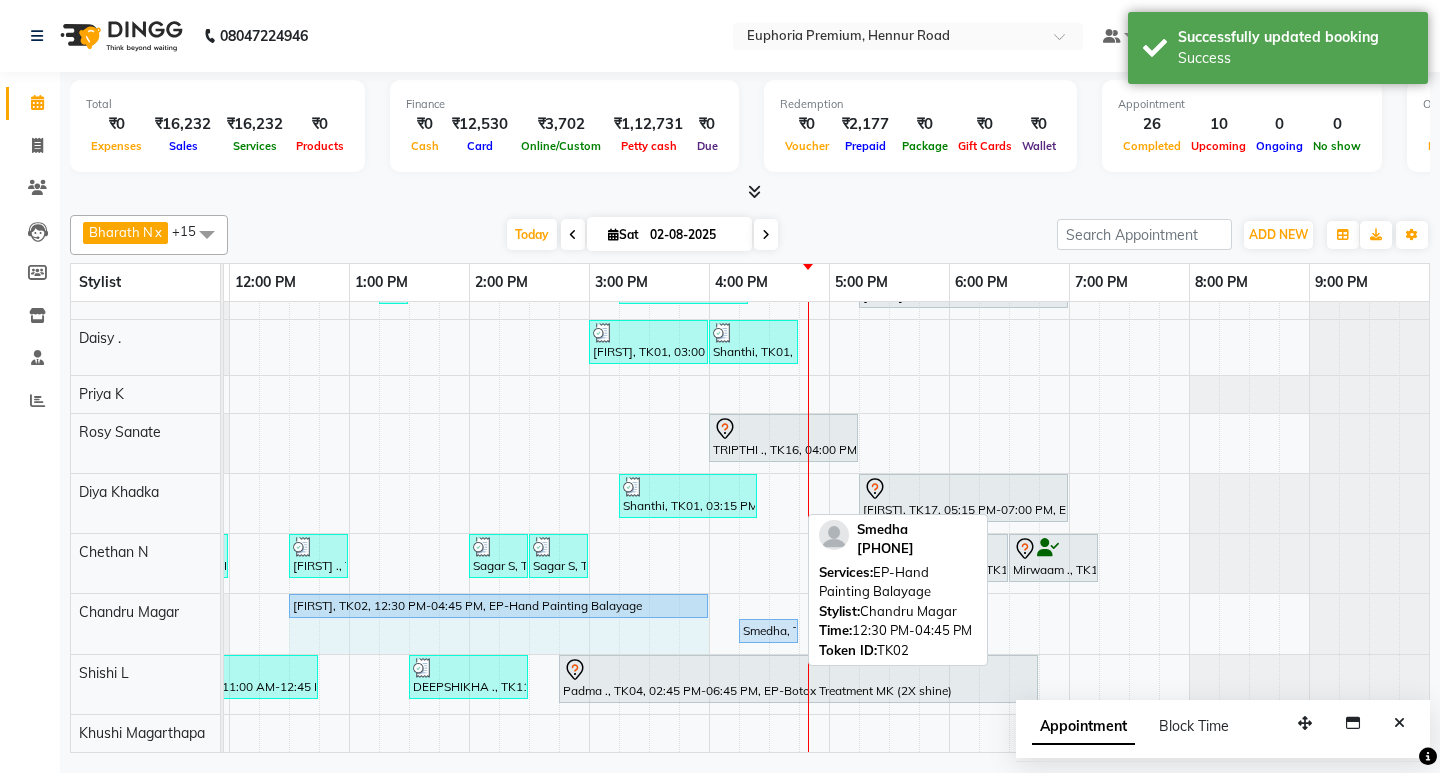 drag, startPoint x: 795, startPoint y: 588, endPoint x: 702, endPoint y: 589, distance: 93.00538 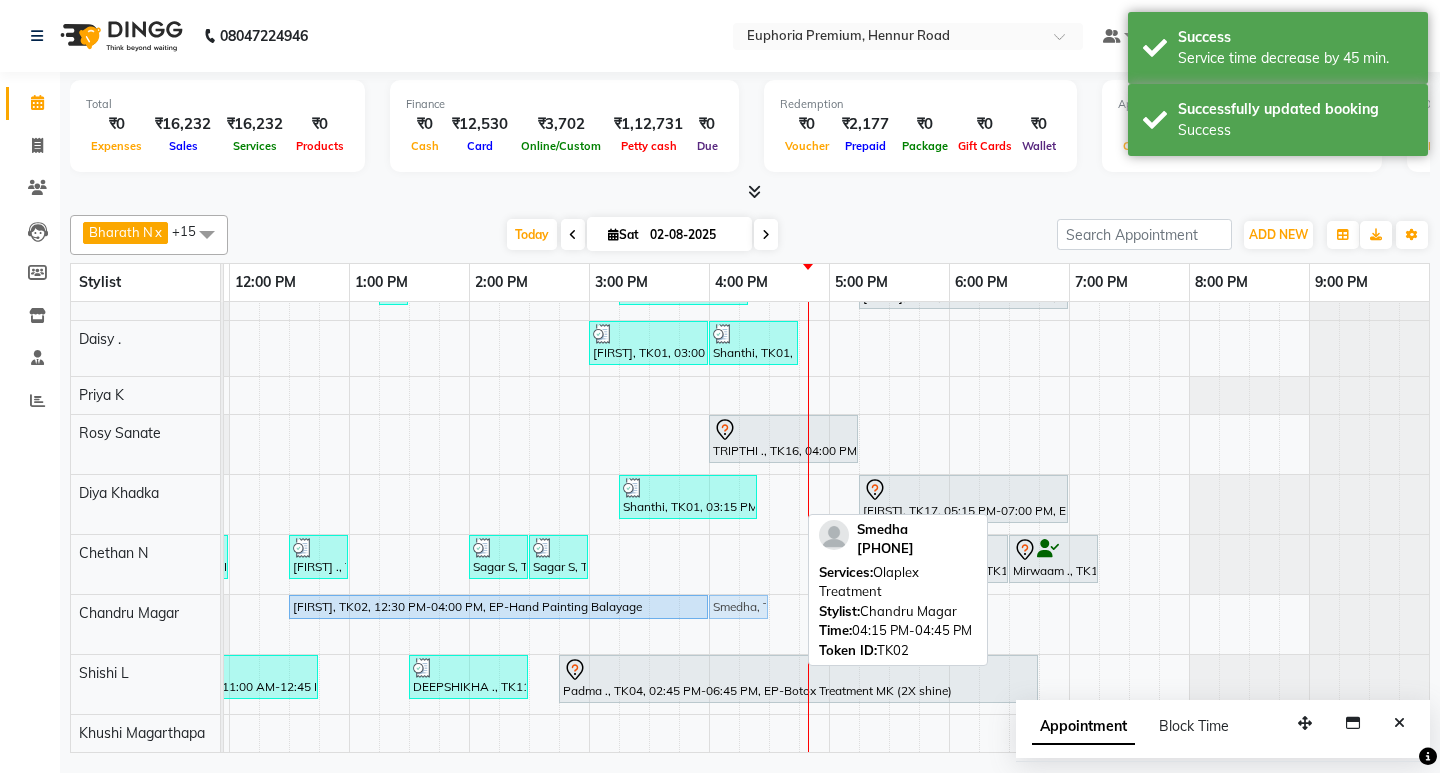 drag, startPoint x: 774, startPoint y: 584, endPoint x: 748, endPoint y: 587, distance: 26.172504 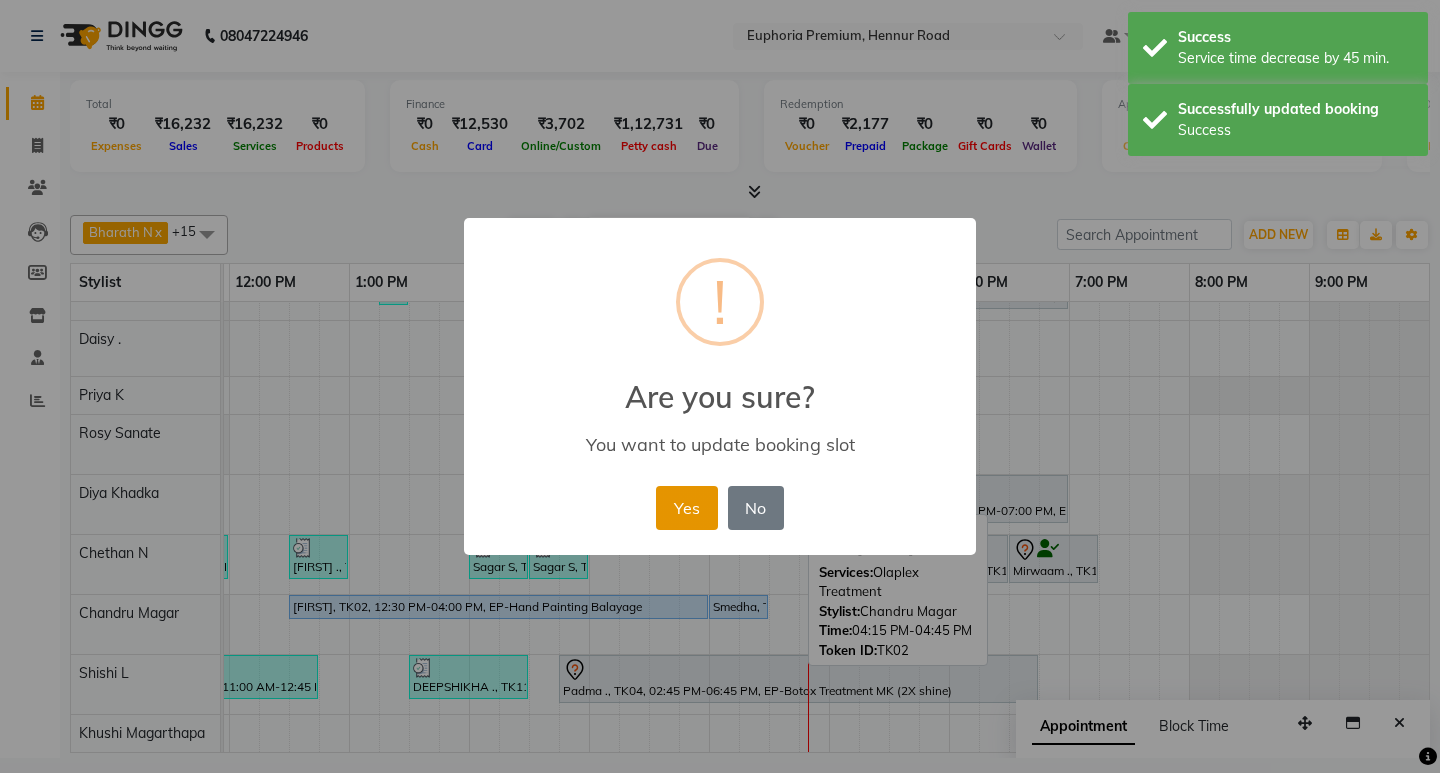 click on "Yes" at bounding box center (686, 508) 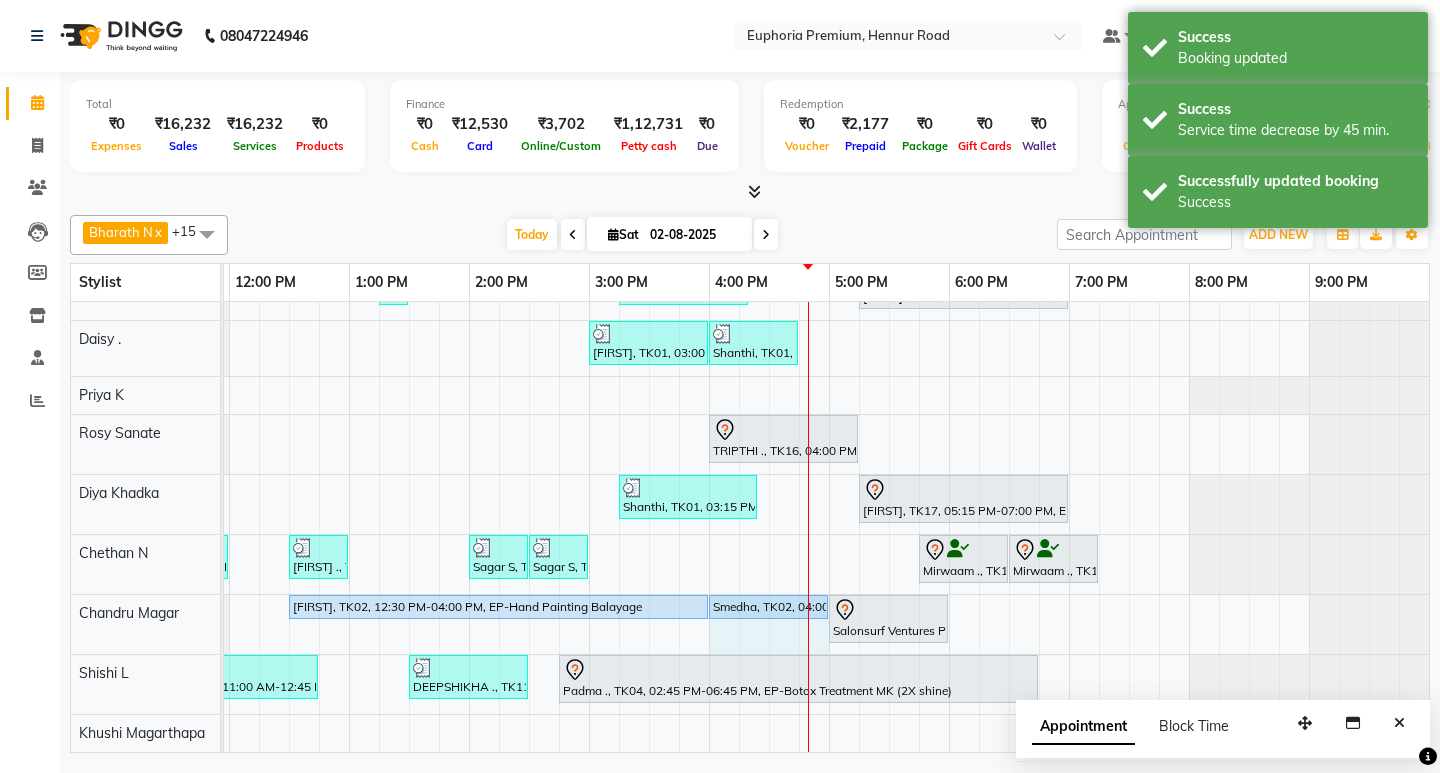 drag, startPoint x: 765, startPoint y: 590, endPoint x: 801, endPoint y: 585, distance: 36.345562 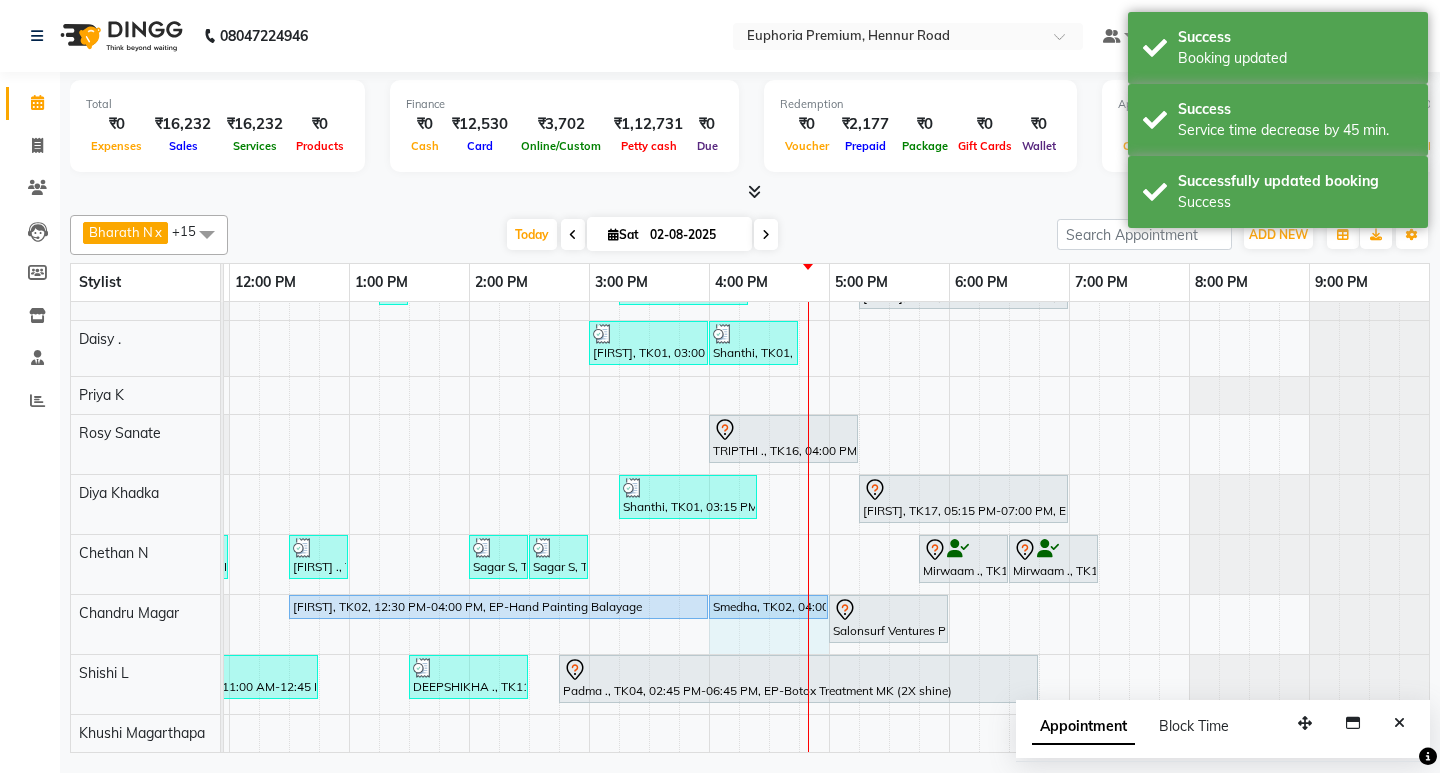 click on "[FIRST], TK02, 12:30 PM-04:00 PM, EP-Hand Painting Balayage    [FIRST], TK02, 04:00 PM-04:30 PM, Olaplex Treatment             Salonsurf Ventures Pvt Ltd, TK03, 05:00 PM-06:00 PM, EP-Artistic Cut - Creative Stylist    [FIRST], TK02, 04:00 PM-04:30 PM, Olaplex Treatment" at bounding box center (-251, 624) 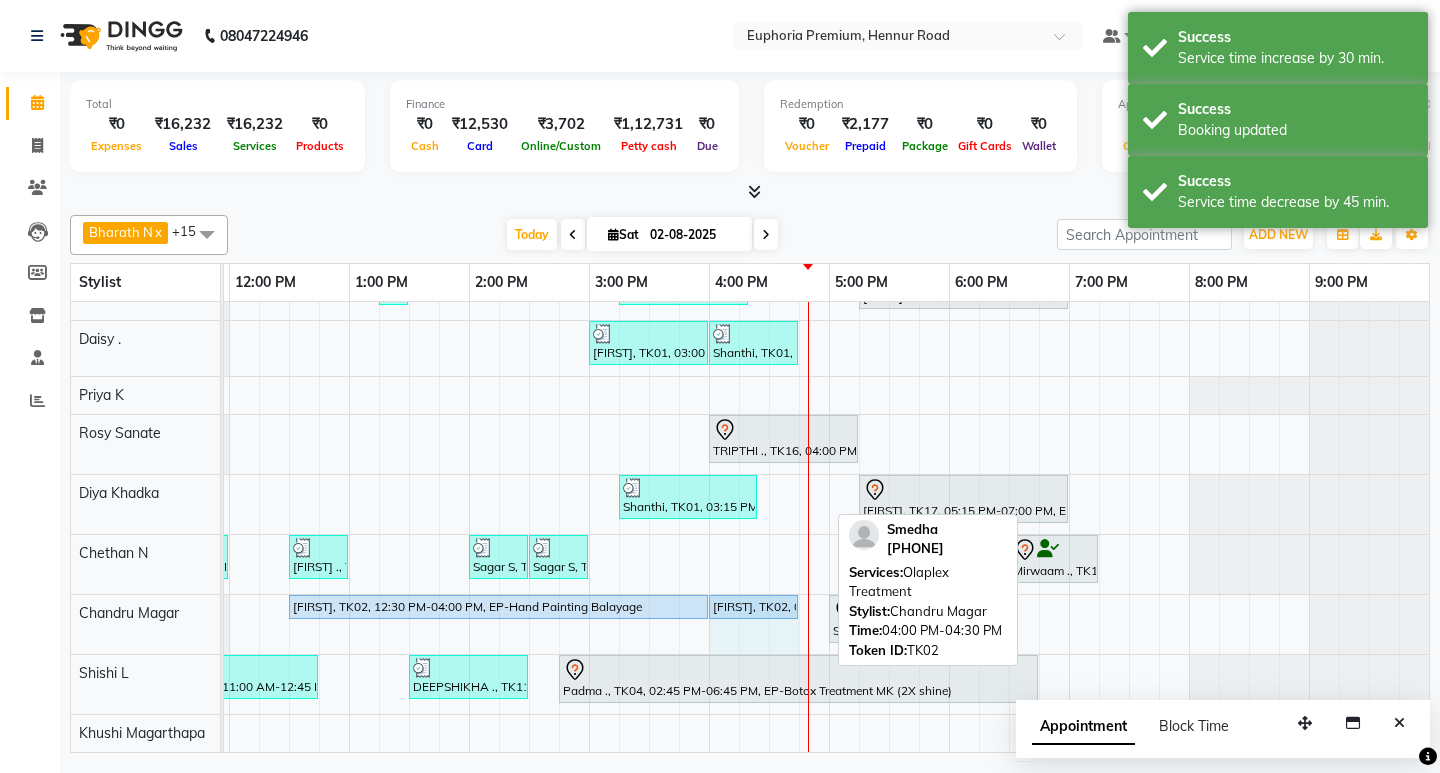 drag, startPoint x: 823, startPoint y: 587, endPoint x: 797, endPoint y: 587, distance: 26 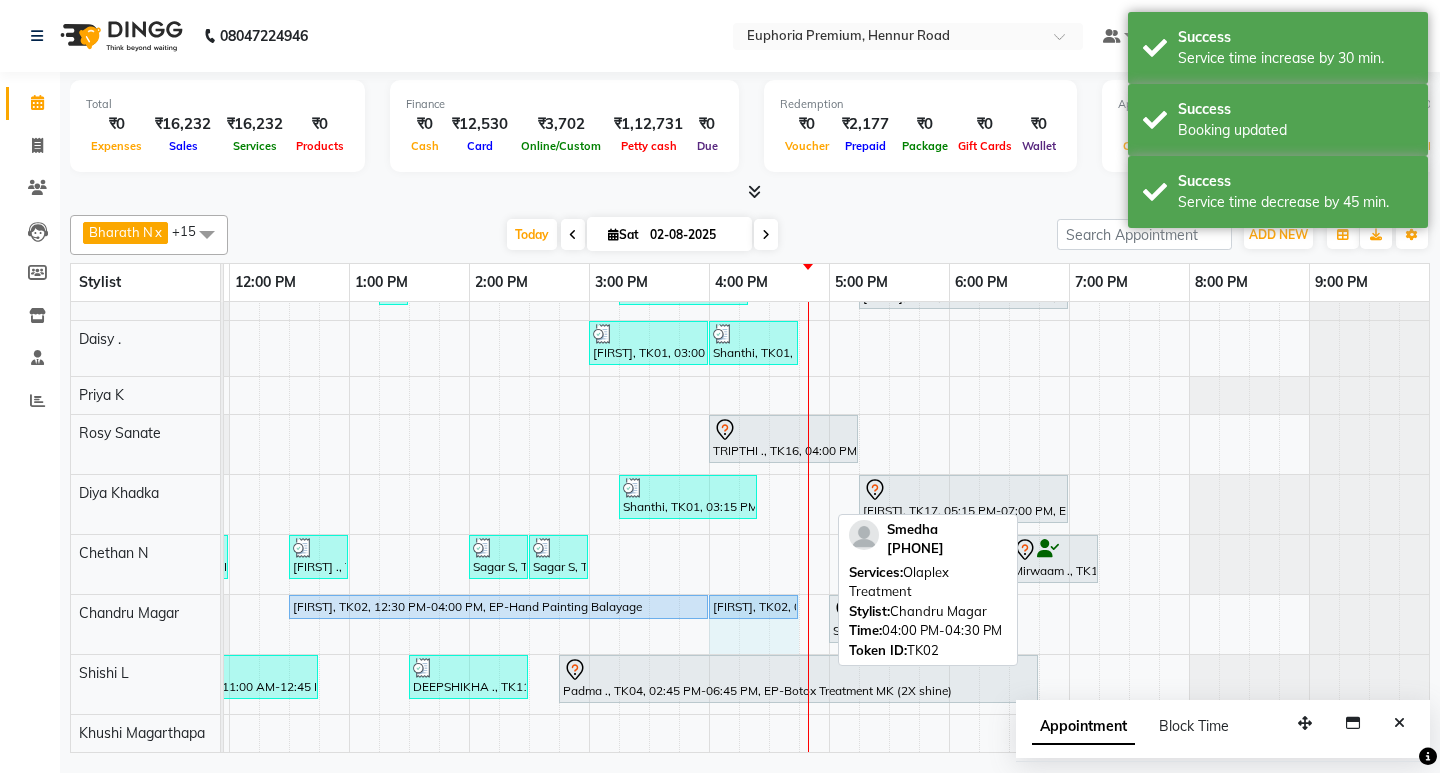click on "[FIRST], TK02, 12:30 PM-04:00 PM, EP-Hand Painting Balayage    [FIRST], TK02, 04:00 PM-05:00 PM, Olaplex Treatment             Salonsurf Ventures Pvt Ltd, TK03, 05:00 PM-06:00 PM, EP-Artistic Cut - Creative Stylist    [FIRST], TK02, 04:00 PM-05:00 PM, Olaplex Treatment" at bounding box center (-251, 624) 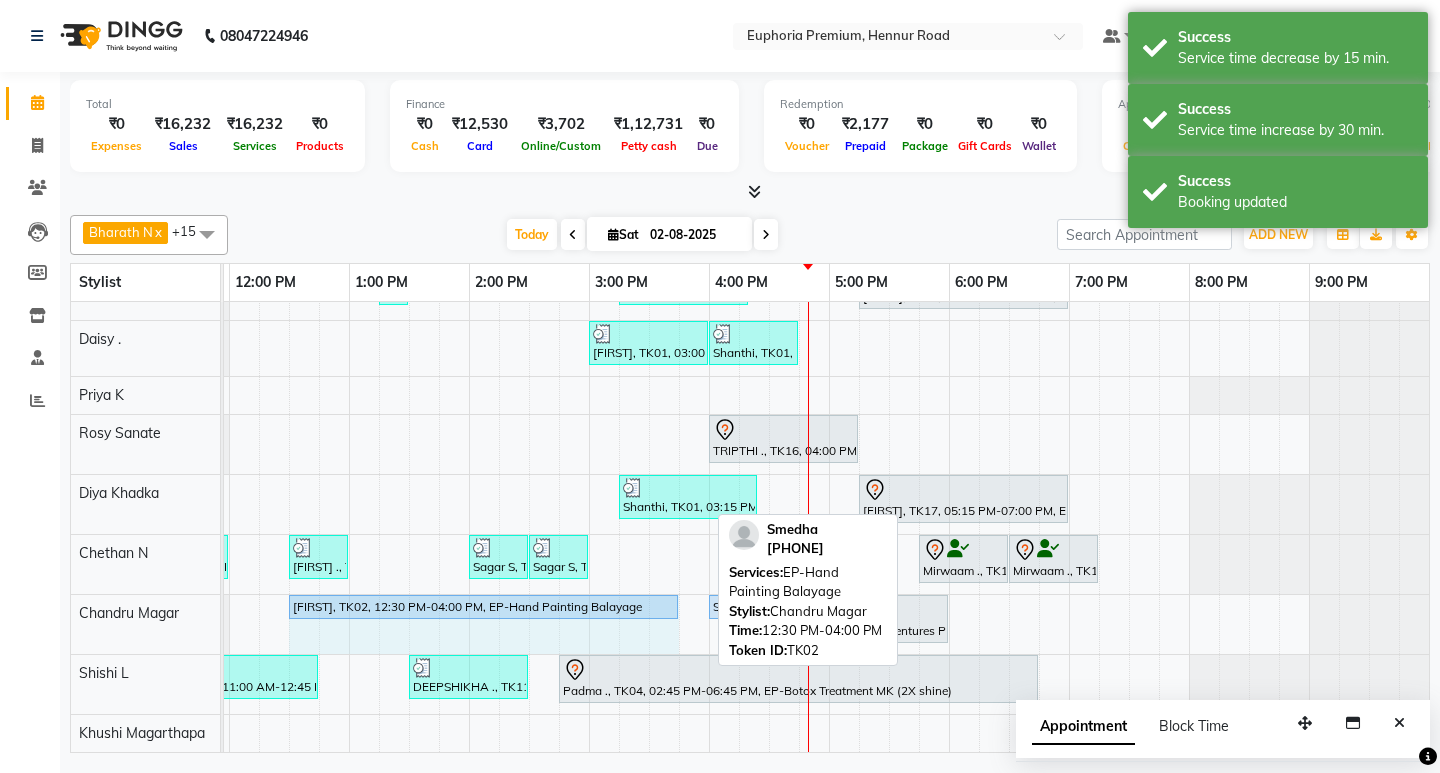 drag, startPoint x: 703, startPoint y: 587, endPoint x: 677, endPoint y: 590, distance: 26.172504 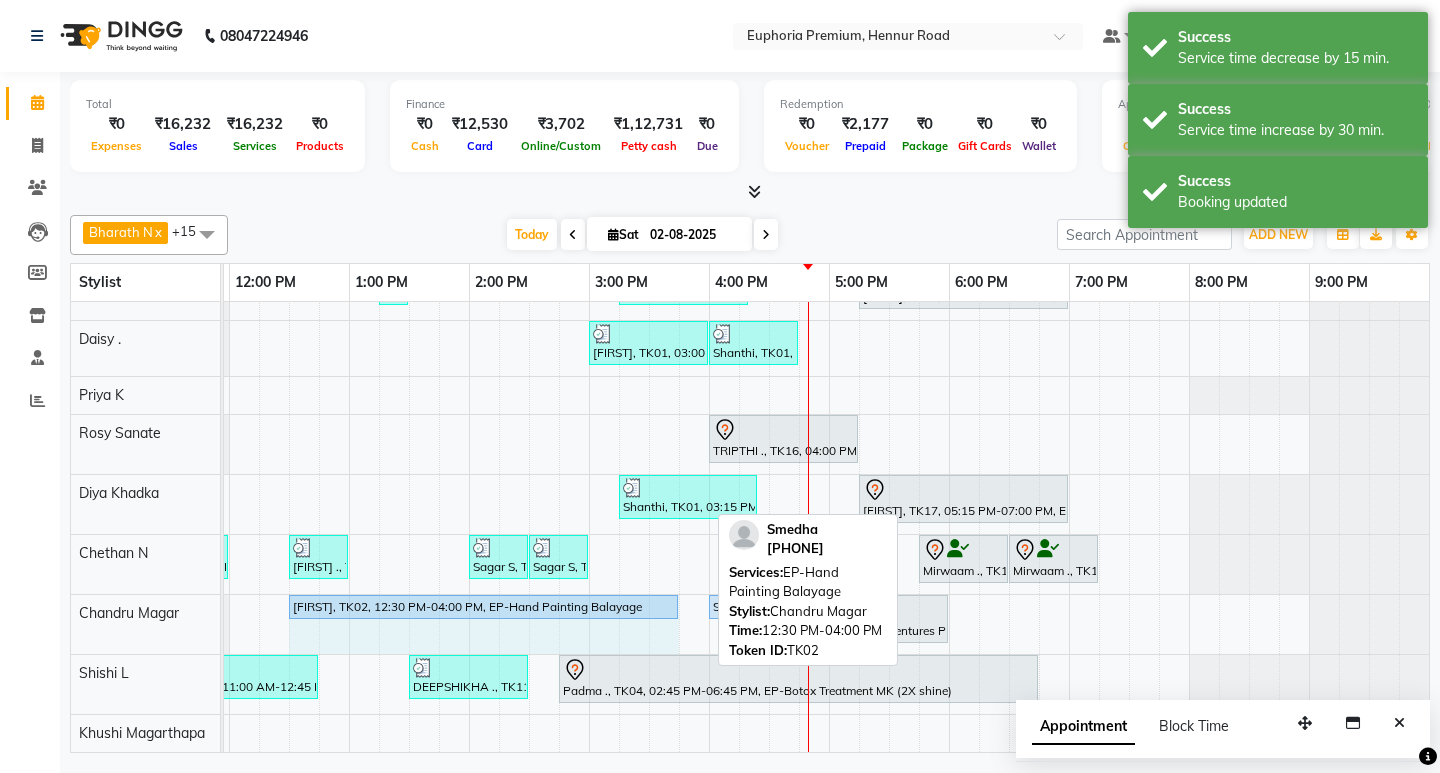 click on "[FIRST], TK02, 12:30 PM-04:00 PM, EP-Hand Painting Balayage    [FIRST], TK02, 04:00 PM-04:45 PM, Olaplex Treatment             Salonsurf Ventures Pvt Ltd, TK03, 05:00 PM-06:00 PM, EP-Artistic Cut - Creative Stylist    [FIRST], TK02, 12:30 PM-04:00 PM, EP-Hand Painting Balayage" at bounding box center (-251, 624) 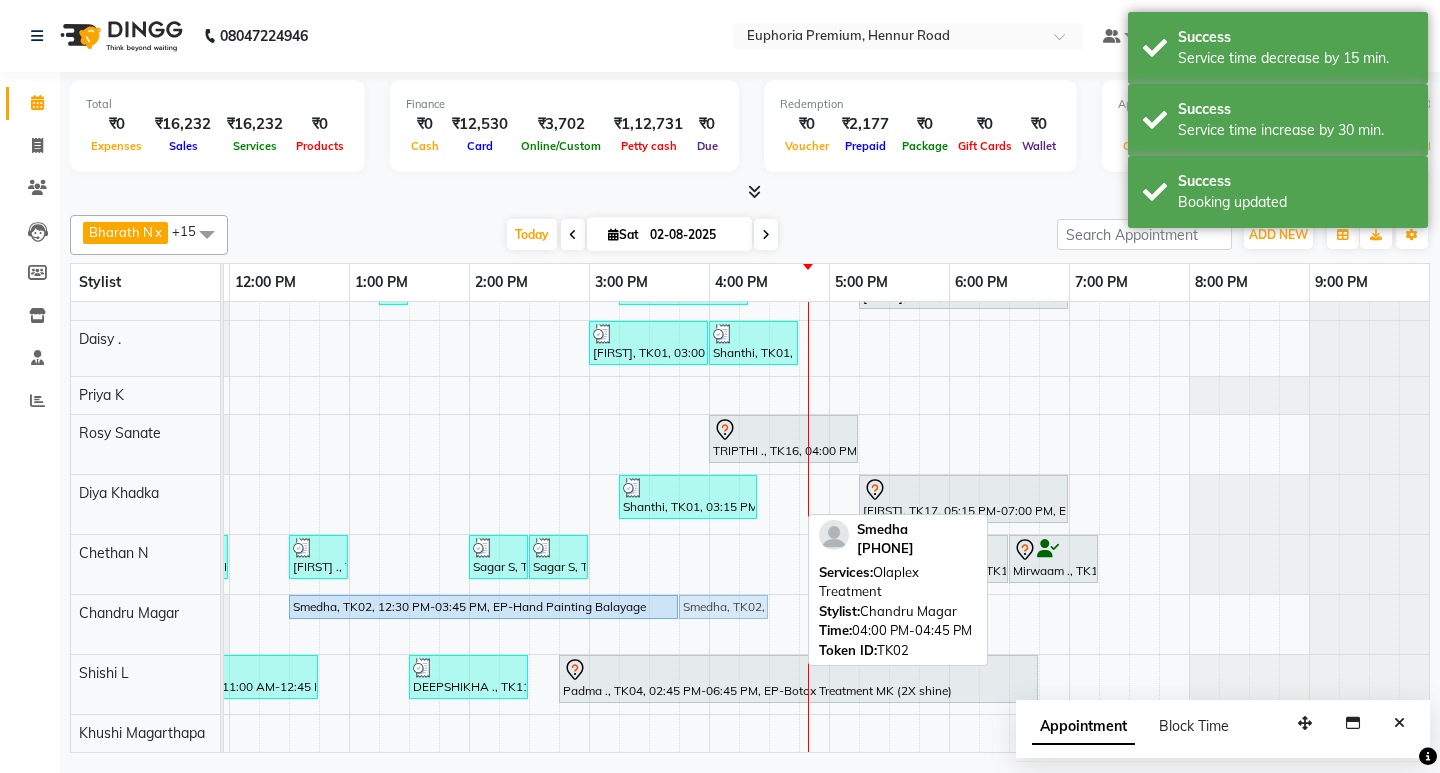 drag, startPoint x: 718, startPoint y: 591, endPoint x: 702, endPoint y: 593, distance: 16.124516 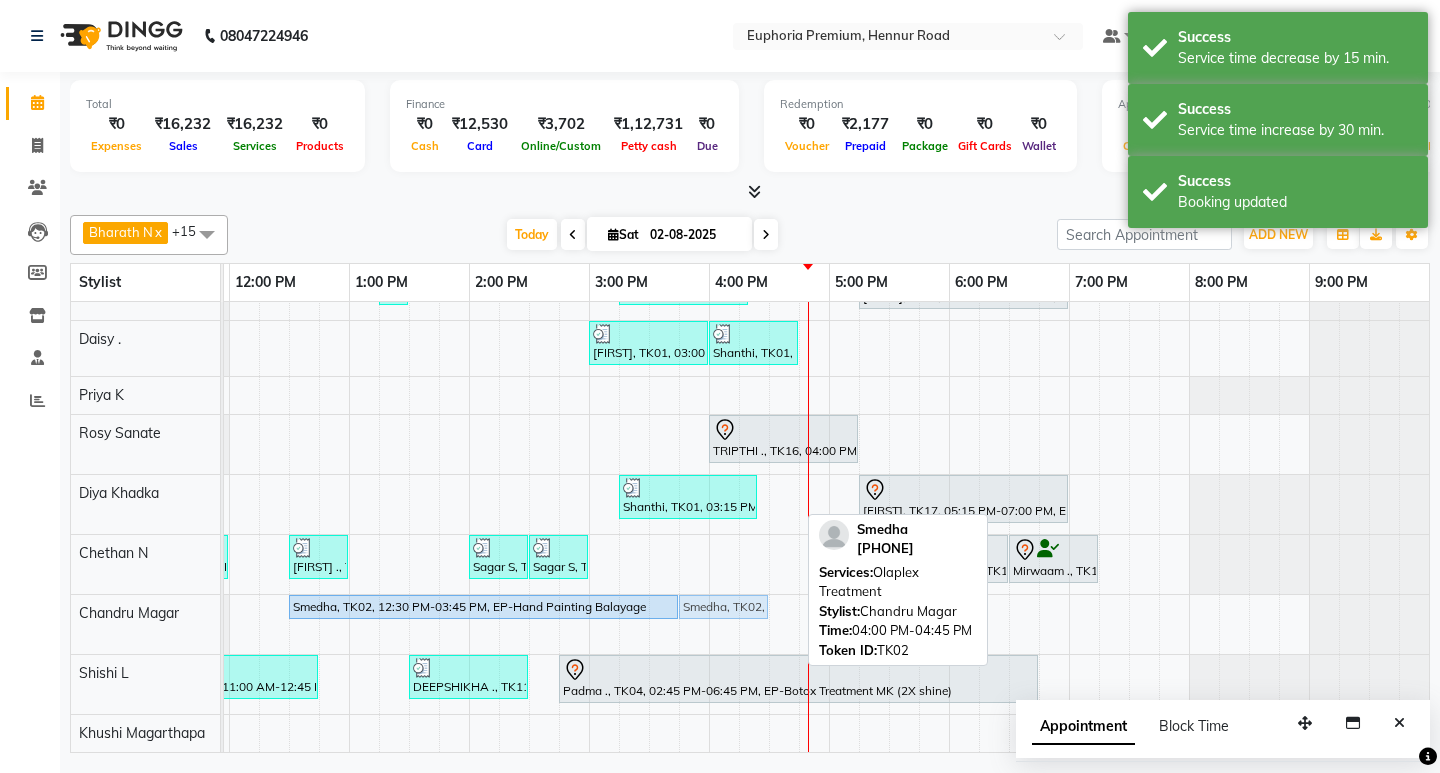 click on "Smedha, TK02, 12:30 PM-03:45 PM, EP-Hand Painting Balayage Smedha, TK02, 04:00 PM-04:45 PM, Olaplex Treatment Salonsurf Ventures Pvt Ltd, TK03, 05:00 PM-06:00 PM, EP-Artistic Cut - Creative Stylist Smedha, TK02, 04:00 PM-04:45 PM, Olaplex Treatment" at bounding box center (-251, 624) 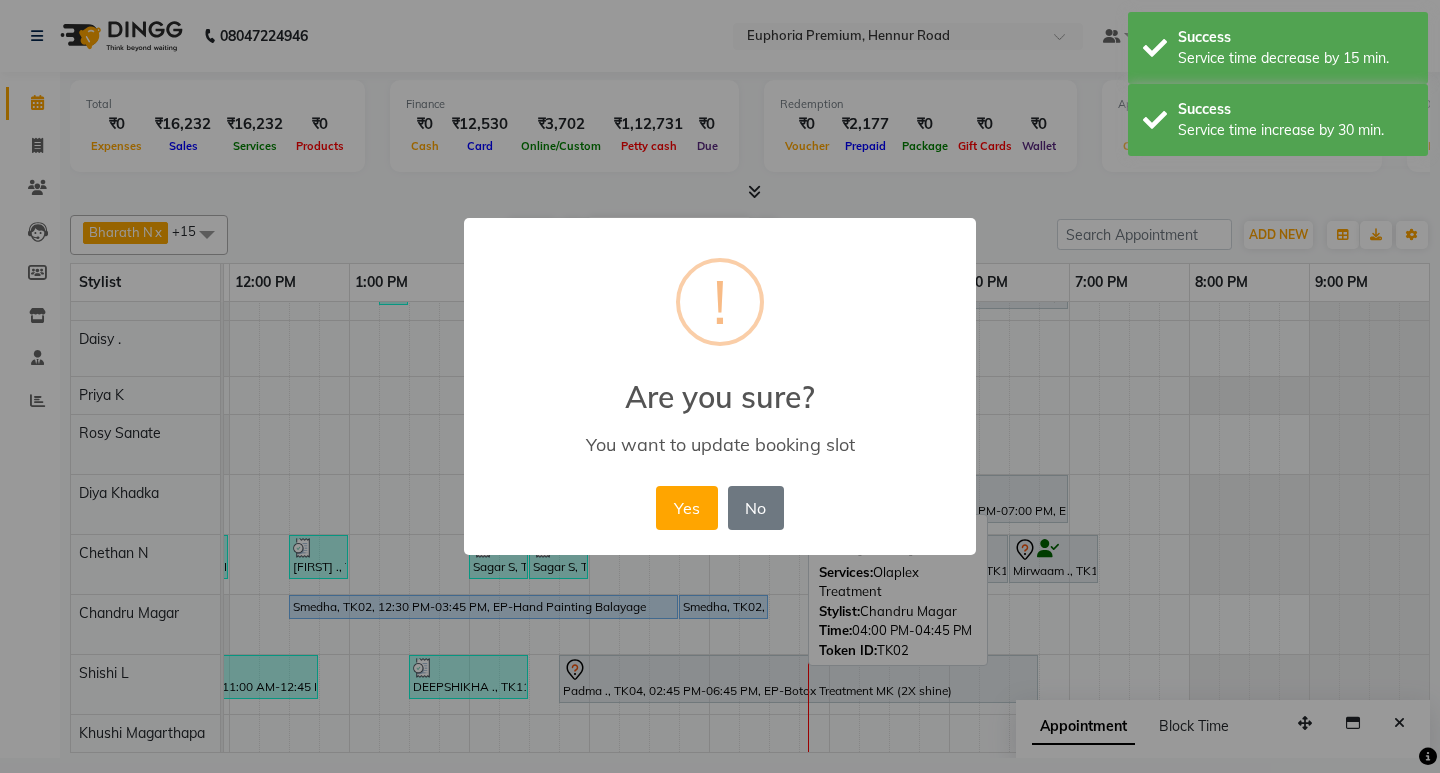 click on "Yes" at bounding box center [686, 508] 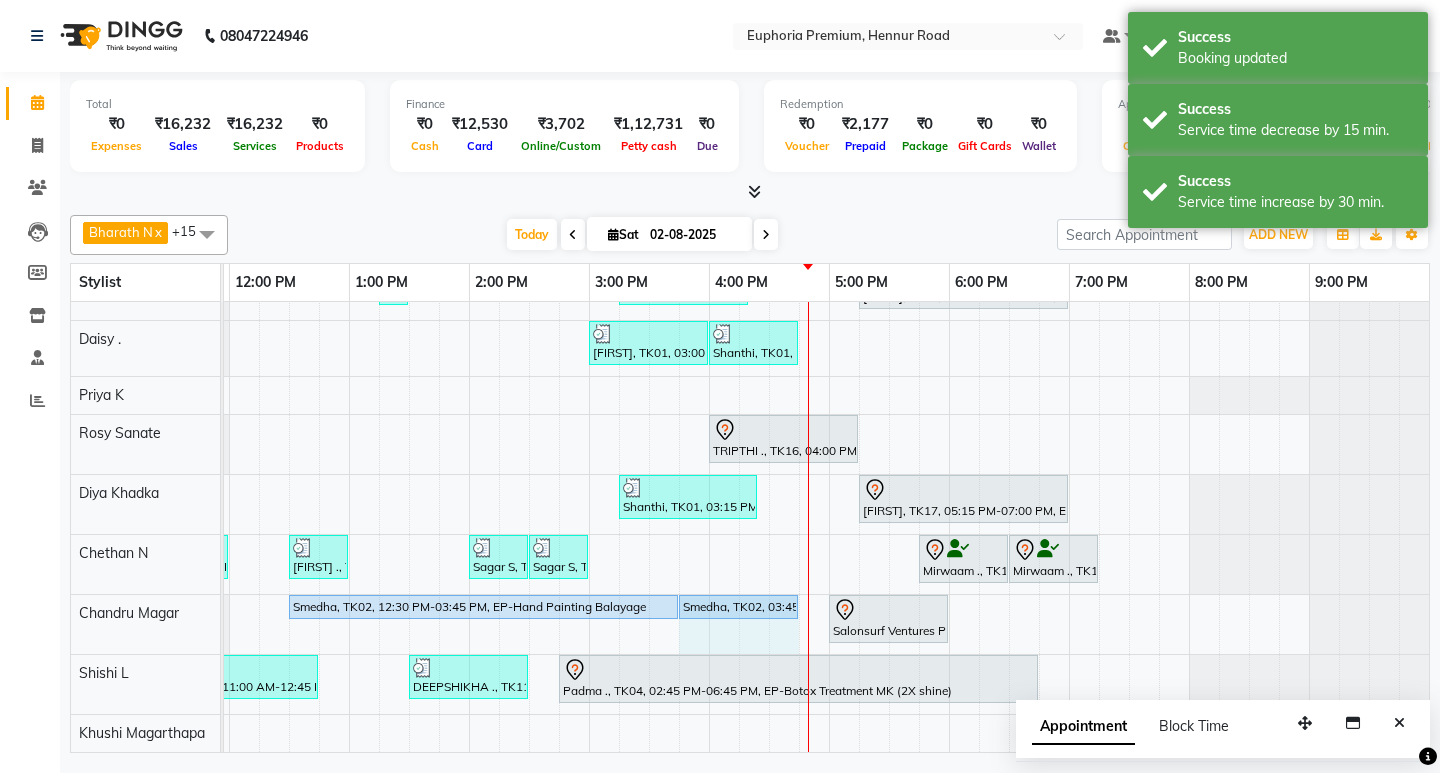 drag, startPoint x: 766, startPoint y: 592, endPoint x: 794, endPoint y: 592, distance: 28 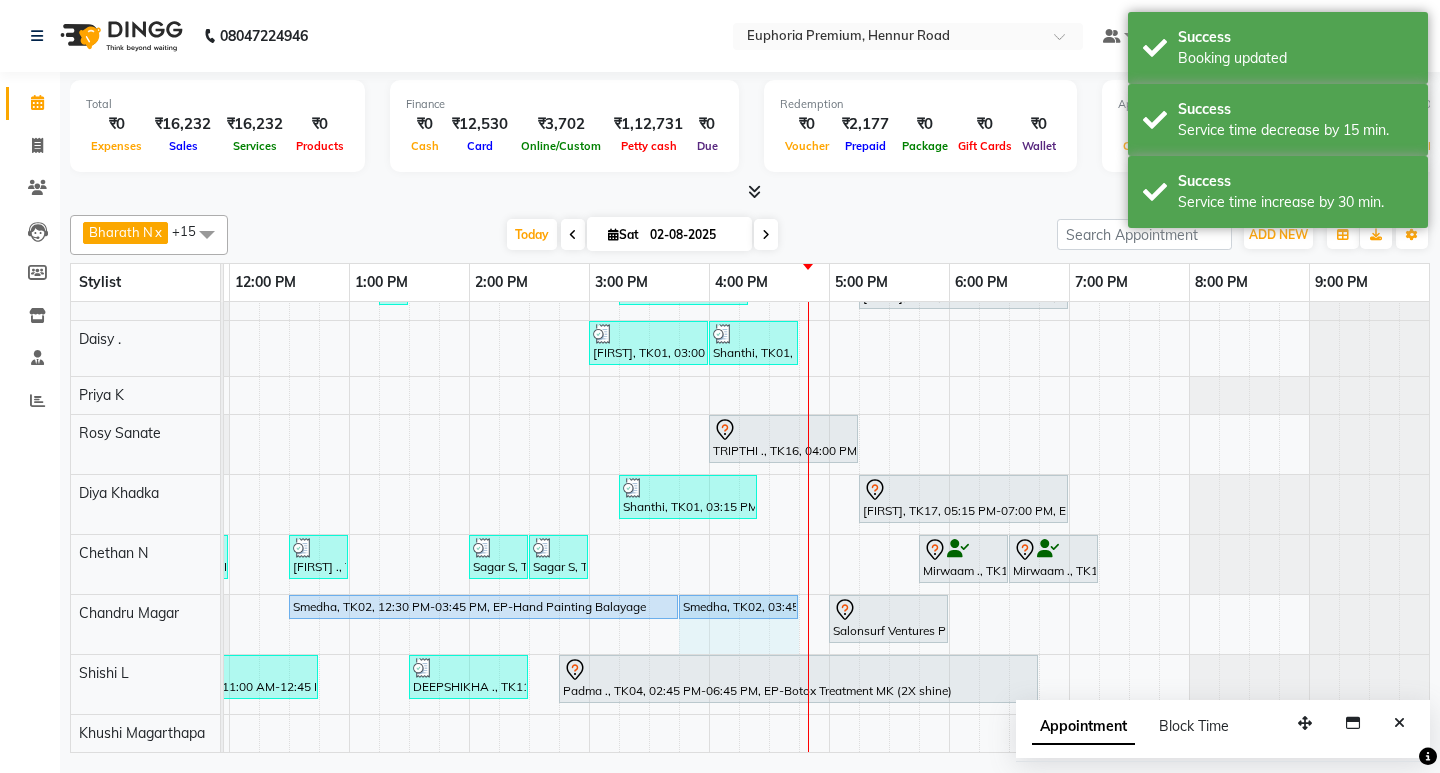 click on "[FIRST], TK02, 12:30 PM-03:45 PM, EP-Hand Painting Balayage    [FIRST], TK02, 03:45 PM-04:30 PM, Olaplex Treatment             Salonsurf Ventures Pvt Ltd, TK03, 05:00 PM-06:00 PM, EP-Artistic Cut - Creative Stylist    [FIRST], TK02, 03:45 PM-04:30 PM, Olaplex Treatment" at bounding box center (-251, 624) 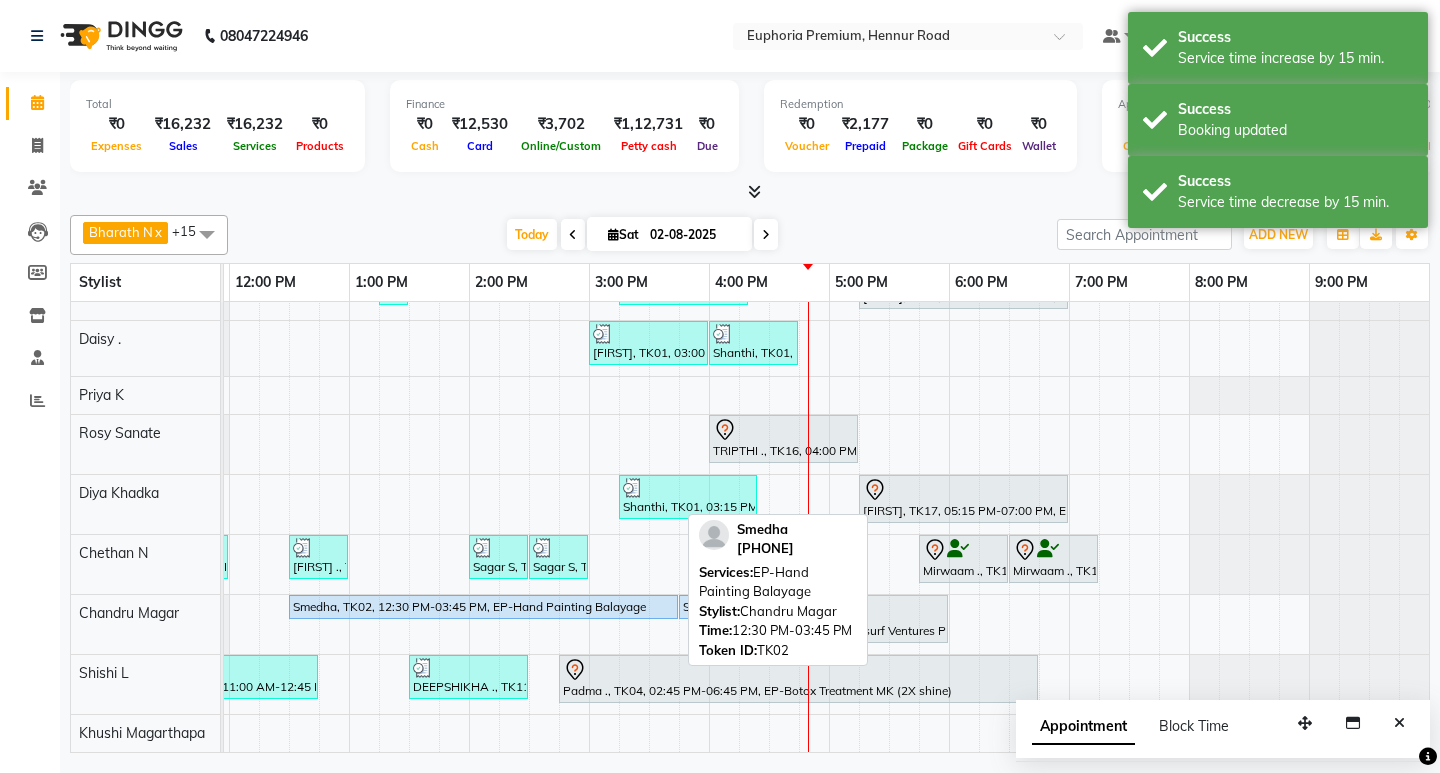 click on "Smedha, TK02, 12:30 PM-03:45 PM, EP-Hand Painting Balayage" at bounding box center [483, 607] 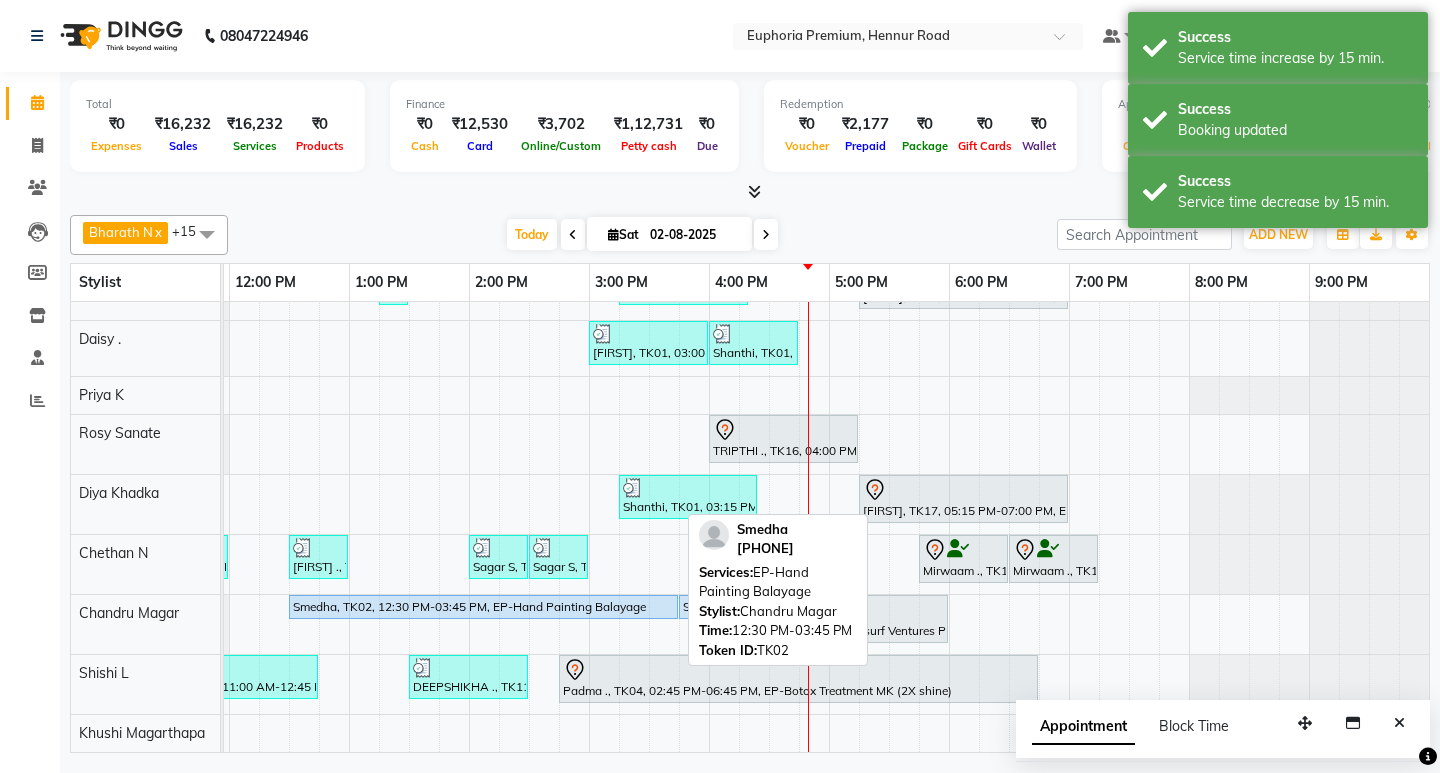 click on "Smedha, TK02, 12:30 PM-03:45 PM, EP-Hand Painting Balayage" at bounding box center (483, 607) 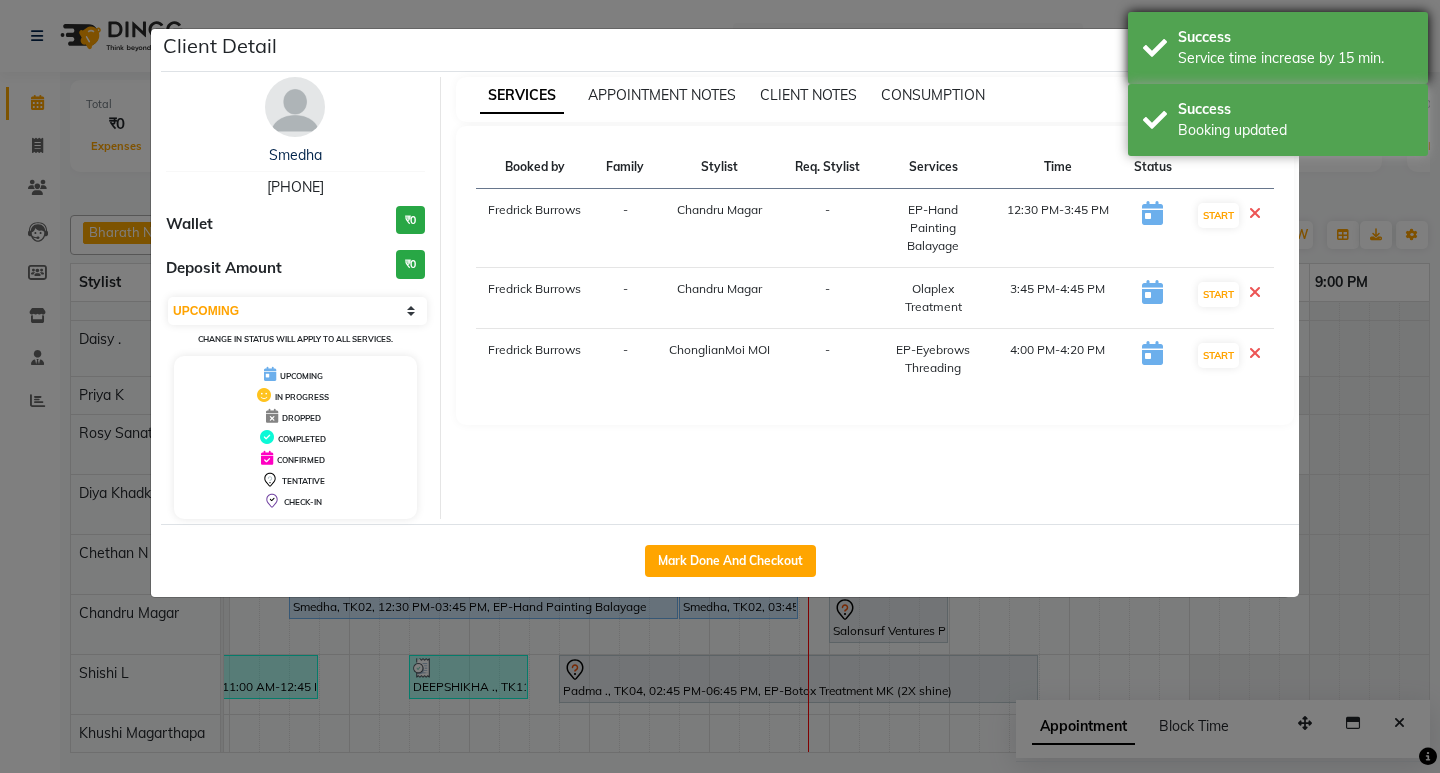 click on "Success" at bounding box center (1295, 37) 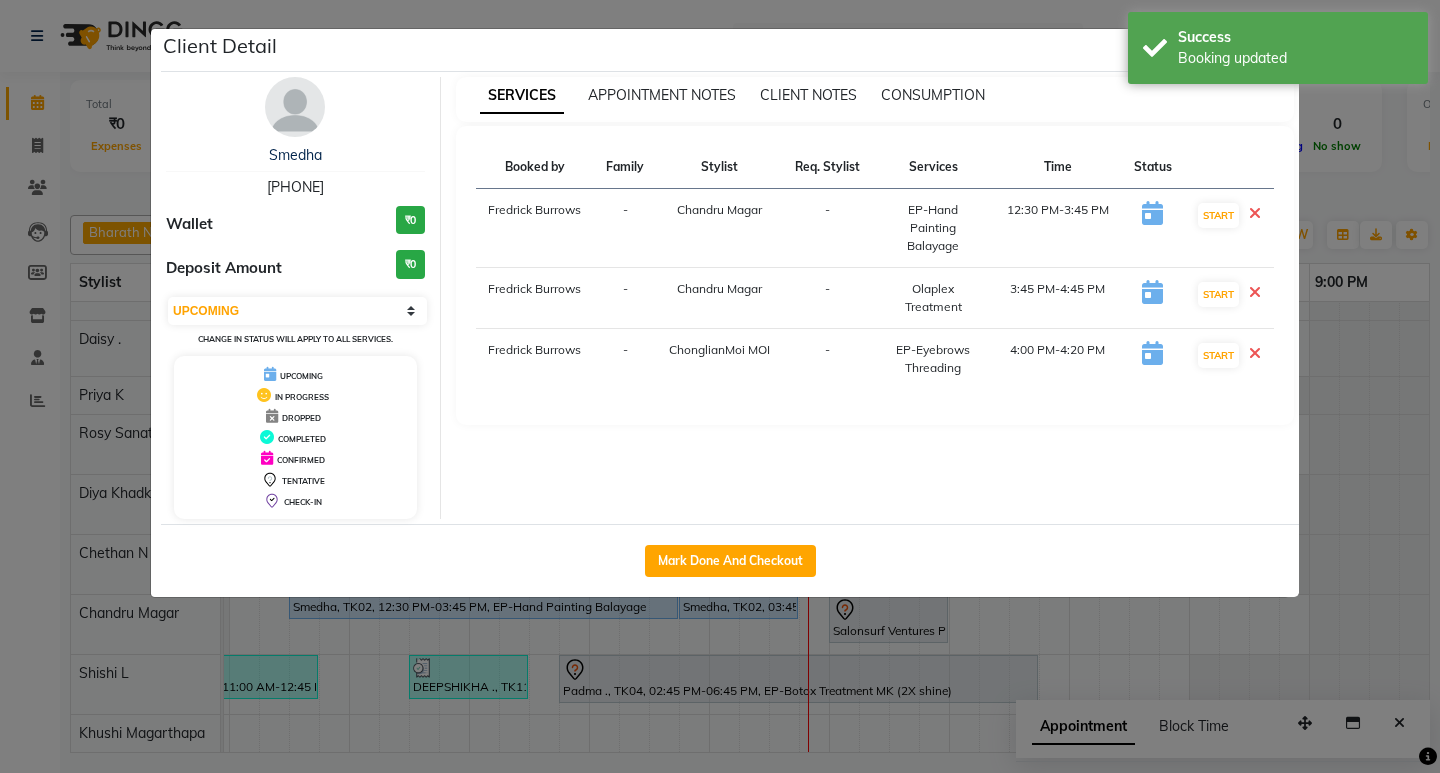 click on "SERVICES APPOINTMENT NOTES CLIENT NOTES CONSUMPTION" at bounding box center [875, 99] 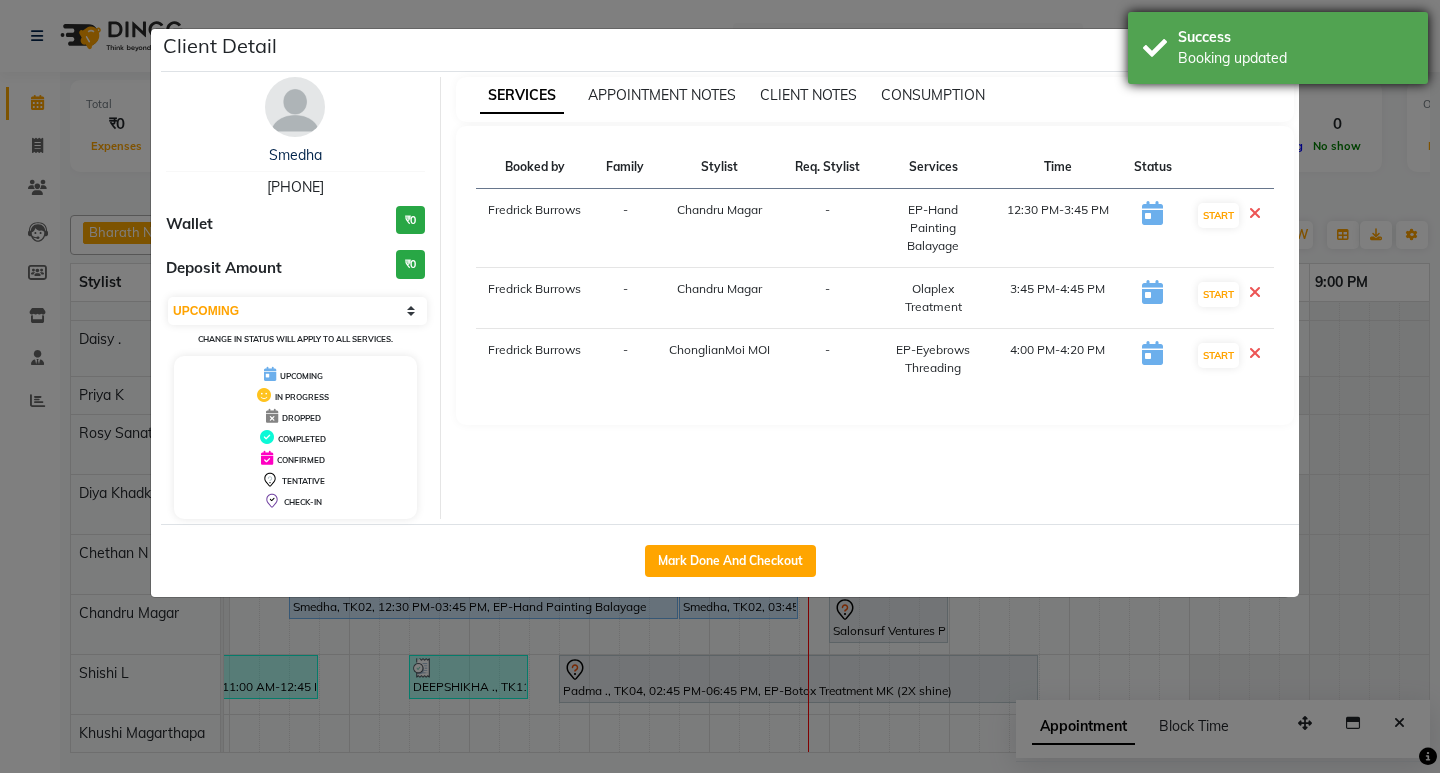 click on "Success   Booking updated" at bounding box center [1278, 48] 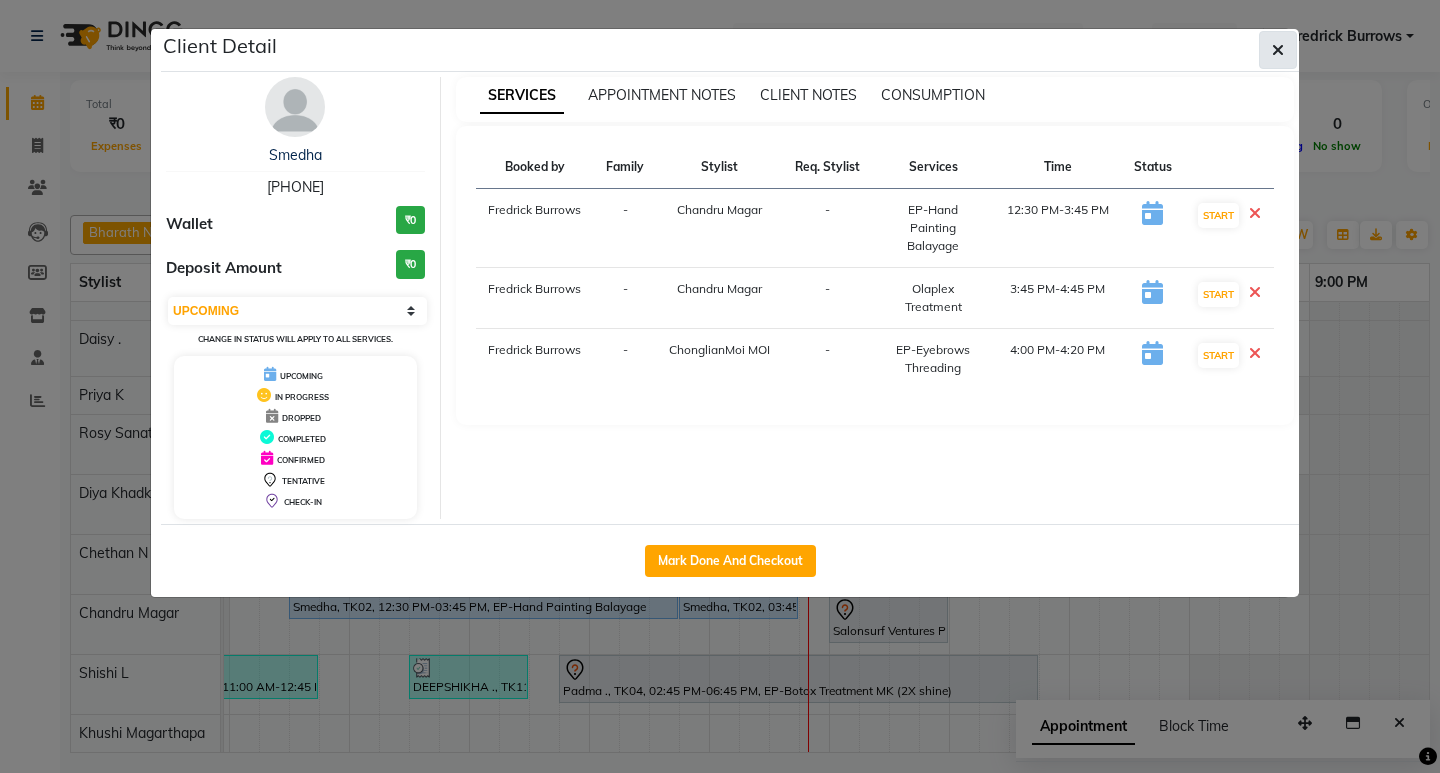 click 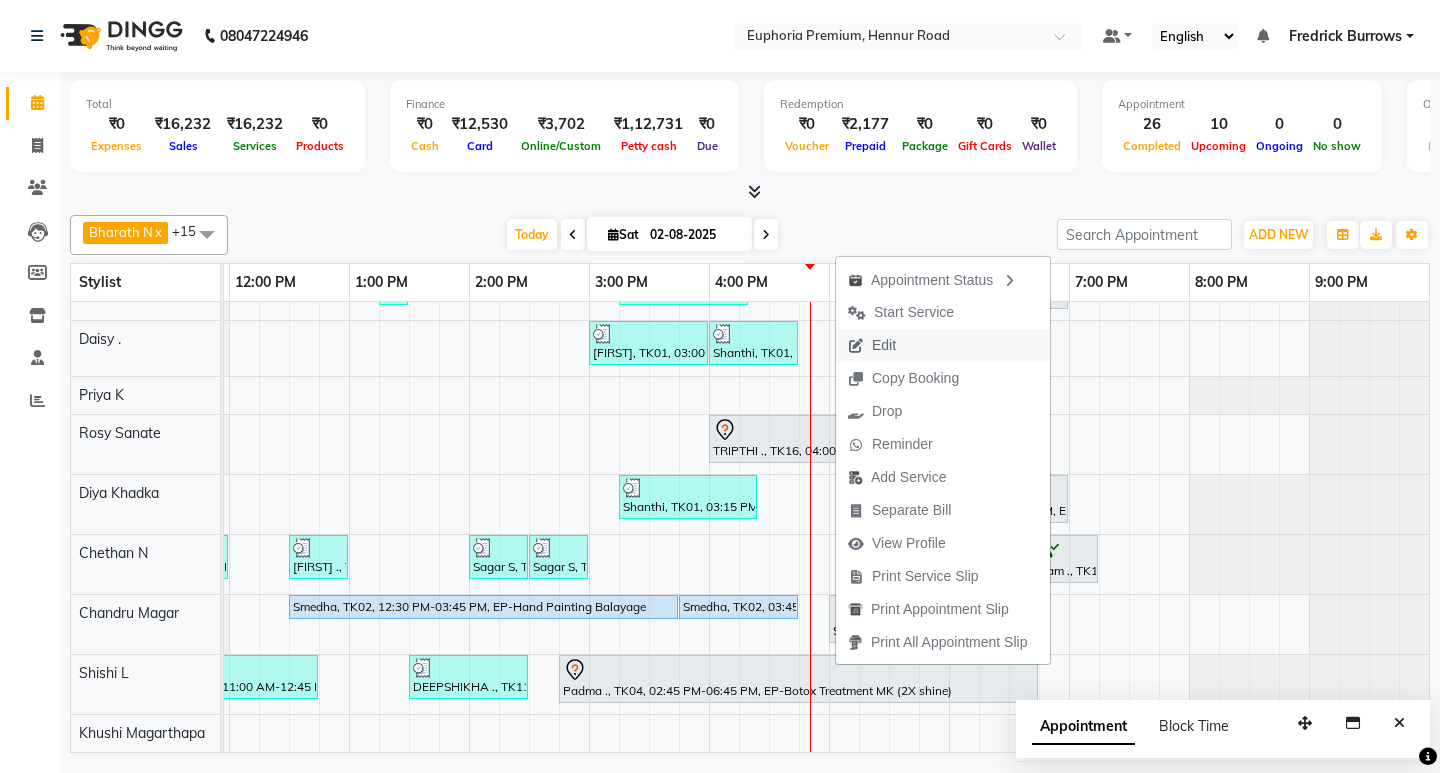 click on "Edit" at bounding box center (884, 345) 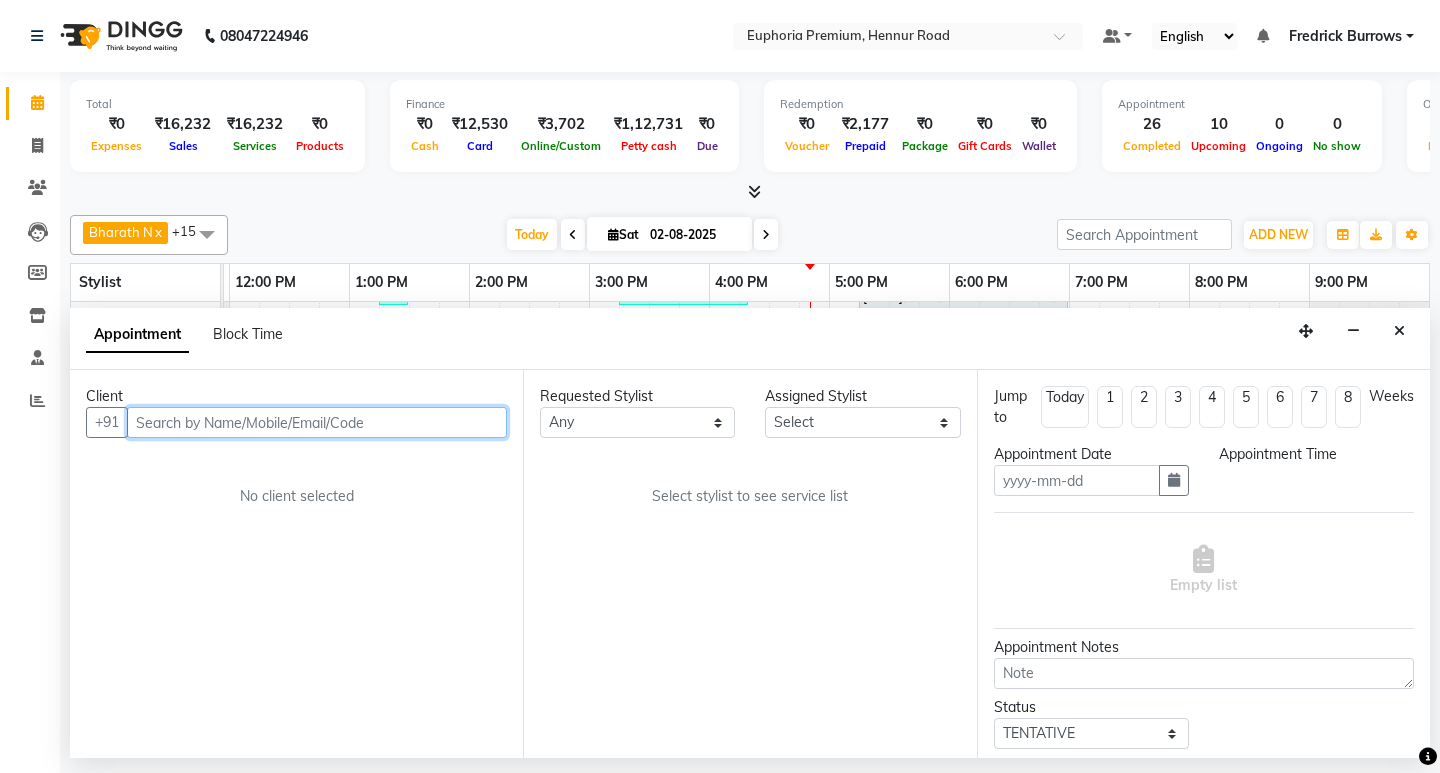 type on "02-08-2025" 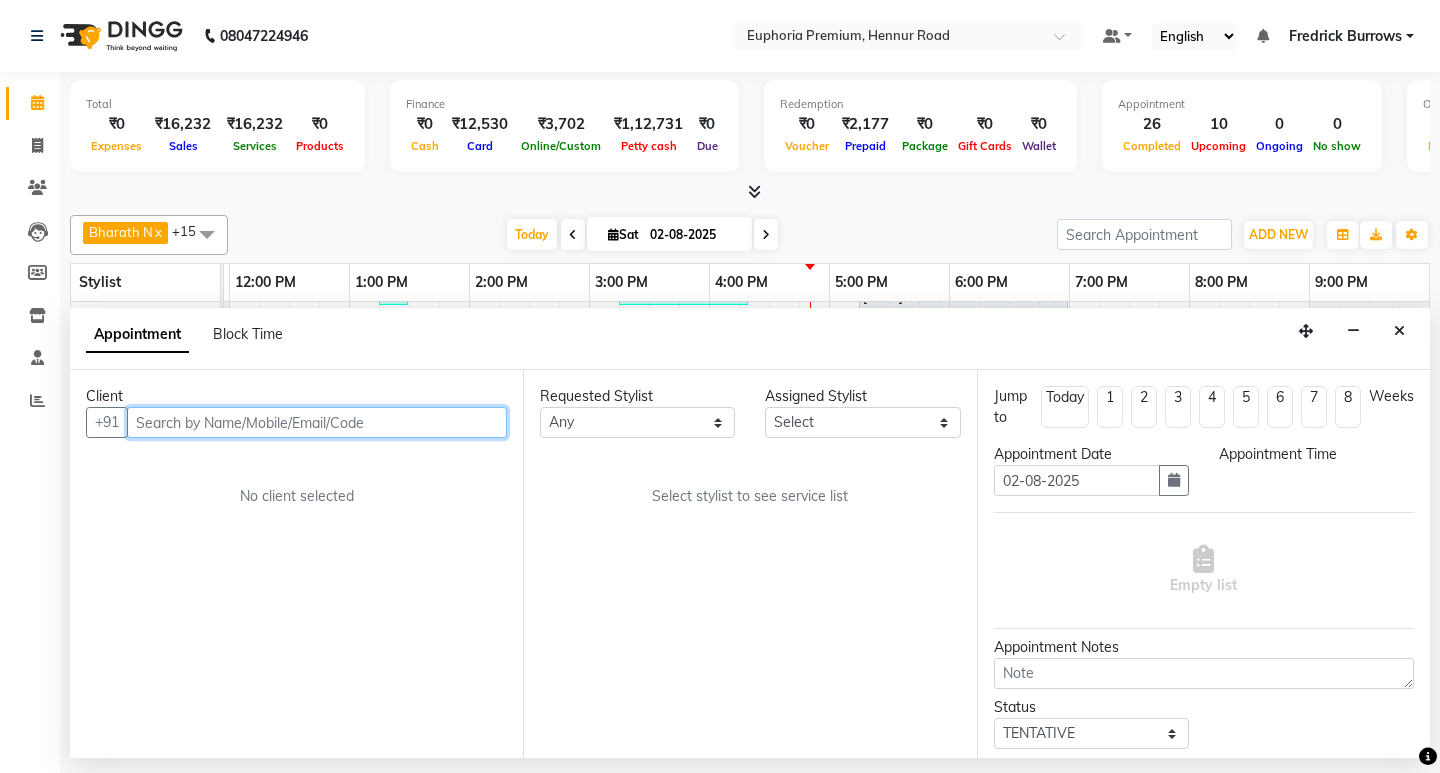 scroll, scrollTop: 0, scrollLeft: 475, axis: horizontal 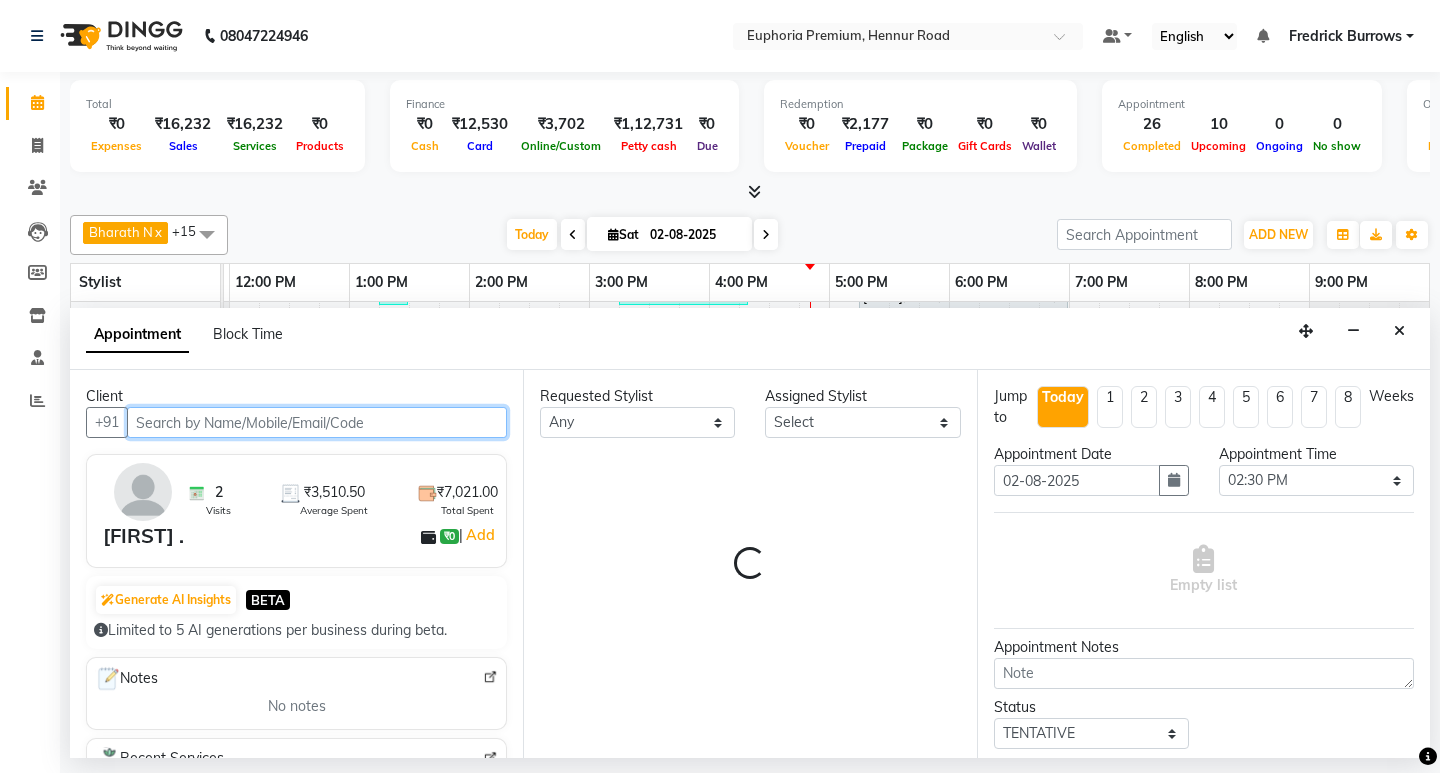 select on "71596" 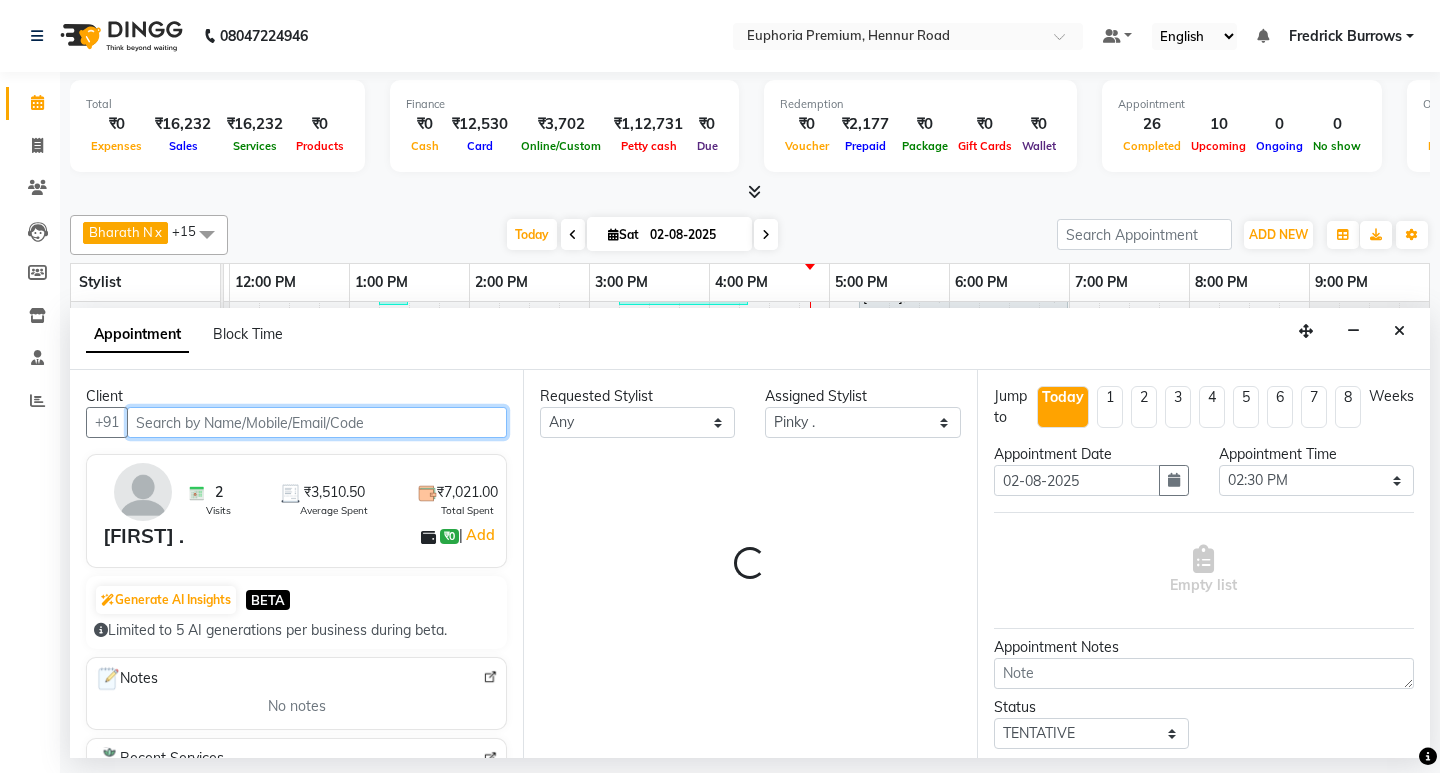 select on "4006" 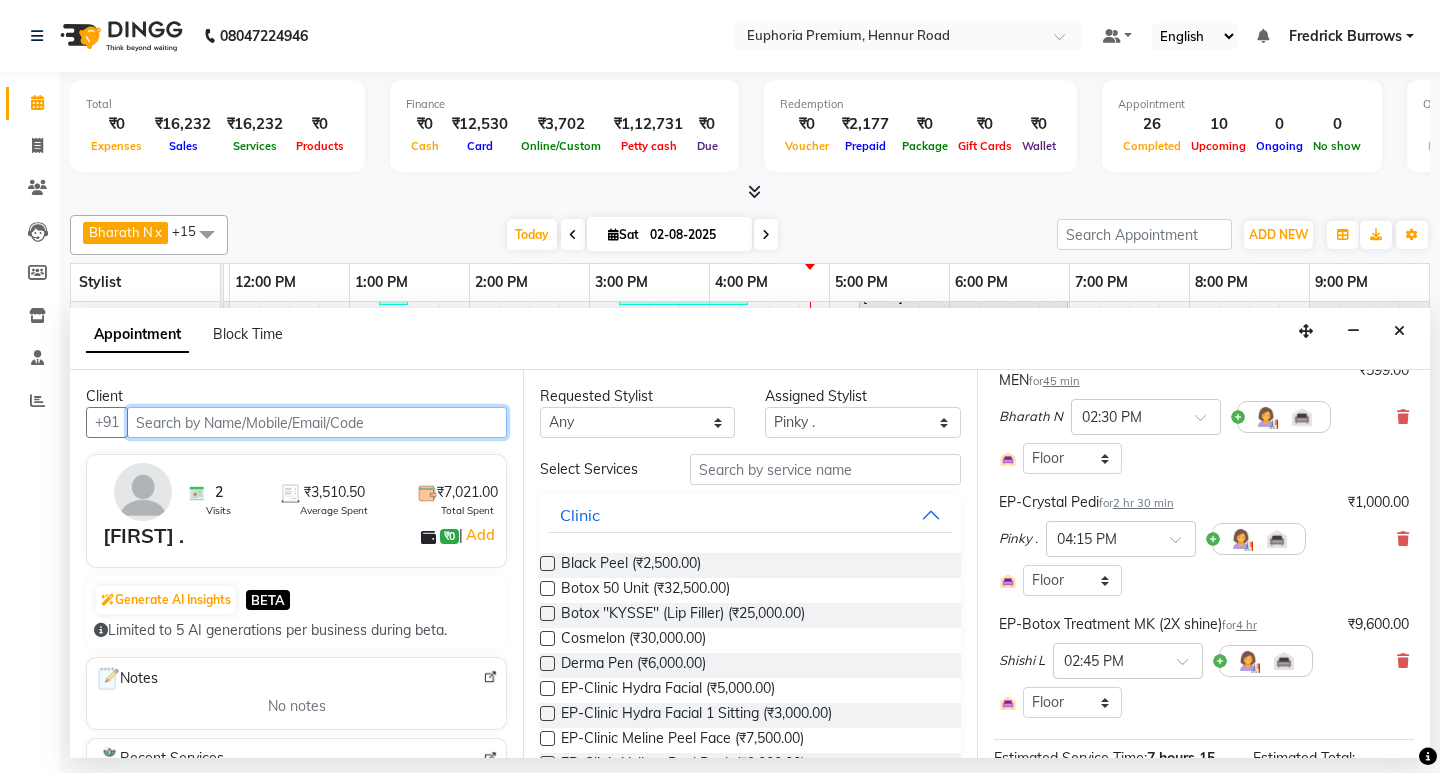 scroll, scrollTop: 200, scrollLeft: 0, axis: vertical 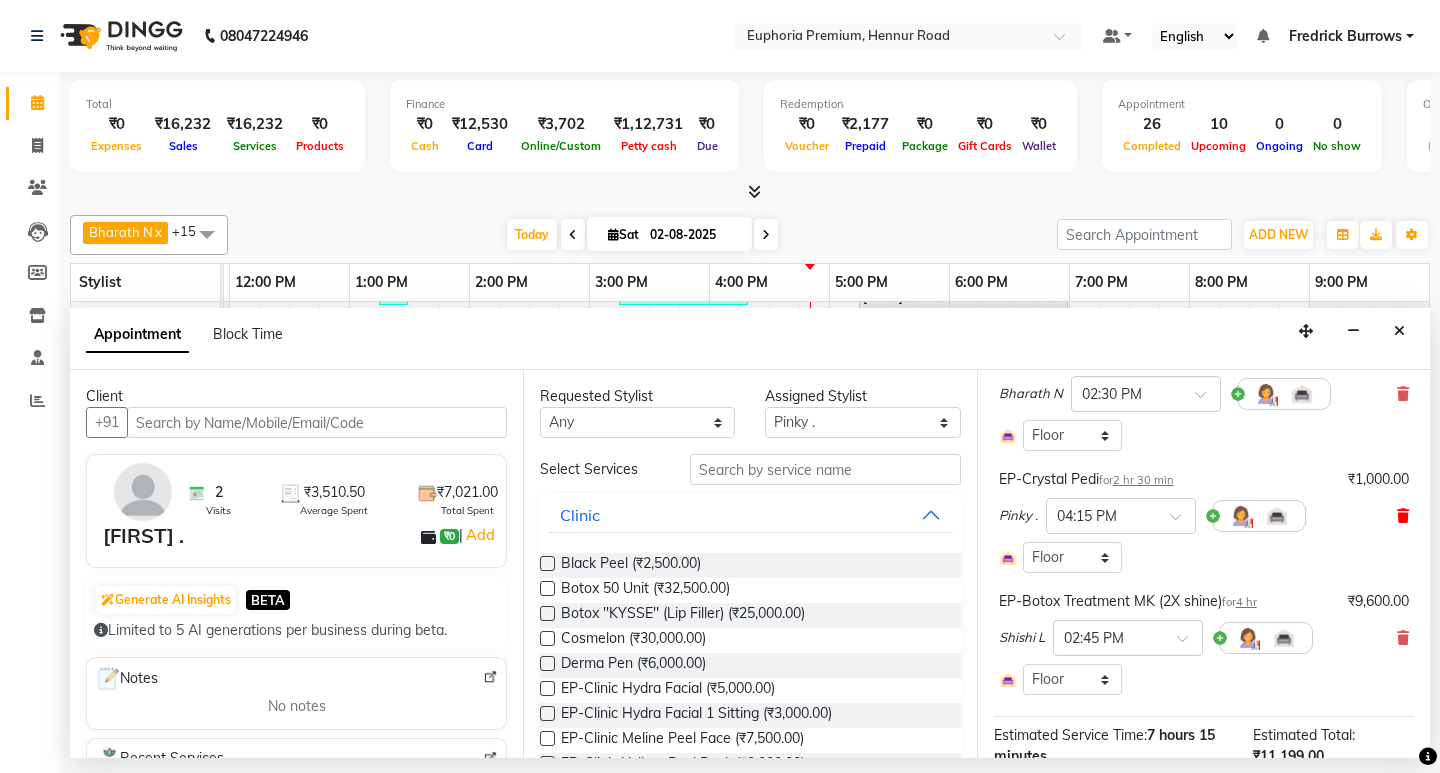 click at bounding box center (1403, 516) 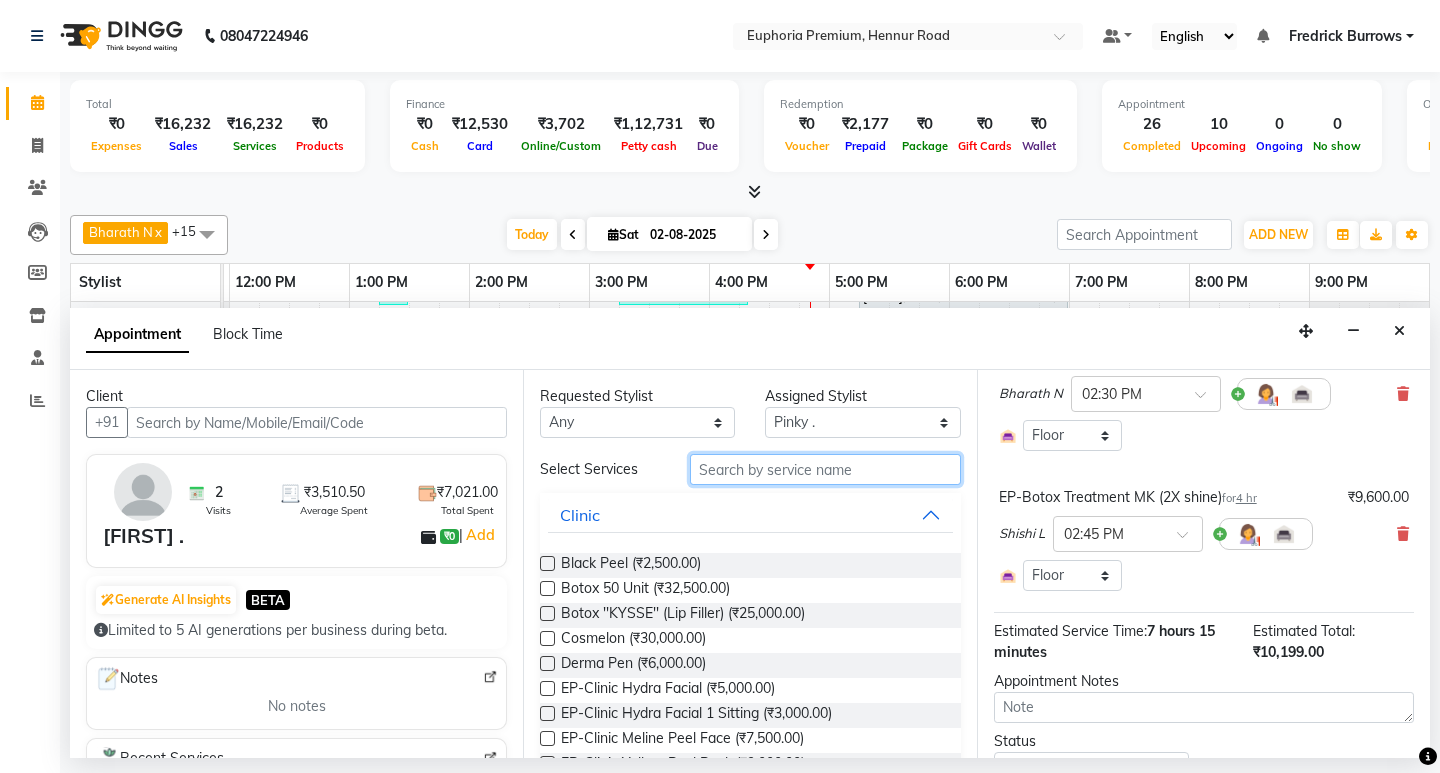 click at bounding box center (825, 469) 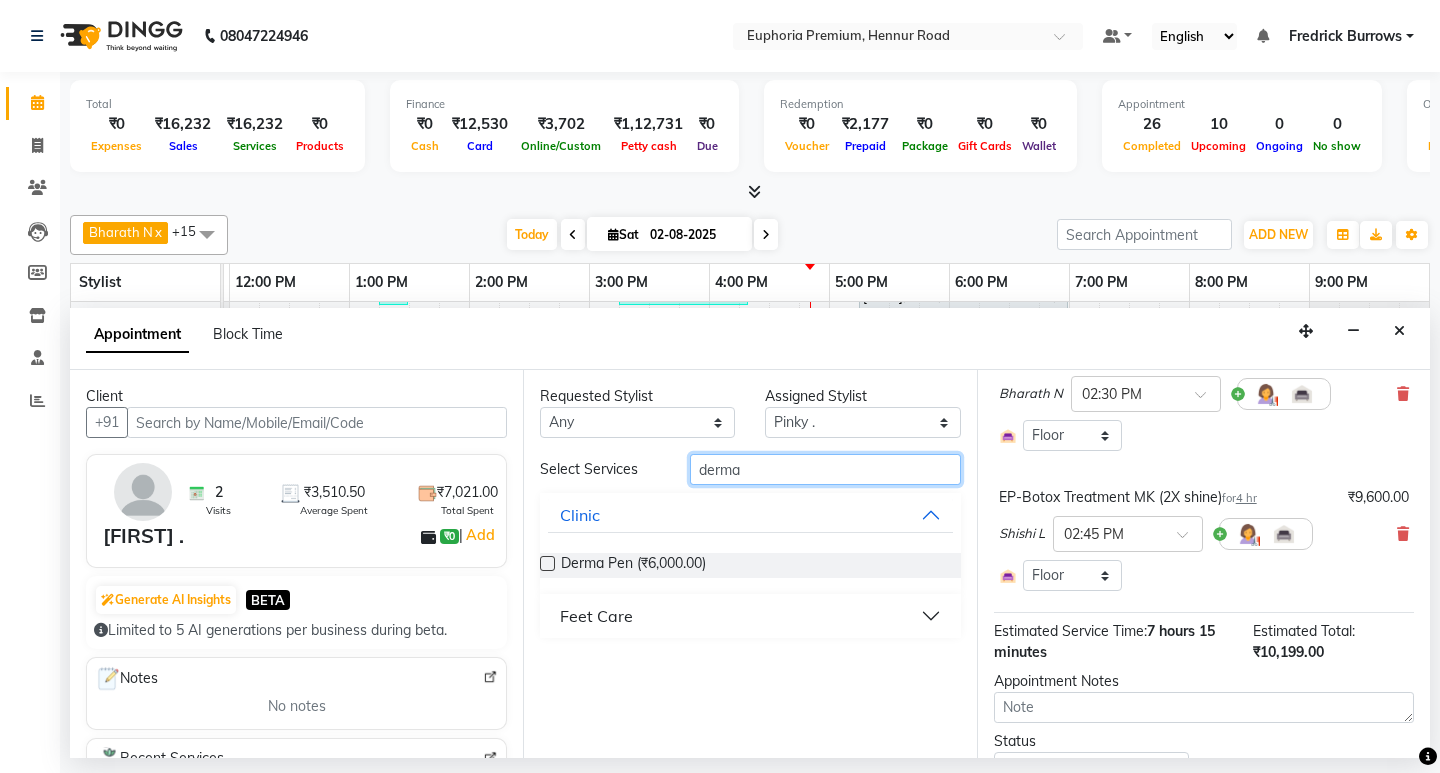 type on "derma" 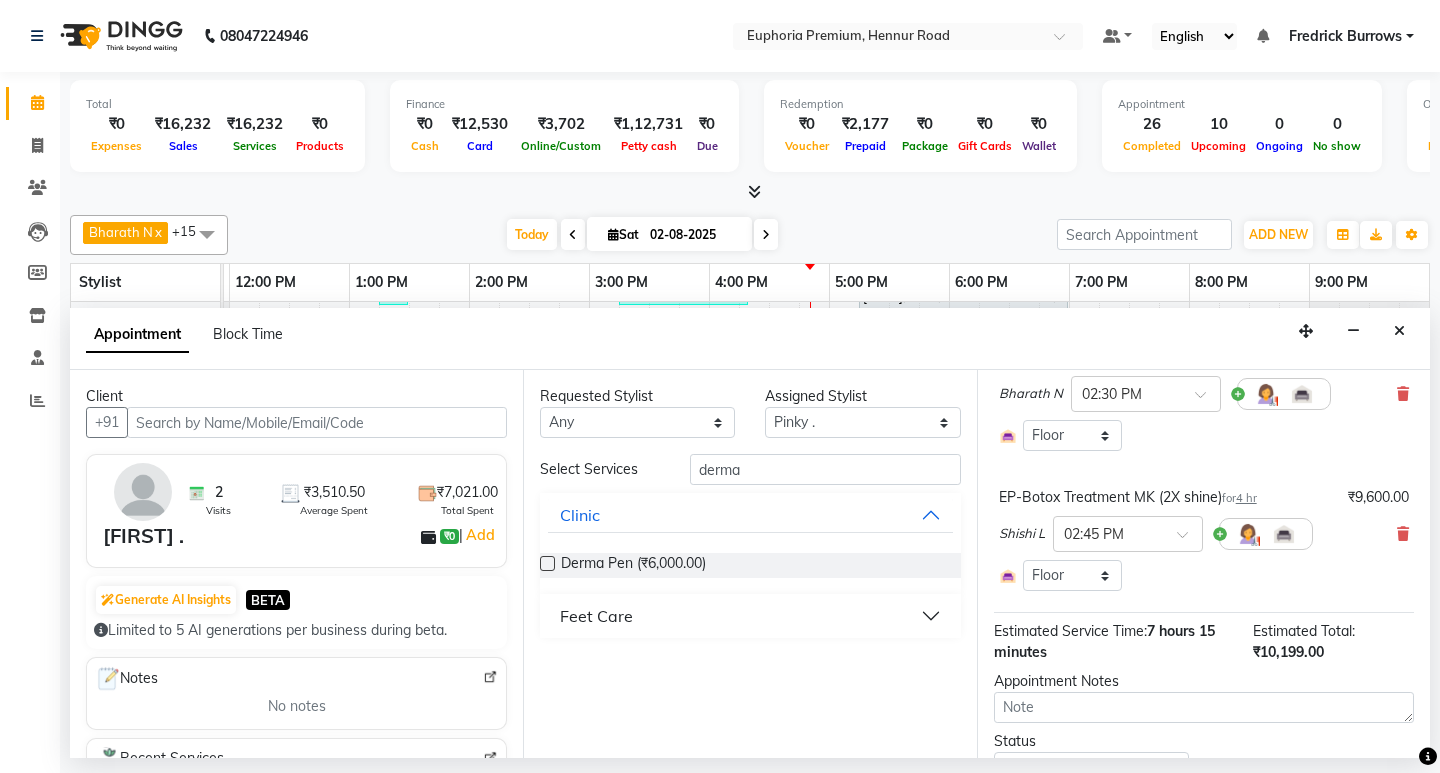 click on "Feet Care" at bounding box center [596, 616] 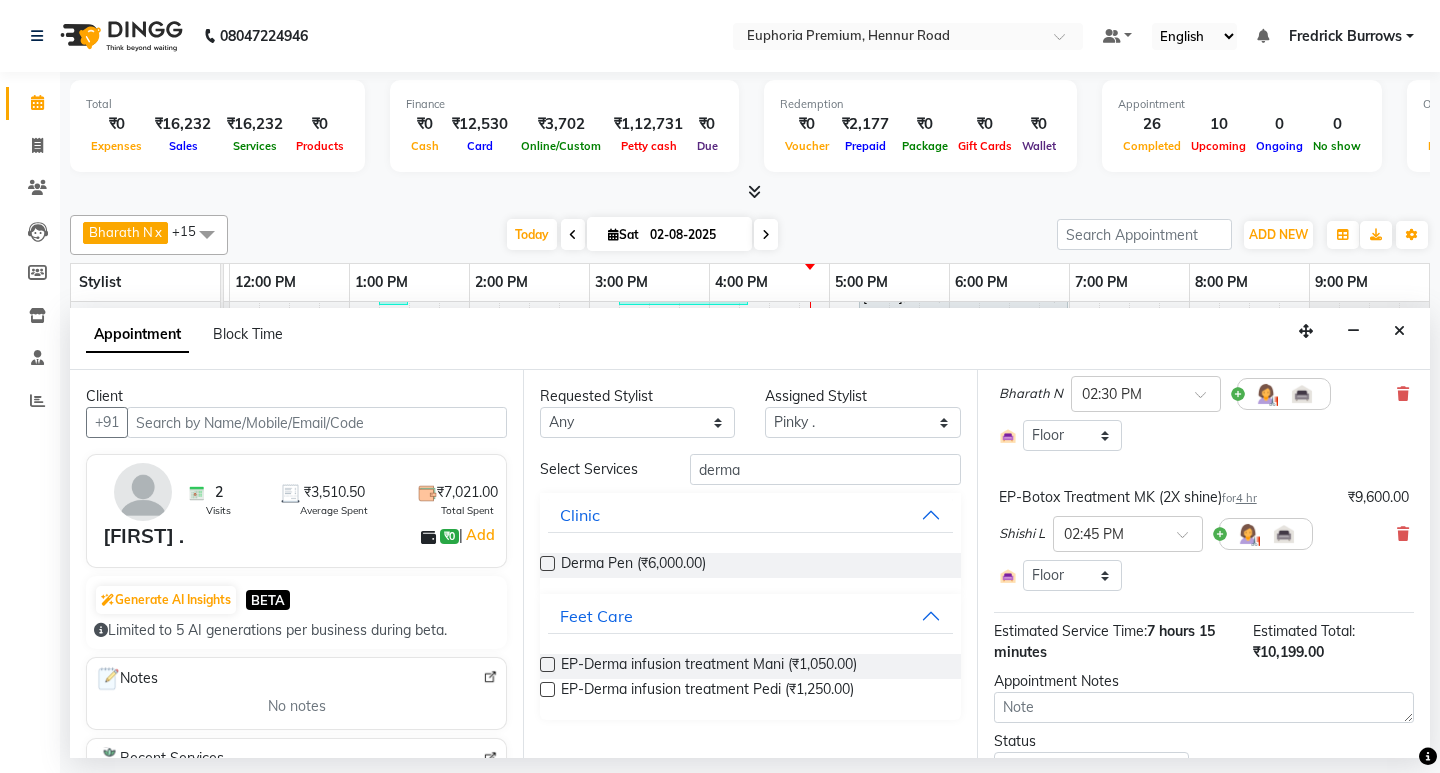 click at bounding box center (547, 689) 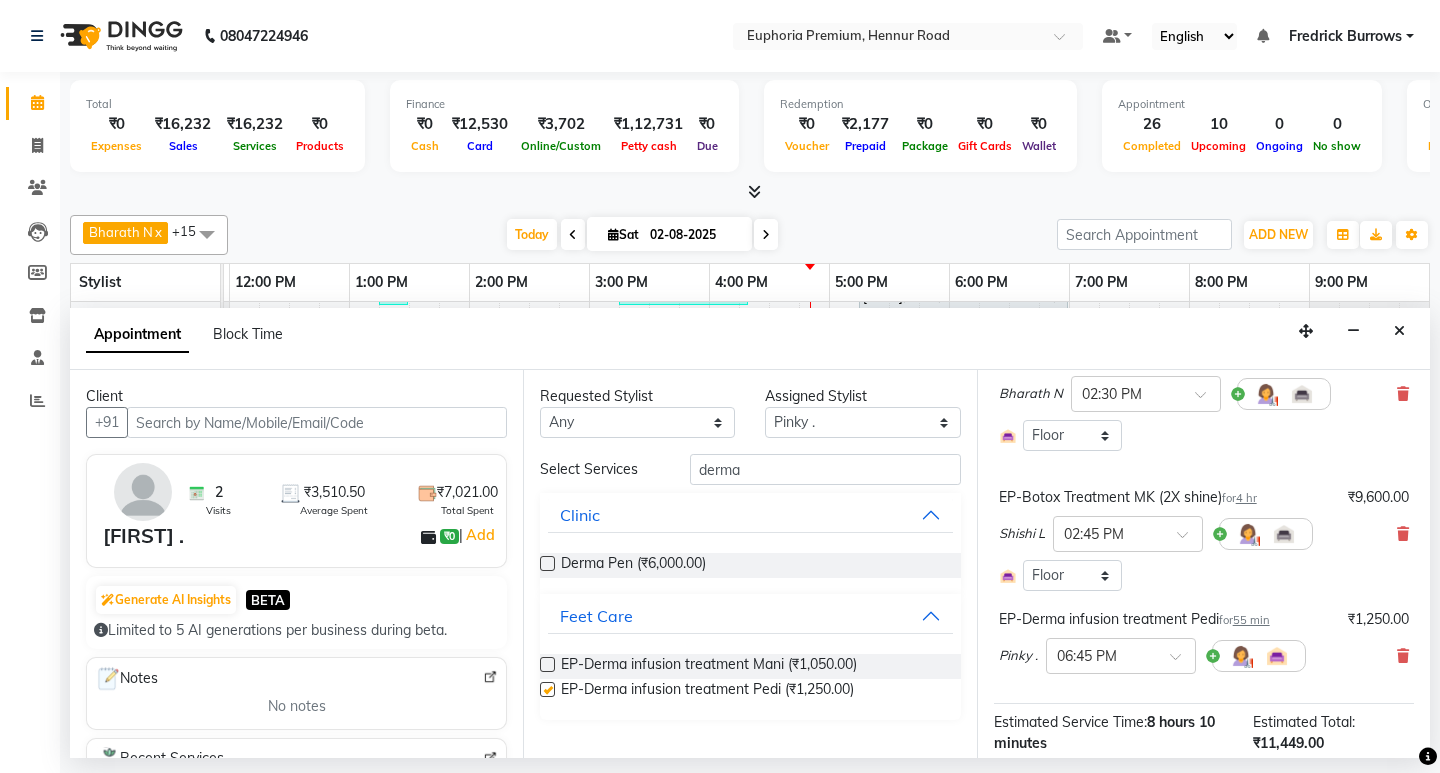 checkbox on "false" 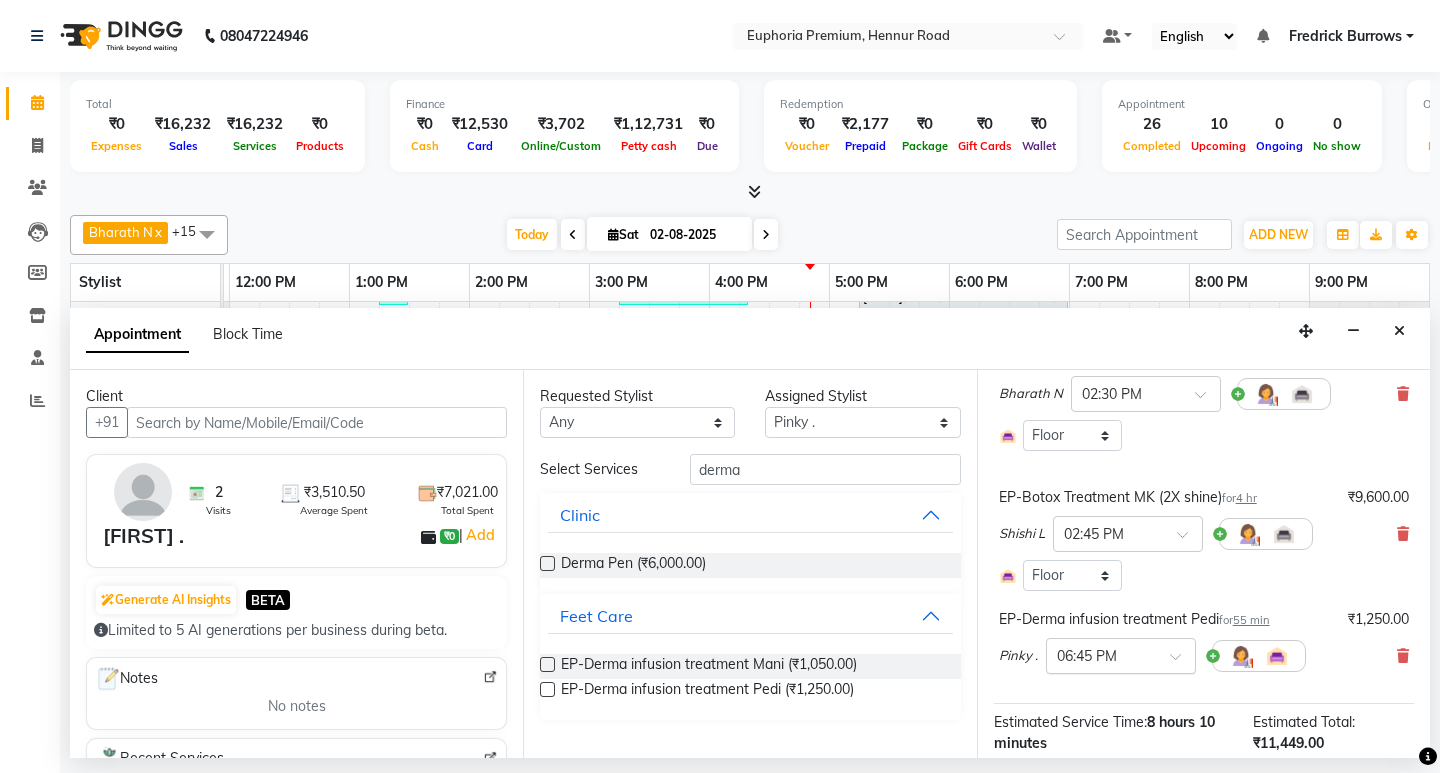 click at bounding box center (1182, 662) 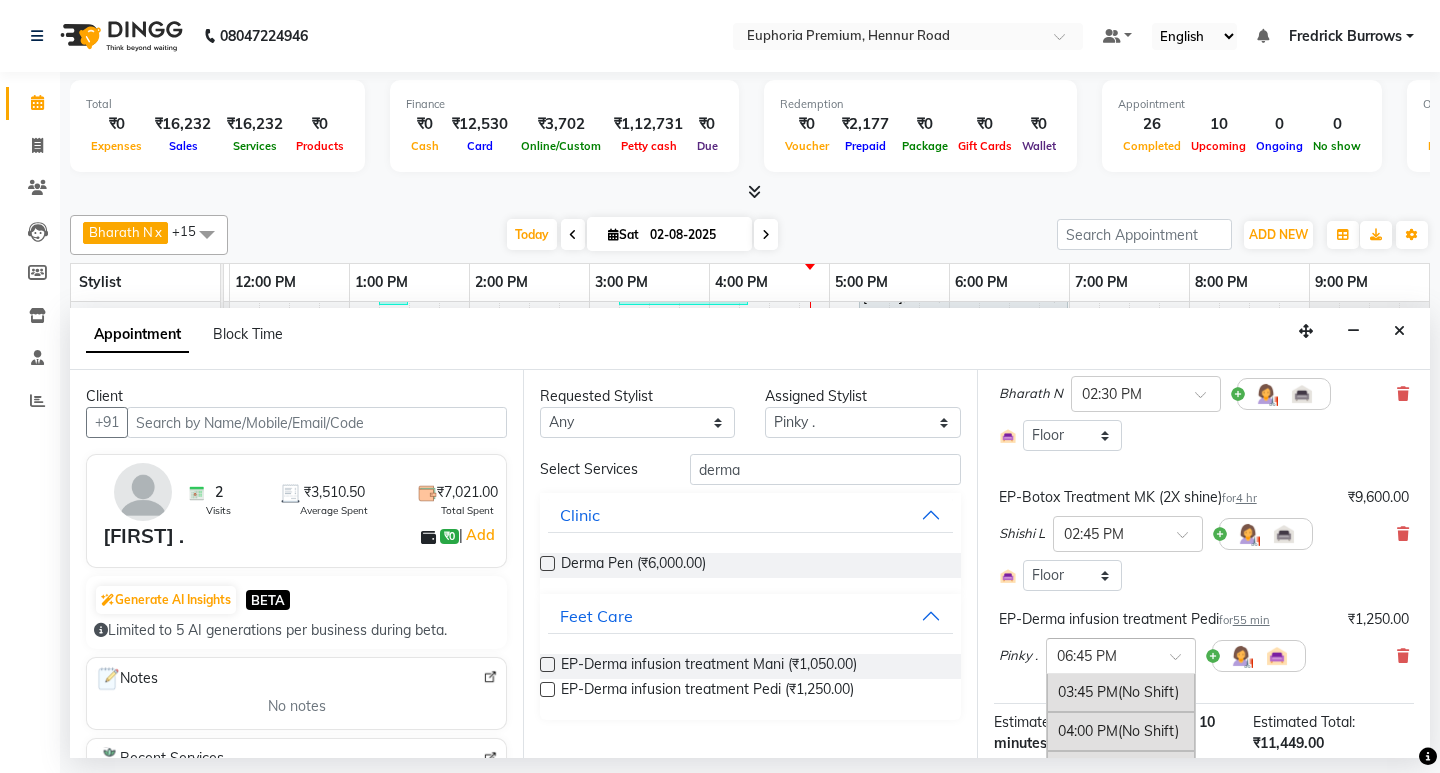 scroll, scrollTop: 1041, scrollLeft: 0, axis: vertical 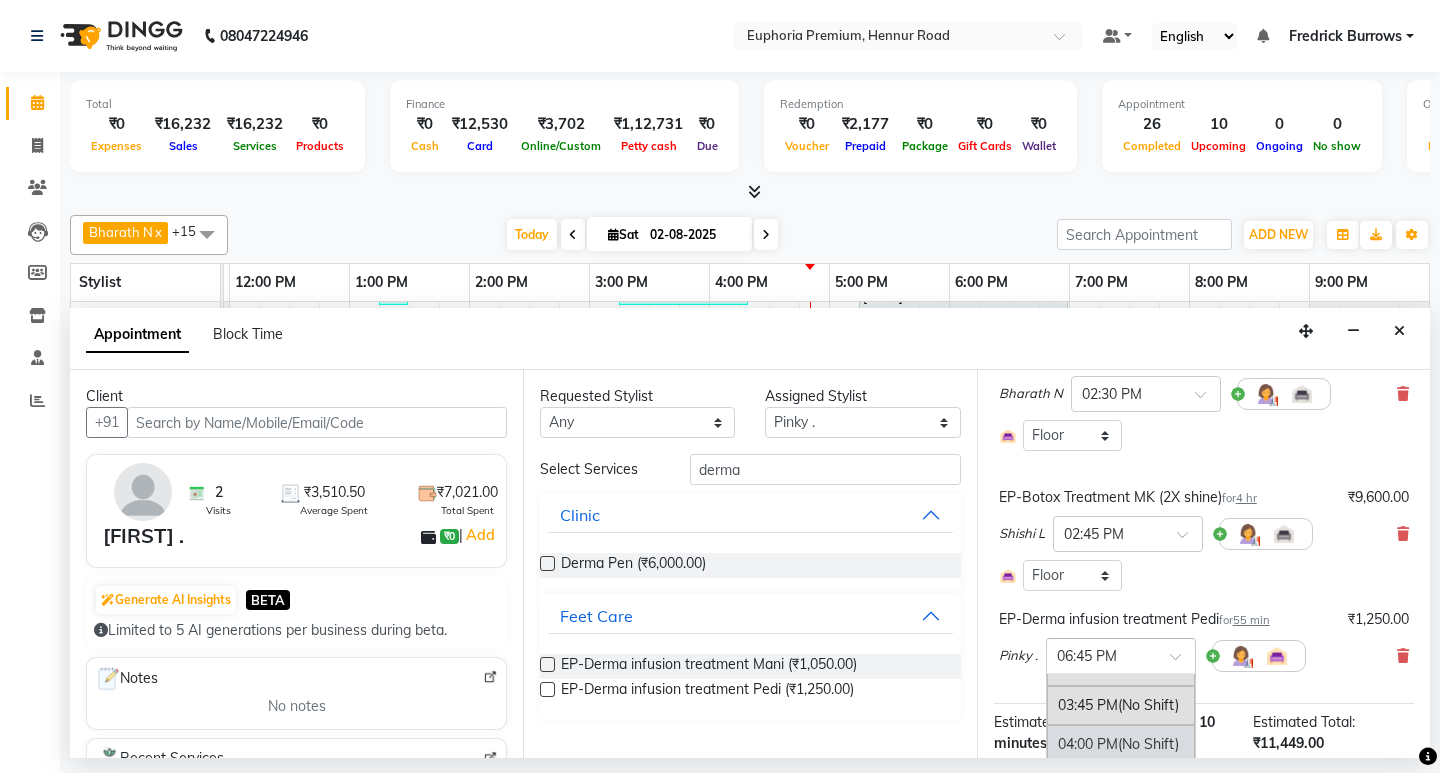 click on "04:00 PM   (No Shift)" at bounding box center (1121, 744) 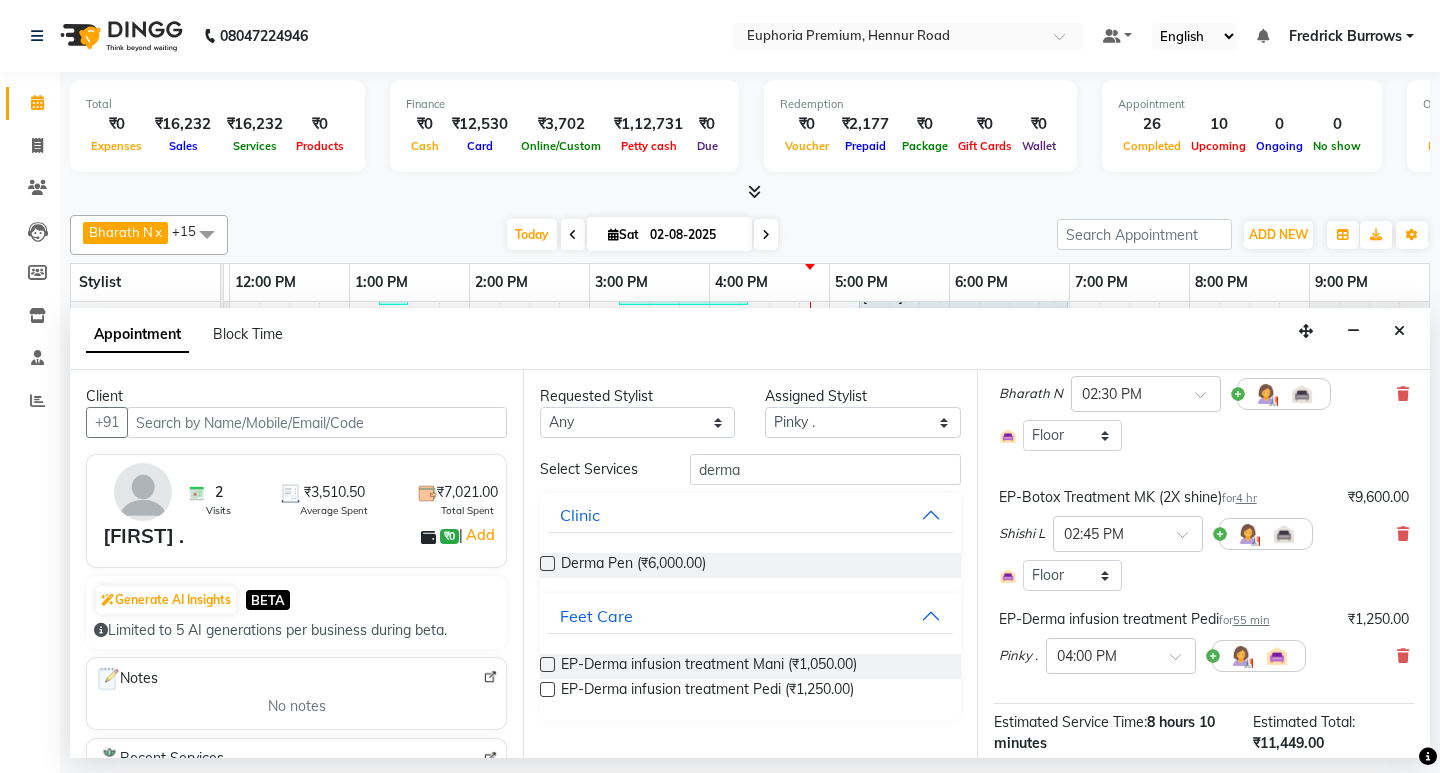 click on "EP-HAIR CUT (Creative Stylist) with hairwash MEN   for  45 min ₹599.00 [FIRST] × 02:30 PM Select Room Floor EP-Botox Treatment MK (2X shine)   for  4 hr ₹9,600.00 [FIRST] × 02:45 PM Select Room Floor EP-Derma infusion treatment Pedi   for  55 min ₹1,250.00 [FIRST] . × 04:00 PM" at bounding box center [1204, 508] 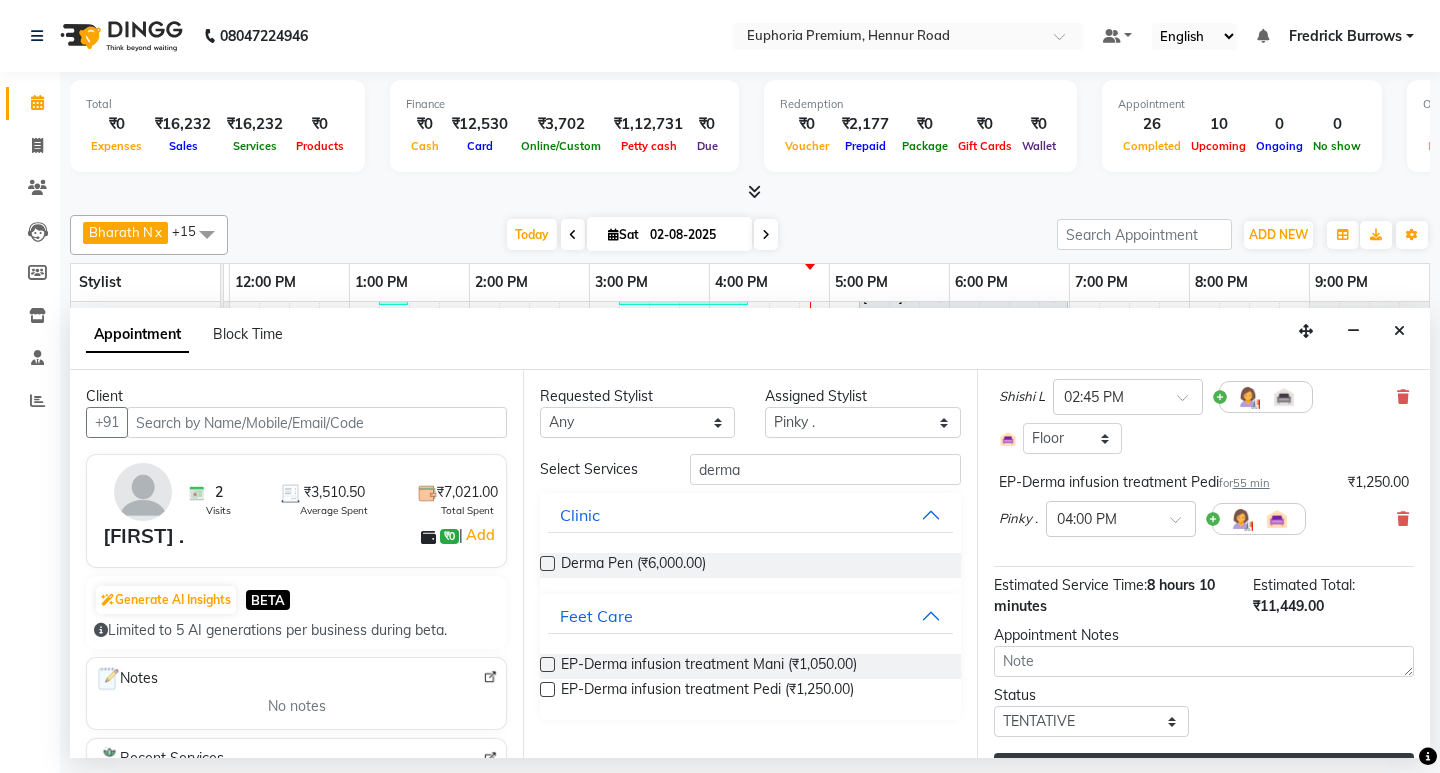 scroll, scrollTop: 384, scrollLeft: 0, axis: vertical 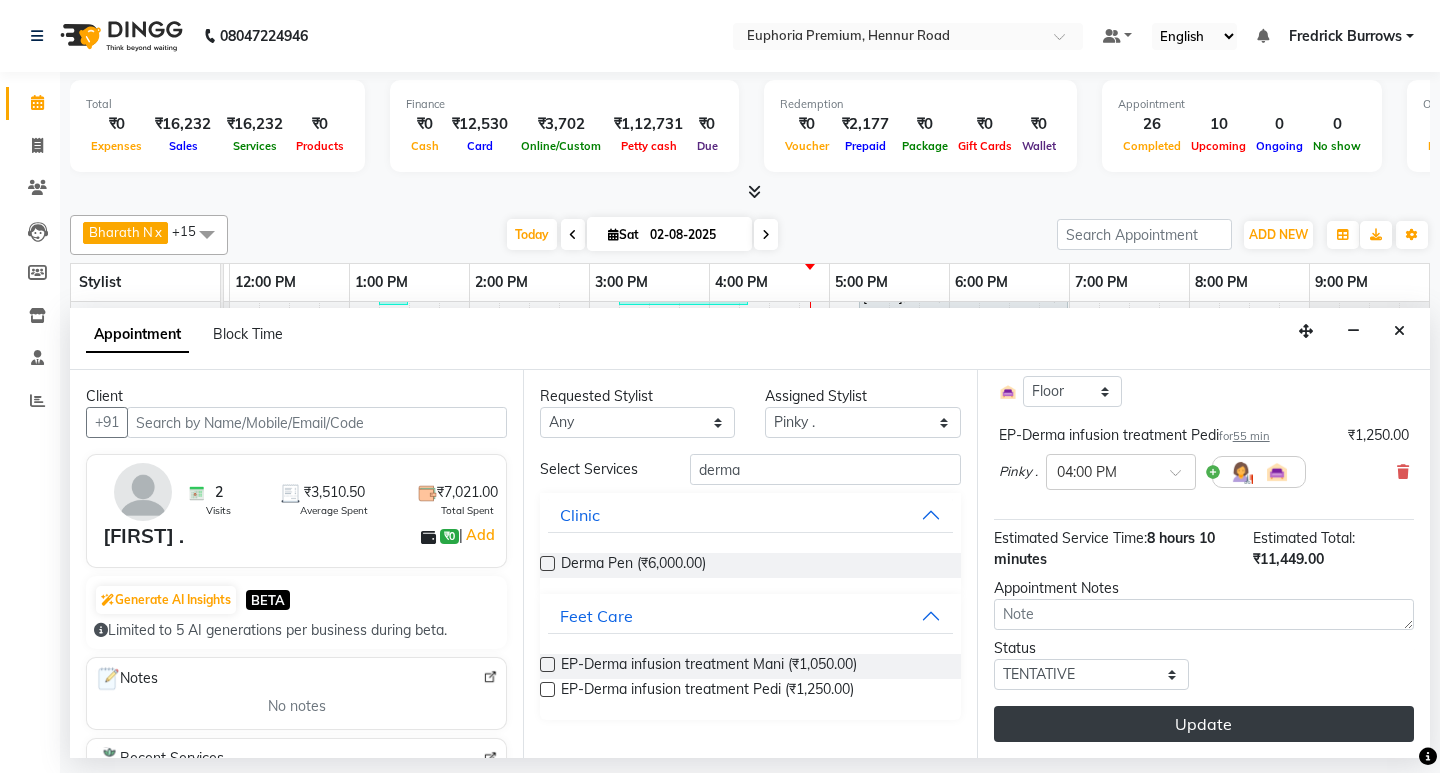 click on "Update" at bounding box center [1204, 724] 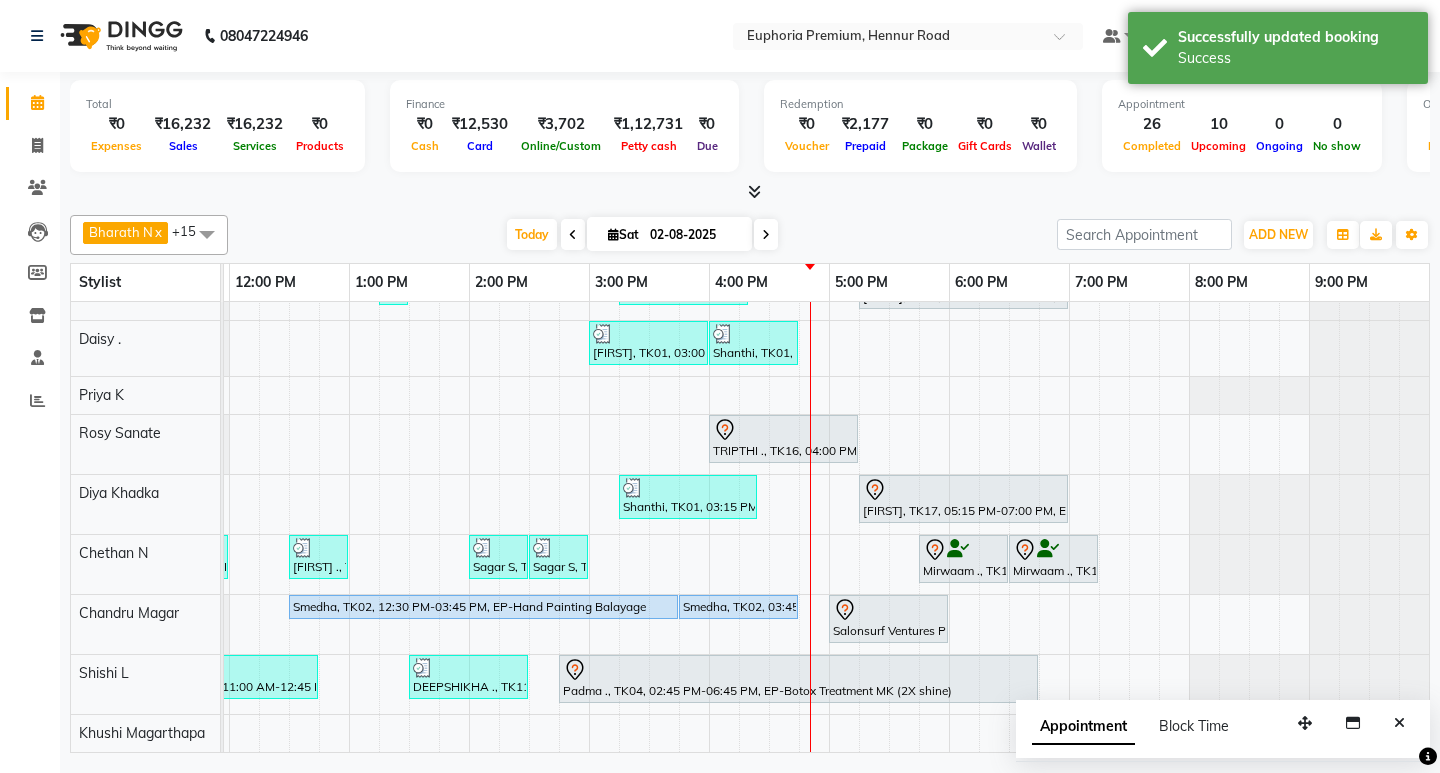 scroll, scrollTop: 58, scrollLeft: 475, axis: both 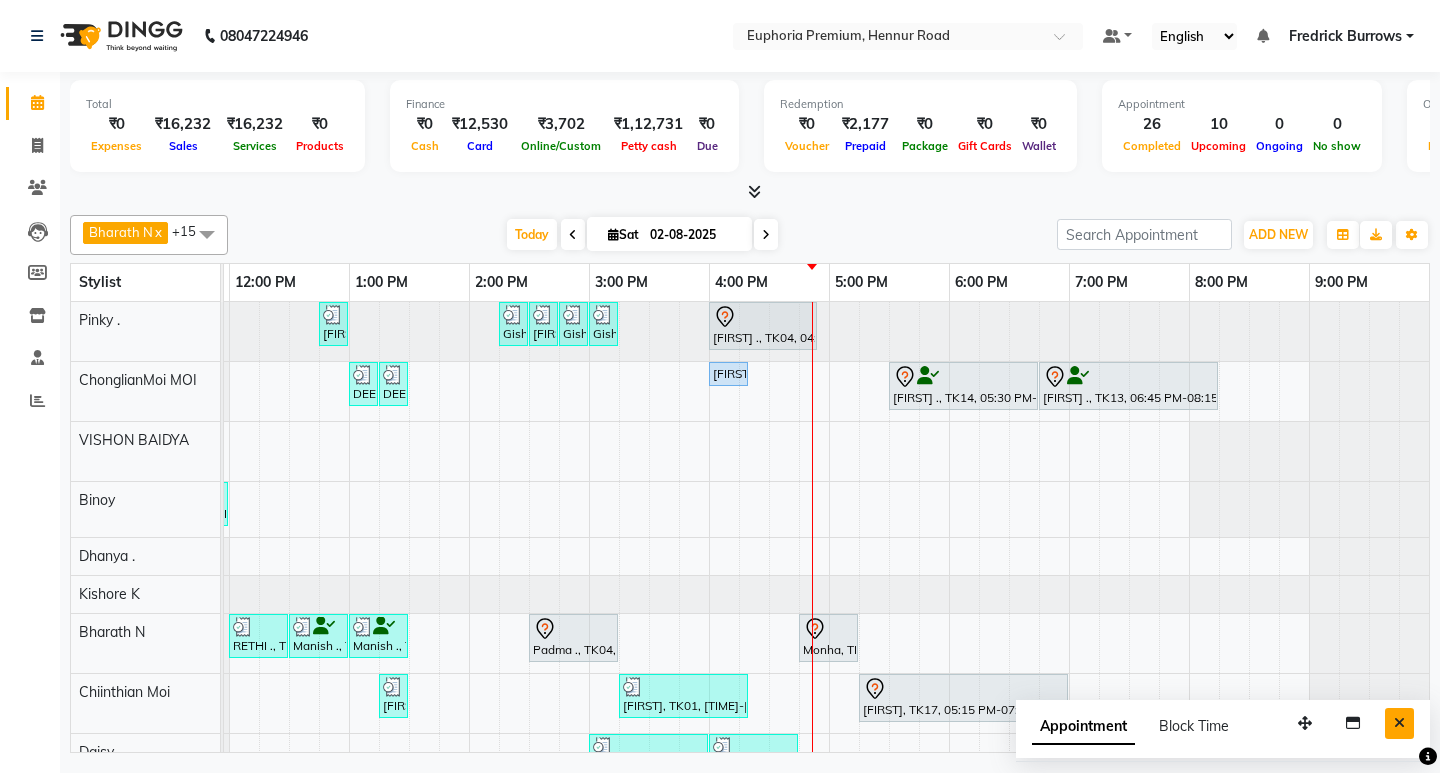 click at bounding box center [1399, 723] 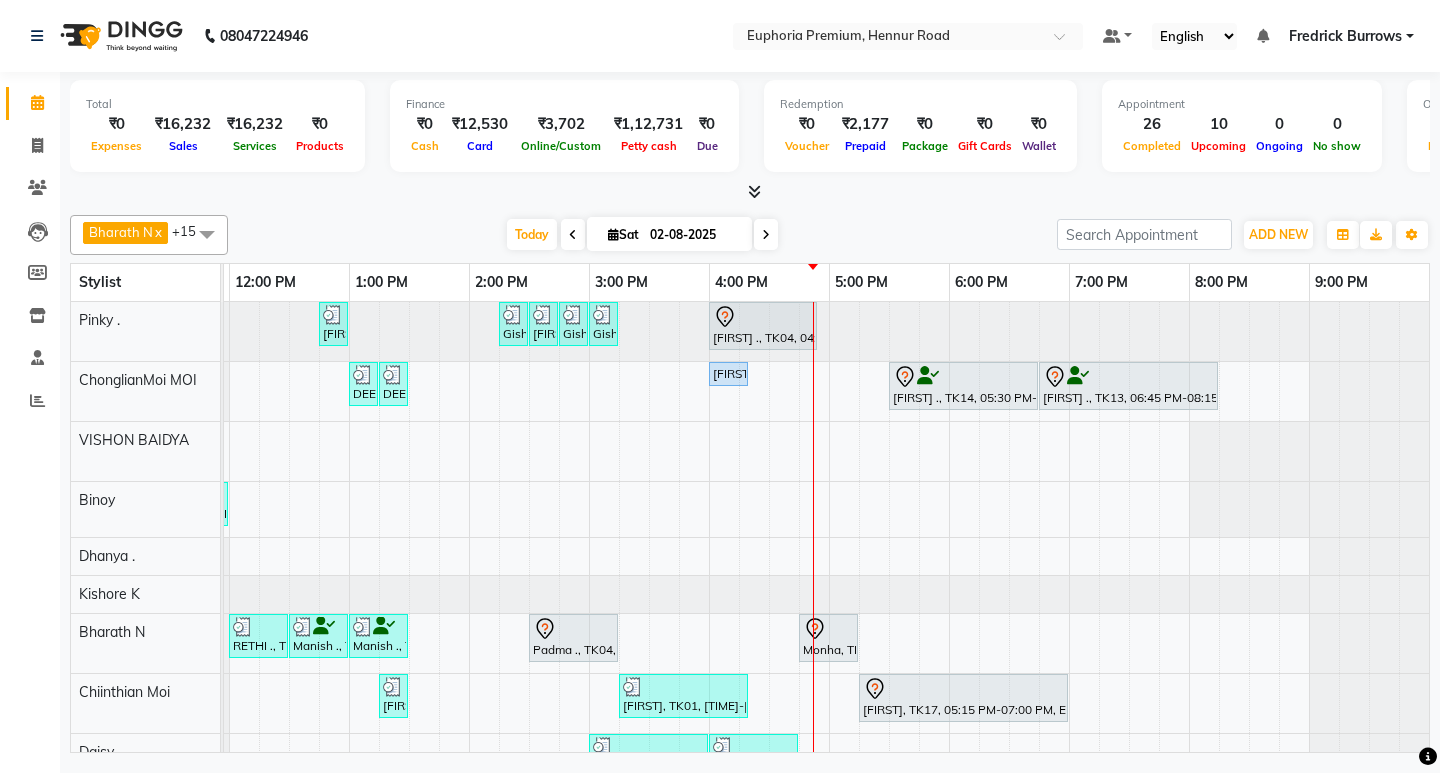 scroll, scrollTop: 250, scrollLeft: 475, axis: both 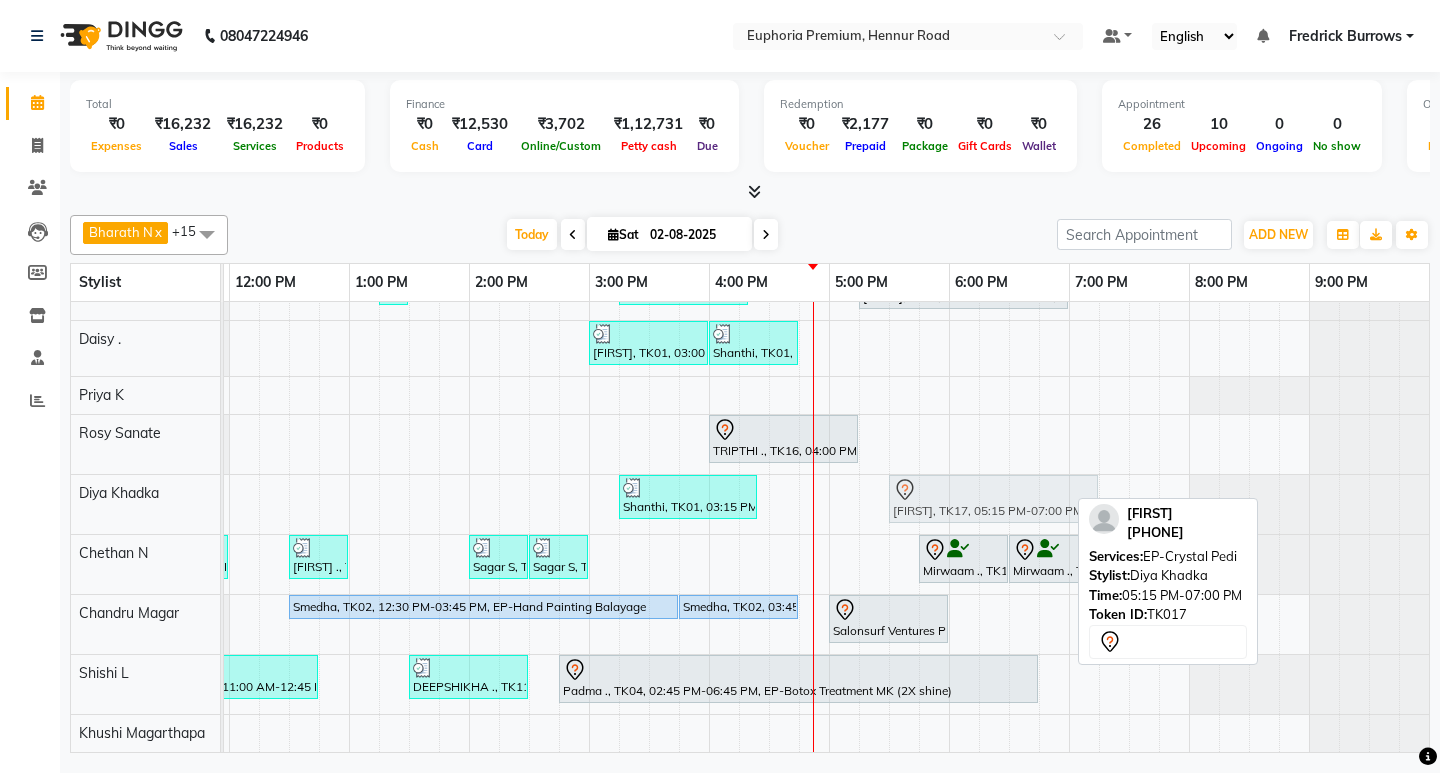 drag, startPoint x: 911, startPoint y: 492, endPoint x: 939, endPoint y: 493, distance: 28.01785 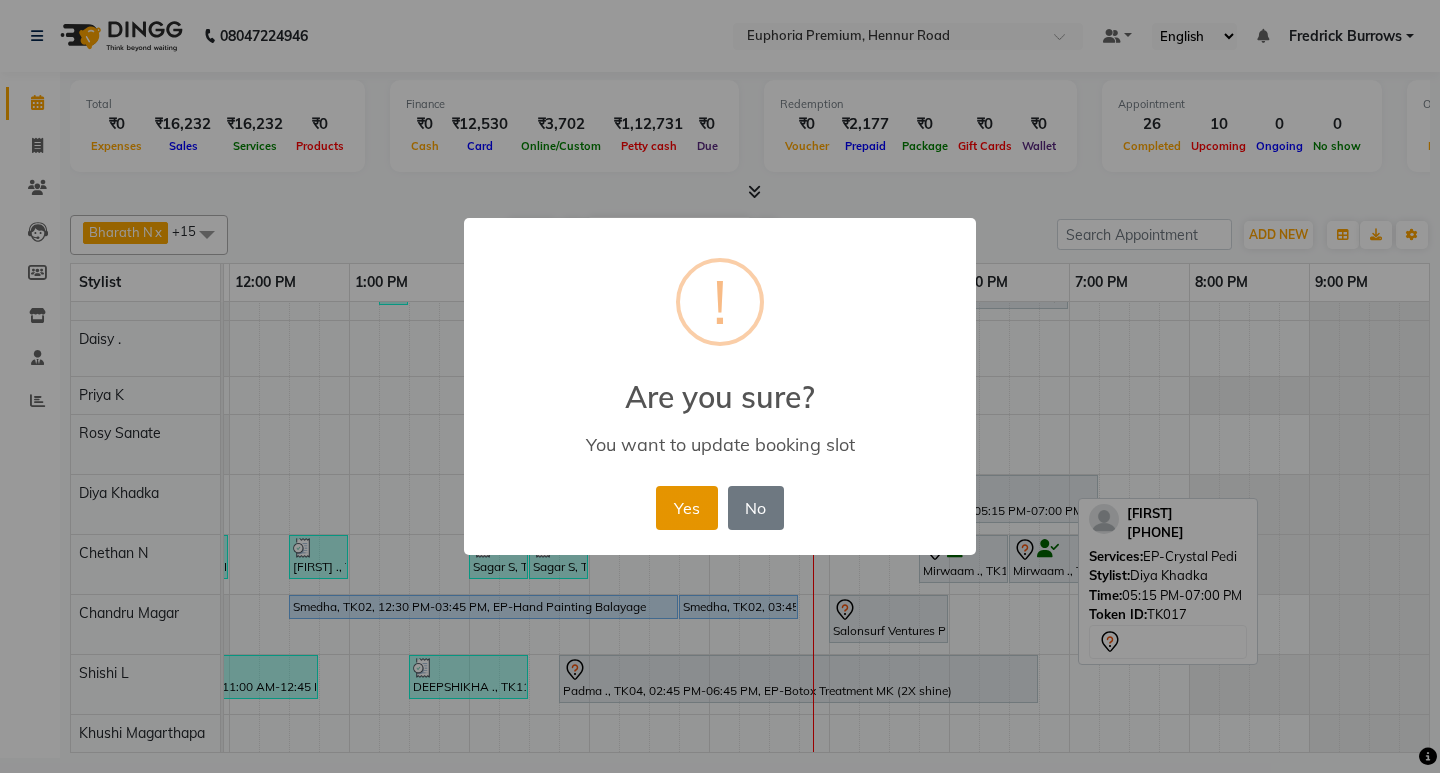 click on "Yes" at bounding box center [686, 508] 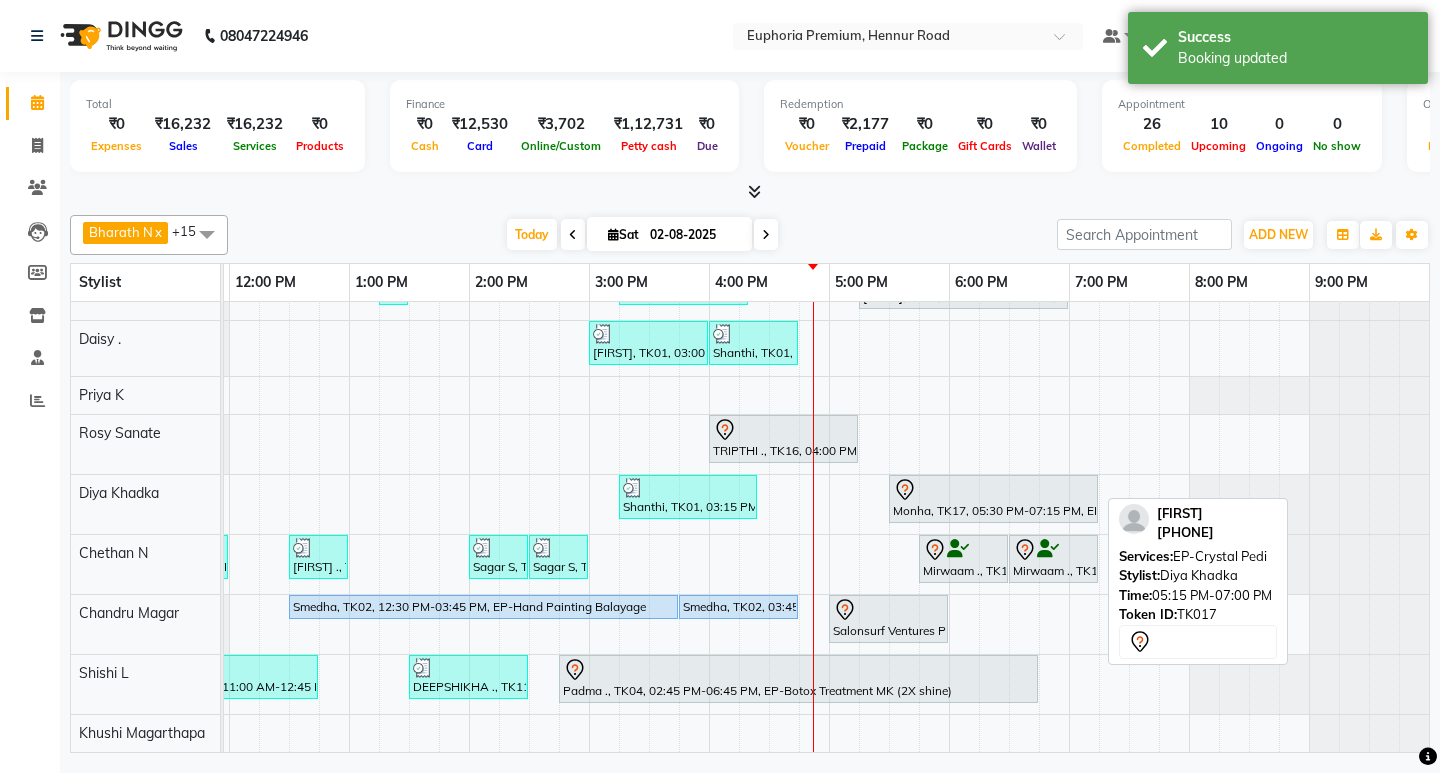 scroll, scrollTop: 278, scrollLeft: 475, axis: both 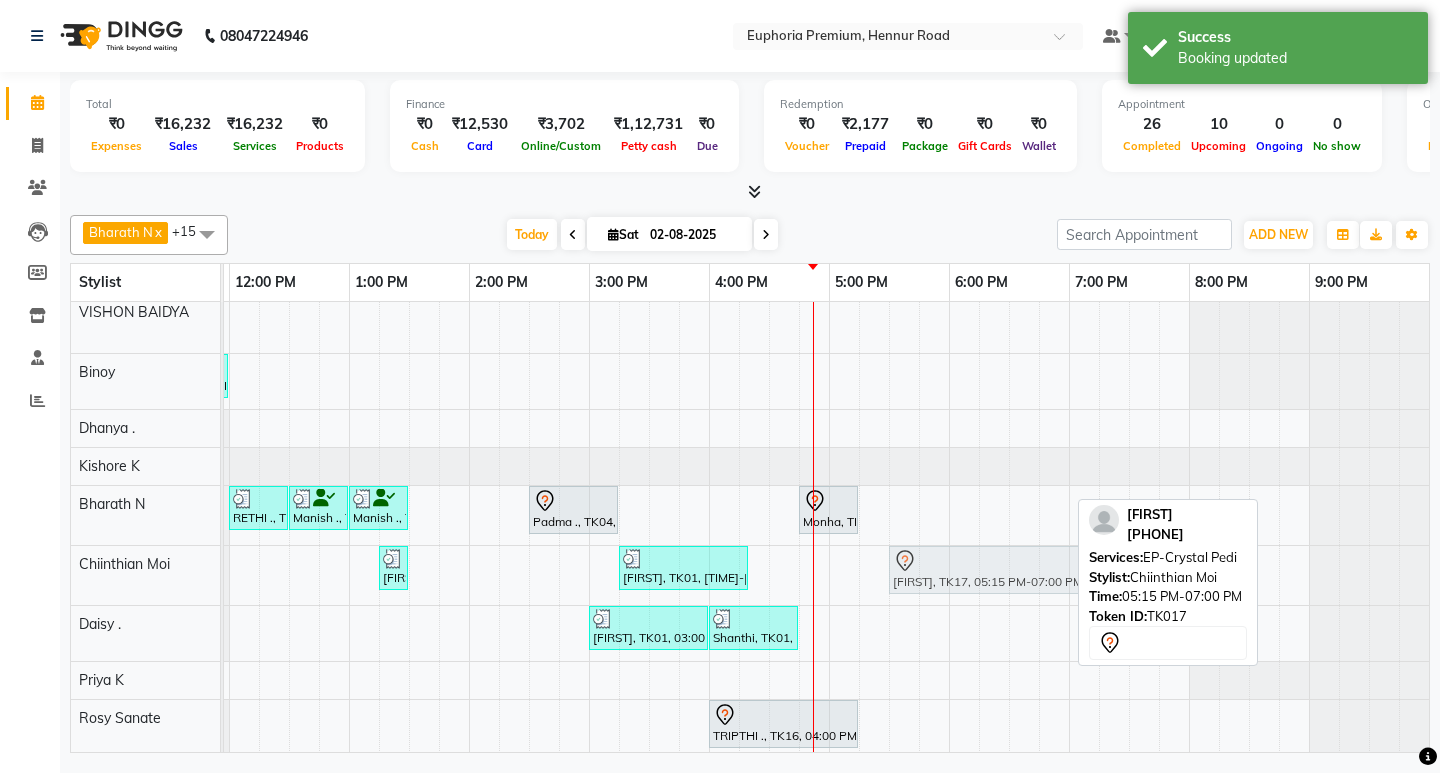 drag, startPoint x: 963, startPoint y: 573, endPoint x: 981, endPoint y: 573, distance: 18 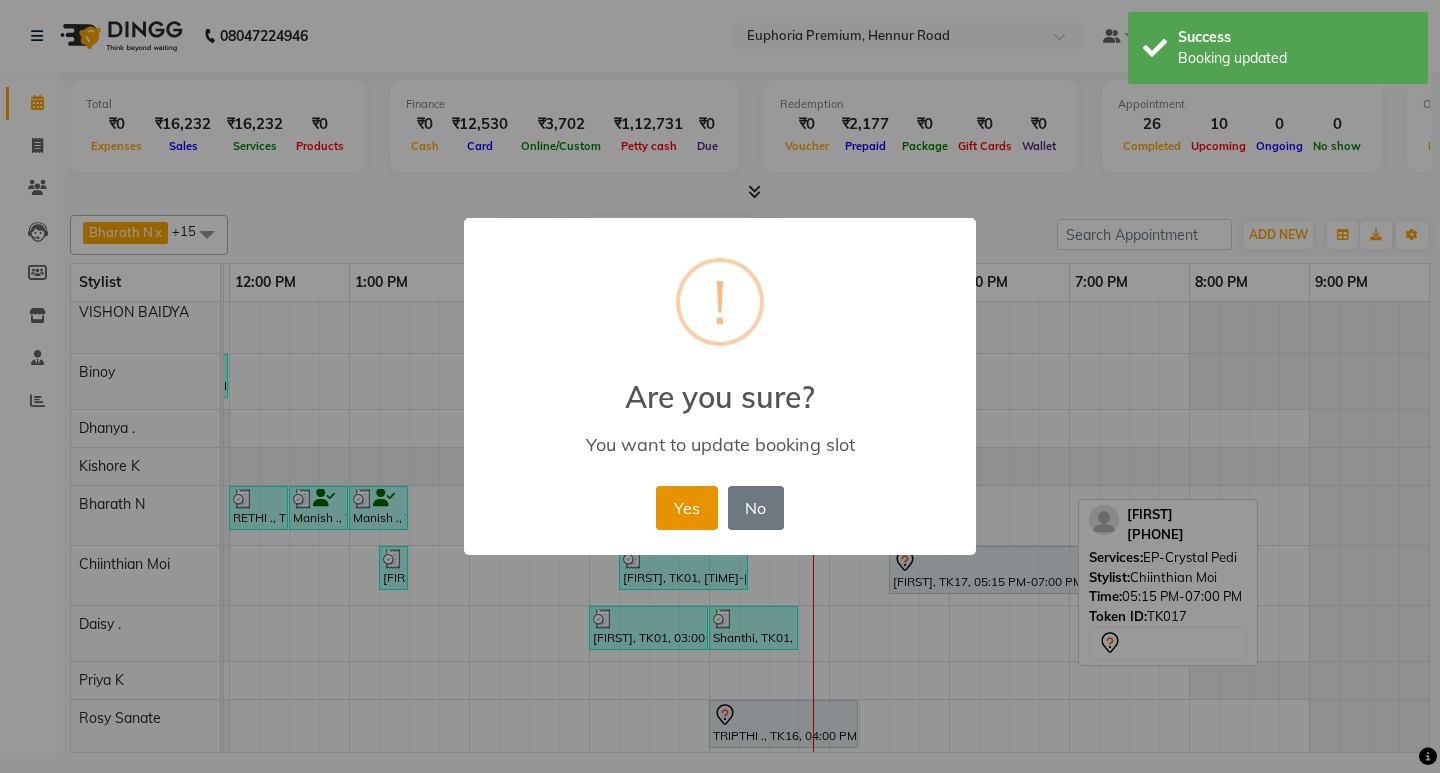 click on "Yes" at bounding box center (686, 508) 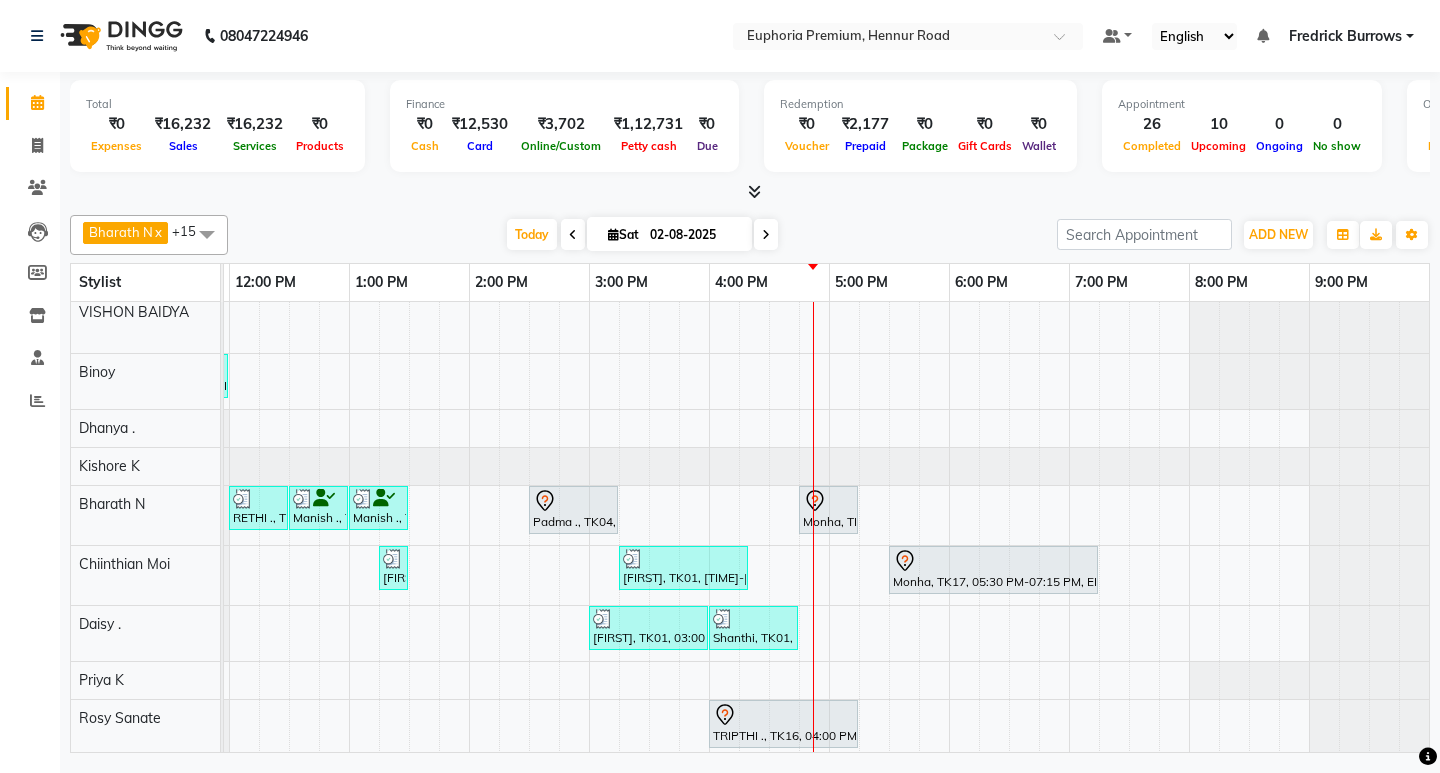 scroll, scrollTop: 421, scrollLeft: 475, axis: both 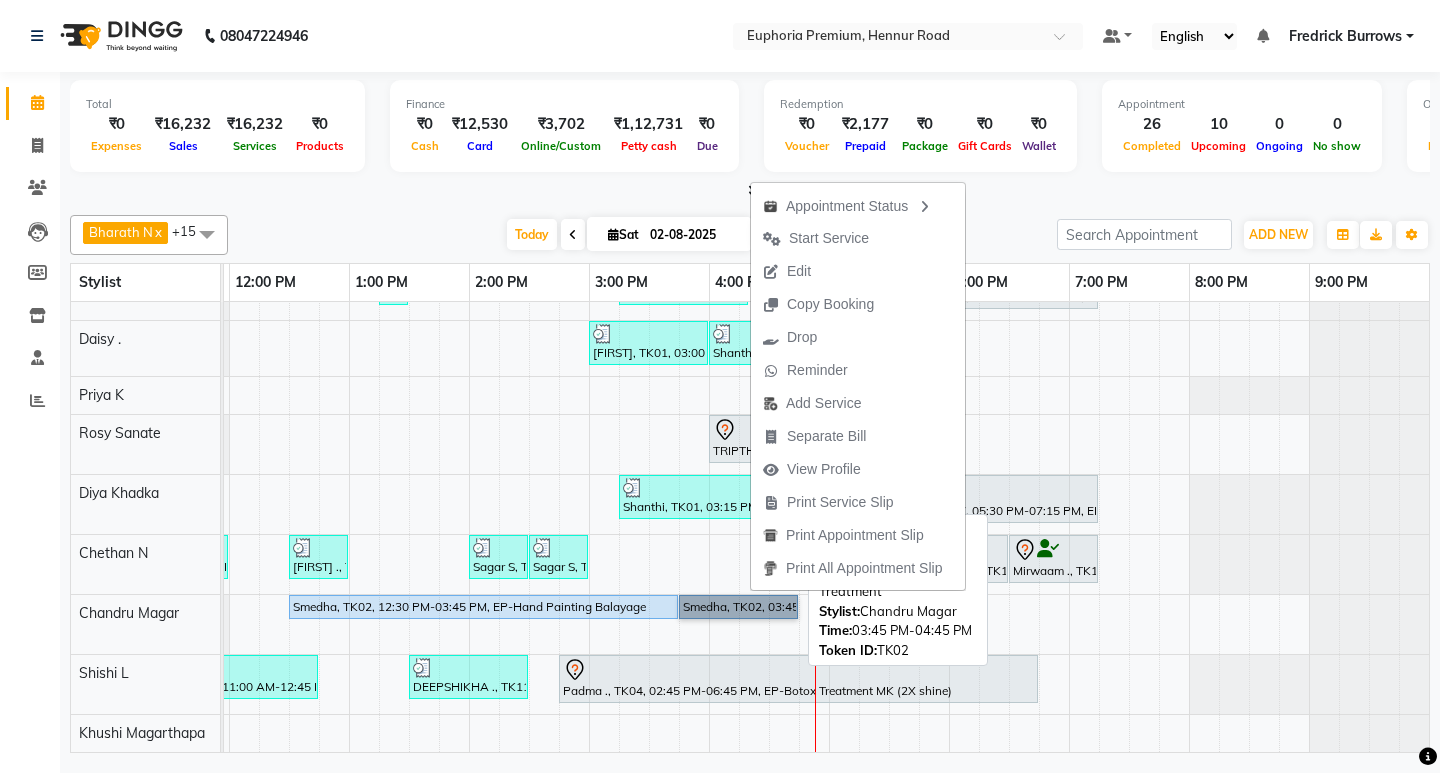 click on "Smedha, TK02, 03:45 PM-04:45 PM, Olaplex Treatment" at bounding box center [738, 607] 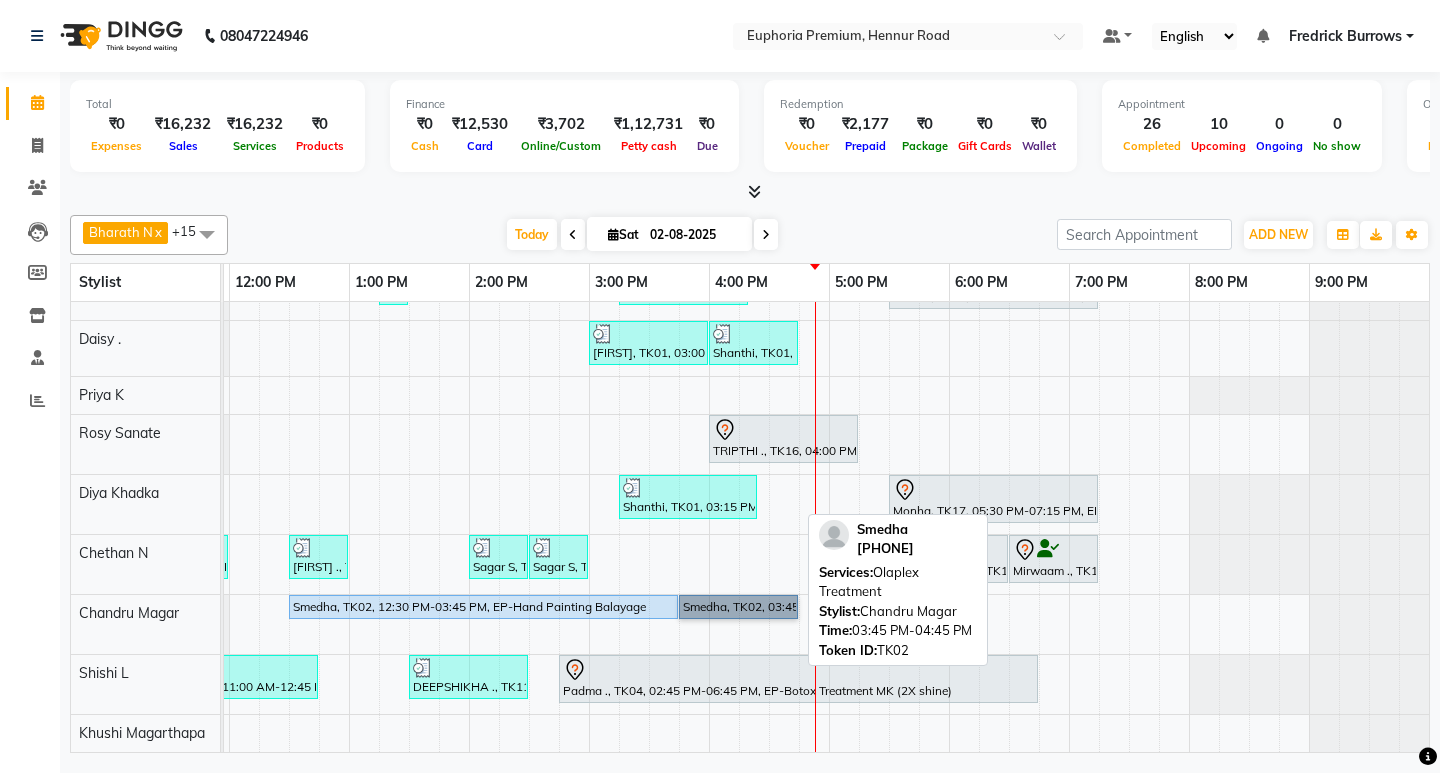 click on "Smedha, TK02, 03:45 PM-04:45 PM, Olaplex Treatment" at bounding box center [738, 607] 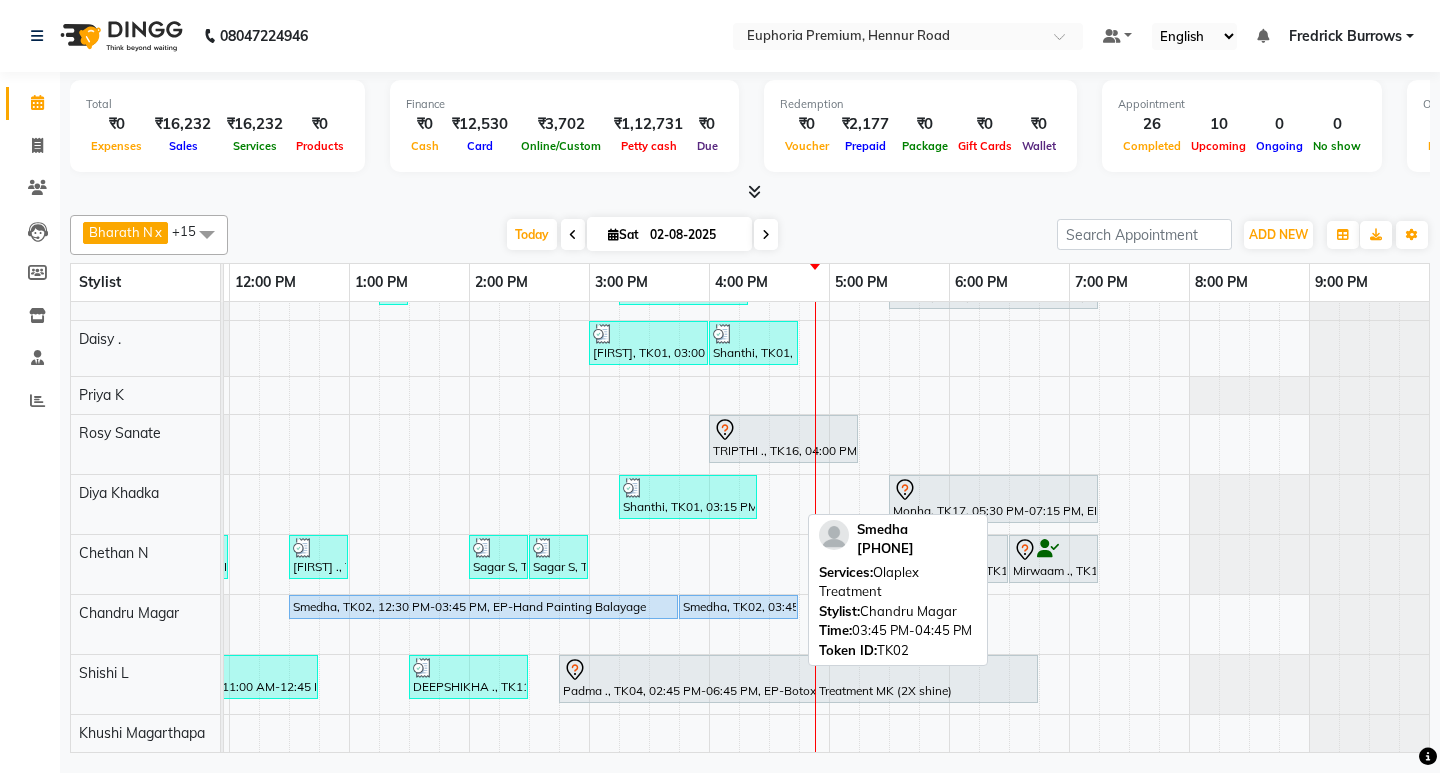 select on "5" 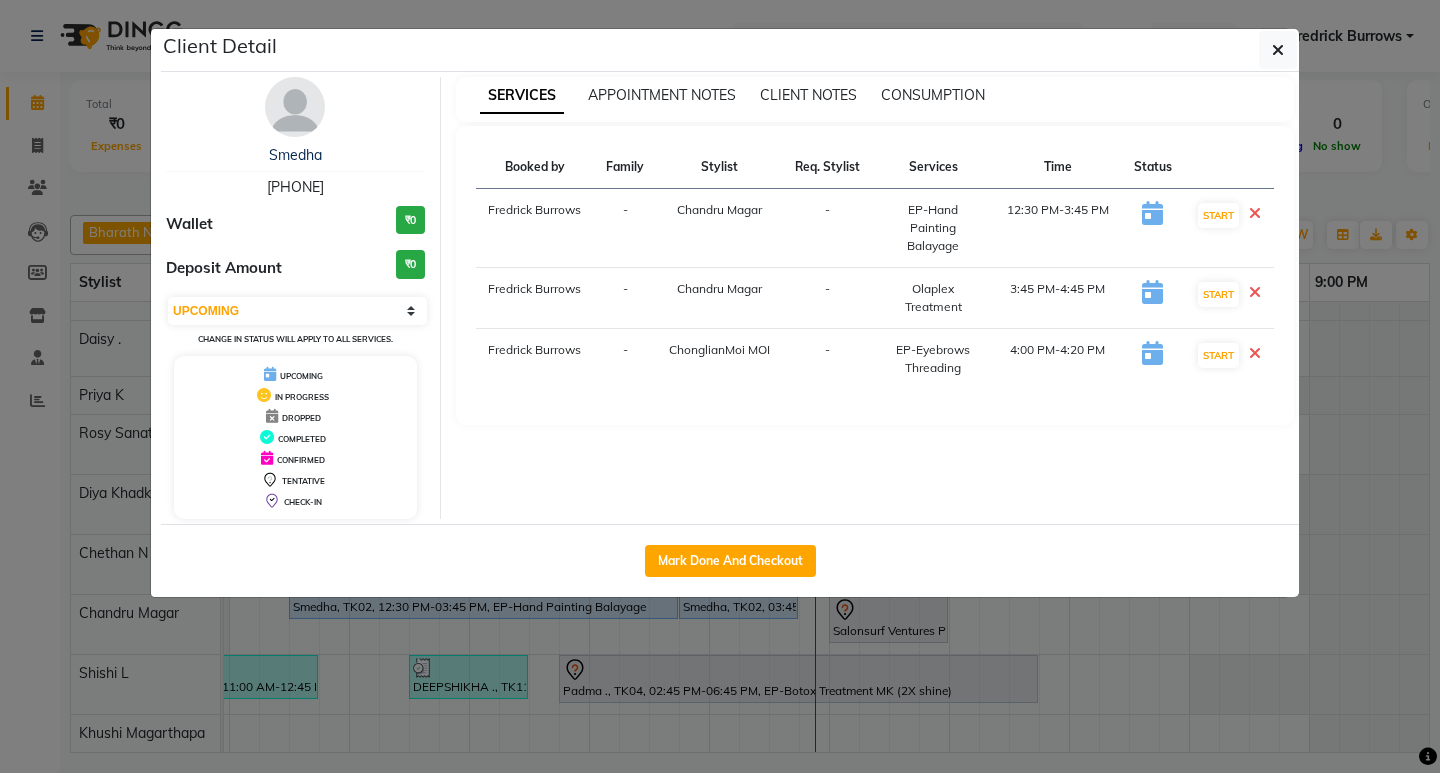 drag, startPoint x: 1269, startPoint y: 58, endPoint x: 1244, endPoint y: 96, distance: 45.486263 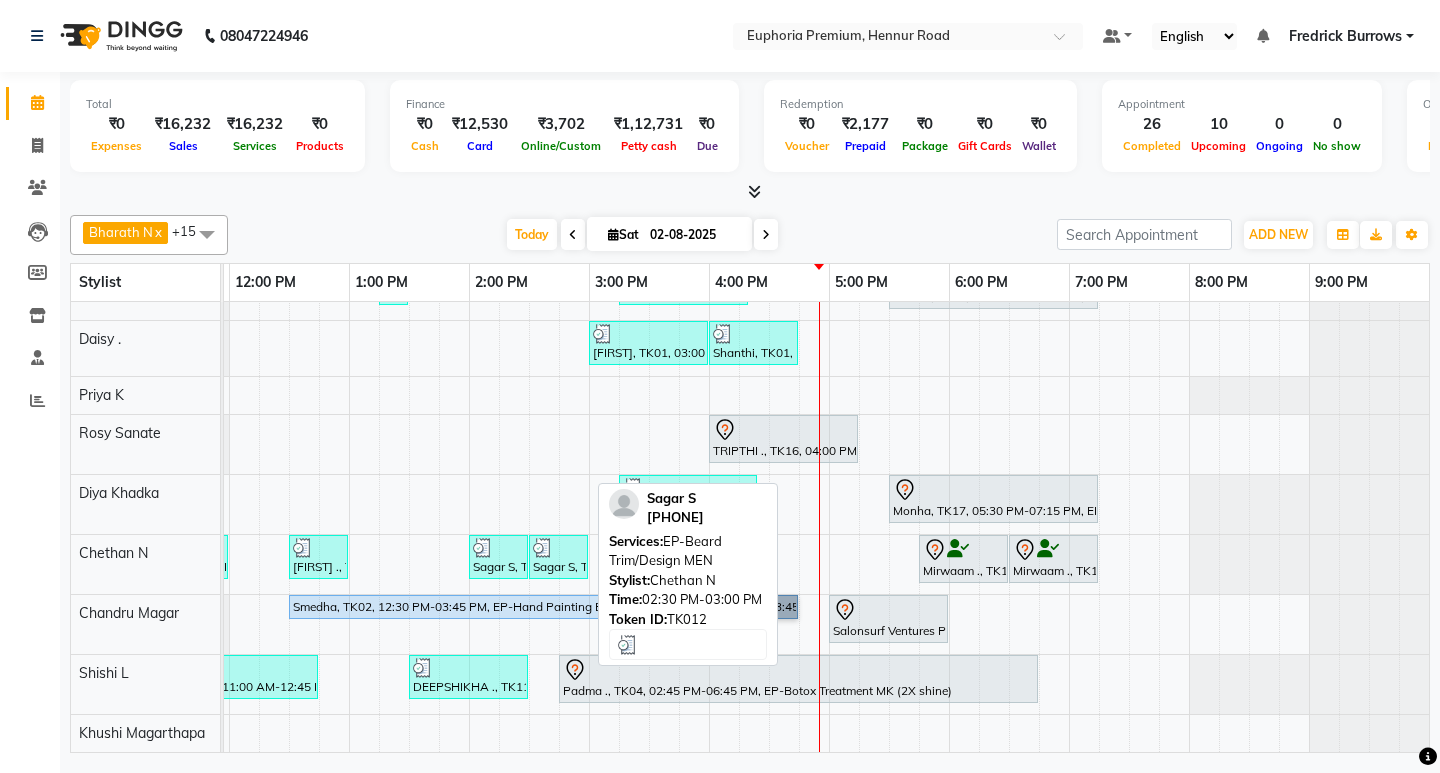 click on "Sagar S, TK12, 02:30 PM-03:00 PM, EP-Beard Trim/Design MEN" at bounding box center (558, 557) 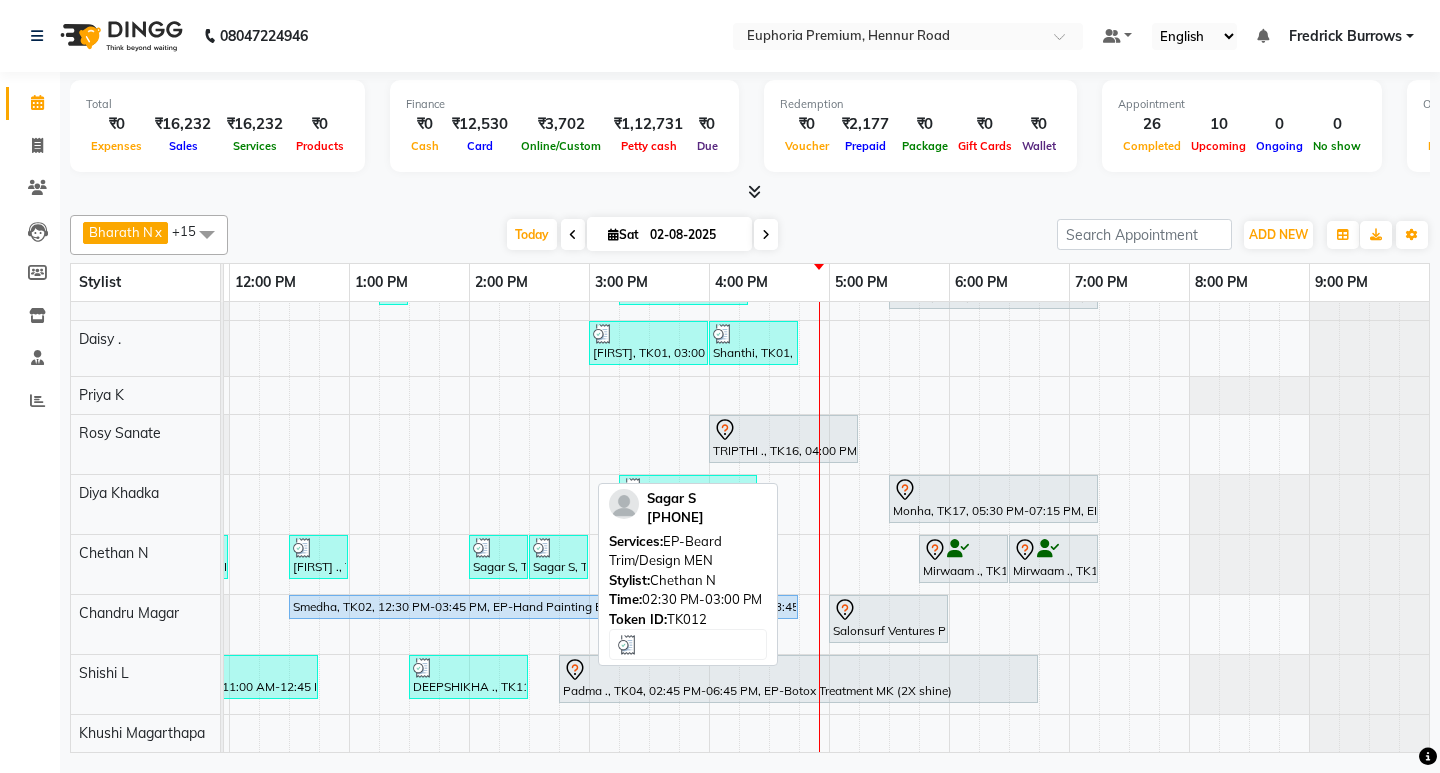 select on "3" 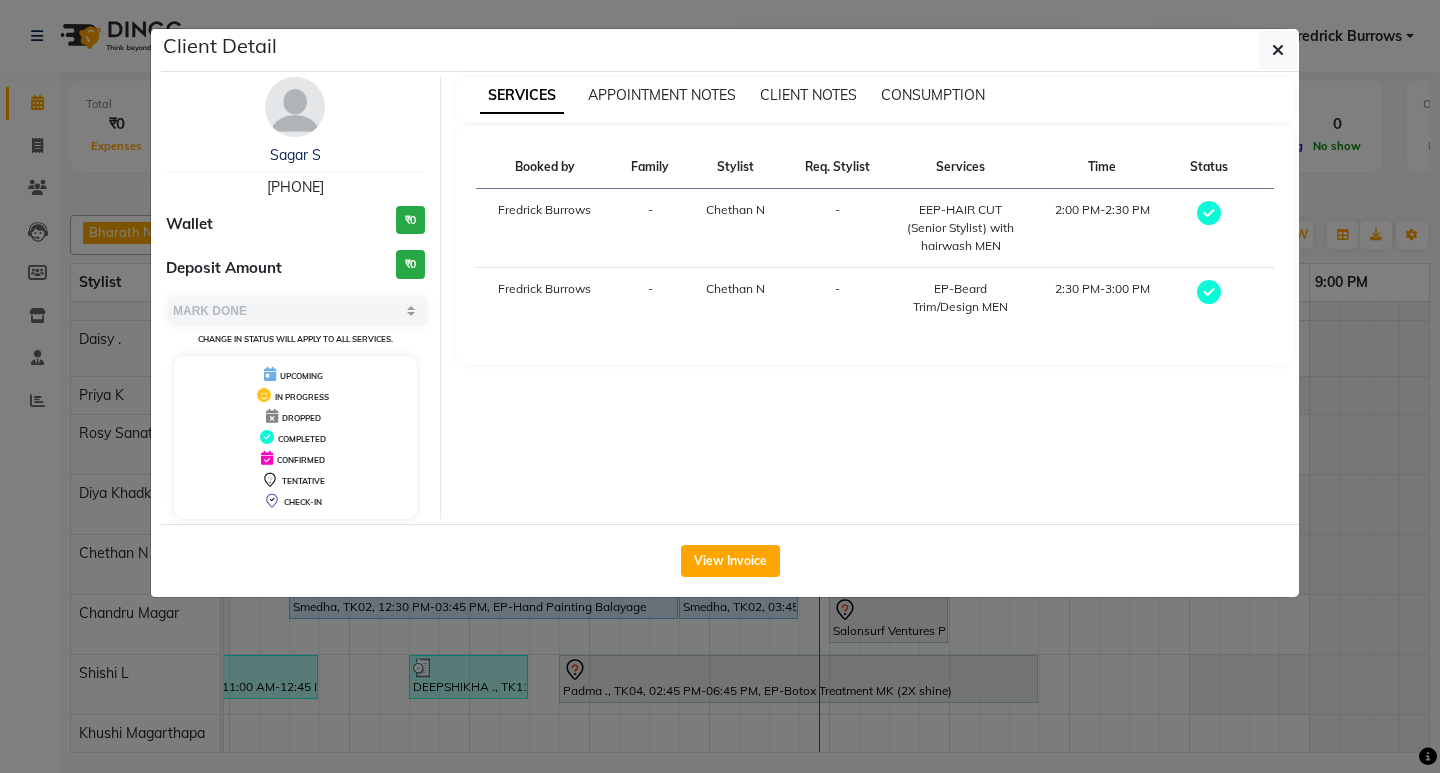 click on "Sagar S" at bounding box center [295, 155] 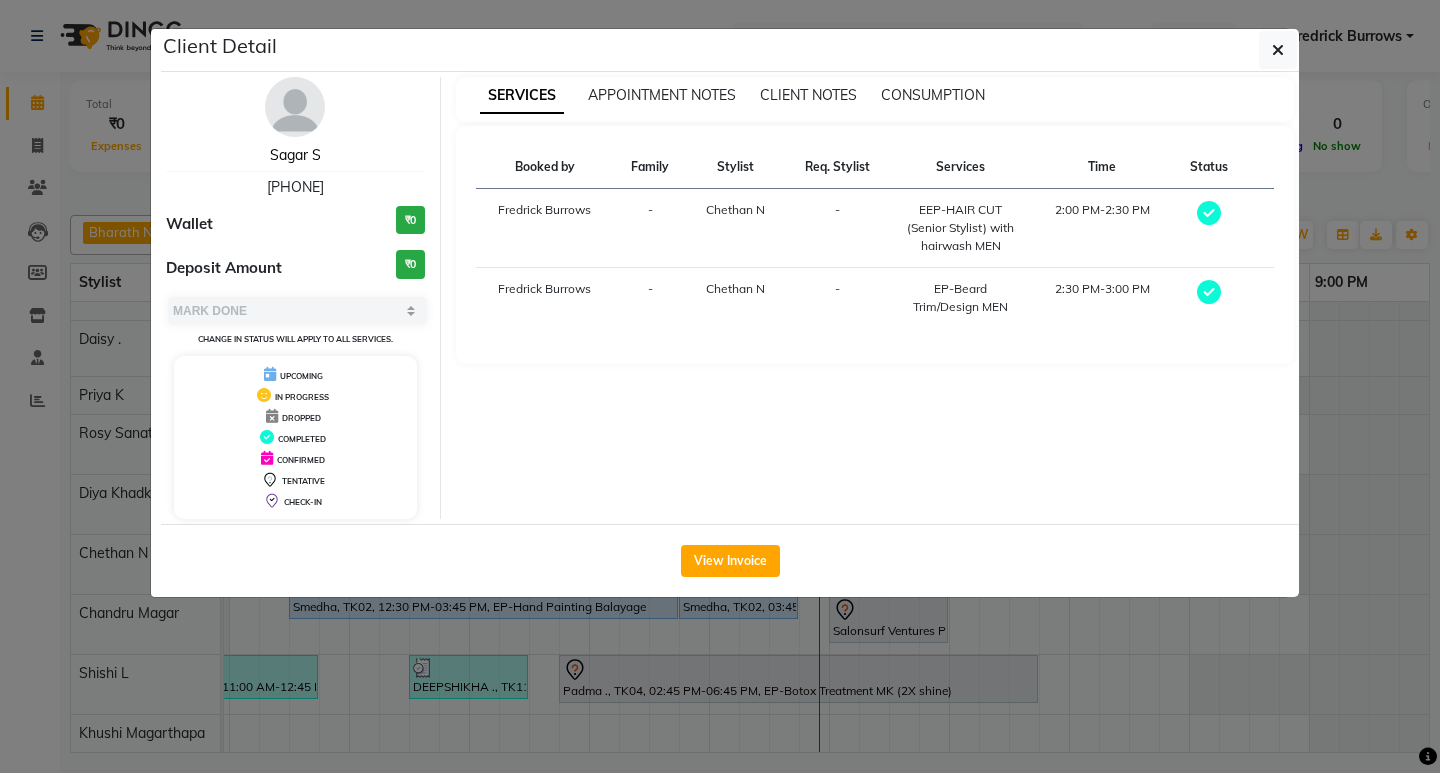 click on "Sagar S" at bounding box center (295, 155) 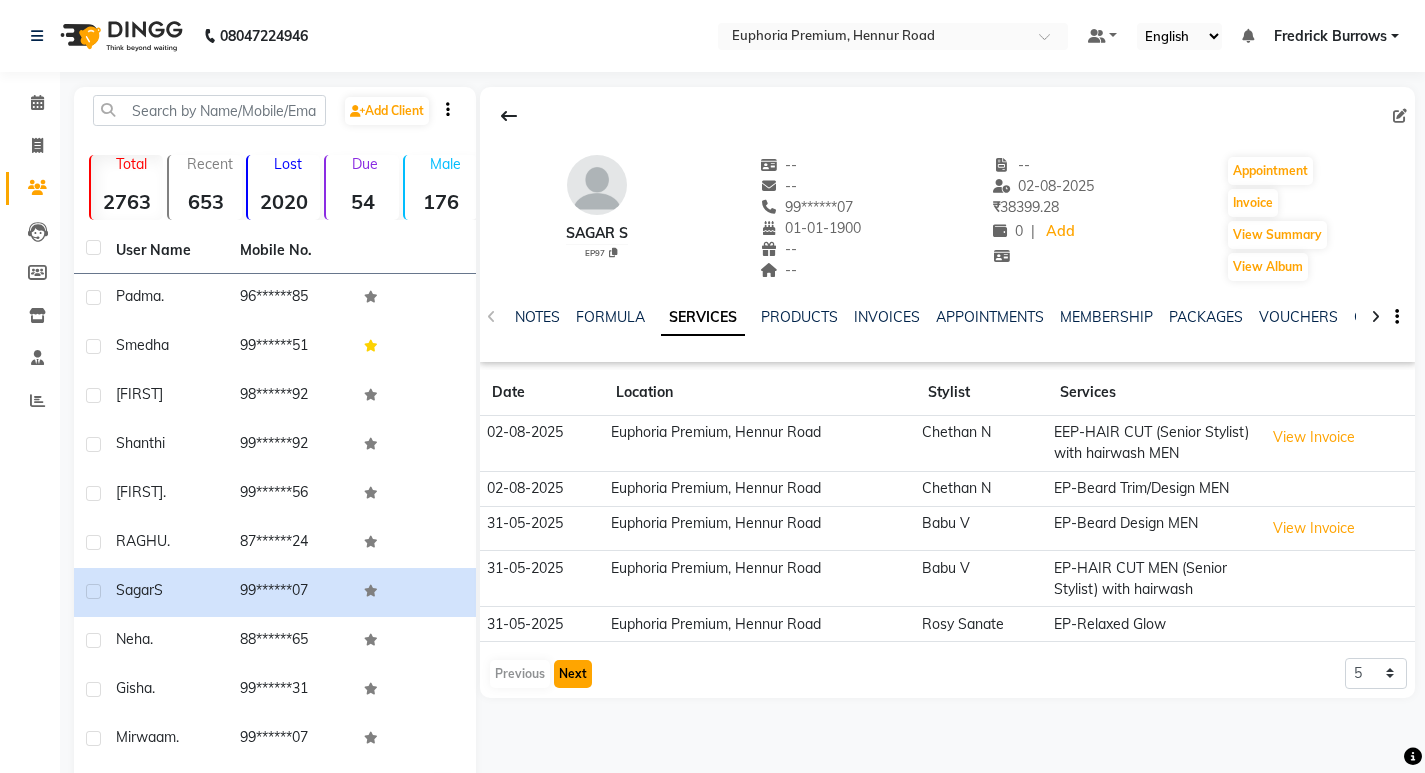 click on "Next" 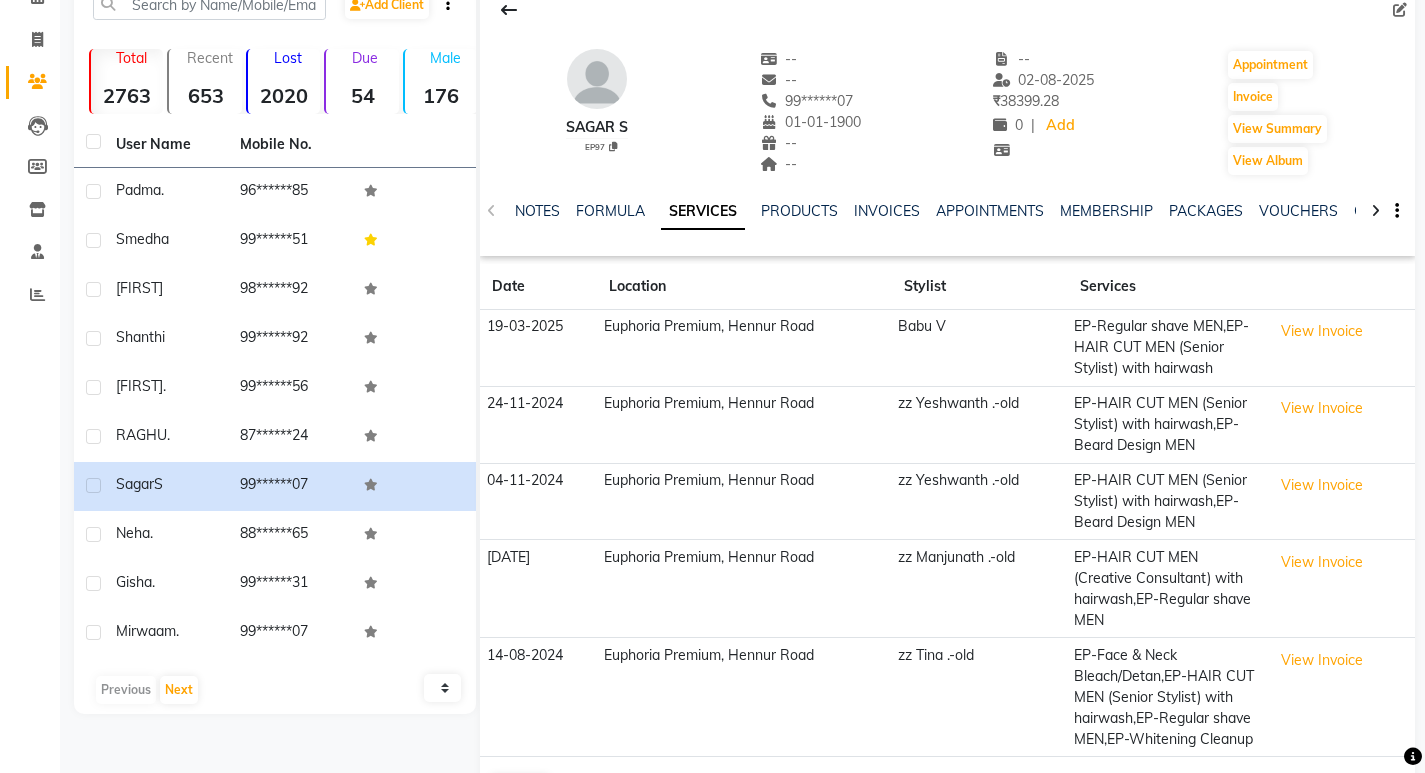 scroll, scrollTop: 176, scrollLeft: 0, axis: vertical 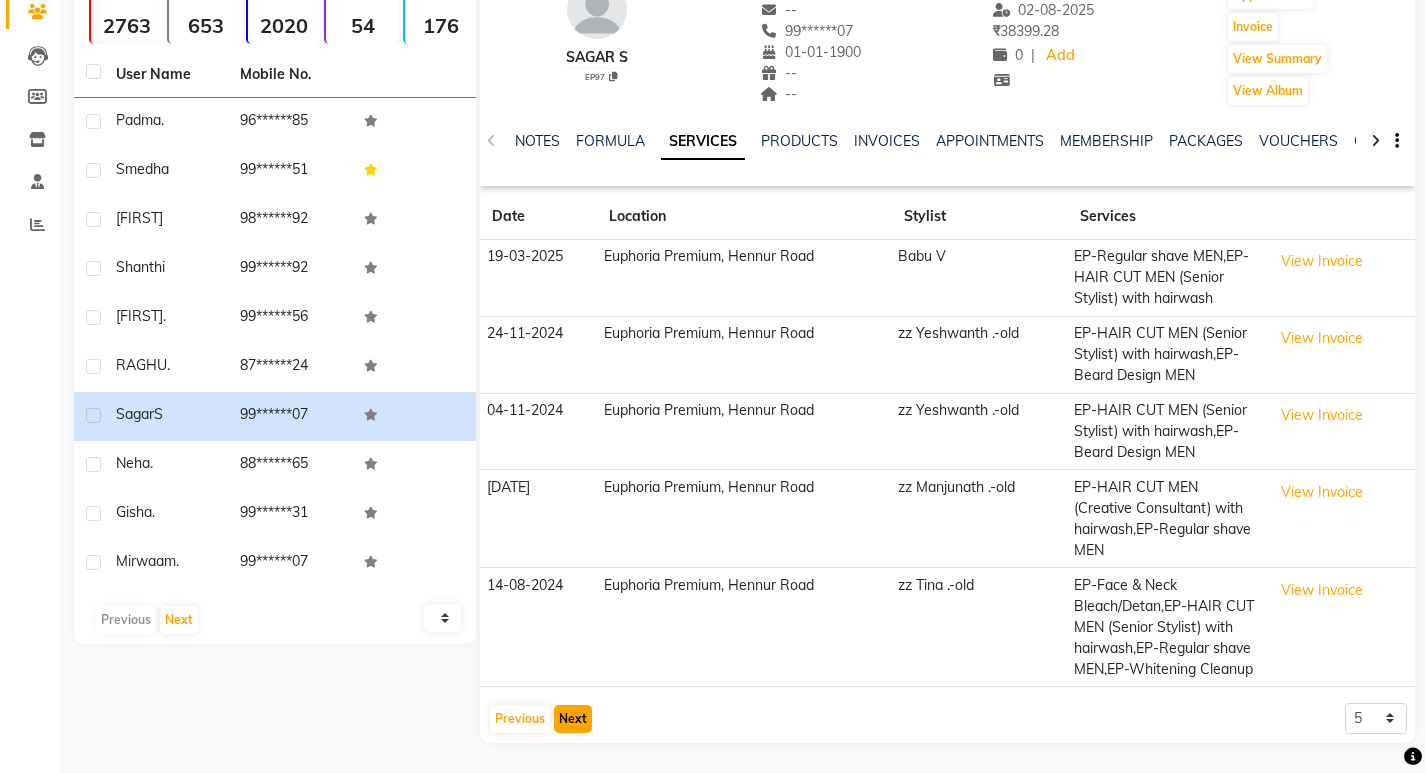 click on "Next" 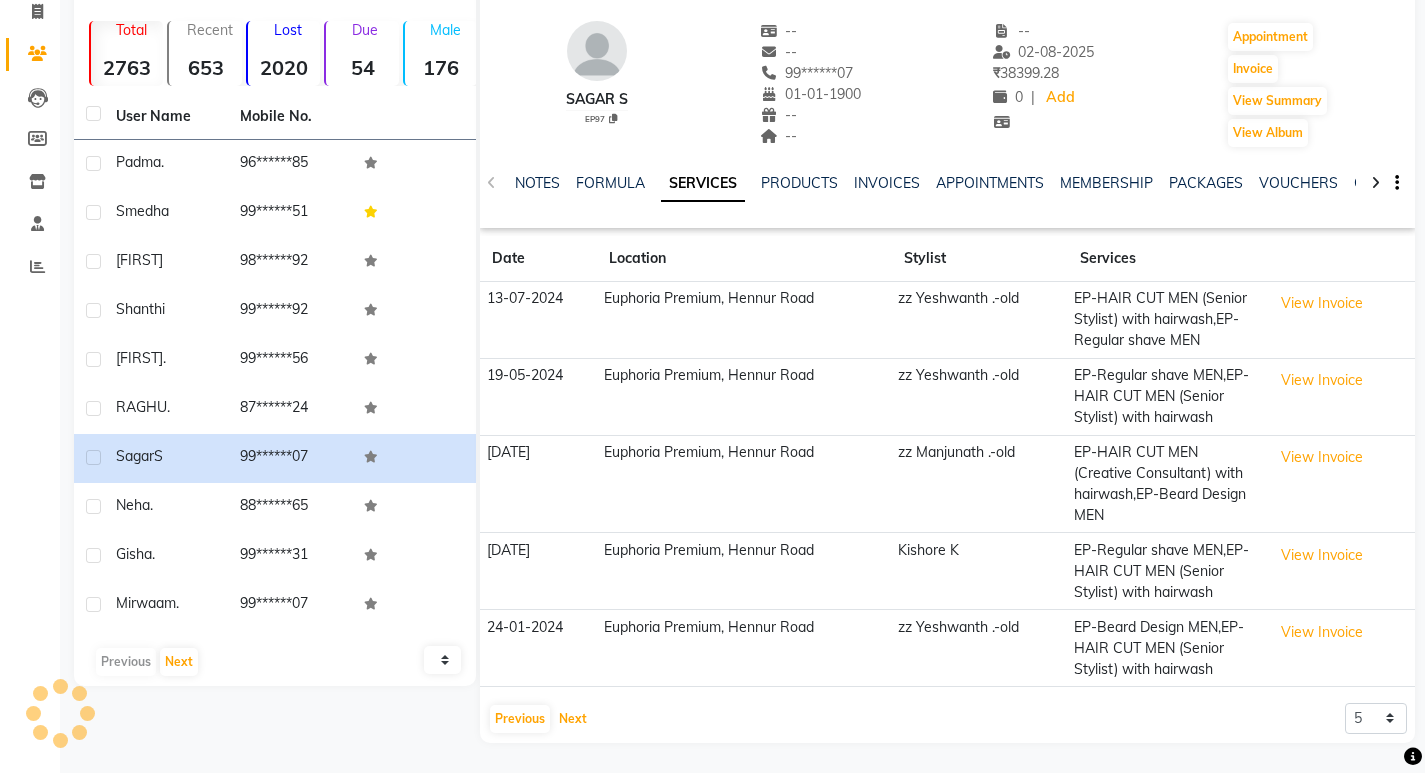 scroll, scrollTop: 134, scrollLeft: 0, axis: vertical 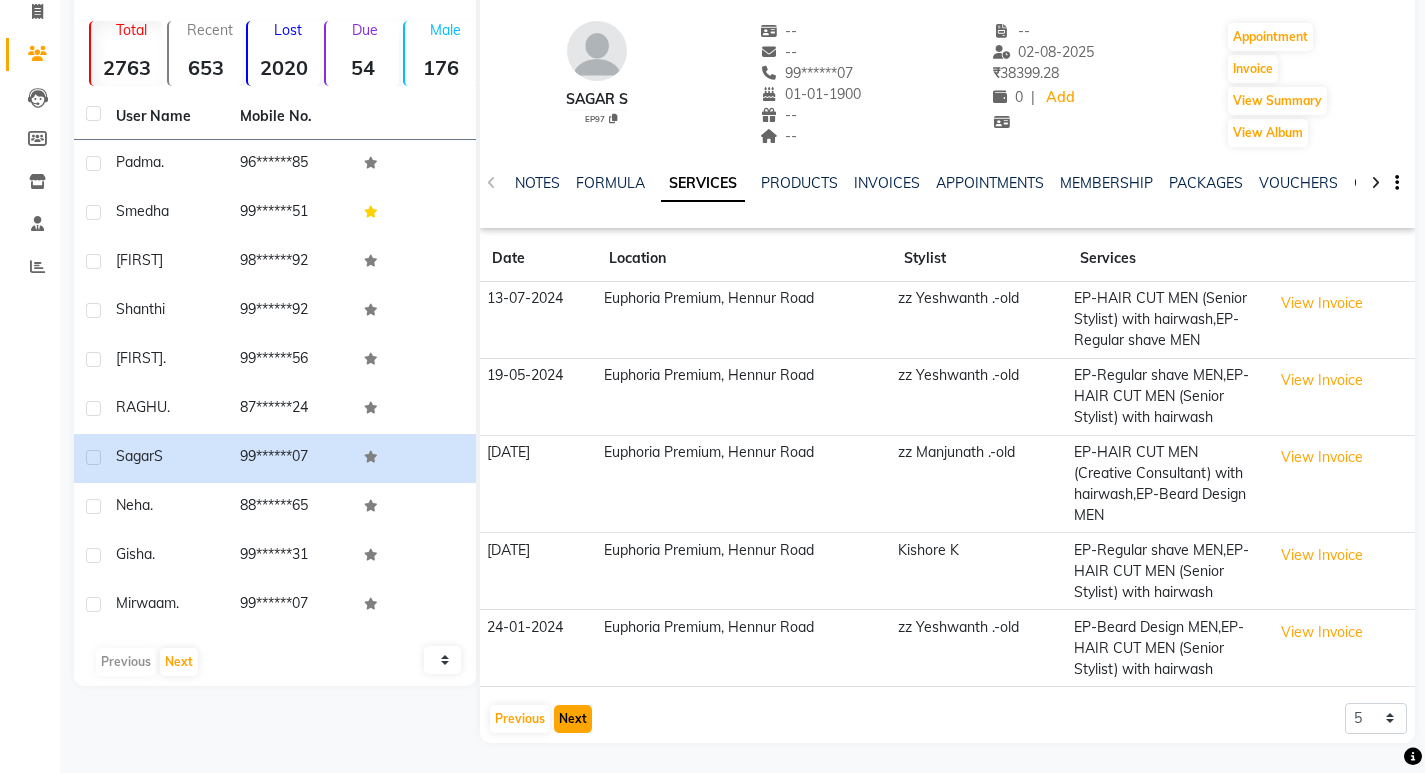 click on "Next" 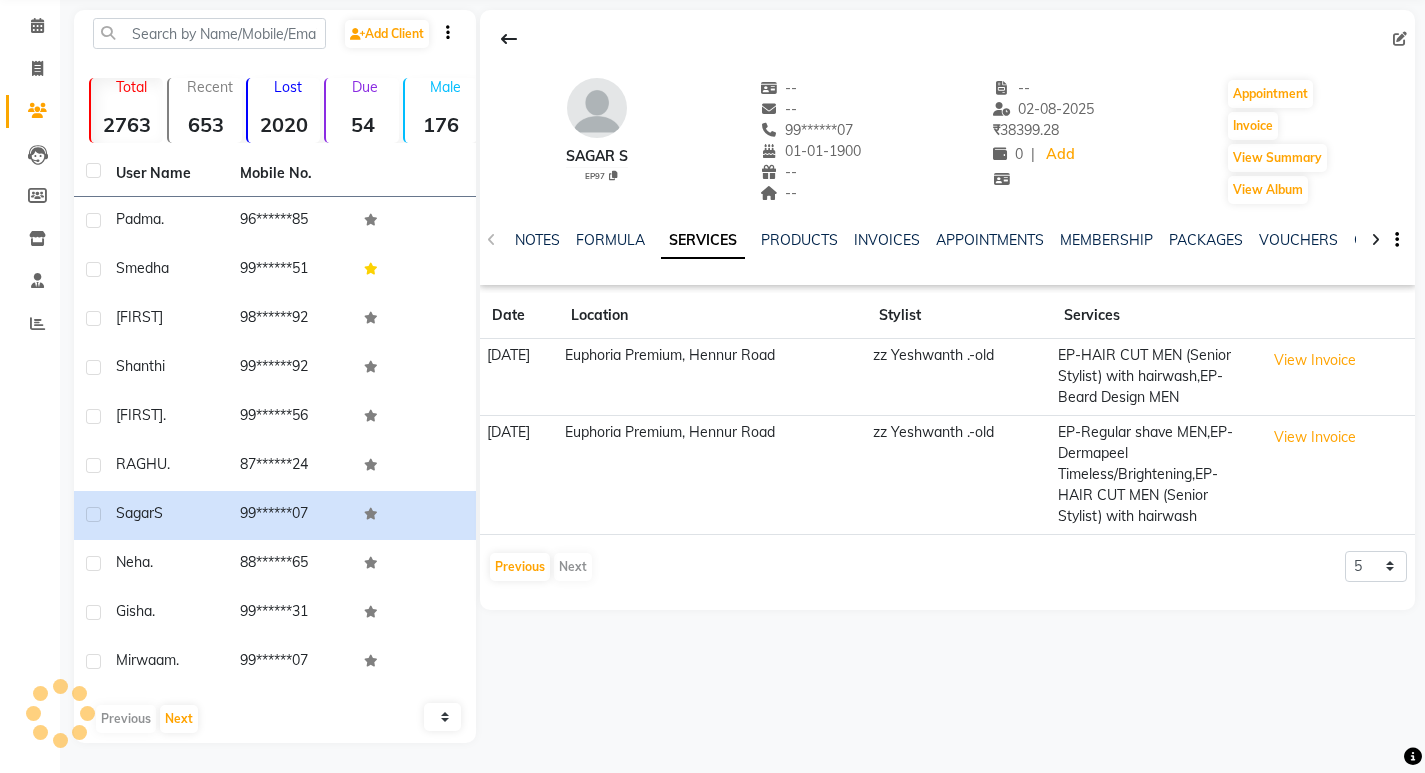 scroll, scrollTop: 77, scrollLeft: 0, axis: vertical 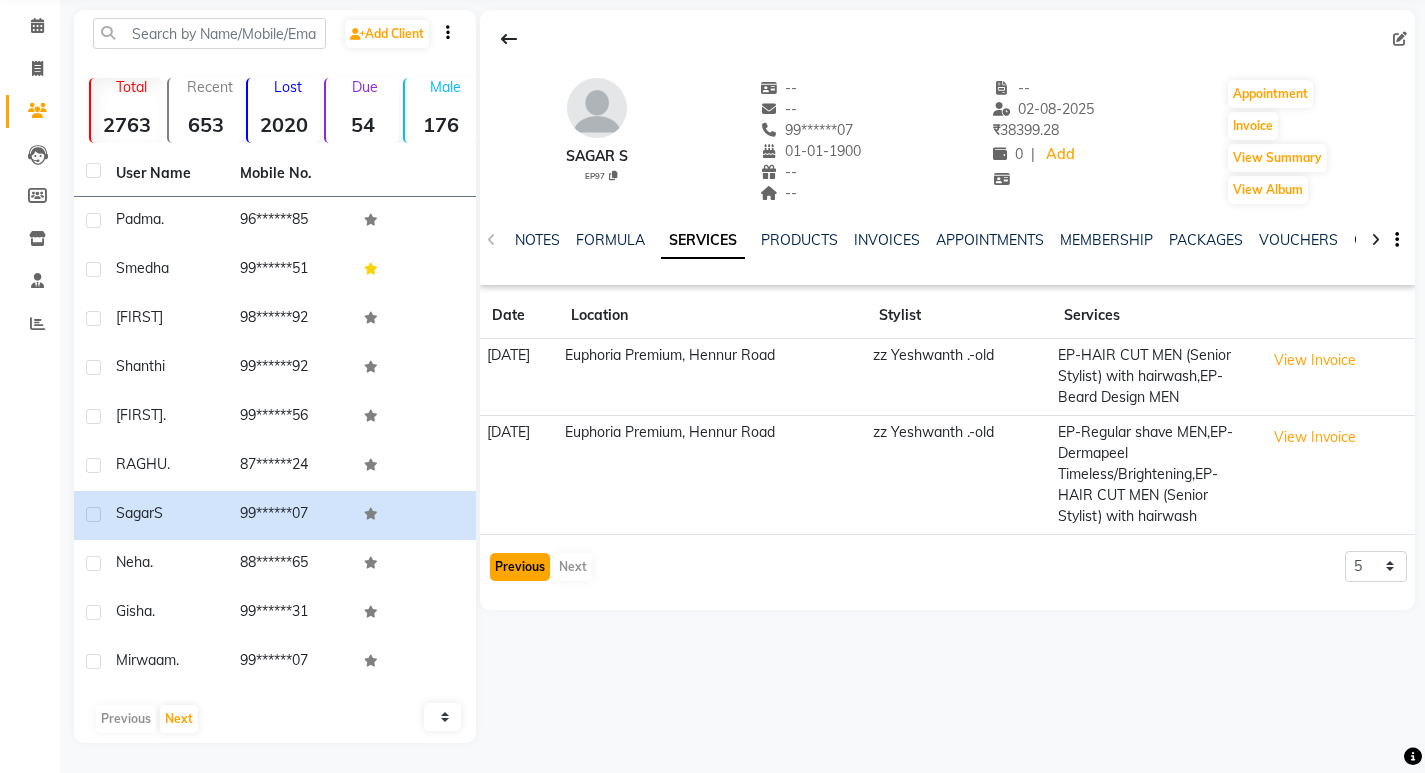 click on "Previous" 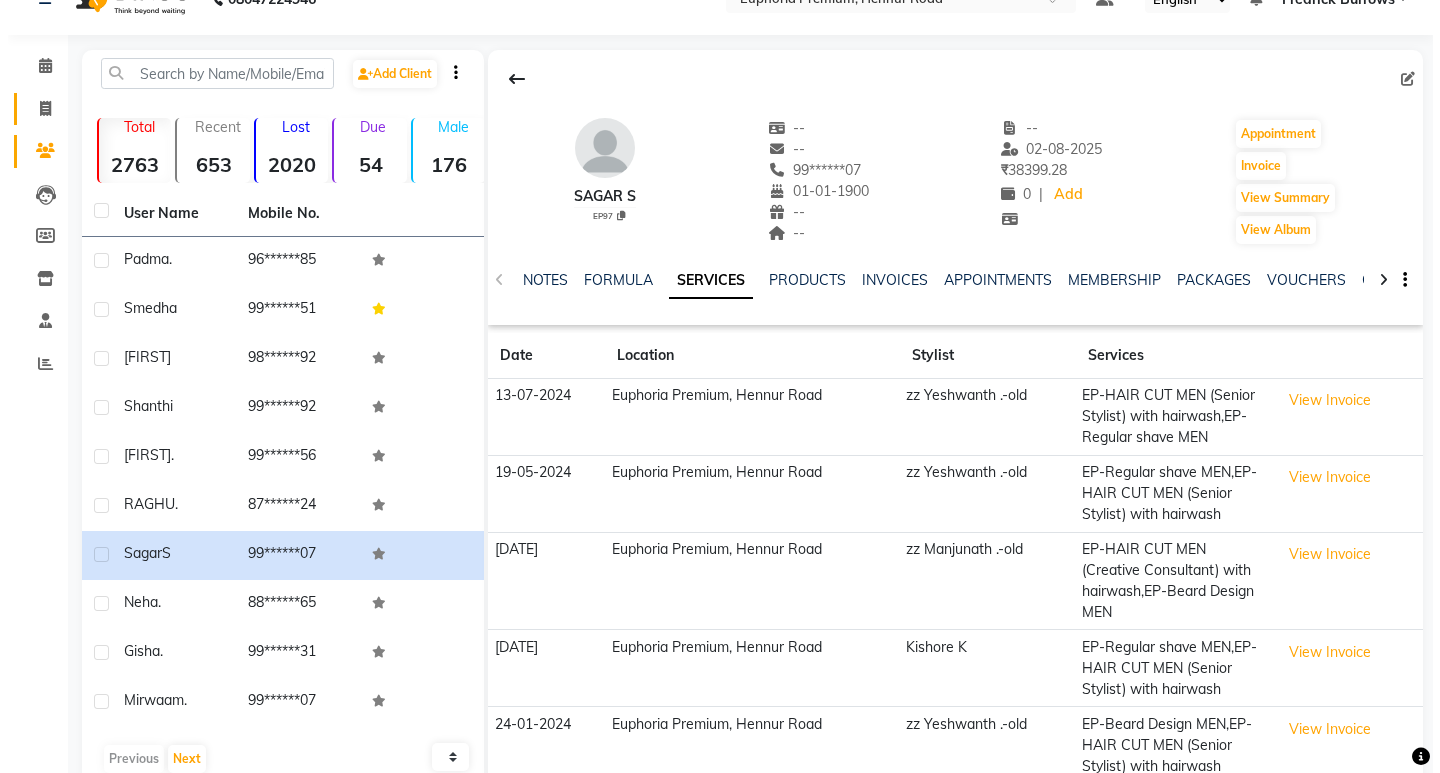 scroll, scrollTop: 0, scrollLeft: 0, axis: both 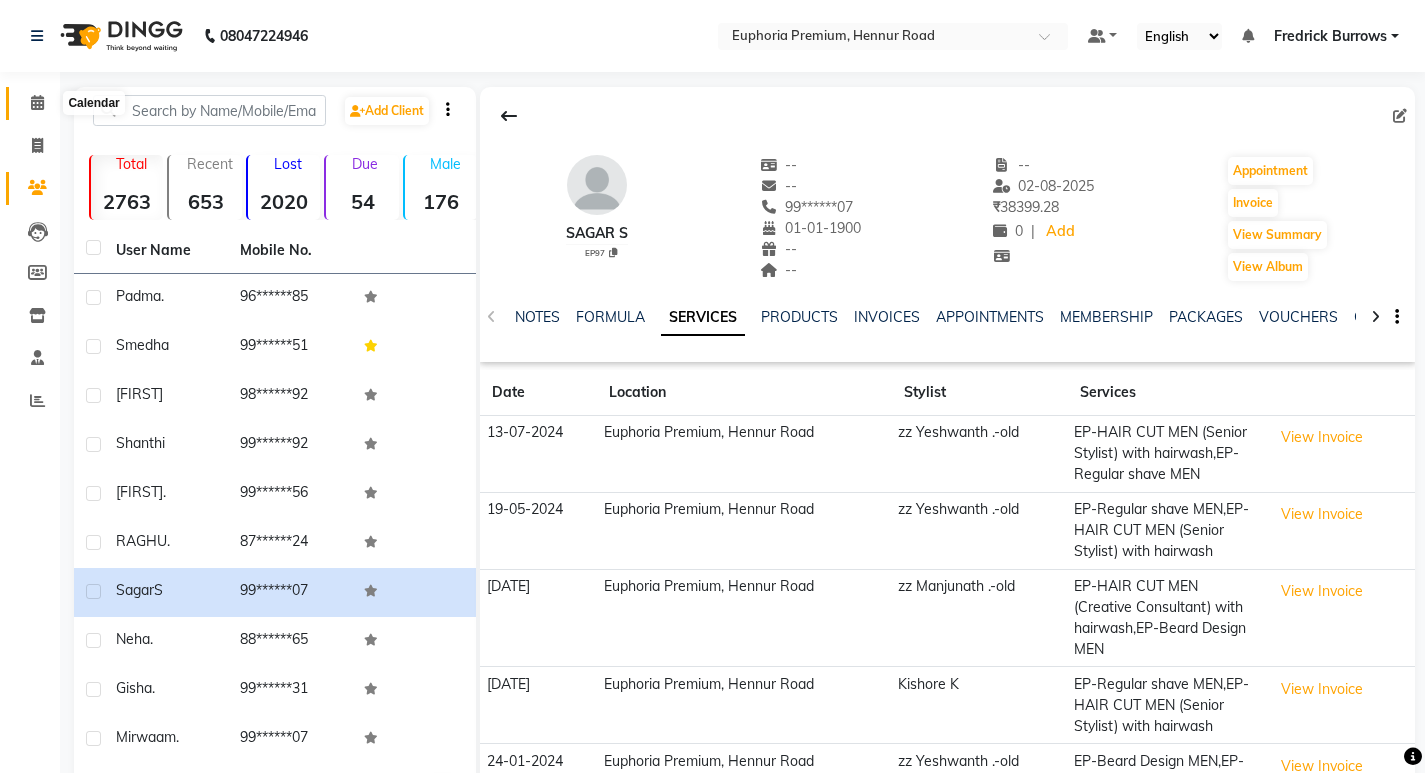 click 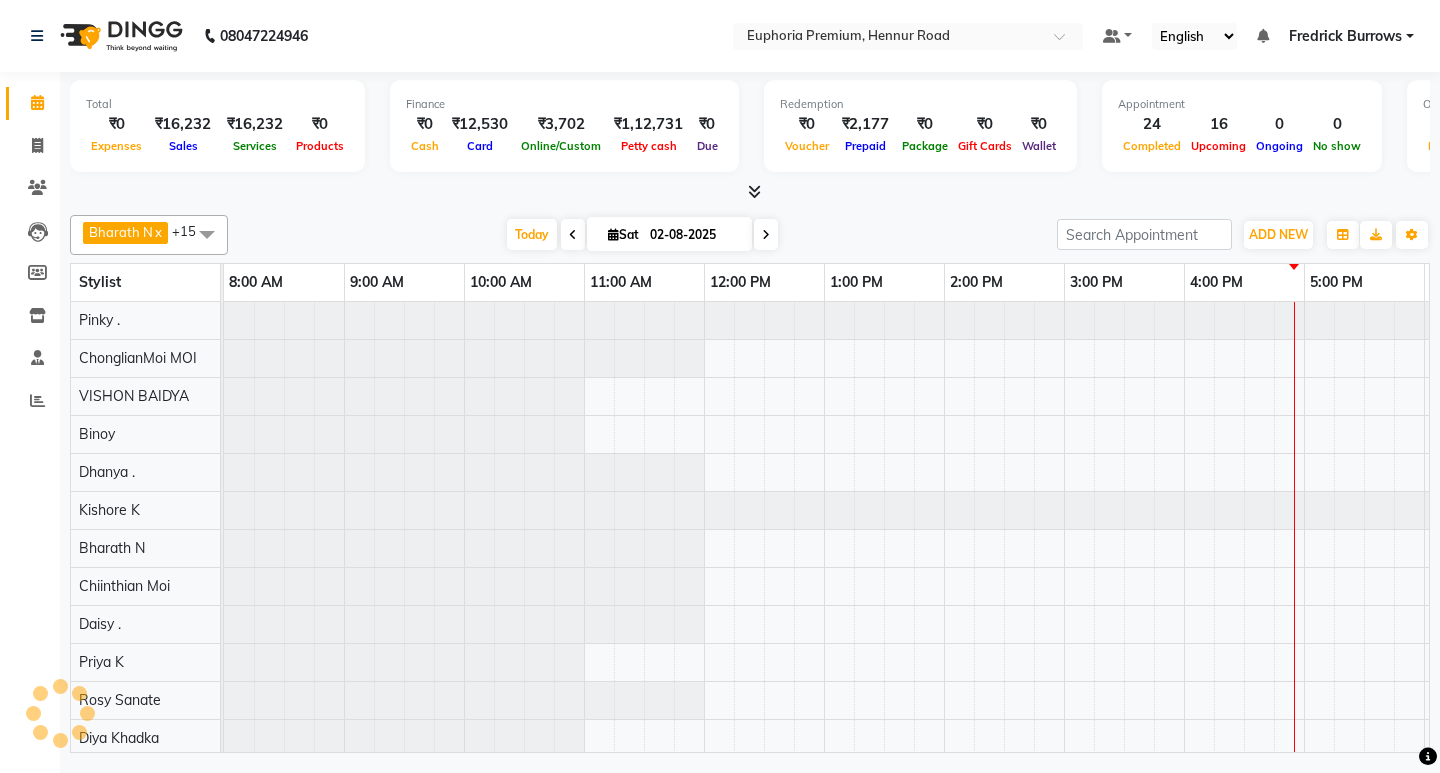 scroll, scrollTop: 0, scrollLeft: 475, axis: horizontal 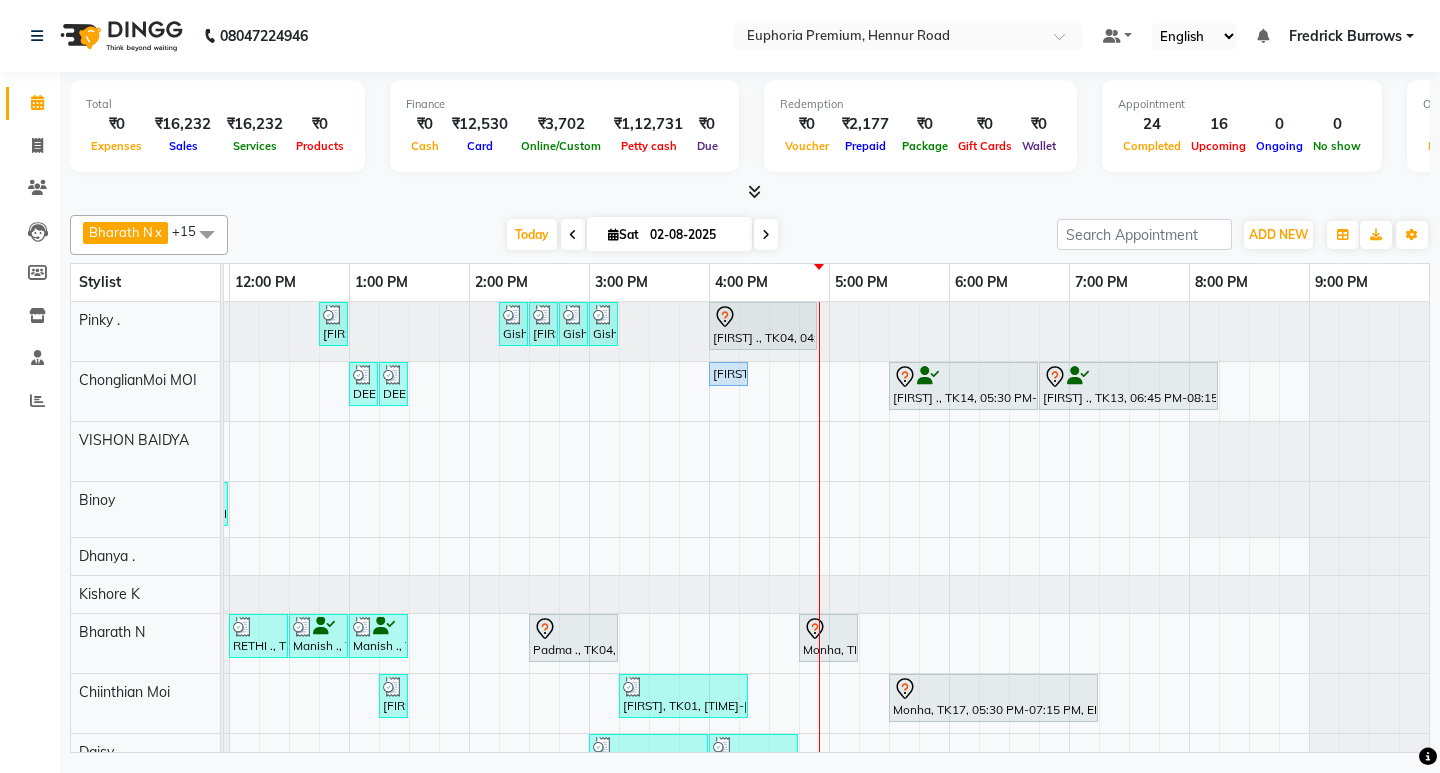 click on "Fredrick Burrows" at bounding box center [1351, 36] 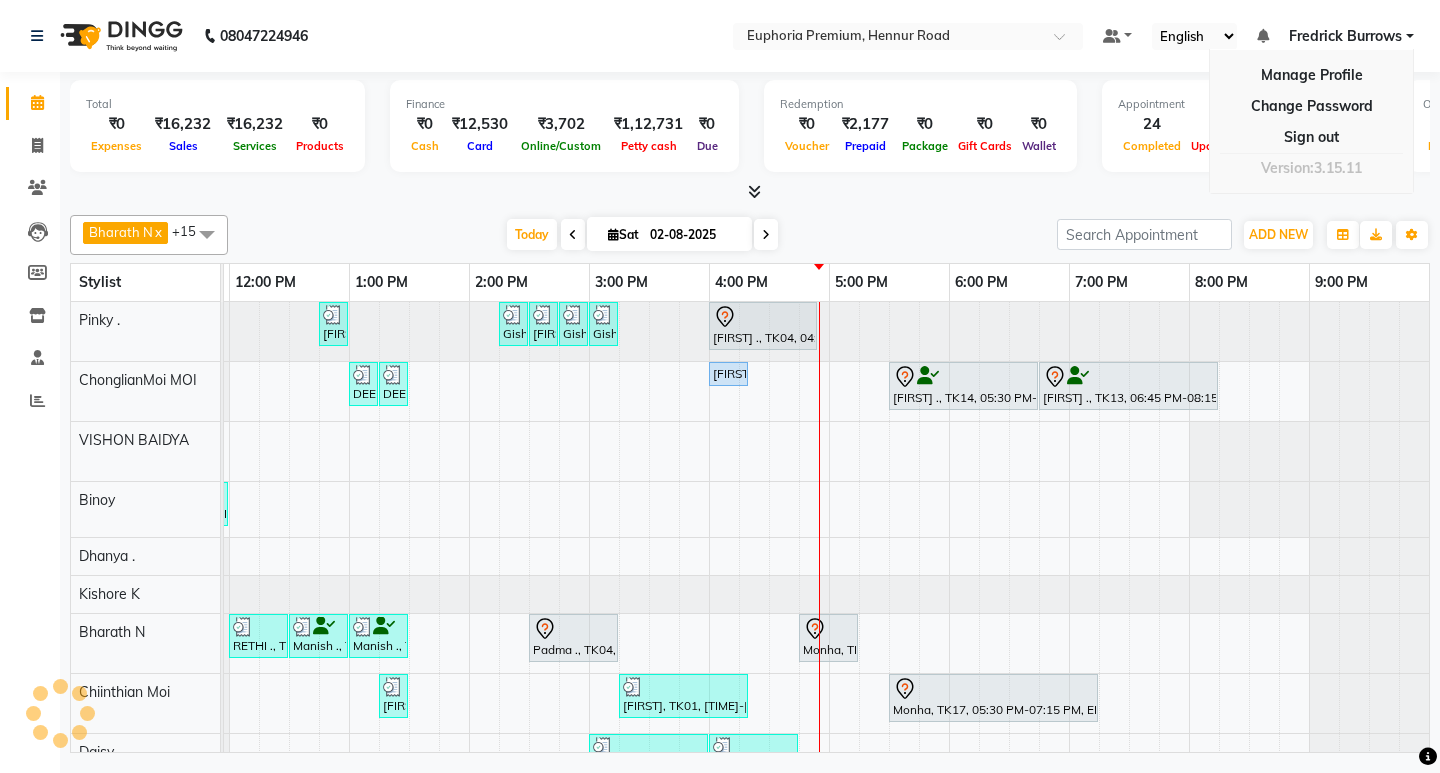 scroll, scrollTop: 72, scrollLeft: 475, axis: both 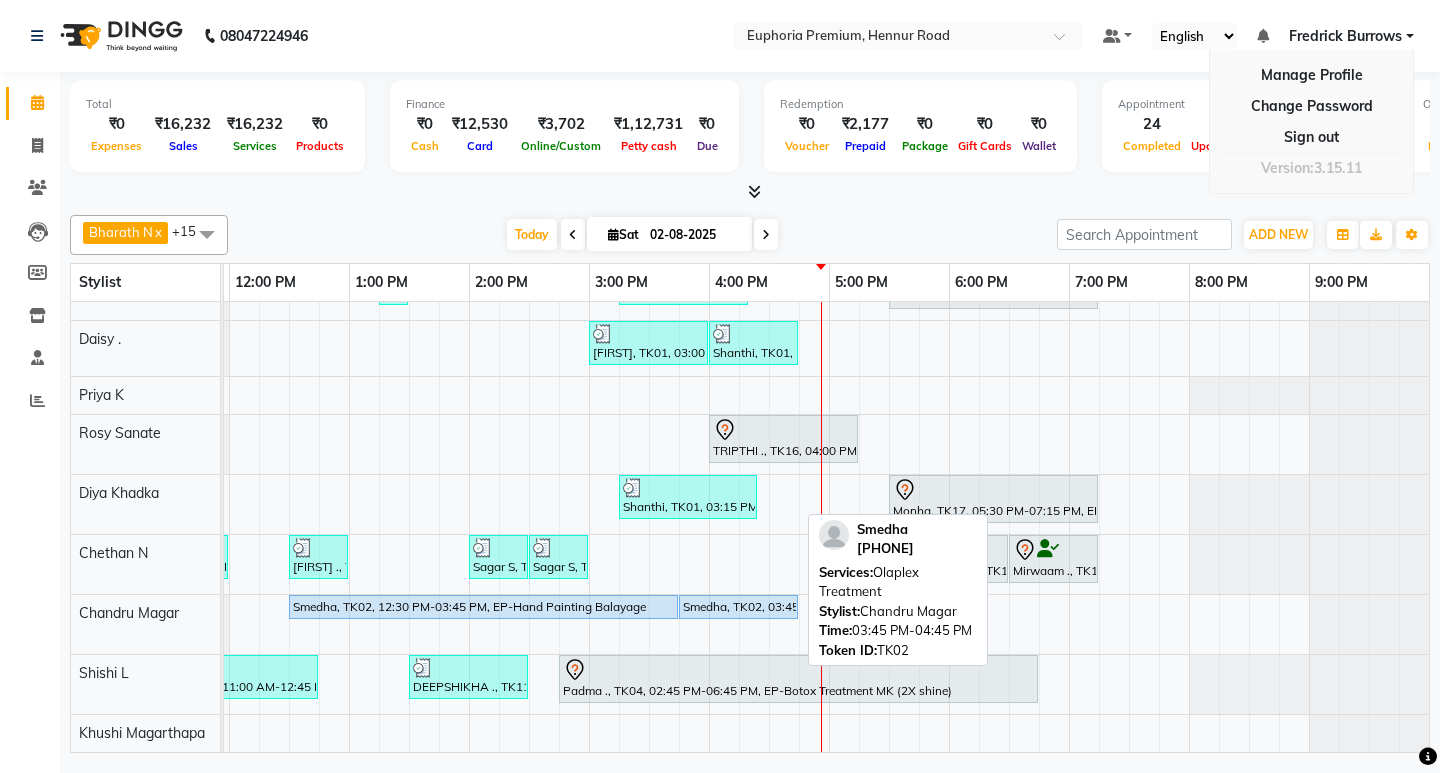 click on "Smedha, TK02, 03:45 PM-04:45 PM, Olaplex Treatment" at bounding box center [738, 607] 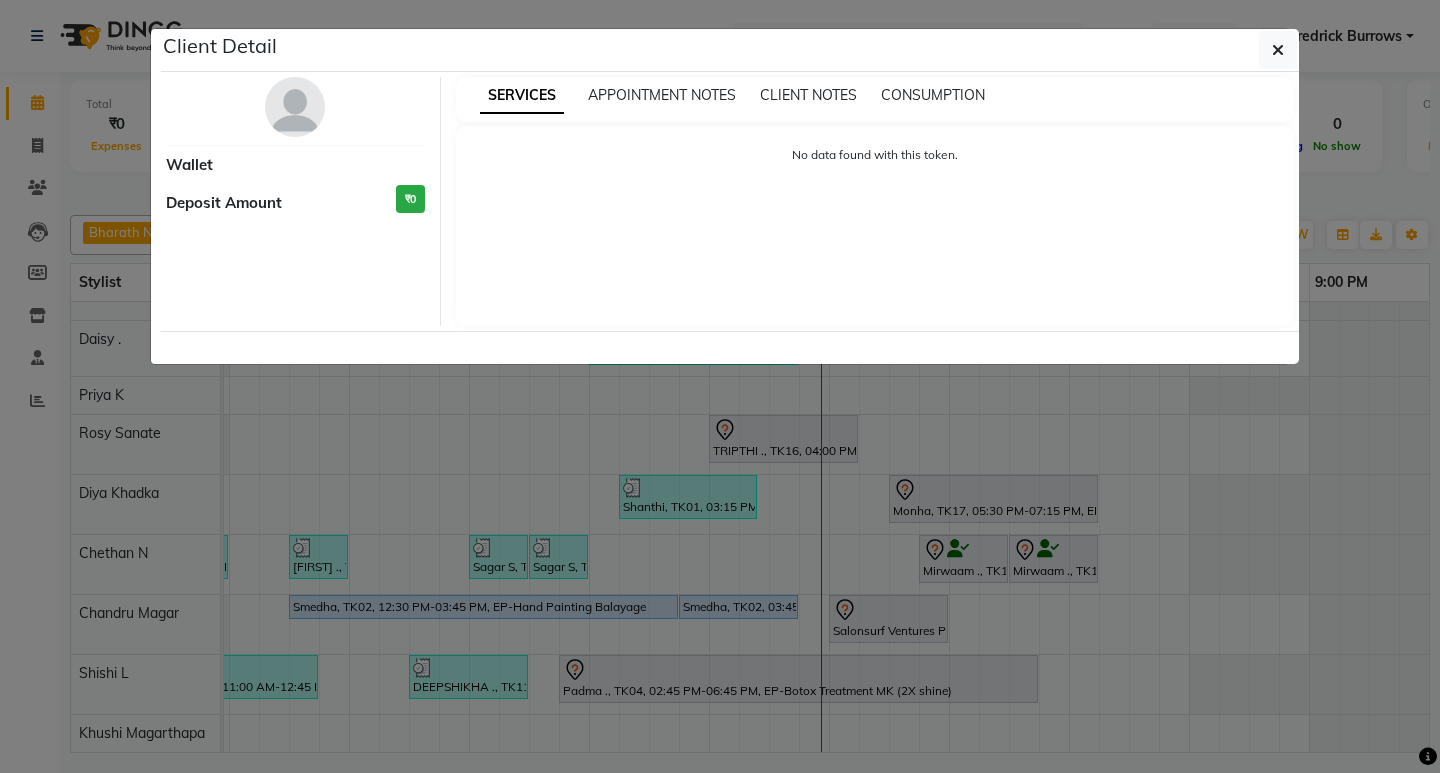 select on "5" 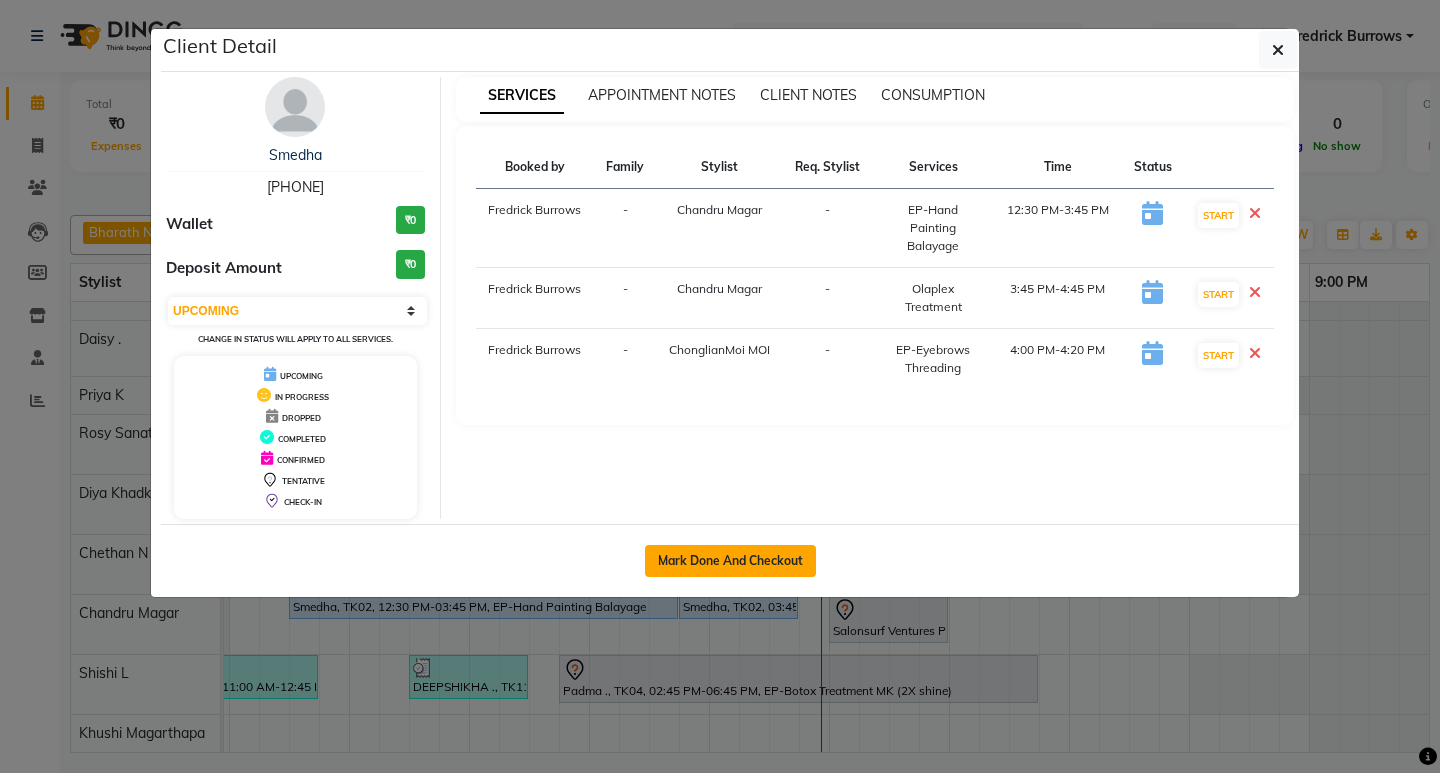 click on "Mark Done And Checkout" 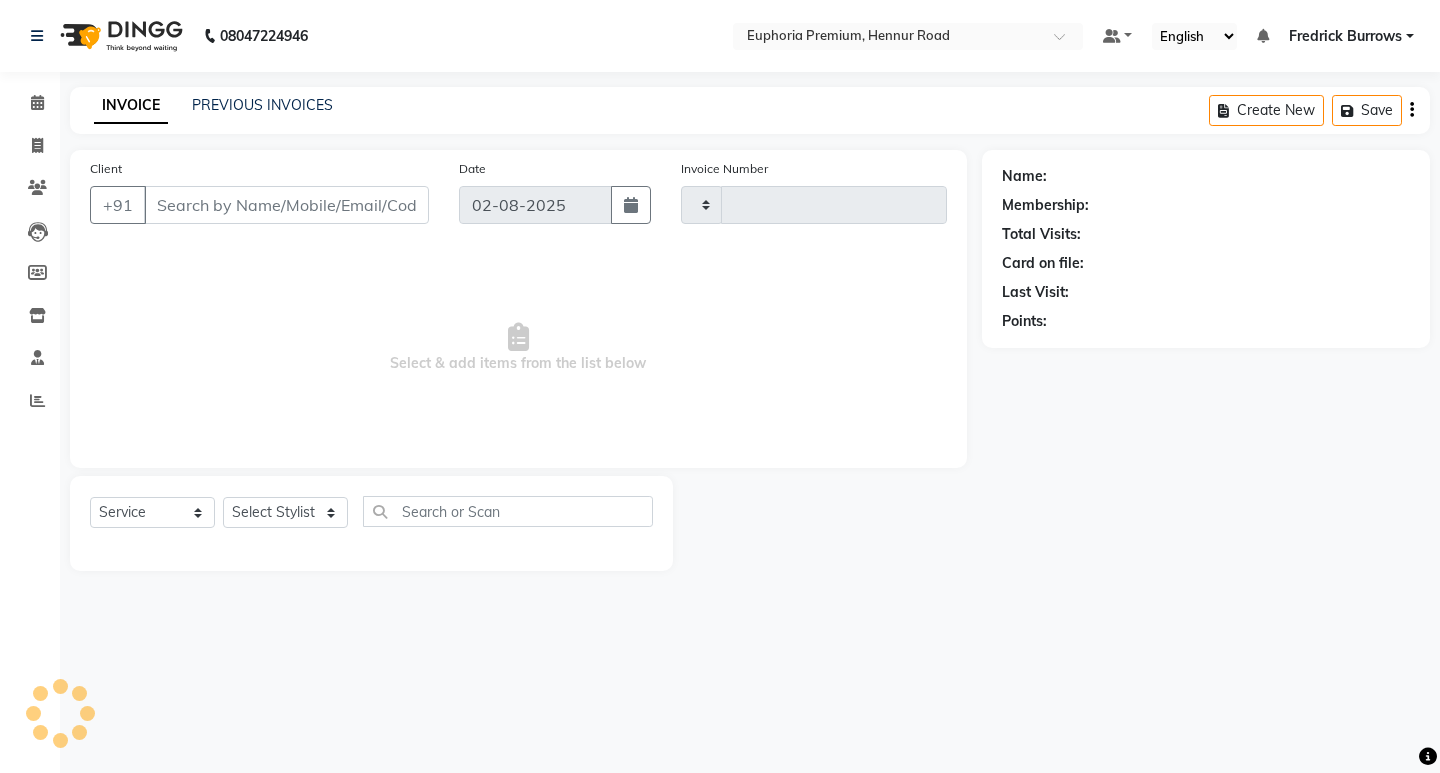 type on "2076" 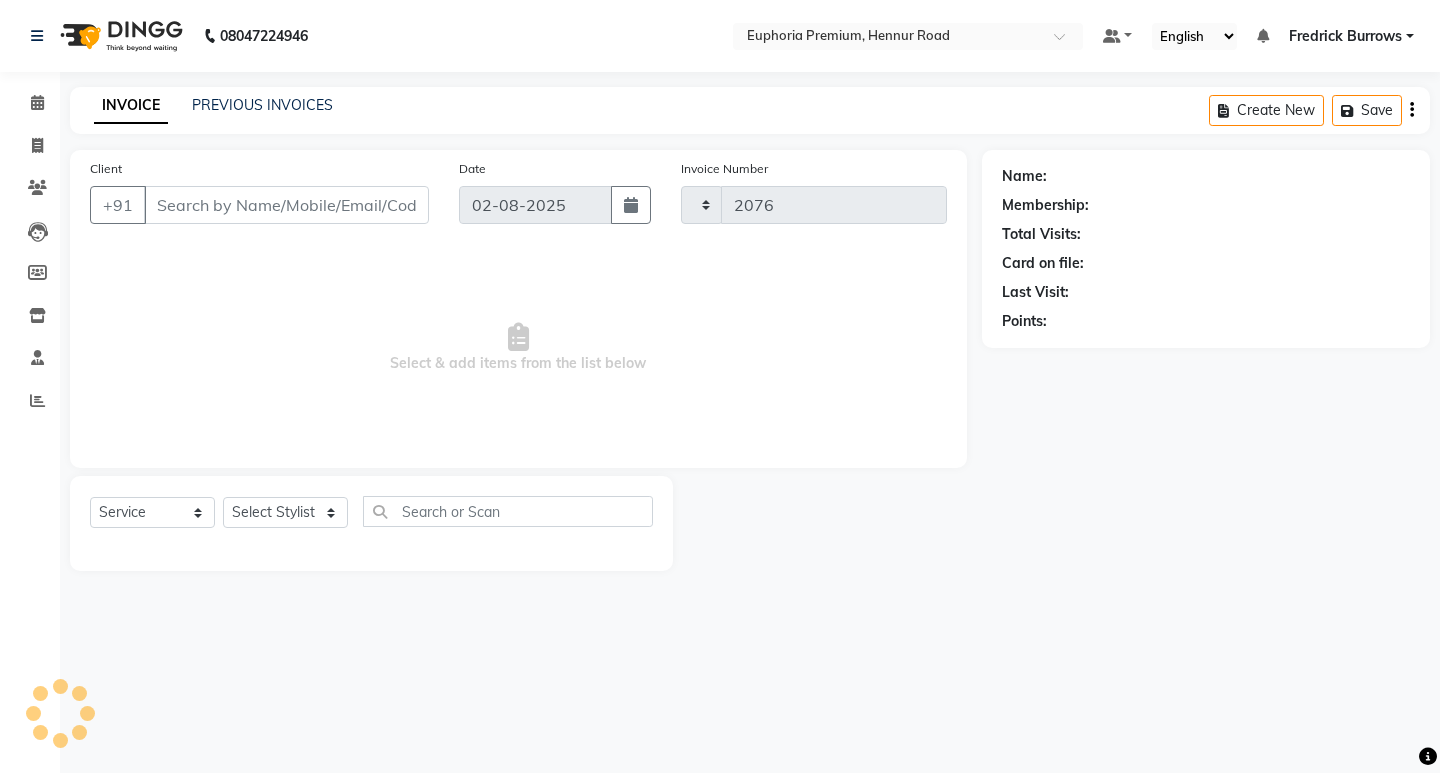 select on "7925" 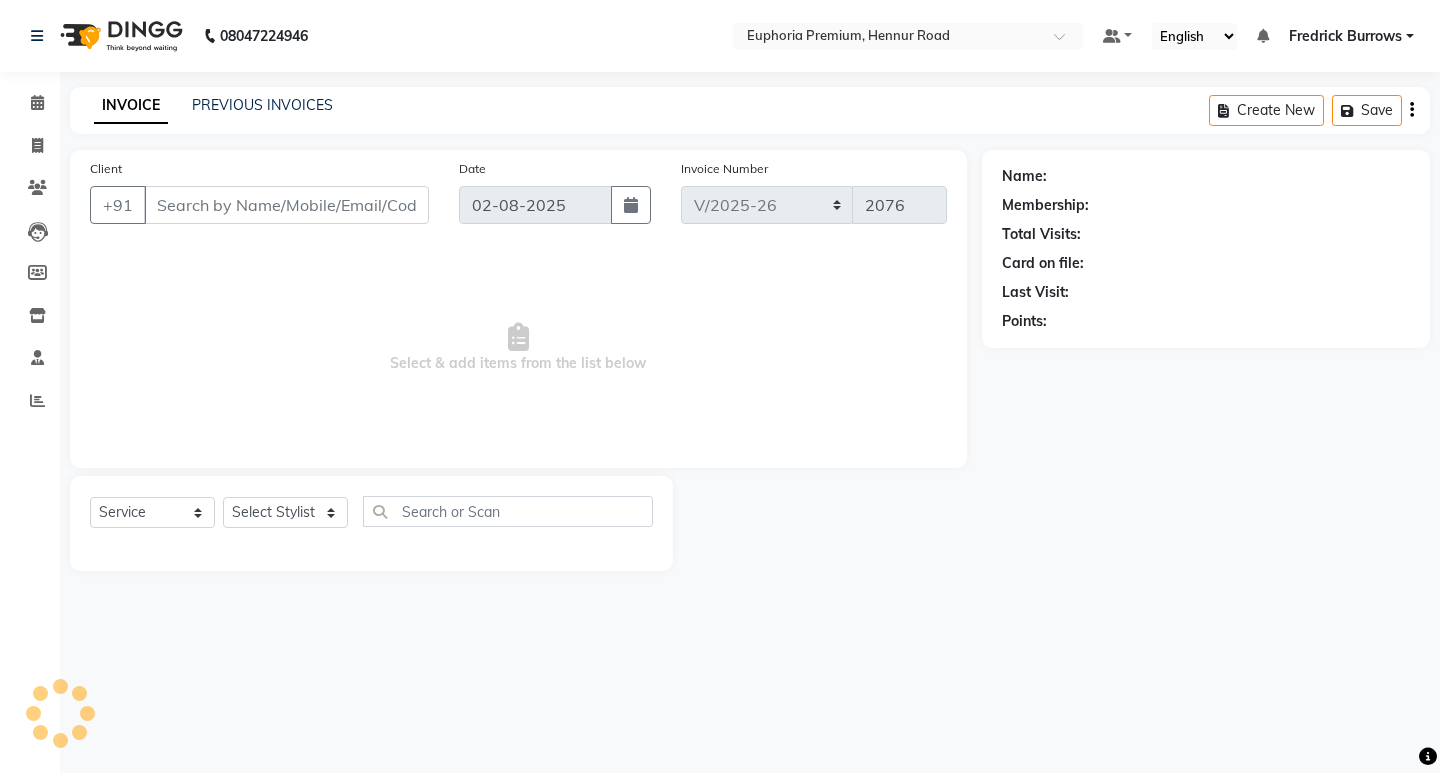 type on "99******51" 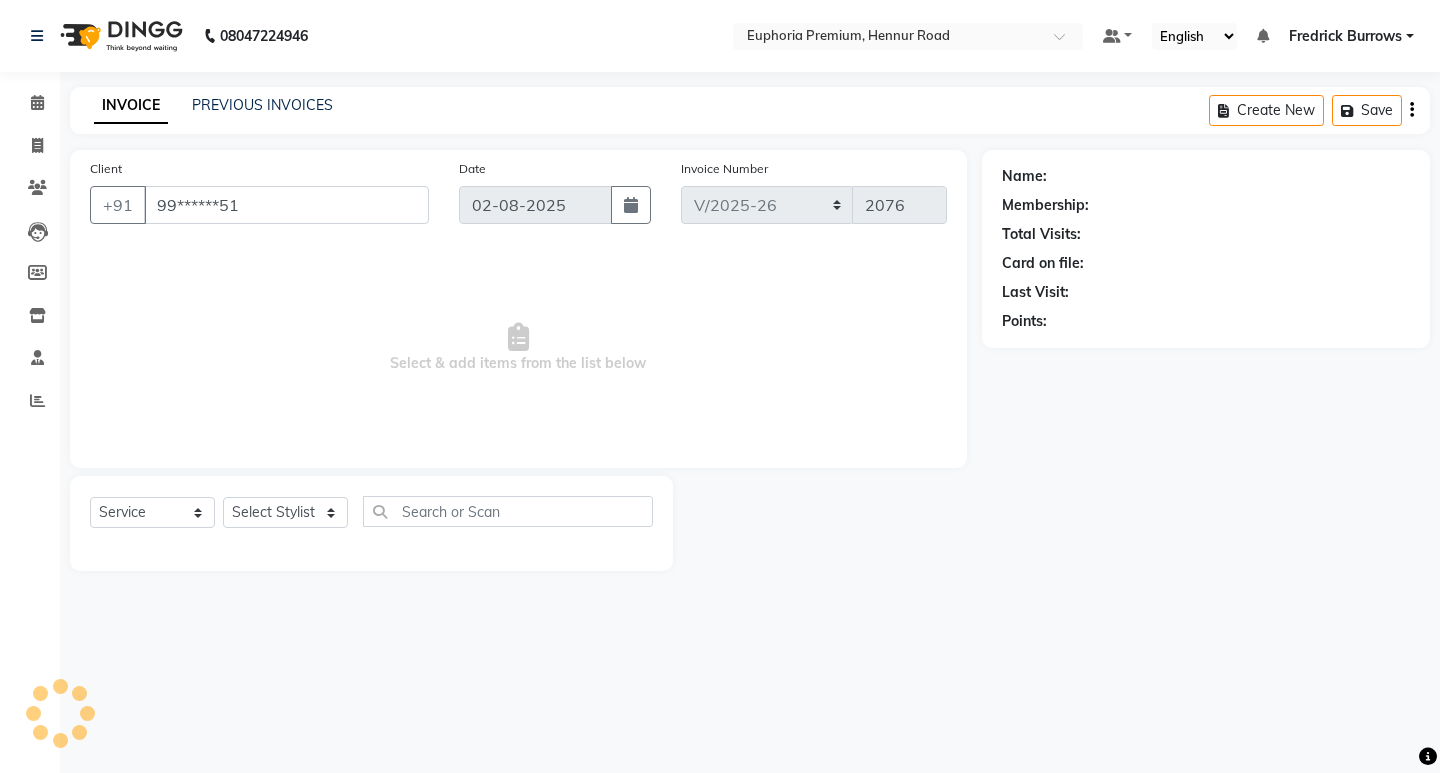 select on "75141" 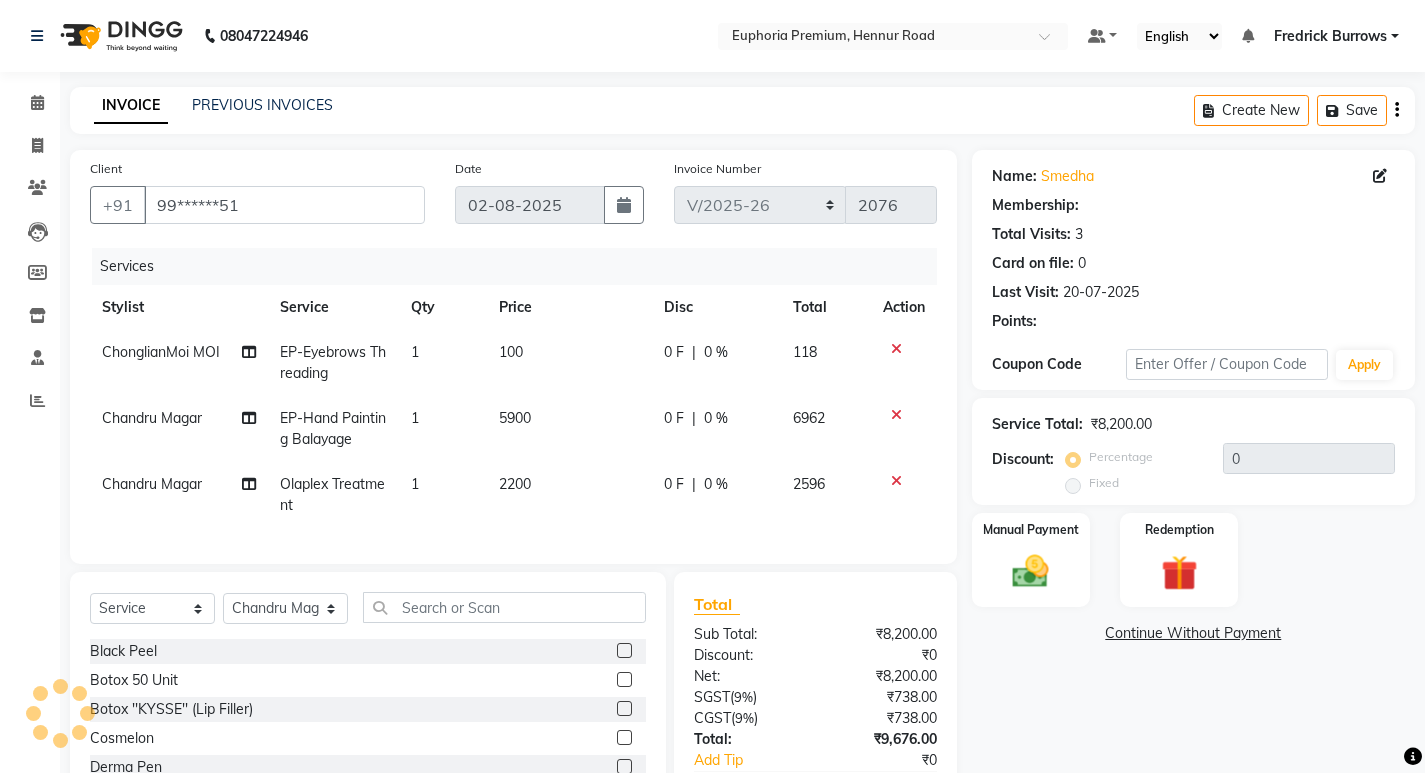 select on "2: Object" 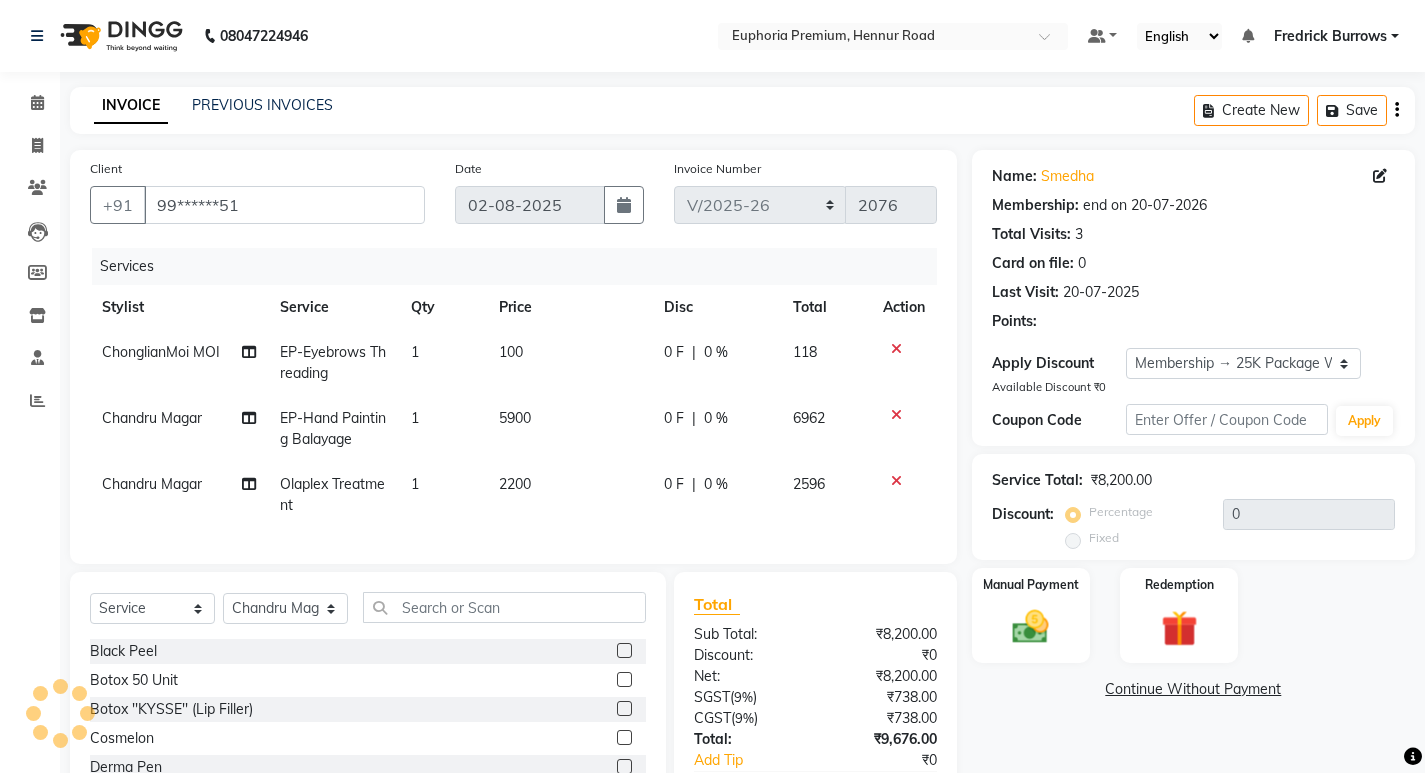 type on "15" 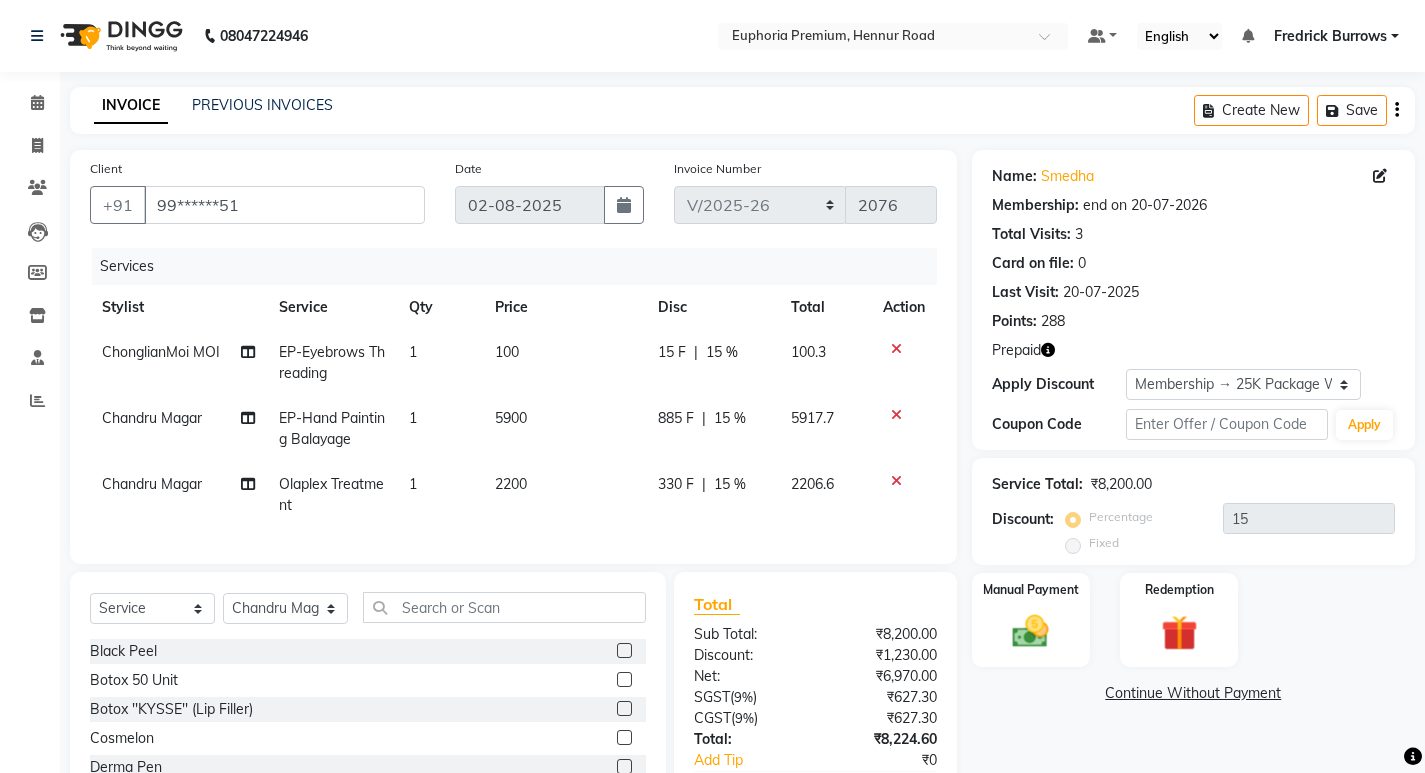click on "5900" 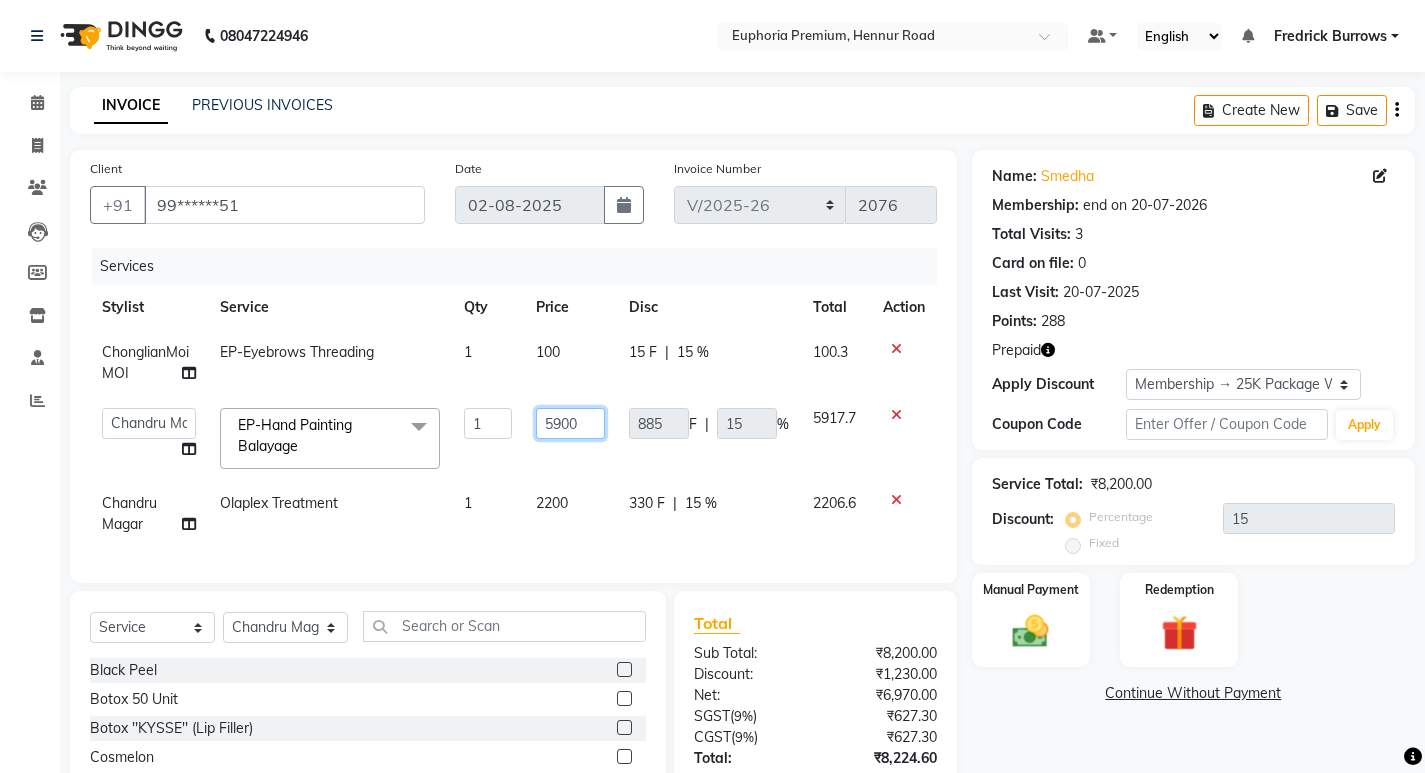 click on "5900" 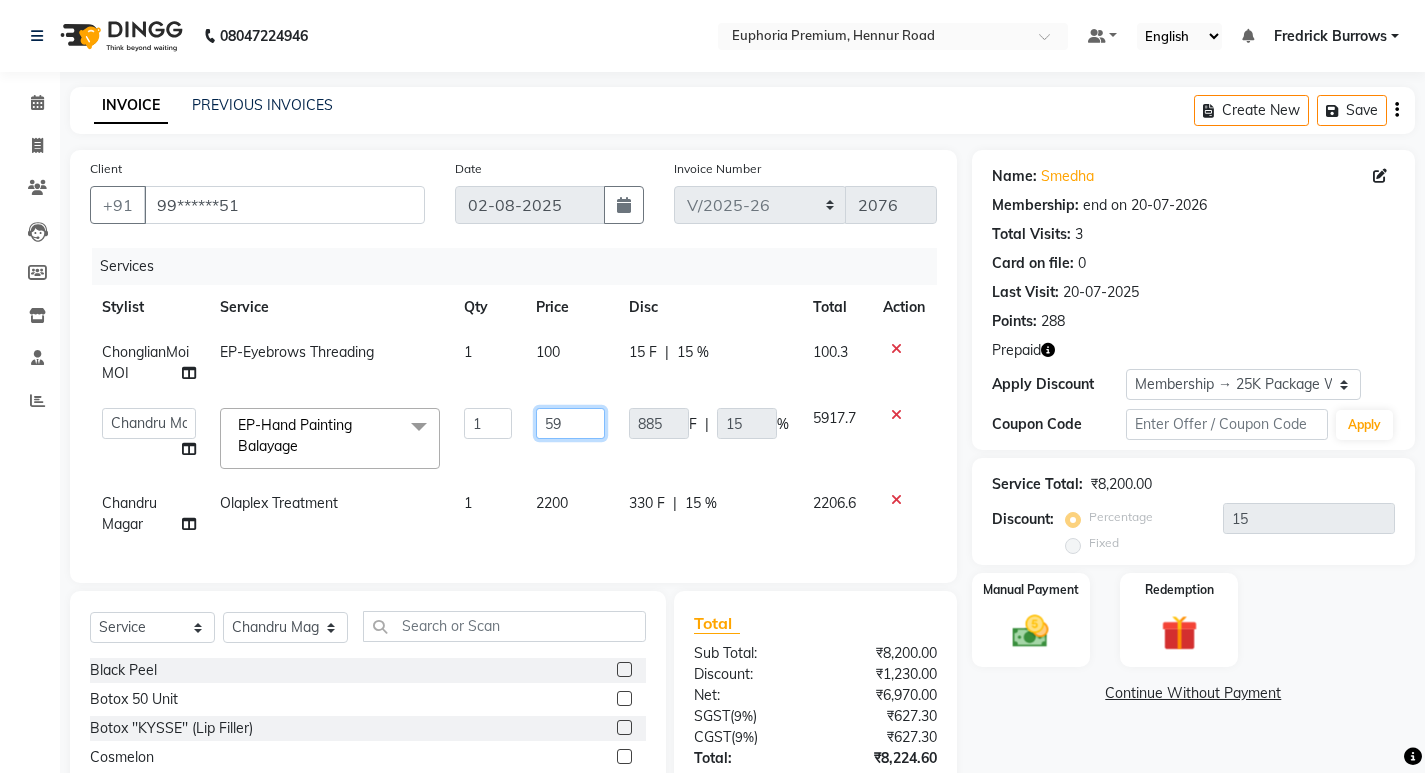 type on "5" 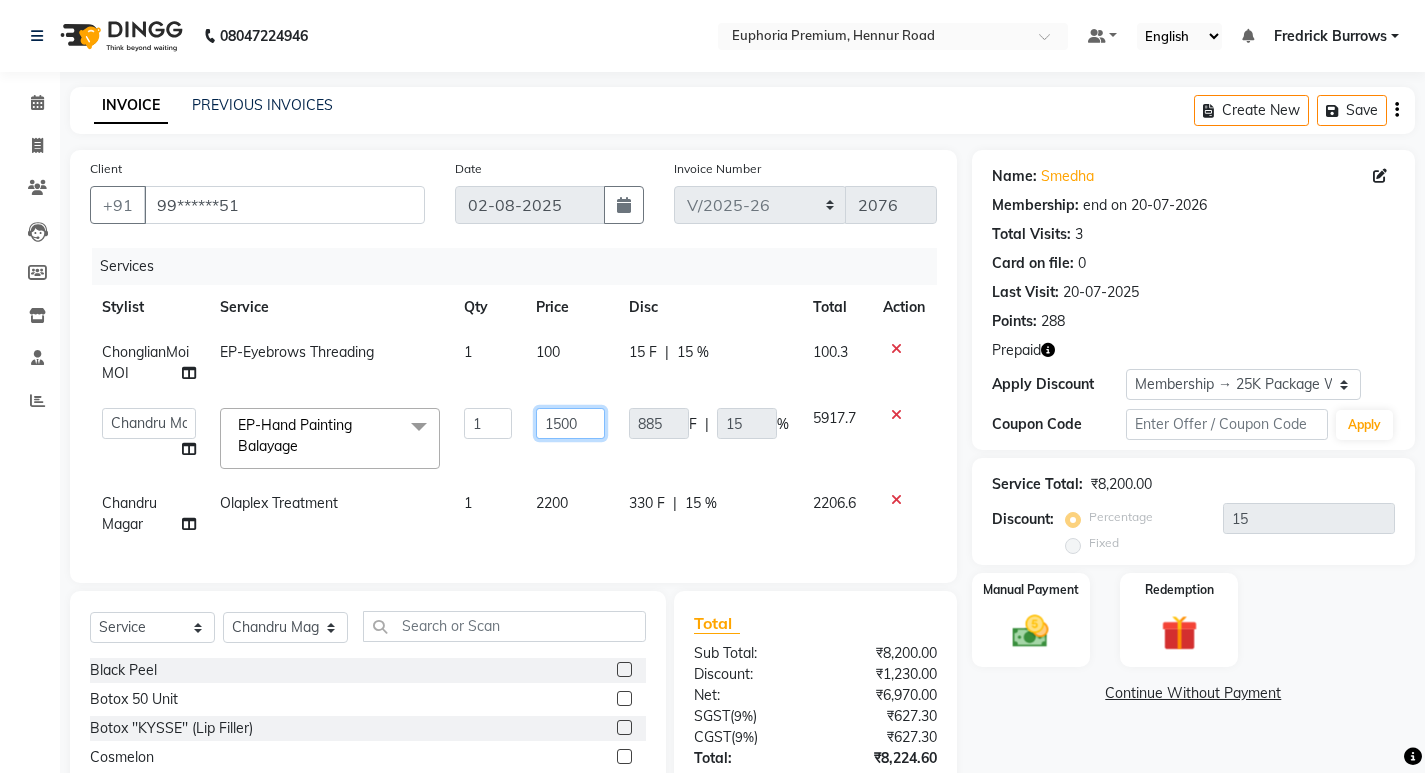 type on "15000" 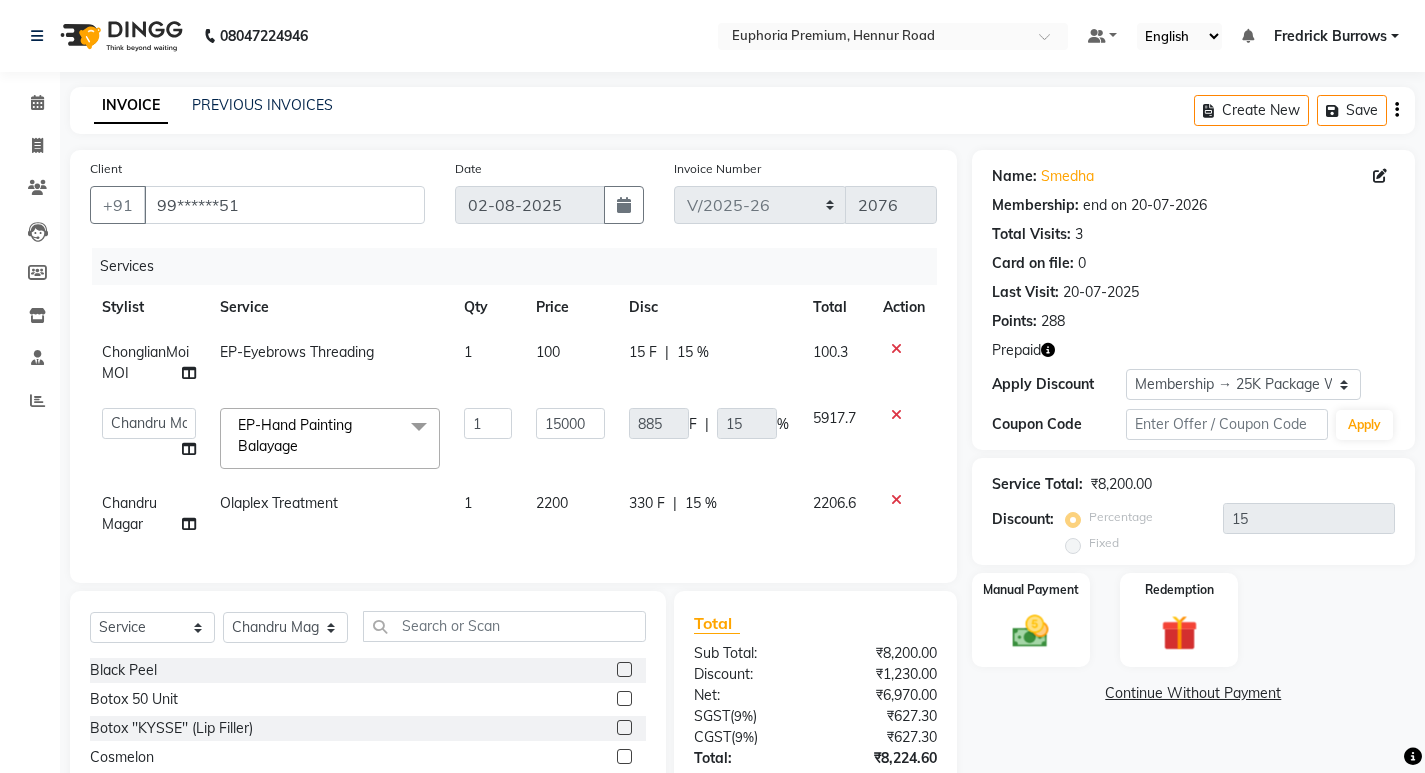 click on "2200" 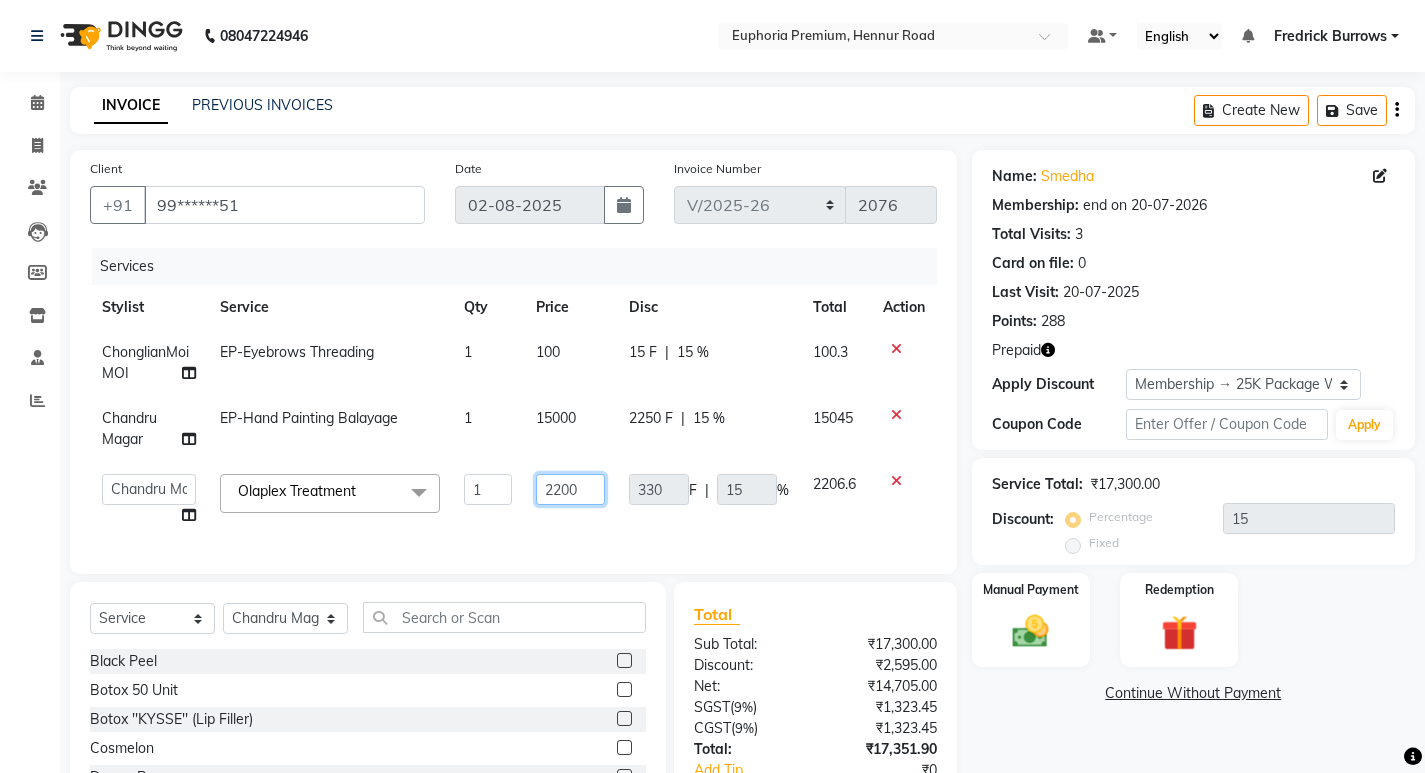 click on "2200" 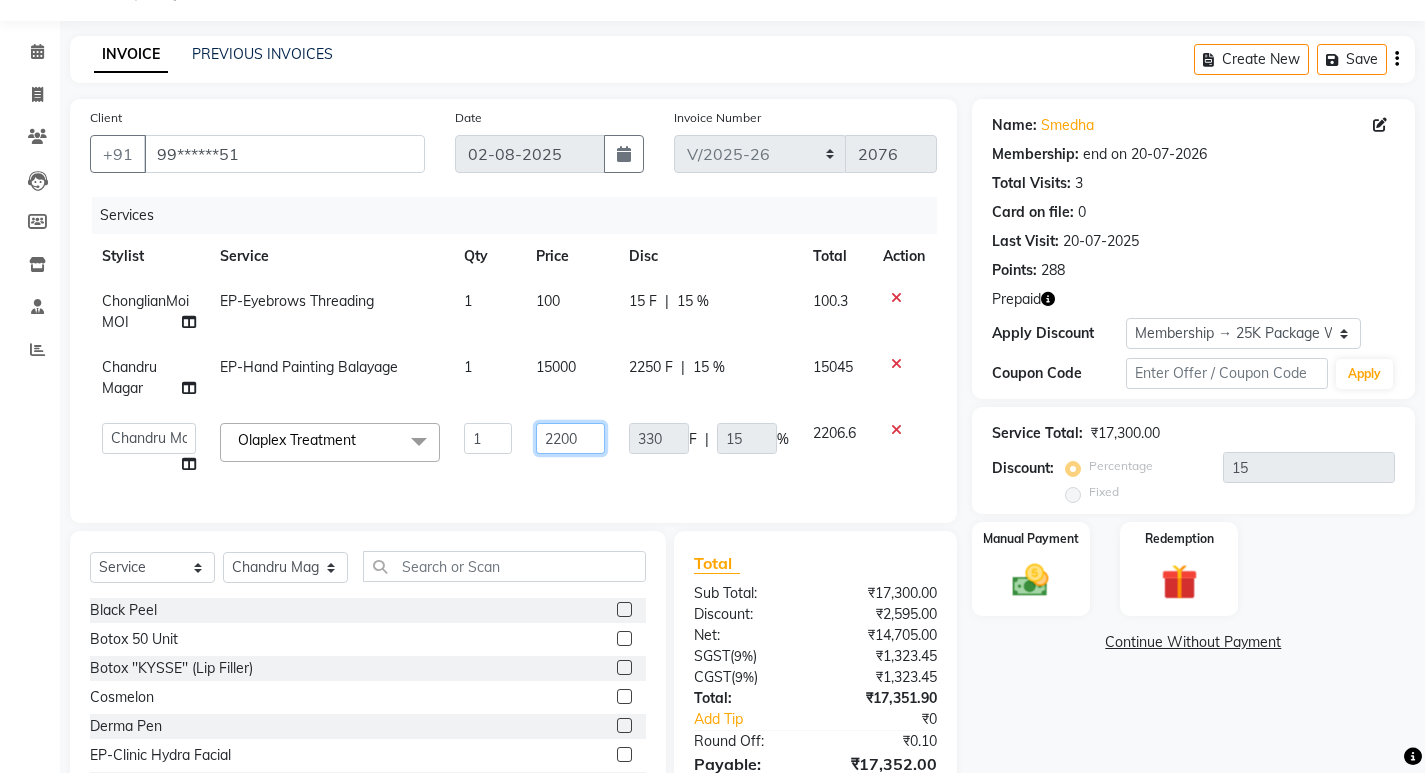 scroll, scrollTop: 100, scrollLeft: 0, axis: vertical 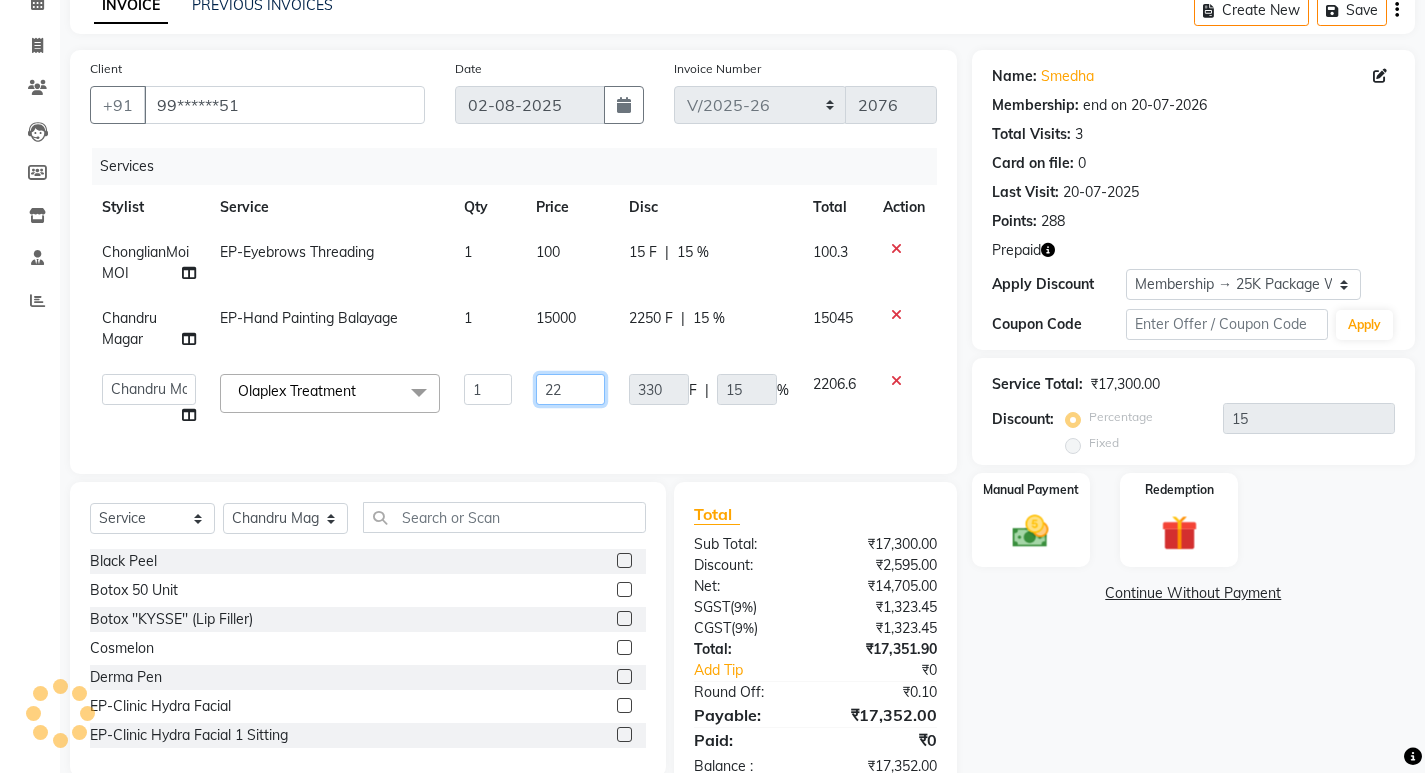 type on "2" 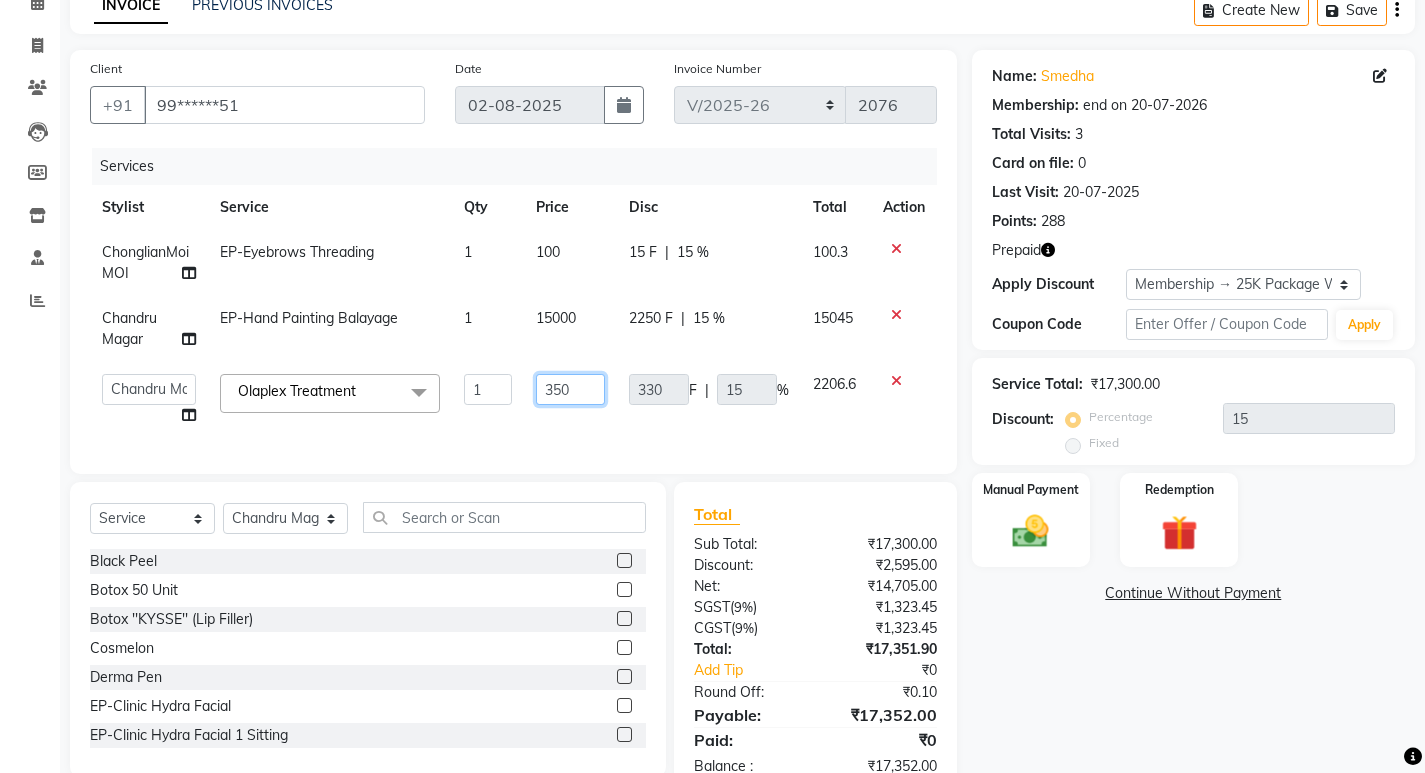 type on "3500" 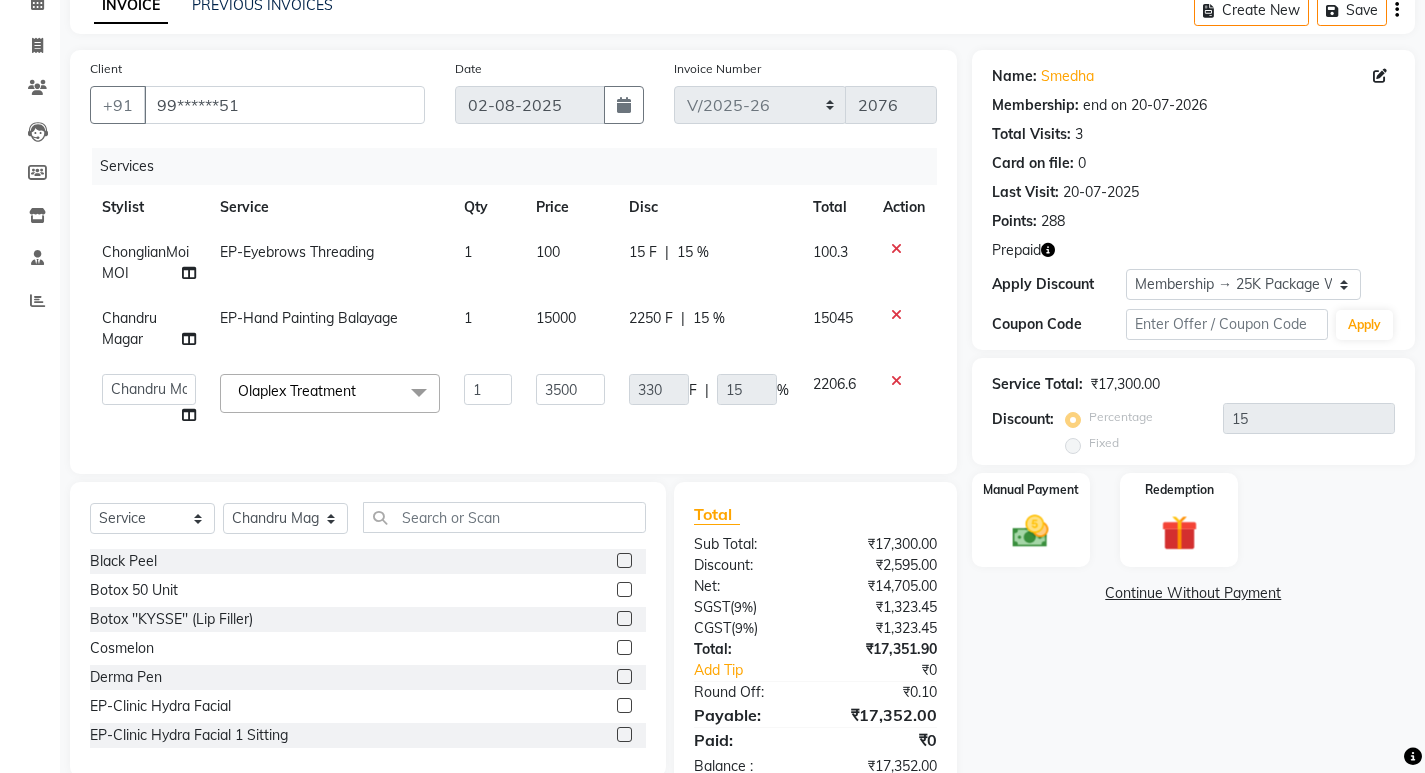click on "Services Stylist Service Qty Price Disc Total Action [FIRST] [LAST] EP-Eyebrows Threading 1 100 15 F | 15 % 100.3 [FIRST] [LAST] EP-Hand Painting Balayage 1 15000 2250 F | 15 % 15045  Admin   [FIRST] [LAST]   [FIRST] [LAST]   [FIRST] [LAST]   [FIRST] [LAST]   [FIRST] [LAST]   [FIRST] [LAST]   [FIRST] [LAST]   [FIRST] .   [FIRST] .   [FIRST]   [FIRST] [LAST]   [FIRST] [LAST]   [FIRST] [LAST]   [FIRST] [LAST]   [FIRST] [LAST]   [FIRST] [LAST]   [FIRST] .   [FIRST]  [FIRST]   [FIRST] [LAST]   [FIRST] [LAST]   [FIRST] [LAST]   [FIRST] [LAST]   [FIRST] [LAST]   [FIRST] [LAST]  Olaplex Treatment  x Black Peel Botox 50 Unit Botox ''KYSSE'' (Lip Filler) Cosmelon Derma Pen EP-Clinic Hydra Facial EP-Clinic Hydra Facial 1 Sitting EP-Clinic Meline Peel Face EP-Clinic Yellow Peel Back EP-Clinic Yellow Peel Face EP-Clinic Yellow Peel Full Arms EP-Clinic Yellow Peel Under Arms EP-Laser Bikini EP-Laser Chin EP-Laser Full Arms EP-Laser Full Back EP-Laser Full Face EP-Laser Full Front EP-Laser Full Legs EP-Laser Half Legs EP-Laser Sides EP-Laser Under Arms" 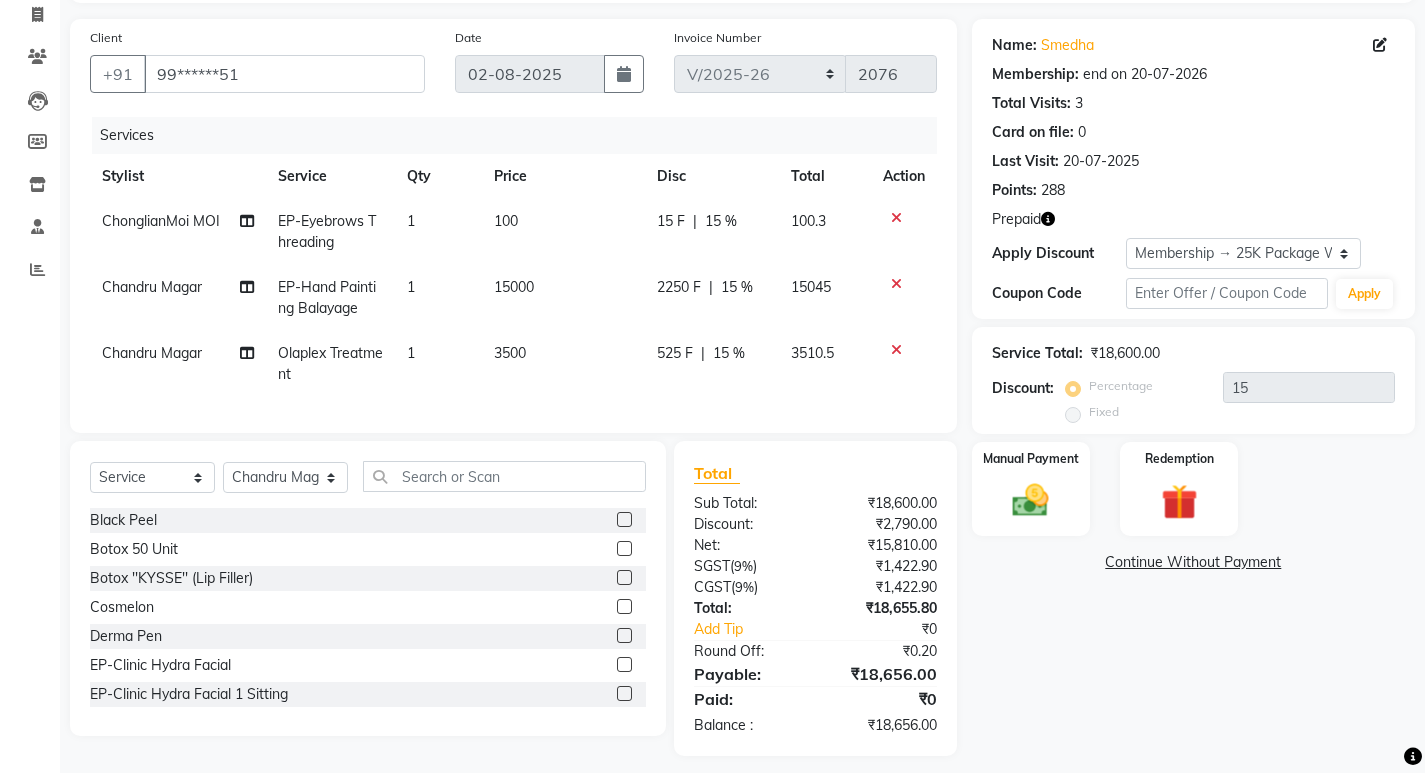 scroll, scrollTop: 159, scrollLeft: 0, axis: vertical 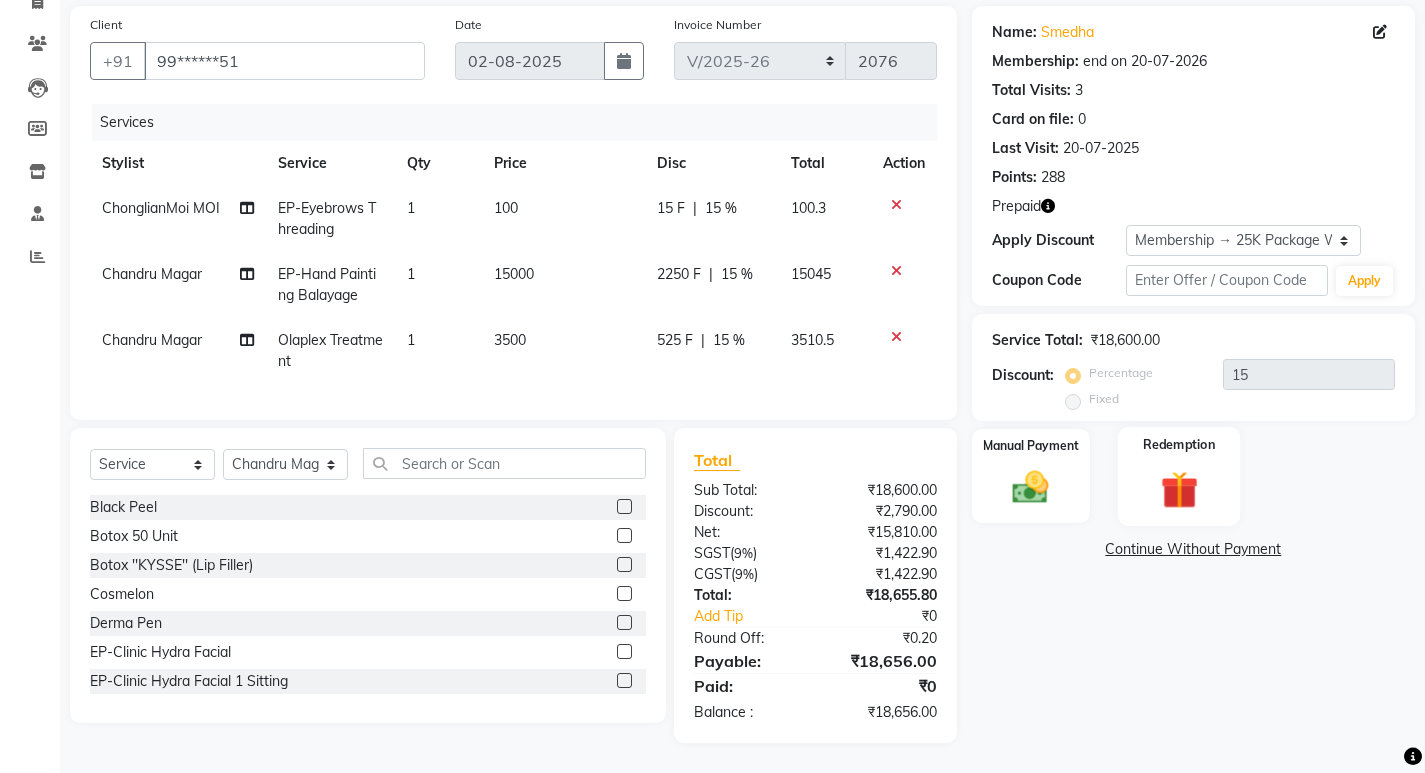 click 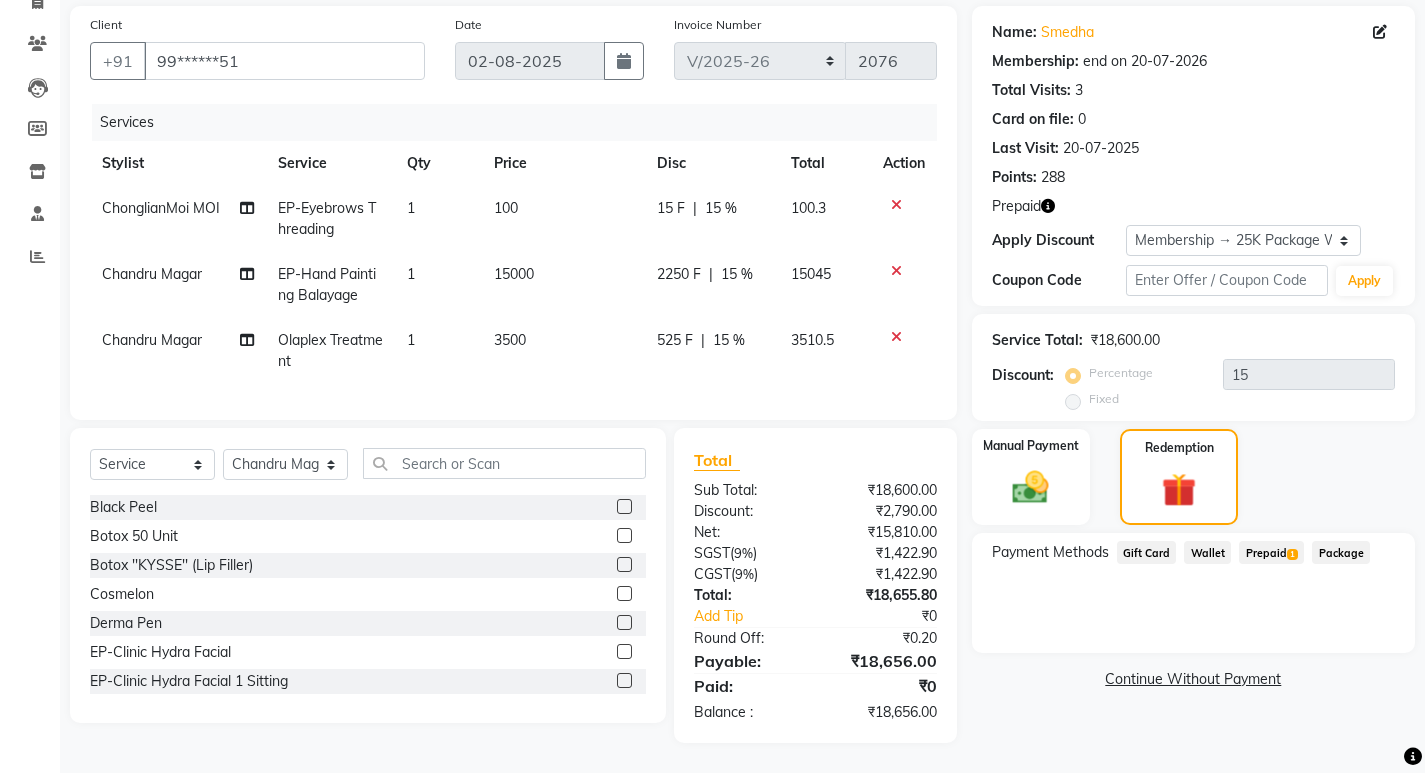click on "Prepaid  1" 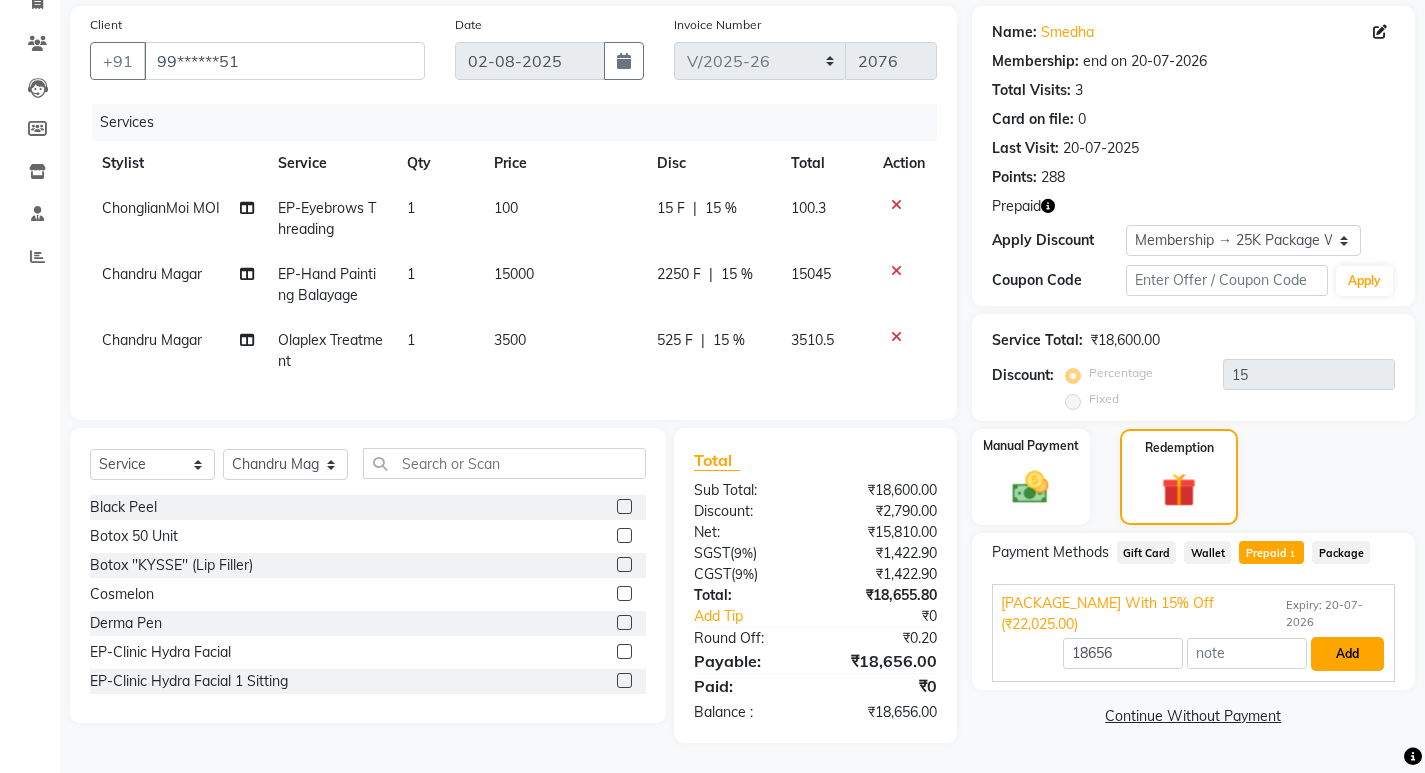 click on "Add" at bounding box center (1347, 654) 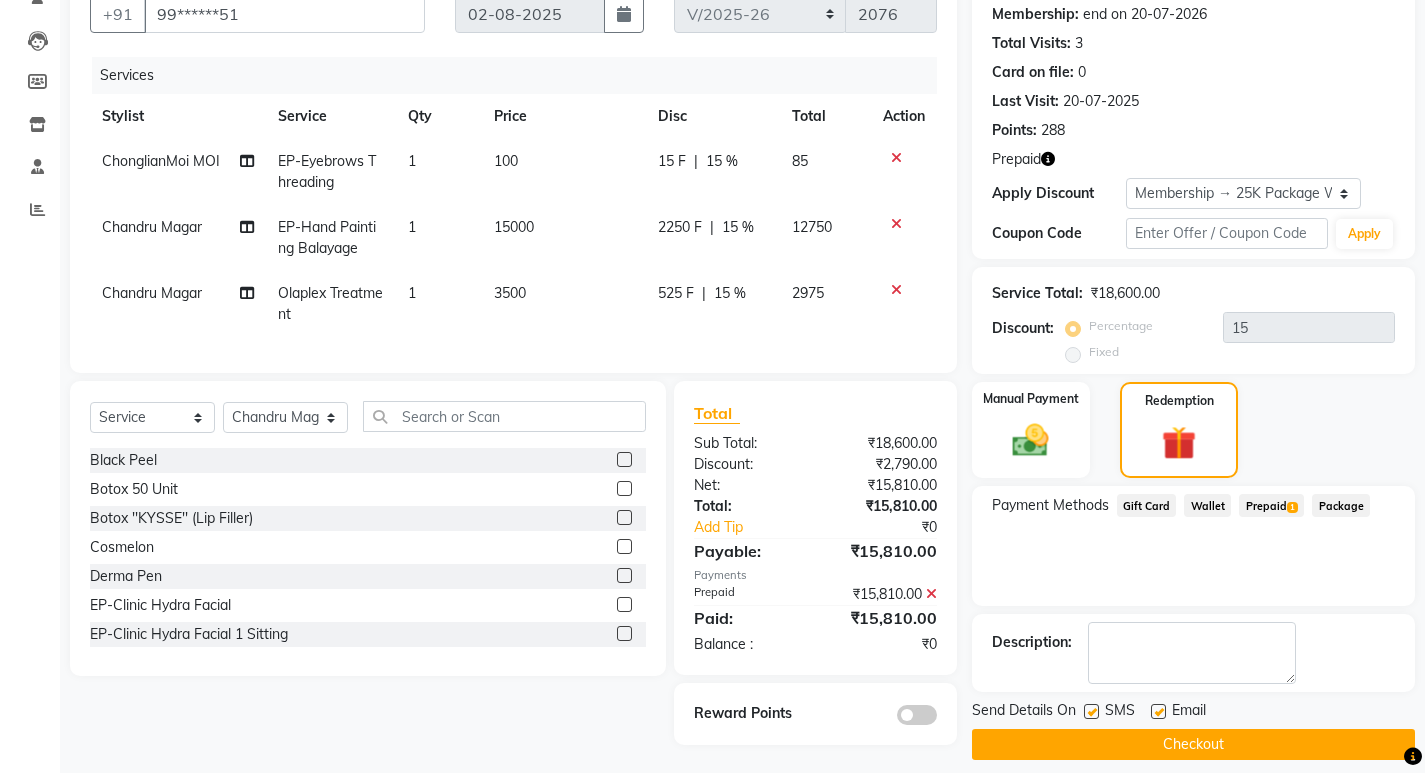 scroll, scrollTop: 208, scrollLeft: 0, axis: vertical 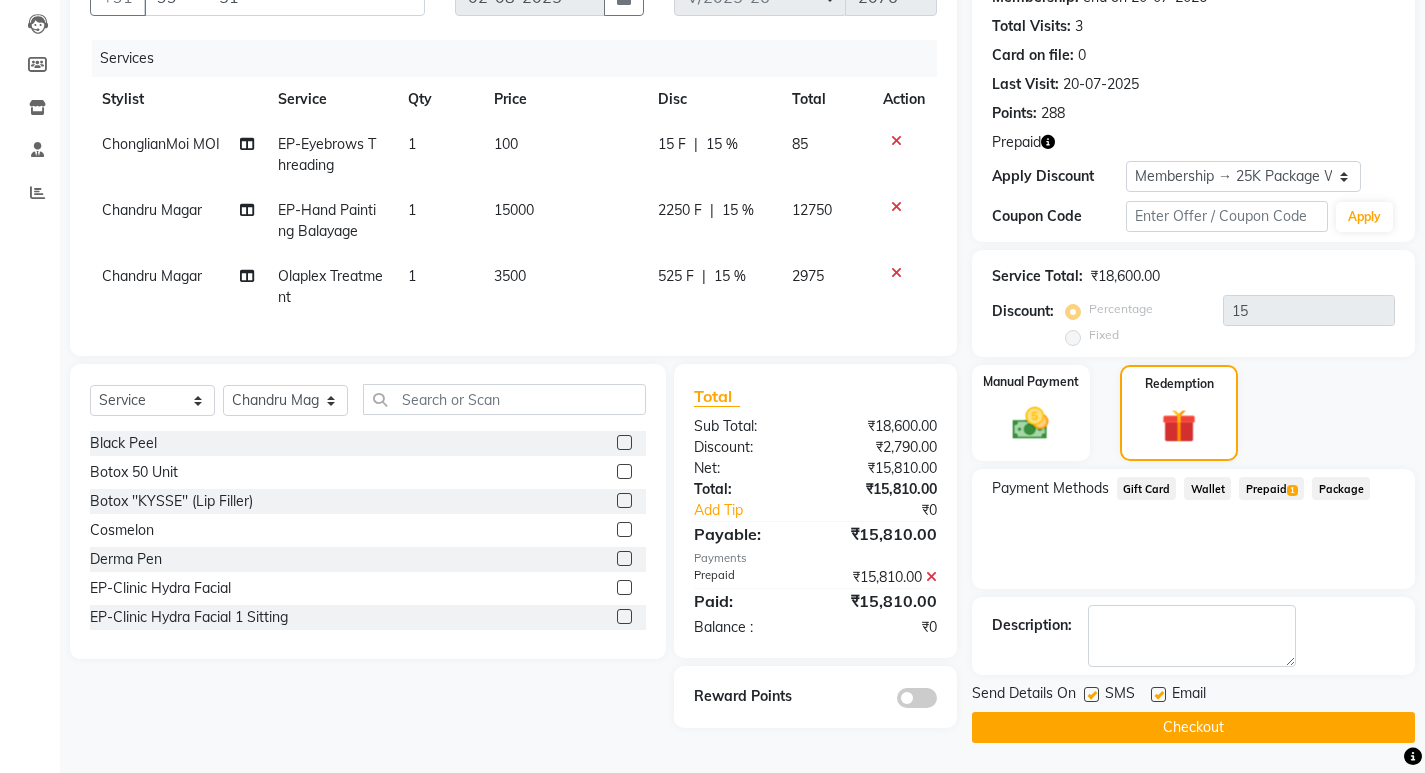 click on "Checkout" 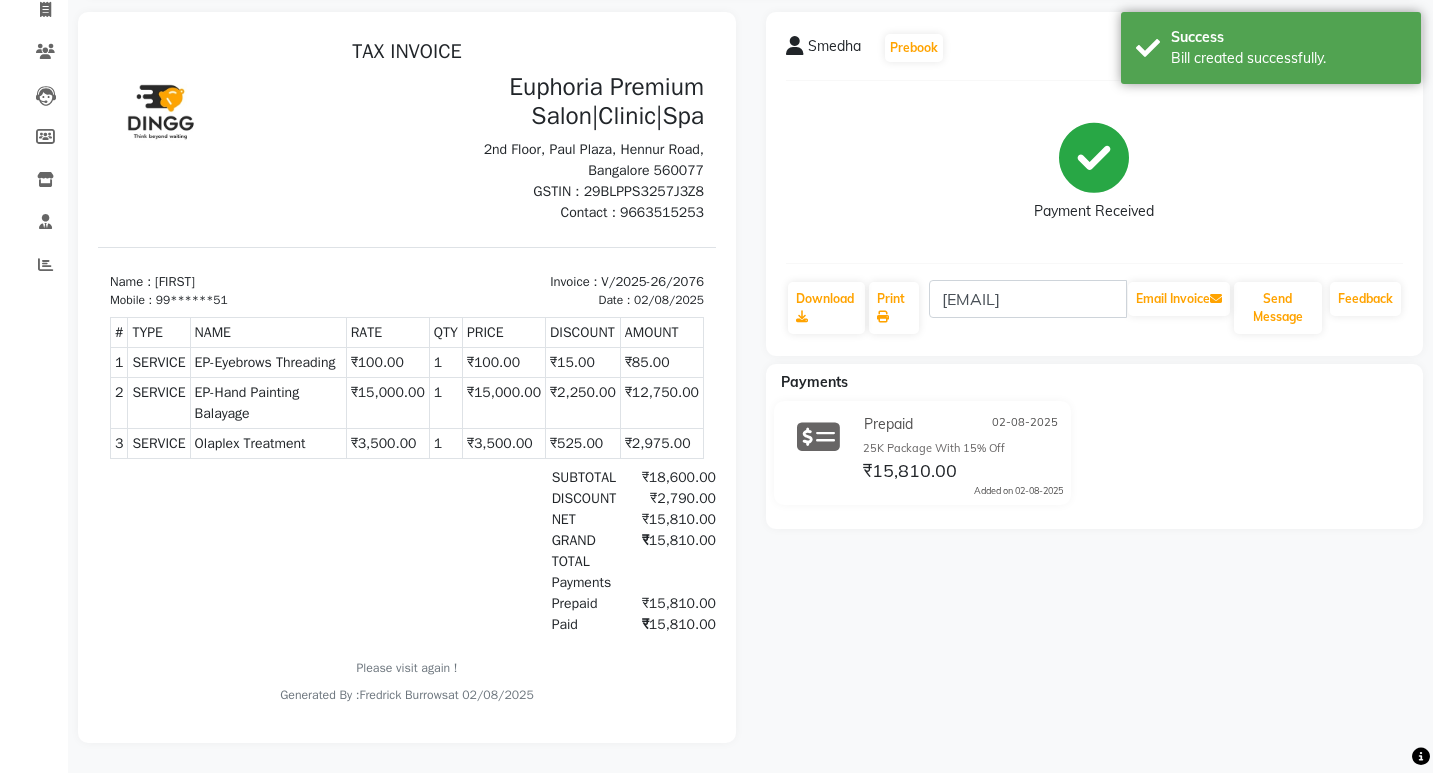 scroll, scrollTop: 0, scrollLeft: 0, axis: both 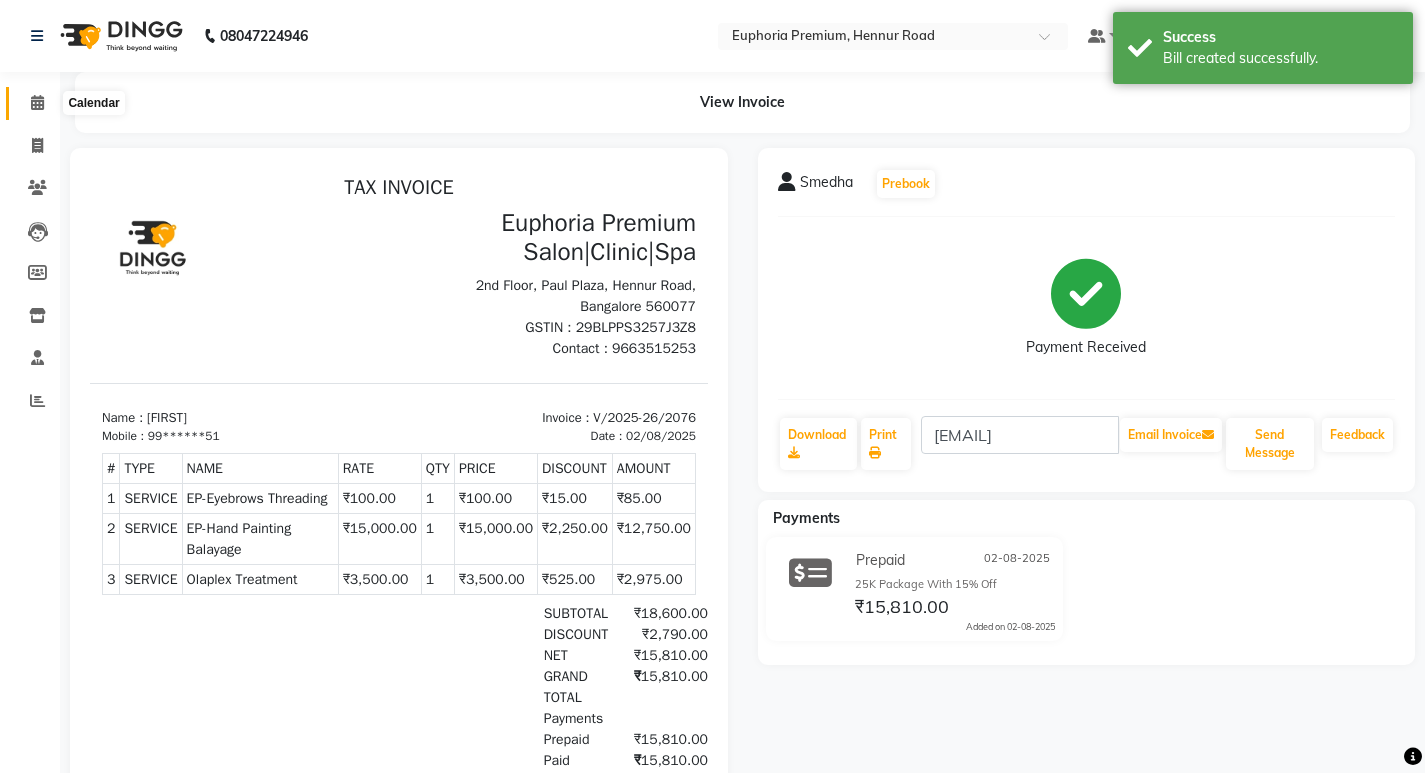 click 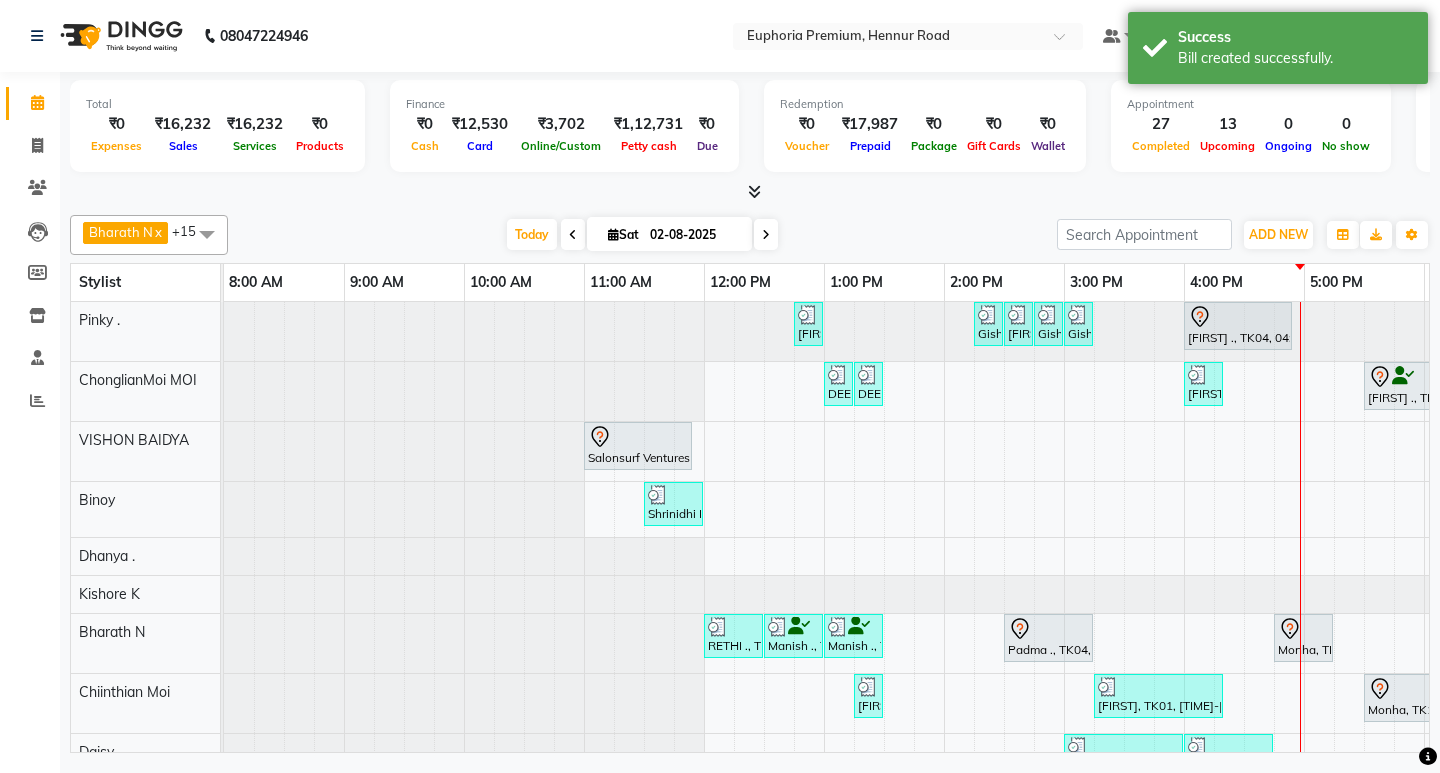 scroll, scrollTop: 0, scrollLeft: 490, axis: horizontal 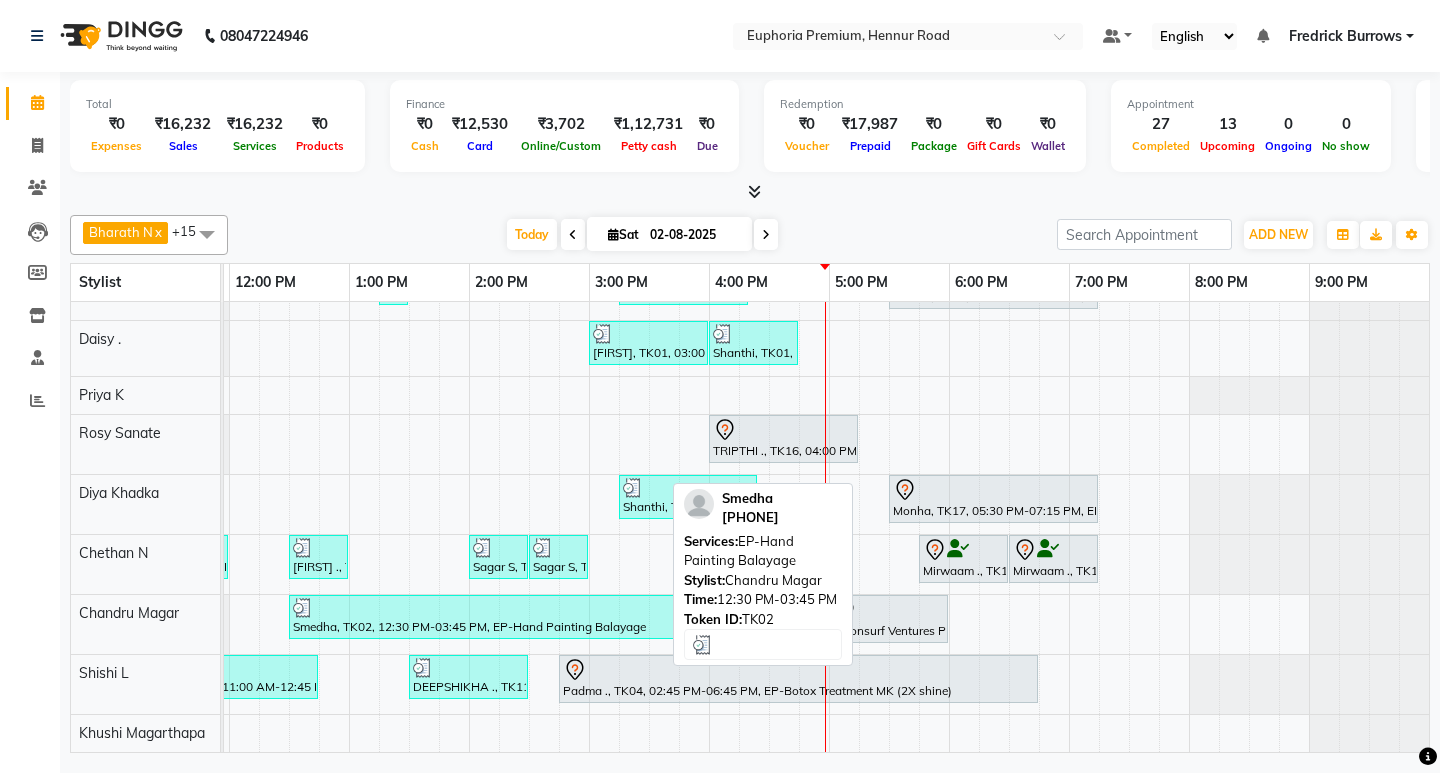 click on "Smedha, TK02, 12:30 PM-03:45 PM, EP-Hand Painting Balayage" at bounding box center (483, 617) 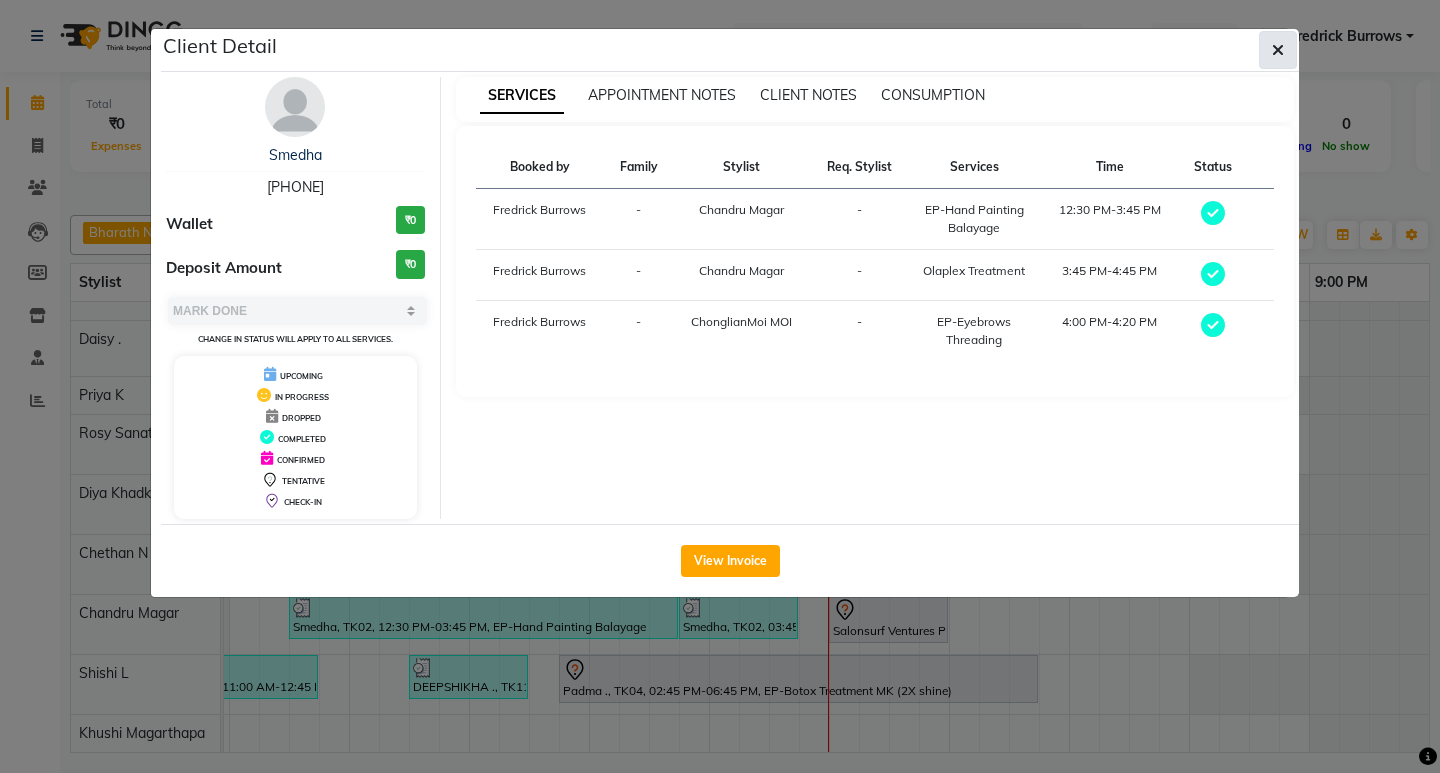 click 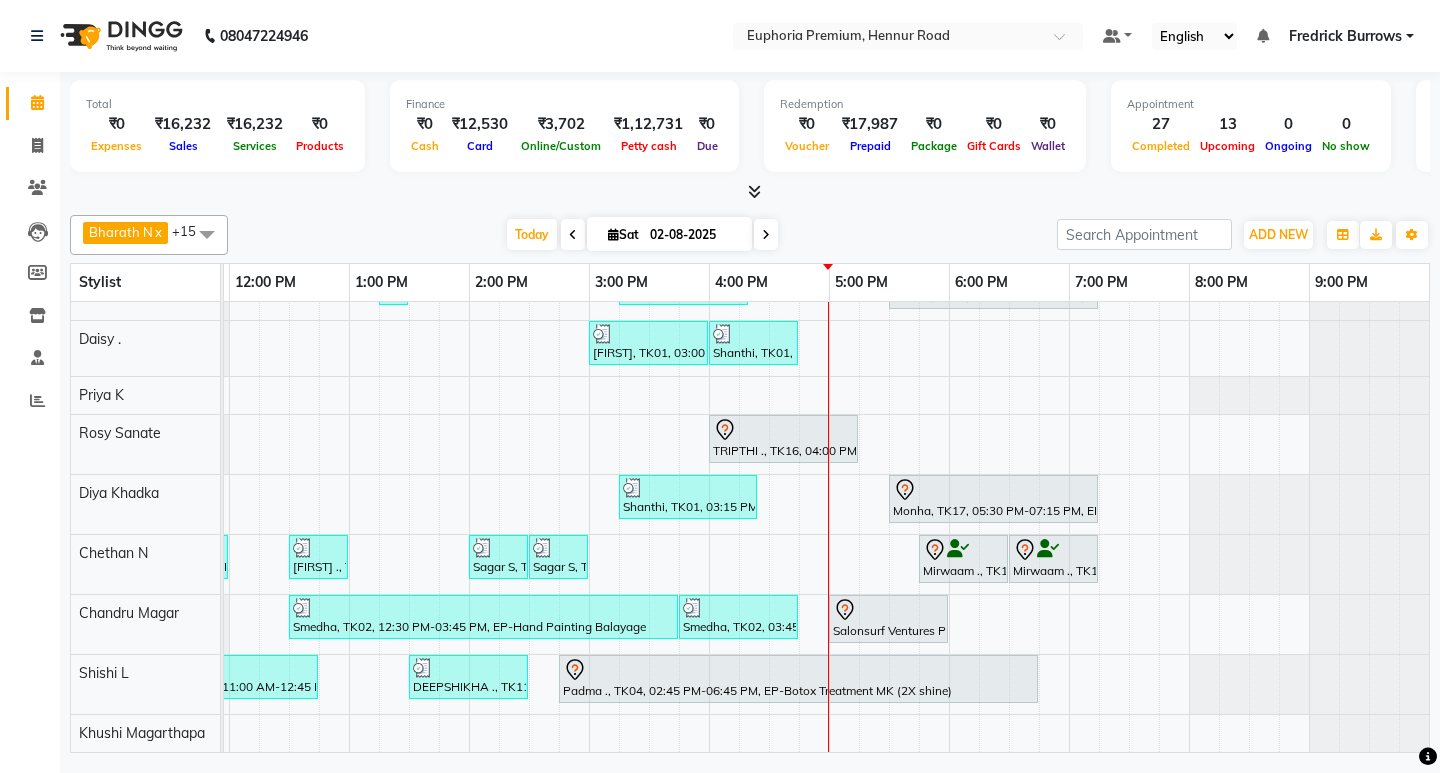 scroll, scrollTop: 297, scrollLeft: 490, axis: both 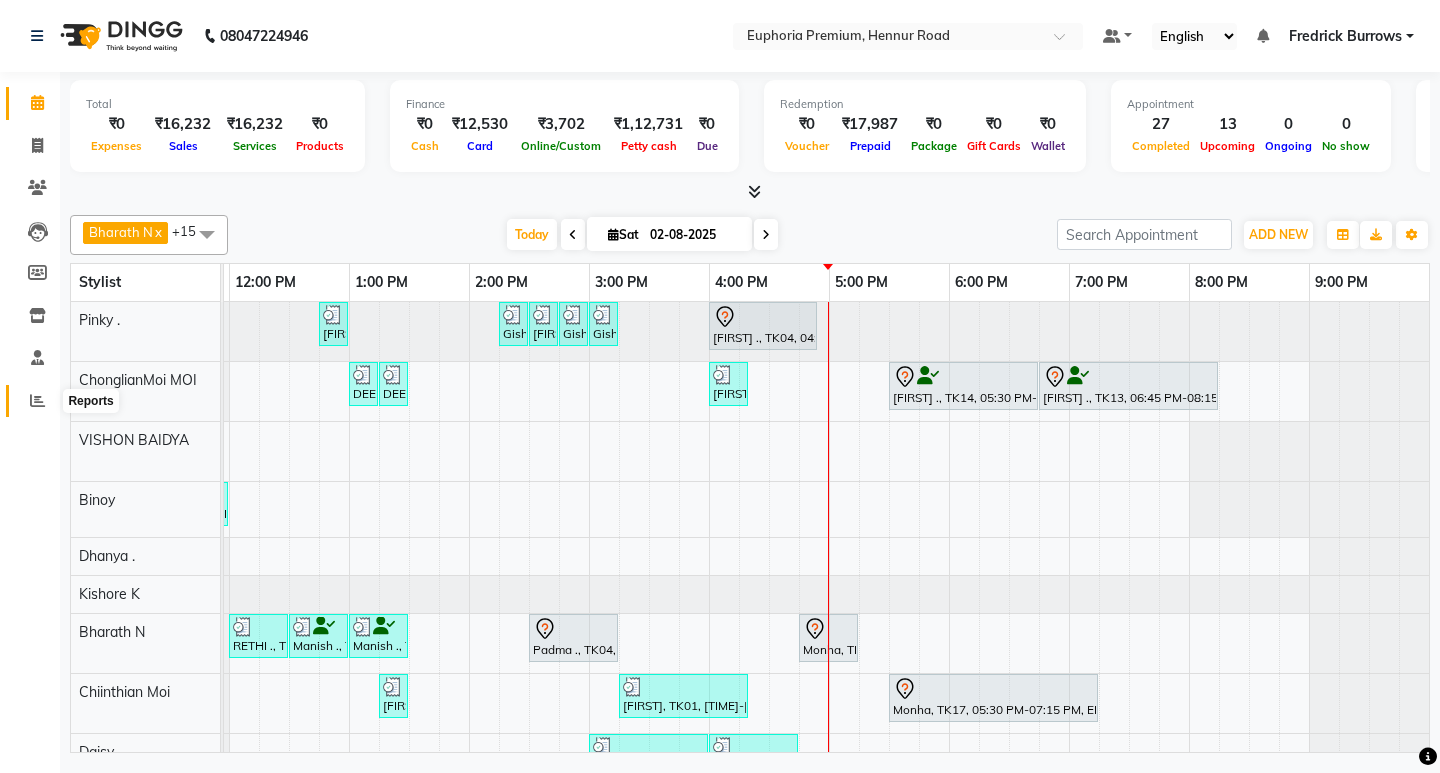 click 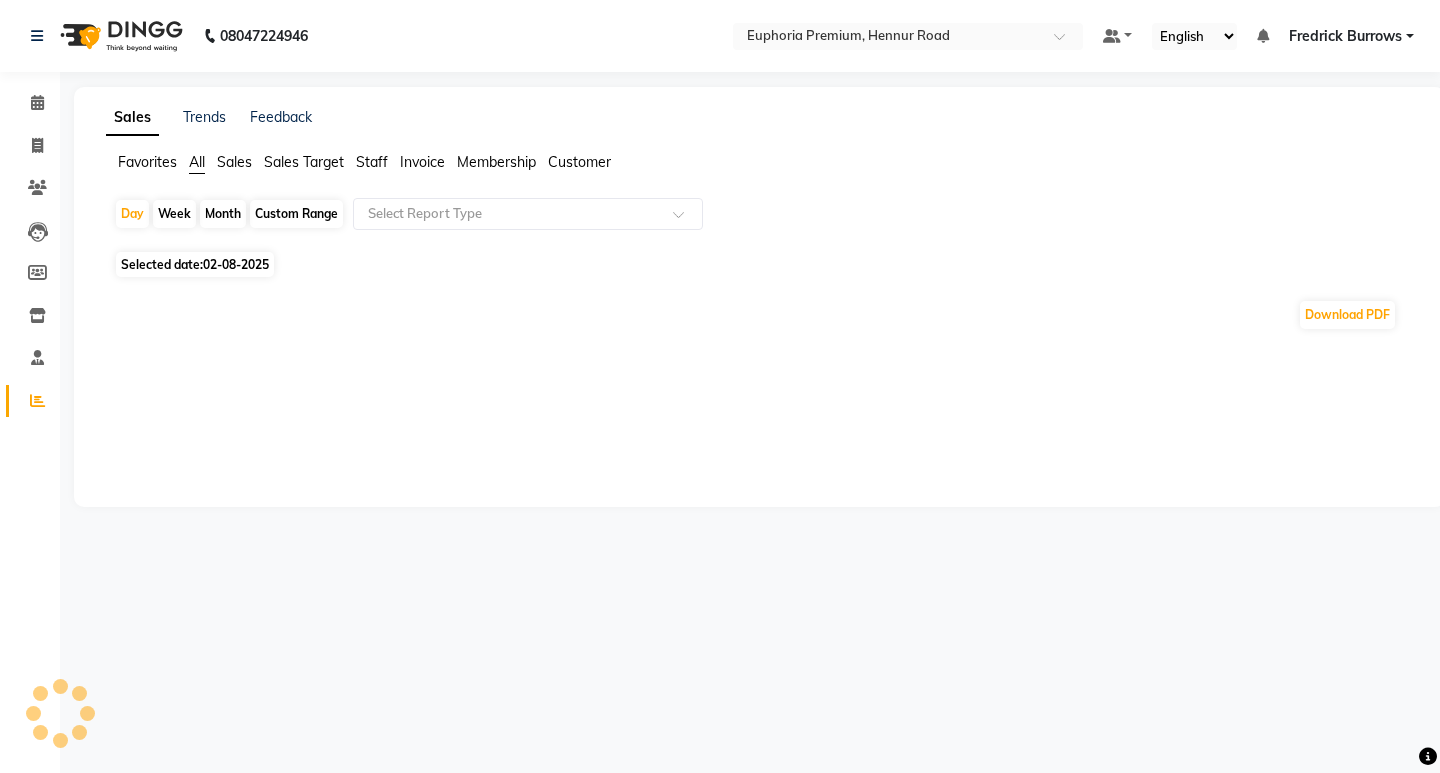 click on "Staff" 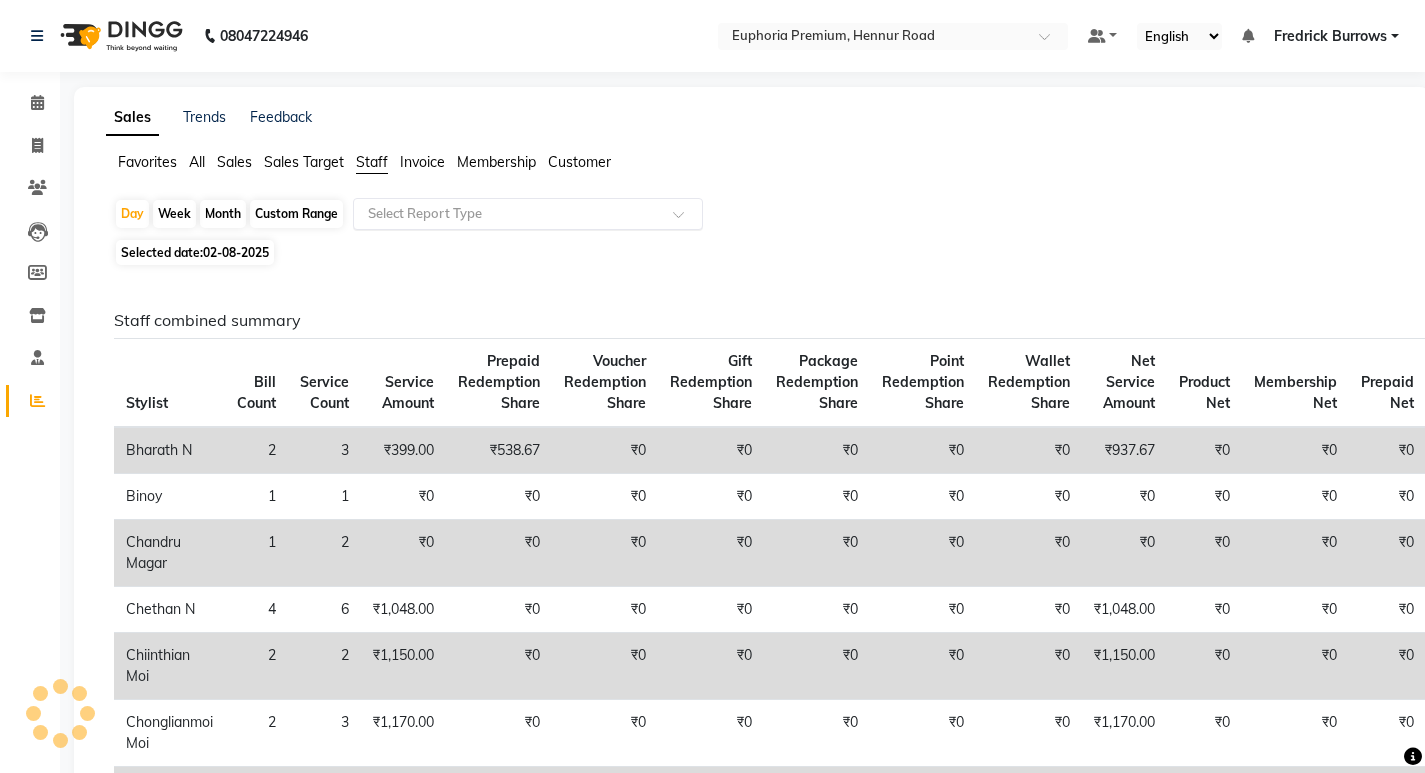 click 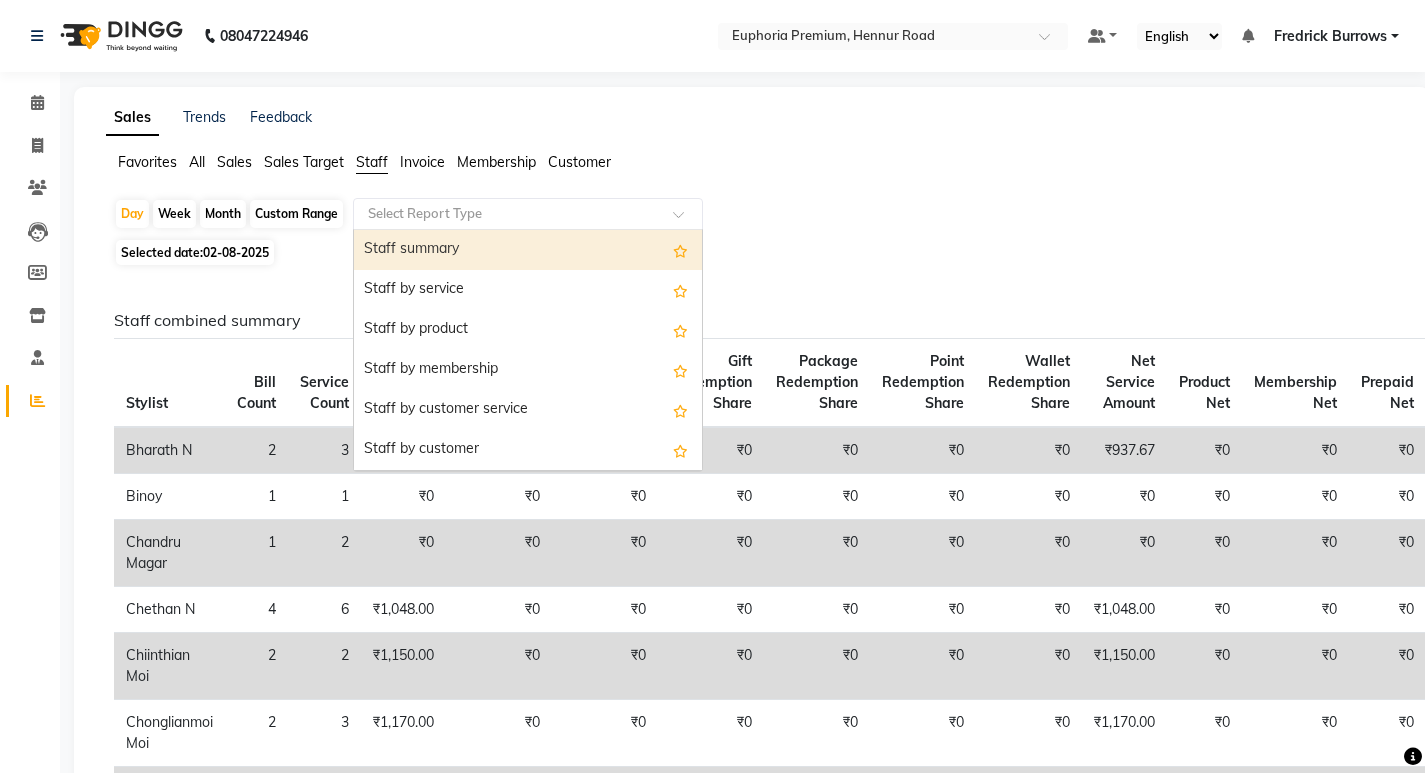 click on "Staff summary" at bounding box center [528, 250] 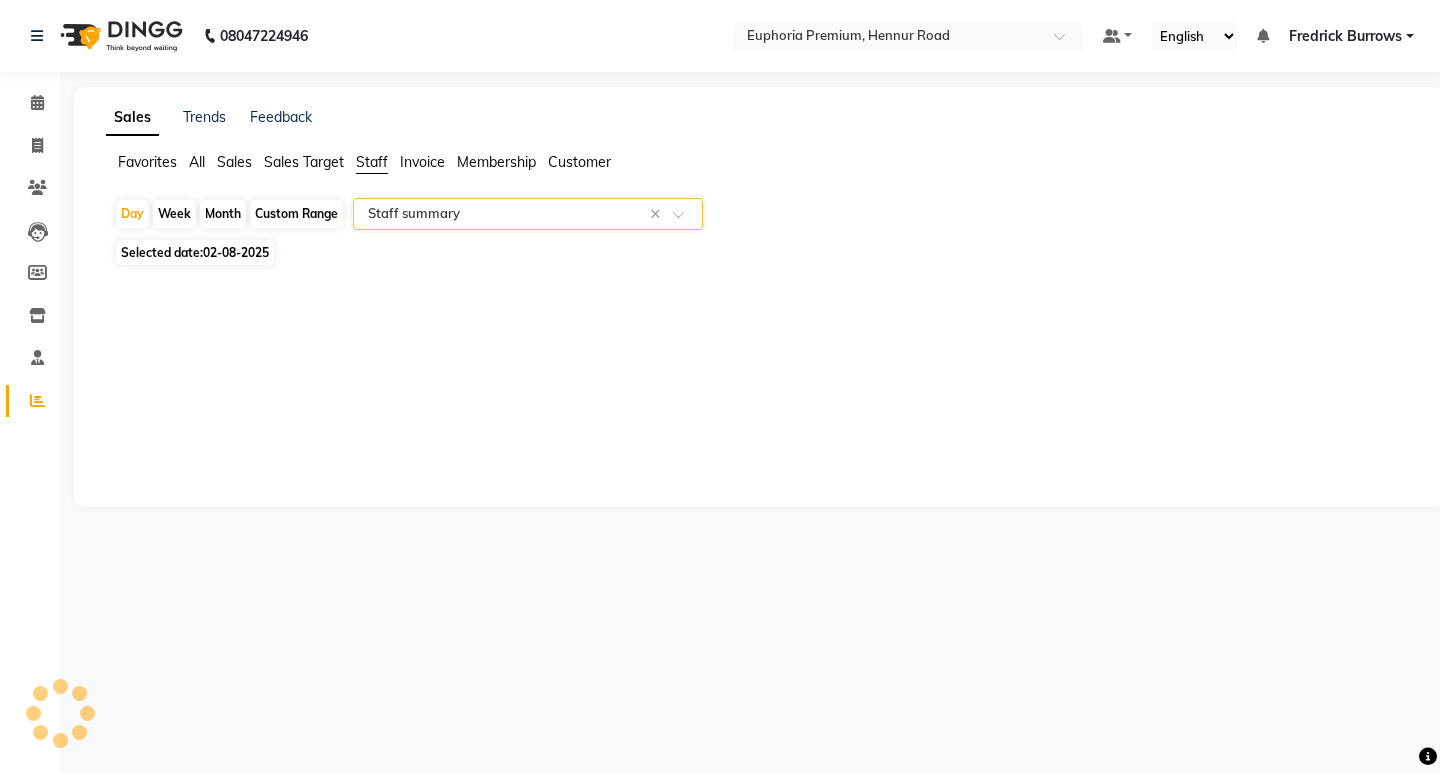 click on "Custom Range" 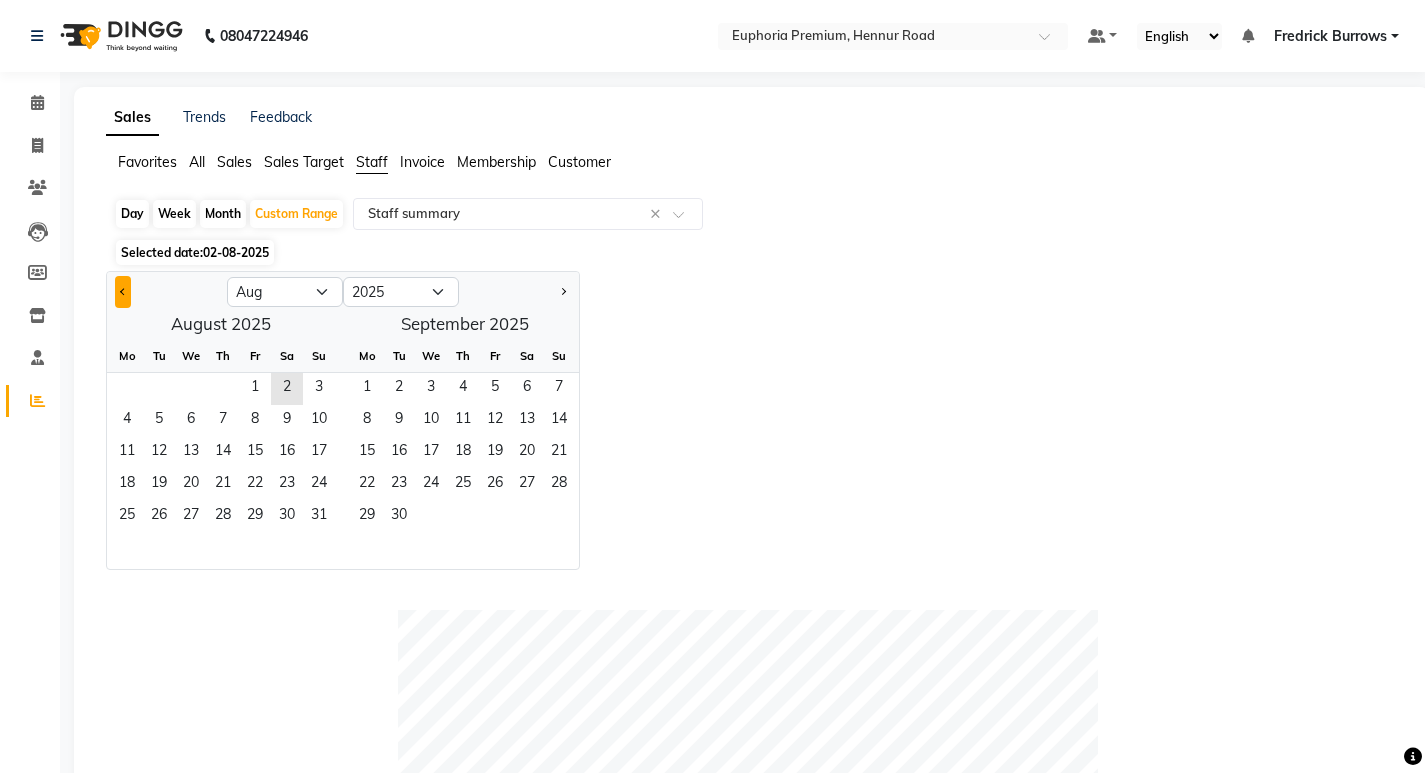 click 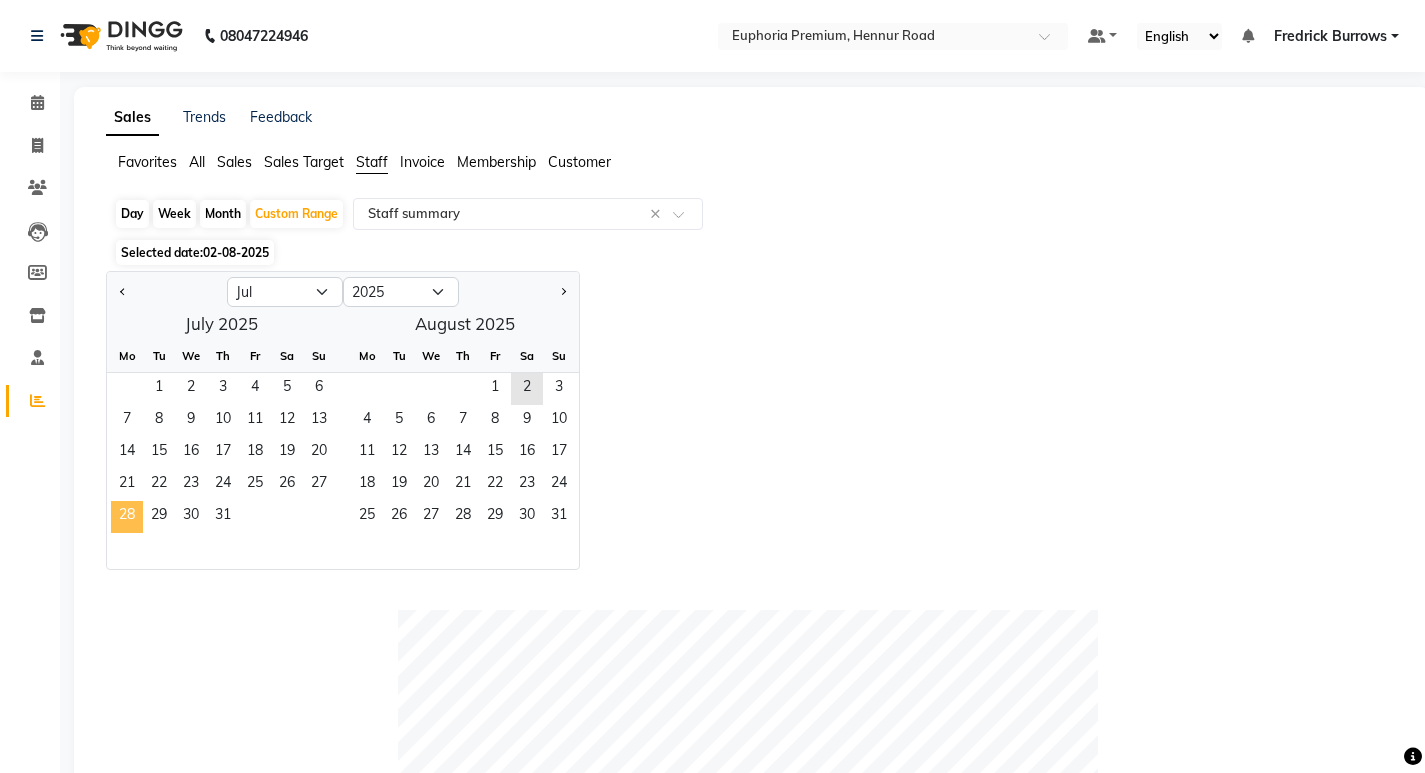 click on "28" 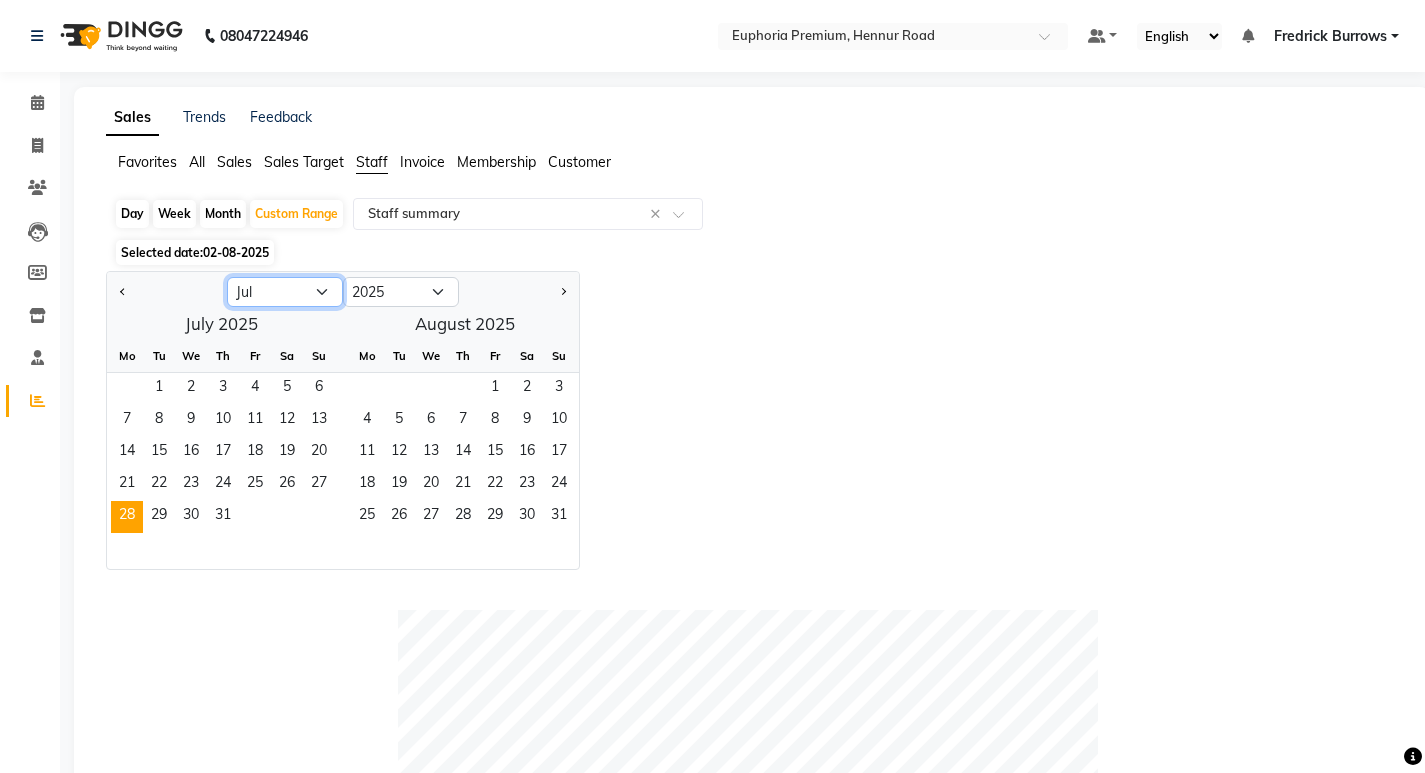 click on "Jan Feb Mar Apr May Jun Jul Aug Sep Oct Nov Dec" 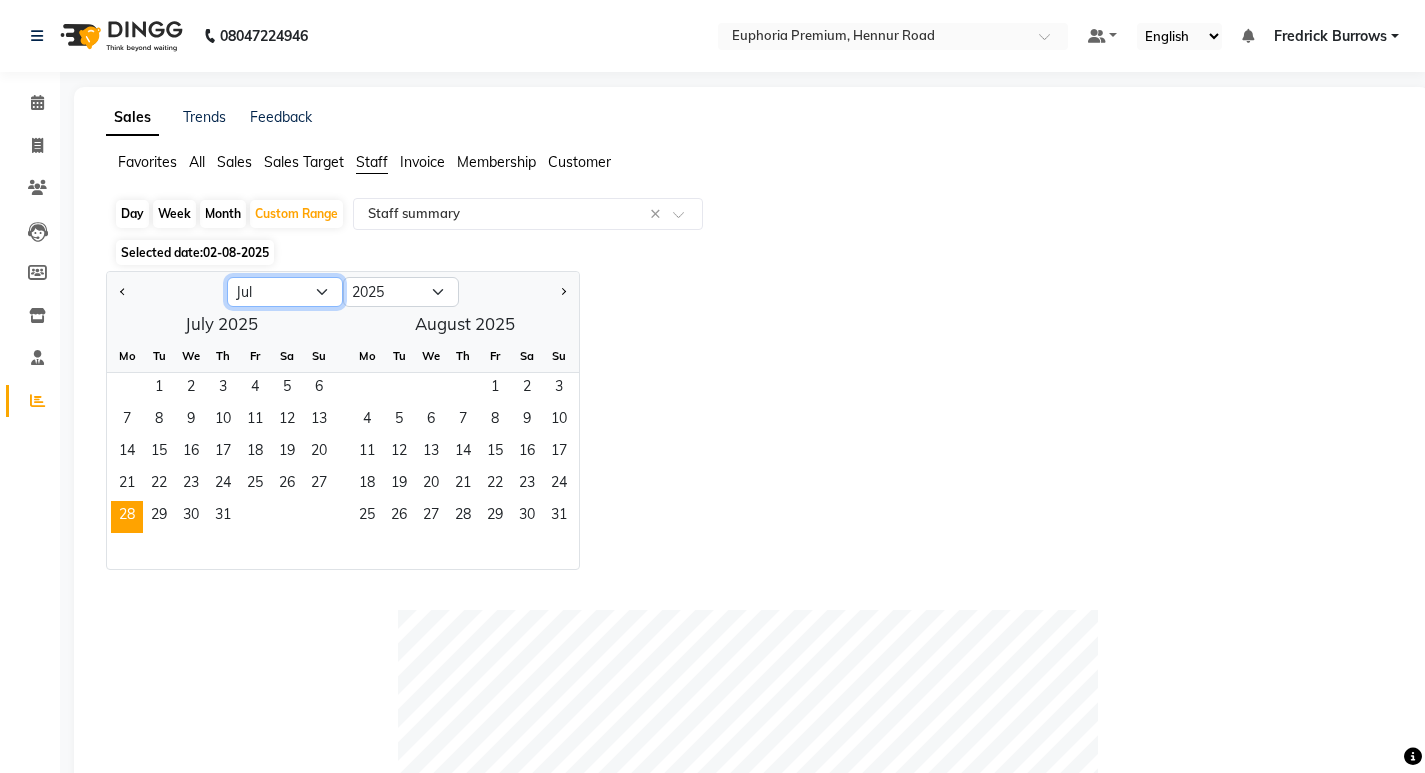 select on "8" 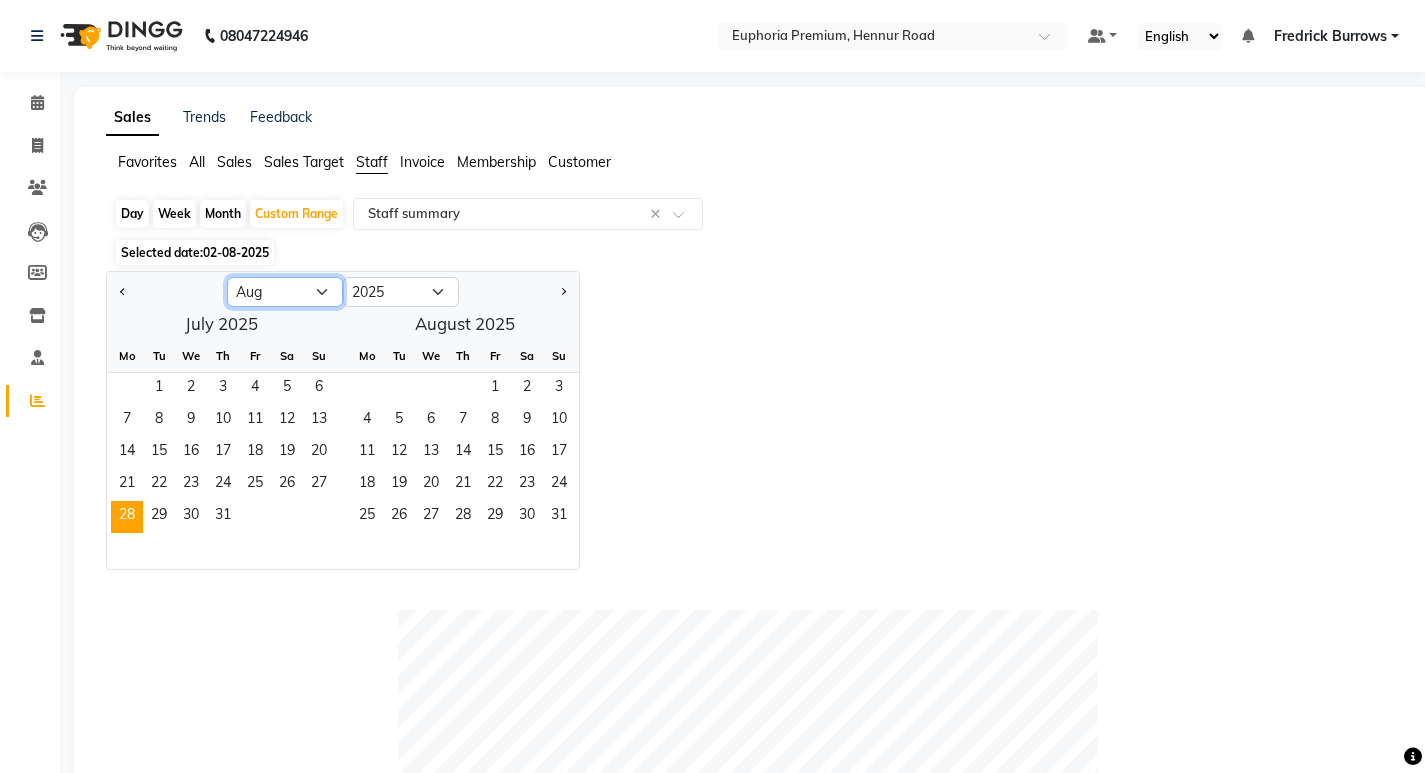 click on "Jan Feb Mar Apr May Jun Jul Aug Sep Oct Nov Dec" 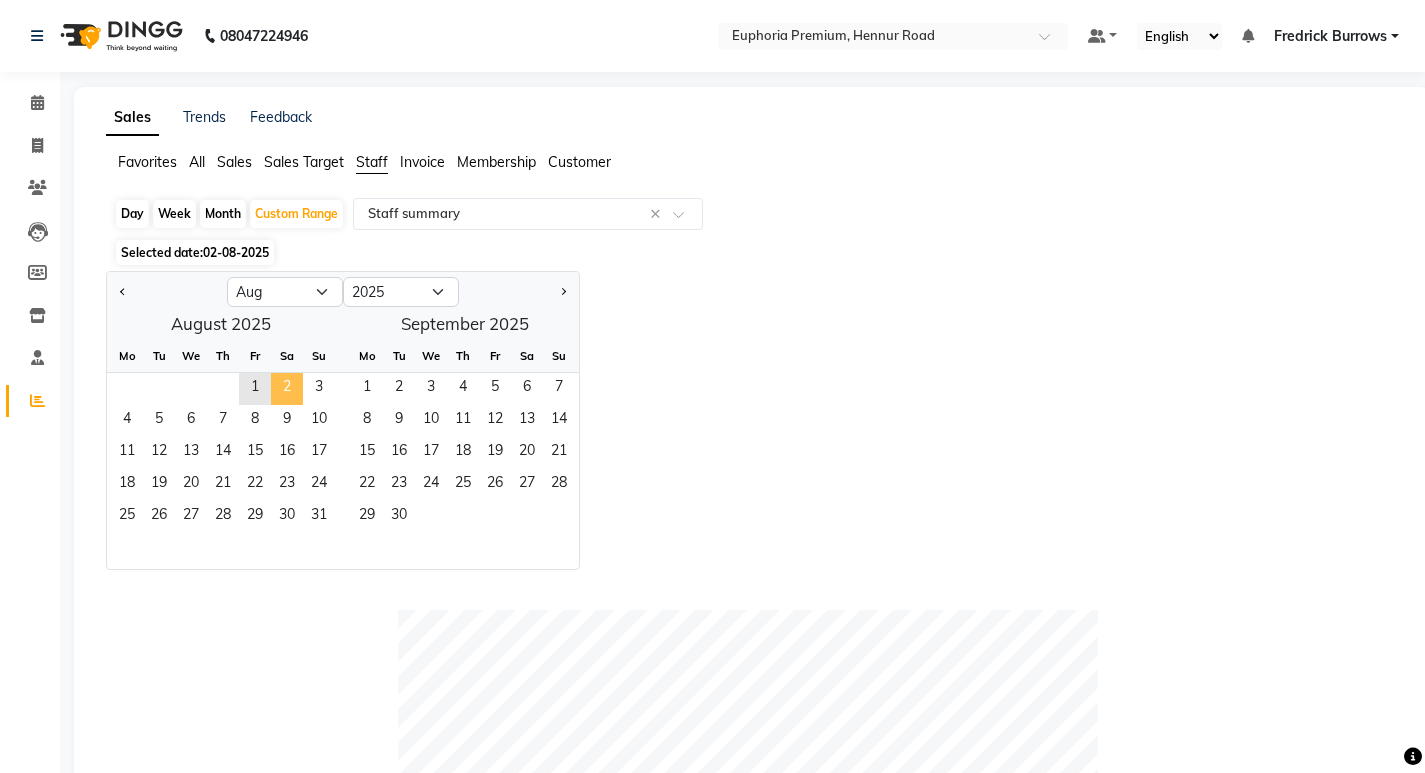 click on "2" 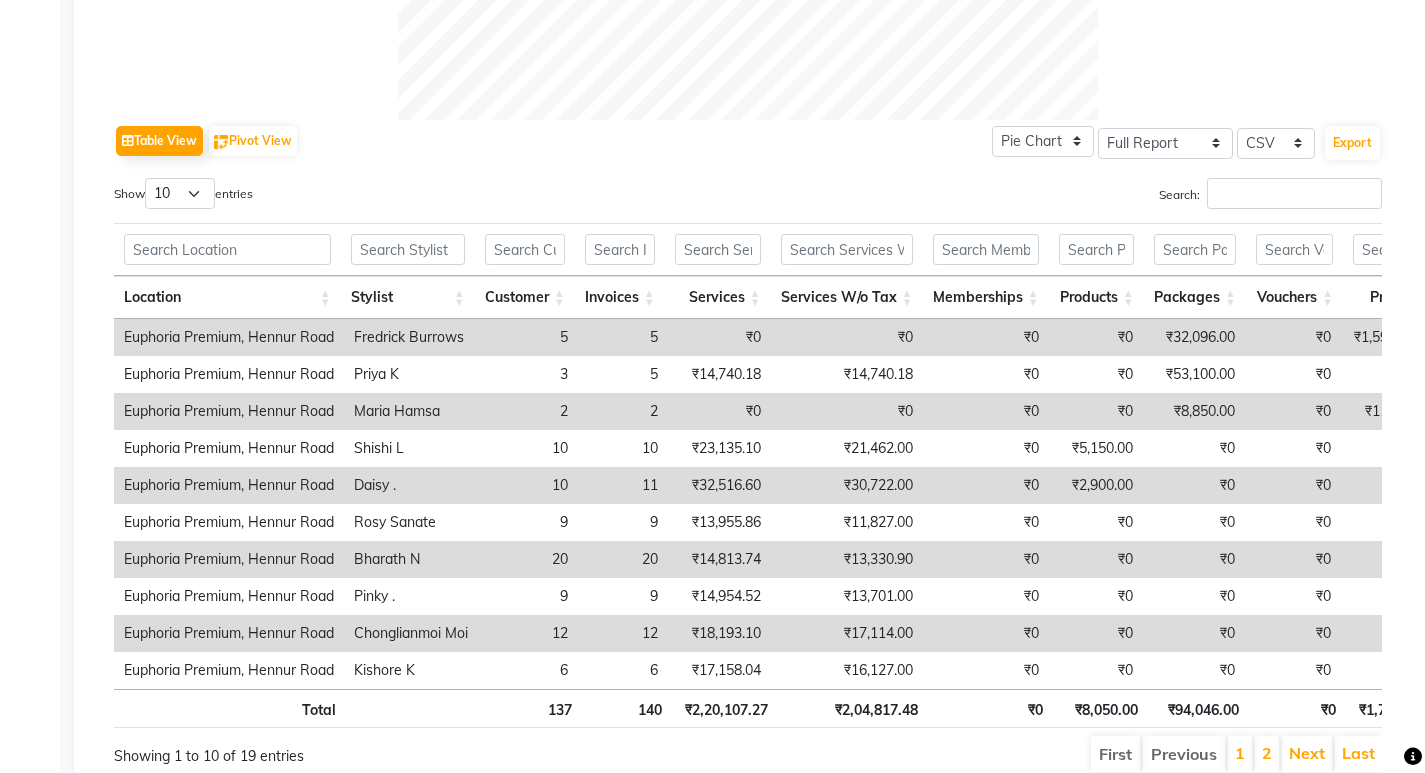 scroll, scrollTop: 900, scrollLeft: 0, axis: vertical 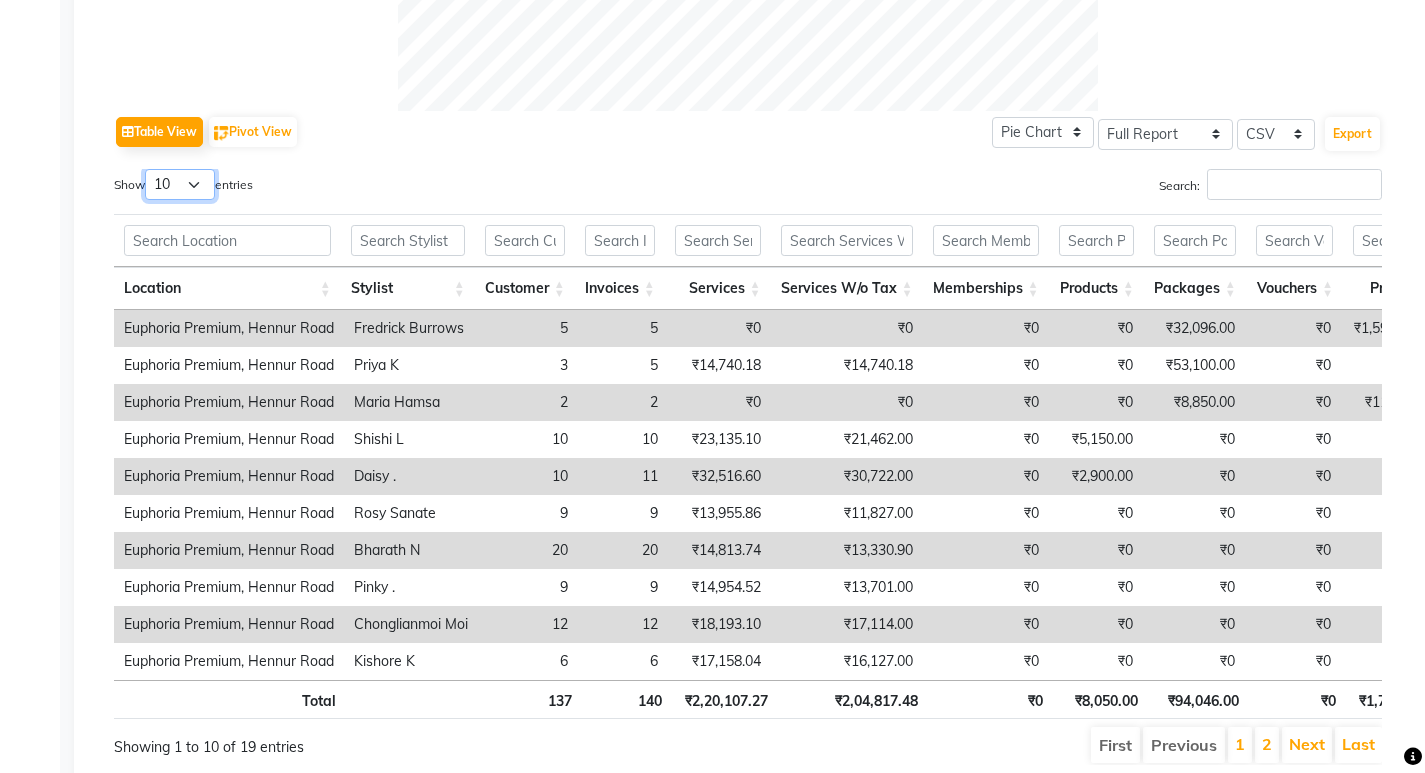 click on "10 25 50 100" at bounding box center (180, 184) 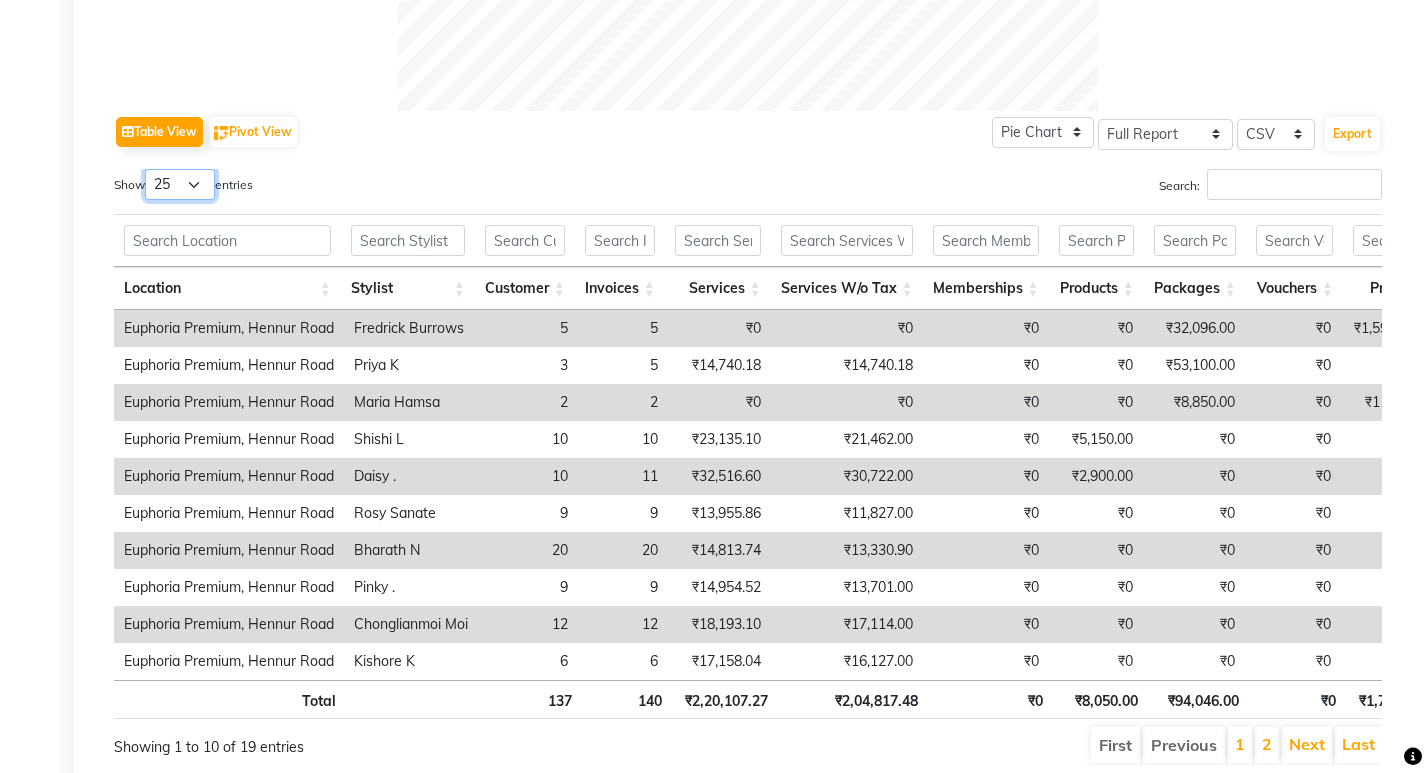 click on "10 25 50 100" at bounding box center [180, 184] 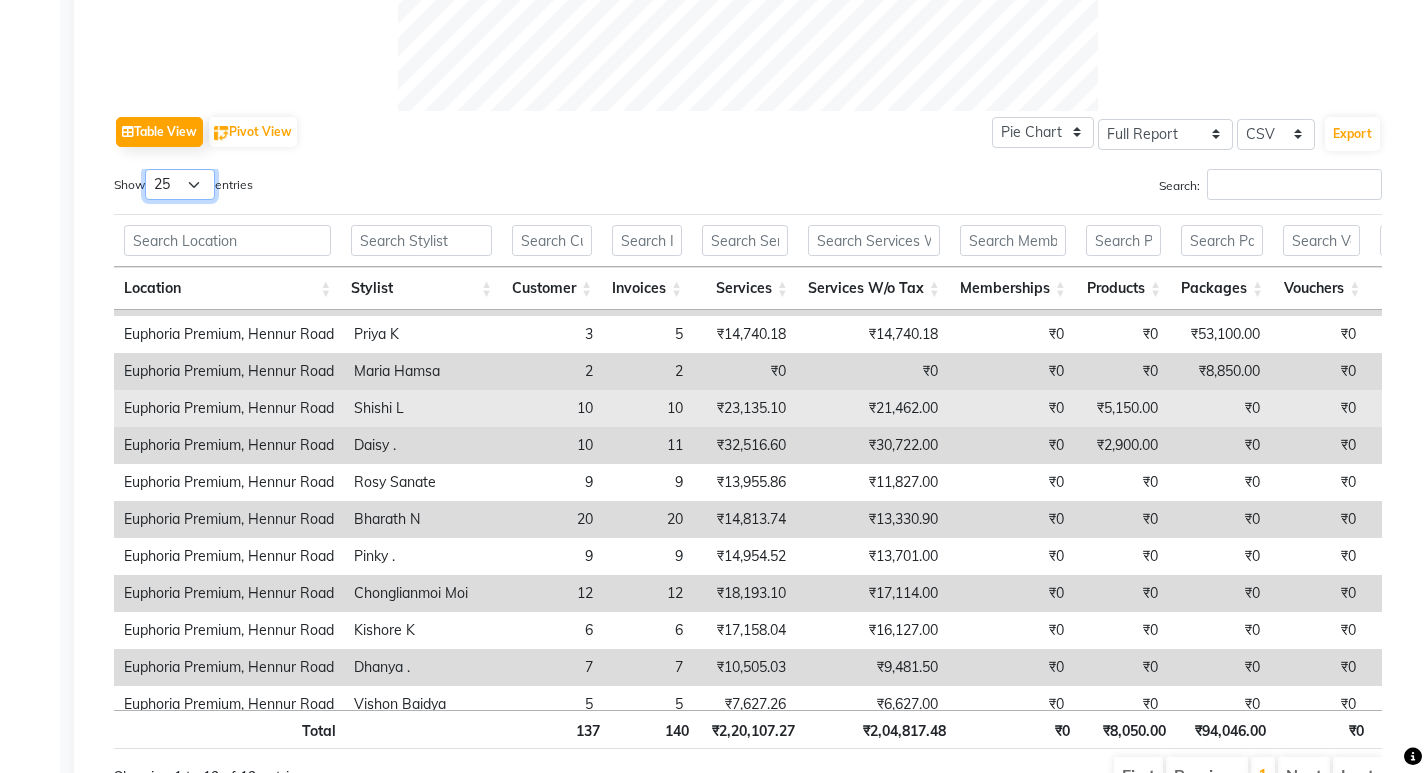 scroll, scrollTop: 0, scrollLeft: 0, axis: both 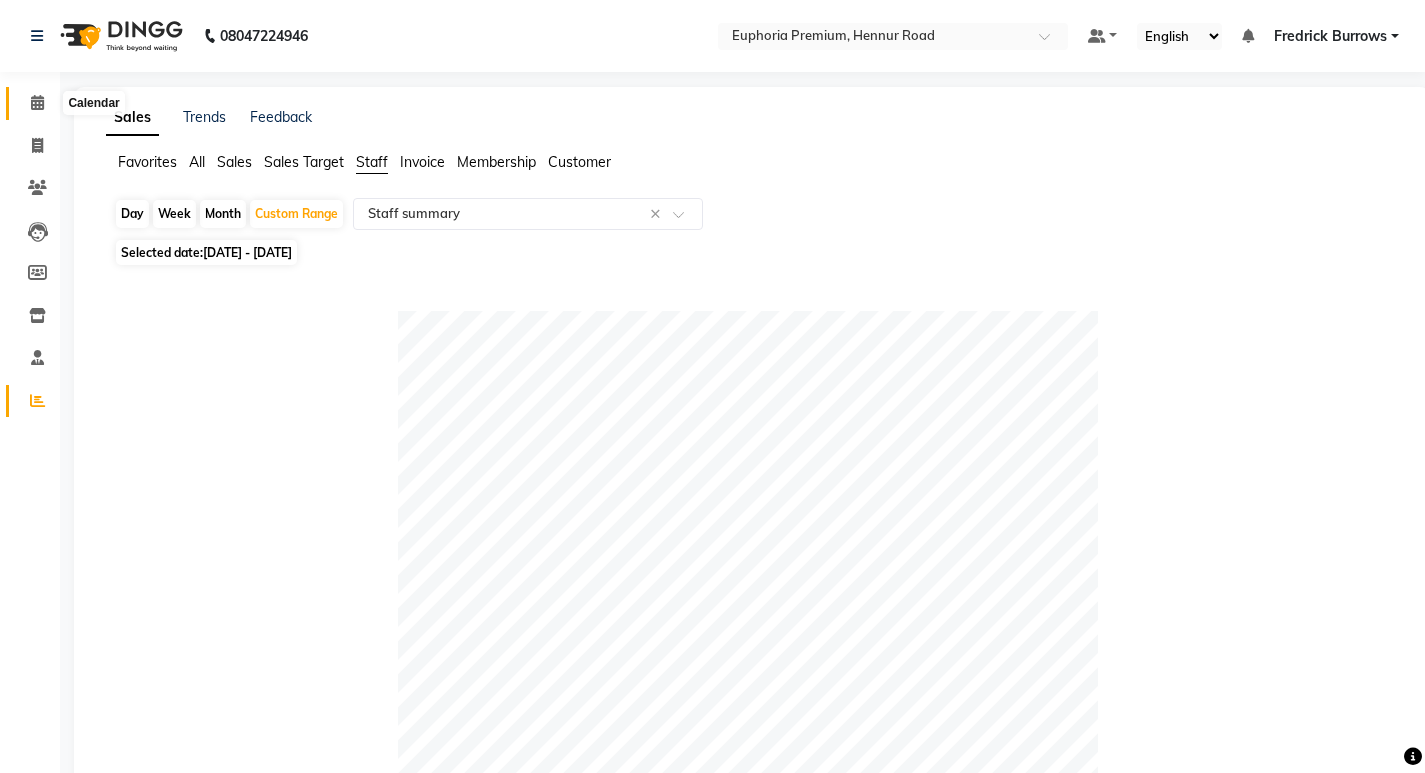 click 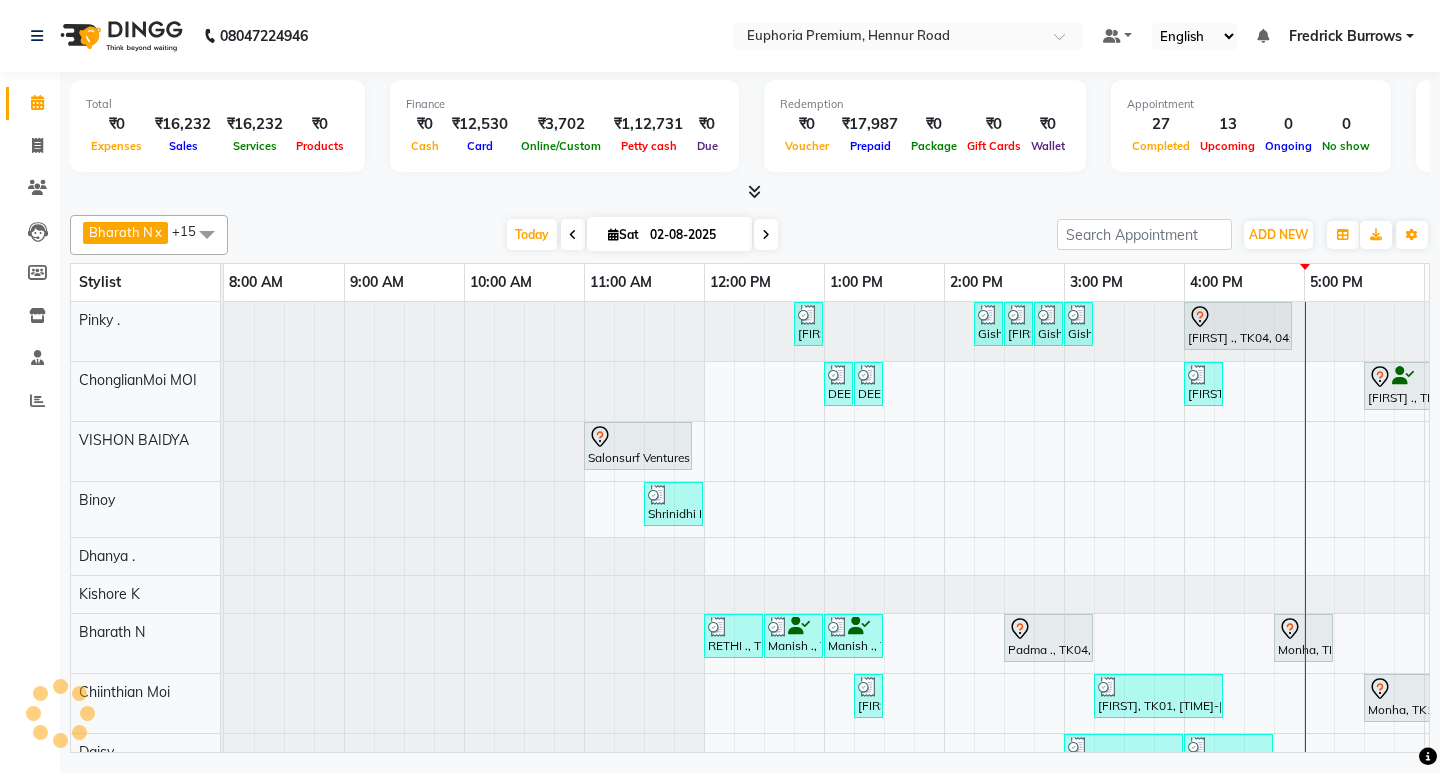 scroll, scrollTop: 0, scrollLeft: 0, axis: both 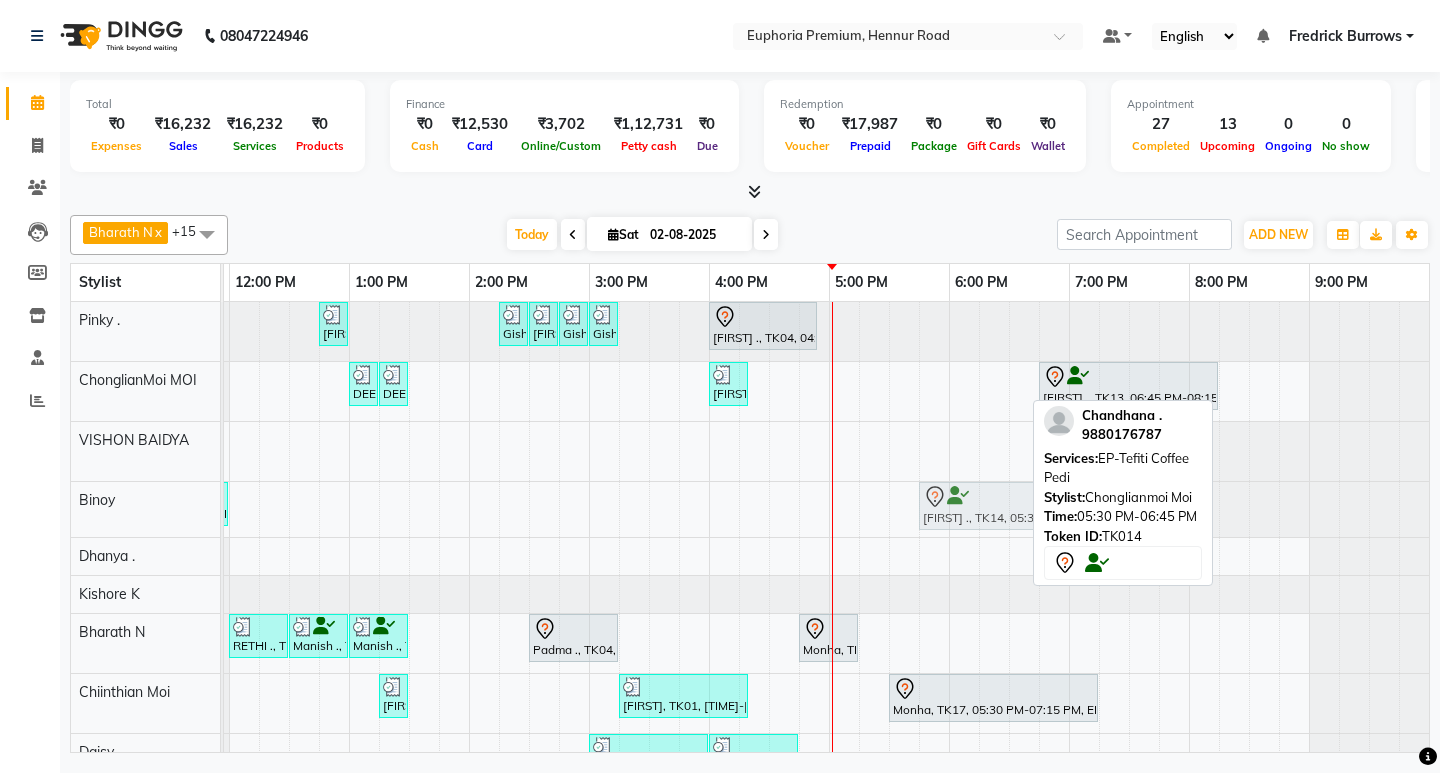 drag, startPoint x: 936, startPoint y: 377, endPoint x: 962, endPoint y: 504, distance: 129.6341 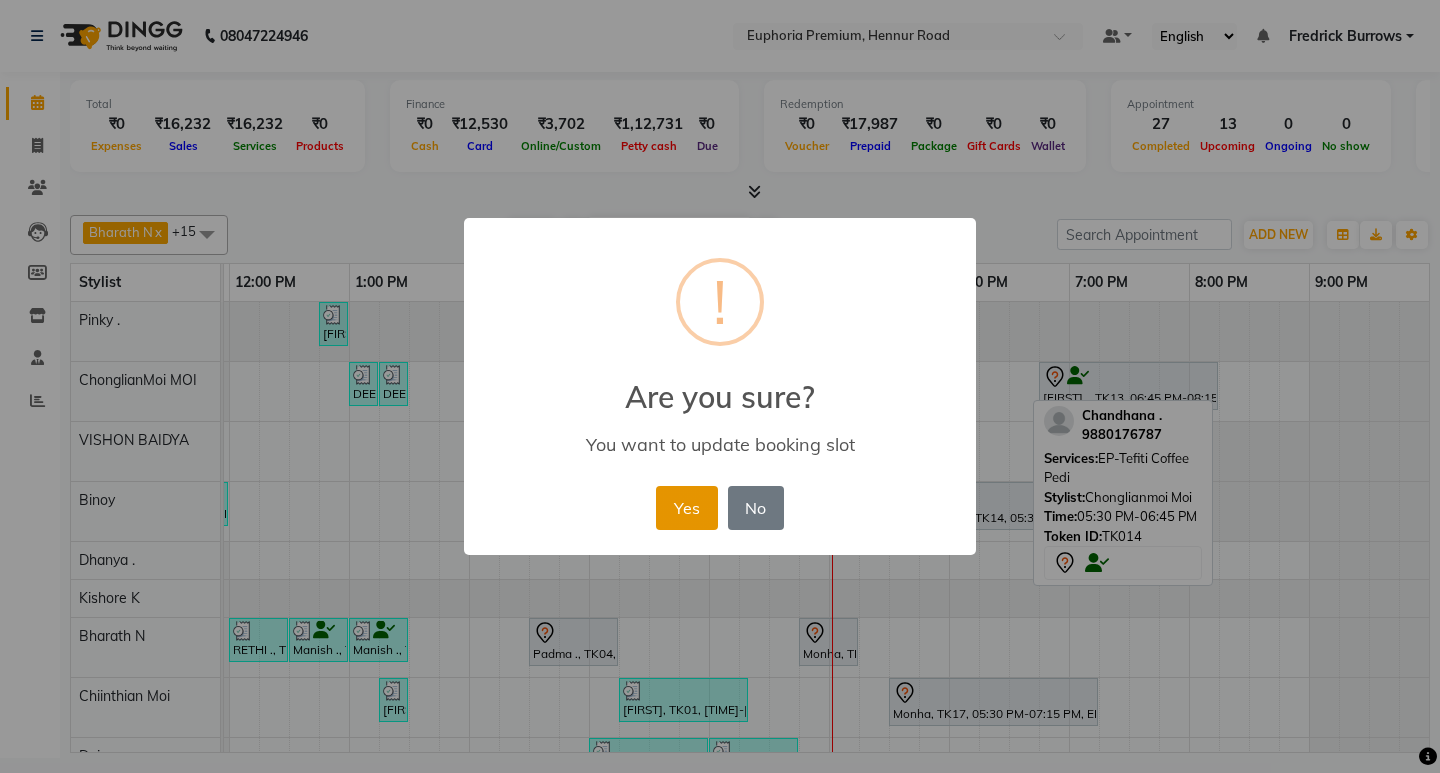 click on "Yes" at bounding box center [686, 508] 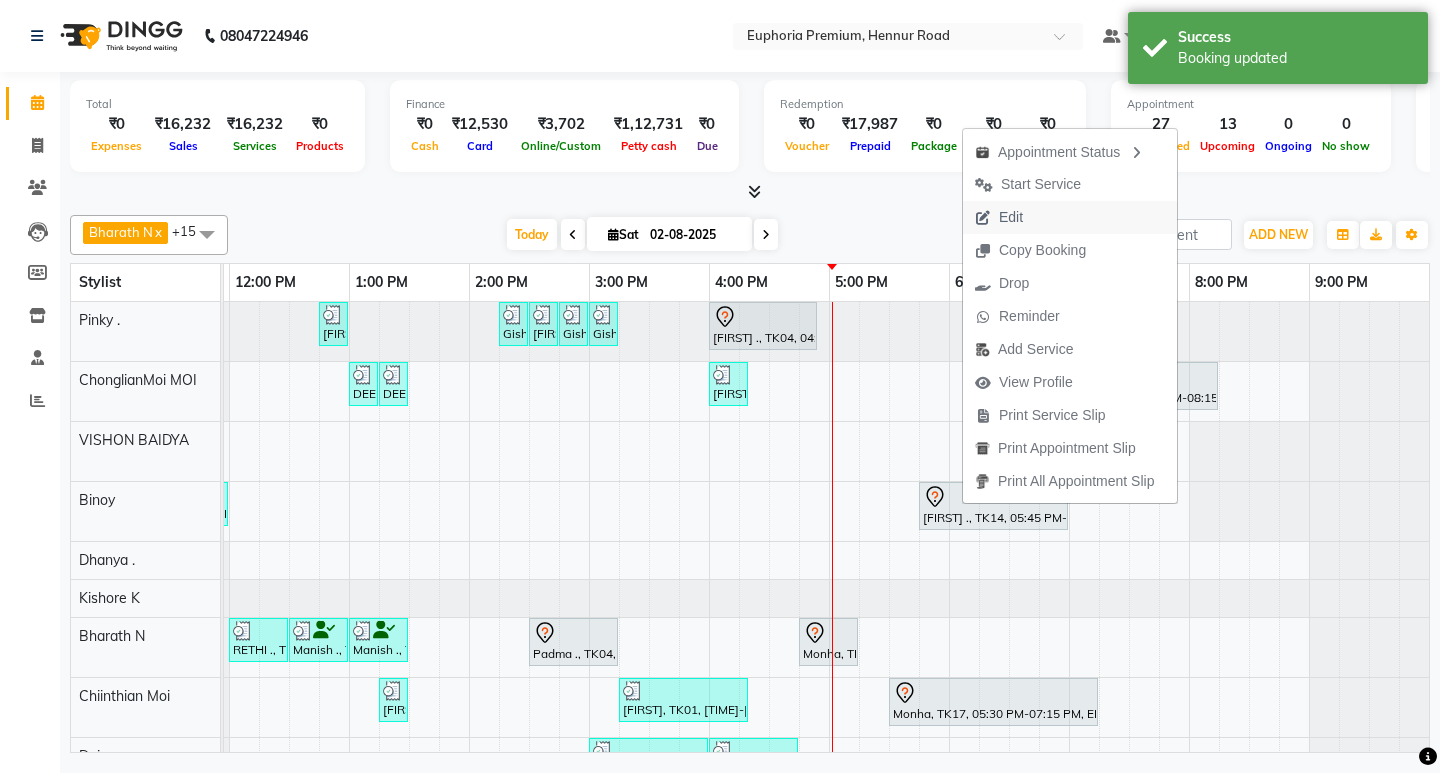 click on "Edit" at bounding box center [999, 217] 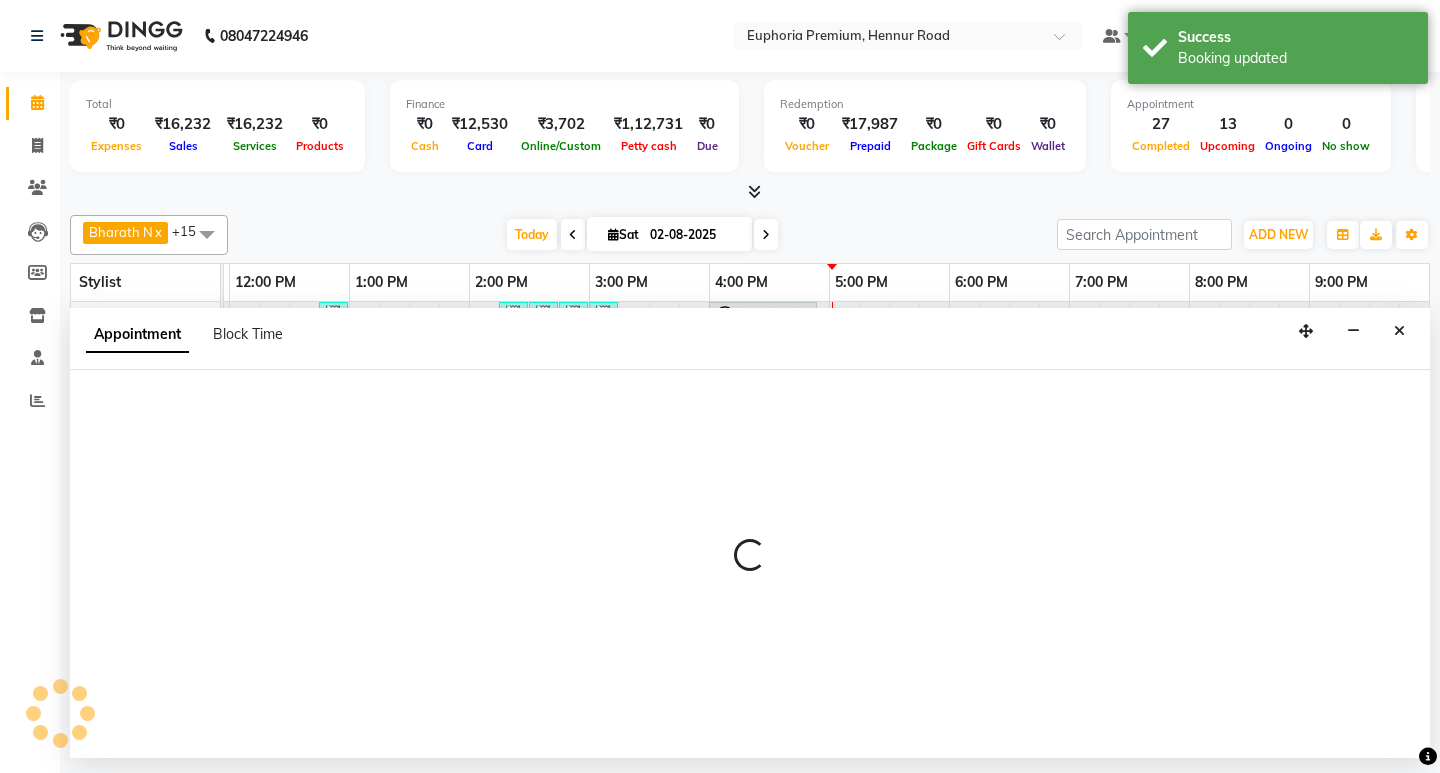 select on "tentative" 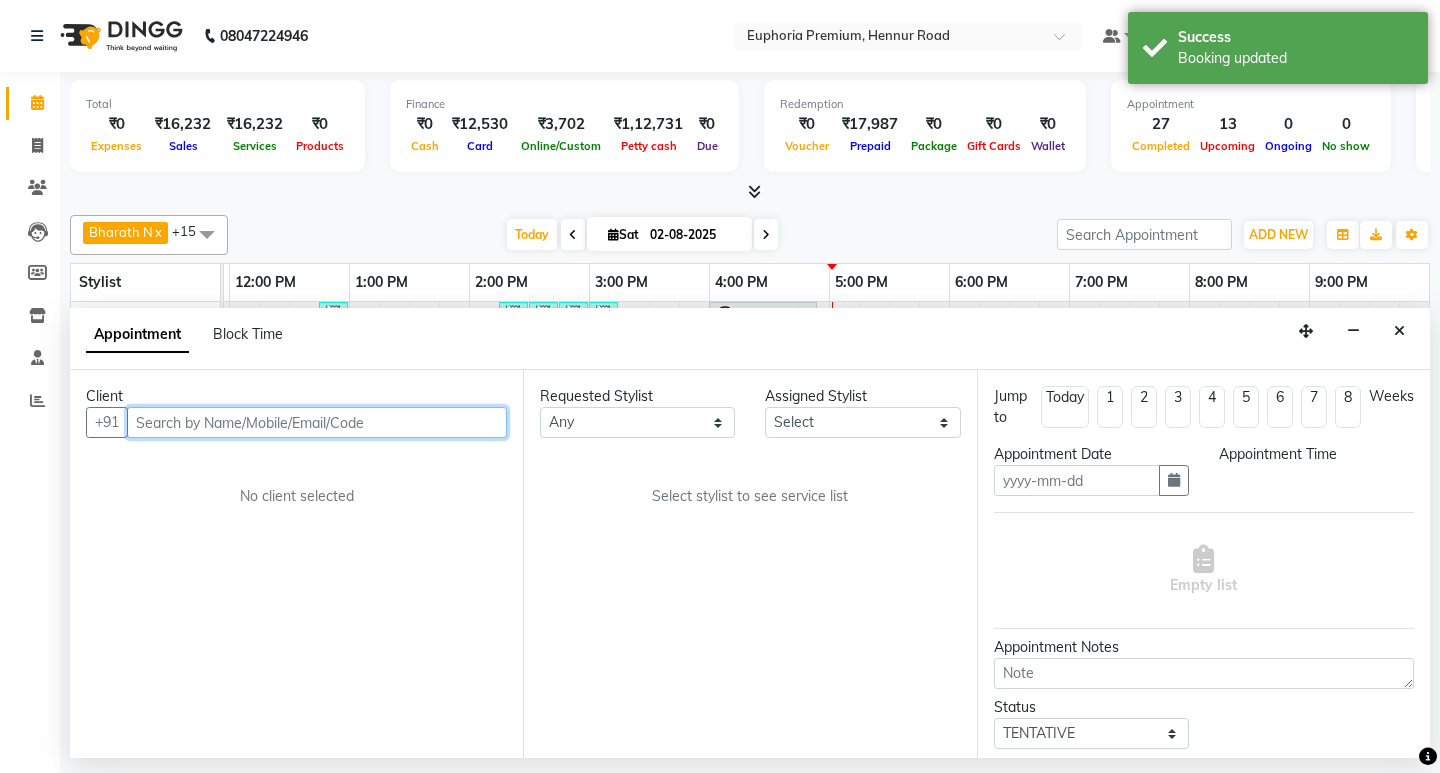 type on "02-08-2025" 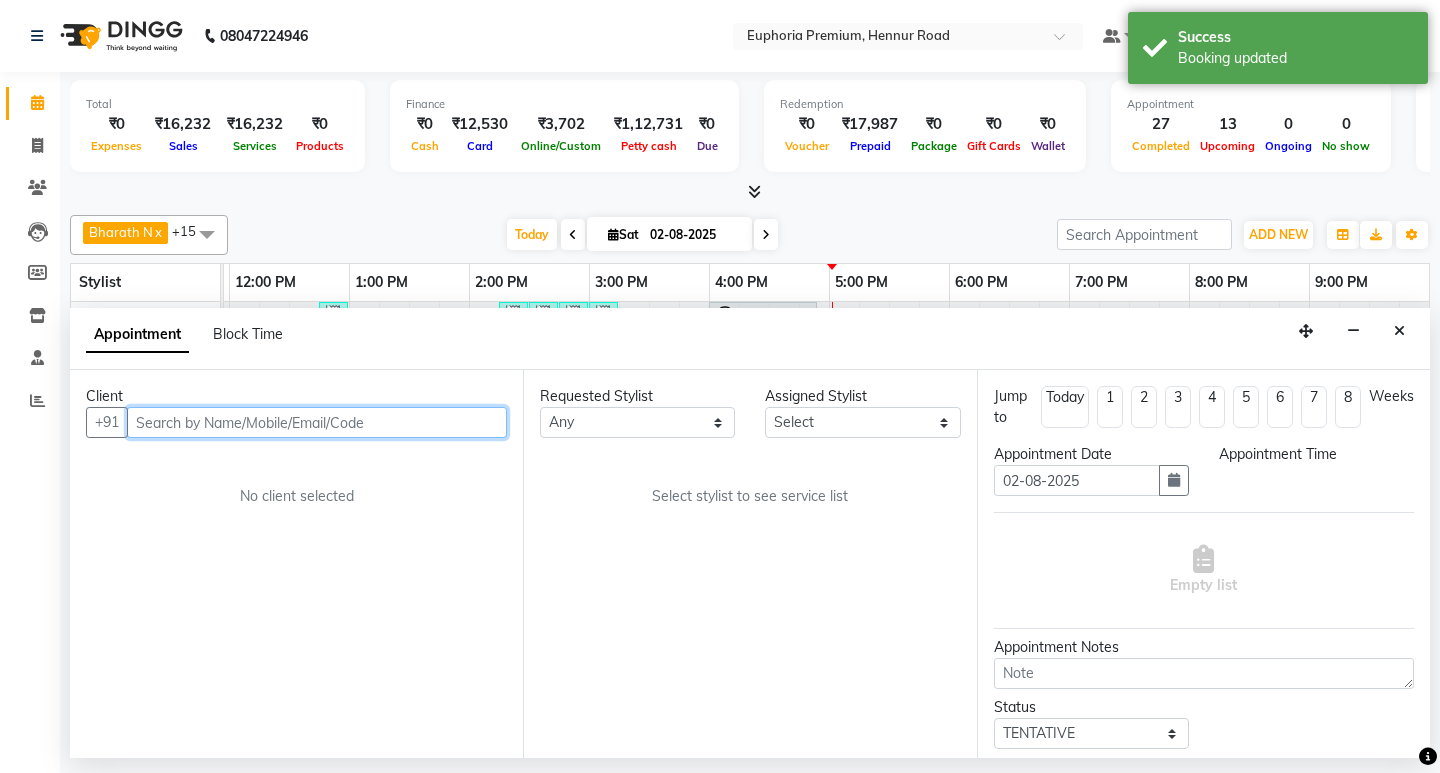 scroll, scrollTop: 0, scrollLeft: 475, axis: horizontal 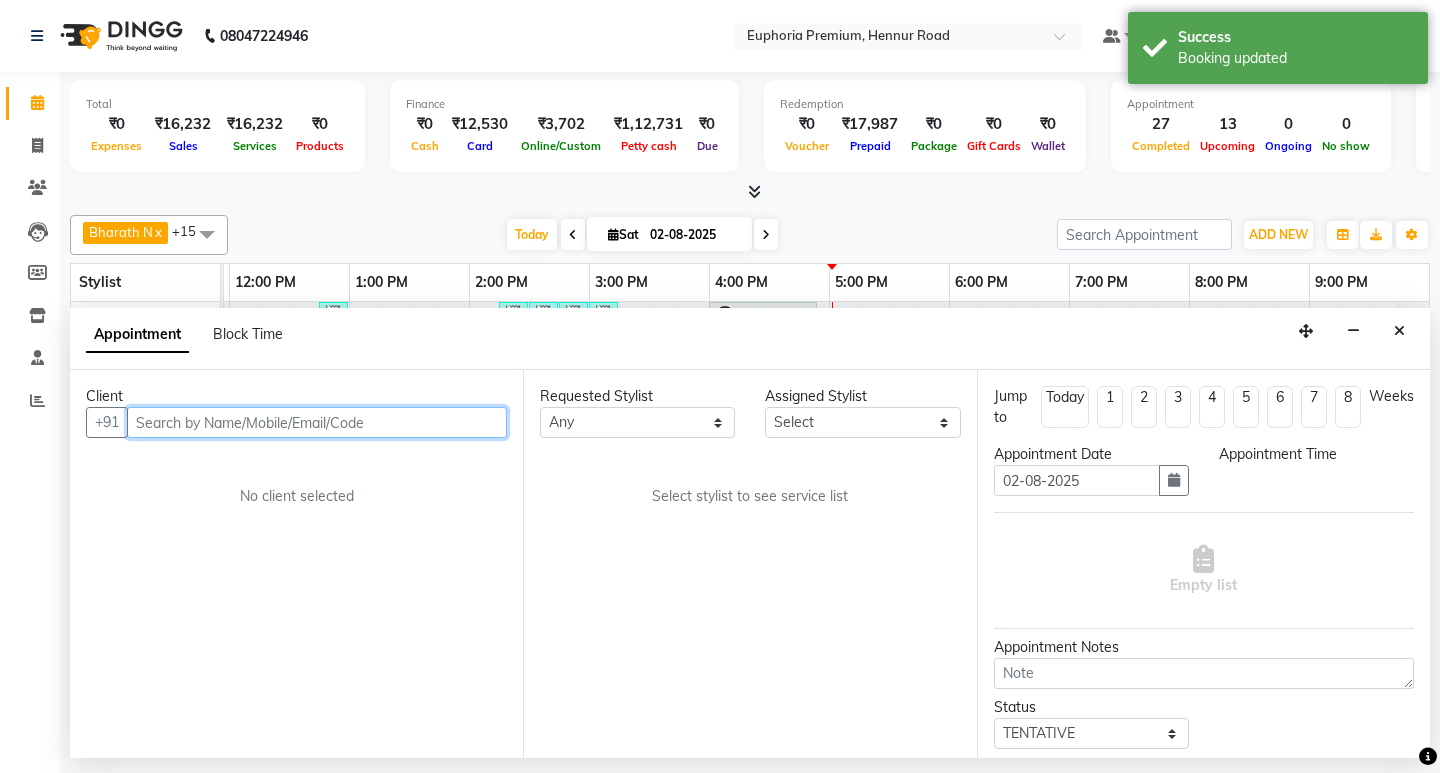 select on "1065" 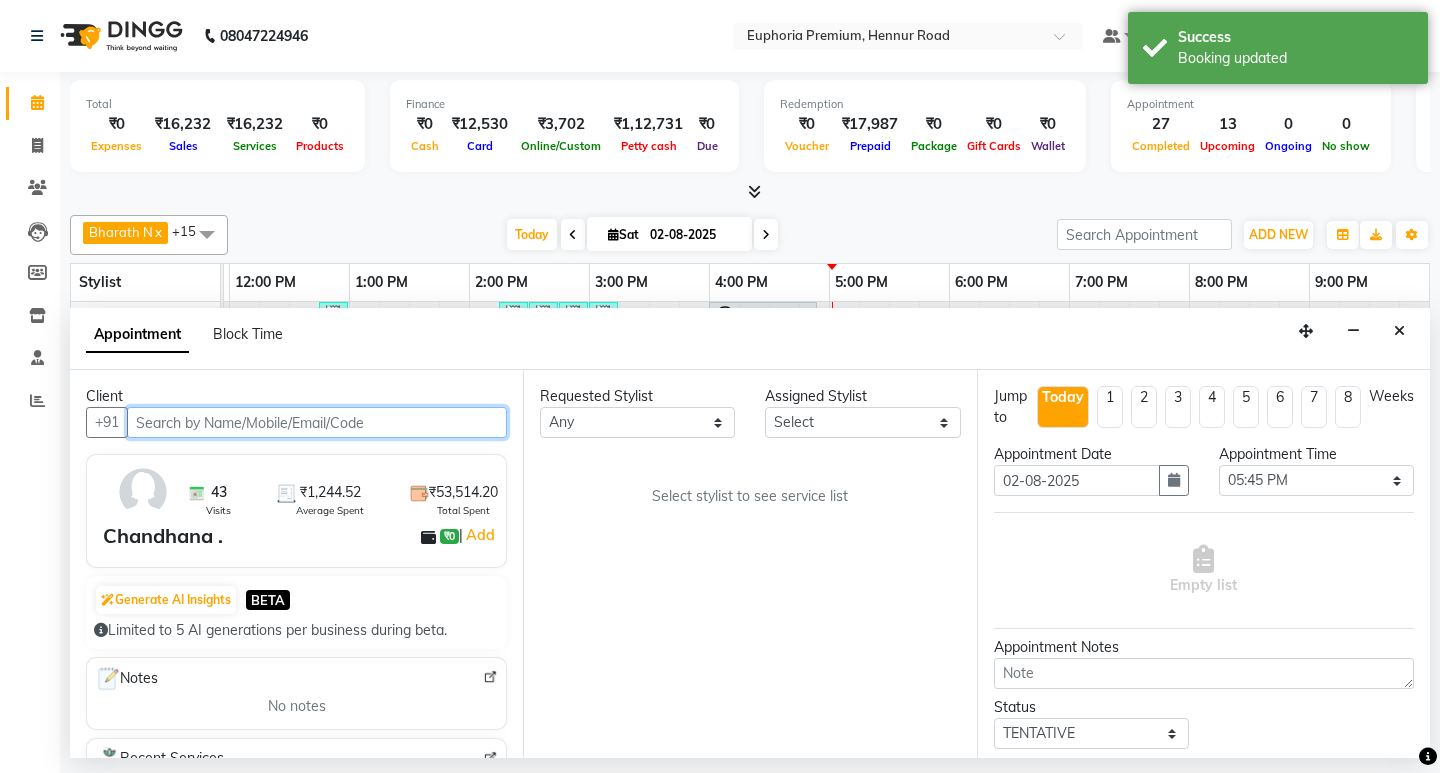 select on "71597" 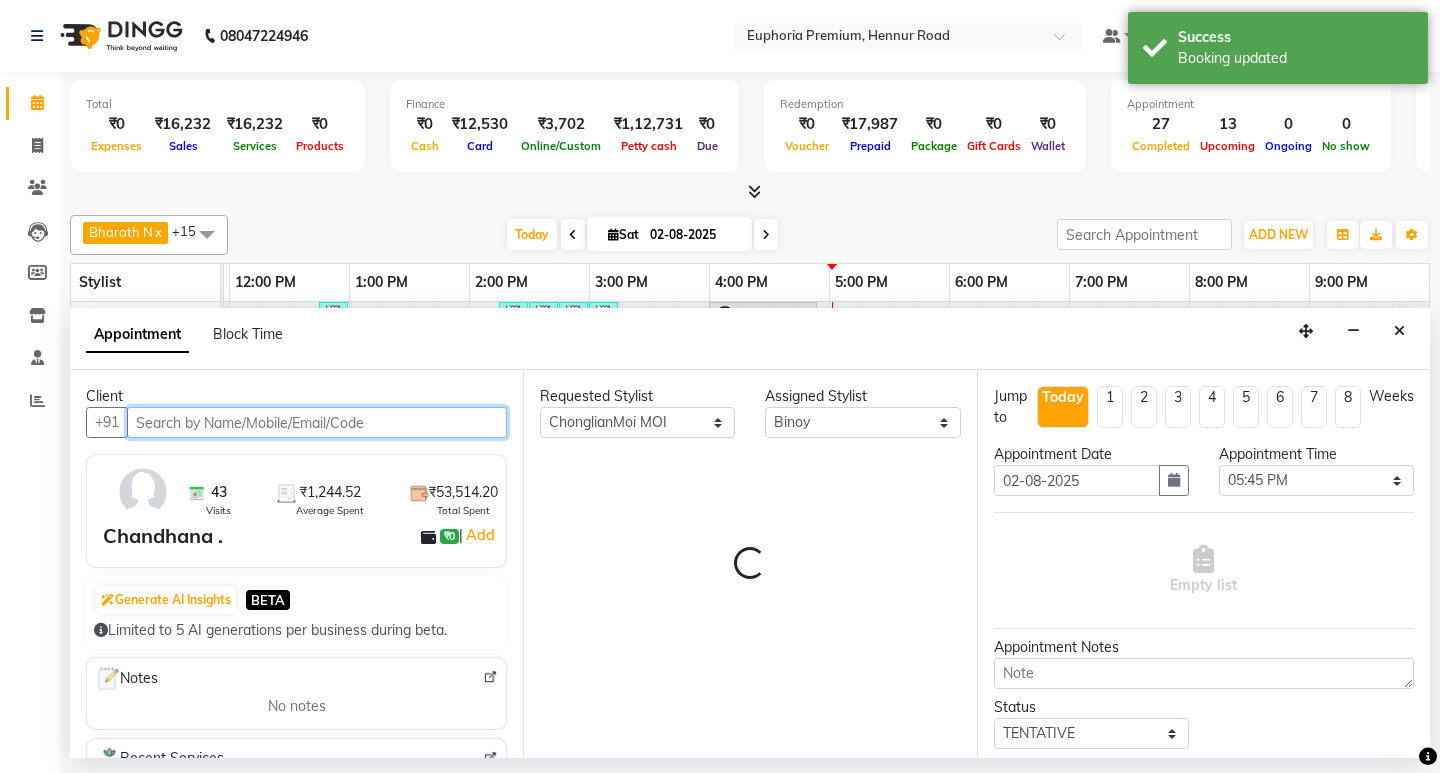 select on "4006" 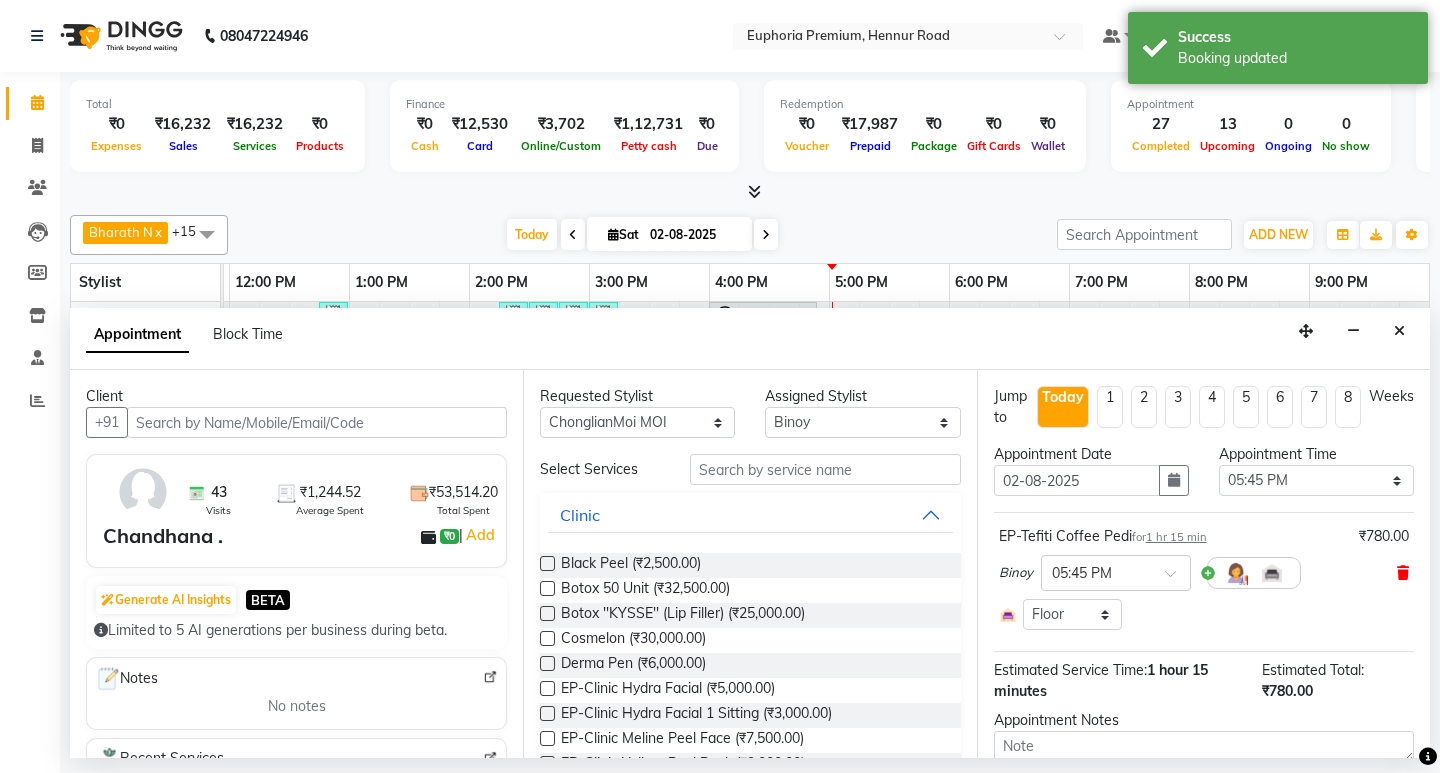 click at bounding box center (1403, 573) 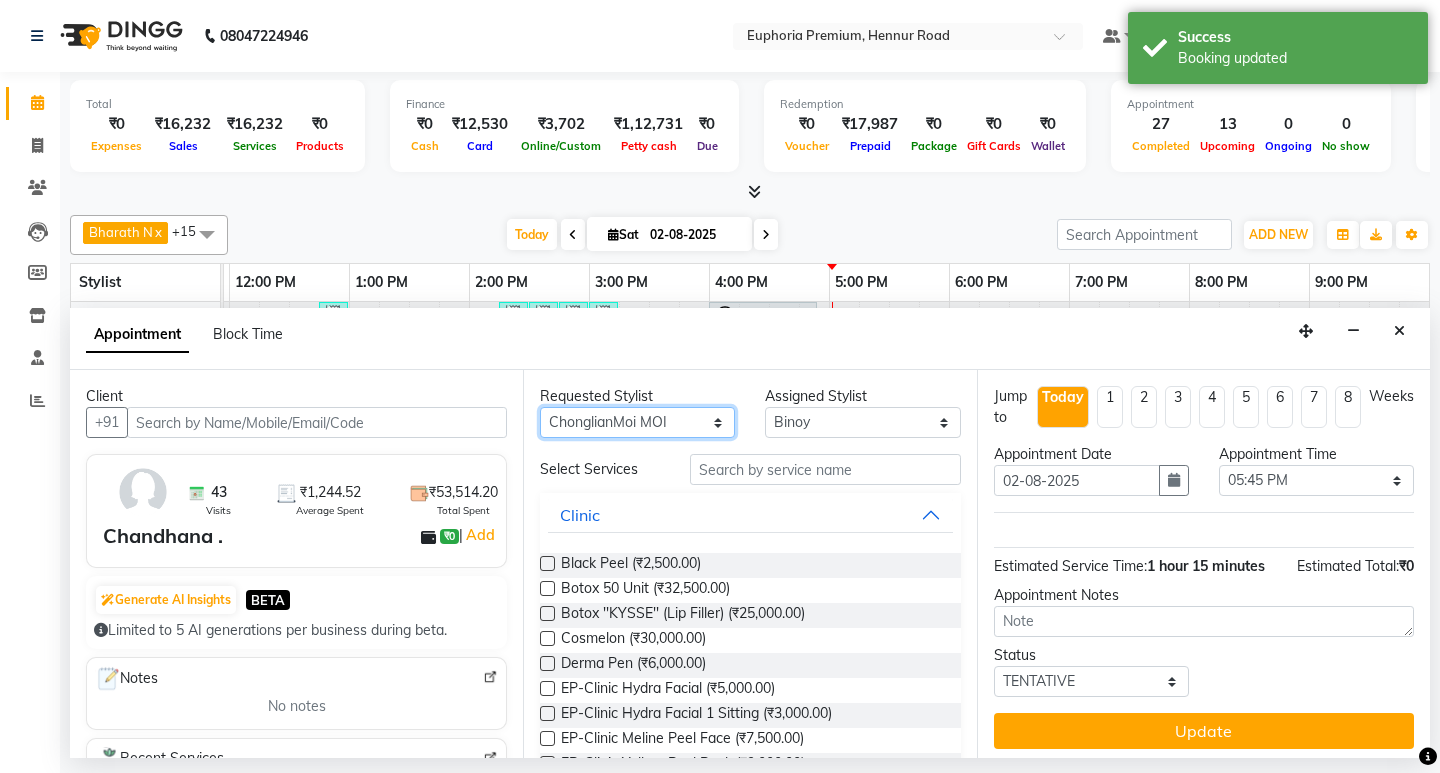 click on "Any [FIRST] [LAST] [FIRST] [LAST] [FIRST] [LAST] [FIRST] [LAST] [FIRST] [LAST] [FIRST] [LAST] [FIRST] . [FIRST] . [FIRST] [LAST] [FIRST] [LAST] [FIRST] [LAST] [FIRST] [LAST] [FIRST] [LAST] [FIRST] [LAST] [FIRST] [LAST] [FIRST] . [FIRST]  [FIRST] [FIRST] [LAST] [FIRST] [LAST] [FIRST] [LAST] [FIRST] [LAST] [FIRST] [LAST] [FIRST] [LAST] Today  Sat 02-08-2025 Toggle Dropdown Add Appointment Add Invoice x x x" at bounding box center (637, 422) 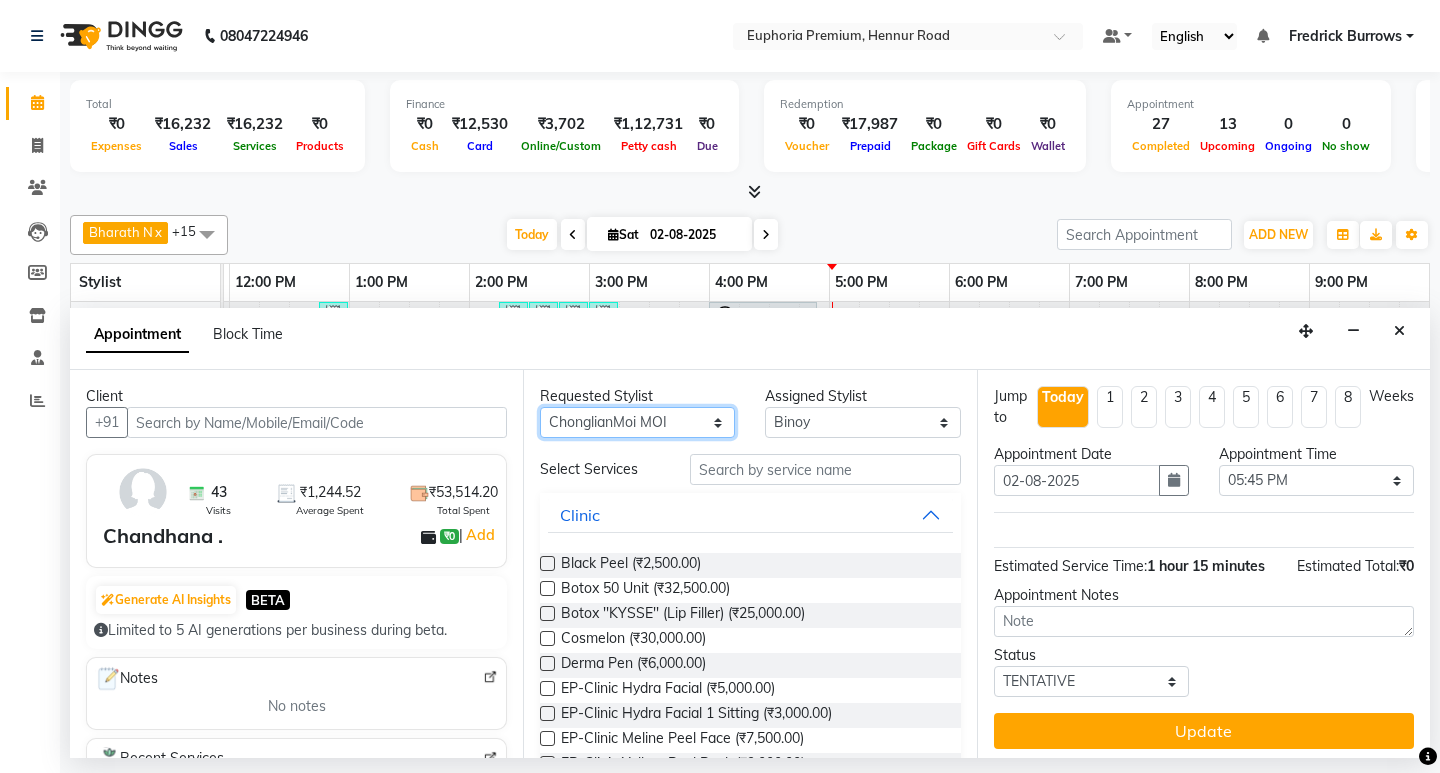 select on "71603" 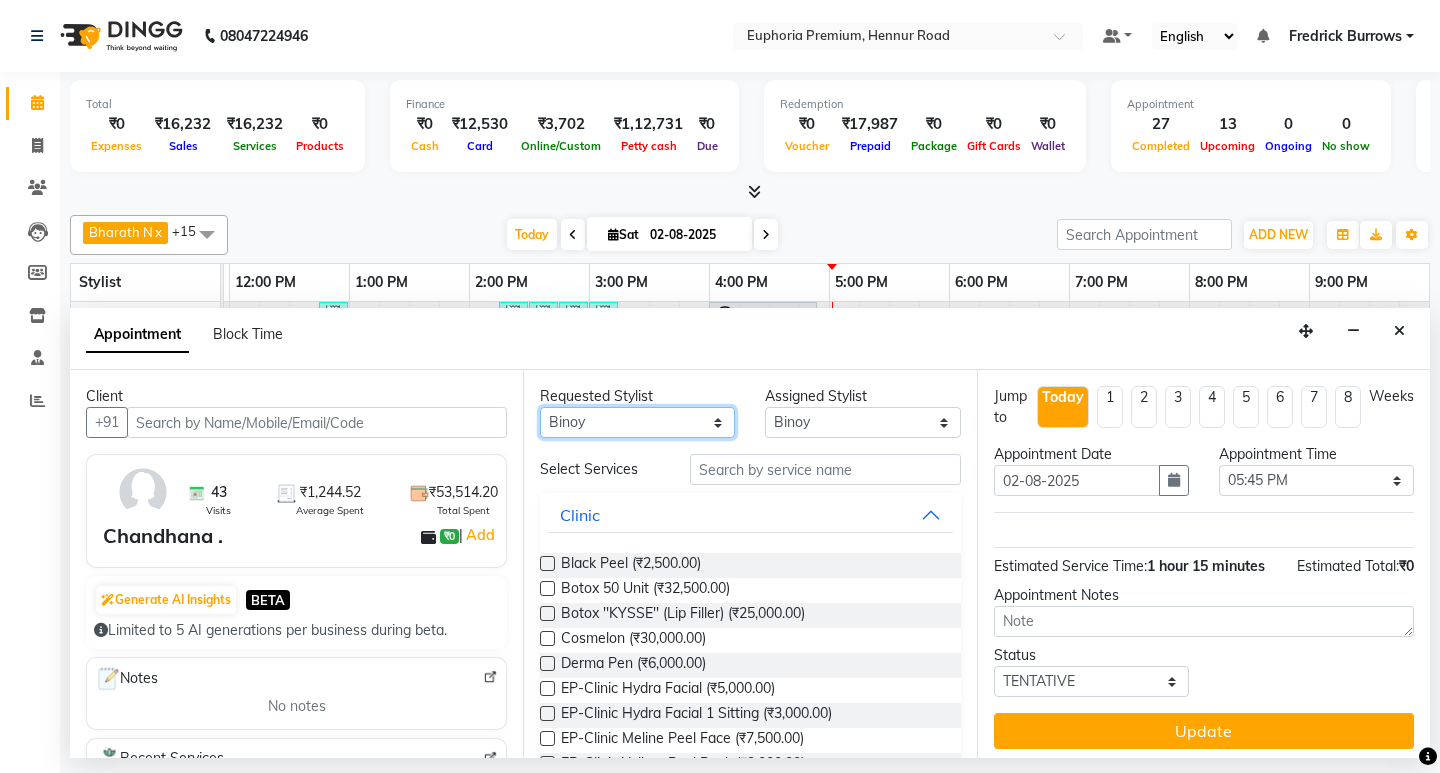 click on "Any [FIRST] [LAST] [FIRST] [LAST] [FIRST] [LAST] [FIRST] [LAST] [FIRST] [LAST] [FIRST] [LAST] [FIRST] . [FIRST] . [FIRST] [LAST] [FIRST] [LAST] [FIRST] [LAST] [FIRST] [LAST] [FIRST] [LAST] [FIRST] [LAST] [FIRST] [LAST] [FIRST] . [FIRST]  [FIRST] [FIRST] [LAST] [FIRST] [LAST] [FIRST] [LAST] [FIRST] [LAST] [FIRST] [LAST] [FIRST] [LAST] Today  Sat 02-08-2025 Toggle Dropdown Add Appointment Add Invoice x x x" at bounding box center (637, 422) 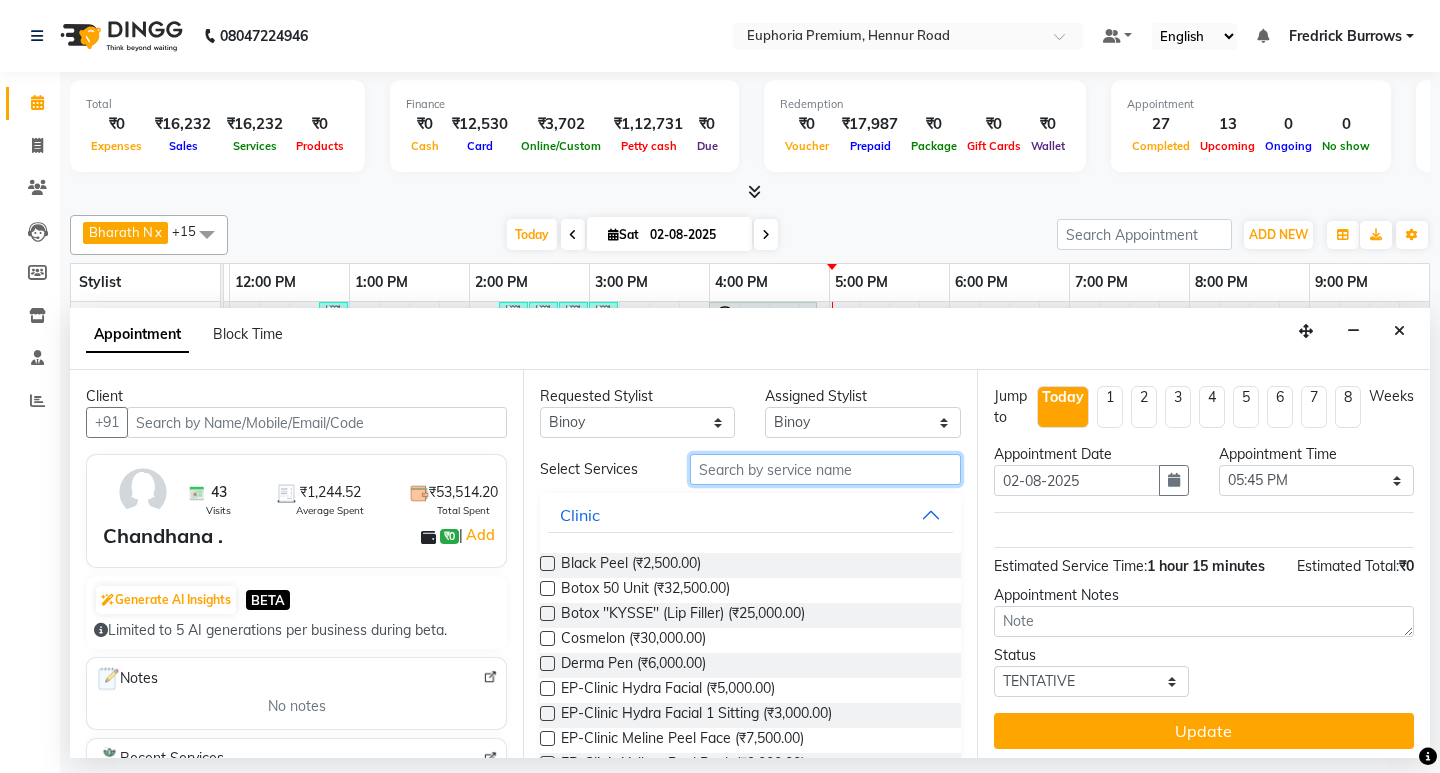 click at bounding box center (825, 469) 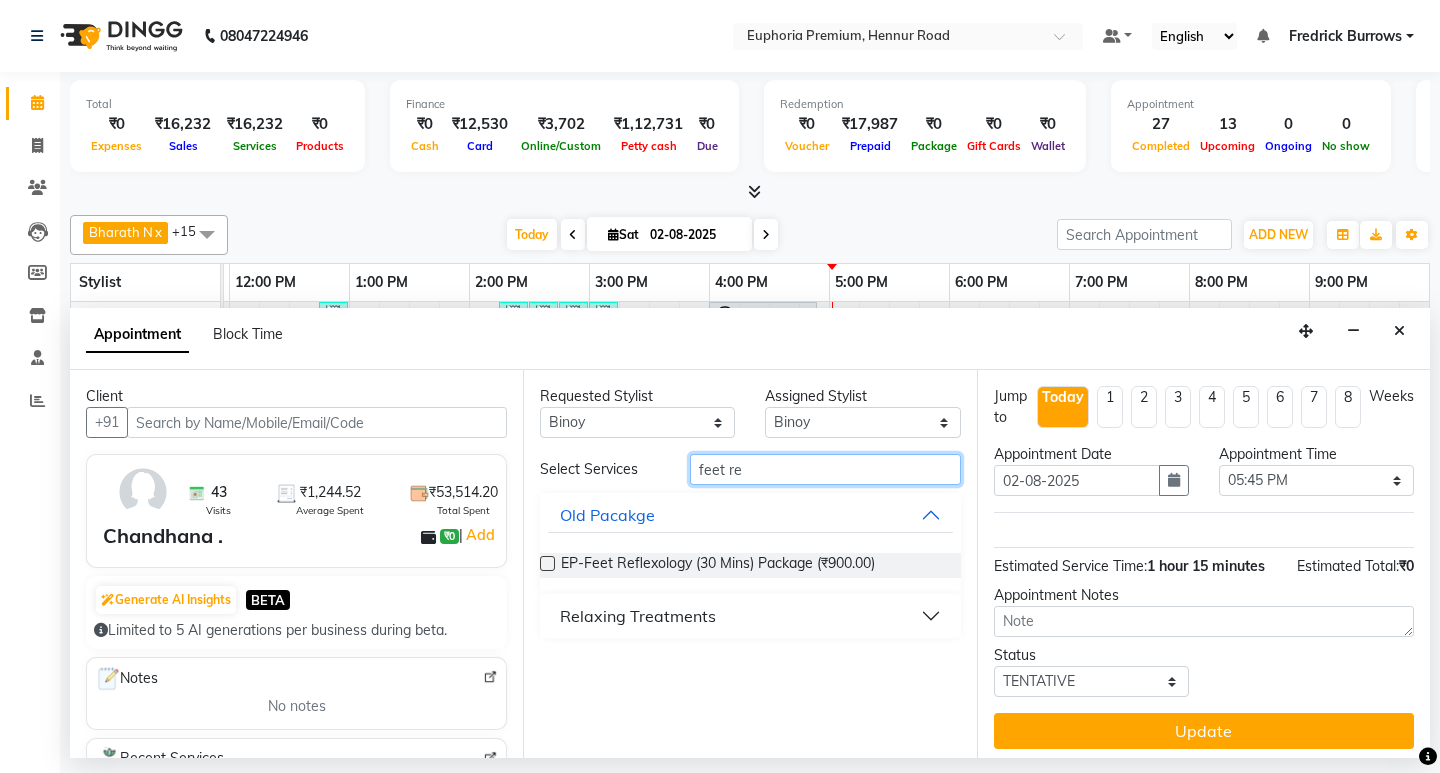type on "feet re" 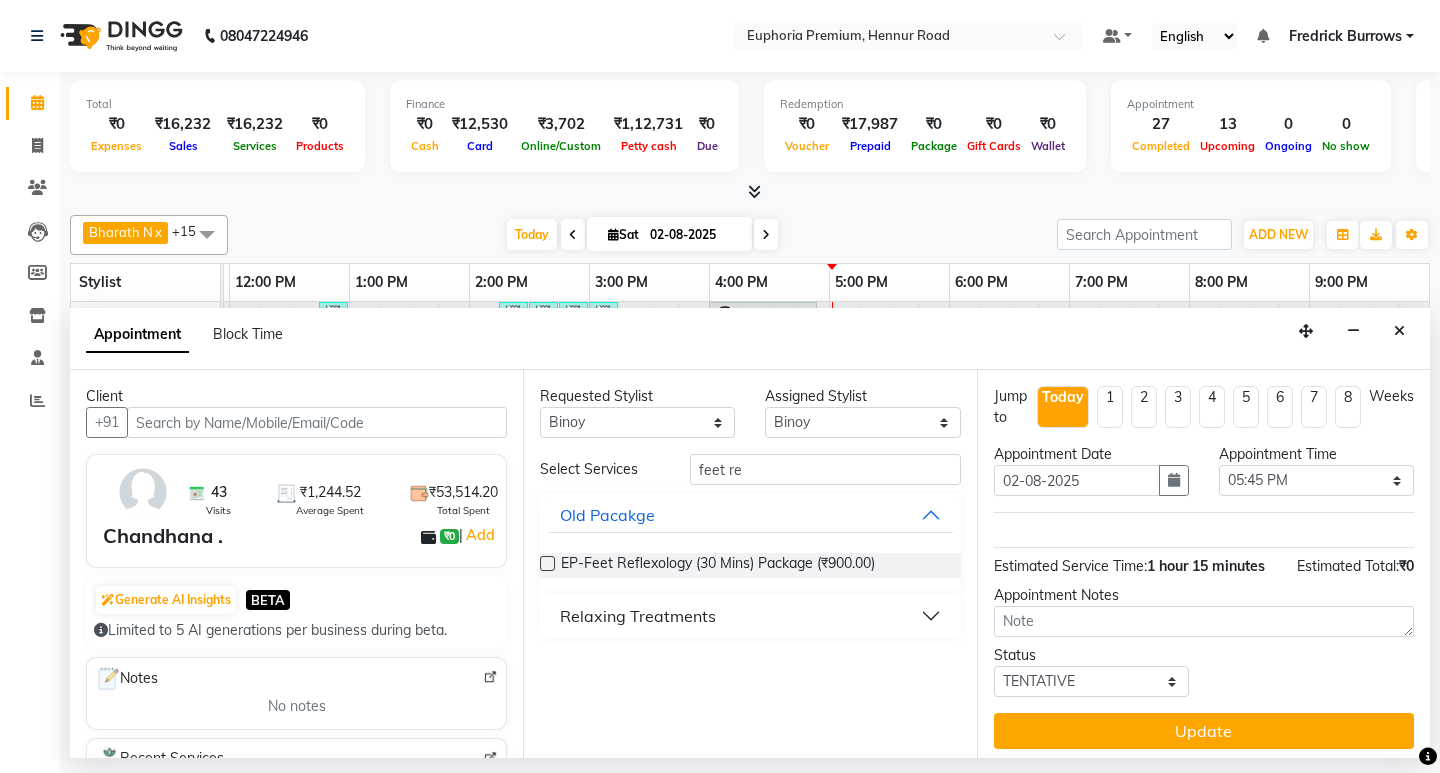 click on "Relaxing Treatments" at bounding box center [638, 616] 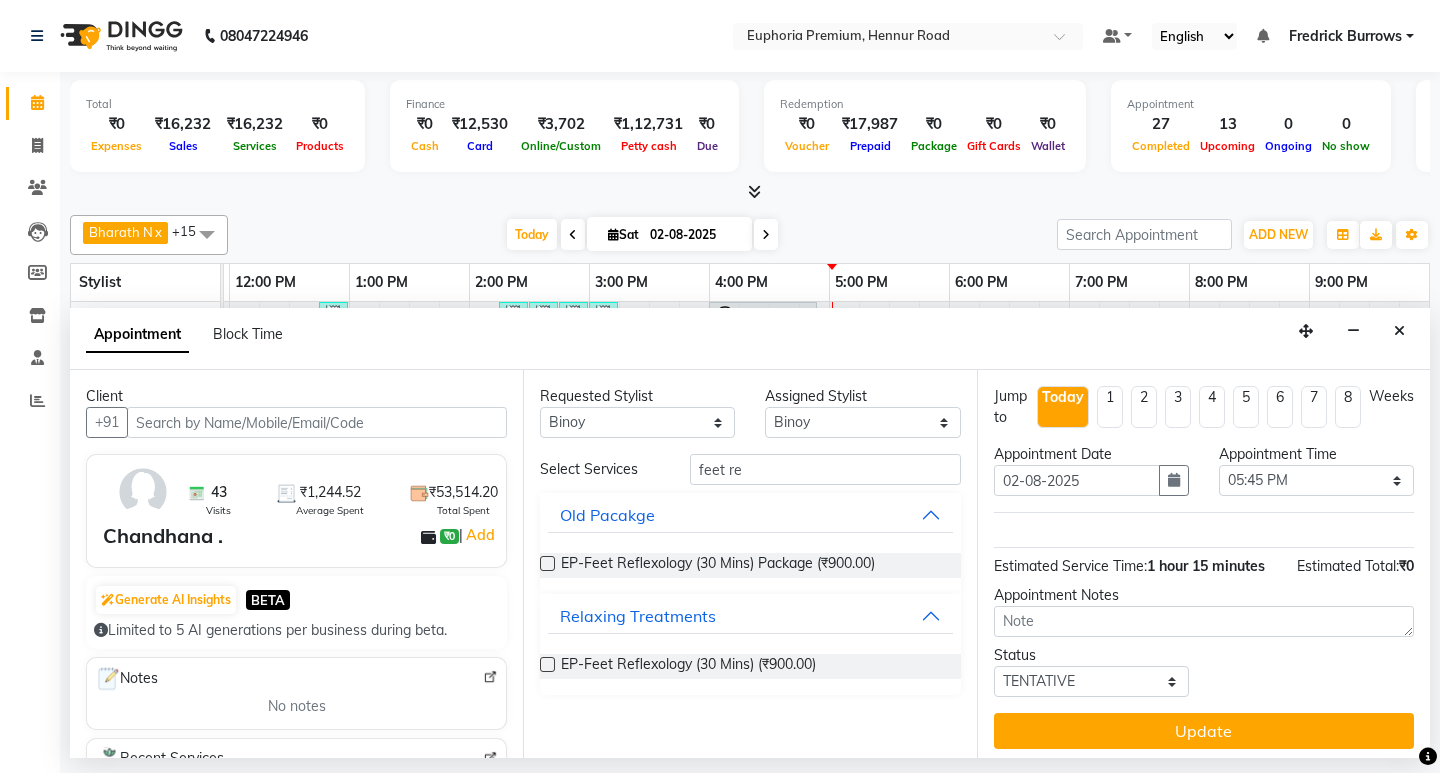 click at bounding box center [547, 664] 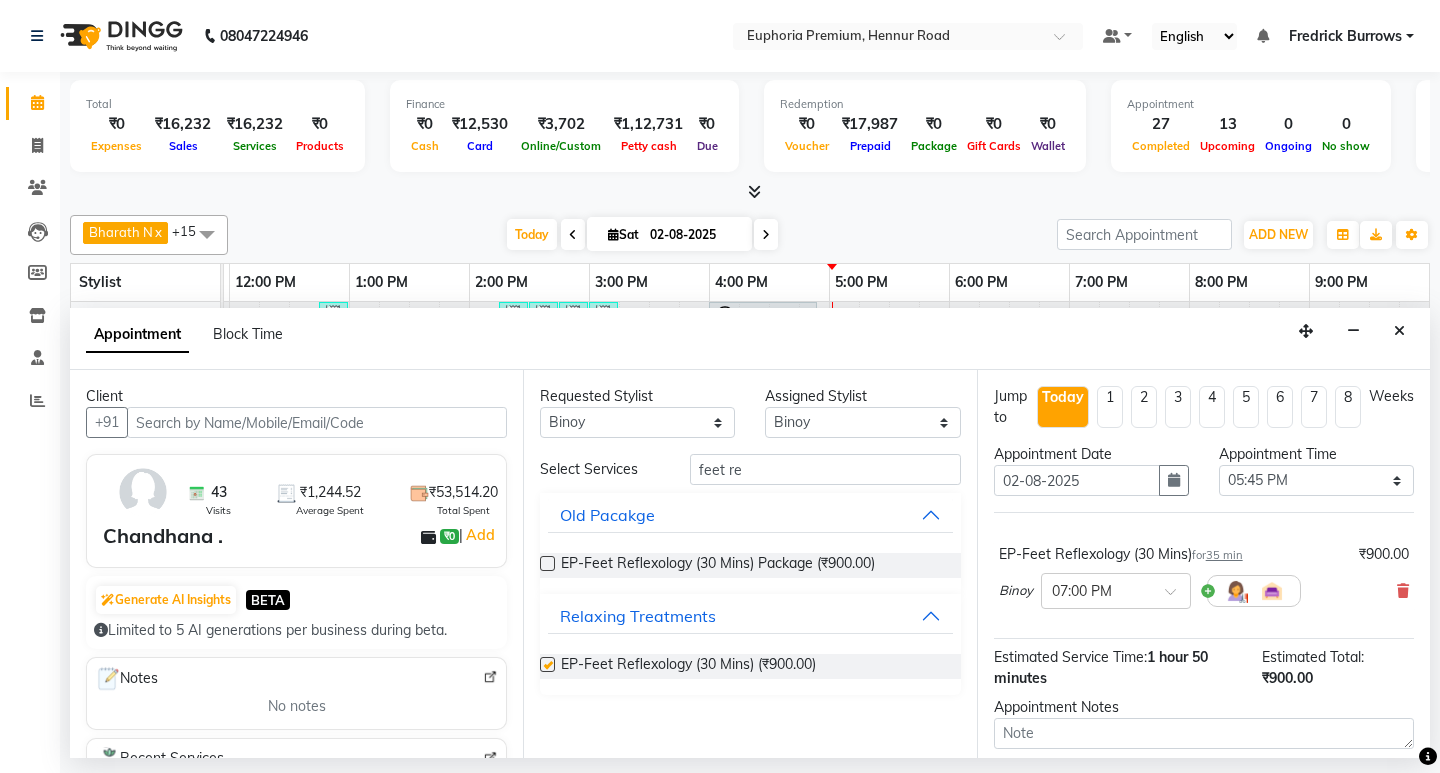 checkbox on "false" 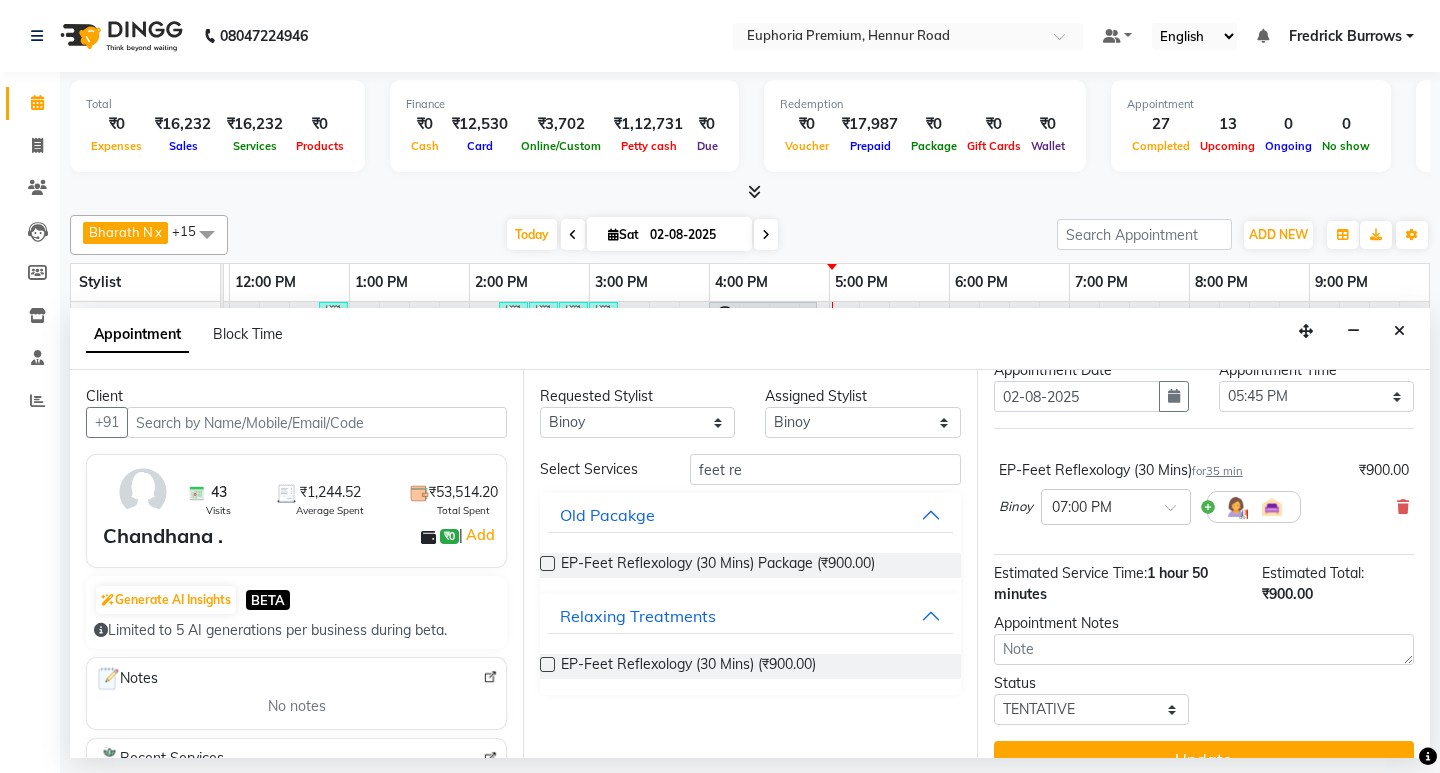 scroll, scrollTop: 119, scrollLeft: 0, axis: vertical 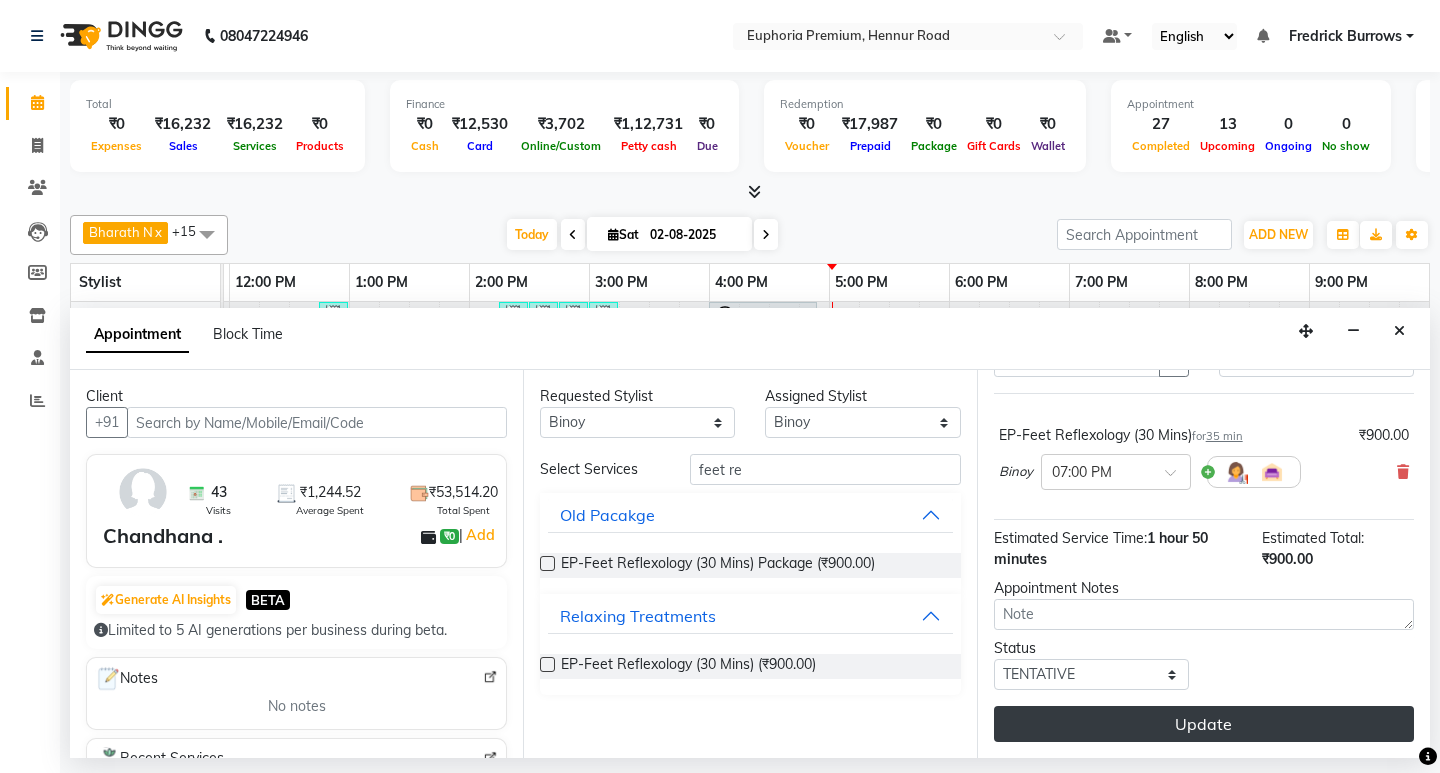 click on "Update" at bounding box center (1204, 724) 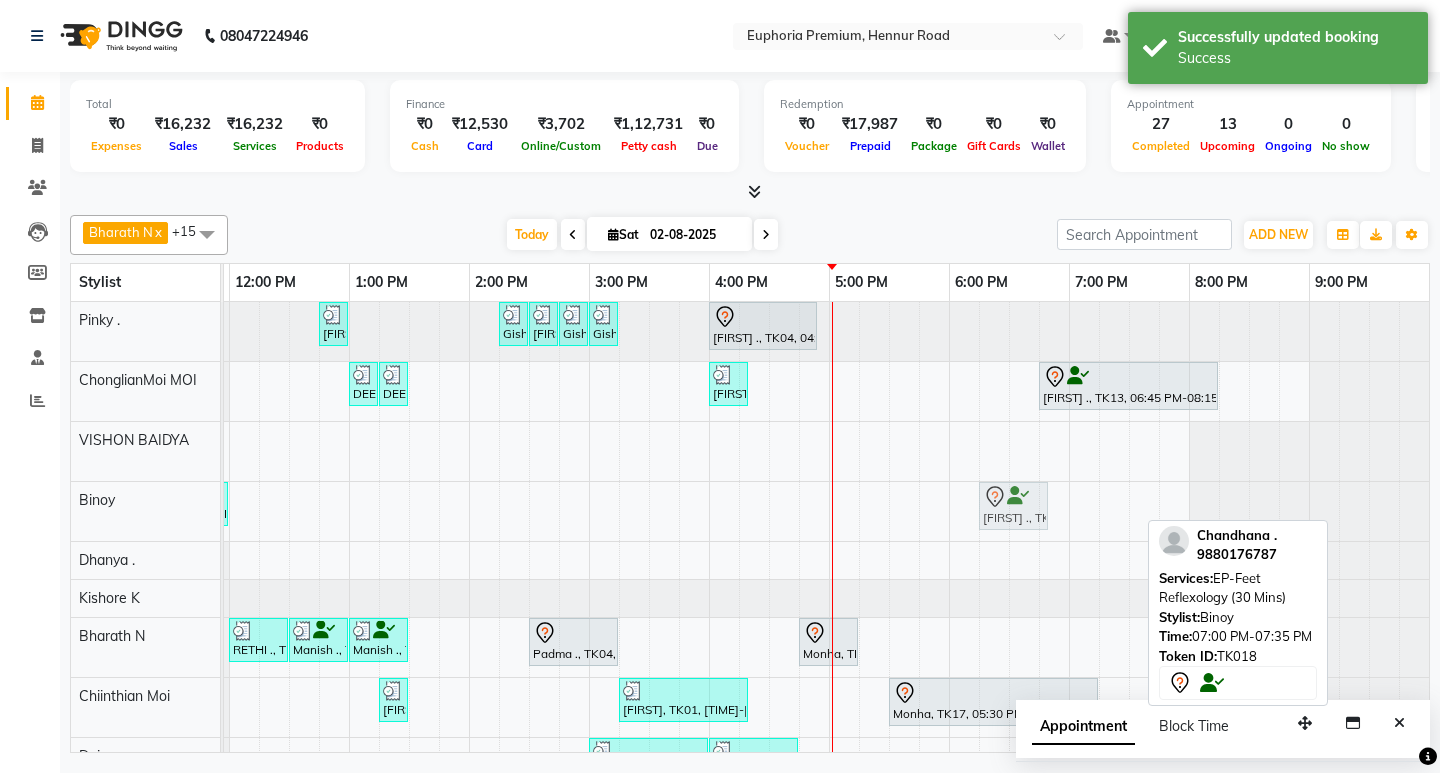 drag, startPoint x: 1085, startPoint y: 497, endPoint x: 997, endPoint y: 520, distance: 90.95603 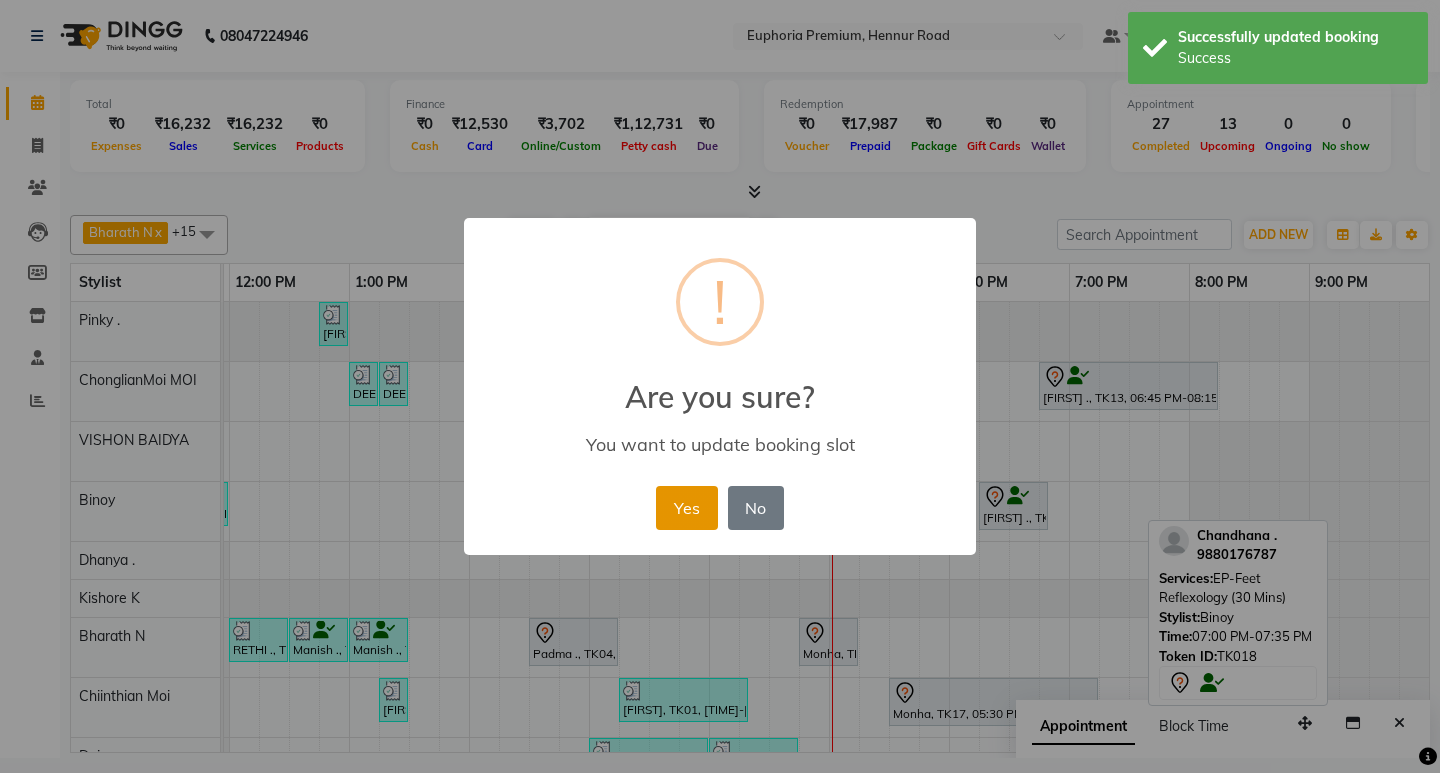 click on "Yes" at bounding box center [686, 508] 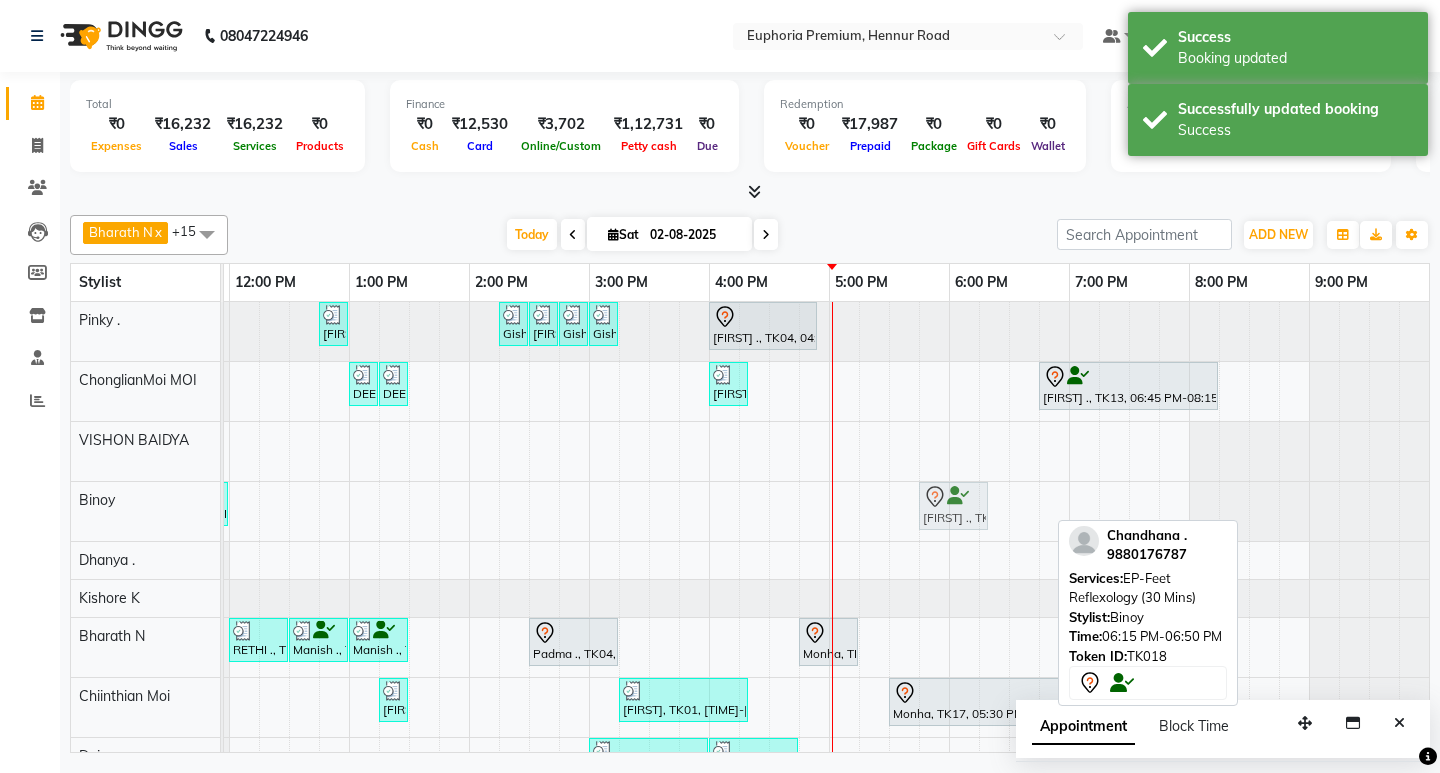drag, startPoint x: 1010, startPoint y: 494, endPoint x: 950, endPoint y: 498, distance: 60.133186 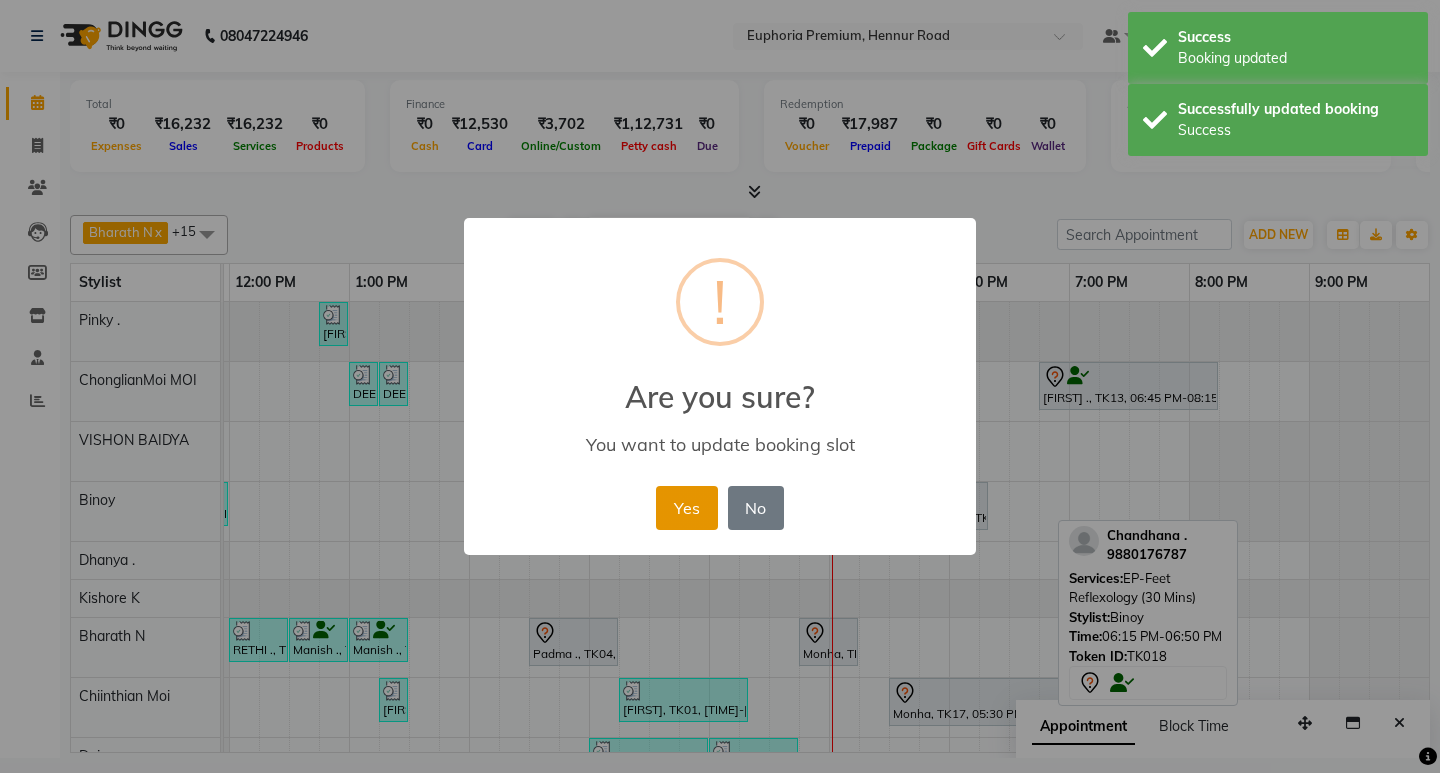 click on "Yes" at bounding box center (686, 508) 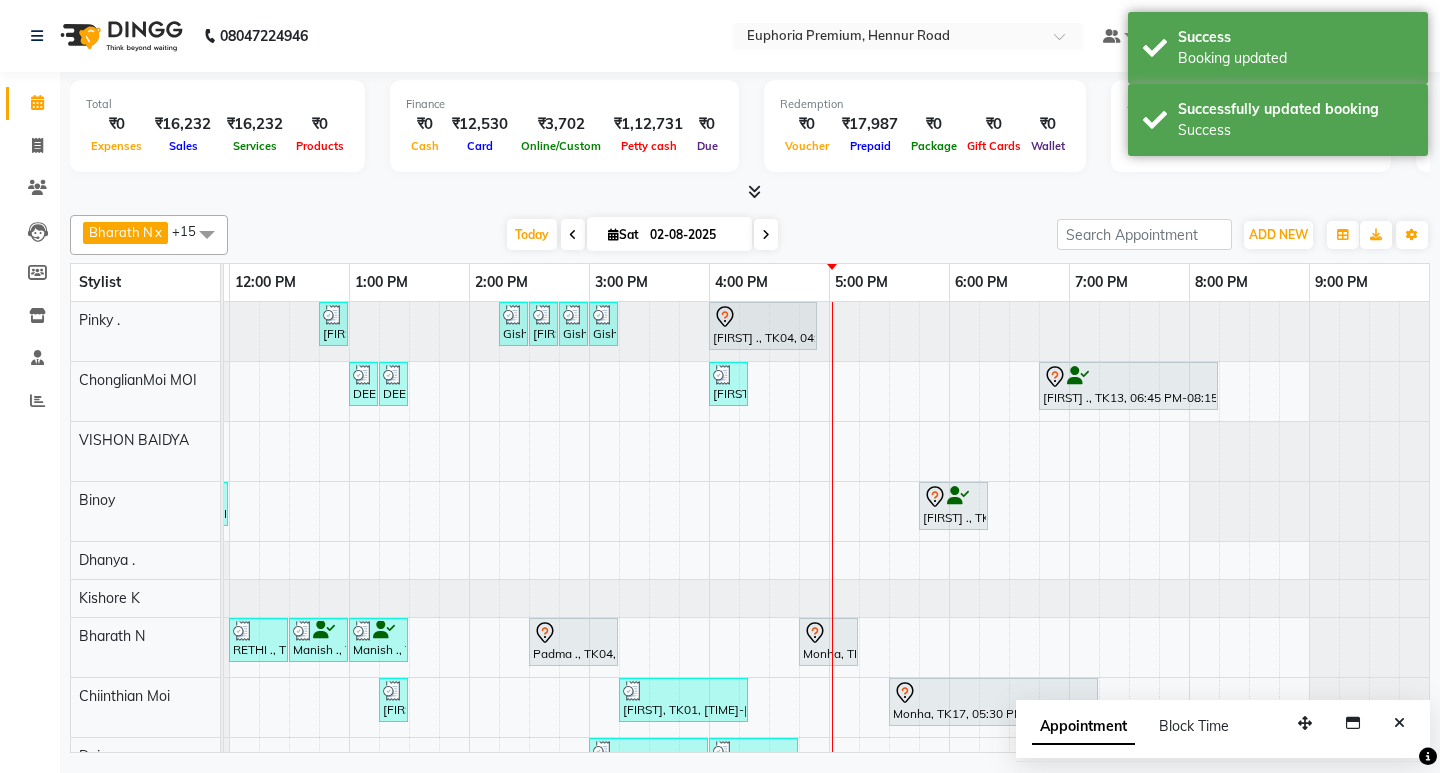 scroll, scrollTop: 400, scrollLeft: 475, axis: both 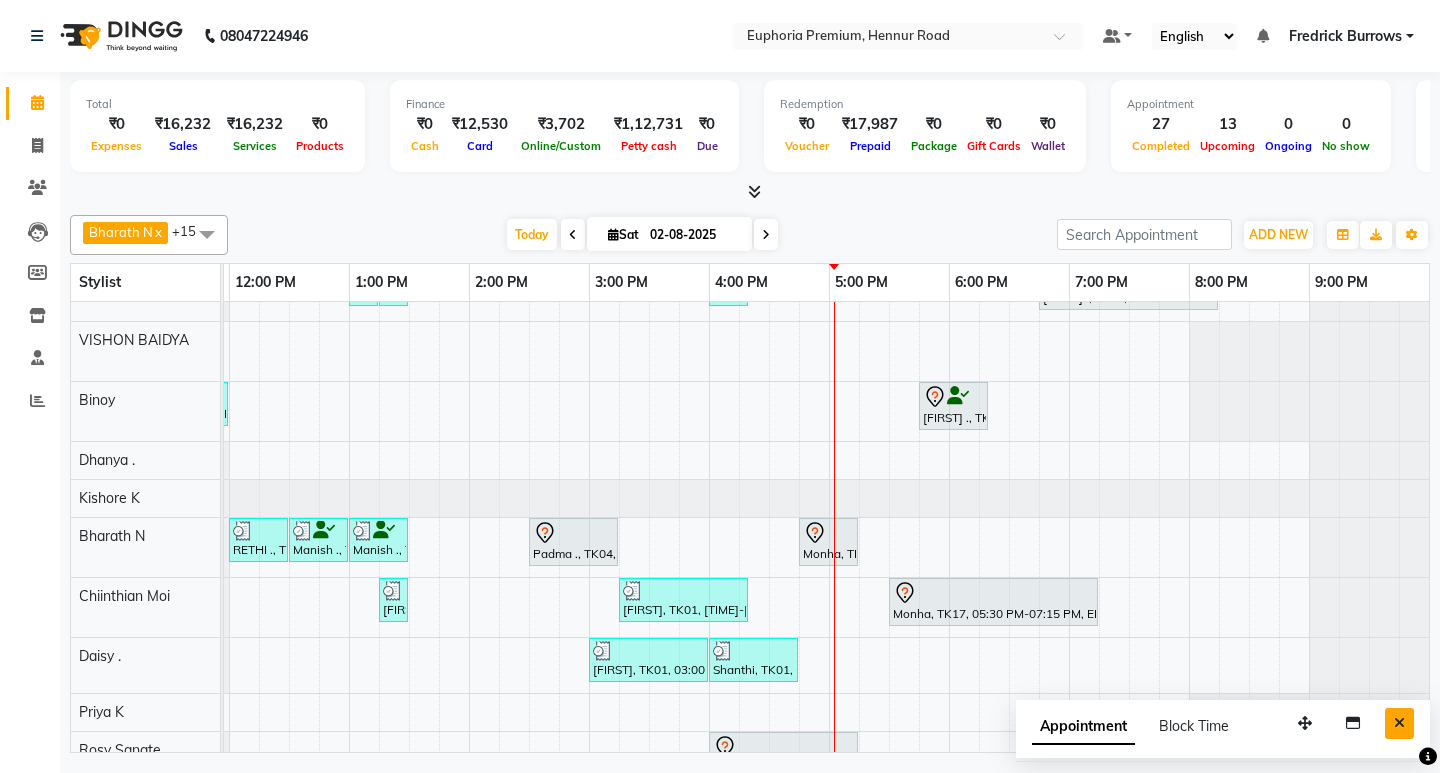 click at bounding box center (1399, 723) 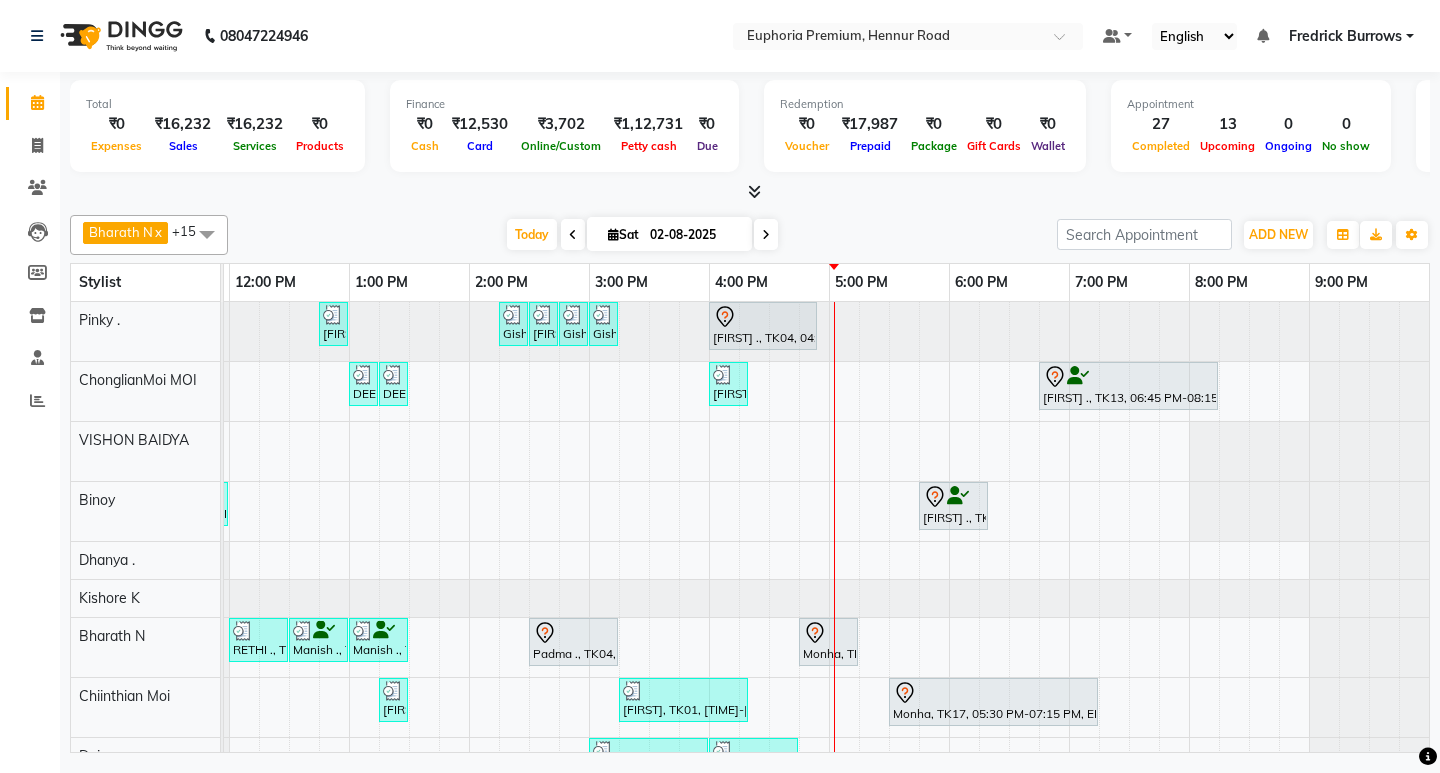 scroll, scrollTop: 86, scrollLeft: 475, axis: both 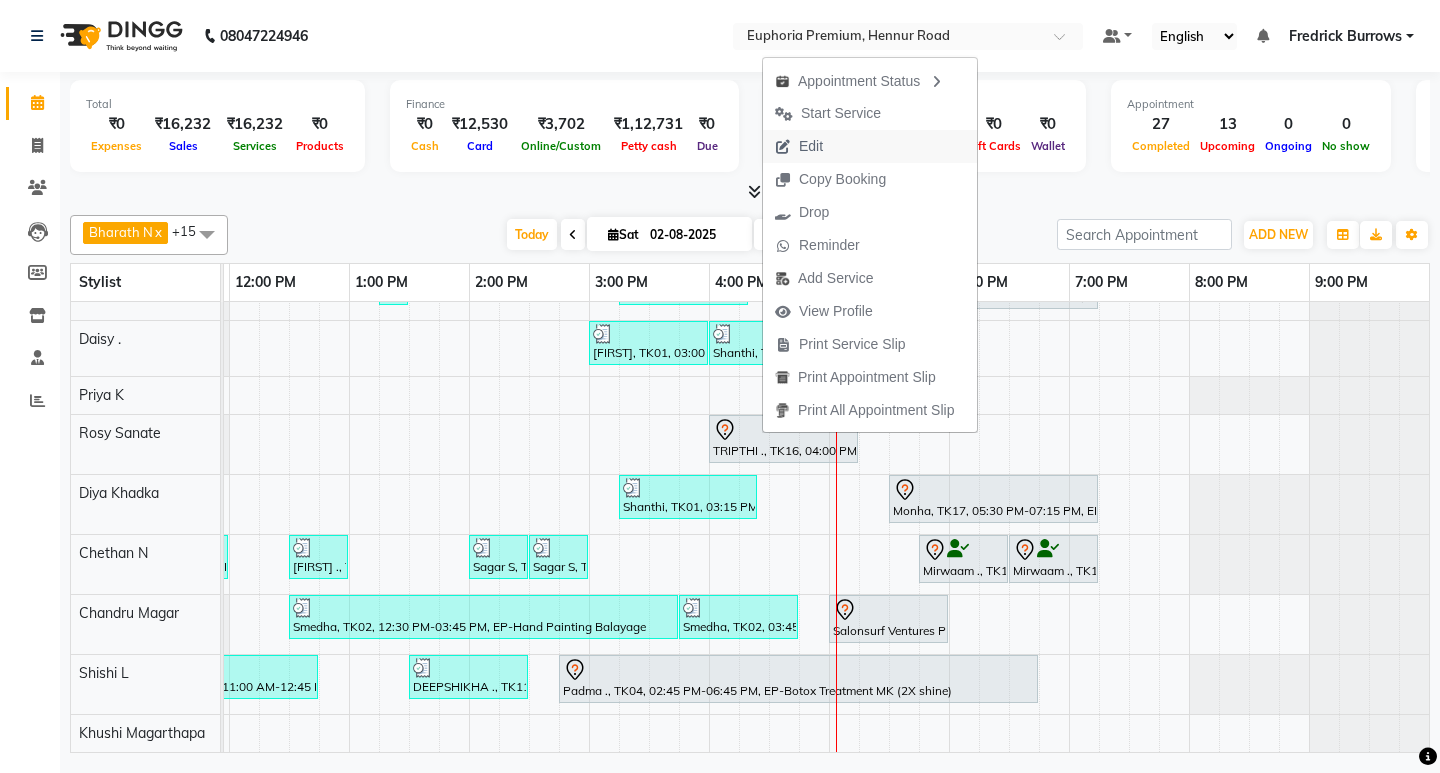 click on "Edit" at bounding box center [870, 146] 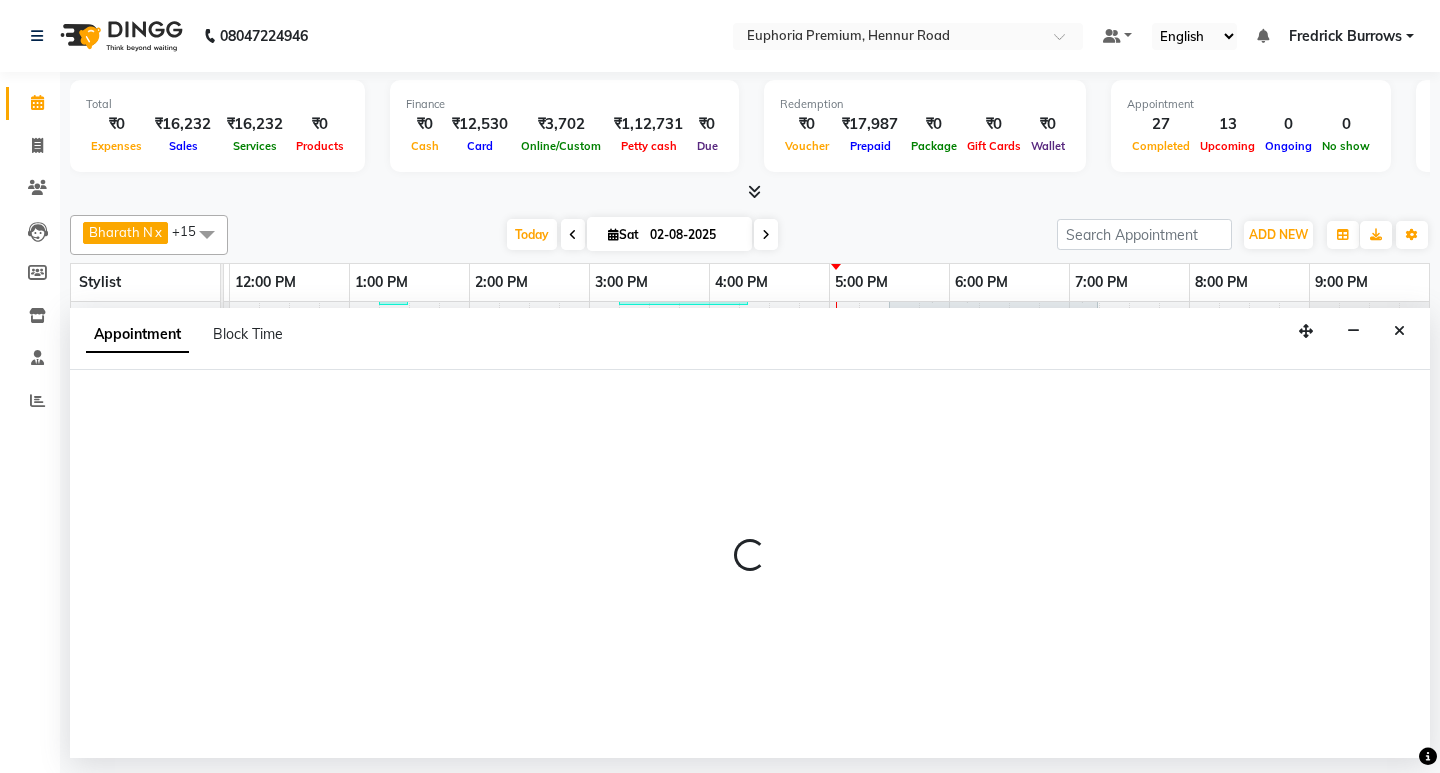 select on "tentative" 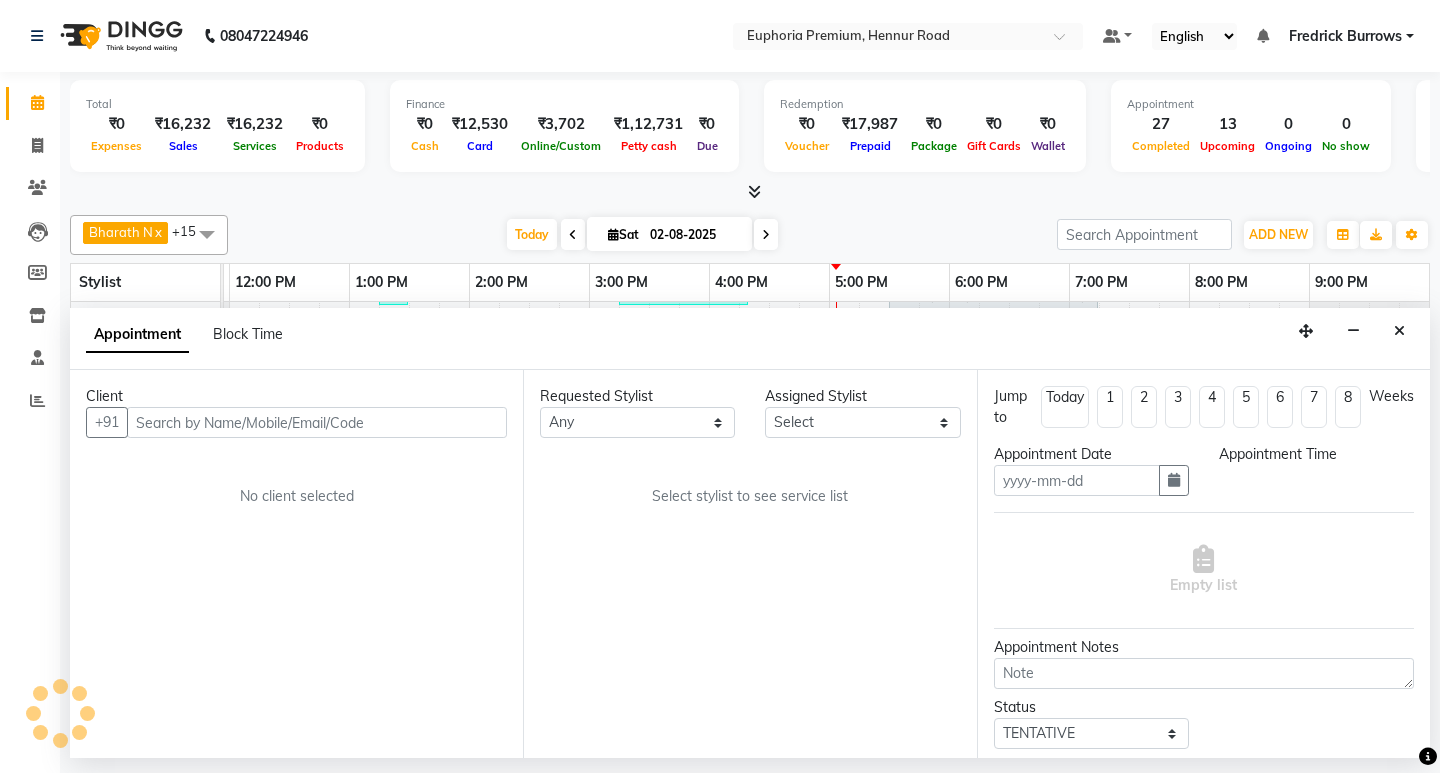 type on "02-08-2025" 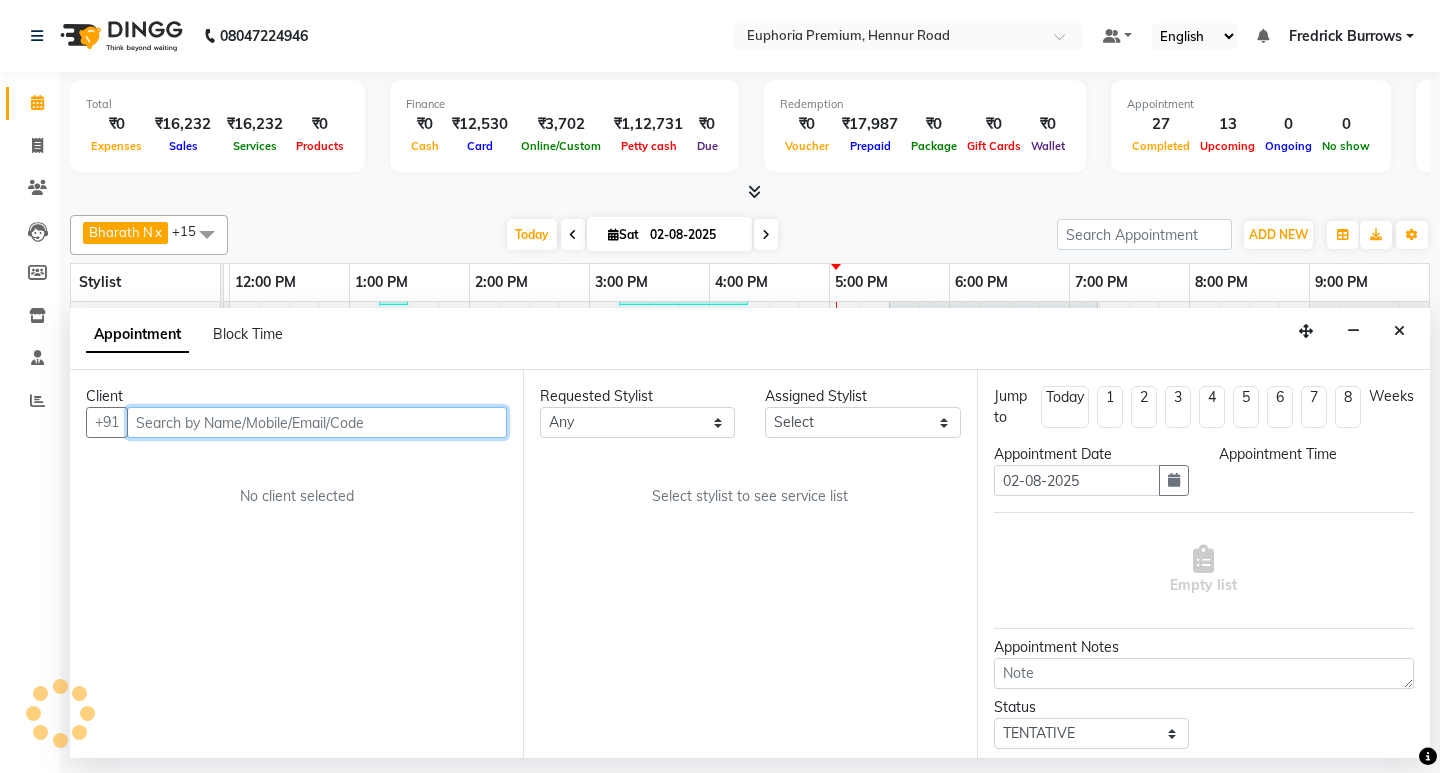 select on "960" 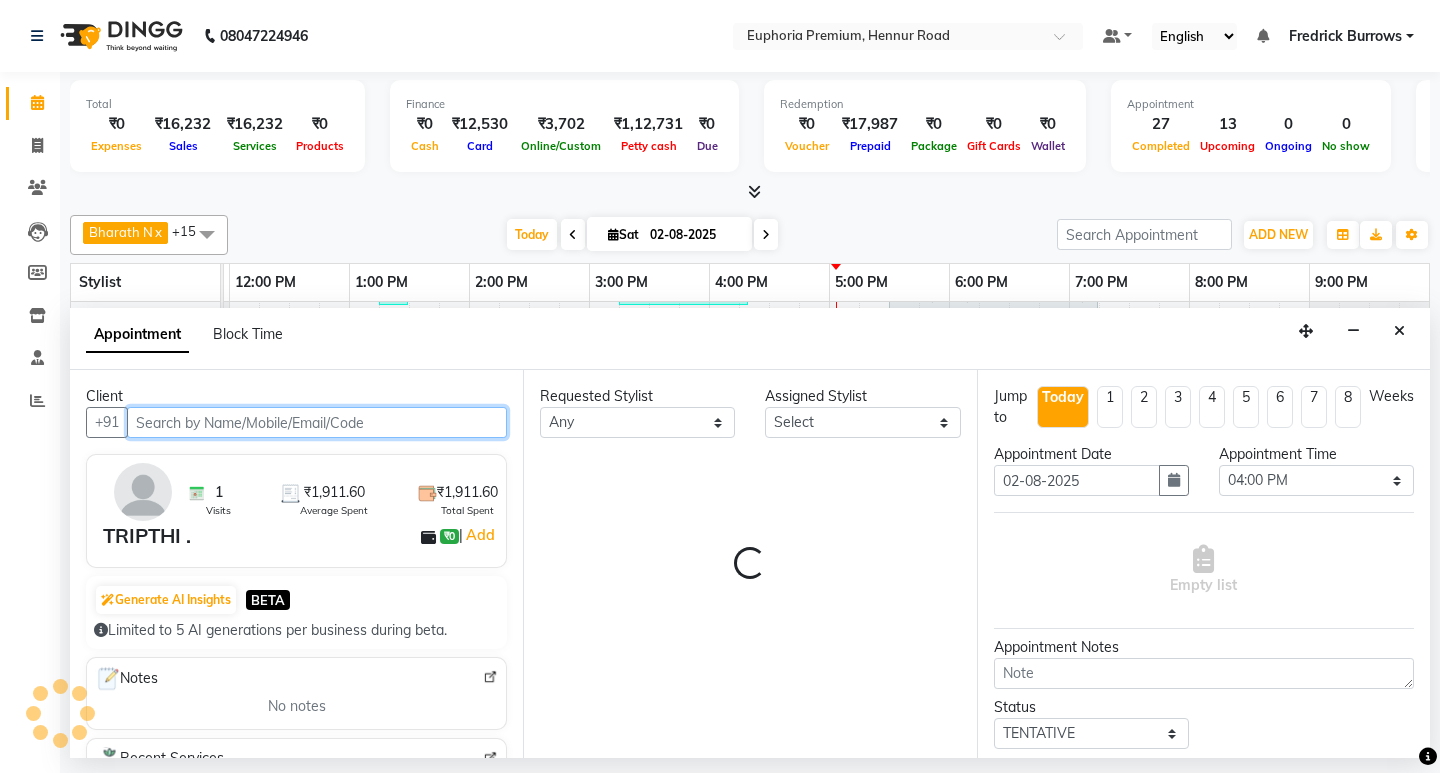 select on "71633" 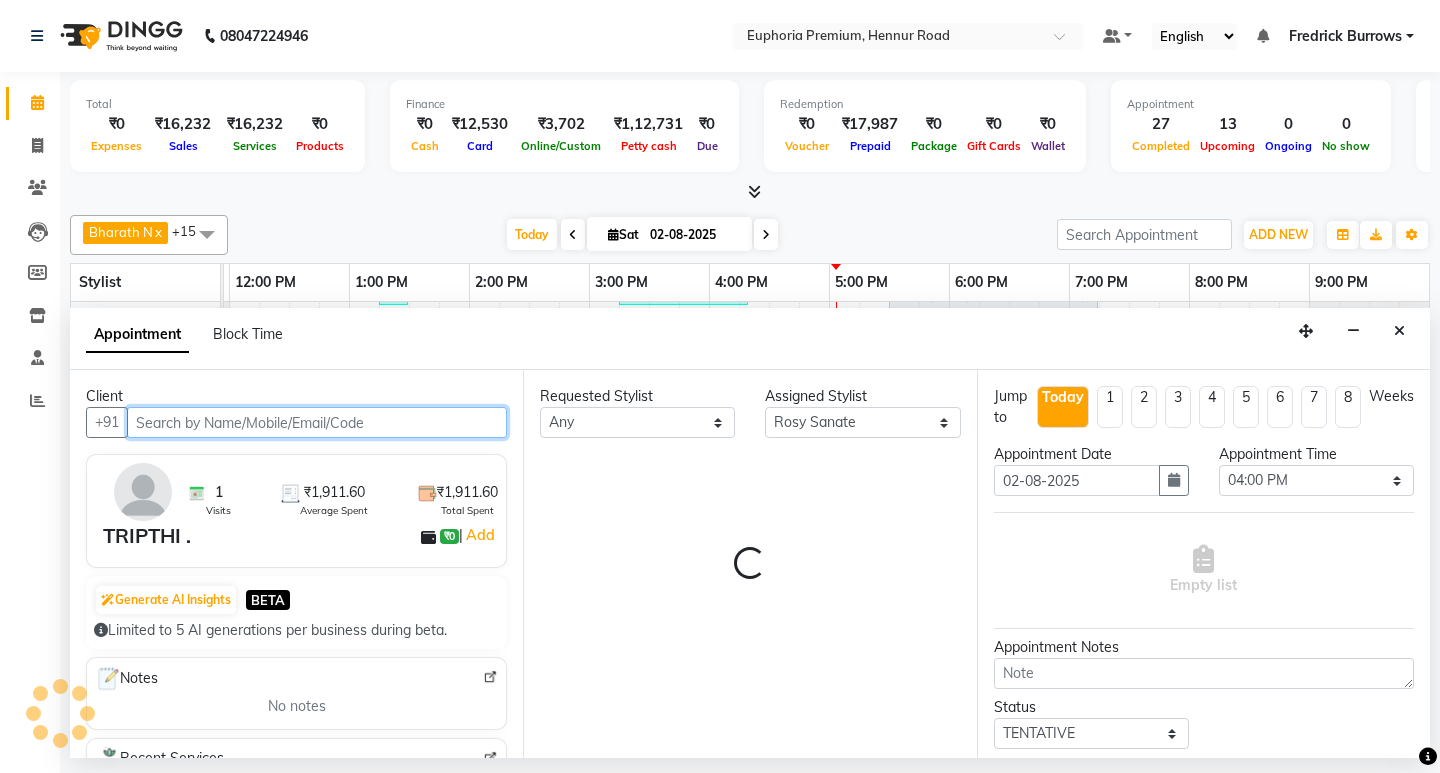 scroll, scrollTop: 0, scrollLeft: 475, axis: horizontal 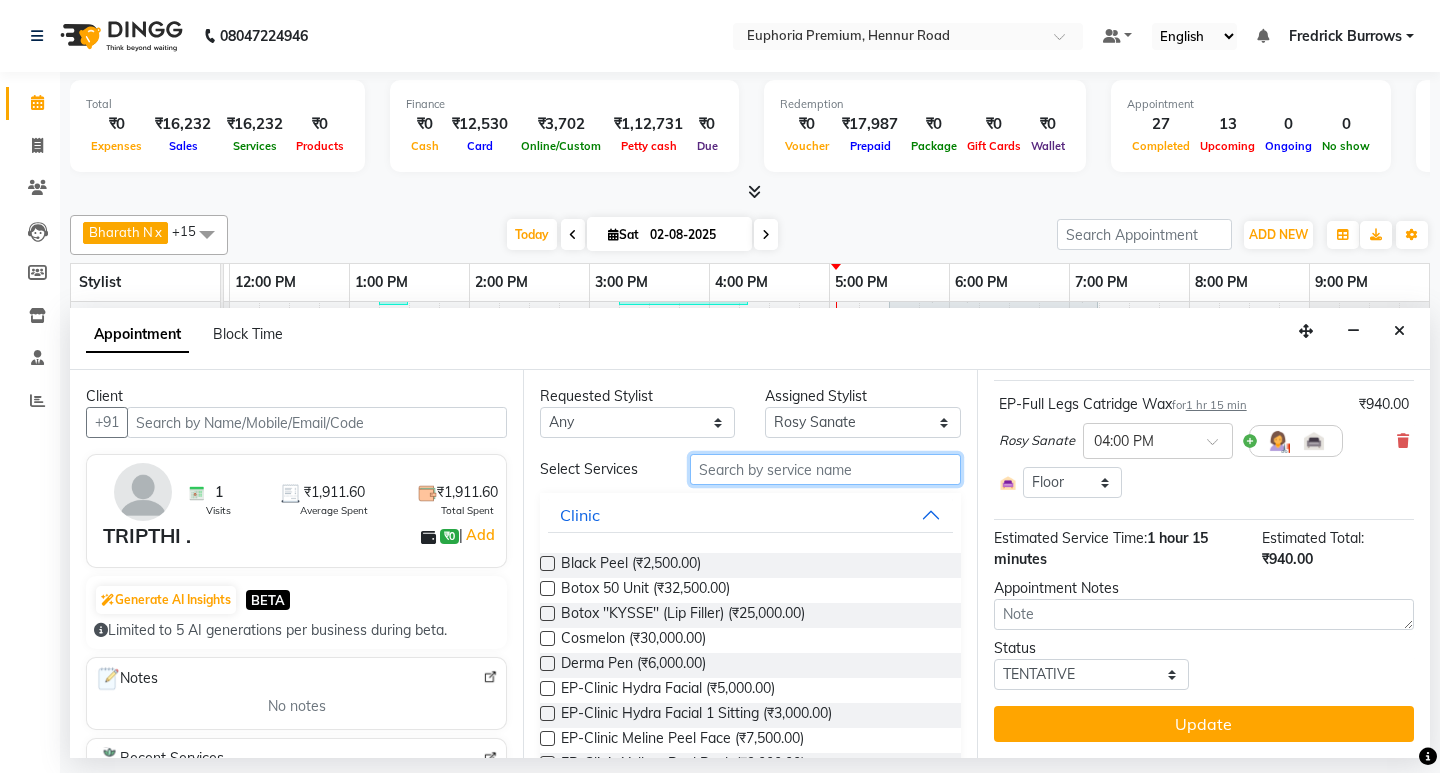 click at bounding box center [825, 469] 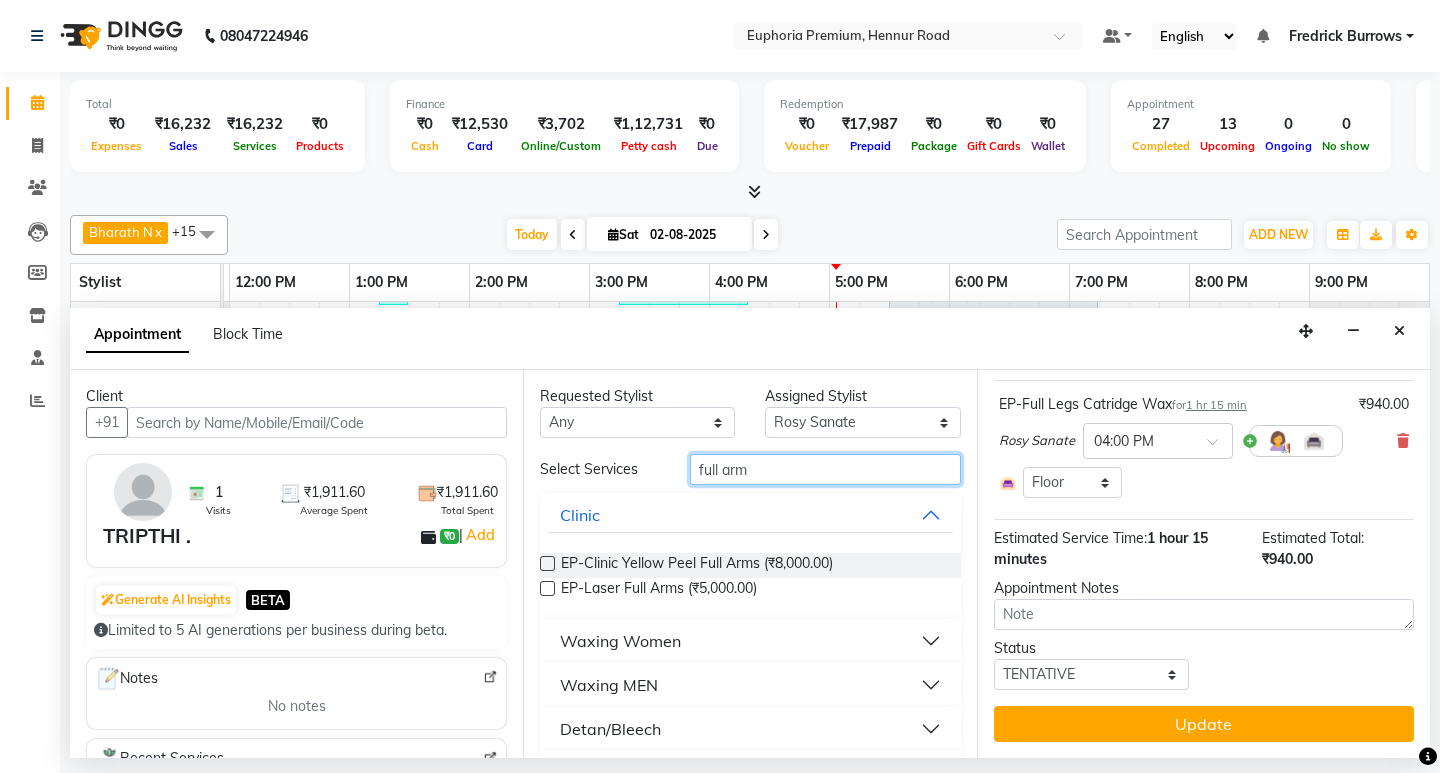type on "full arm" 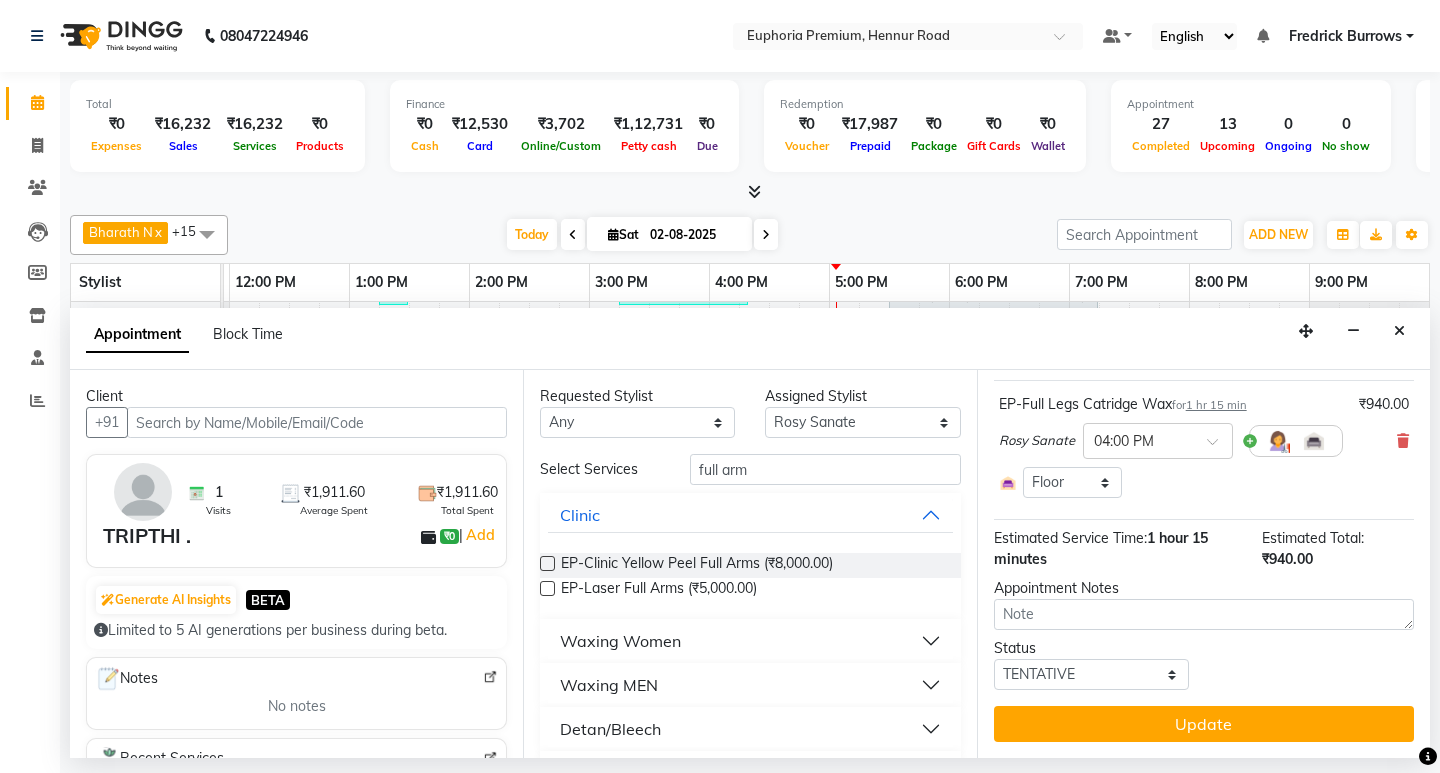 click on "Waxing Women" at bounding box center [620, 641] 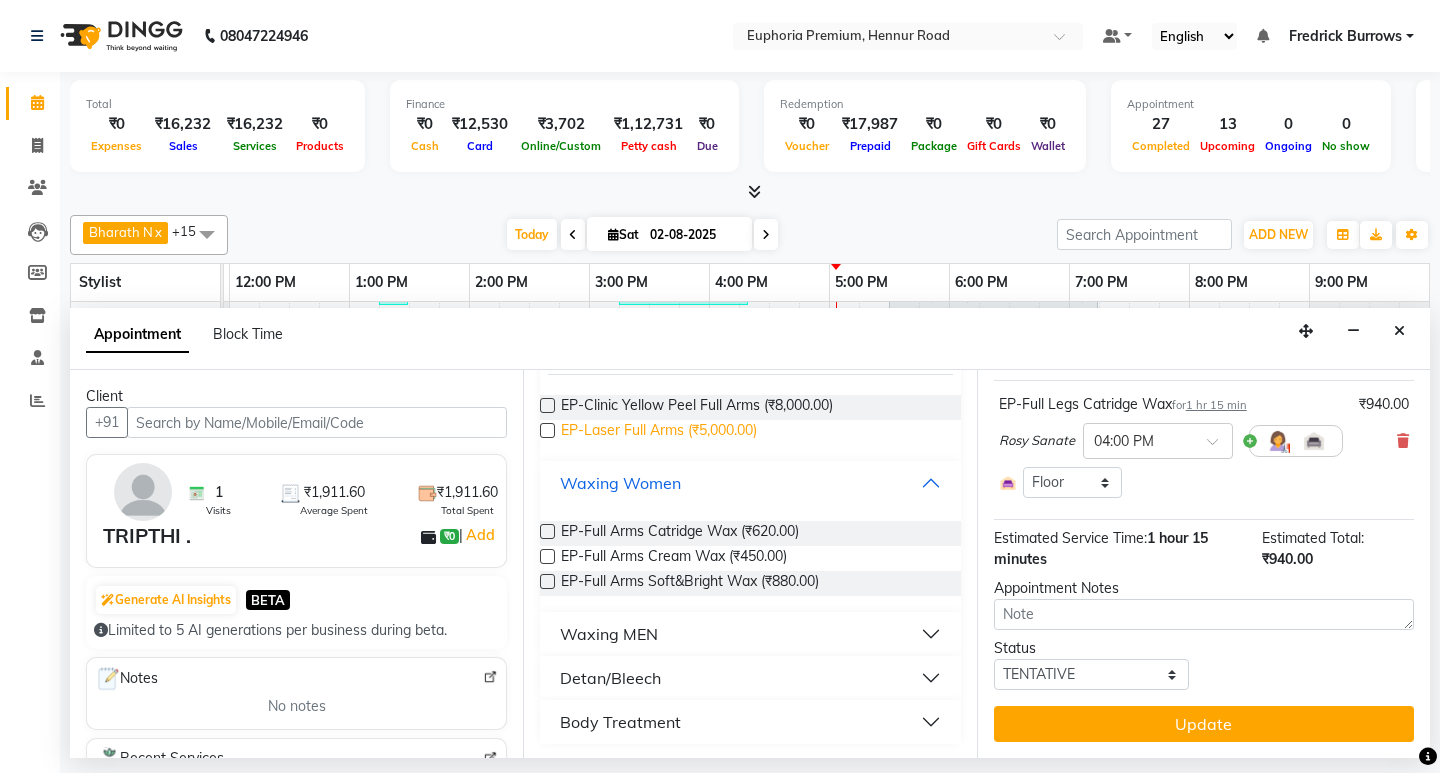 scroll, scrollTop: 160, scrollLeft: 0, axis: vertical 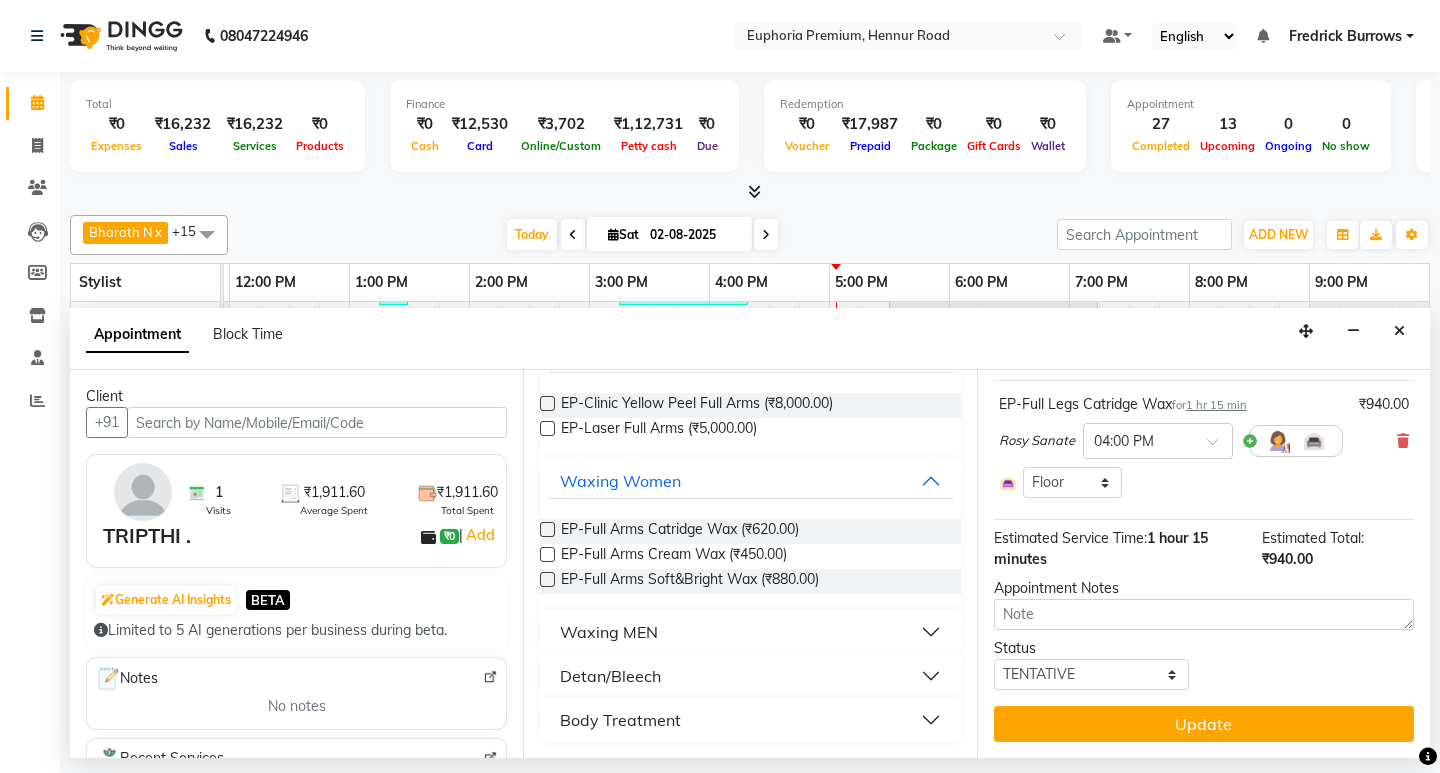 click at bounding box center [547, 529] 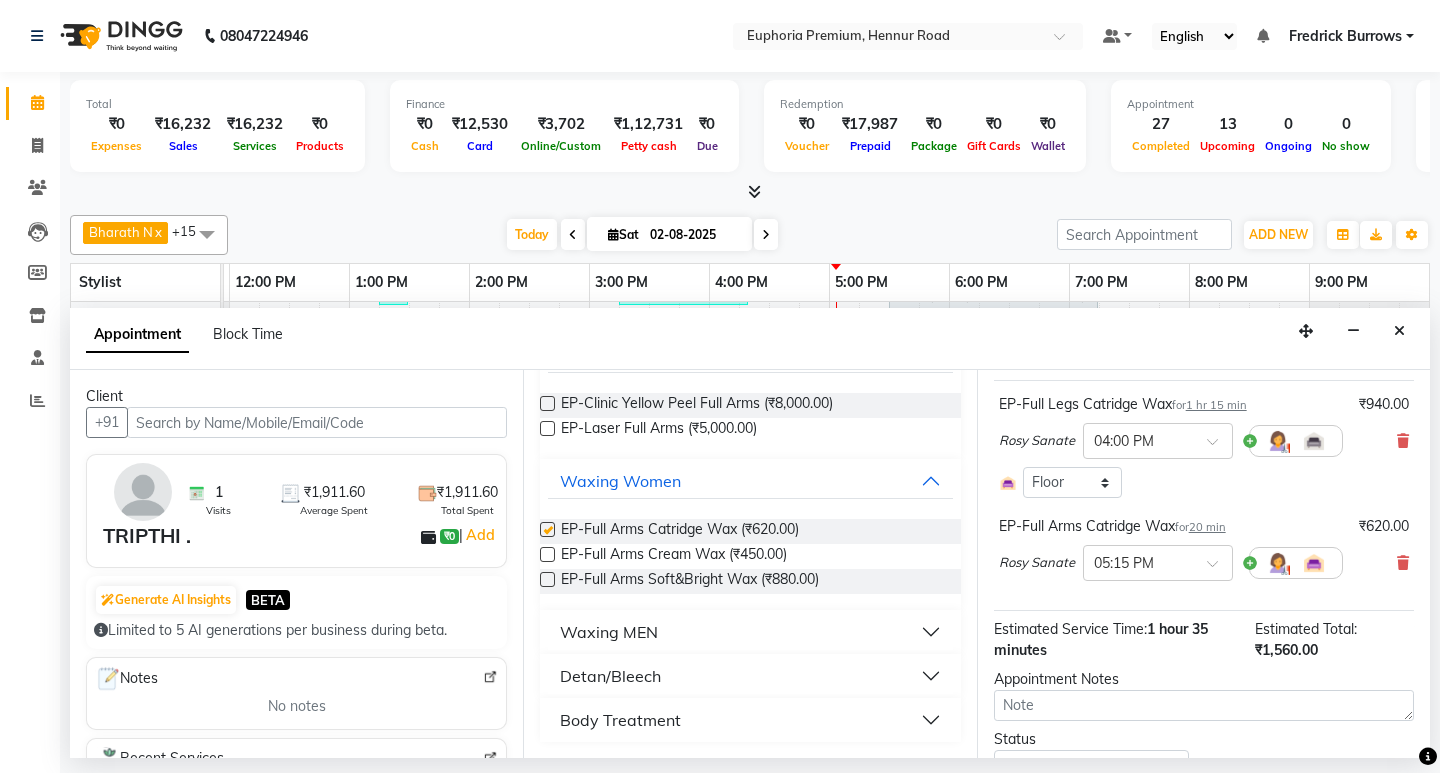 checkbox on "false" 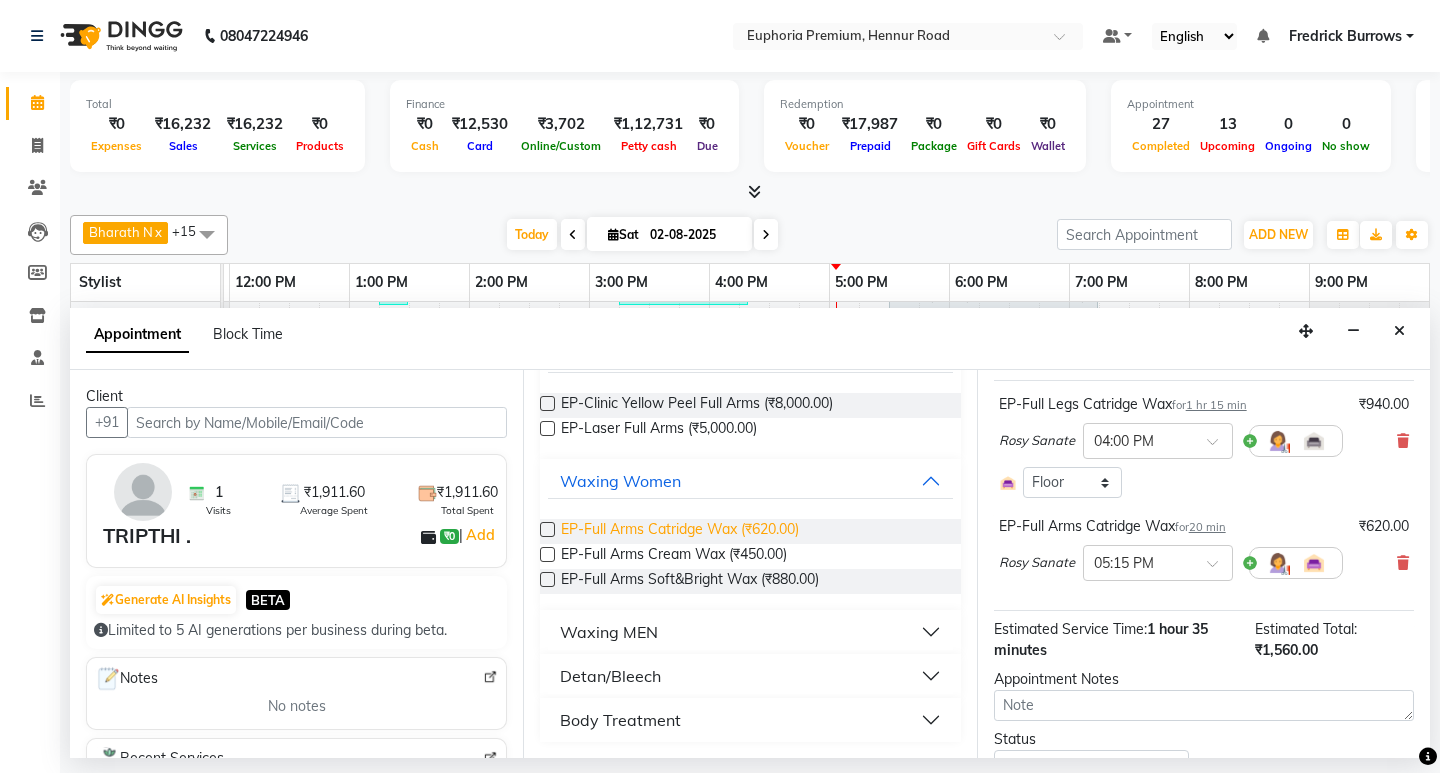 scroll, scrollTop: 0, scrollLeft: 0, axis: both 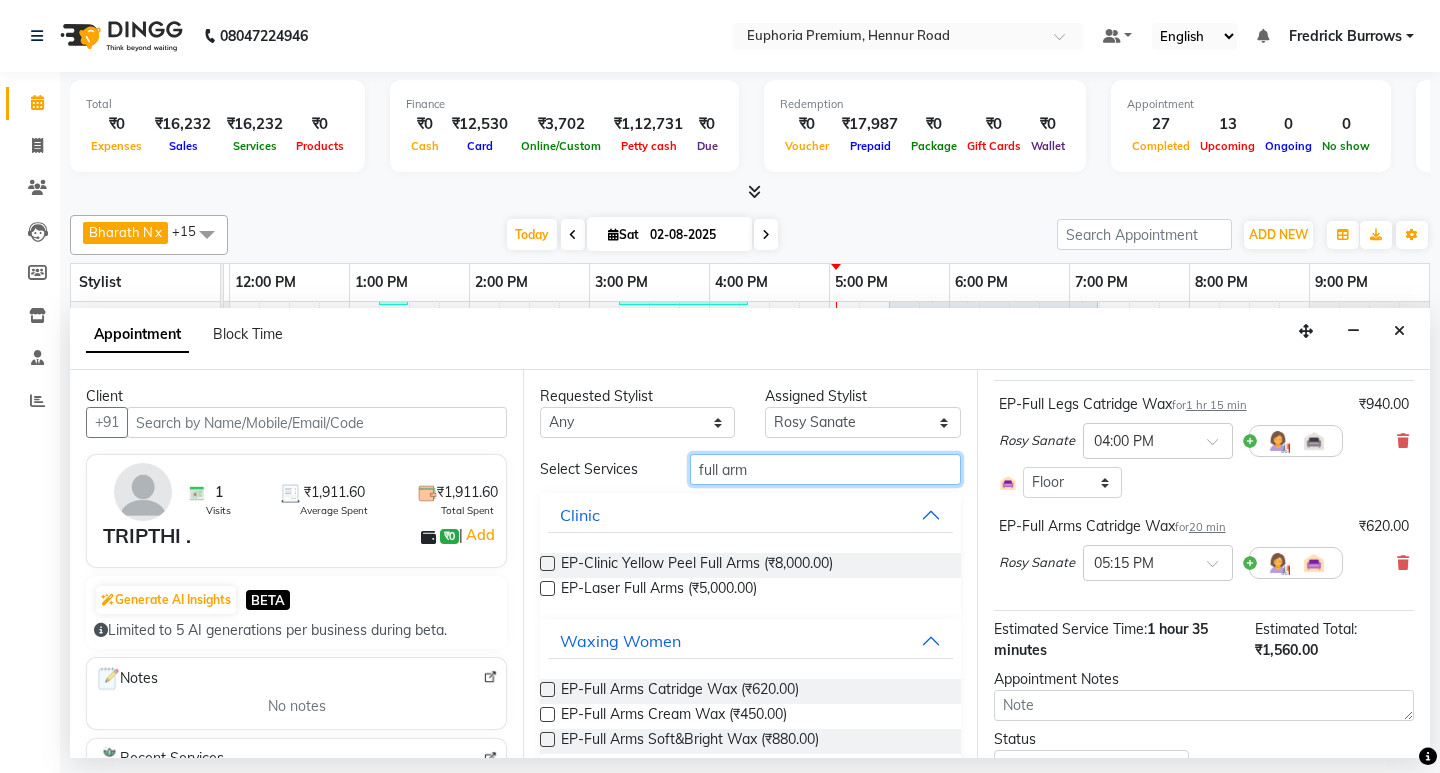 drag, startPoint x: 774, startPoint y: 464, endPoint x: 571, endPoint y: 469, distance: 203.06157 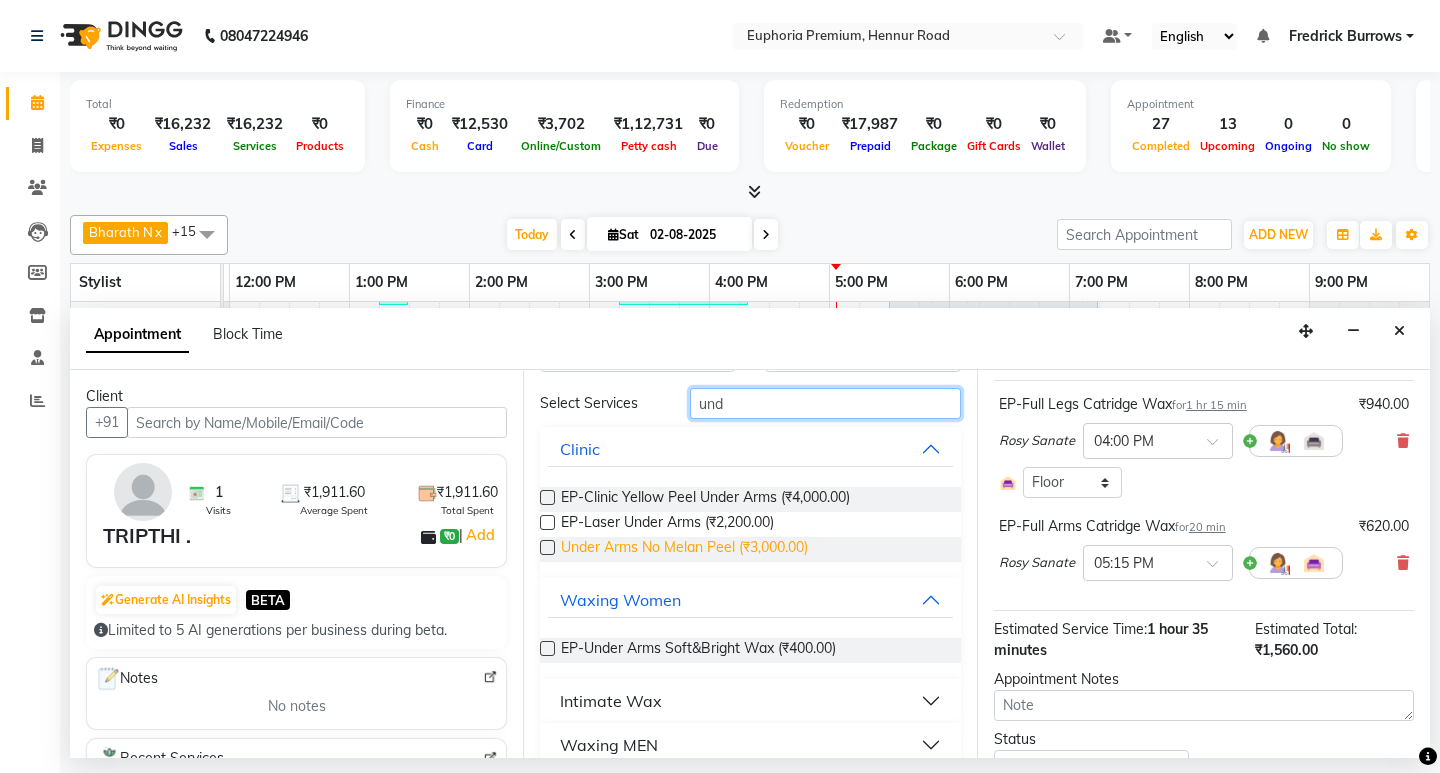 scroll, scrollTop: 100, scrollLeft: 0, axis: vertical 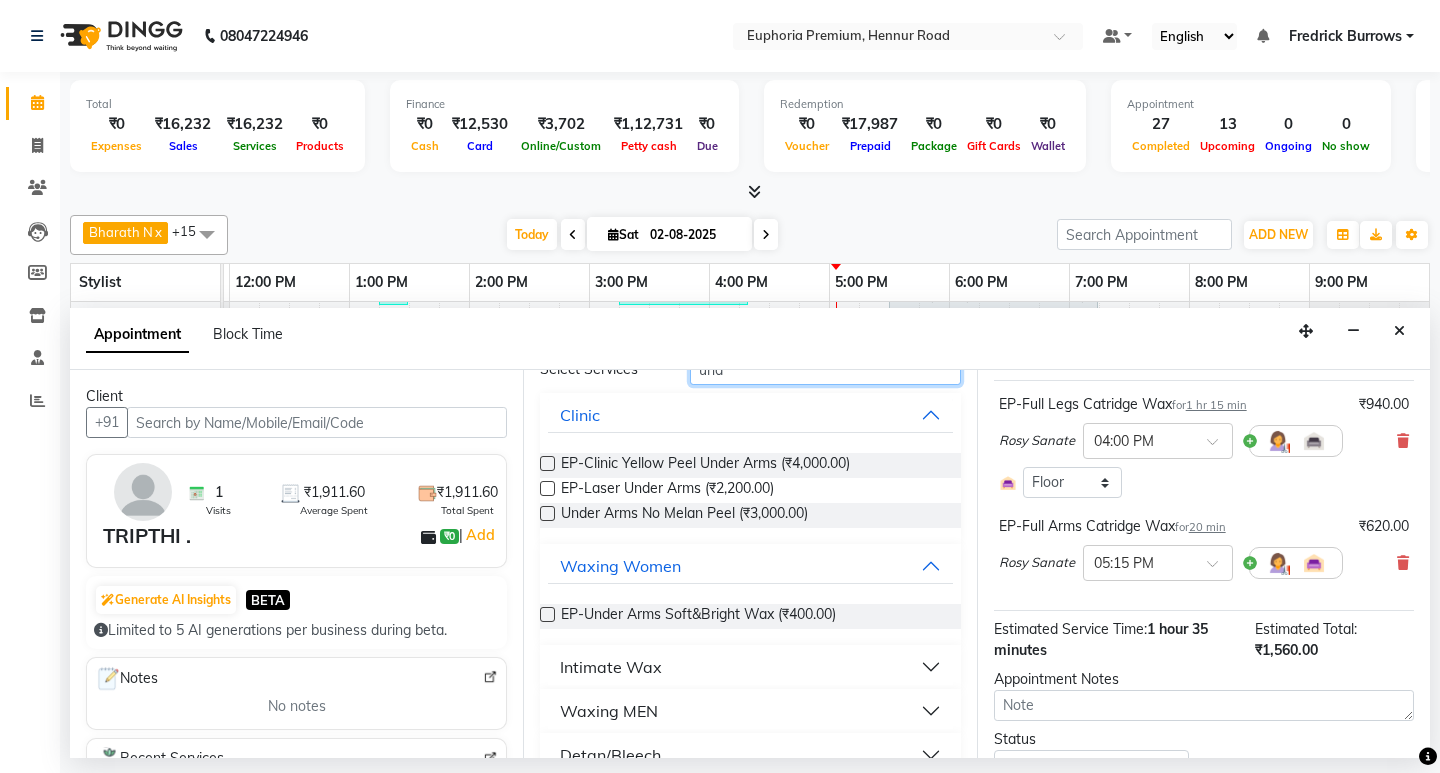 type on "und" 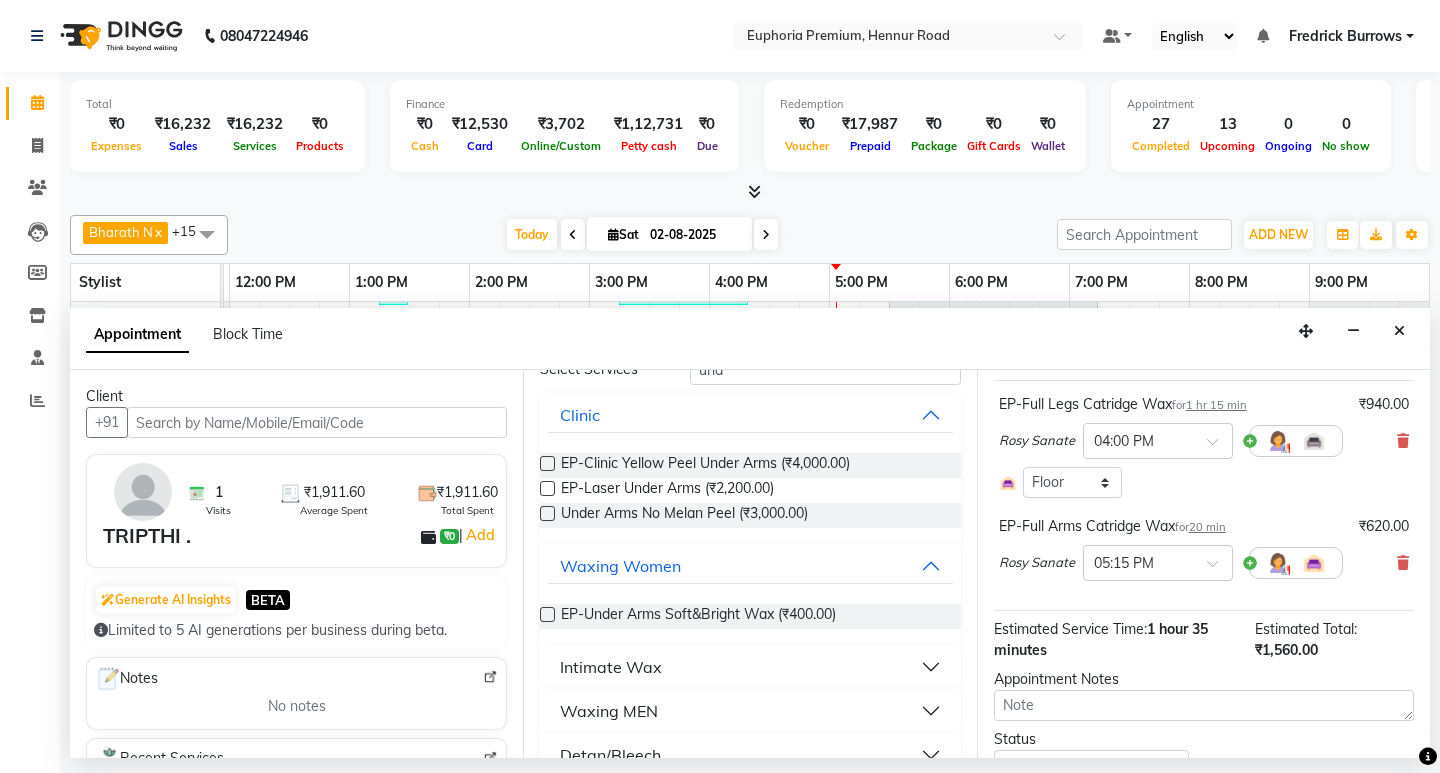 click at bounding box center [547, 614] 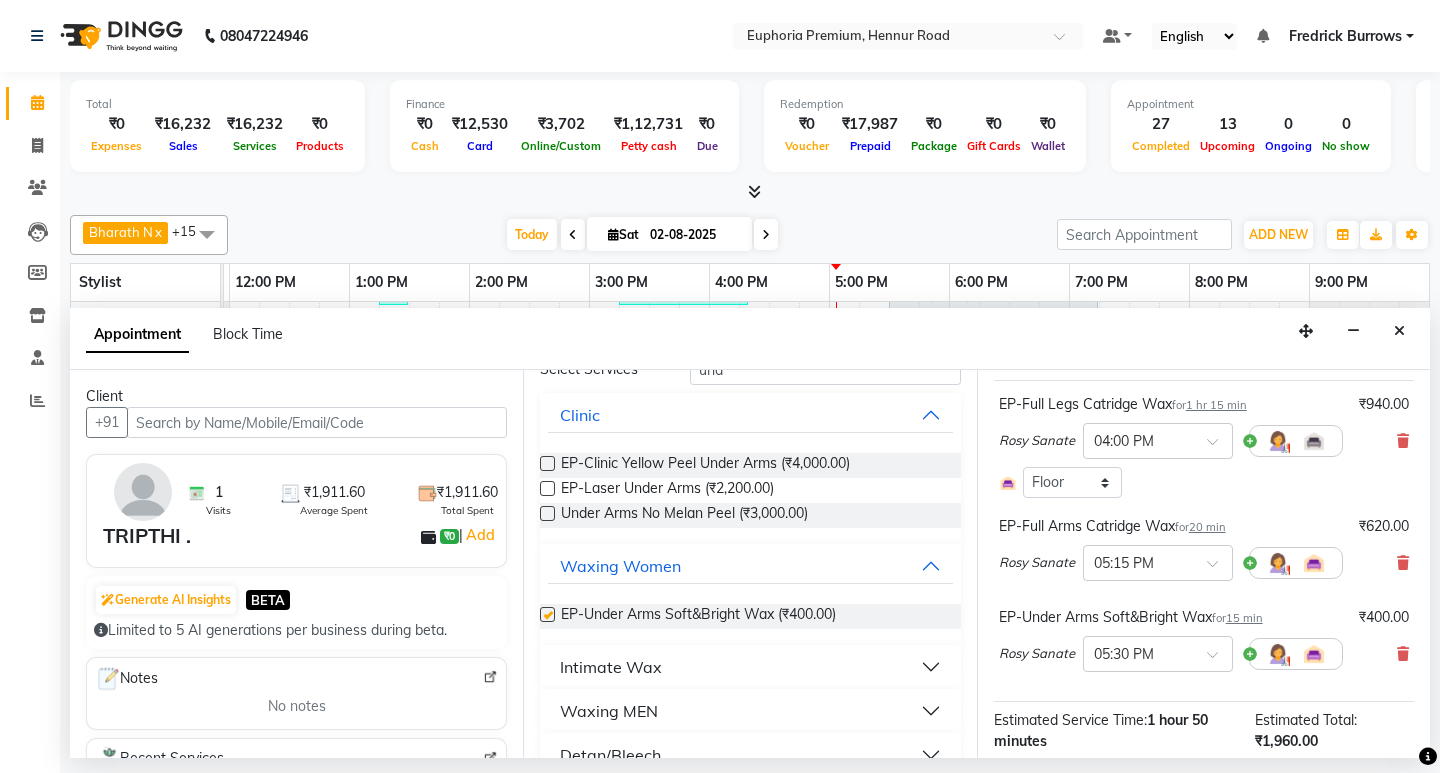 checkbox on "false" 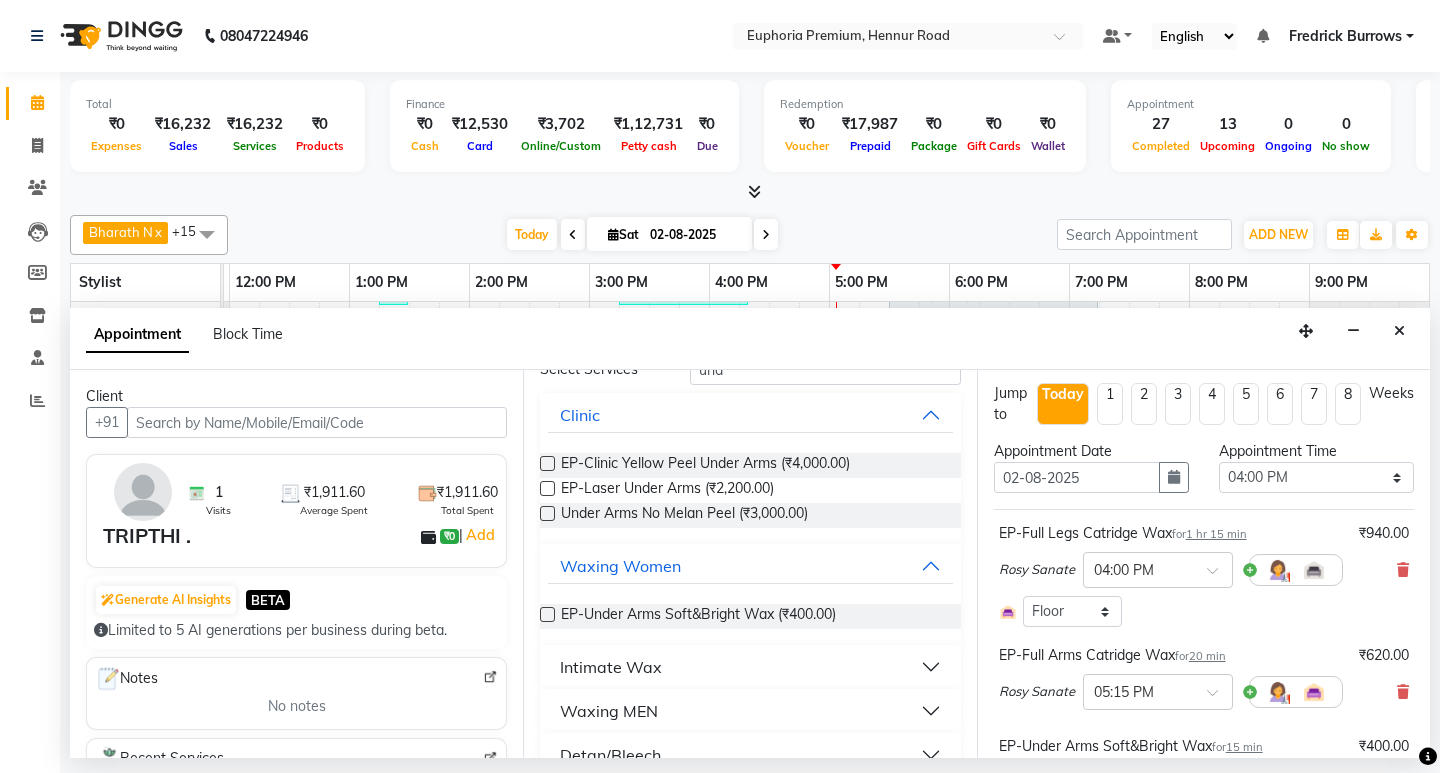 scroll, scrollTop: 0, scrollLeft: 0, axis: both 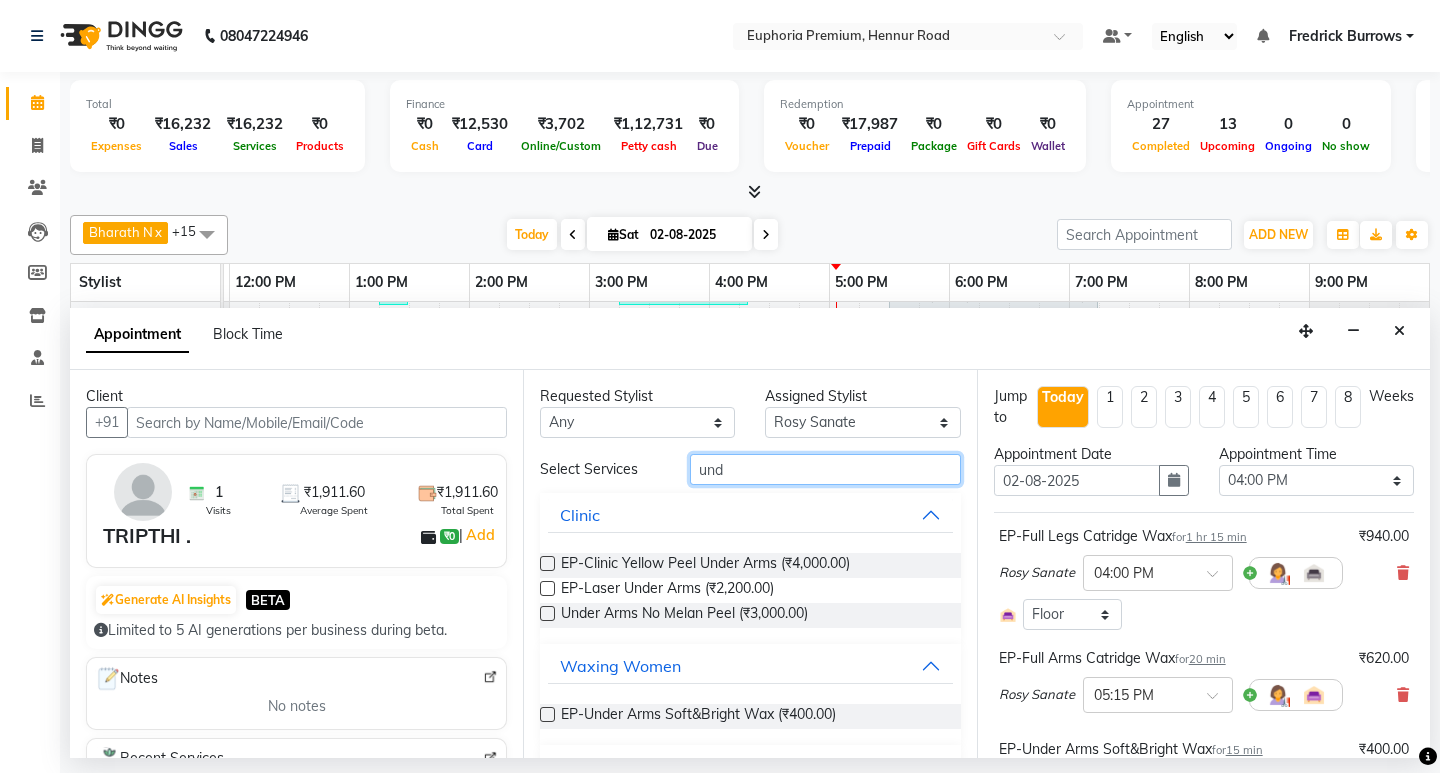 click on "und" at bounding box center (825, 469) 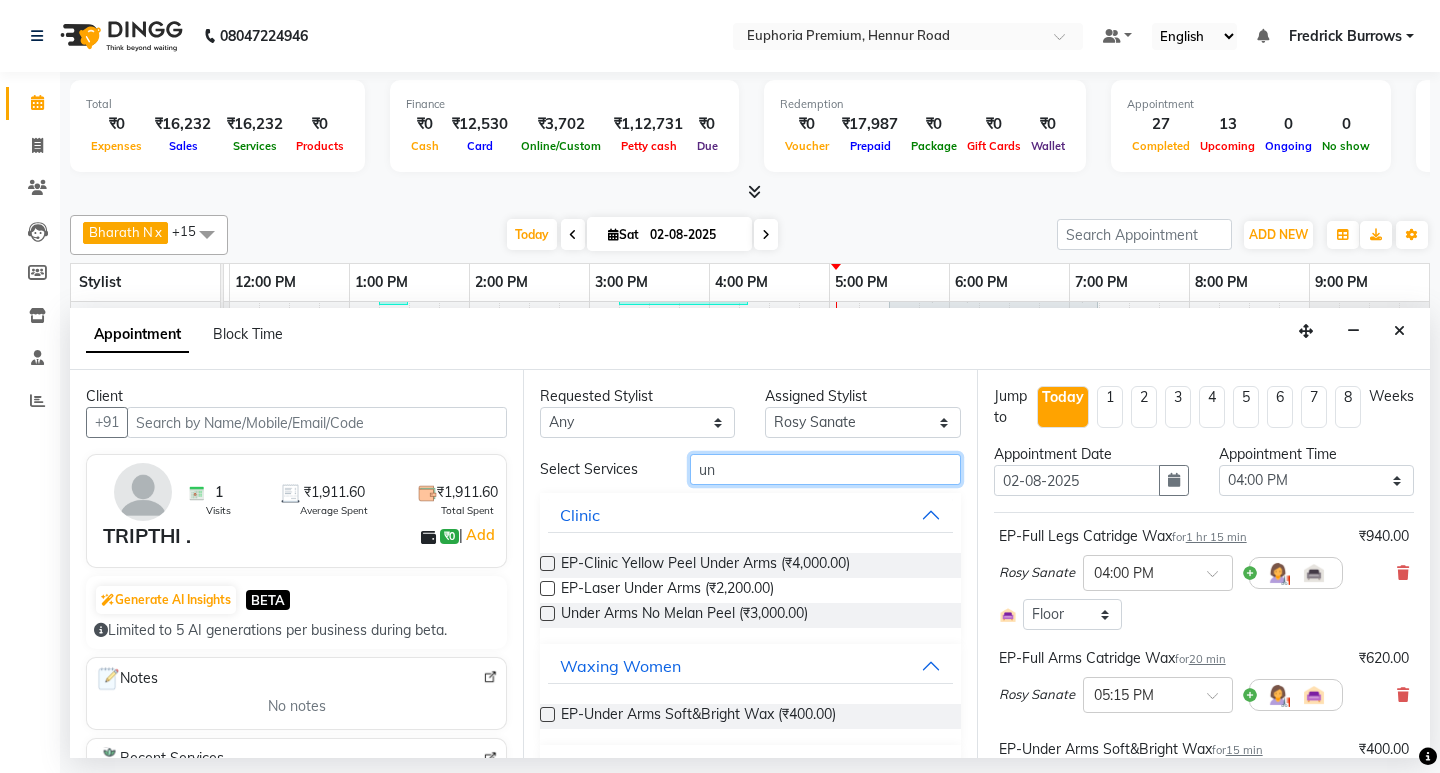 type on "u" 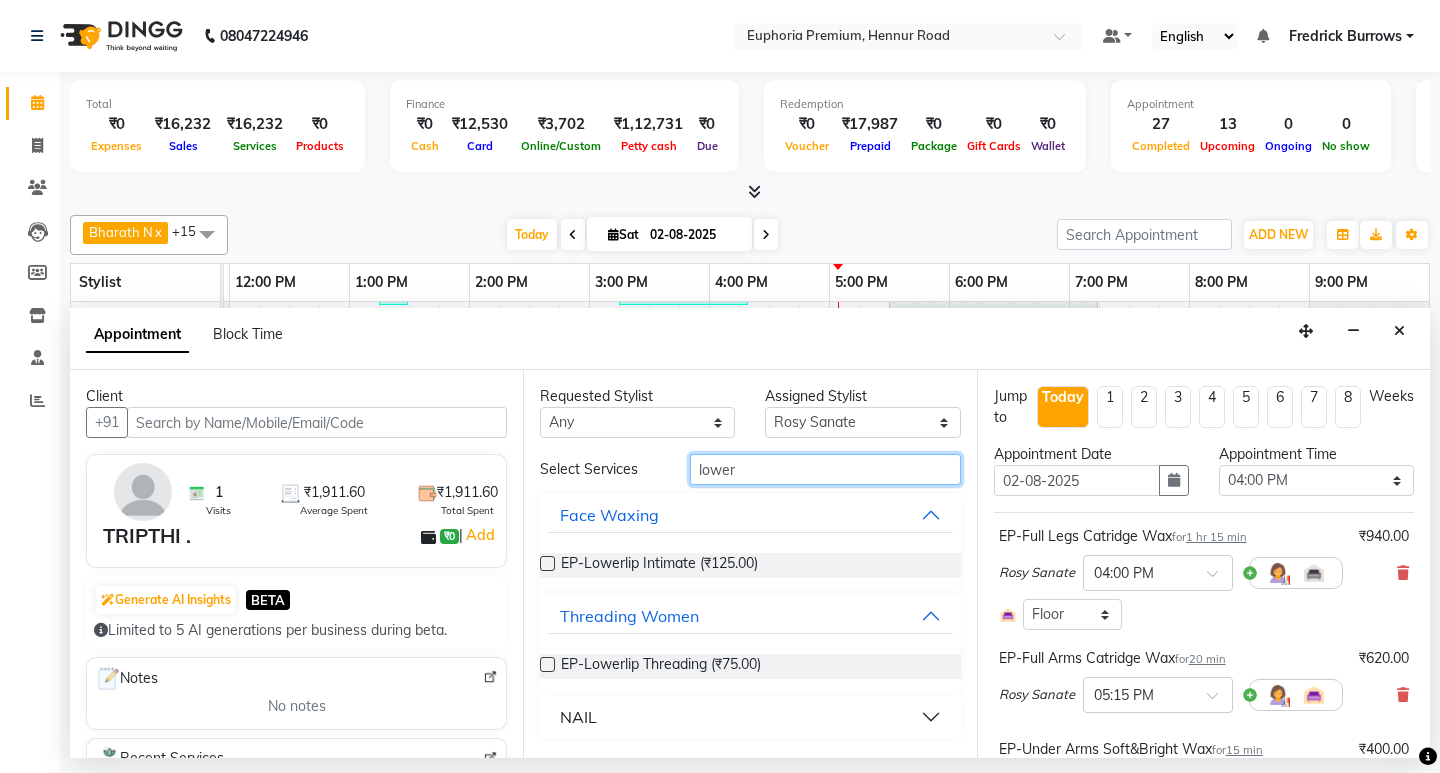 type on "lower" 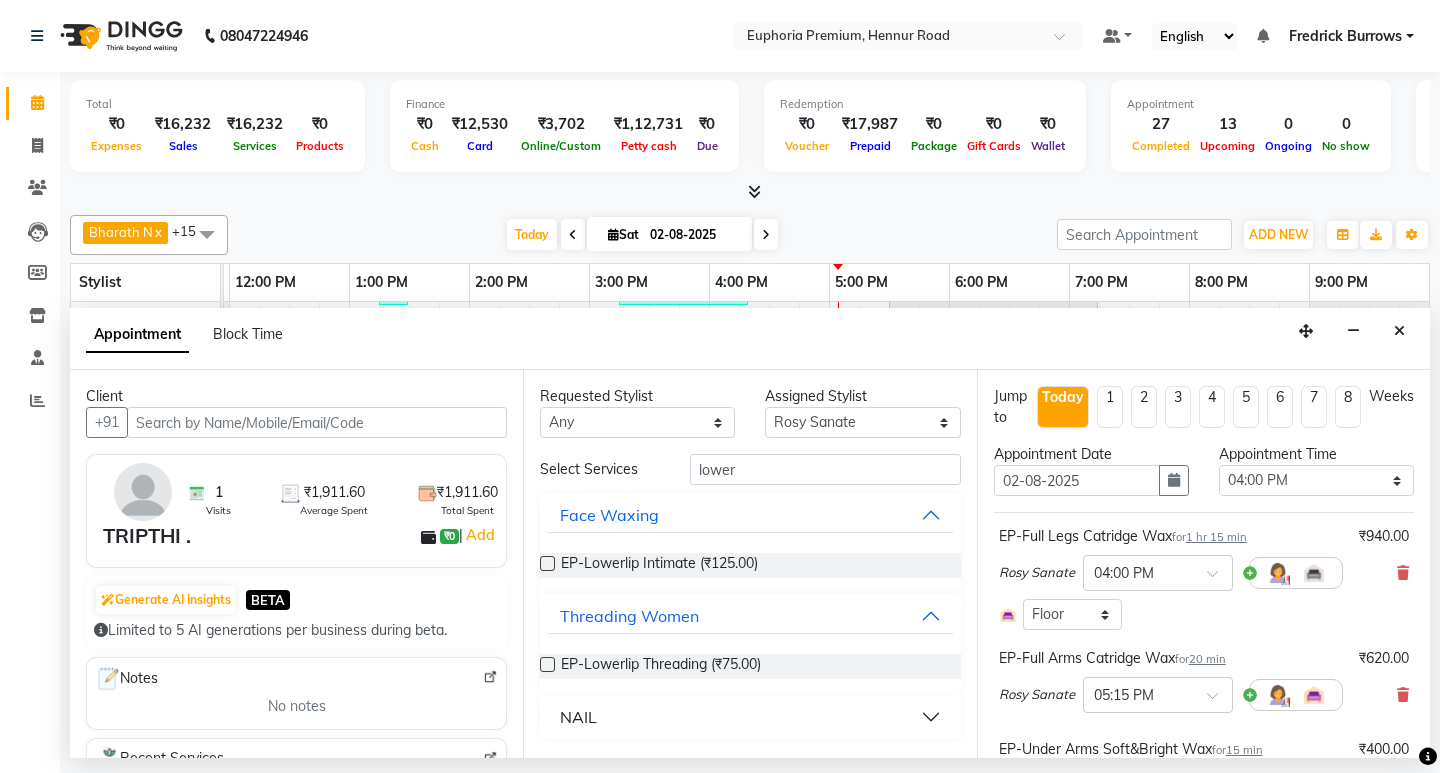click at bounding box center [547, 664] 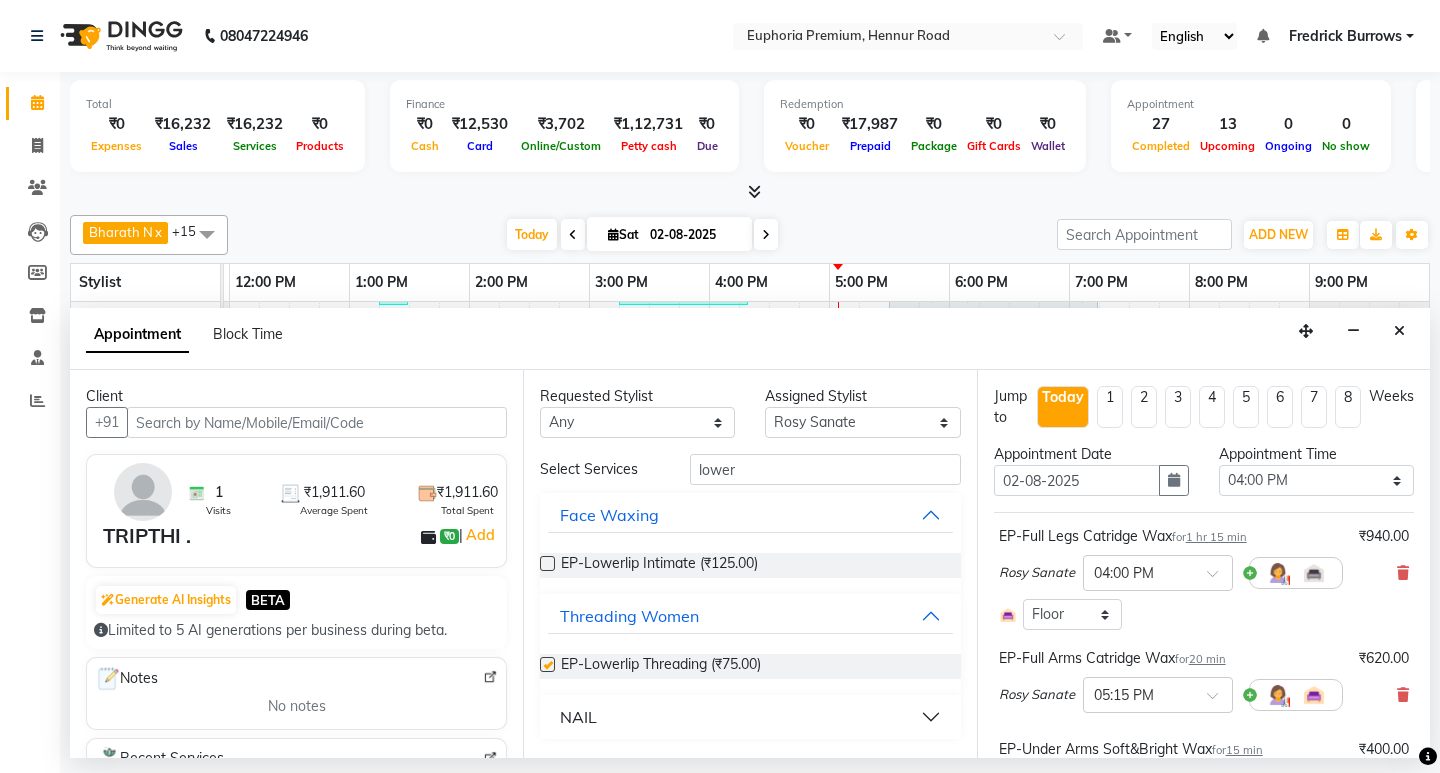 checkbox on "false" 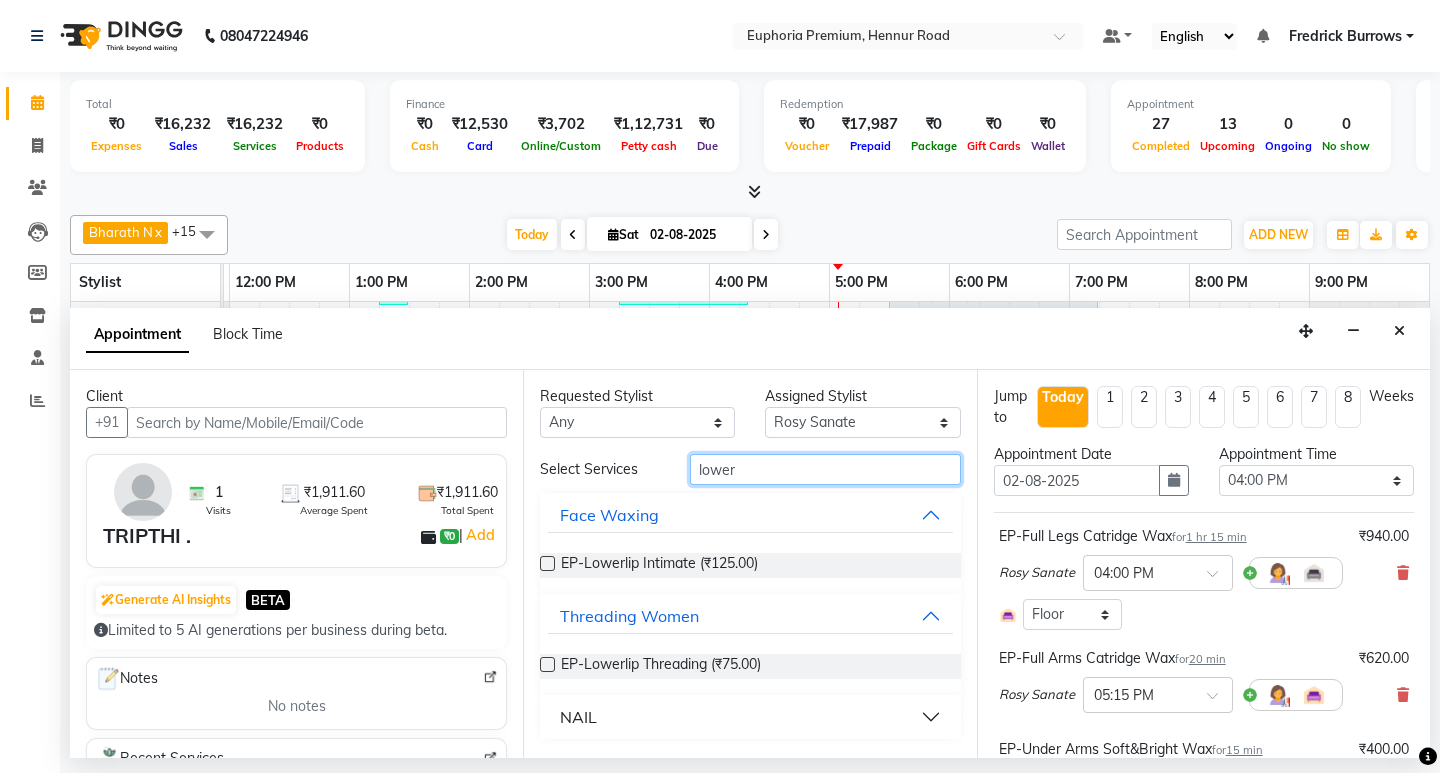 click on "lower" at bounding box center (825, 469) 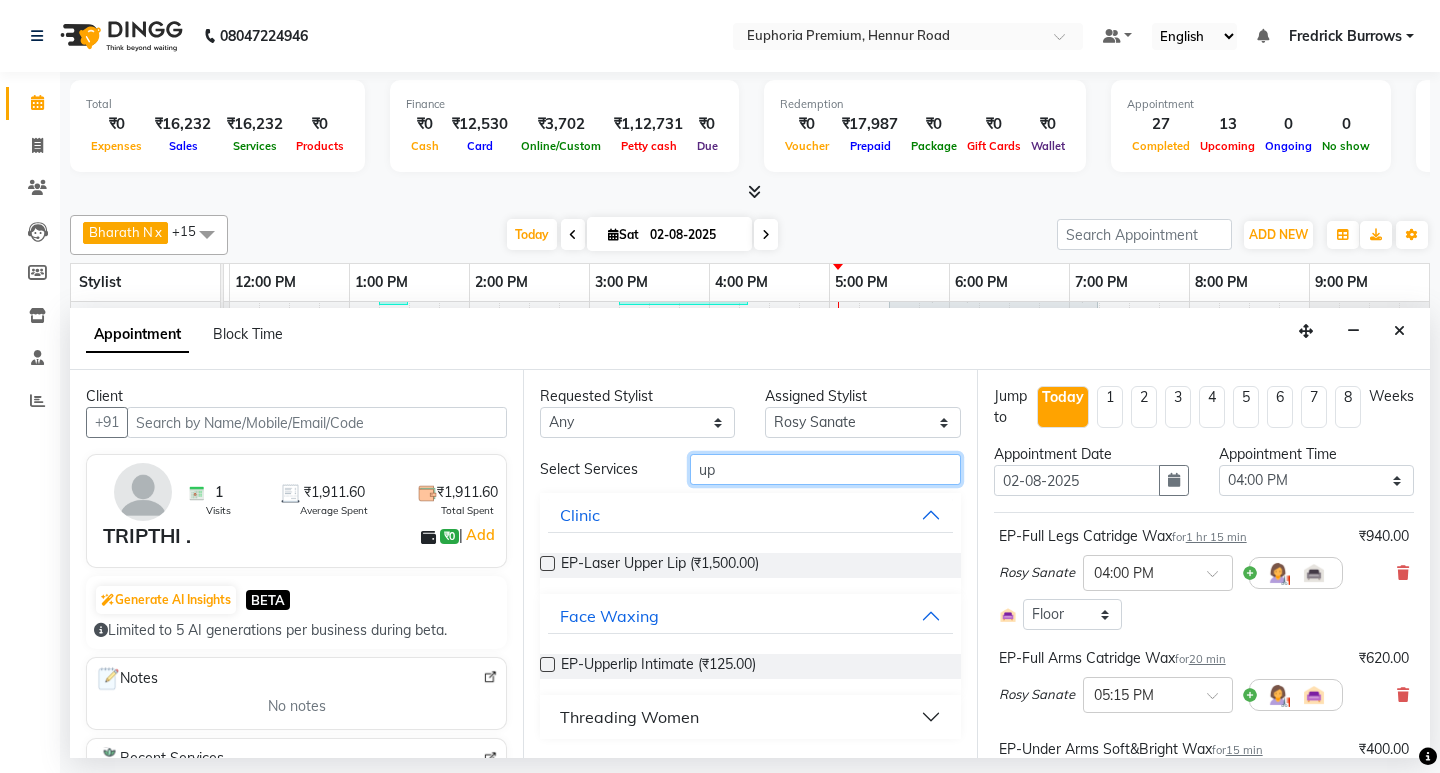type on "u" 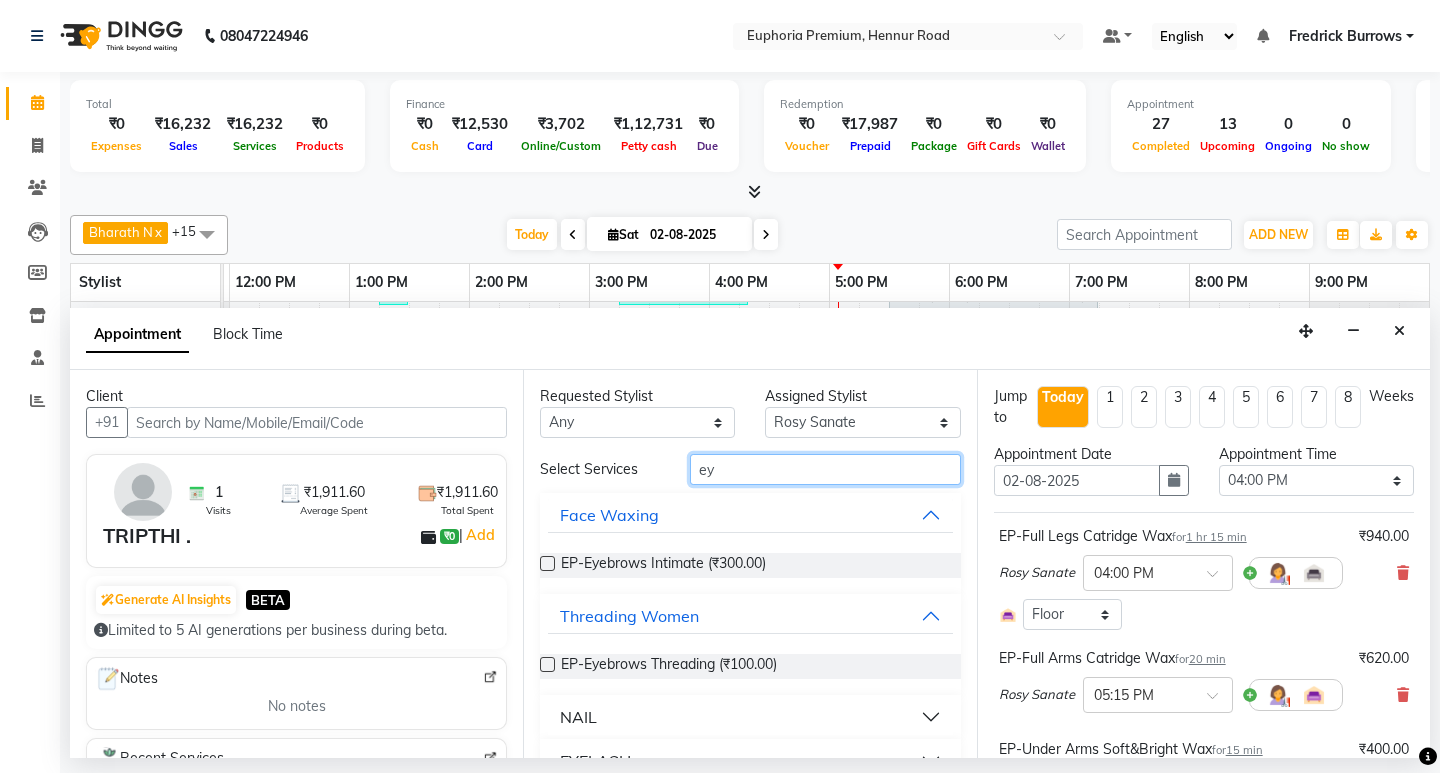 type on "ey" 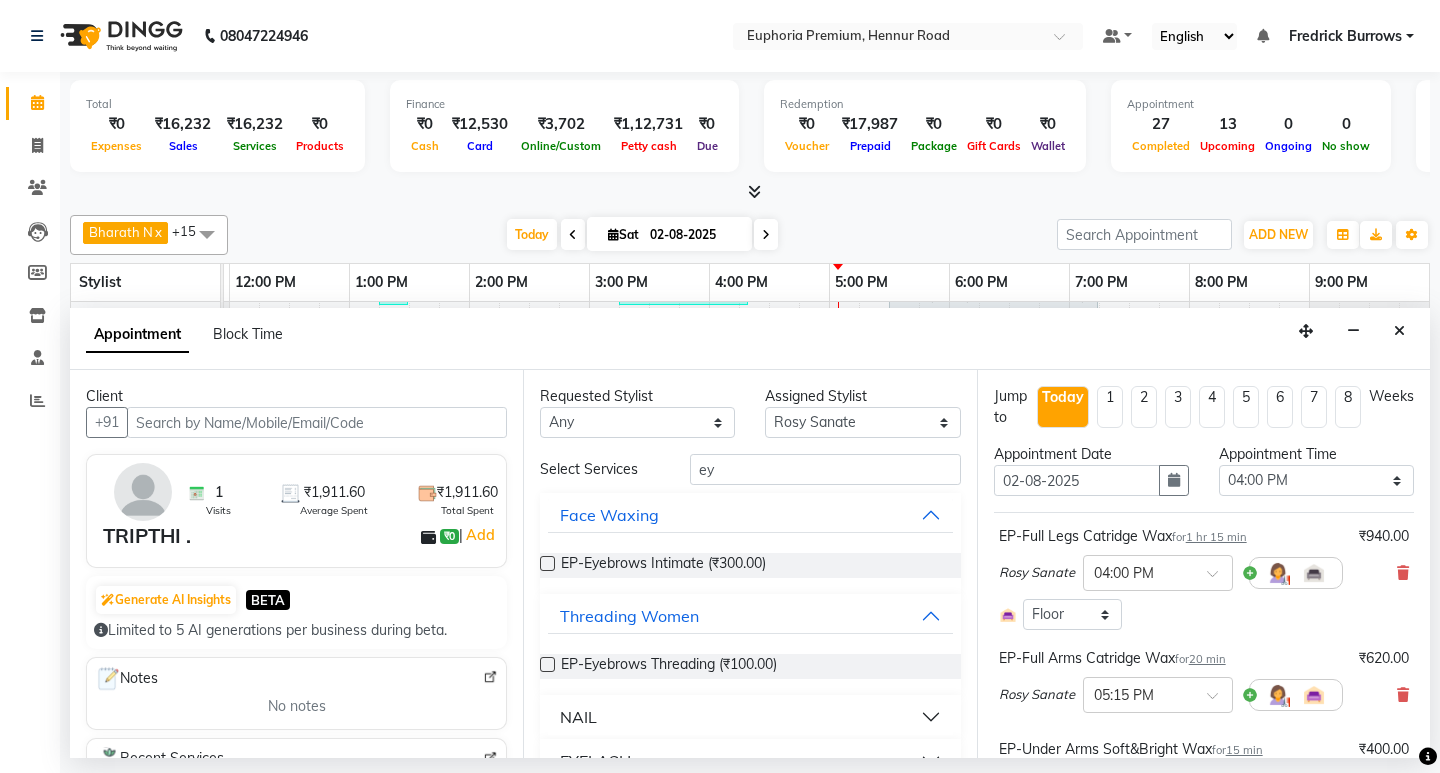click at bounding box center (547, 664) 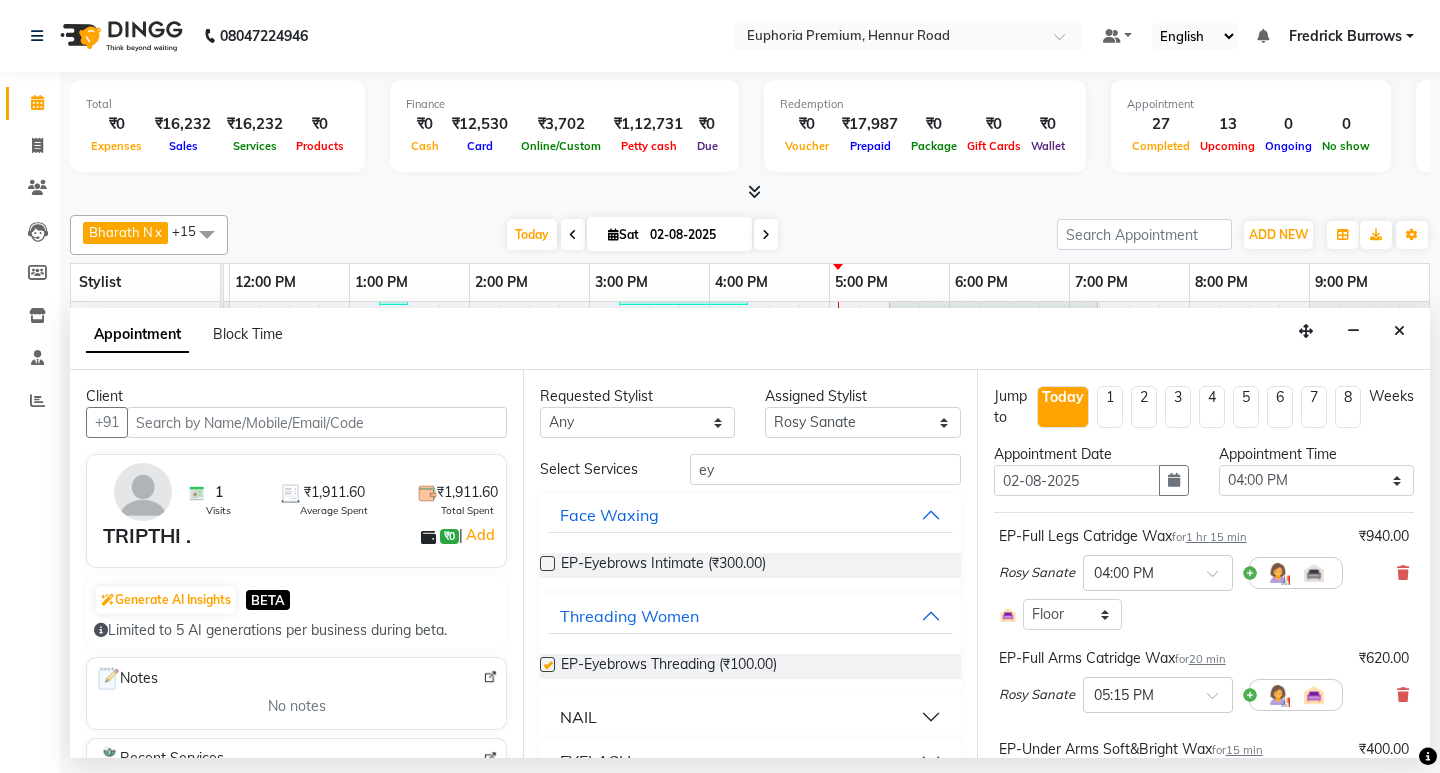 checkbox on "false" 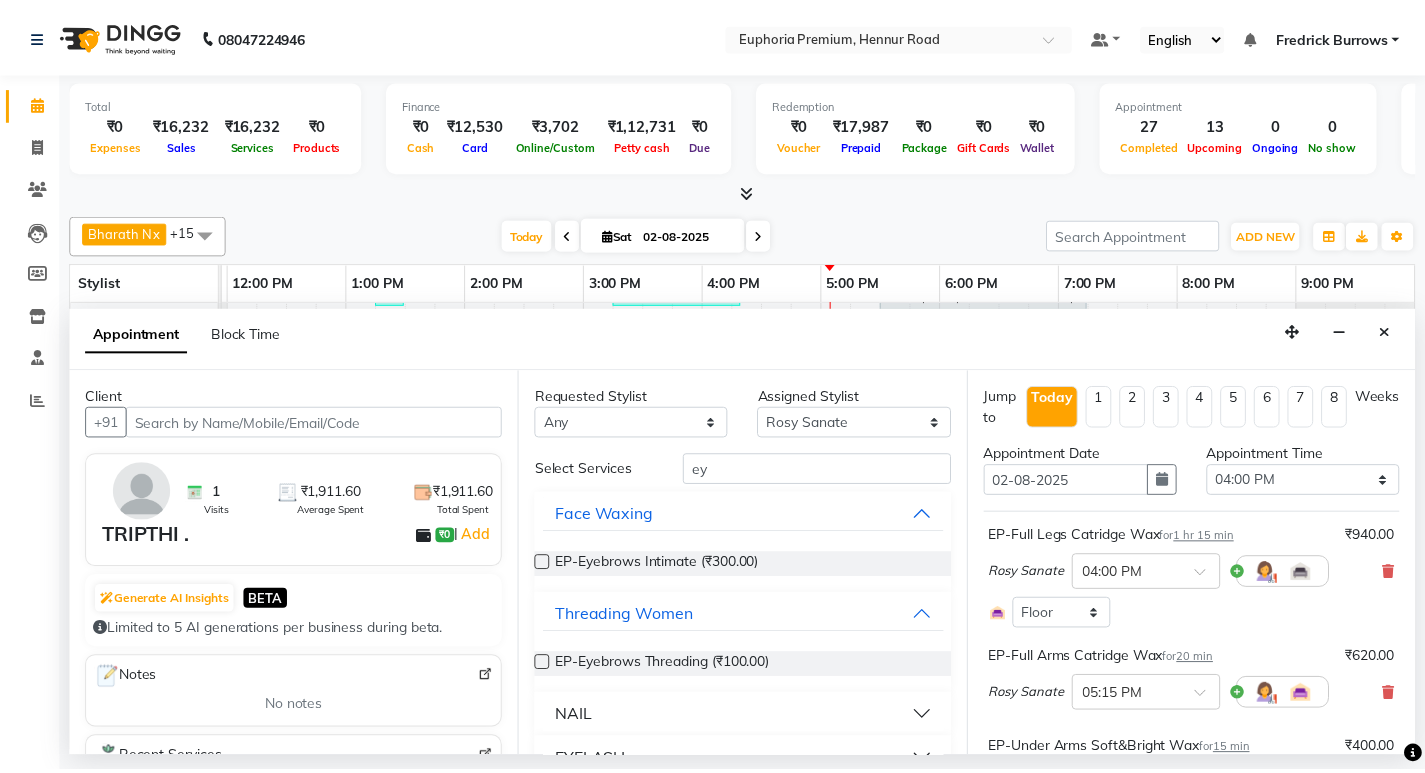 scroll, scrollTop: 496, scrollLeft: 0, axis: vertical 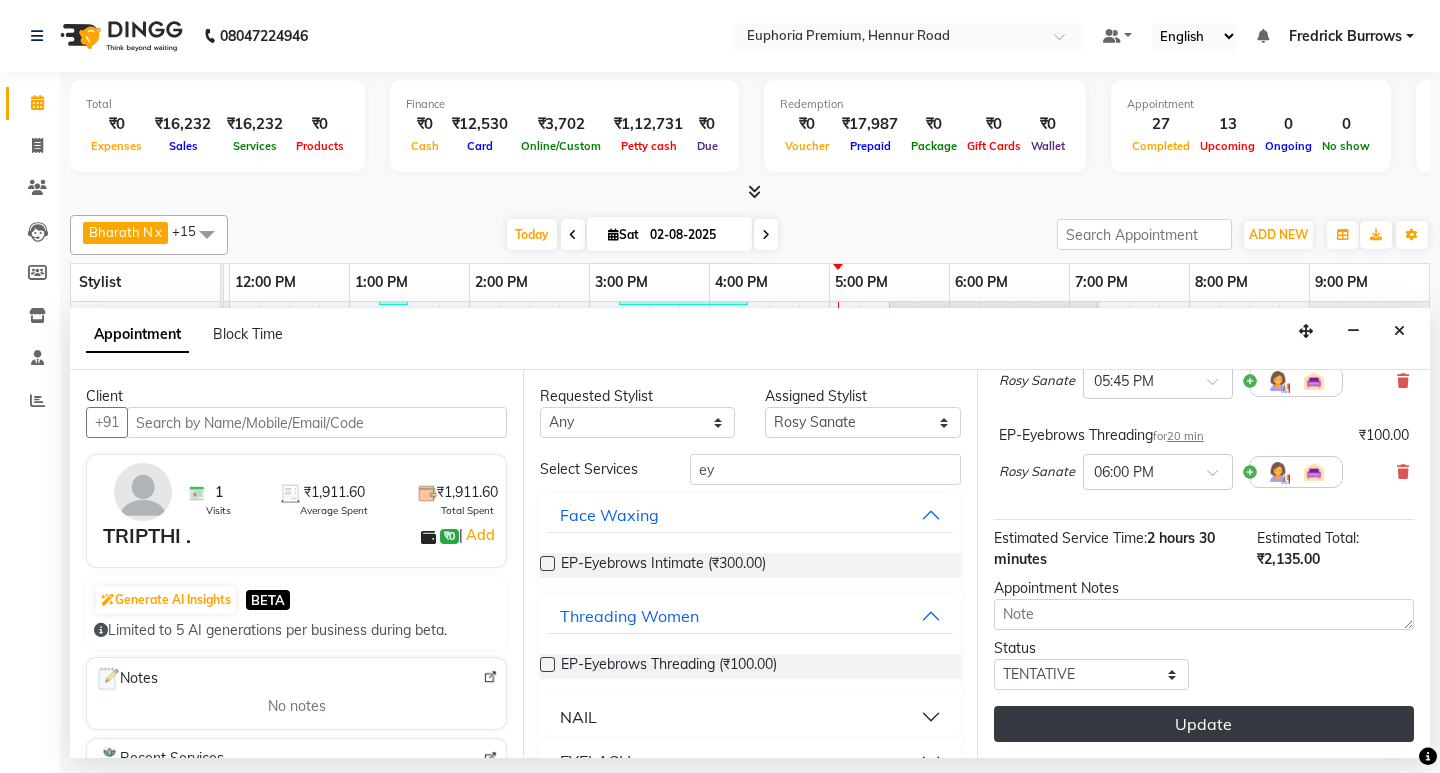 click on "Update" at bounding box center [1204, 724] 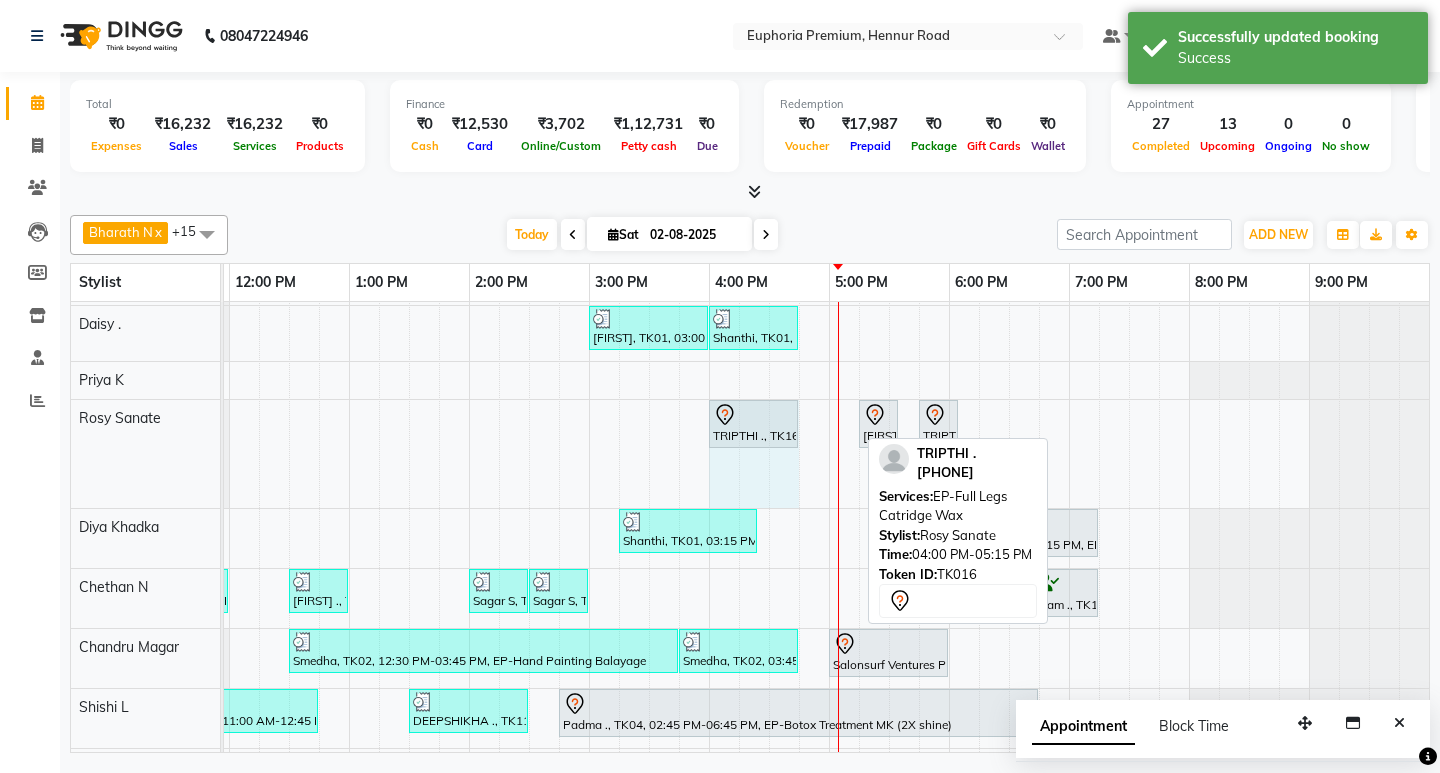 drag, startPoint x: 854, startPoint y: 422, endPoint x: 774, endPoint y: 425, distance: 80.05623 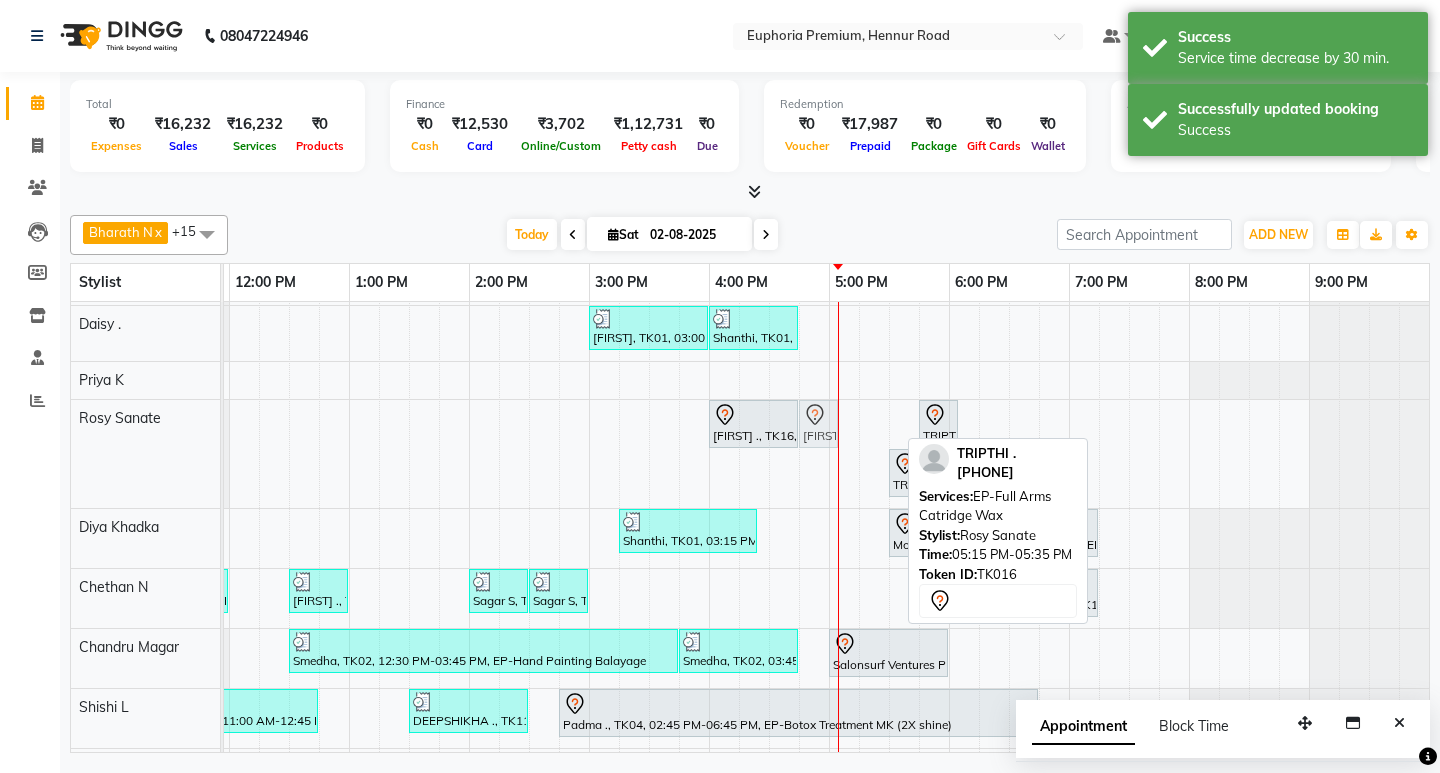 drag, startPoint x: 887, startPoint y: 428, endPoint x: 818, endPoint y: 432, distance: 69.115845 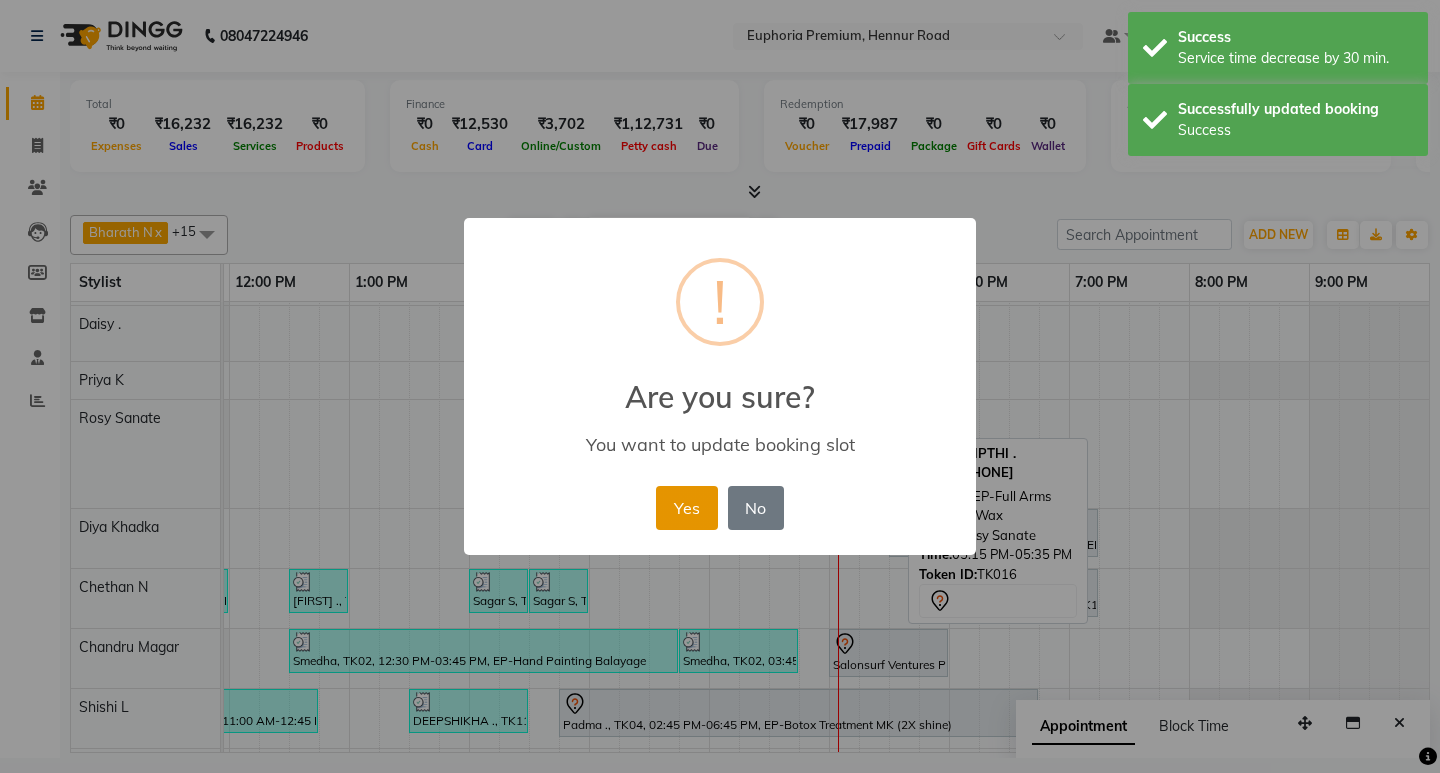 click on "Yes" at bounding box center (686, 508) 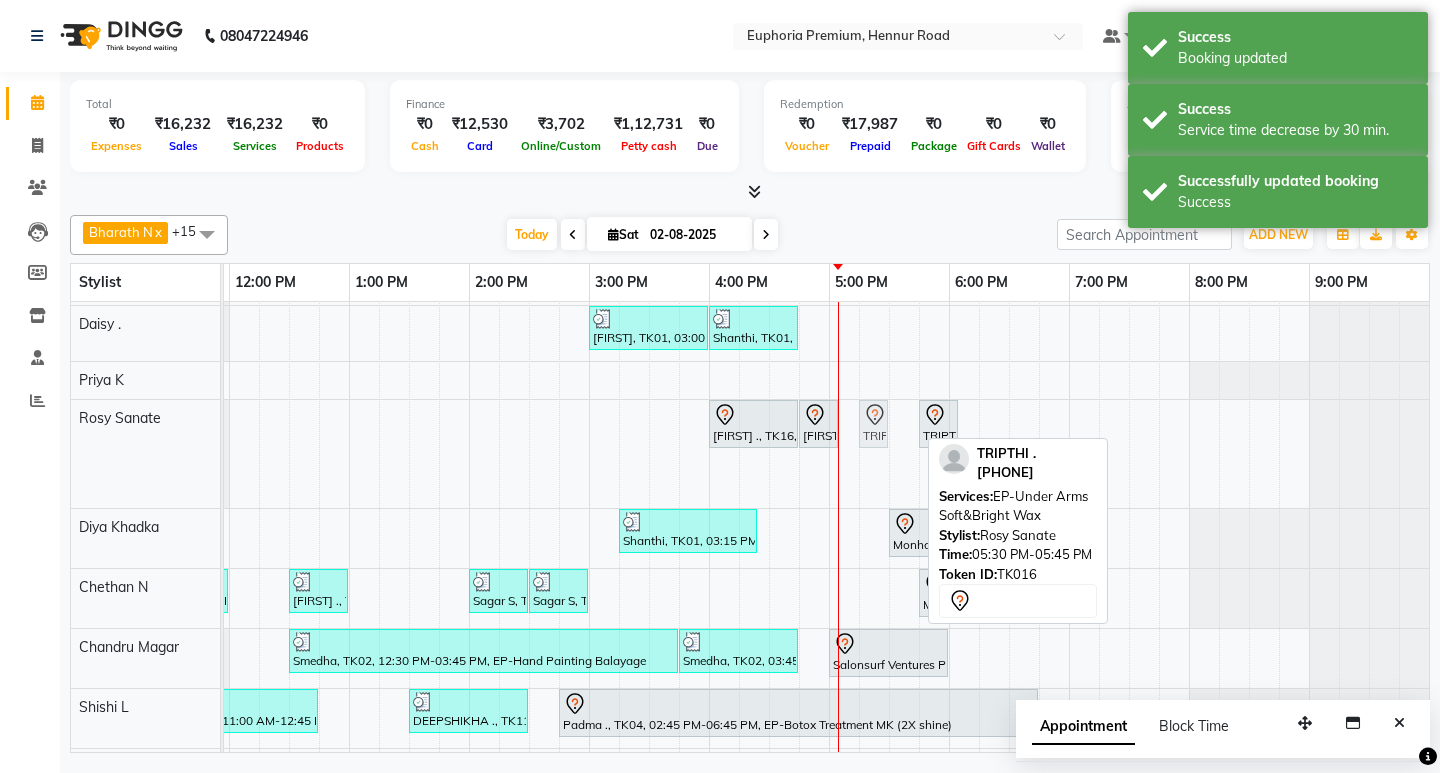 drag, startPoint x: 912, startPoint y: 432, endPoint x: 878, endPoint y: 437, distance: 34.36568 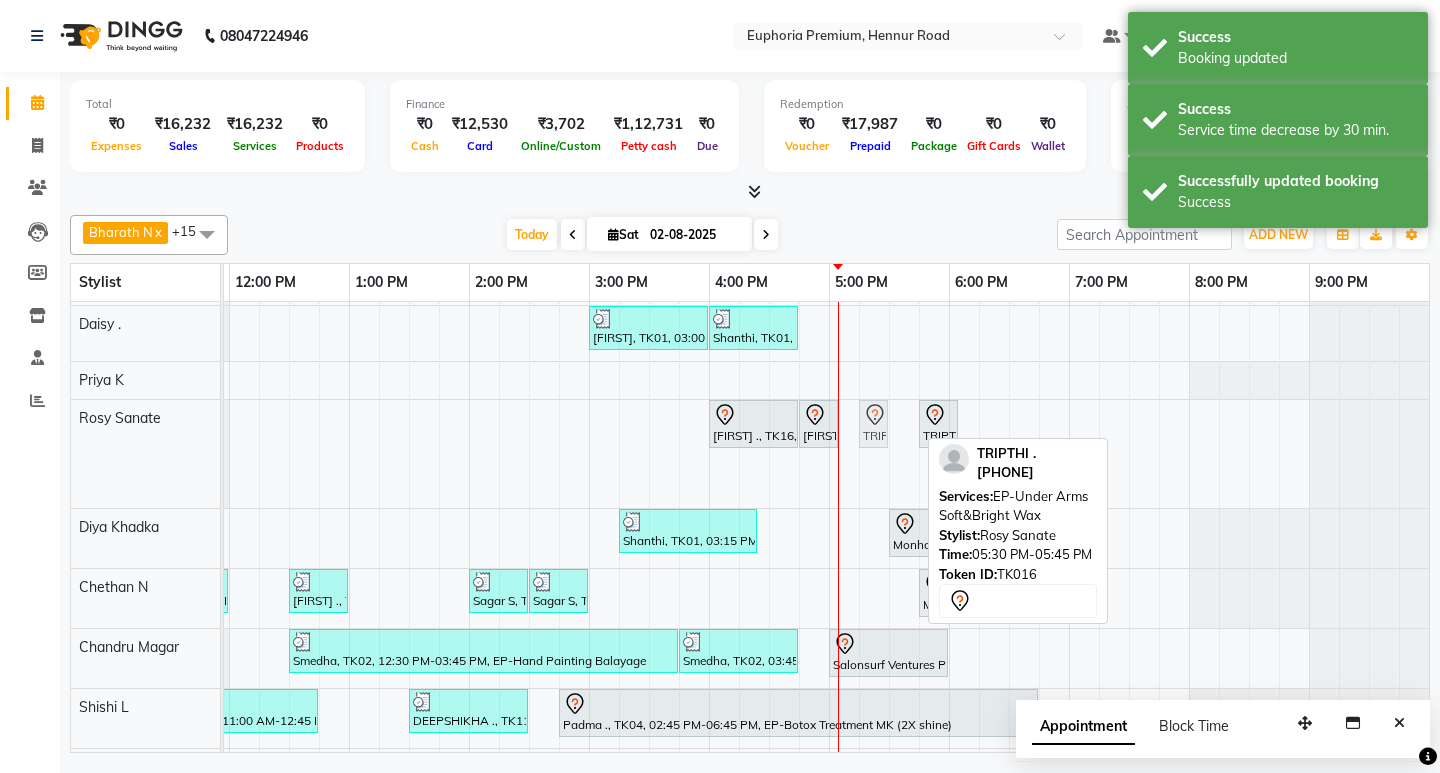 click on "[FIRST] ., TK16, 04:00 PM-04:45 PM, EP-Full Legs Catridge Wax             [FIRST] ., TK16, 04:45 PM-05:05 PM, EP-Full Arms Catridge Wax             [FIRST] ., TK16, 05:30 PM-05:45 PM, EP-Under Arms Soft&Bright Wax             [FIRST] ., TK16, 05:45 PM-06:05 PM, EP-Lowerlip Threading             [FIRST] ., TK16, 06:00 PM-06:20 PM, EP-Eyebrows Threading             [FIRST] ., TK16, 05:30 PM-05:45 PM, EP-Under Arms Soft&Bright Wax" at bounding box center [-251, 454] 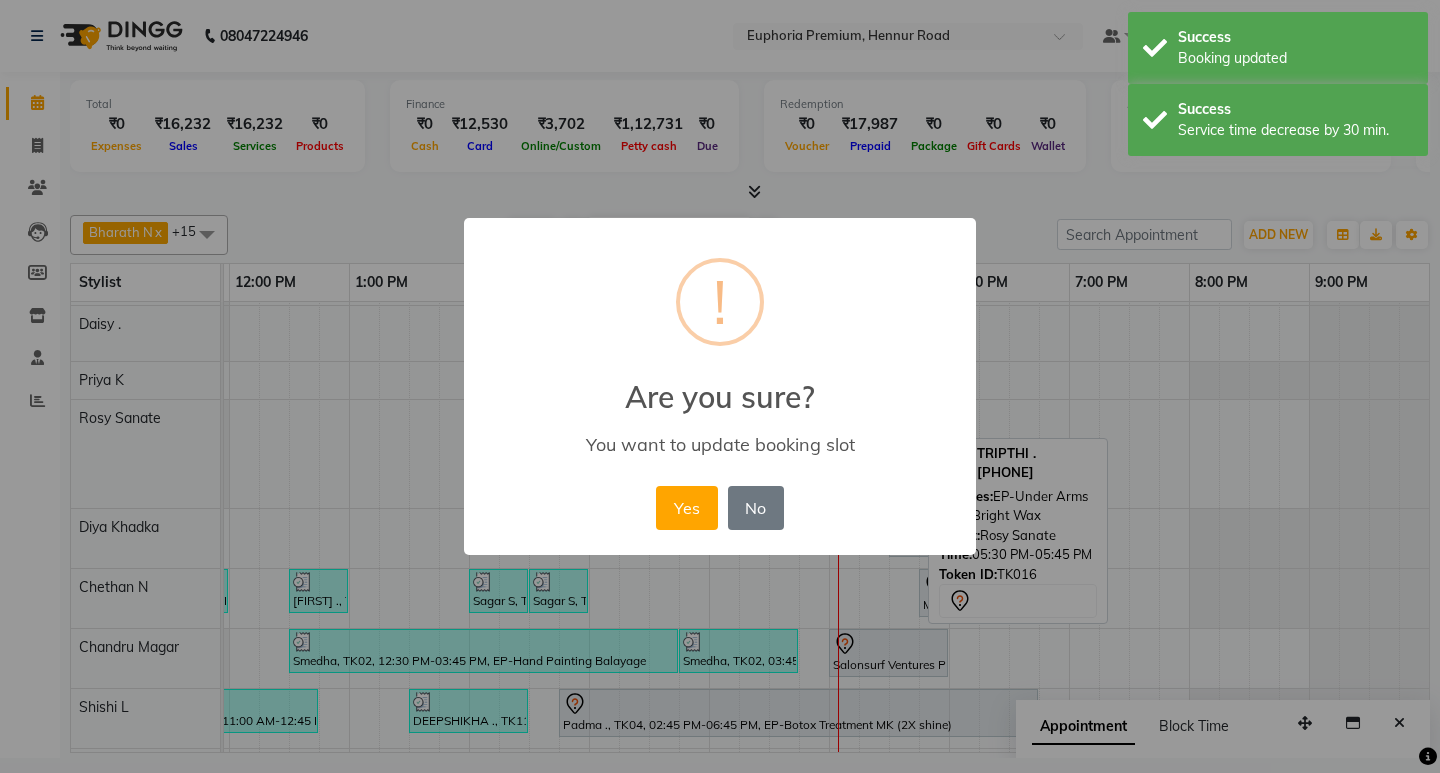 drag, startPoint x: 709, startPoint y: 501, endPoint x: 688, endPoint y: 506, distance: 21.587032 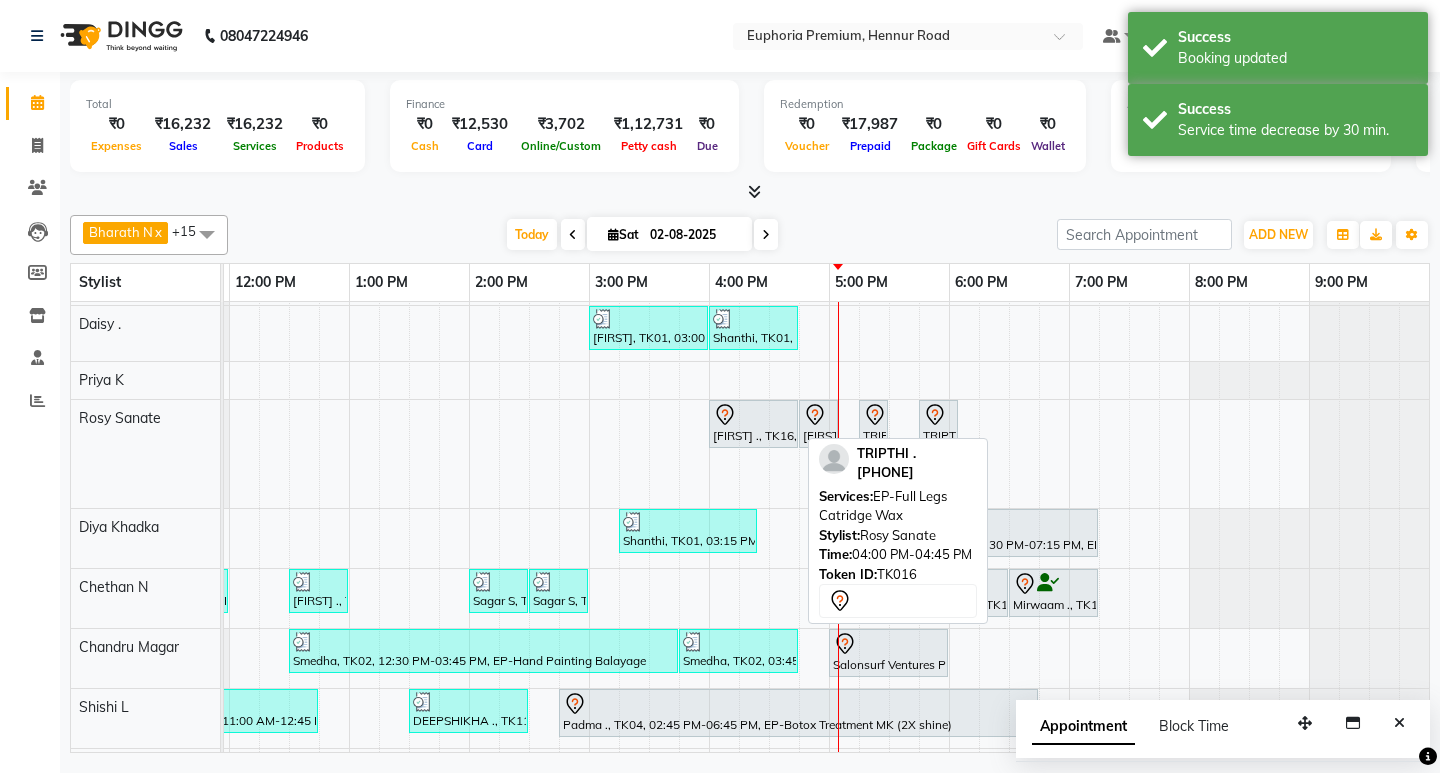 click on "[FIRST] ., TK16, 04:00 PM-04:45 PM, EP-Full Legs Catridge Wax" at bounding box center [753, 424] 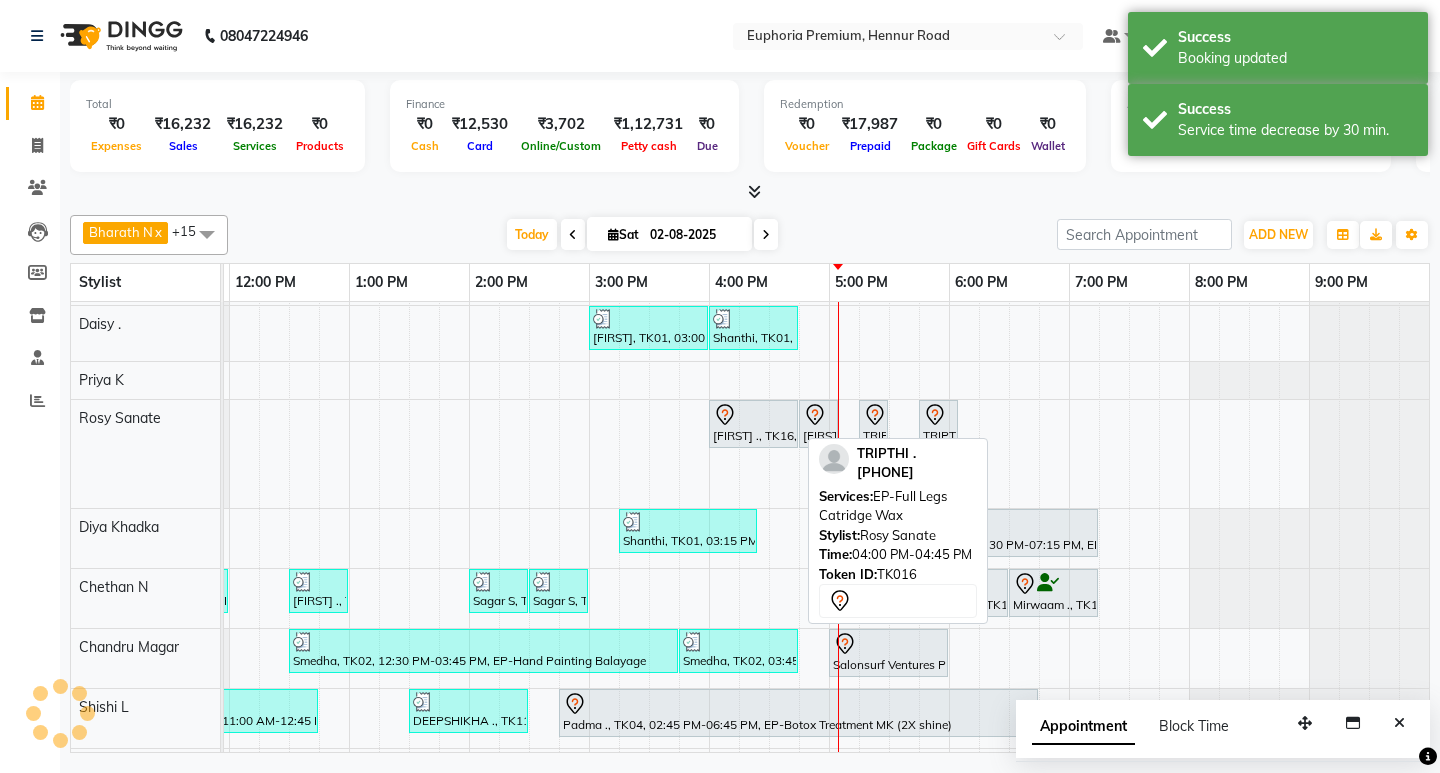 click on "[FIRST] ., TK16, 04:00 PM-04:45 PM, EP-Full Legs Catridge Wax" at bounding box center [753, 424] 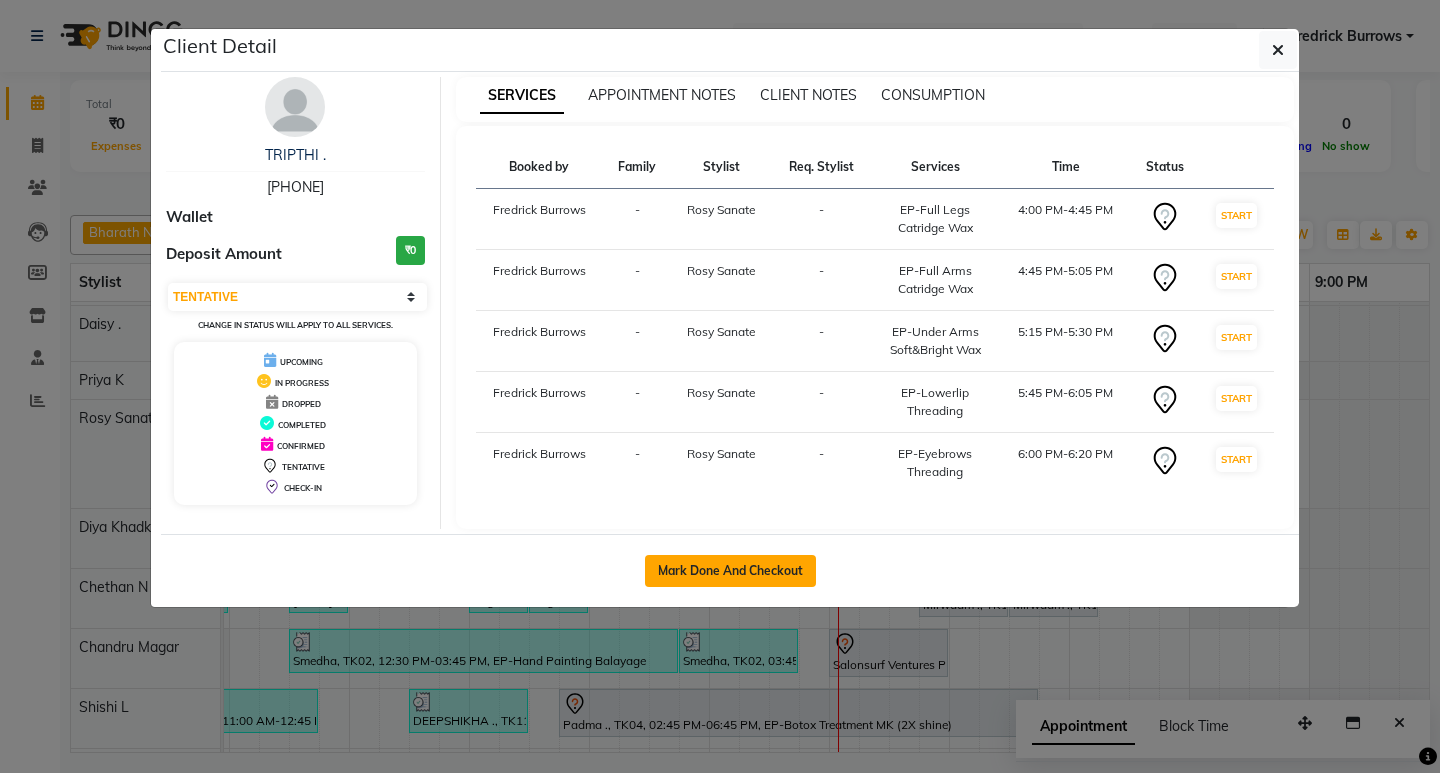 click on "Mark Done And Checkout" 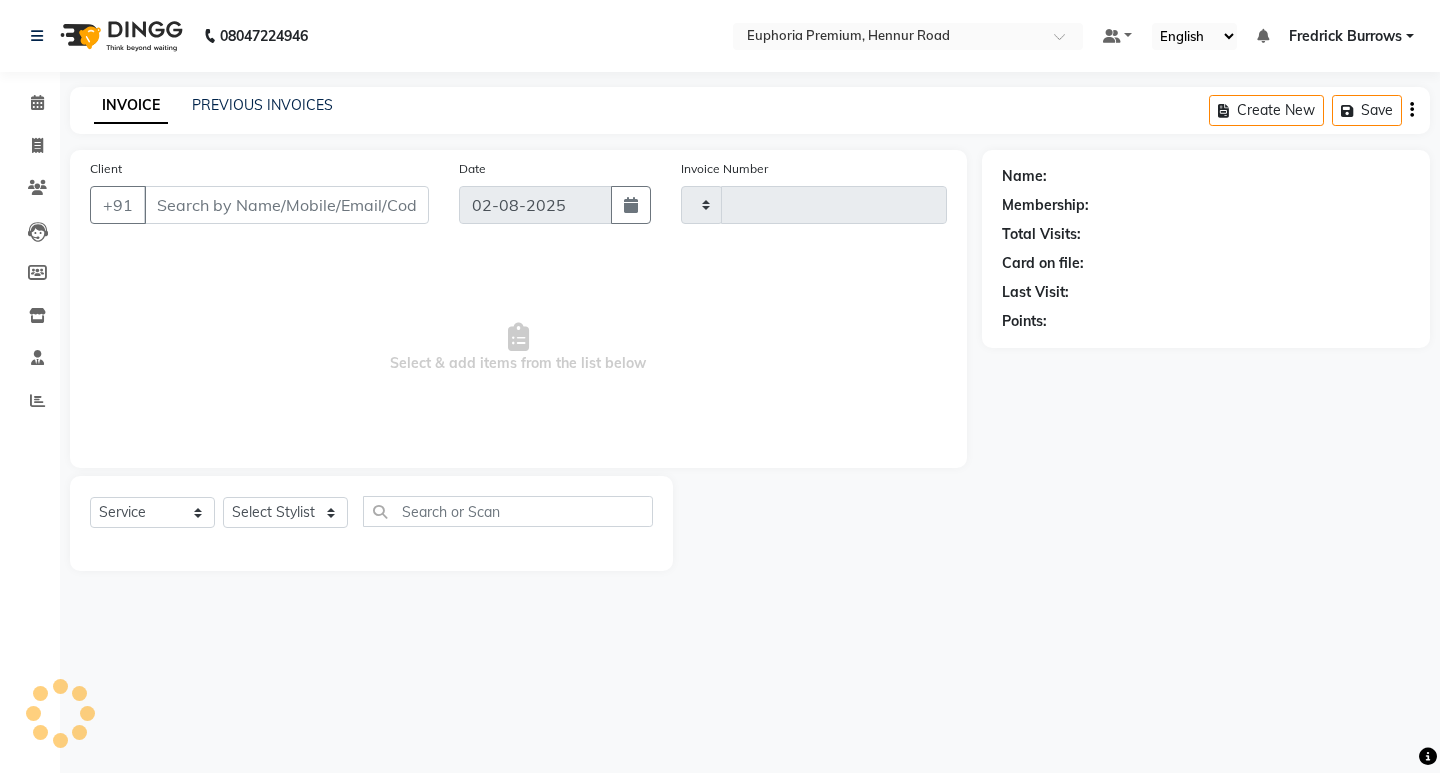 type on "2077" 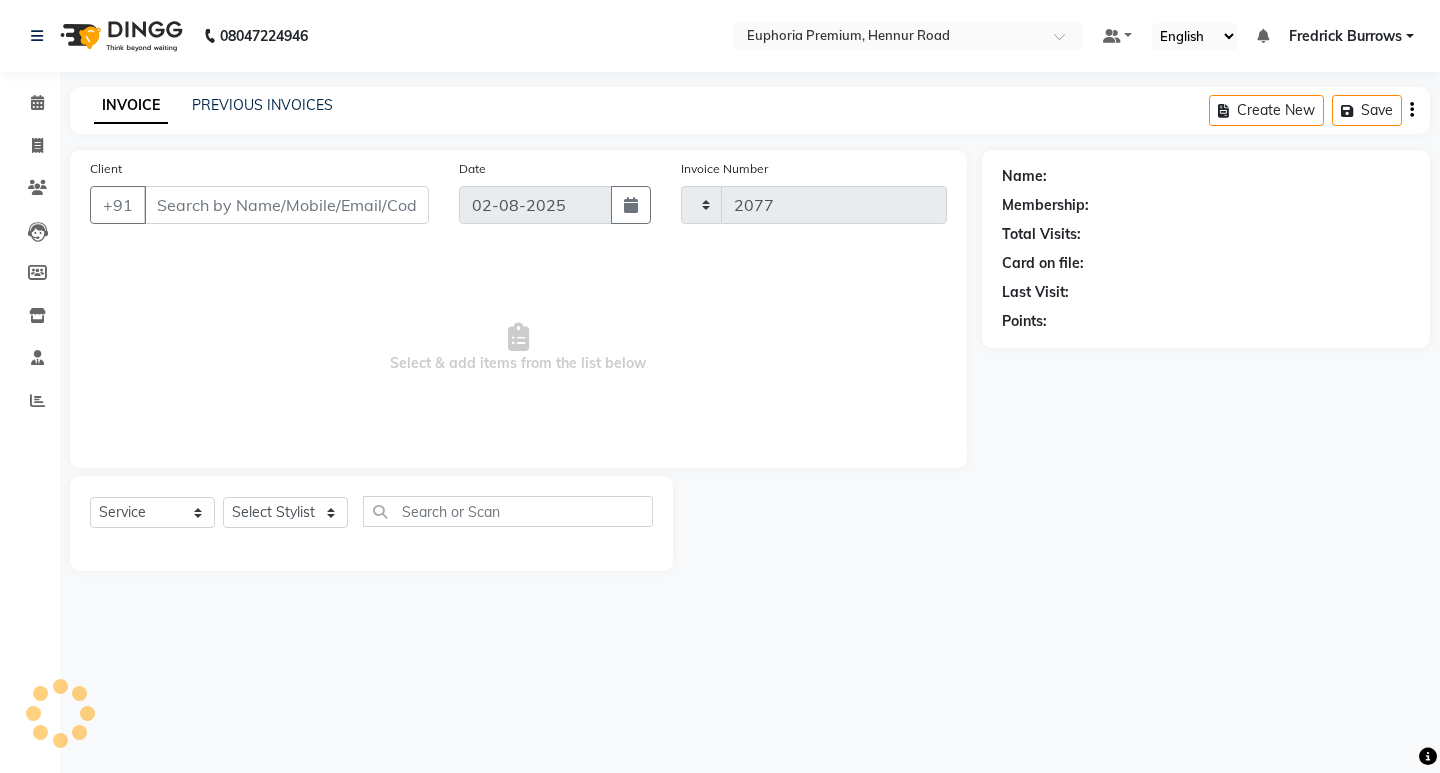 select on "7925" 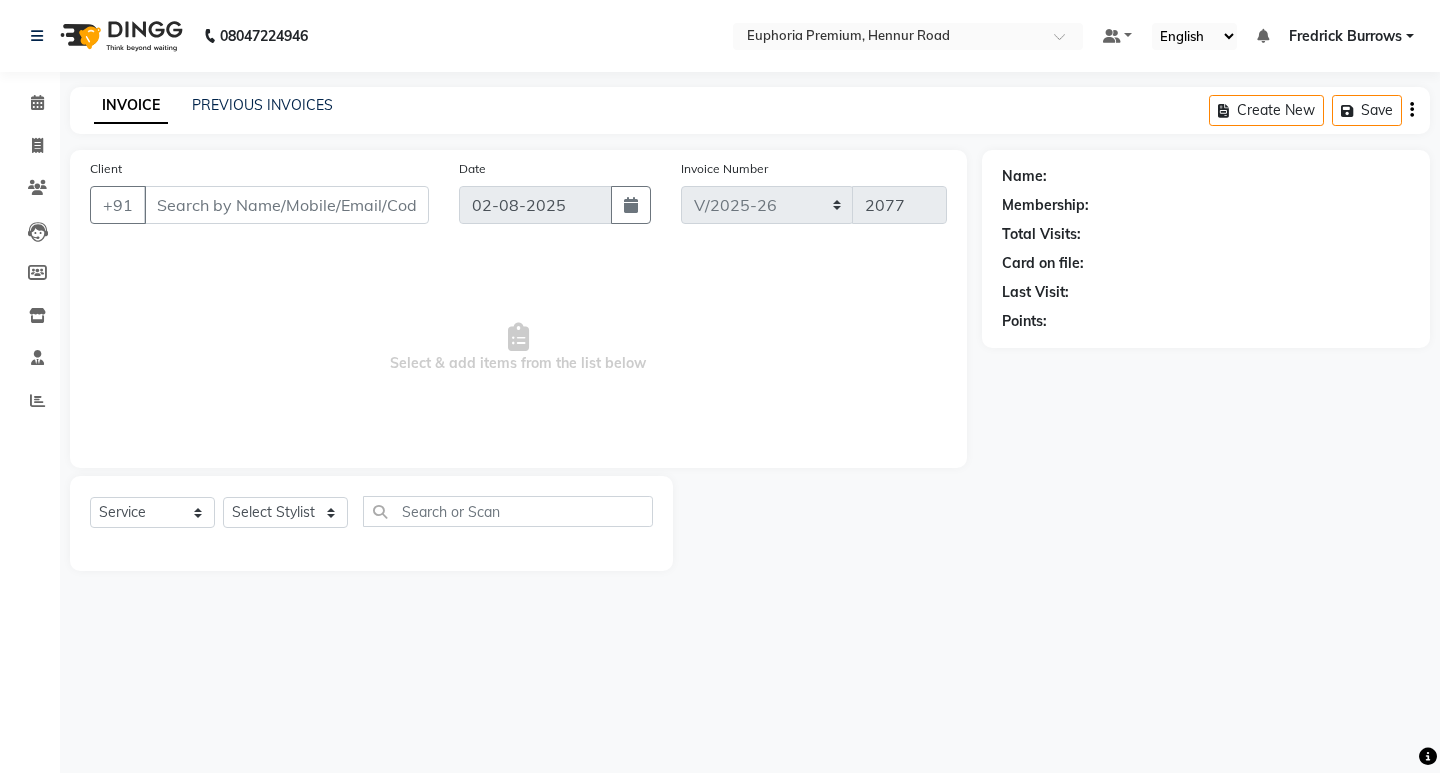 type on "99******56" 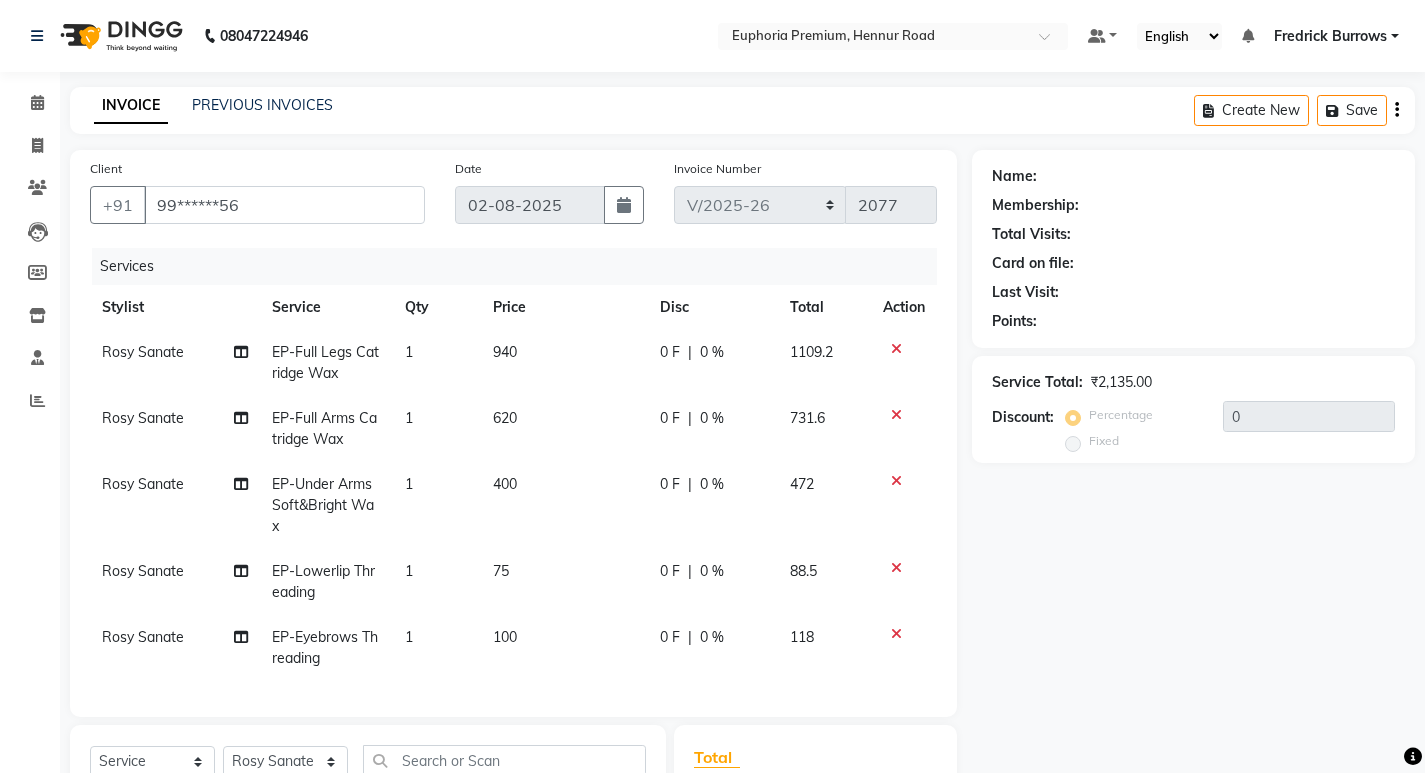 select on "1: Object" 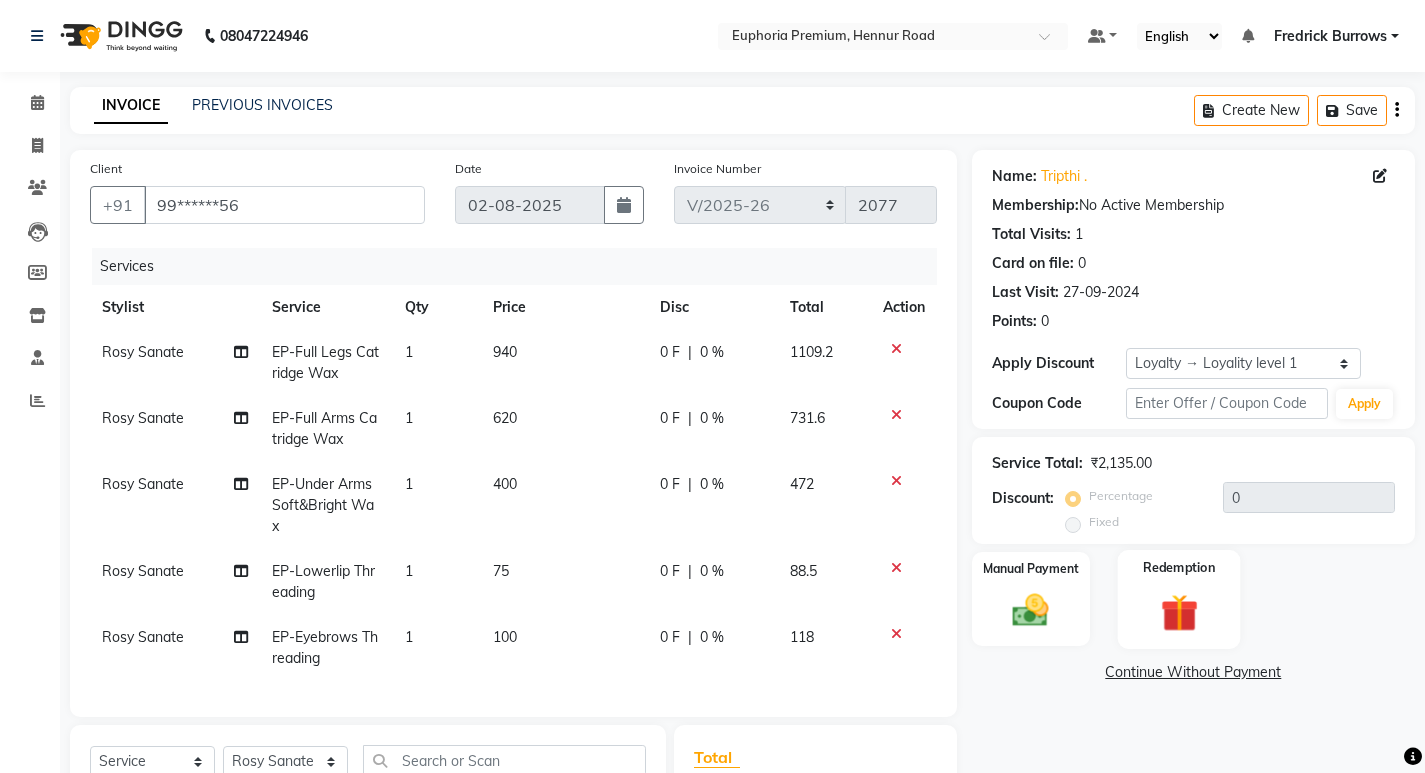 click 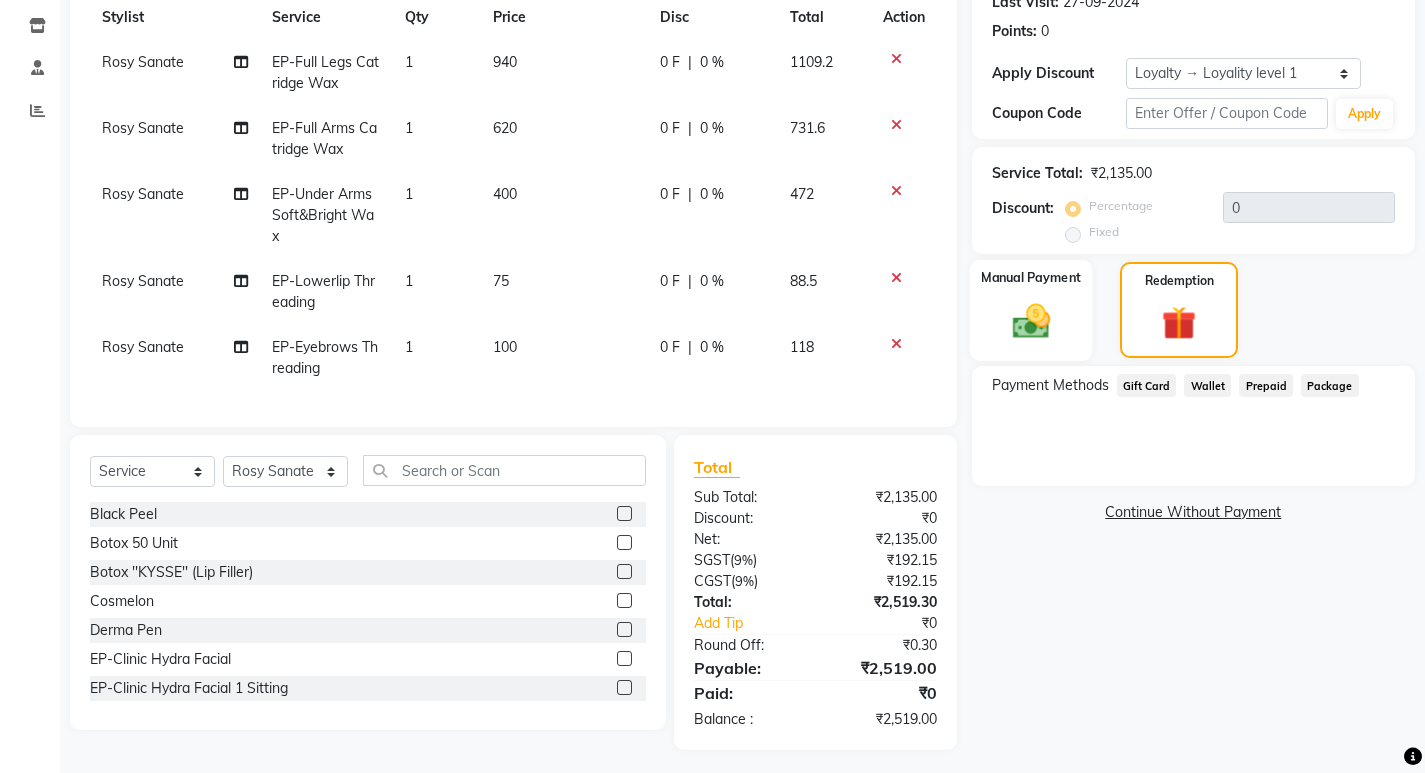 scroll, scrollTop: 300, scrollLeft: 0, axis: vertical 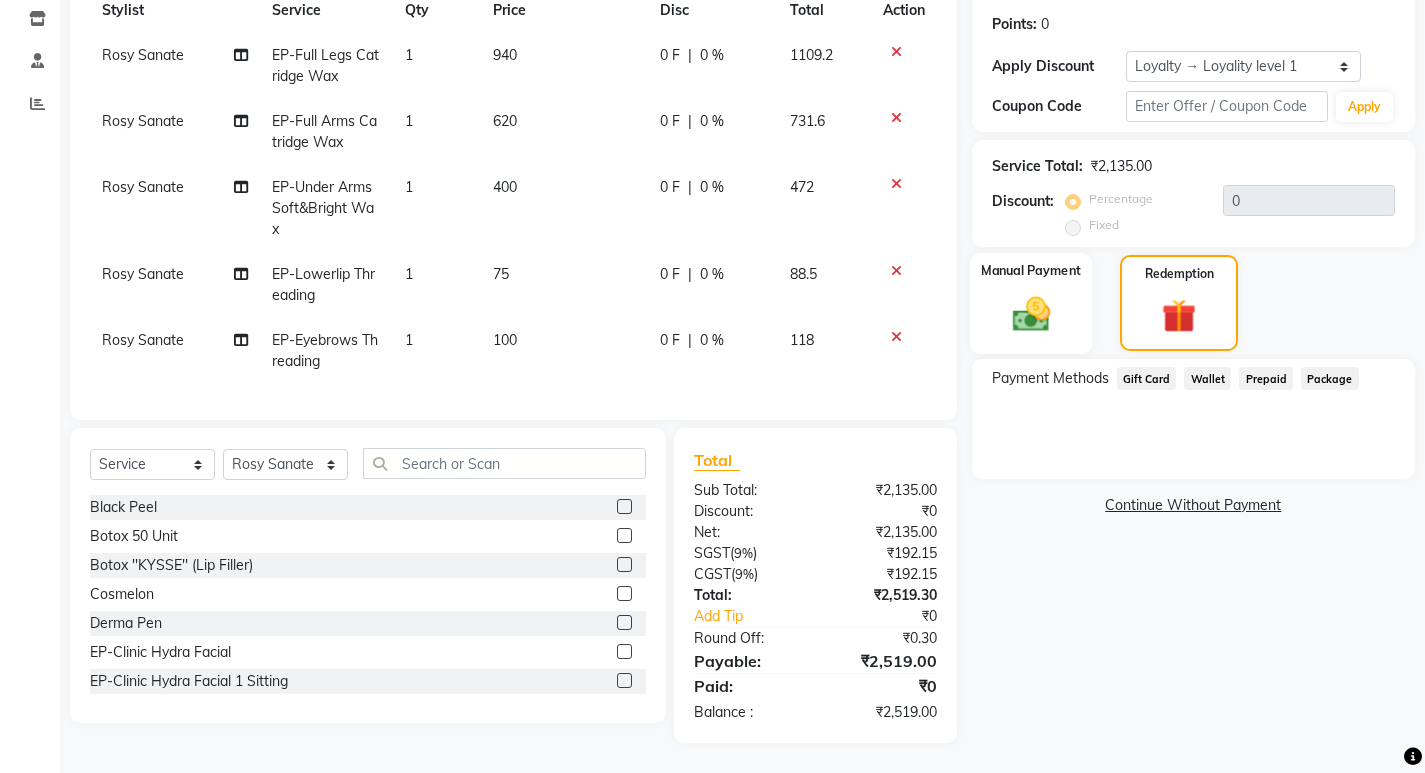 click 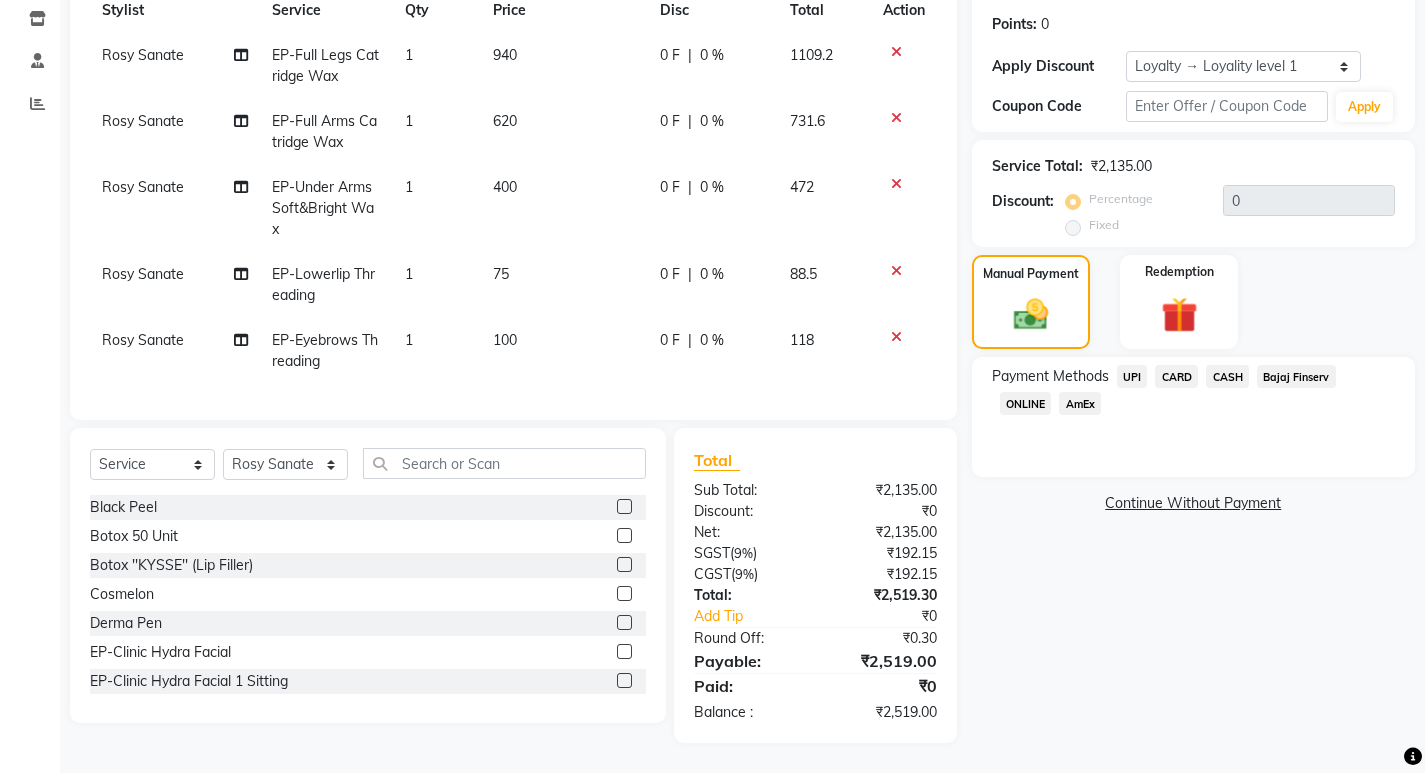 scroll, scrollTop: 312, scrollLeft: 0, axis: vertical 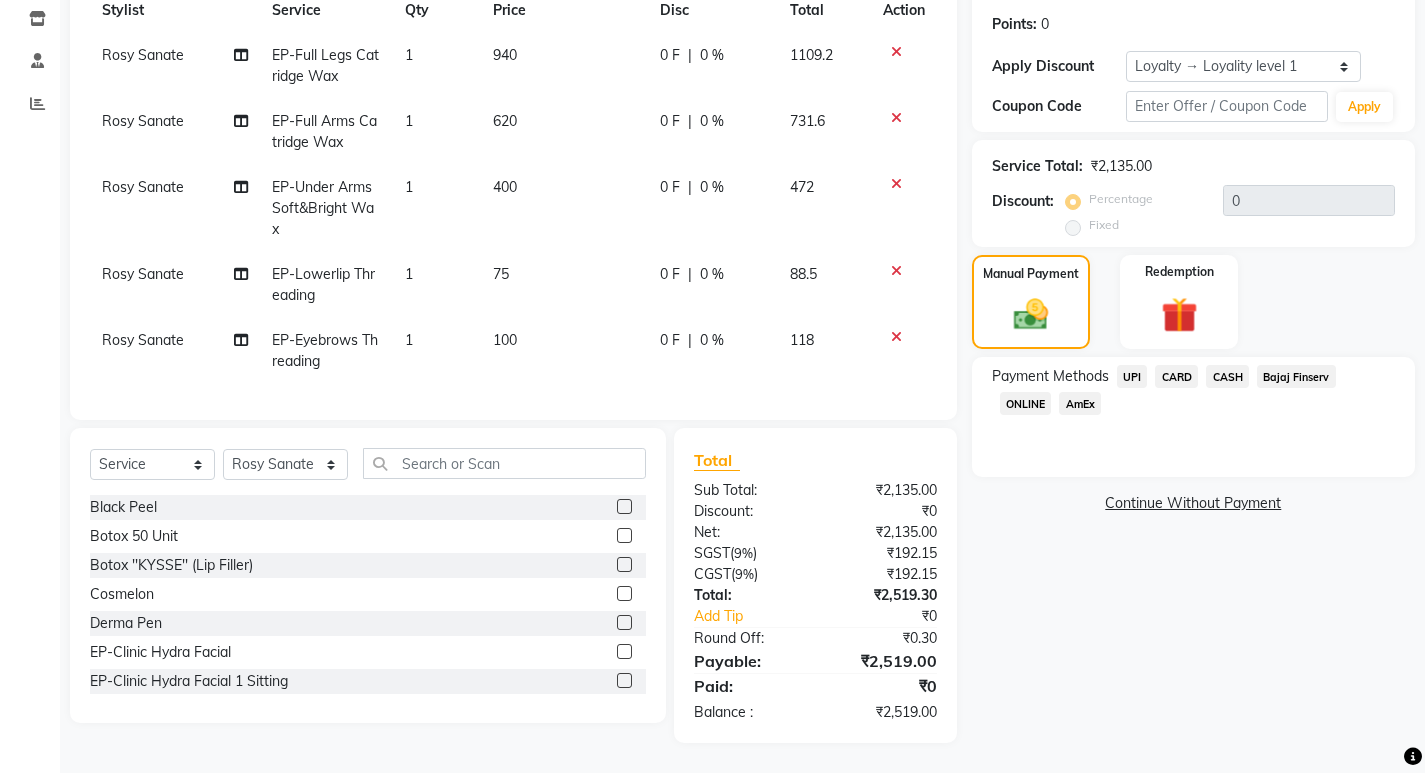 click on "UPI" 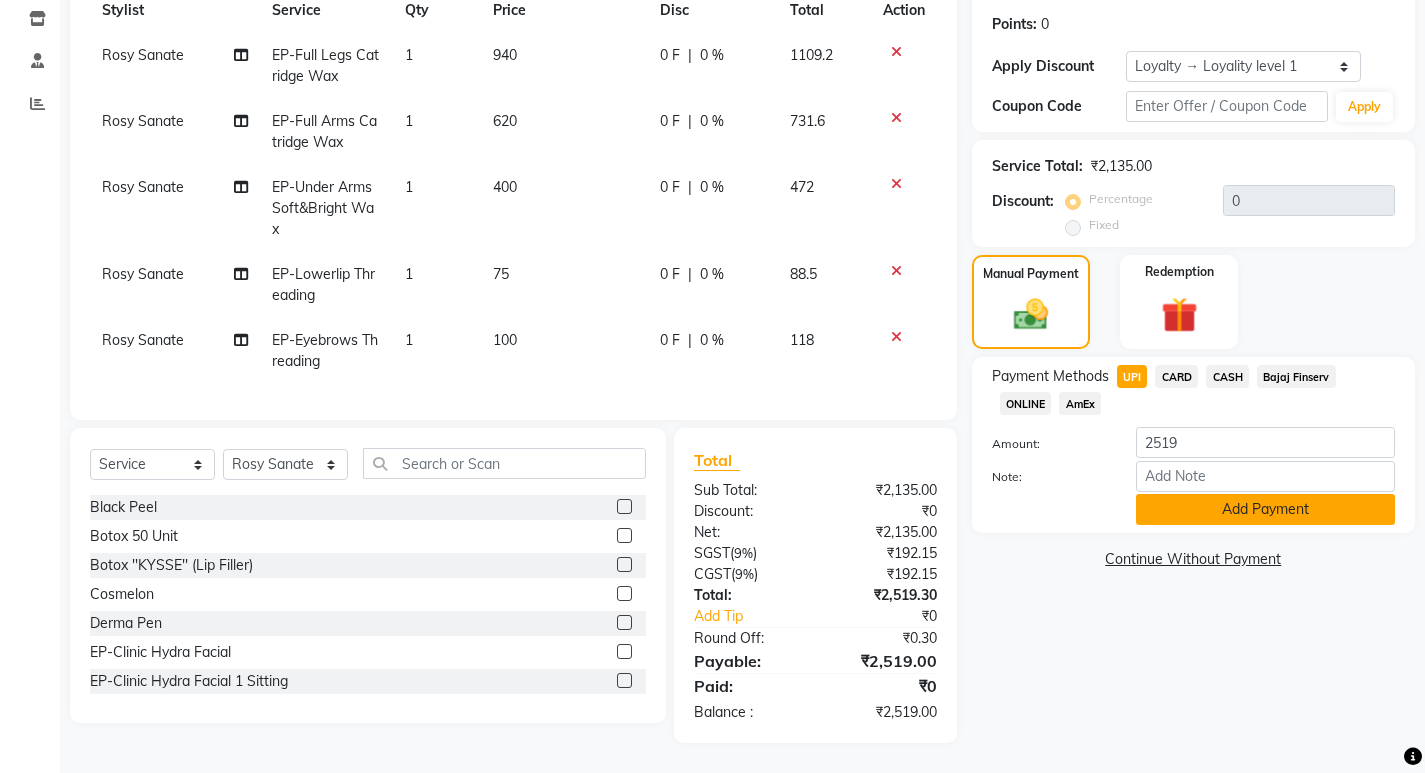 click on "Add Payment" 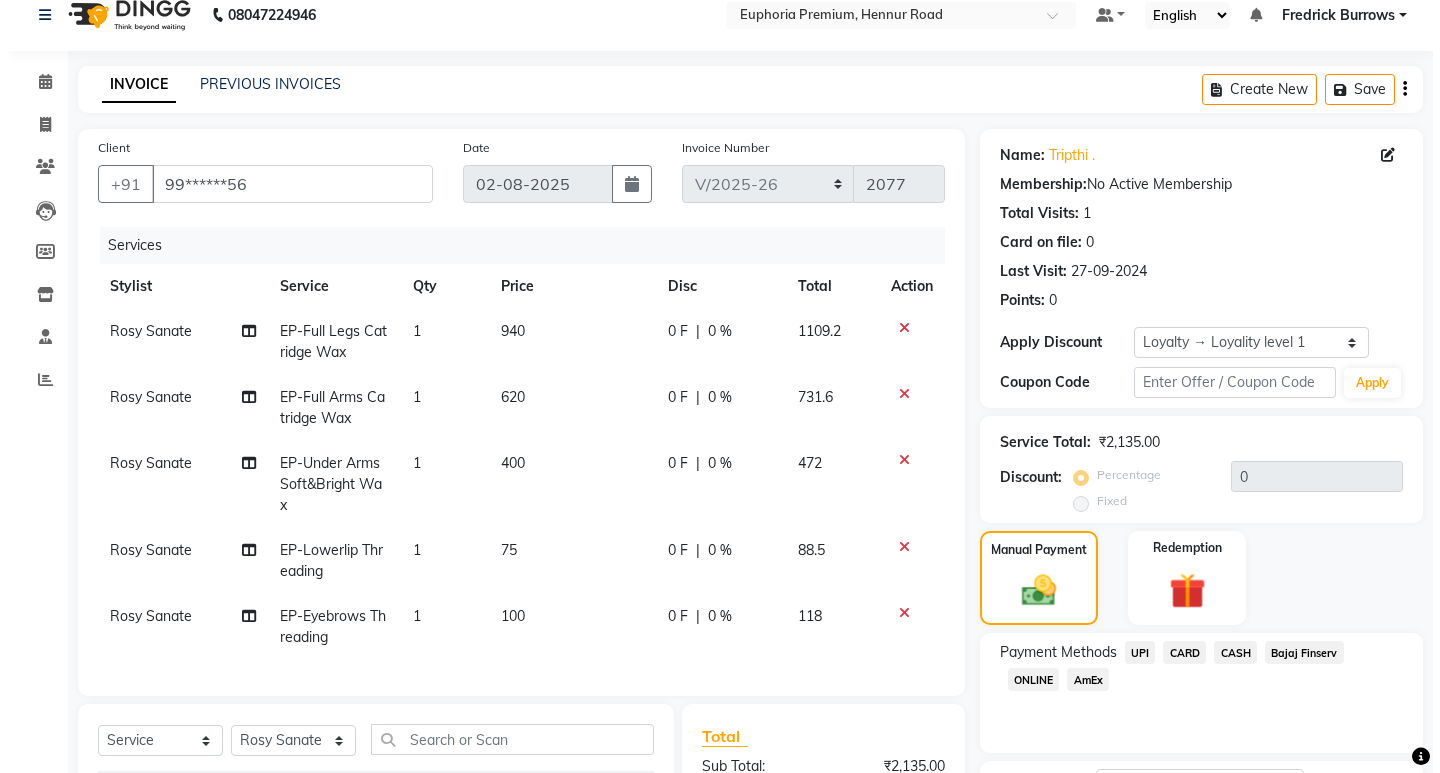 scroll, scrollTop: 0, scrollLeft: 0, axis: both 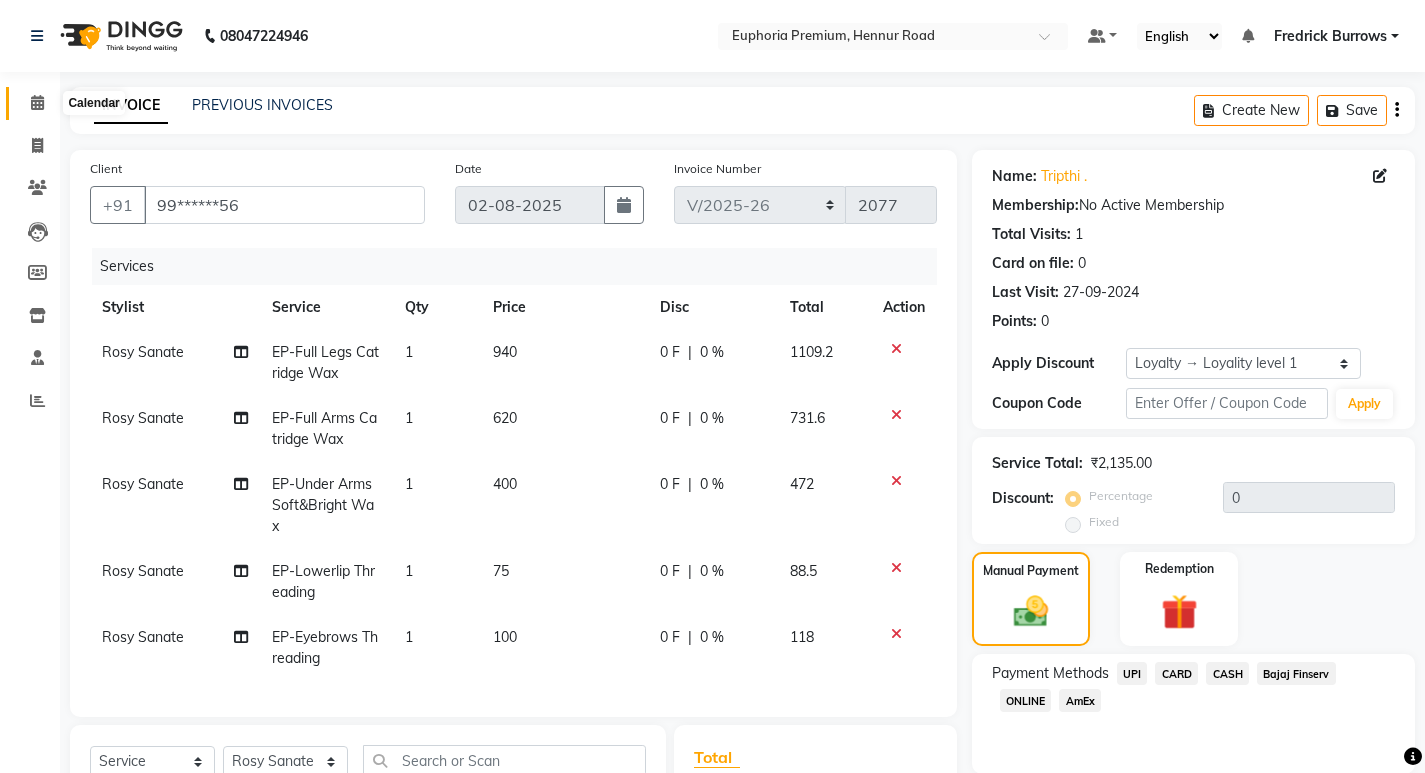 click 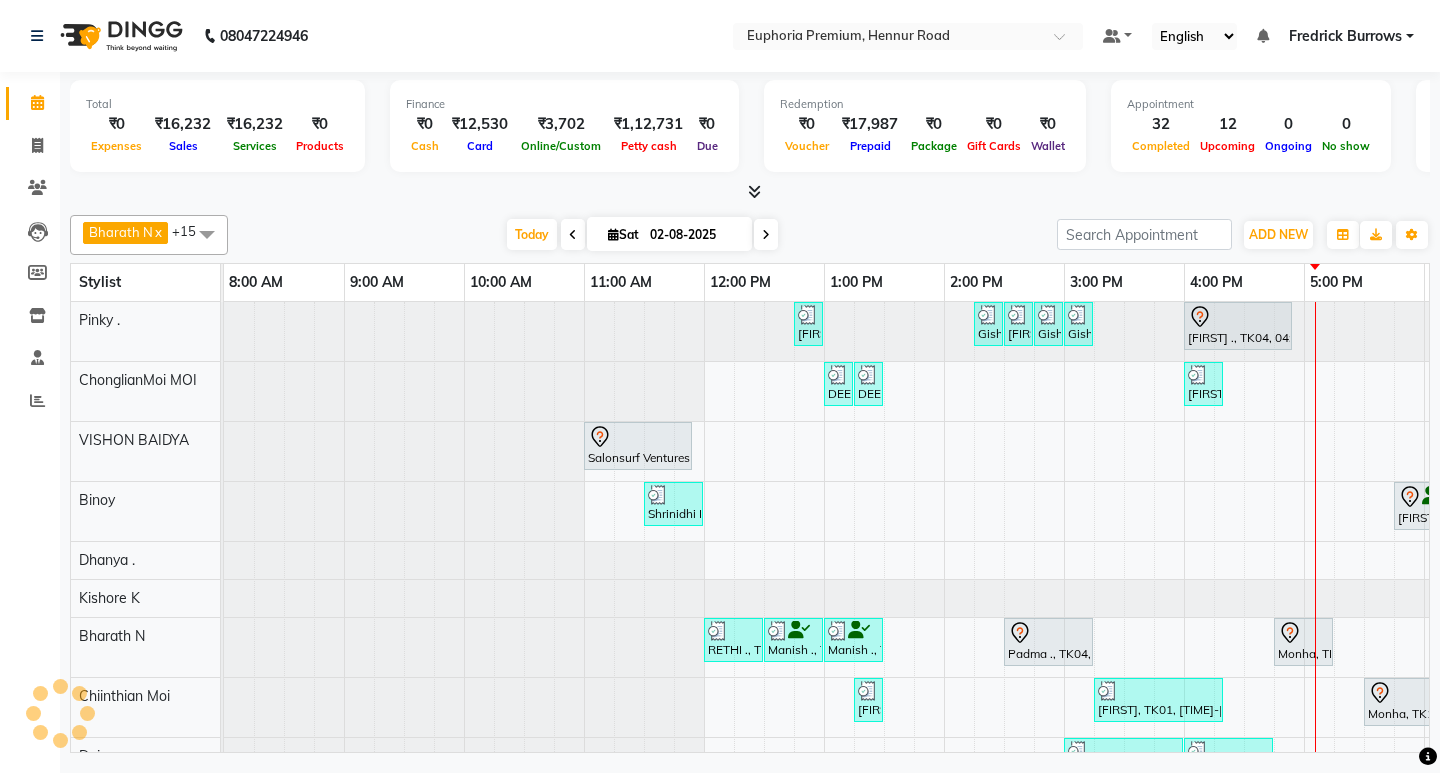 scroll, scrollTop: 0, scrollLeft: 0, axis: both 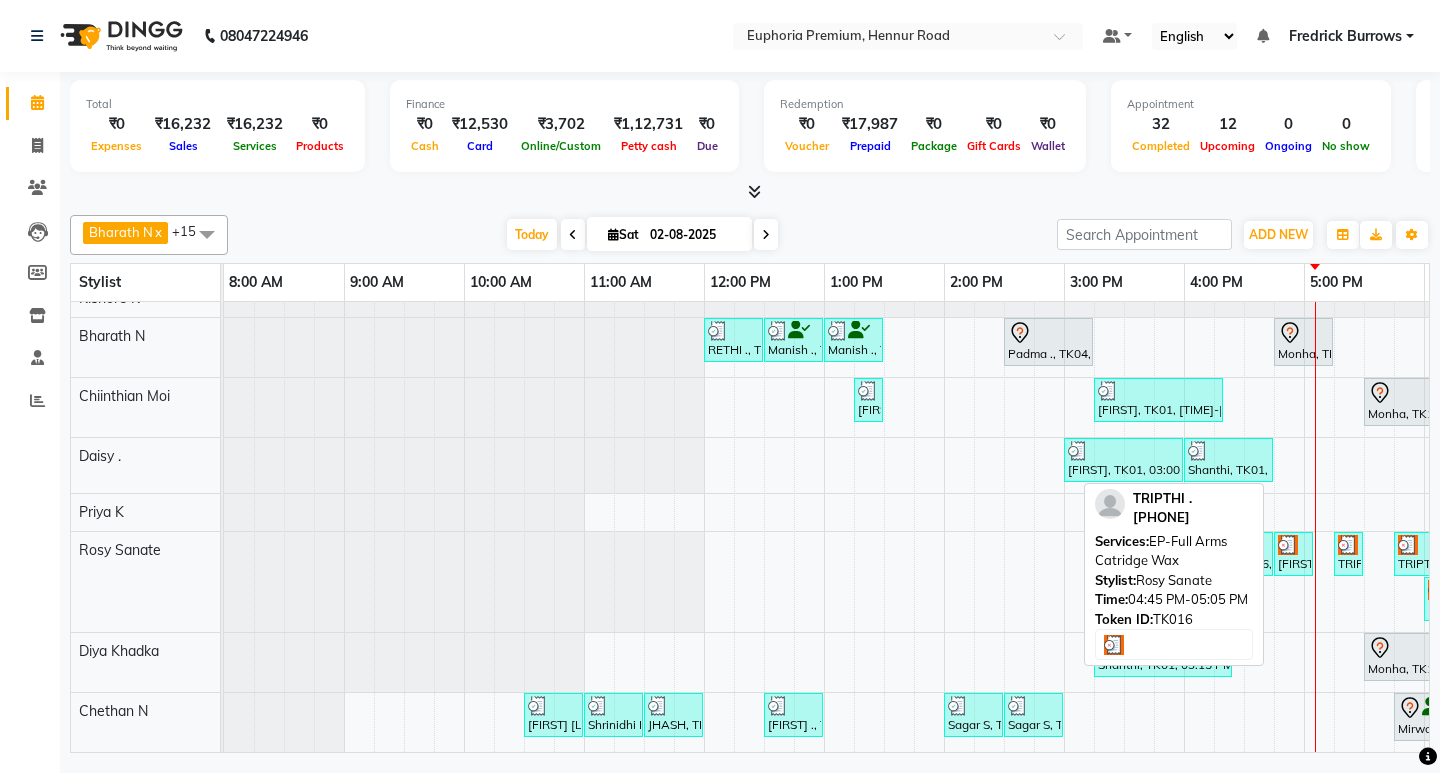 drag, startPoint x: 1360, startPoint y: 565, endPoint x: 1305, endPoint y: 569, distance: 55.145264 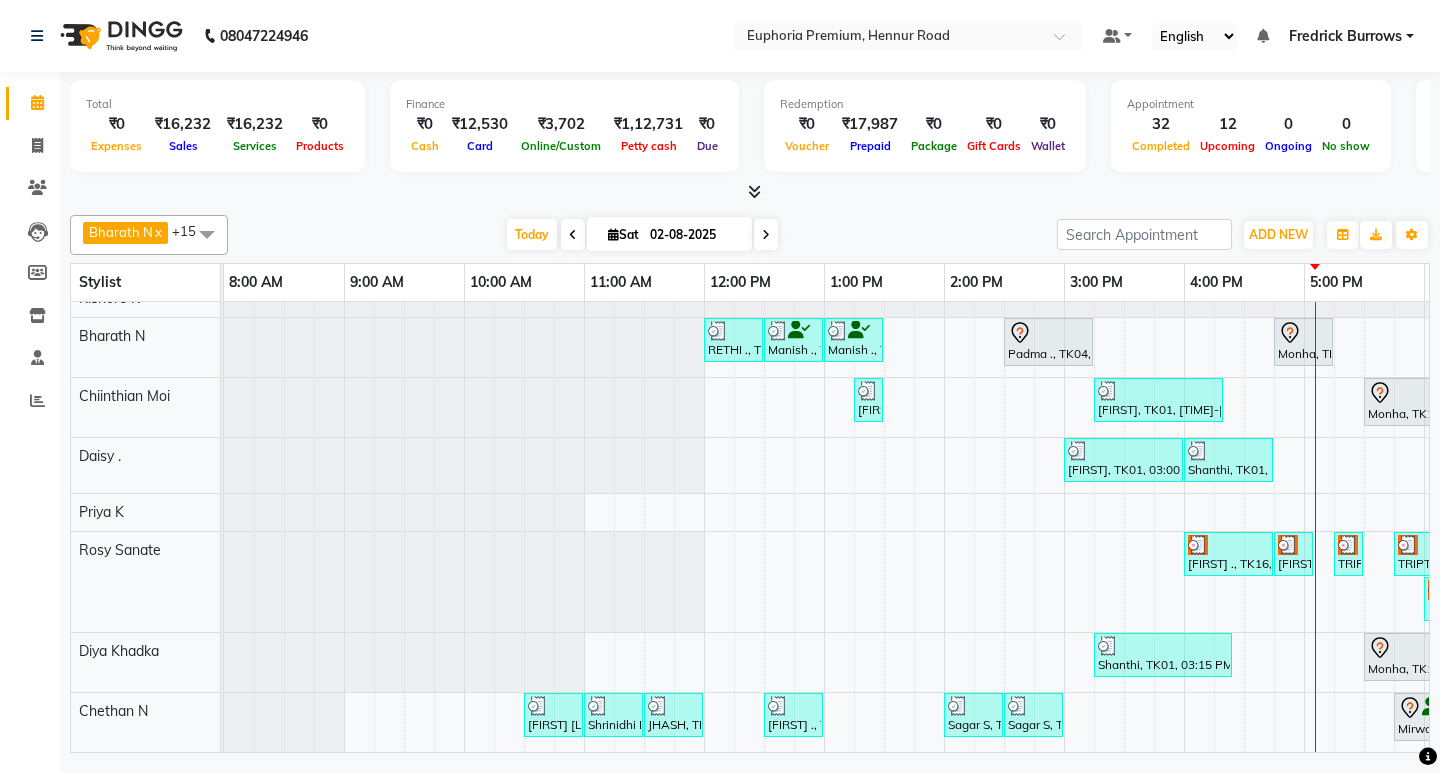 drag, startPoint x: 1347, startPoint y: 558, endPoint x: 1154, endPoint y: 562, distance: 193.04144 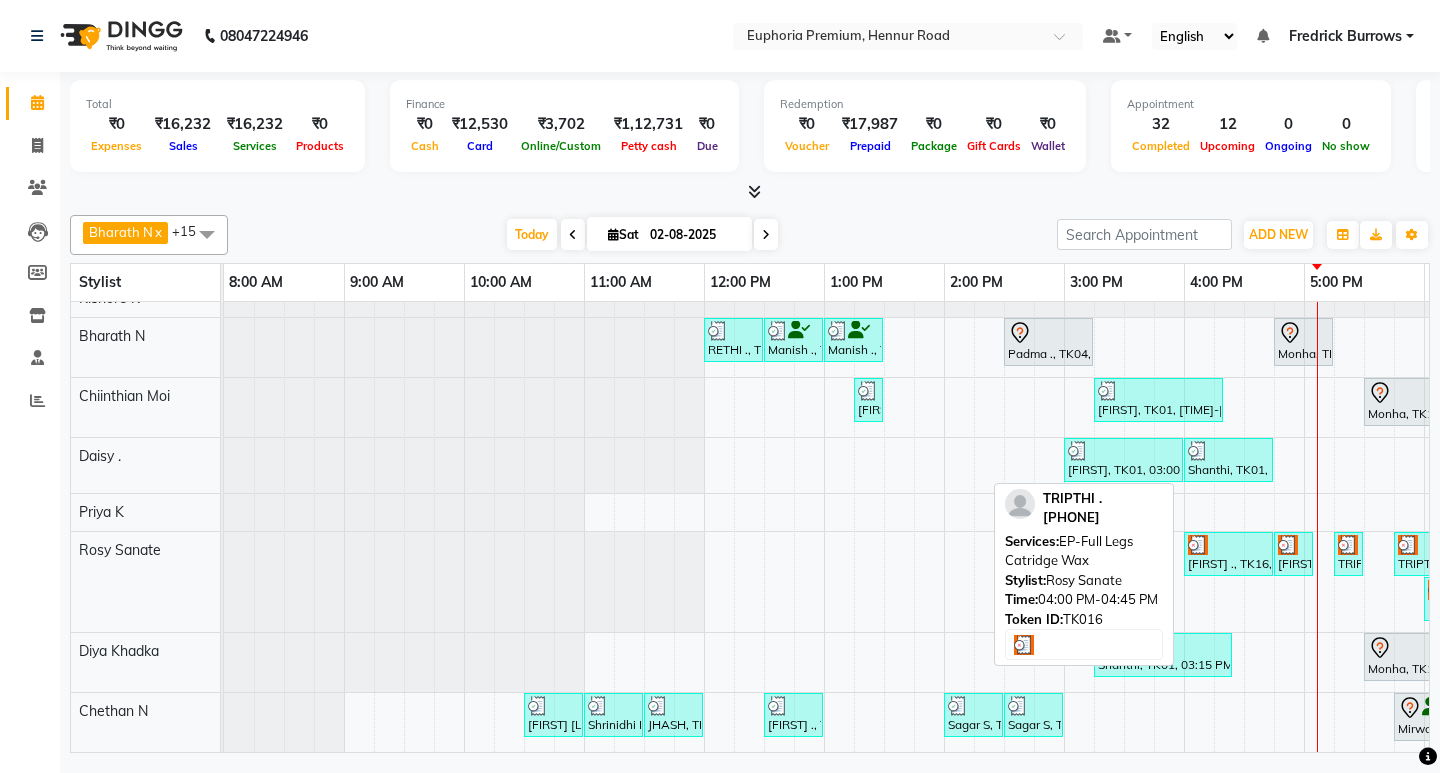 click on "[FIRST] ., TK16, 04:00 PM-04:45 PM, EP-Full Legs Catridge Wax" at bounding box center (1228, 554) 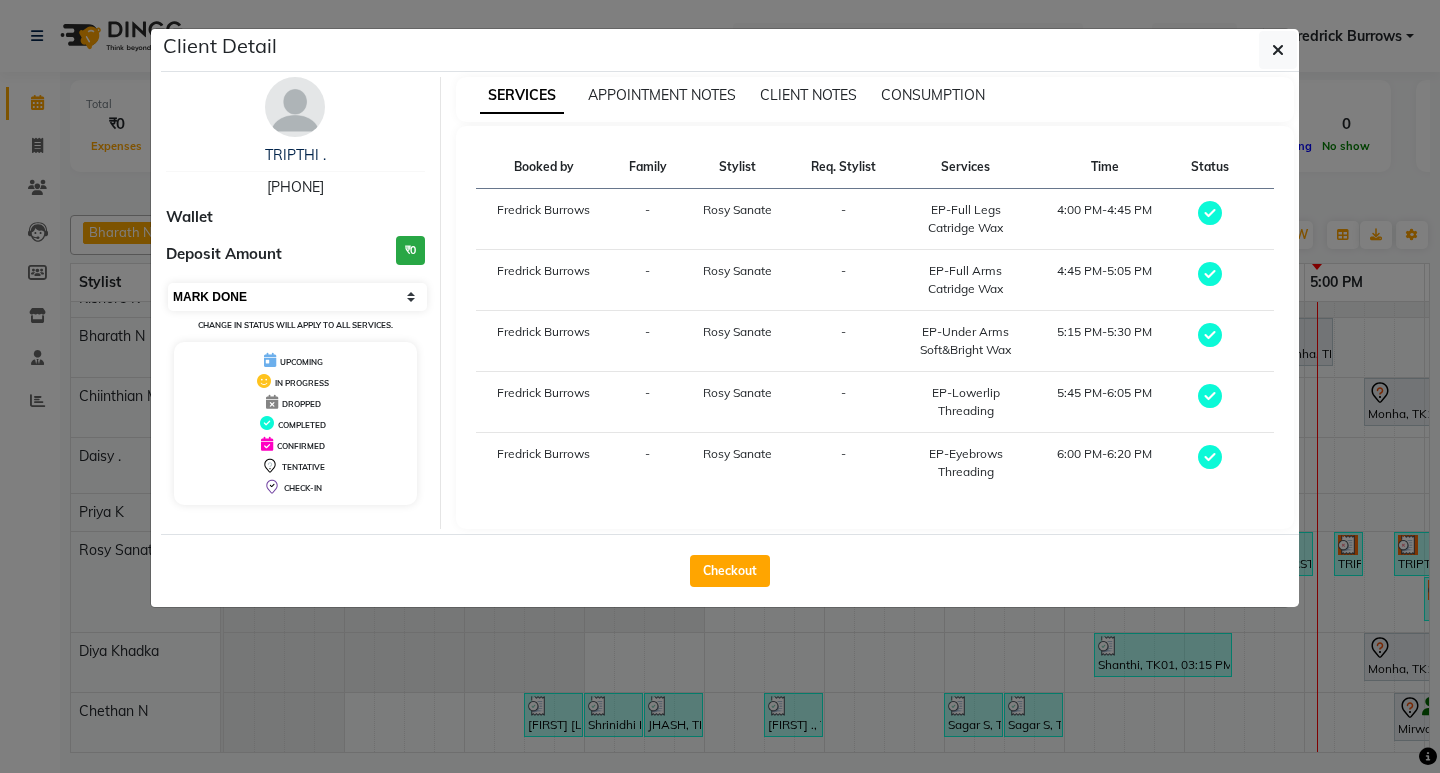 click on "Select MARK DONE UPCOMING" at bounding box center [297, 297] 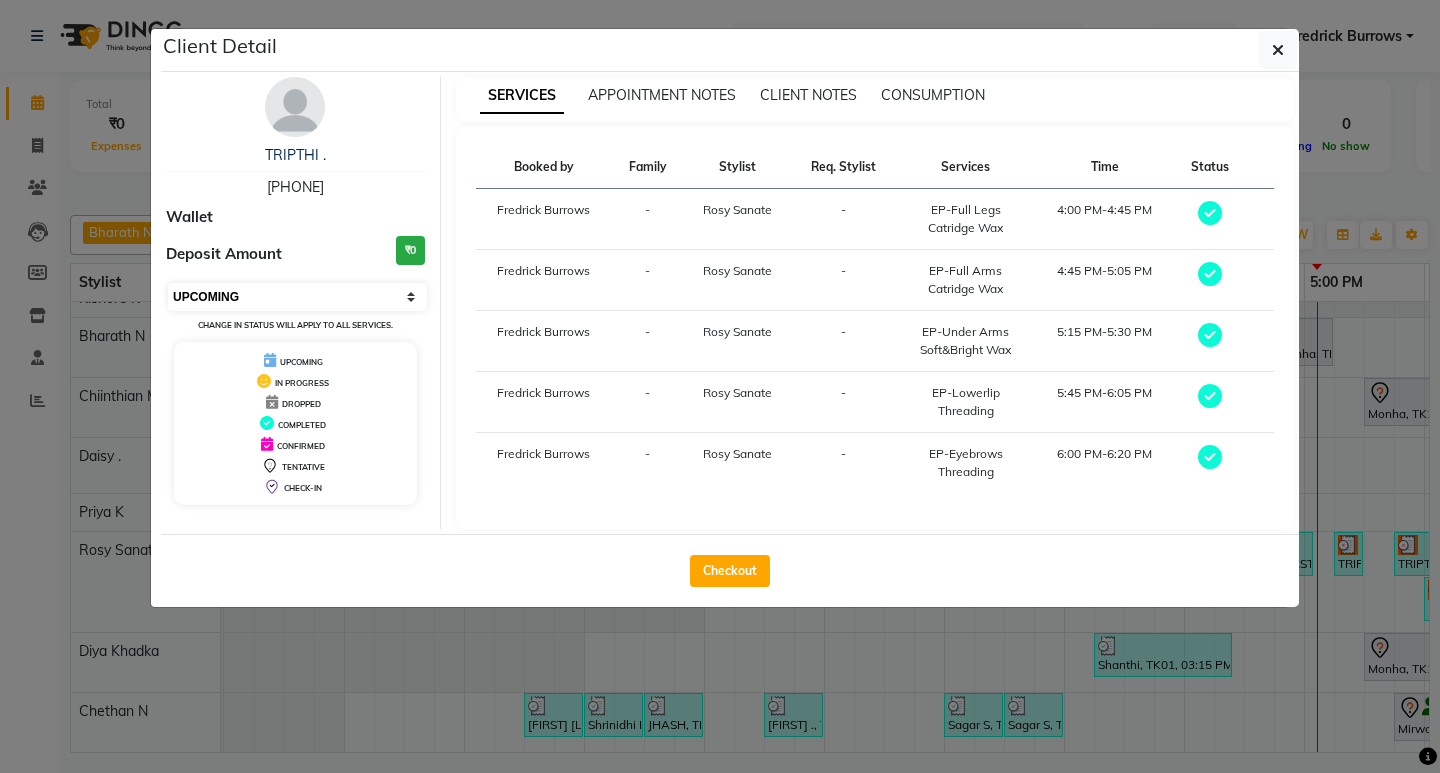 click on "Select MARK DONE UPCOMING" at bounding box center [297, 297] 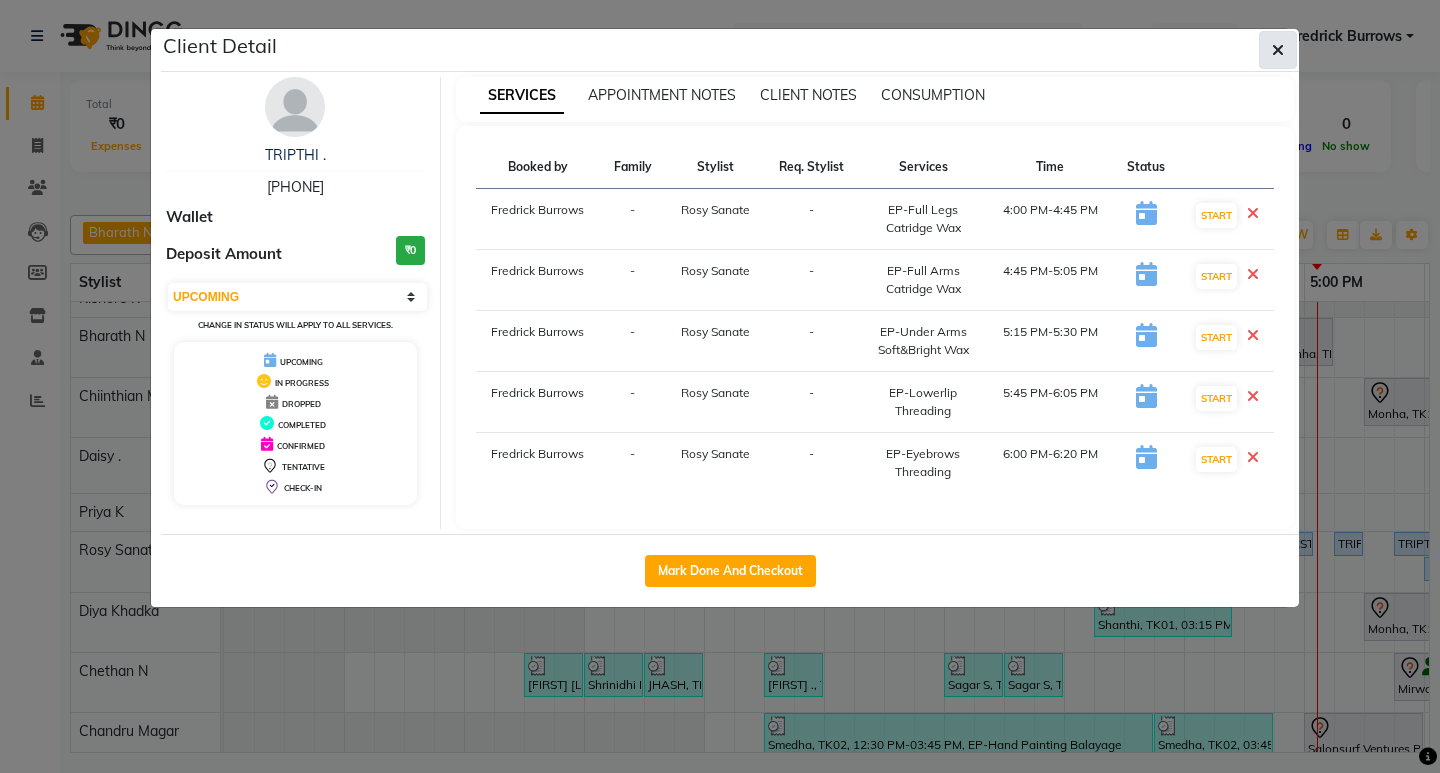 click 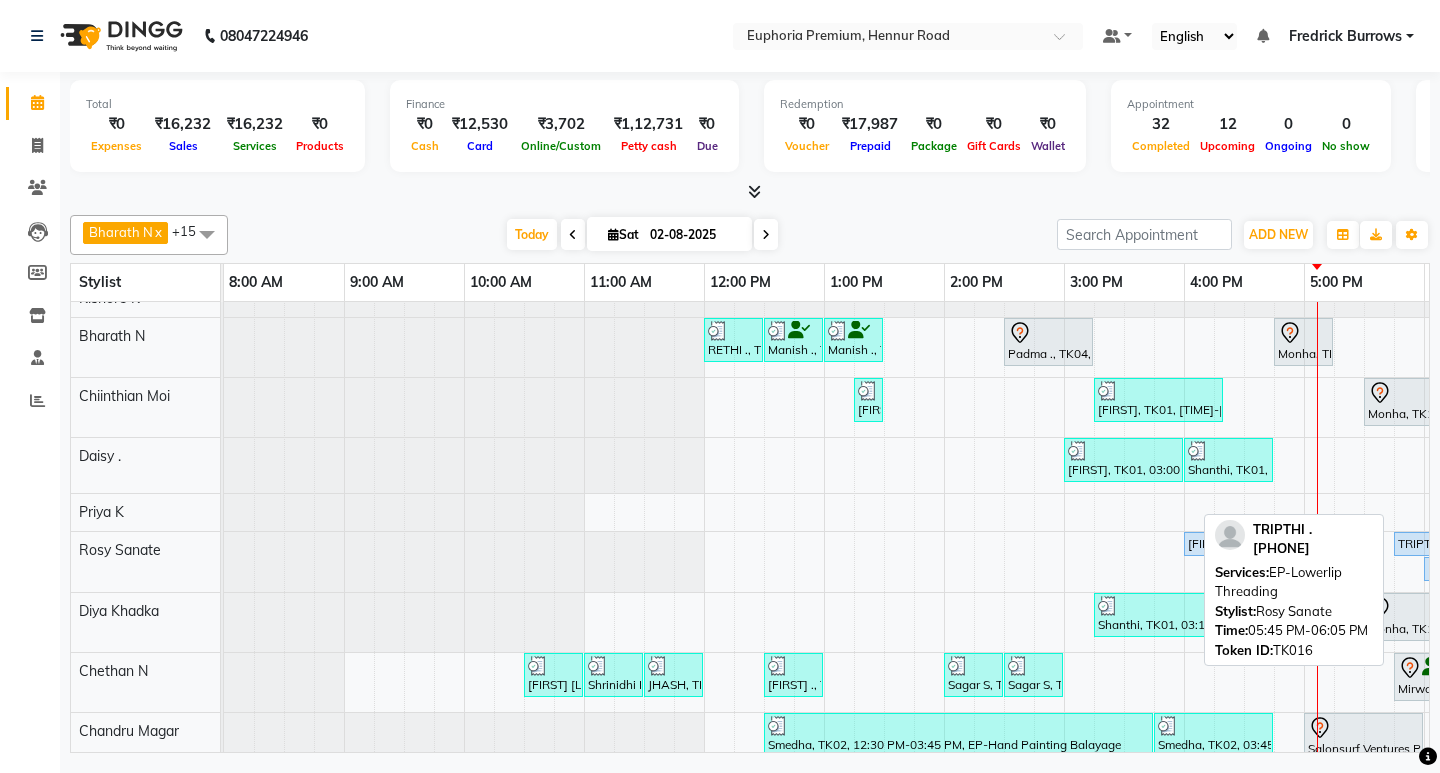 scroll, scrollTop: 366, scrollLeft: 0, axis: vertical 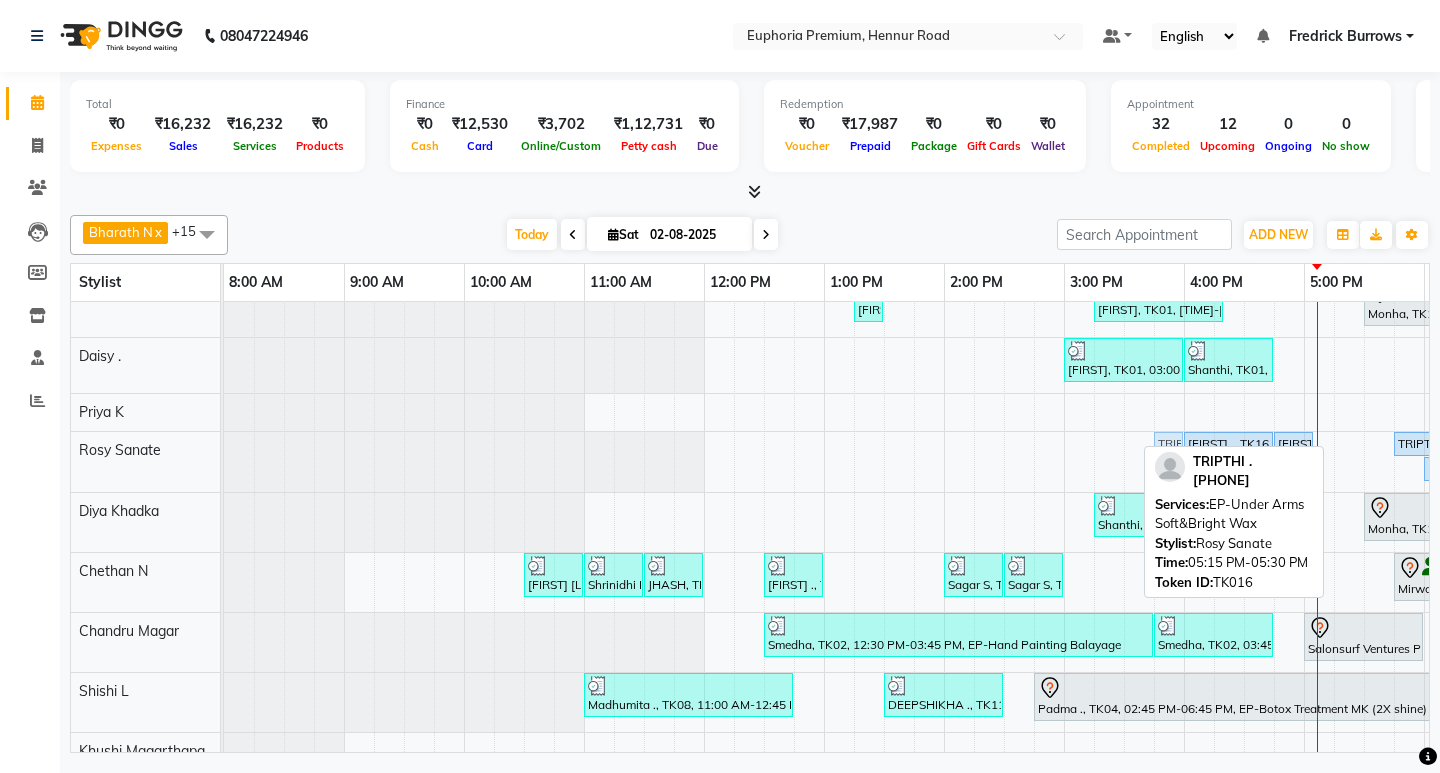 drag, startPoint x: 1348, startPoint y: 447, endPoint x: 1166, endPoint y: 471, distance: 183.57559 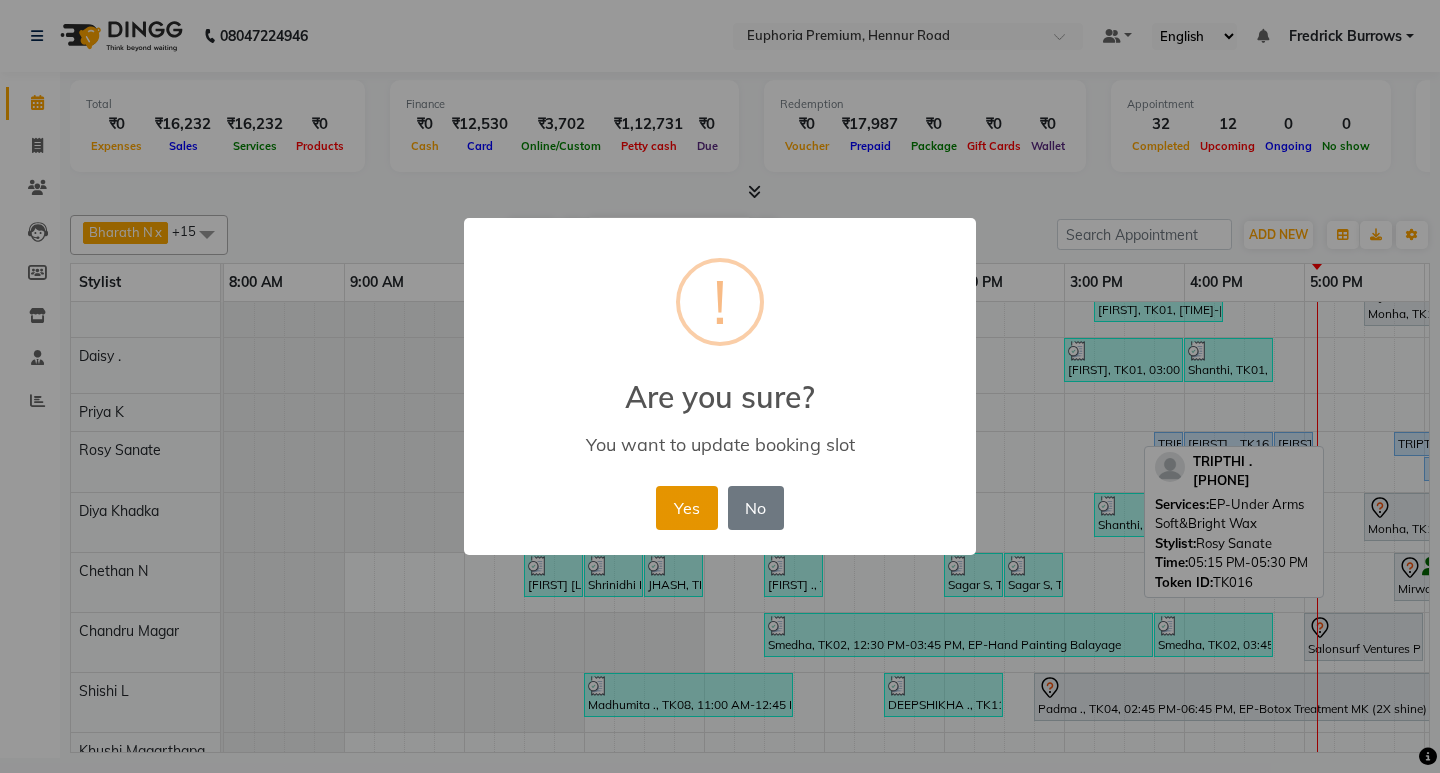 click on "Yes" at bounding box center (686, 508) 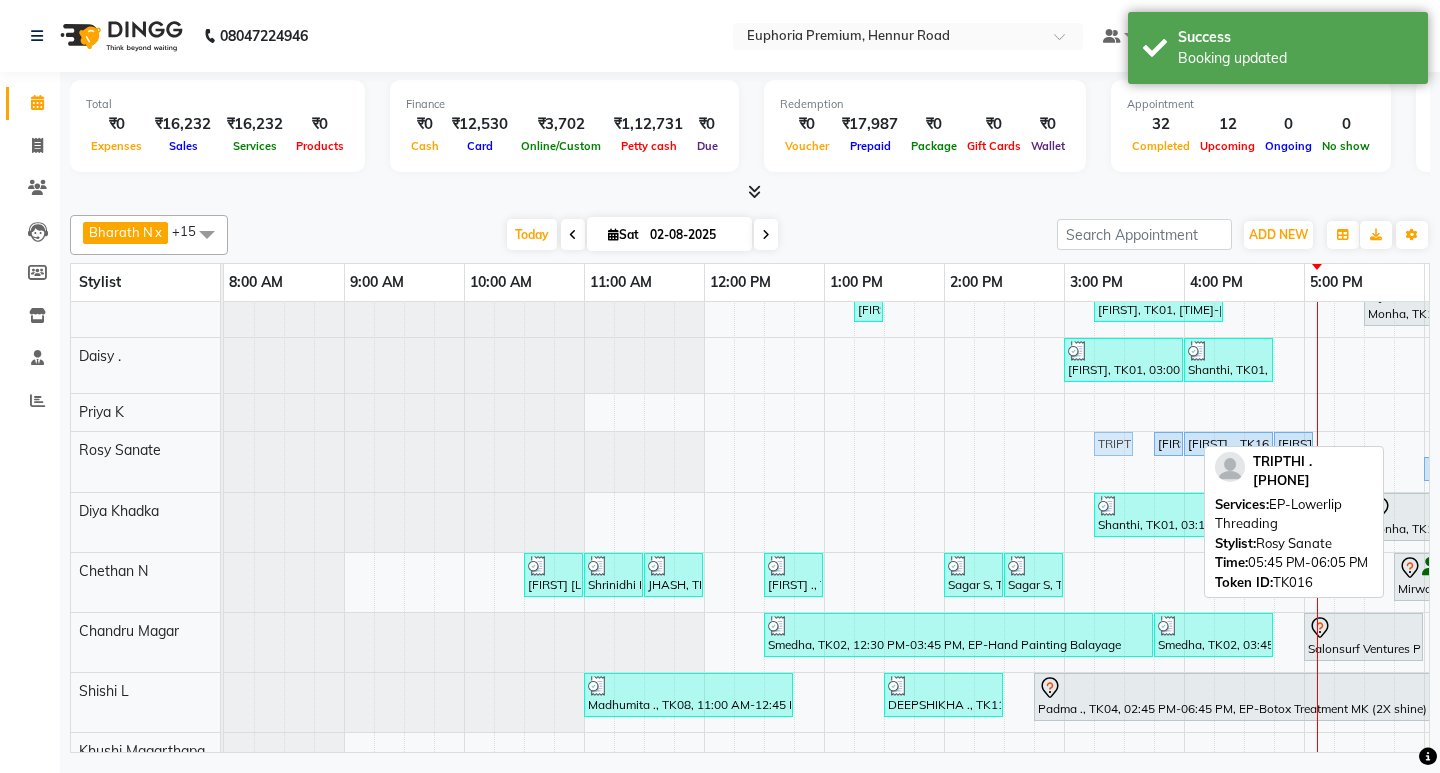 drag, startPoint x: 1411, startPoint y: 449, endPoint x: 1121, endPoint y: 473, distance: 290.9914 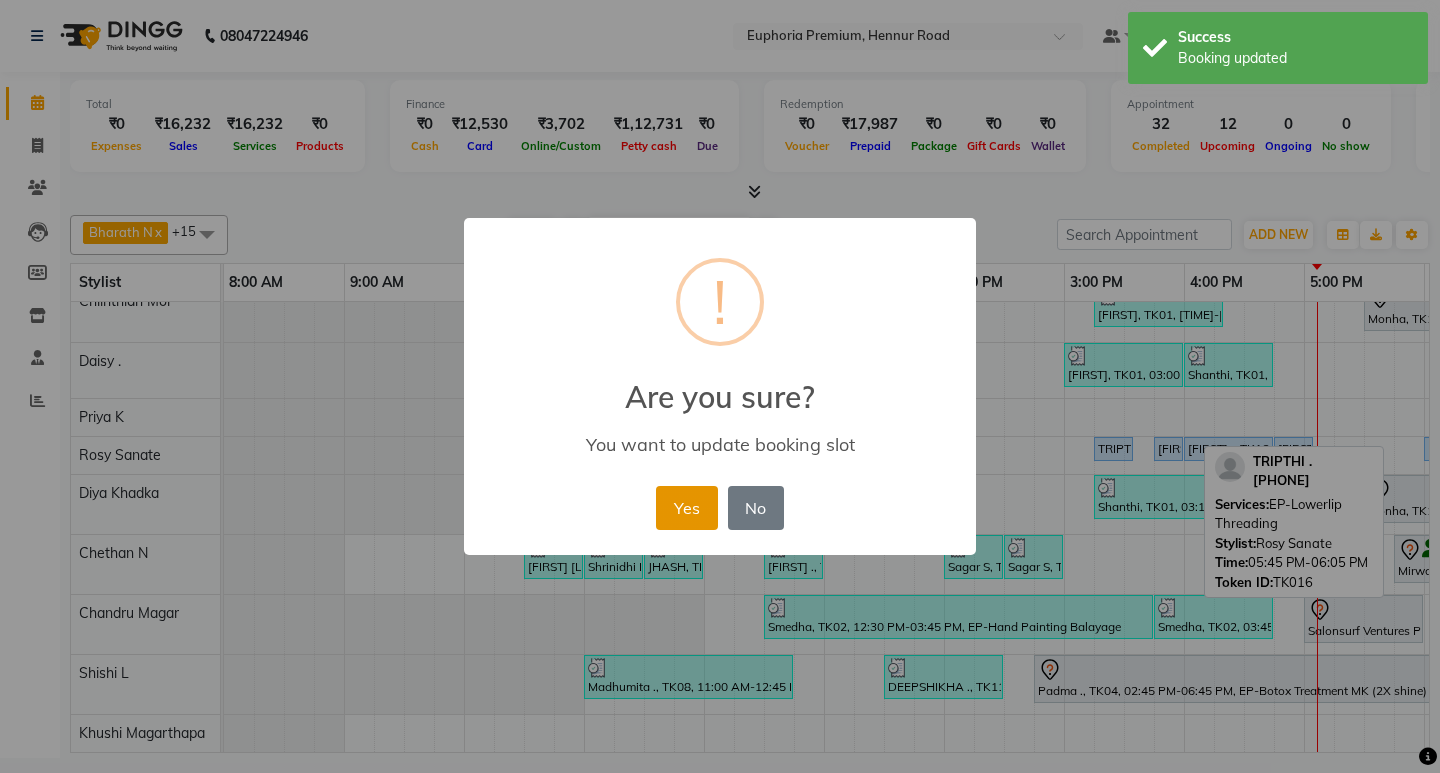 click on "Yes" at bounding box center (686, 508) 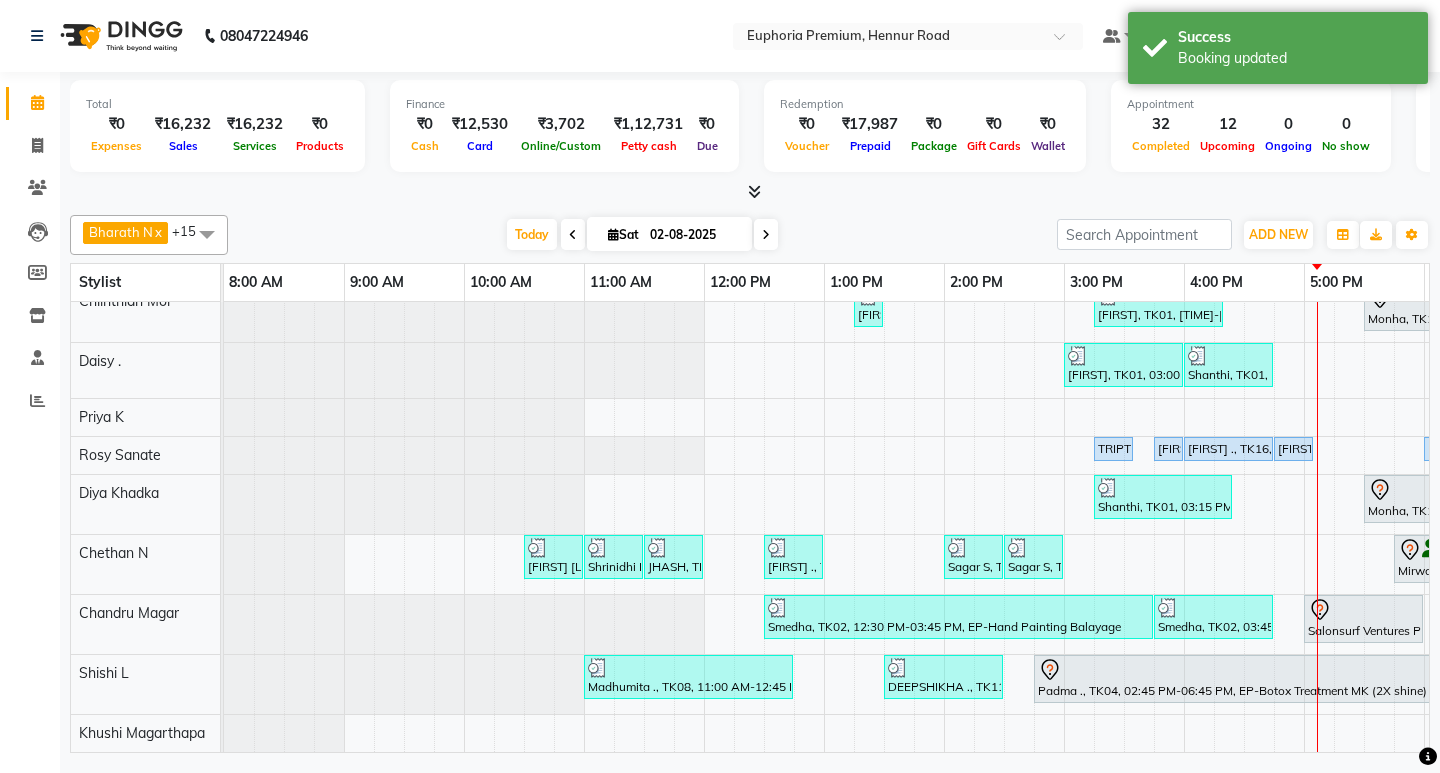 scroll, scrollTop: 410, scrollLeft: 0, axis: vertical 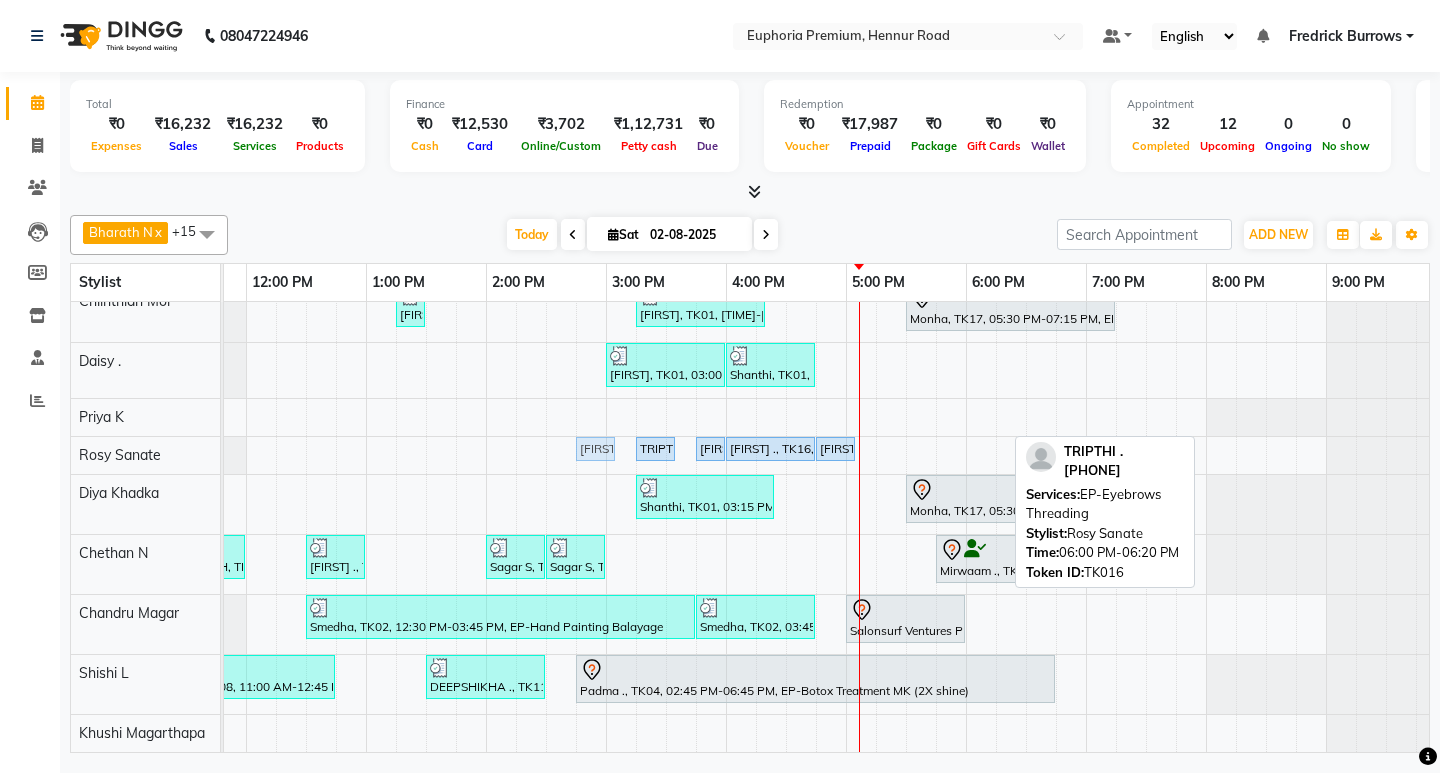 drag, startPoint x: 997, startPoint y: 433, endPoint x: 618, endPoint y: 448, distance: 379.29672 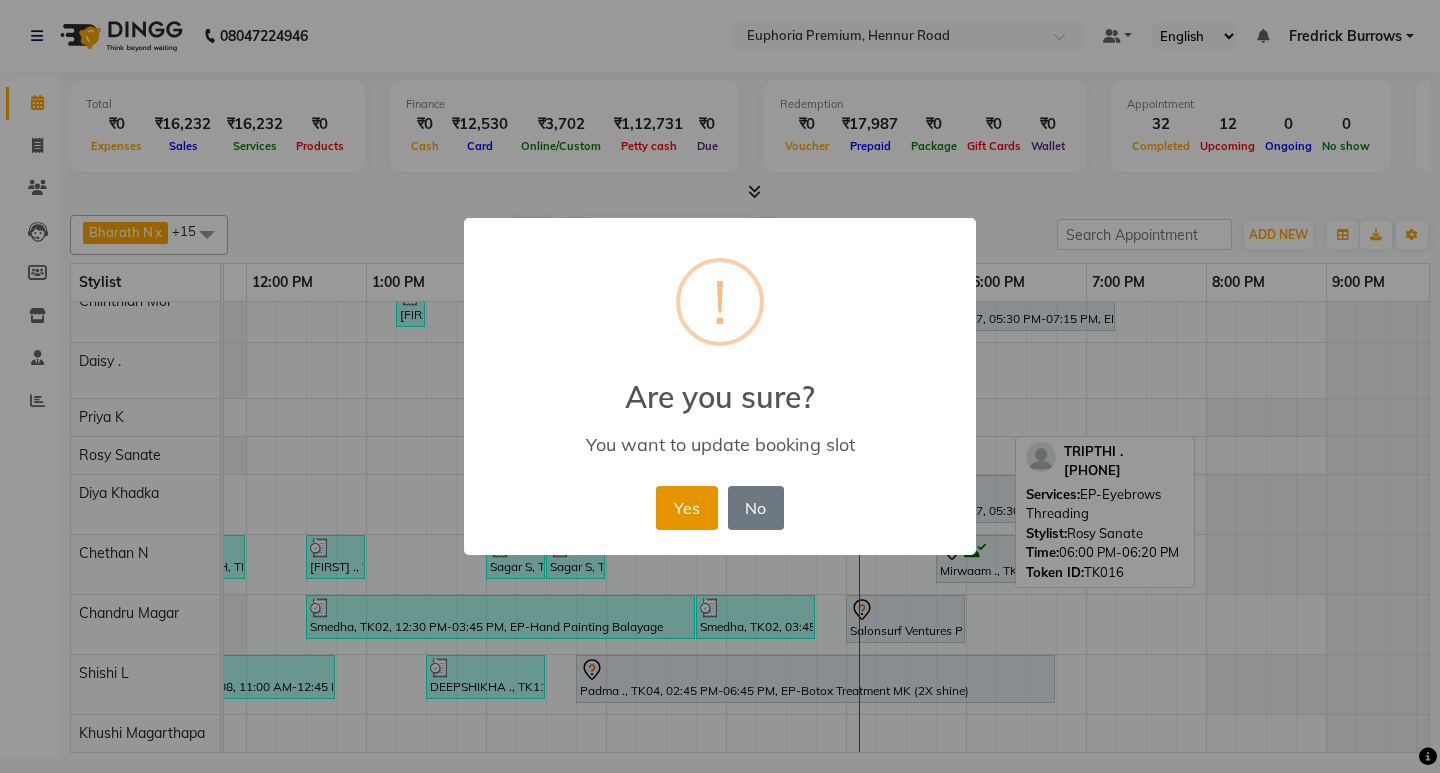click on "Yes" at bounding box center (686, 508) 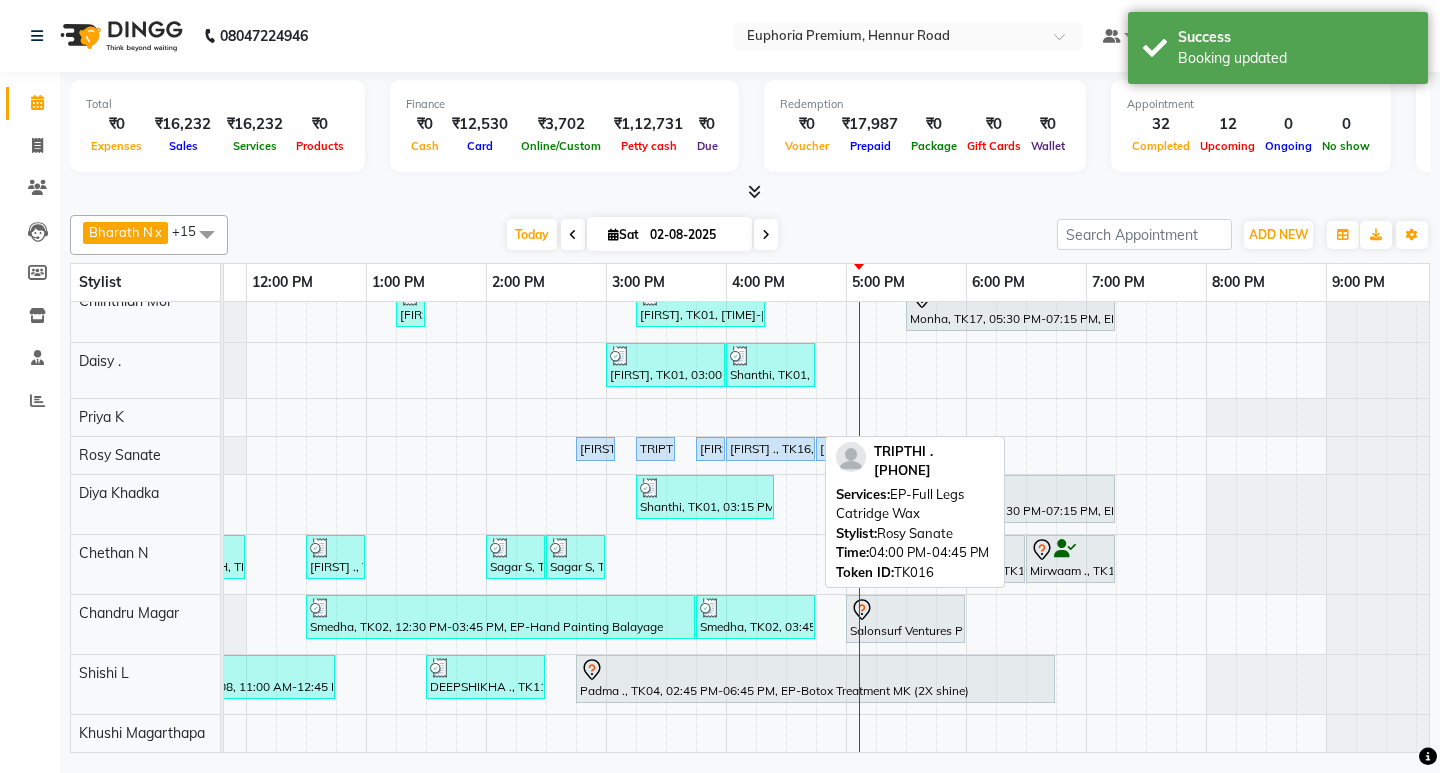 click on "[FIRST] ., TK16, 04:00 PM-04:45 PM, EP-Full Legs Catridge Wax" at bounding box center [770, 449] 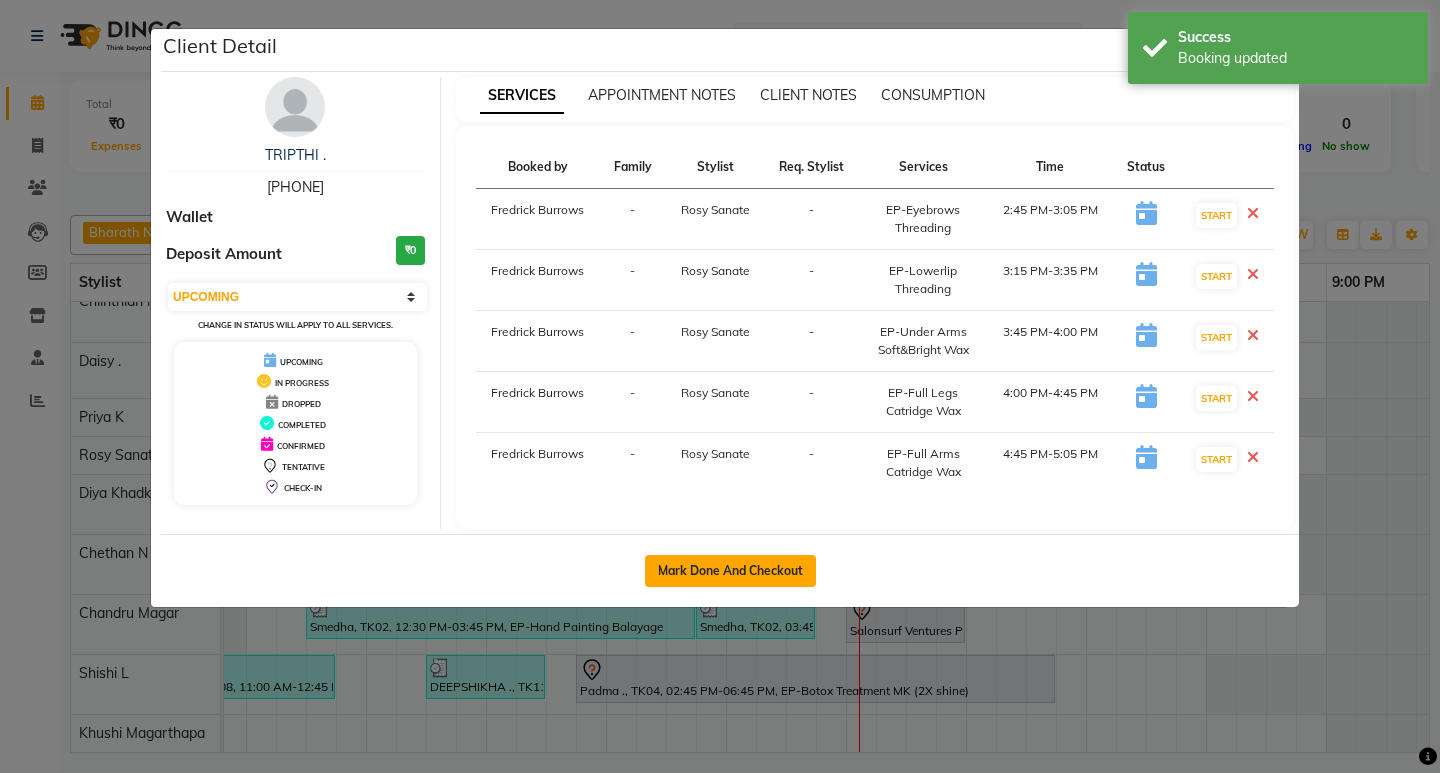 click on "Mark Done And Checkout" 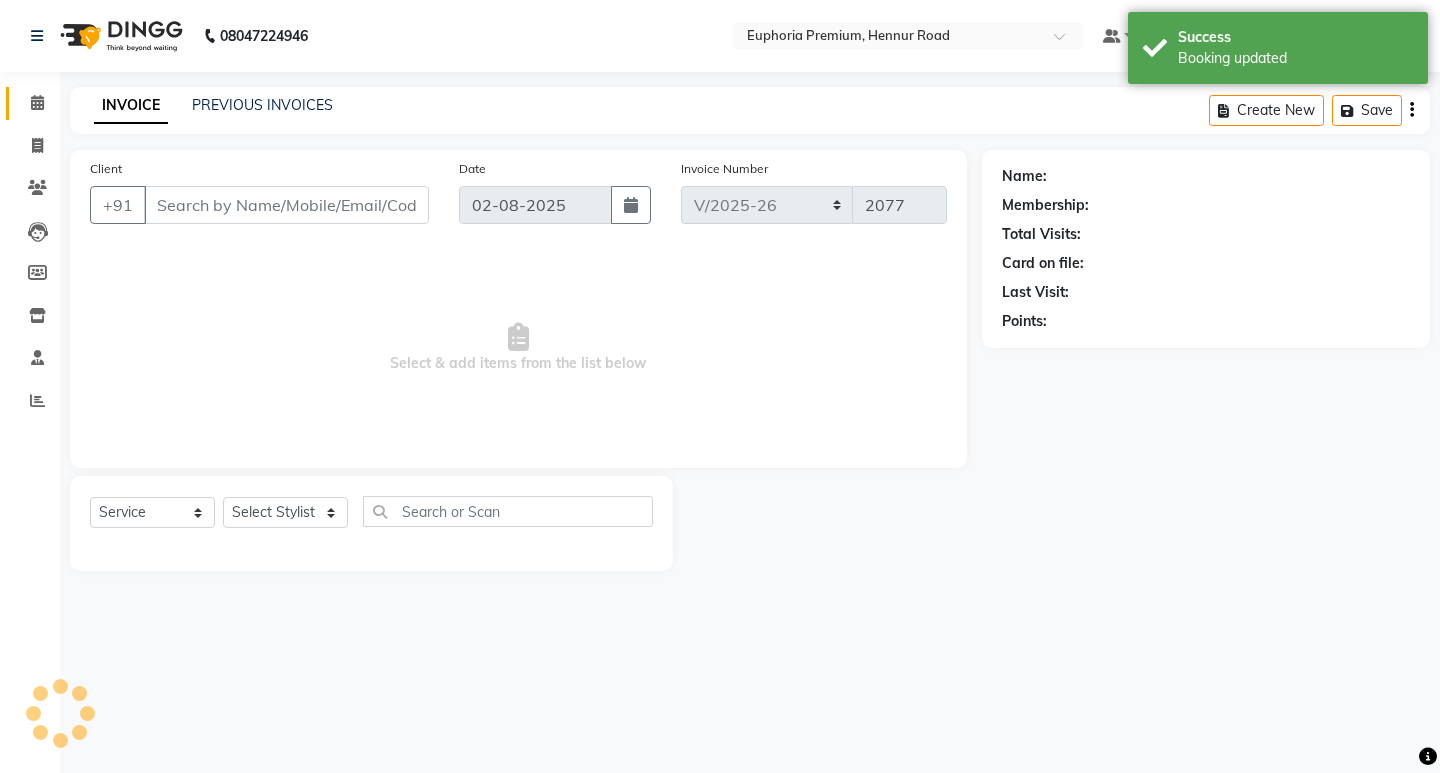 type on "99******56" 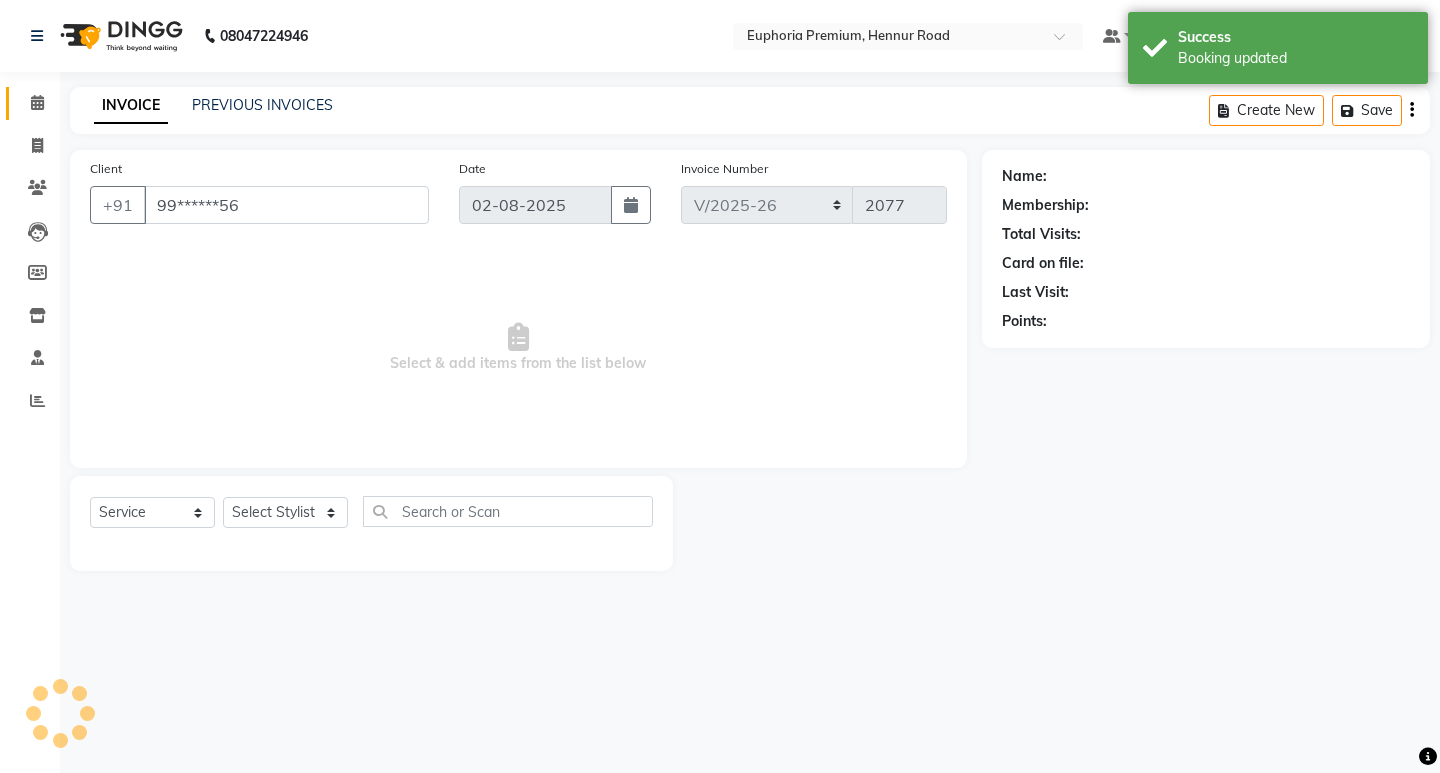 select on "71633" 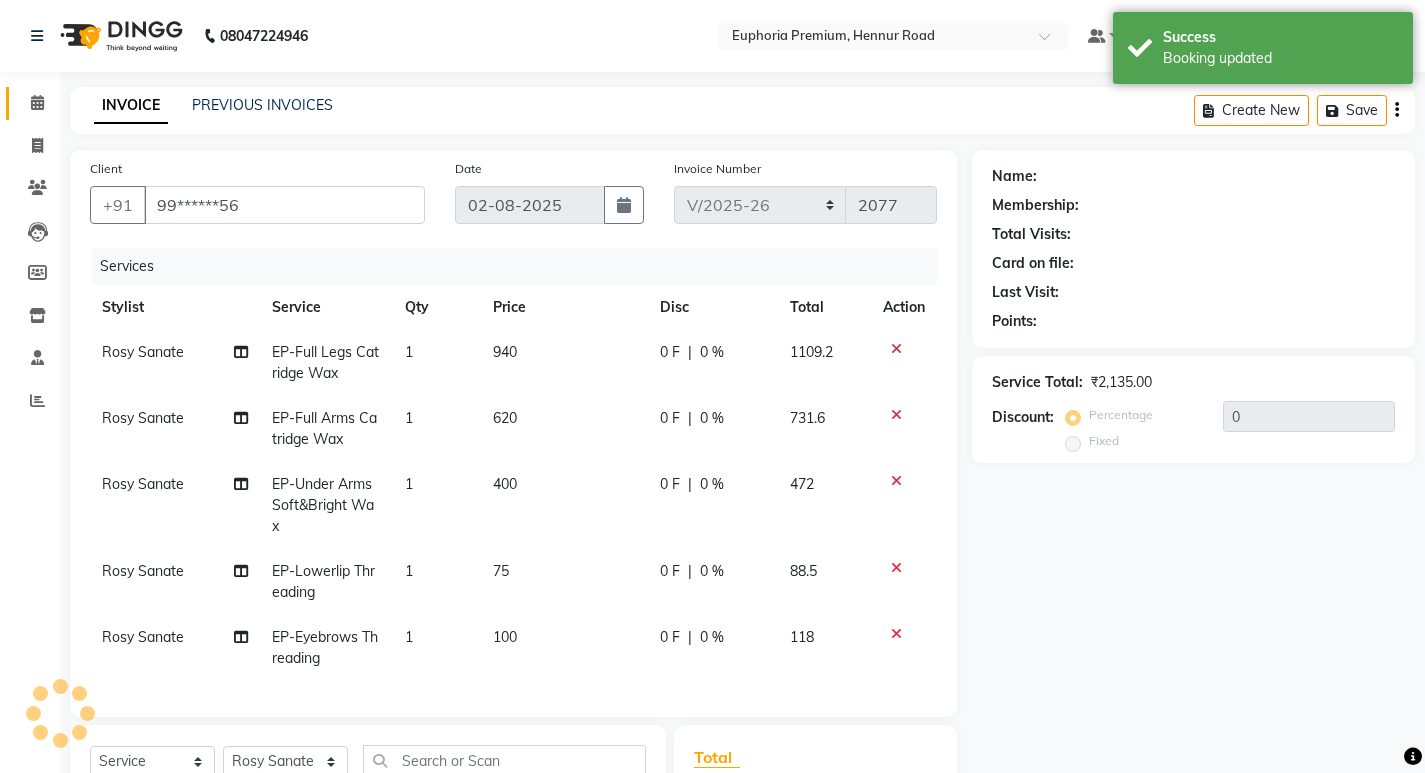 select on "1: Object" 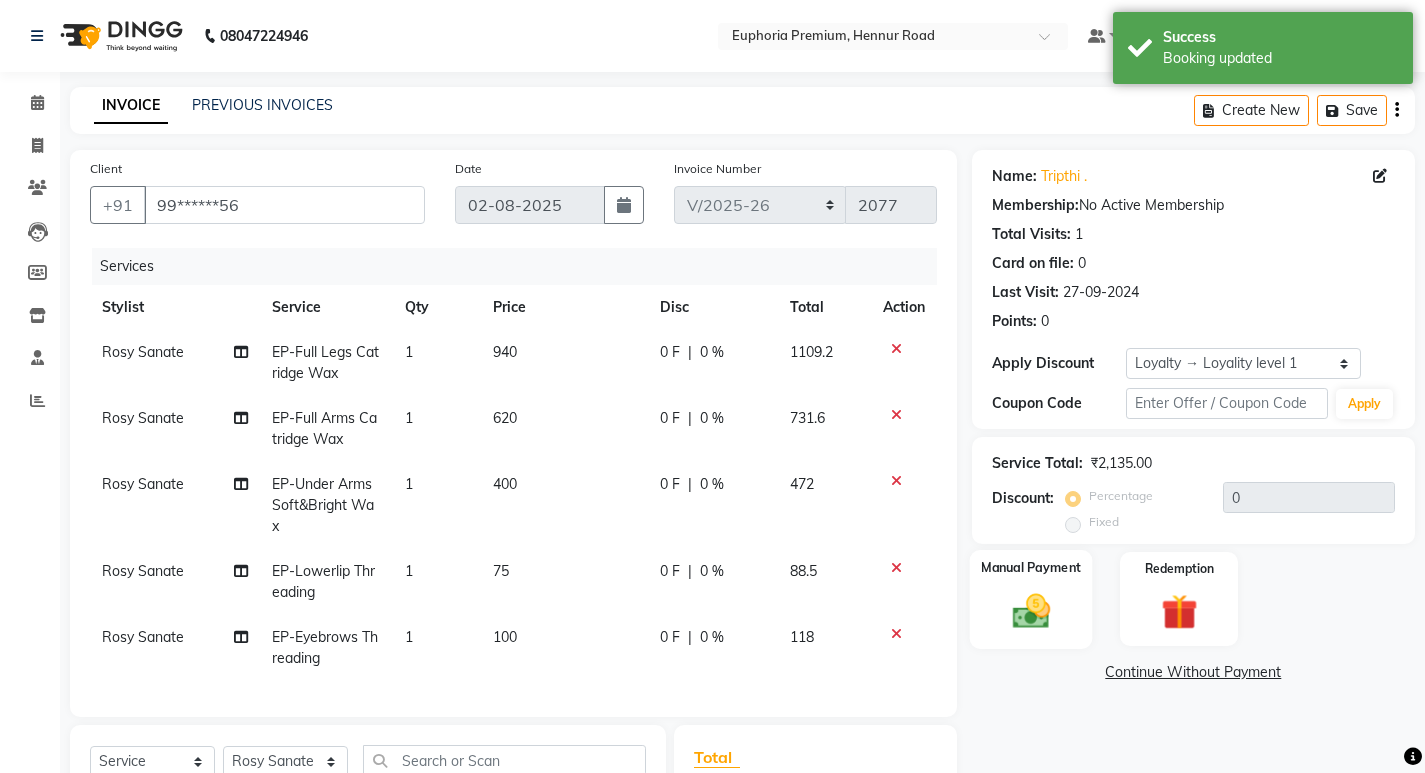 click 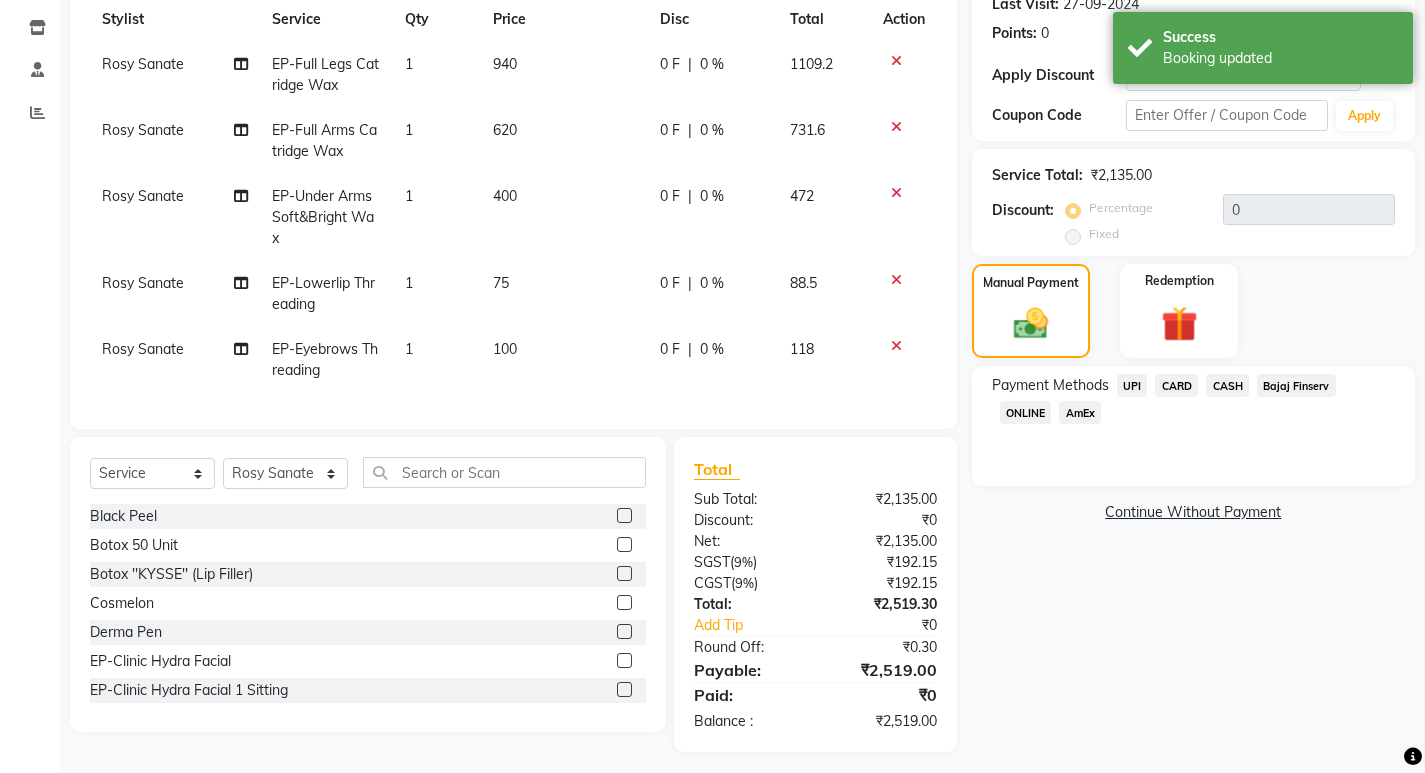 scroll, scrollTop: 300, scrollLeft: 0, axis: vertical 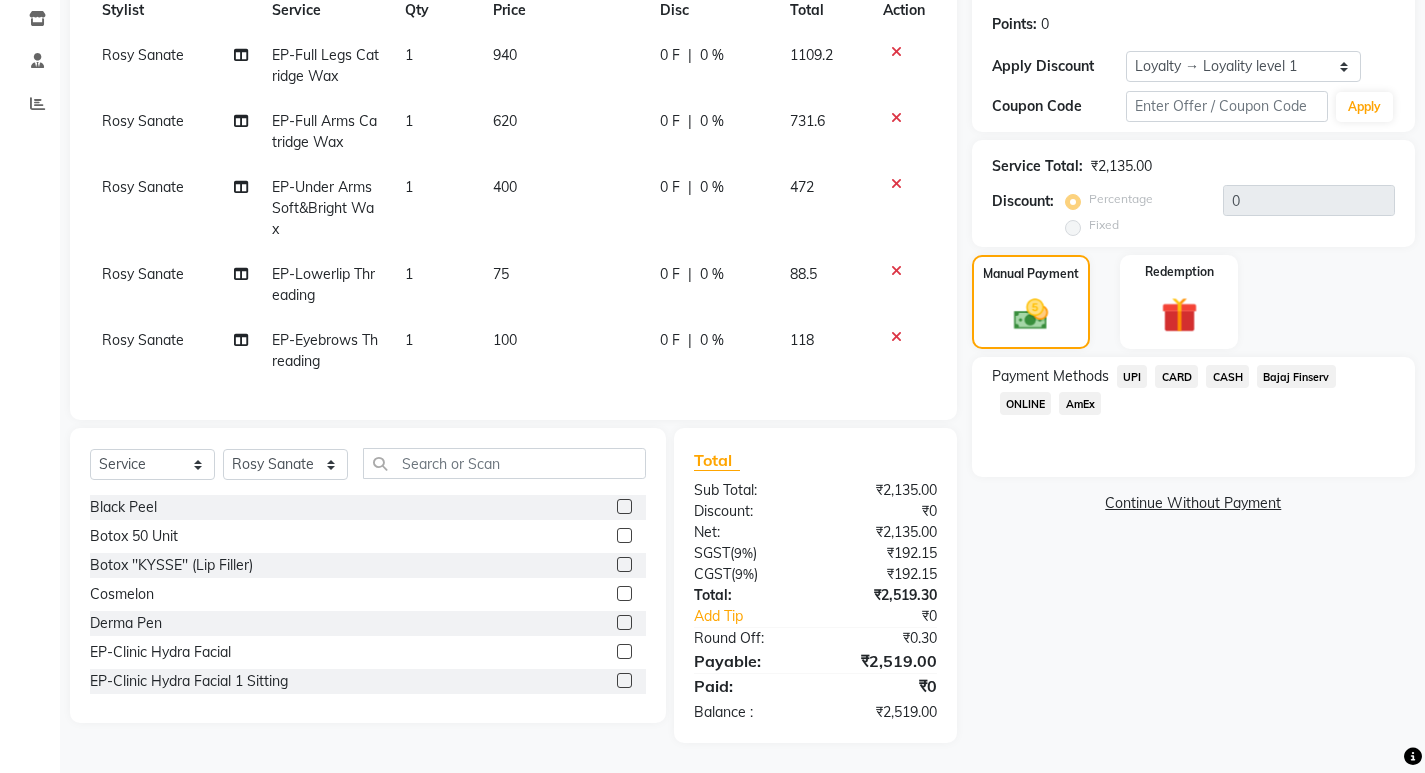 click on "UPI" 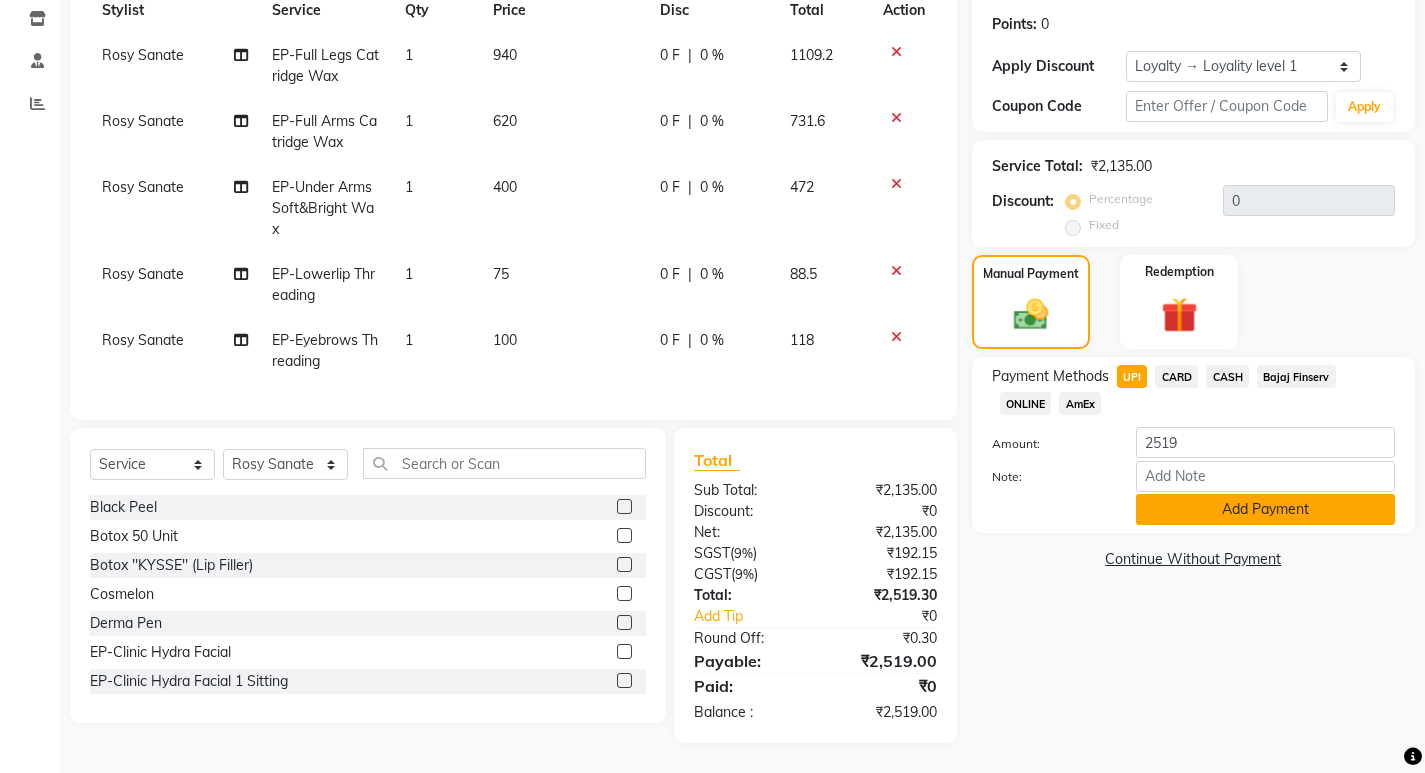 click on "Add Payment" 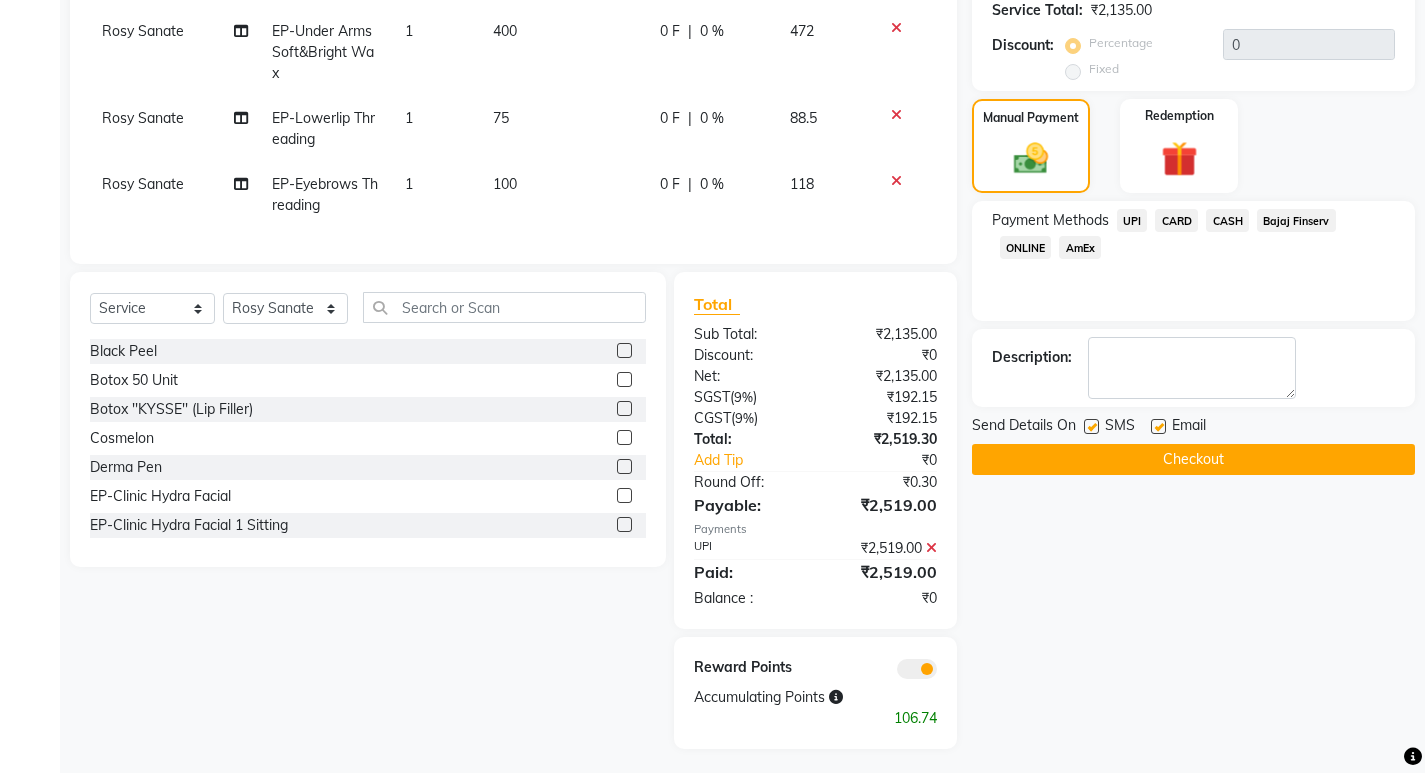 scroll, scrollTop: 474, scrollLeft: 0, axis: vertical 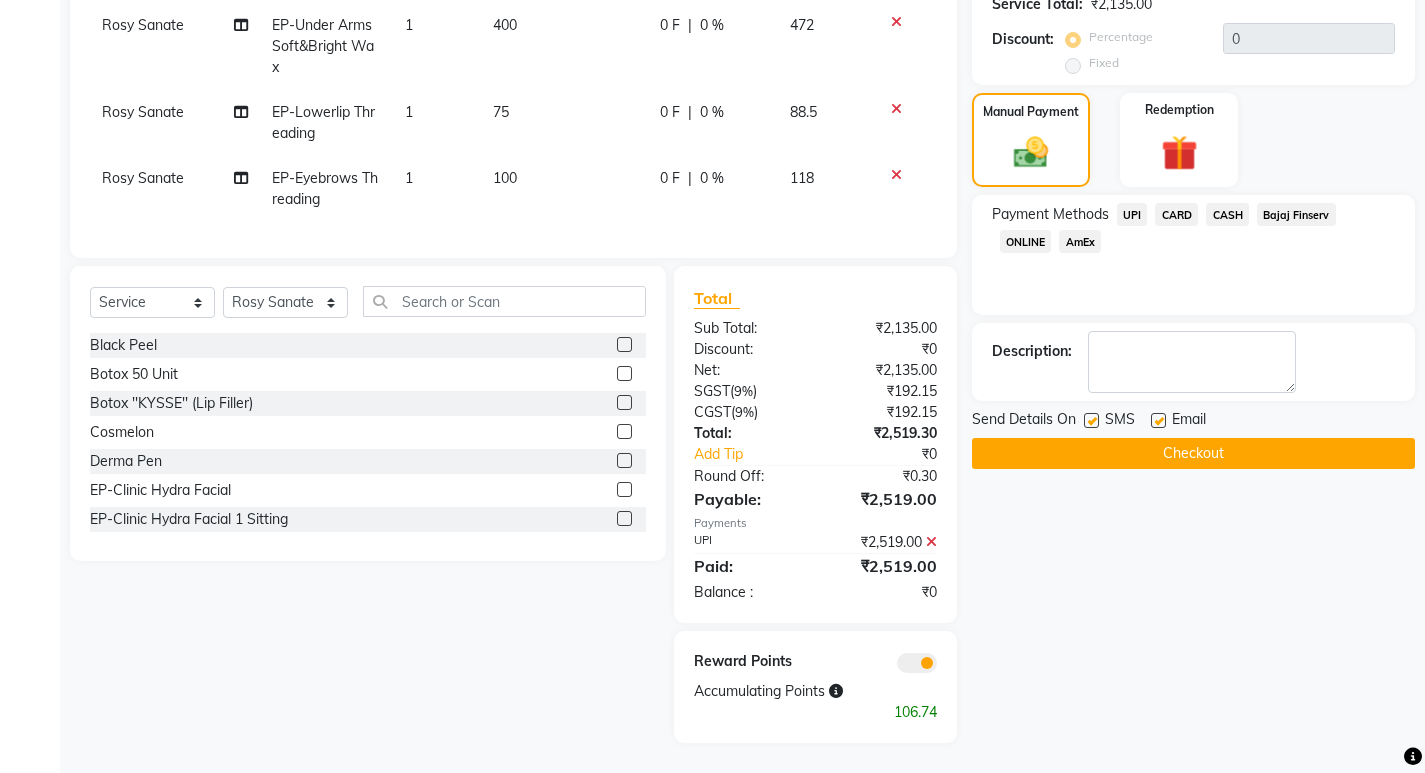 click on "Checkout" 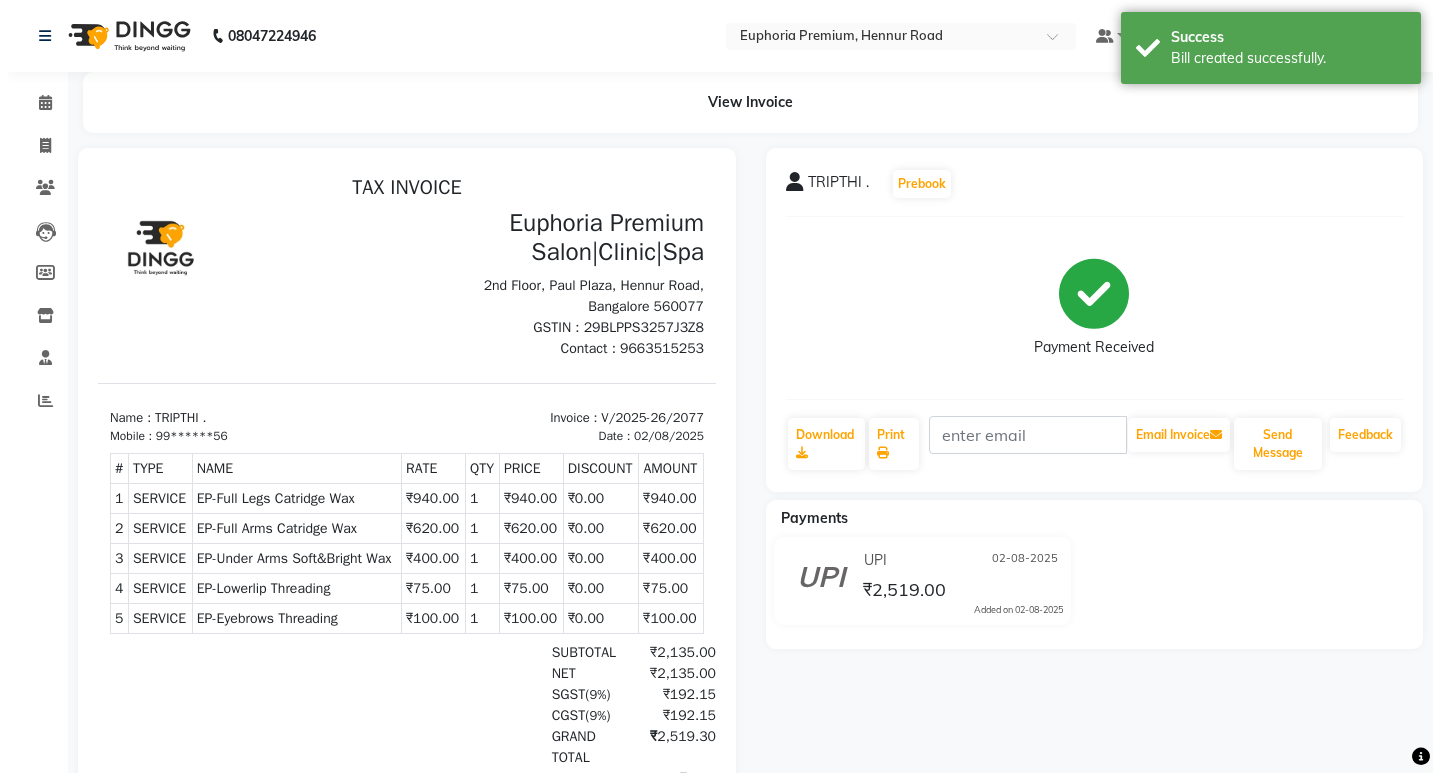 scroll, scrollTop: 0, scrollLeft: 0, axis: both 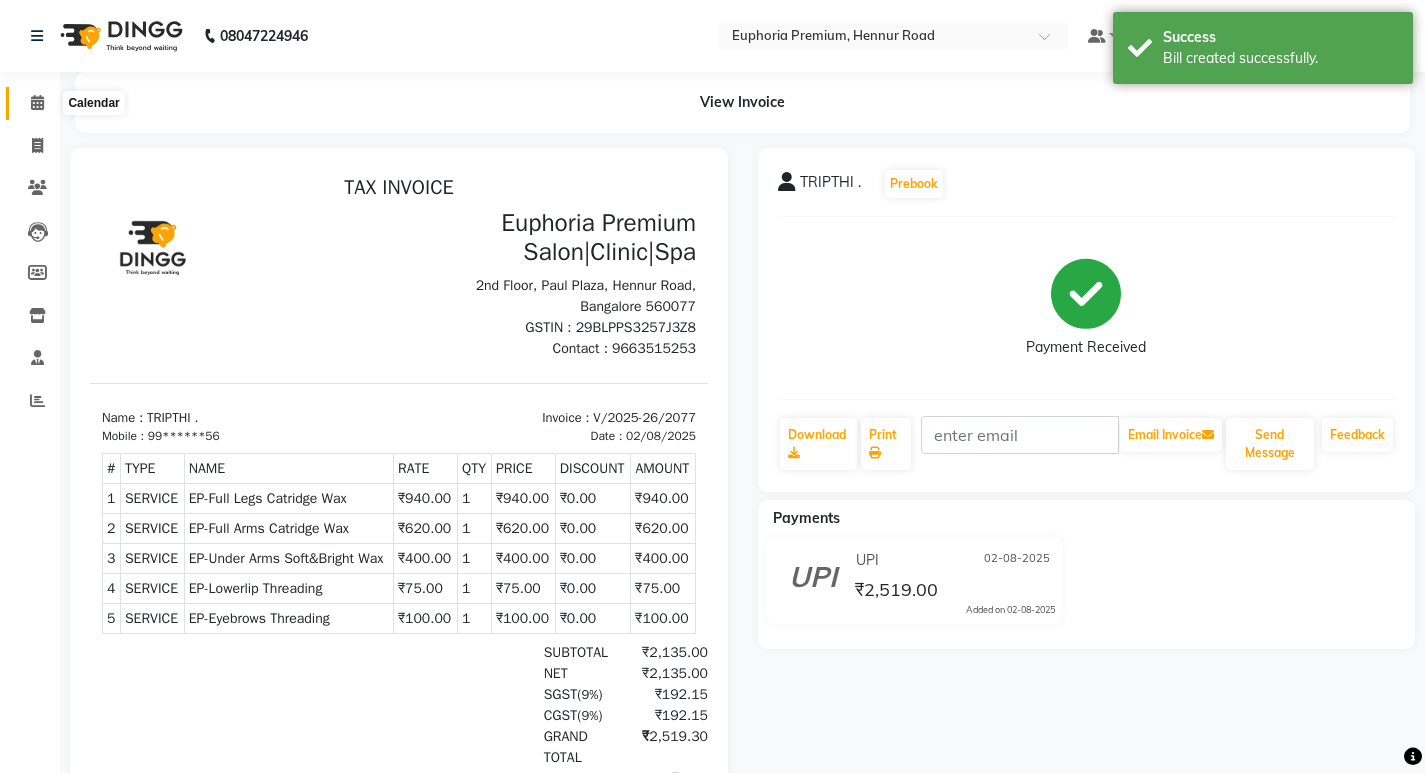 click 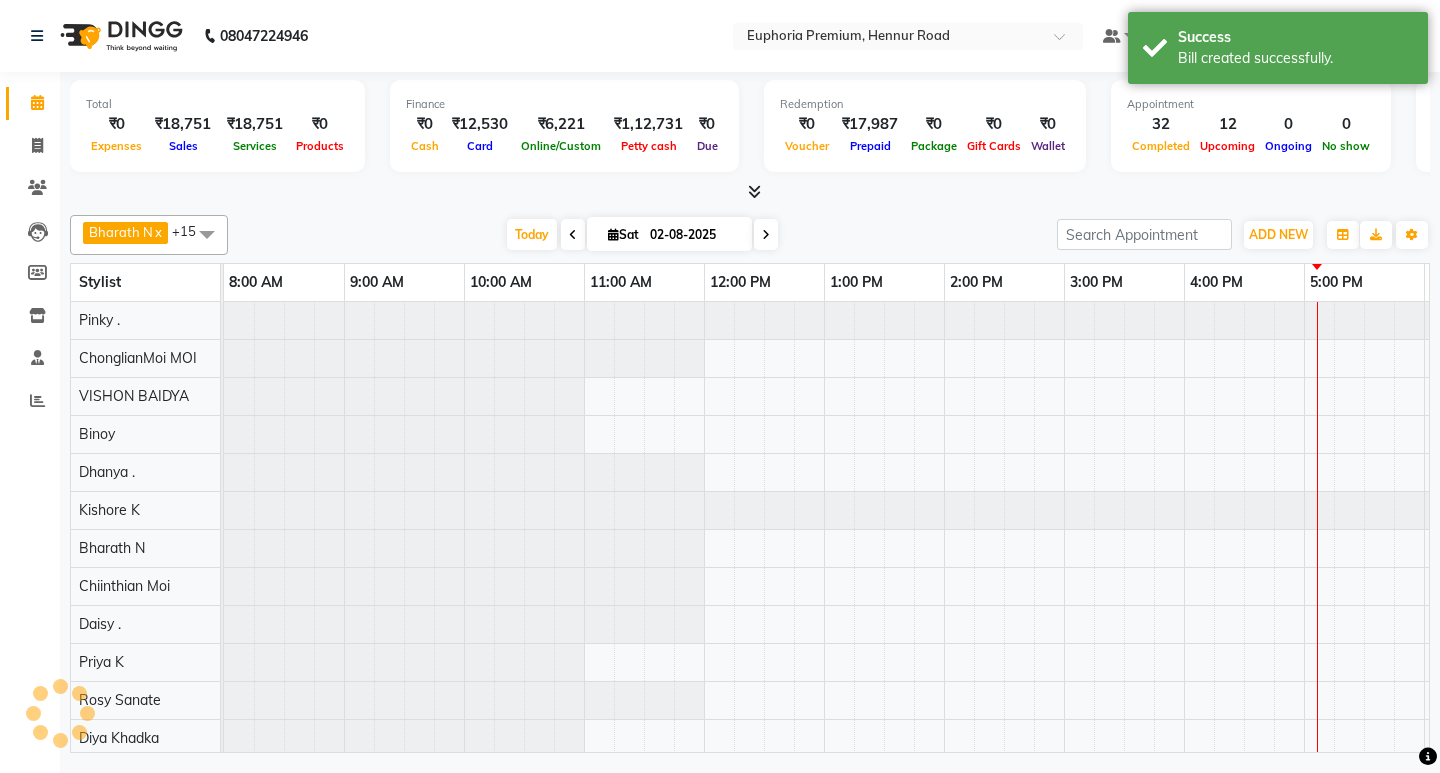 scroll, scrollTop: 0, scrollLeft: 0, axis: both 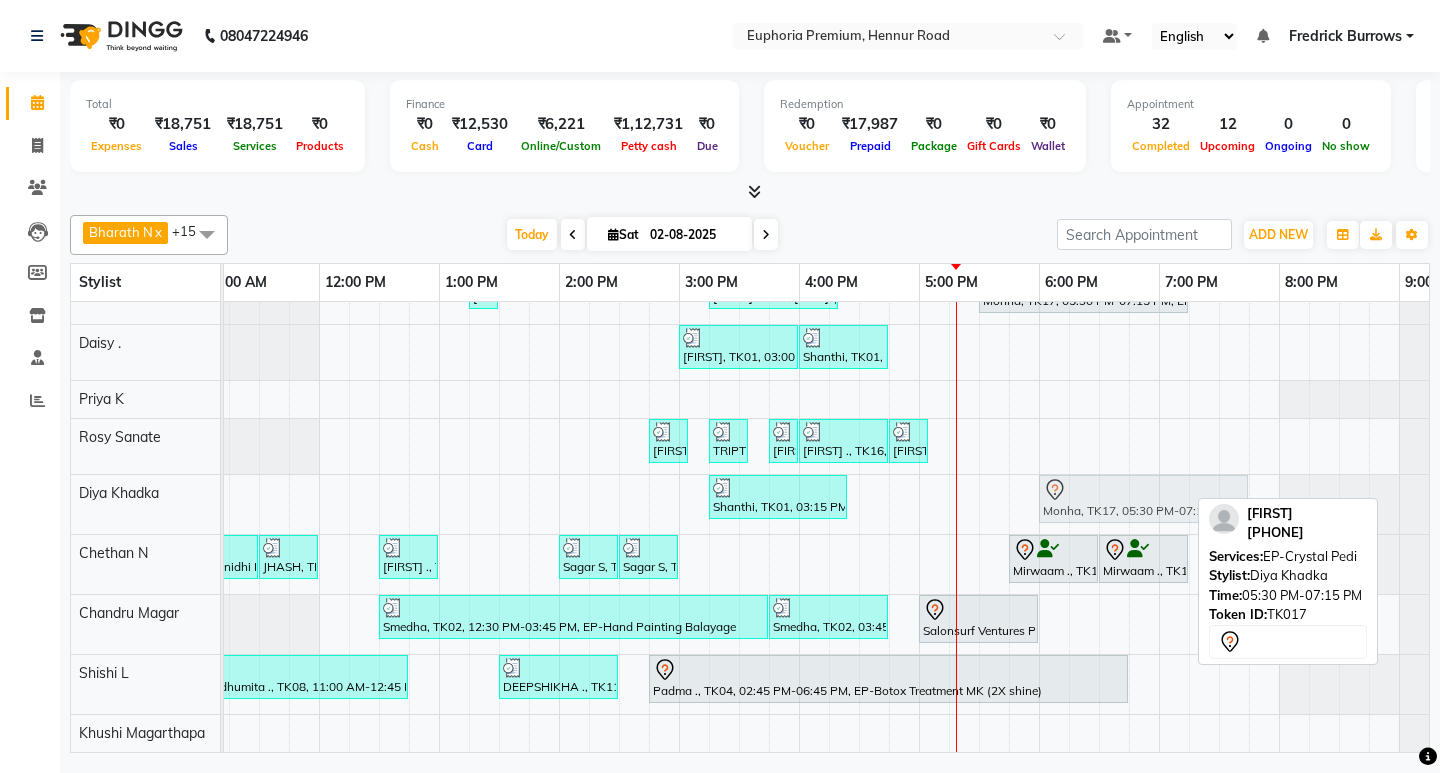 drag, startPoint x: 1067, startPoint y: 489, endPoint x: 1117, endPoint y: 492, distance: 50.08992 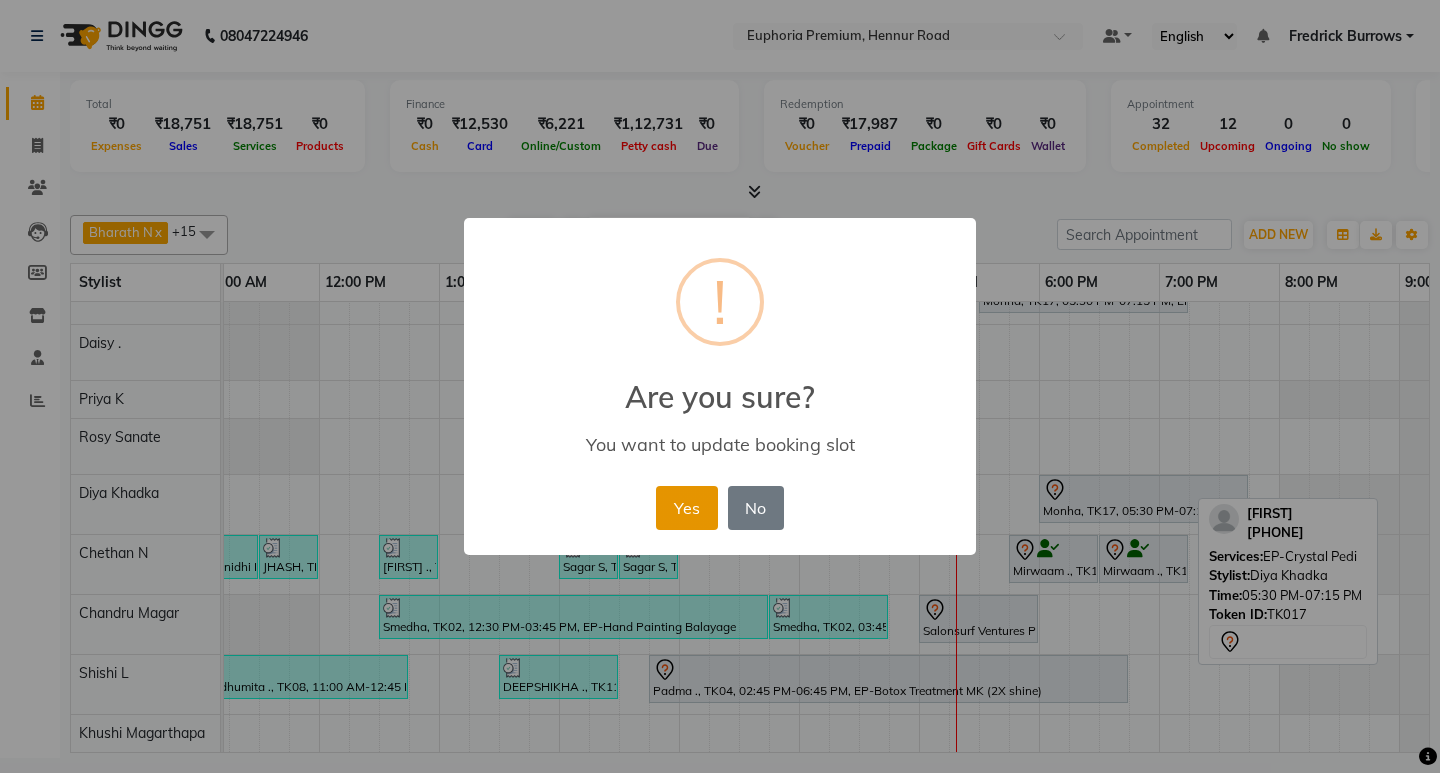 click on "Yes" at bounding box center [686, 508] 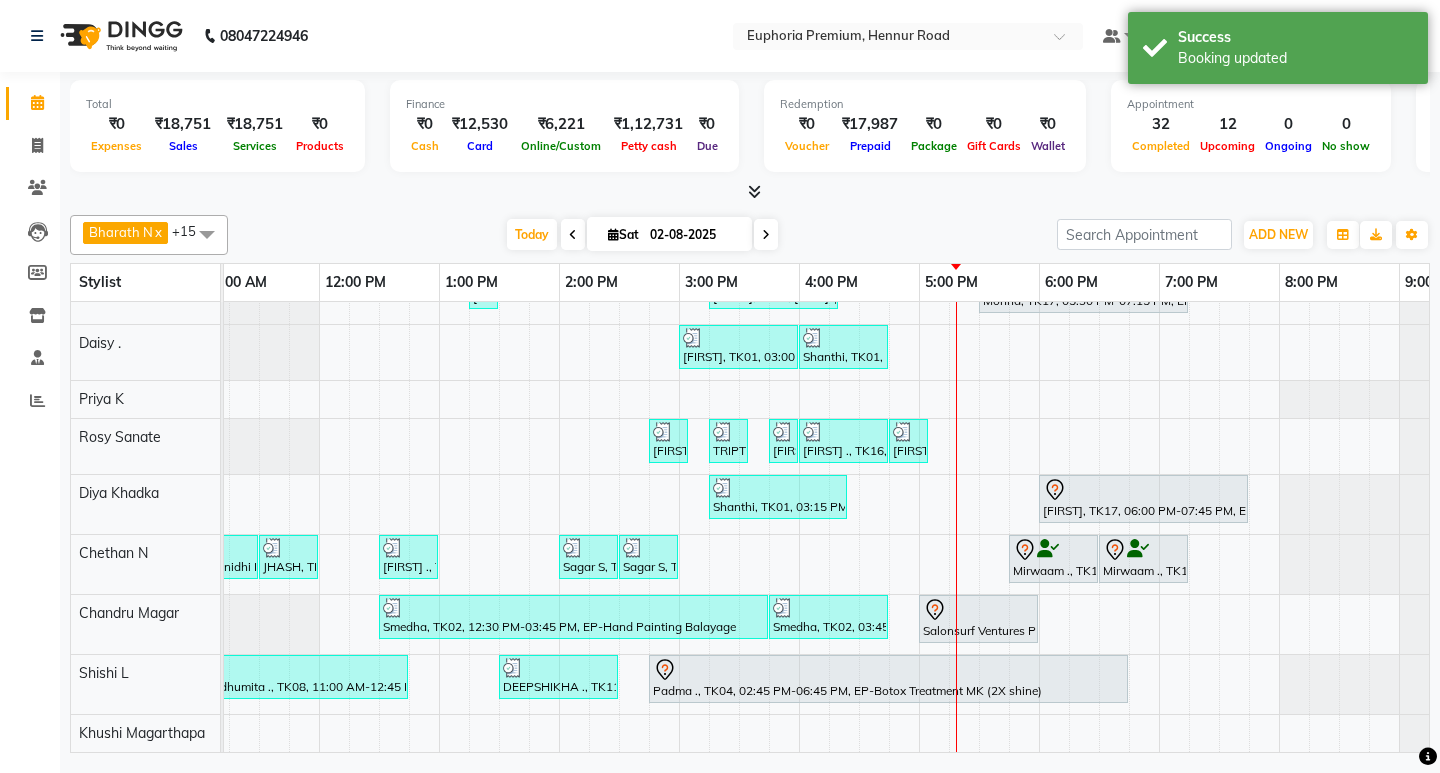 scroll, scrollTop: 328, scrollLeft: 385, axis: both 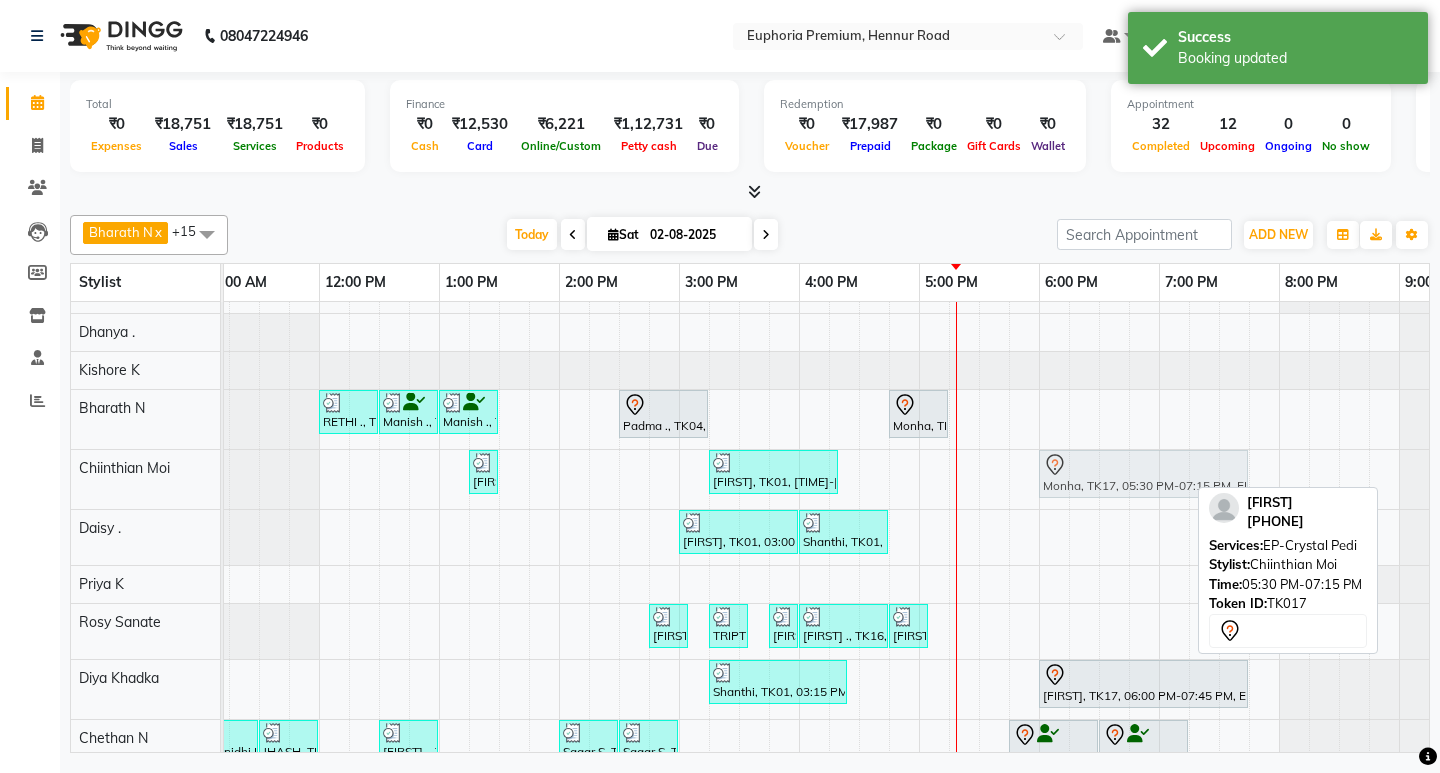 click on "DEEPSHIKHA ., TK11, 01:15 PM-01:30 PM, EP-Under Arms Intimate Shanthi, TK01, 03:15 PM-04:20 PM, EP-Crystal Mani Monha, TK17, 05:30 PM-07:15 PM, EP-Crystal Pedi Monha, TK17, 05:30 PM-07:15 PM, EP-Crystal Pedi" at bounding box center (-161, 479) 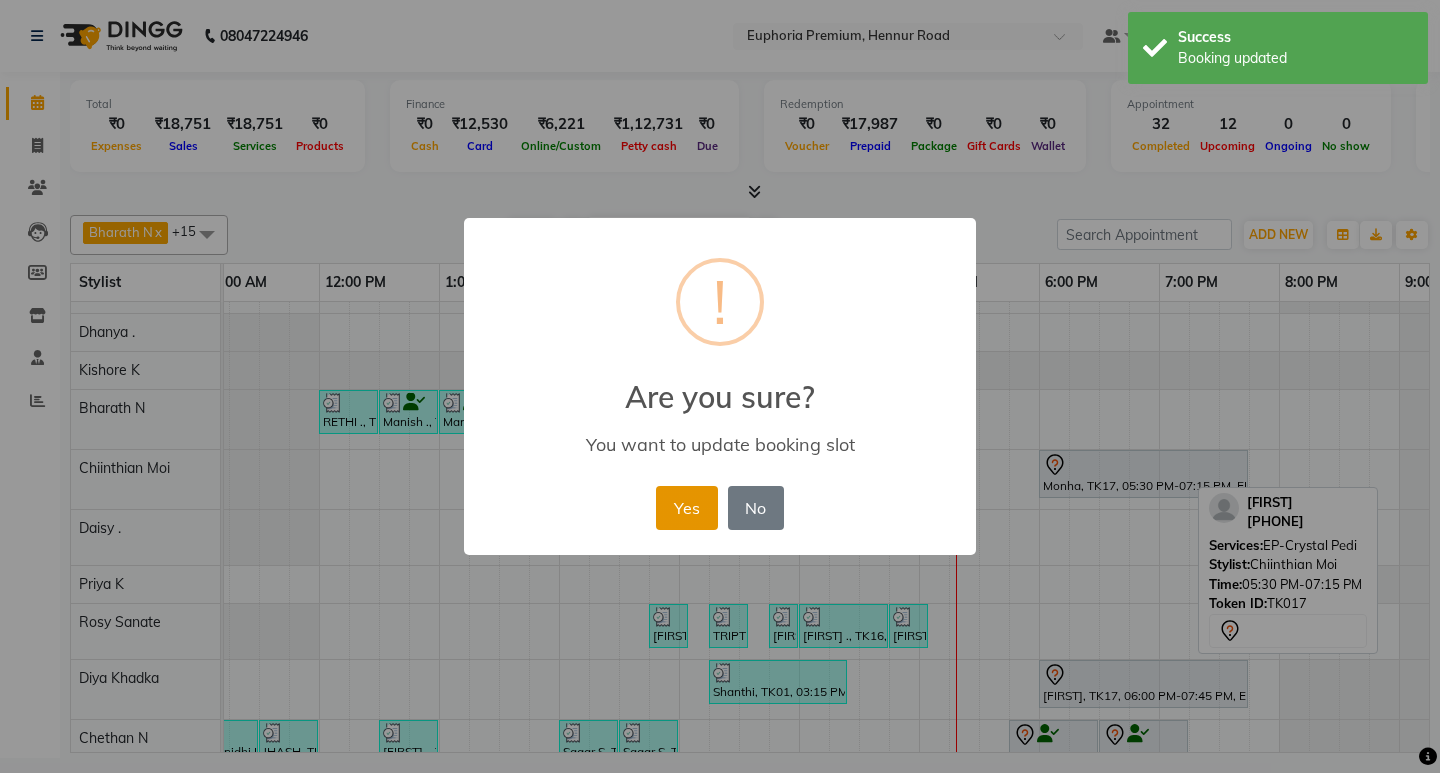 click on "Yes" at bounding box center [686, 508] 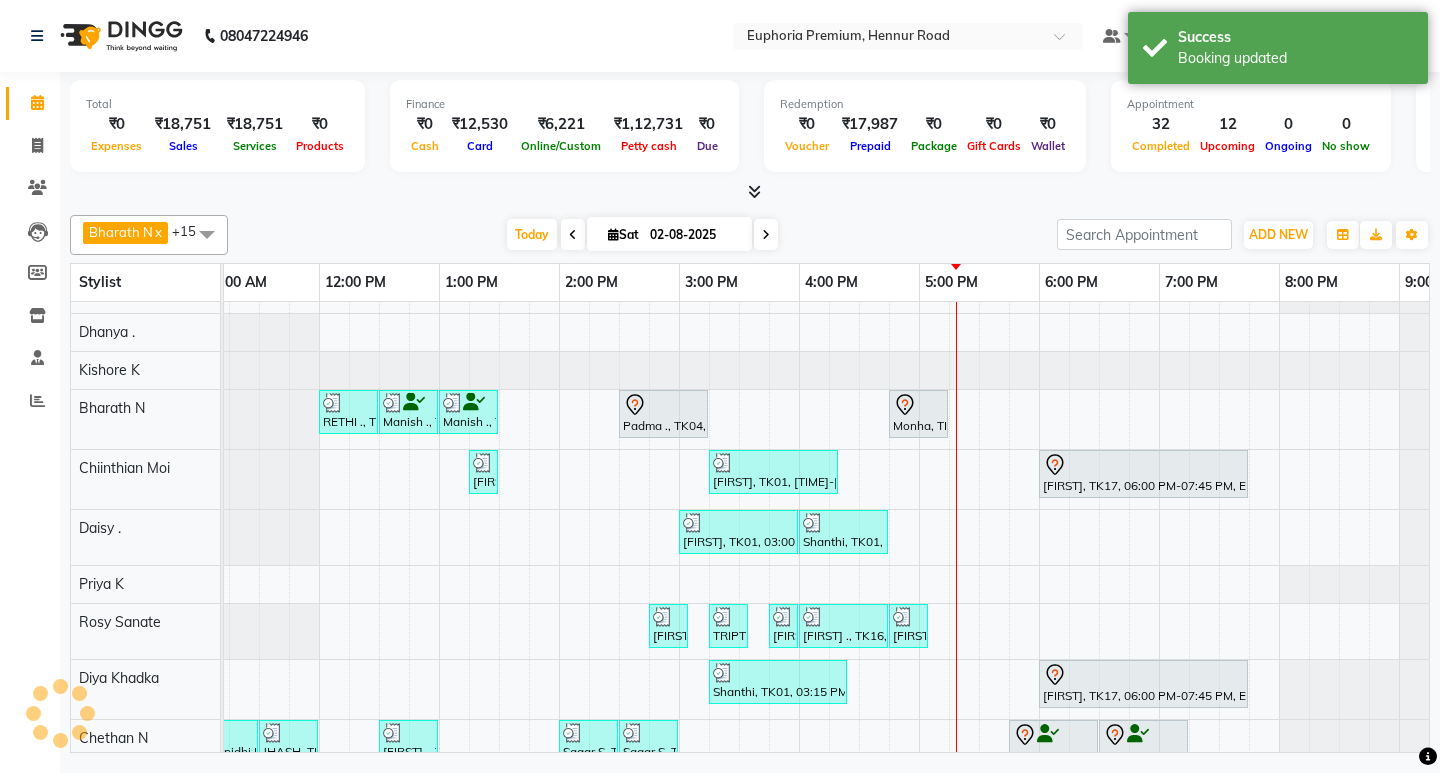 scroll, scrollTop: 428, scrollLeft: 385, axis: both 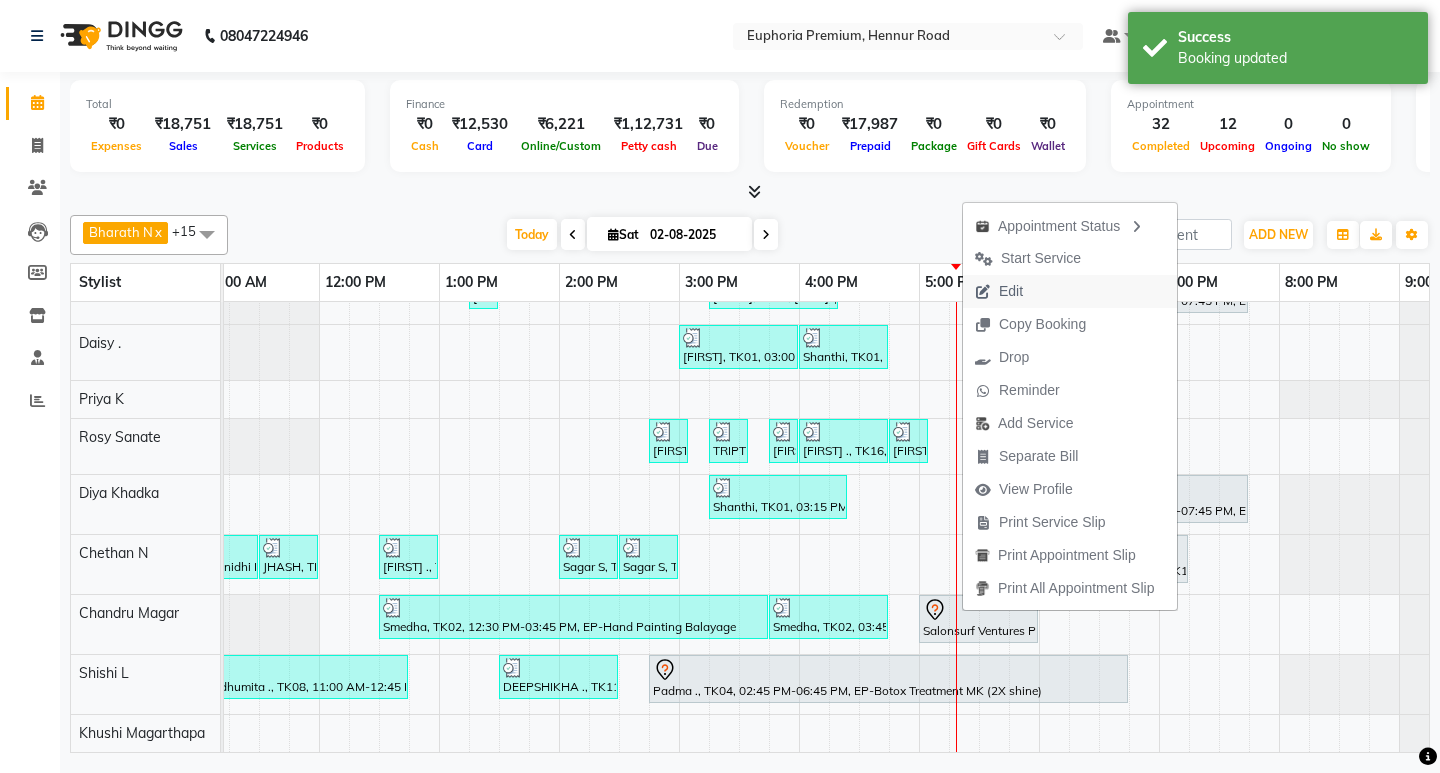 click on "Edit" at bounding box center (999, 291) 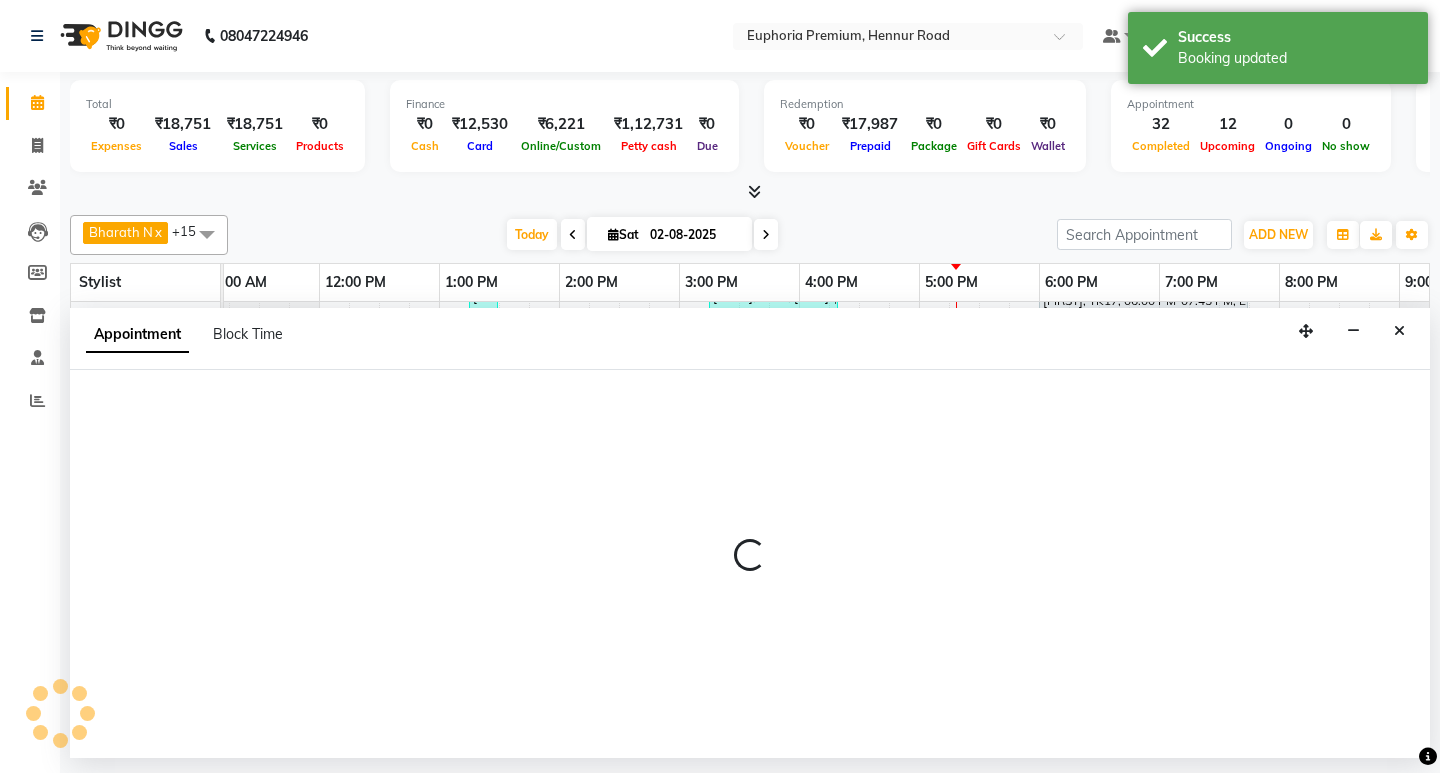 select on "tentative" 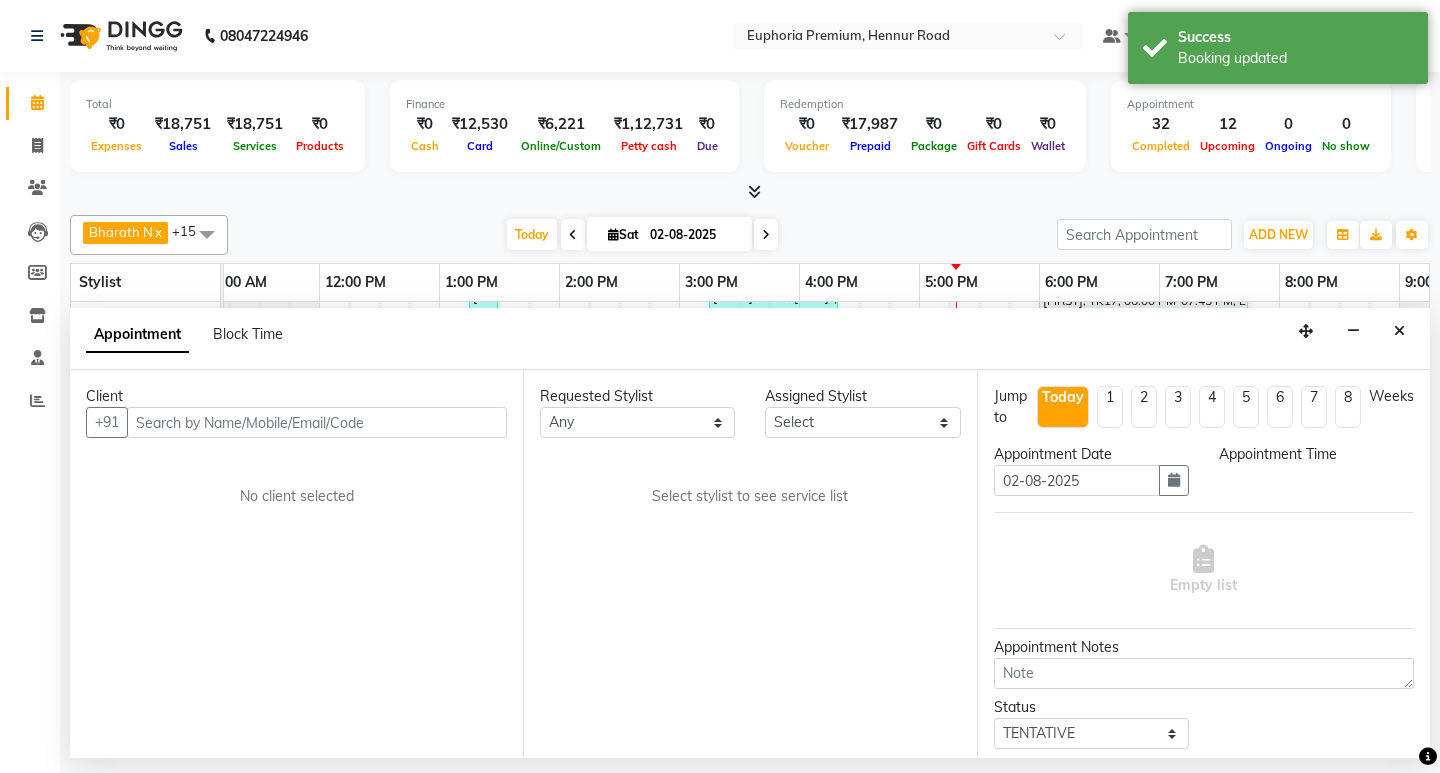 select on "75141" 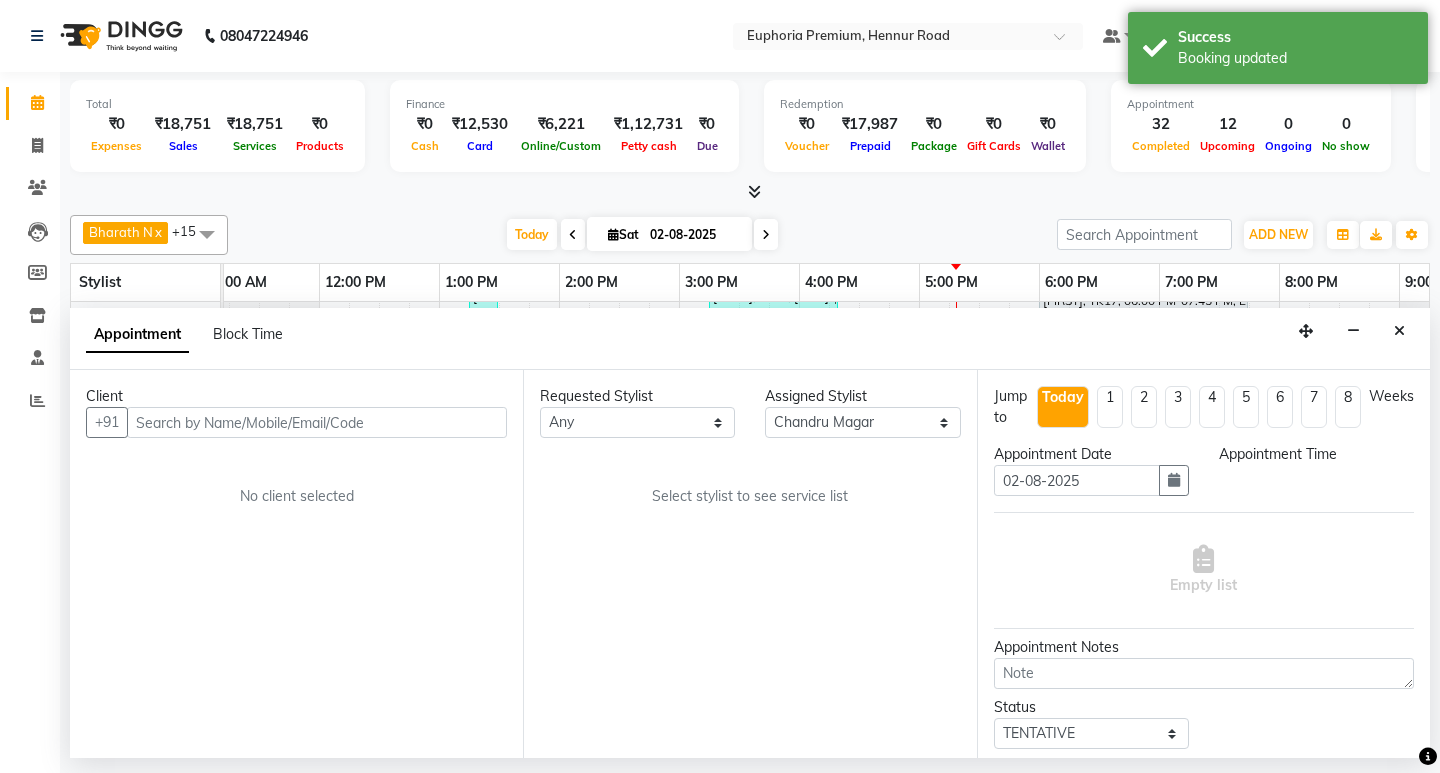 select on "660" 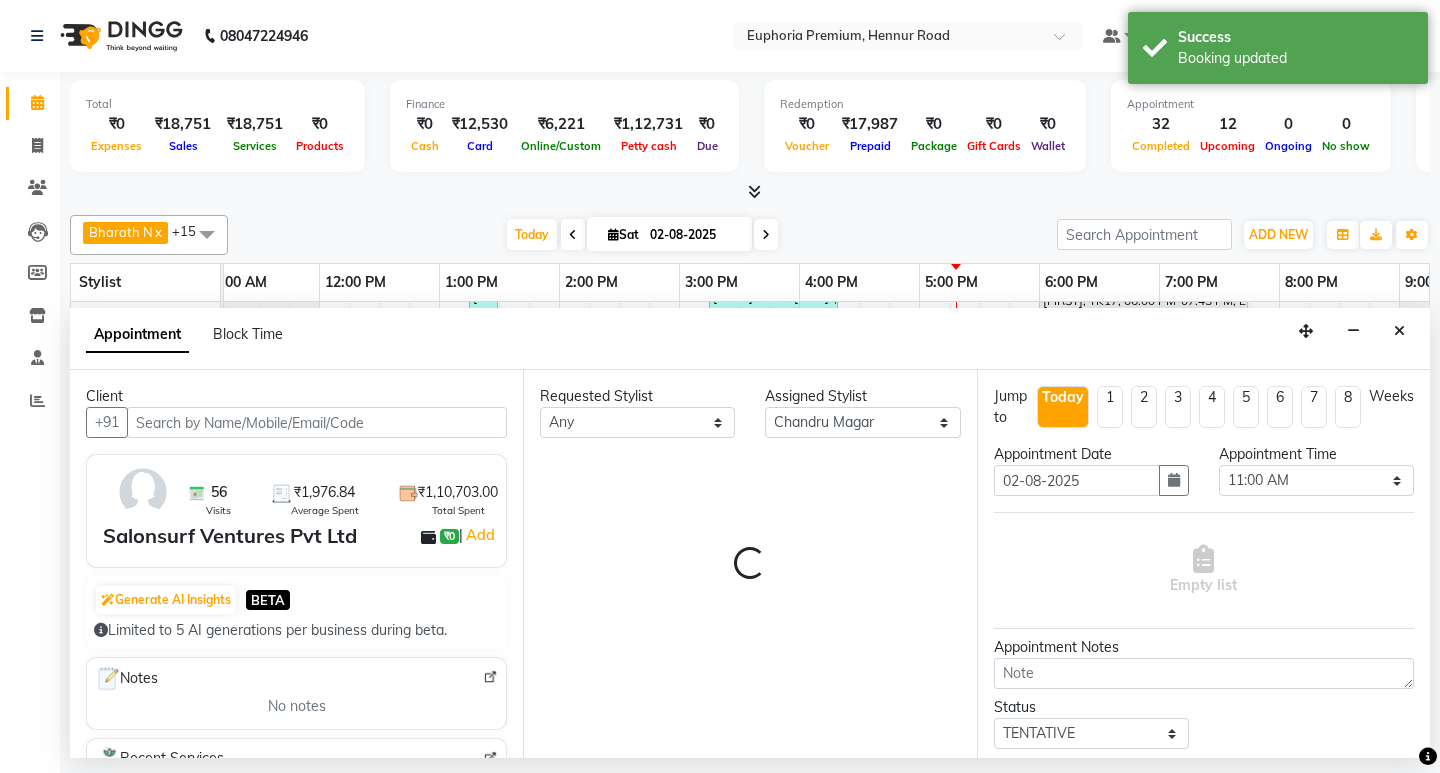 scroll, scrollTop: 0, scrollLeft: 475, axis: horizontal 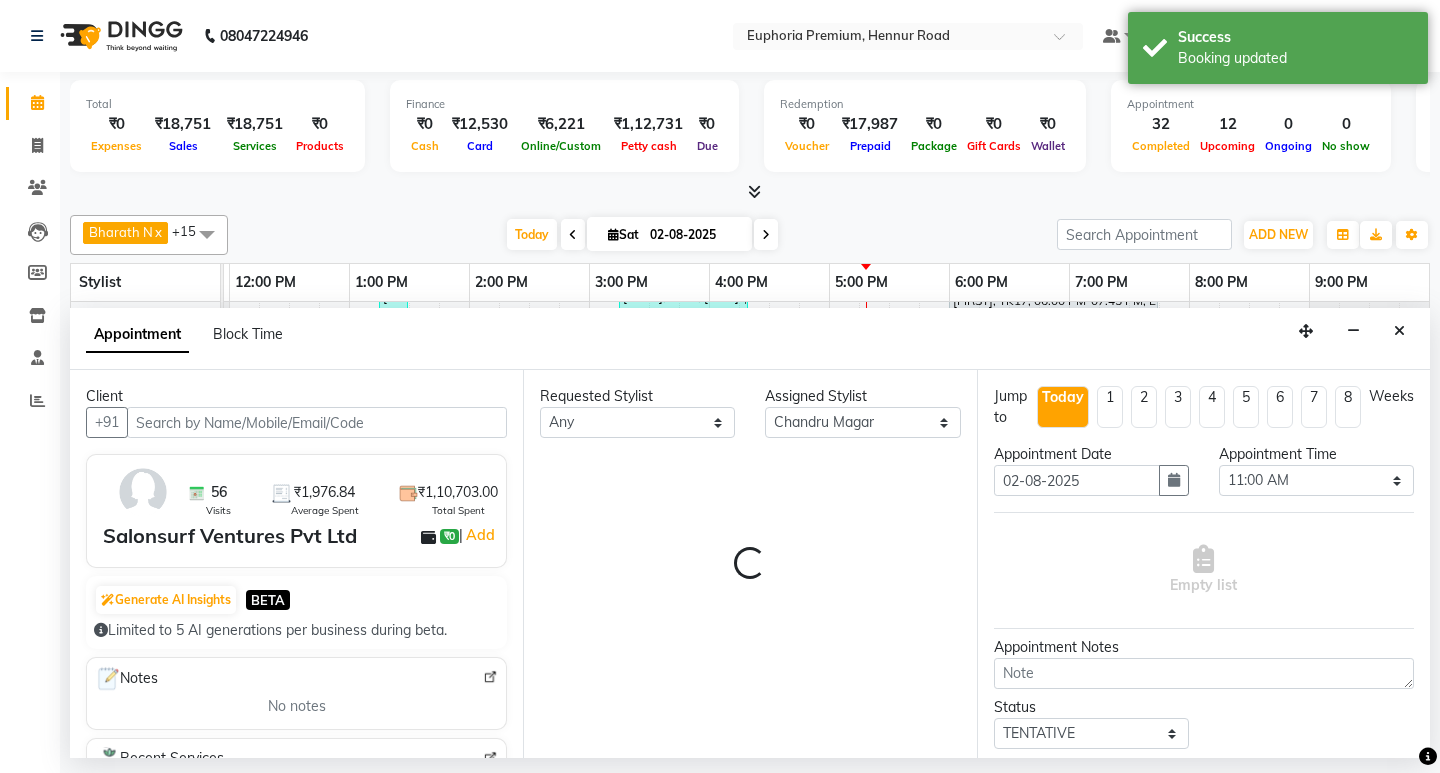 select on "4006" 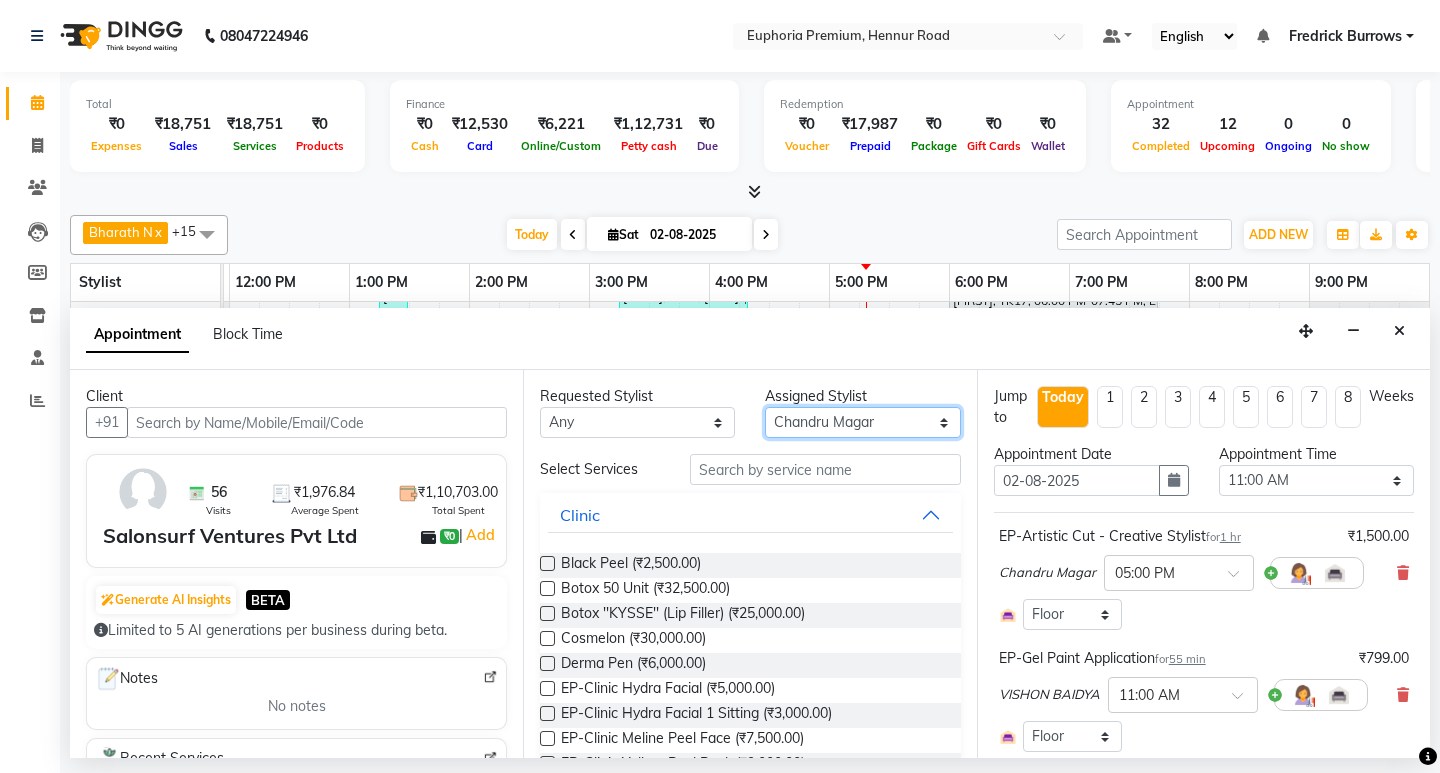 click on "Select Babu V Bharath N Binoy  Chandru Magar Chethan N  Chiinthian Moi ChonglianMoi MOI Daisy . Dhanya . Diya Khadka Fredrick Burrows Khushi Magarthapa Kishore K Maria Hamsa MRINALI MILI Pinky . Priya  K Rosy Sanate Savitha Vijayan Shalini Deivasigamani Shishi L Vijayalakshmi M VISHON BAIDYA" at bounding box center [862, 422] 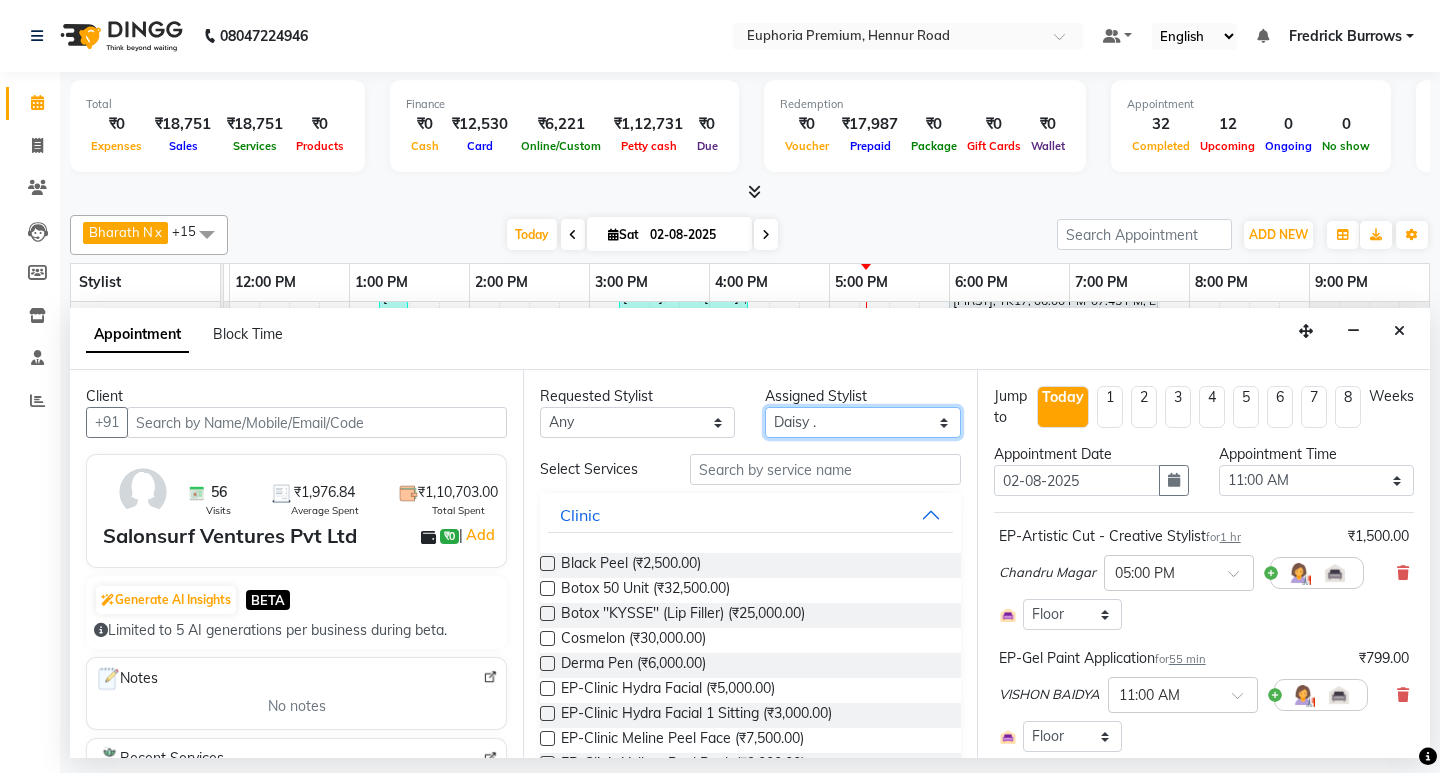 click on "Select Babu V Bharath N Binoy  Chandru Magar Chethan N  Chiinthian Moi ChonglianMoi MOI Daisy . Dhanya . Diya Khadka Fredrick Burrows Khushi Magarthapa Kishore K Maria Hamsa MRINALI MILI Pinky . Priya  K Rosy Sanate Savitha Vijayan Shalini Deivasigamani Shishi L Vijayalakshmi M VISHON BAIDYA" at bounding box center (862, 422) 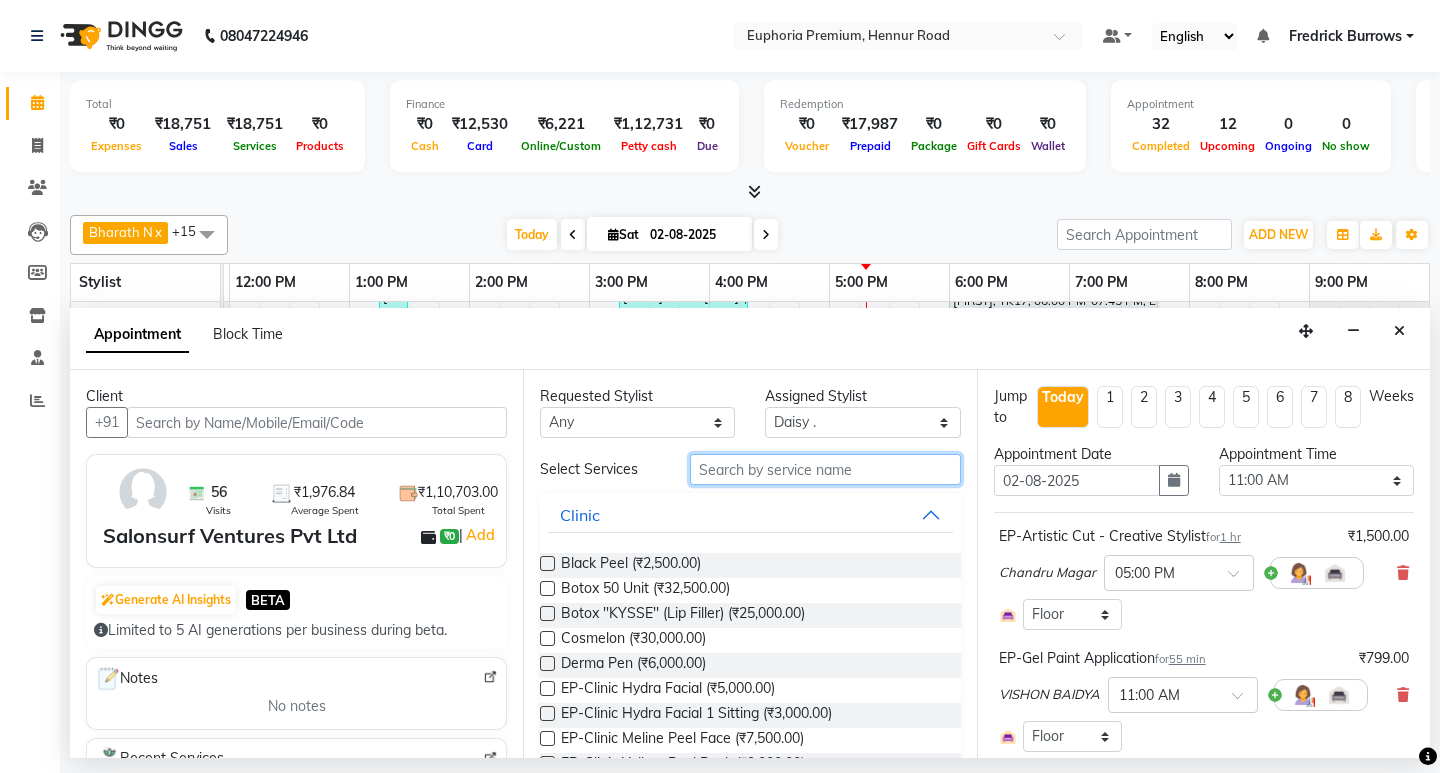 click at bounding box center [825, 469] 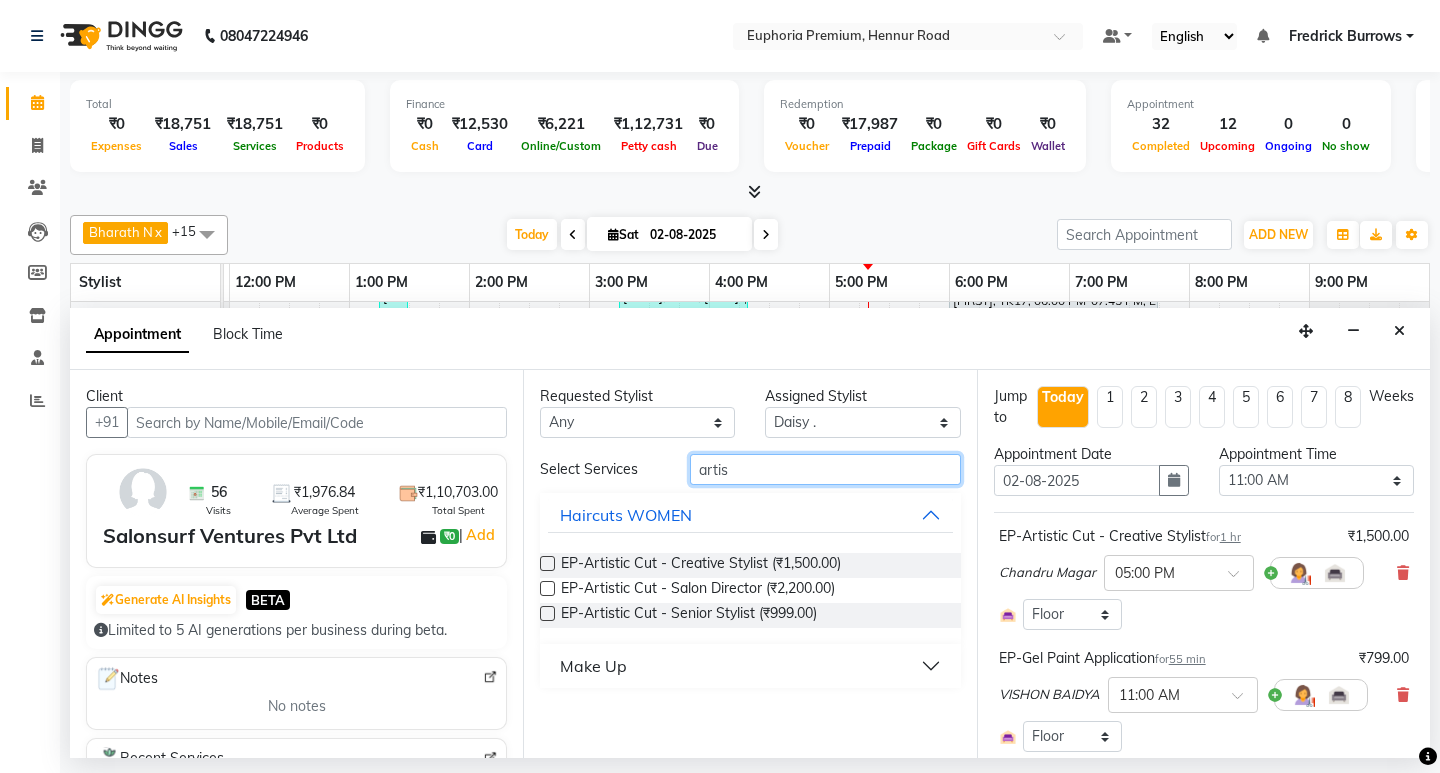 type on "artis" 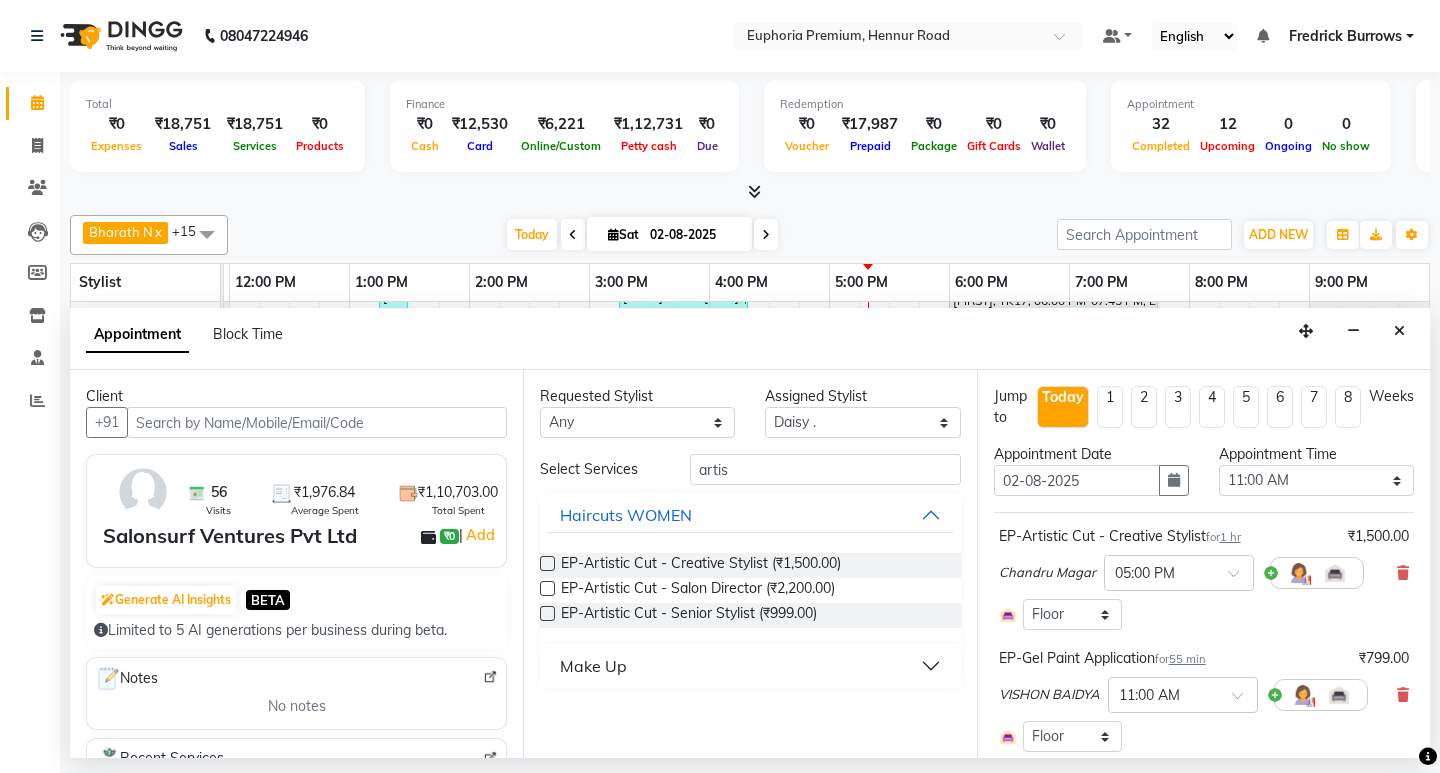 click at bounding box center [547, 563] 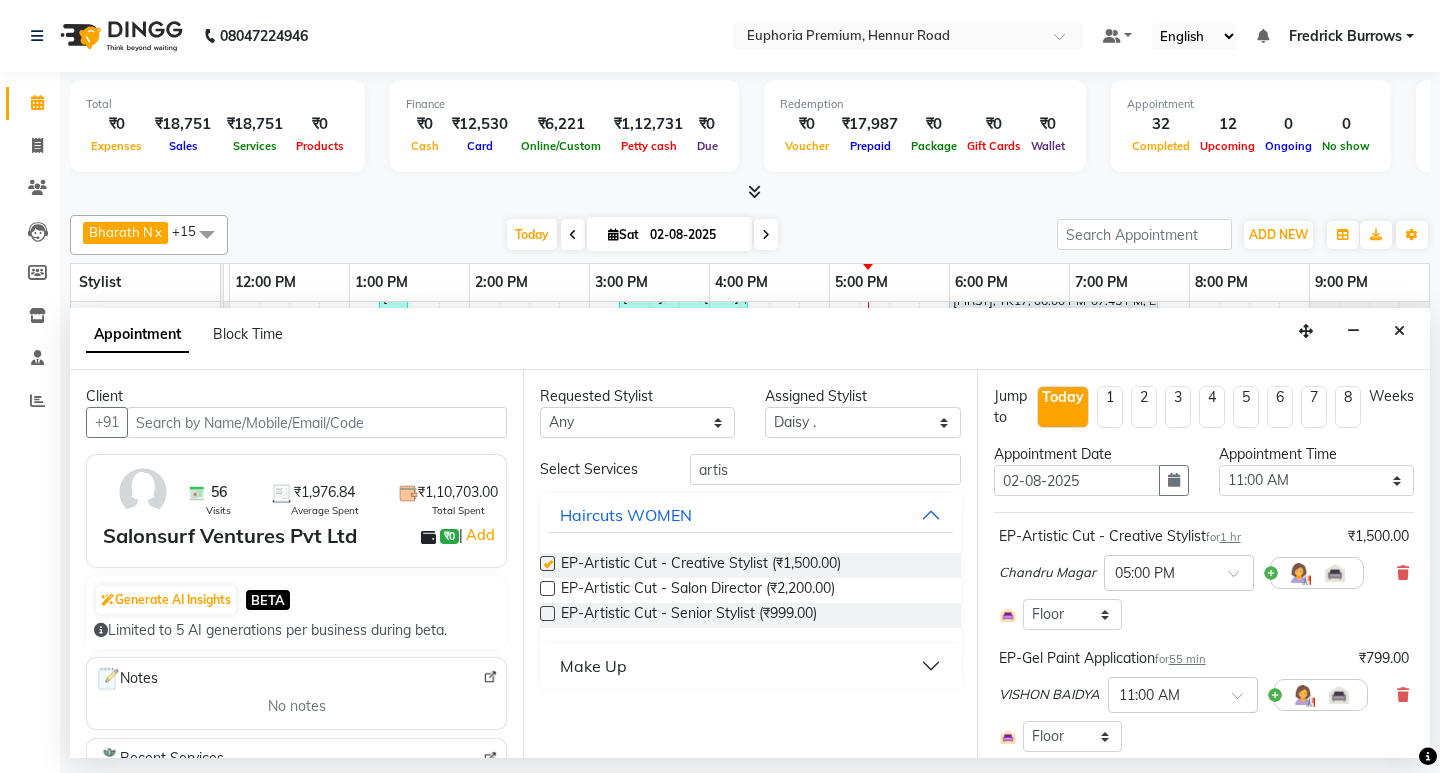 checkbox on "false" 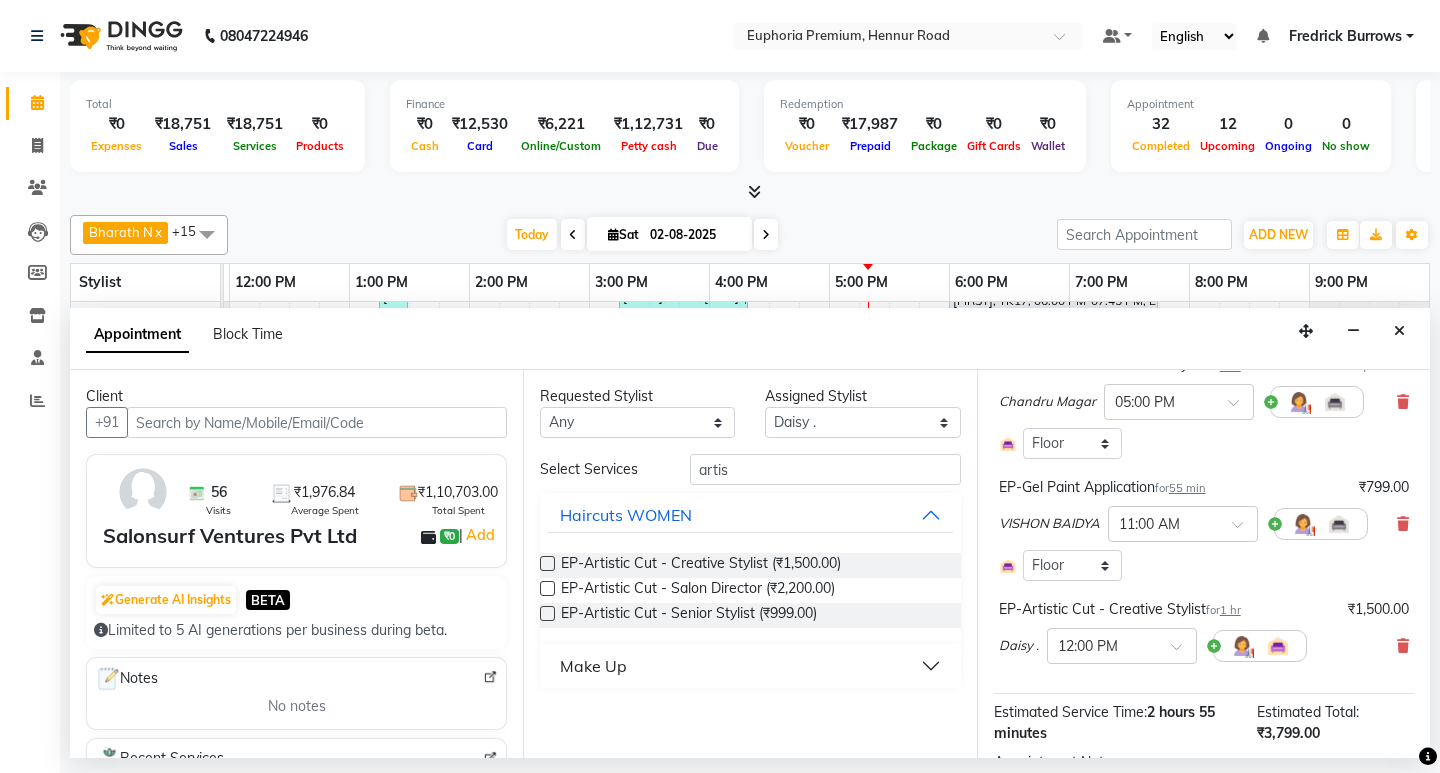 scroll, scrollTop: 200, scrollLeft: 0, axis: vertical 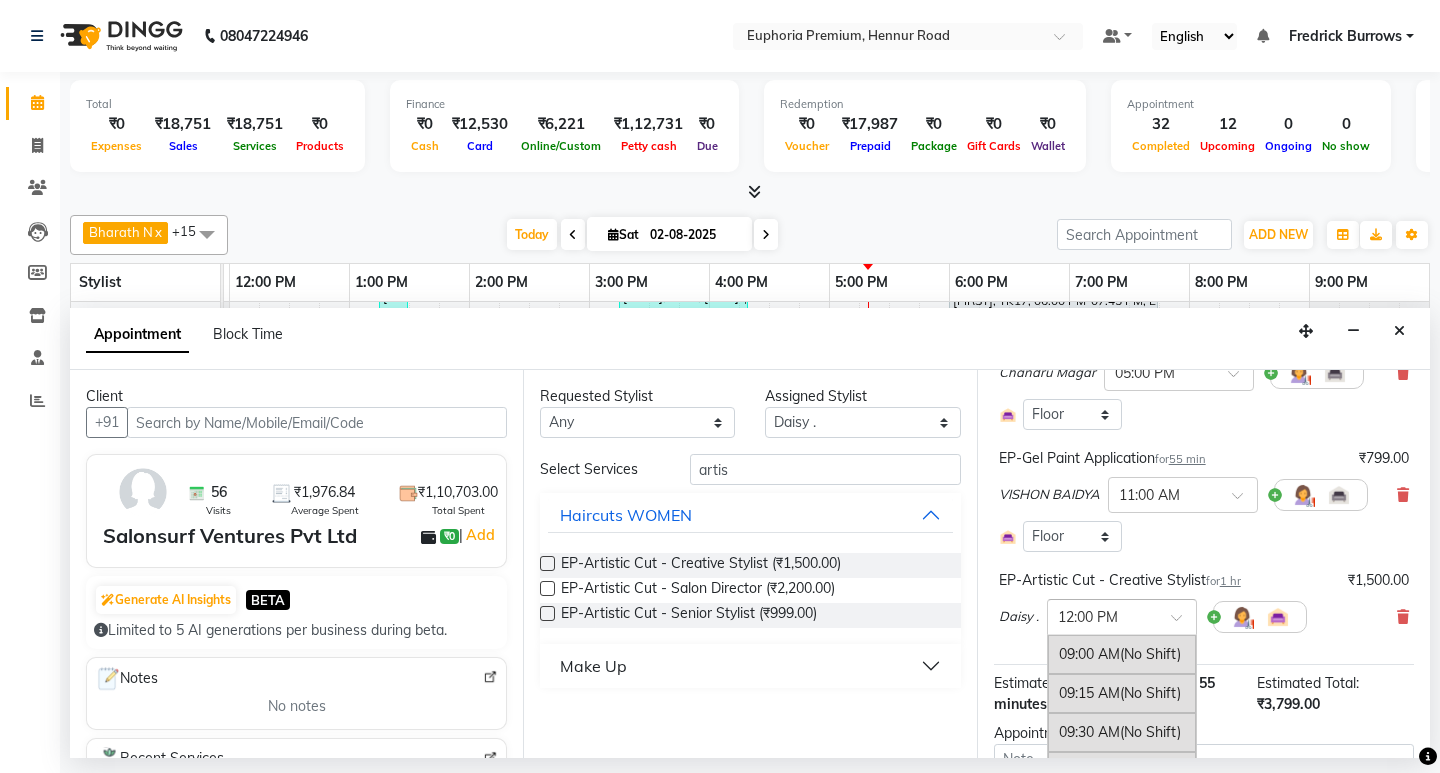 click at bounding box center [1183, 623] 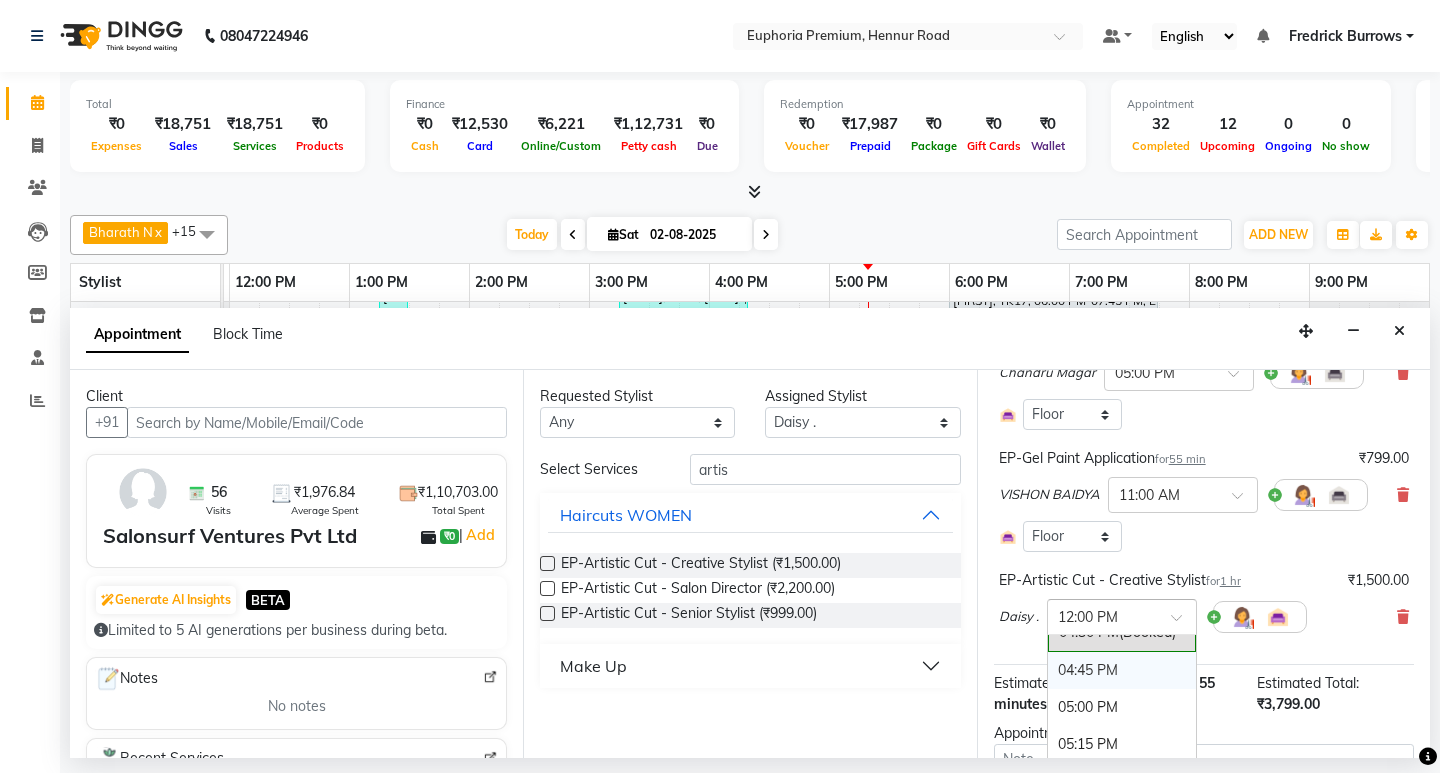 scroll, scrollTop: 1268, scrollLeft: 0, axis: vertical 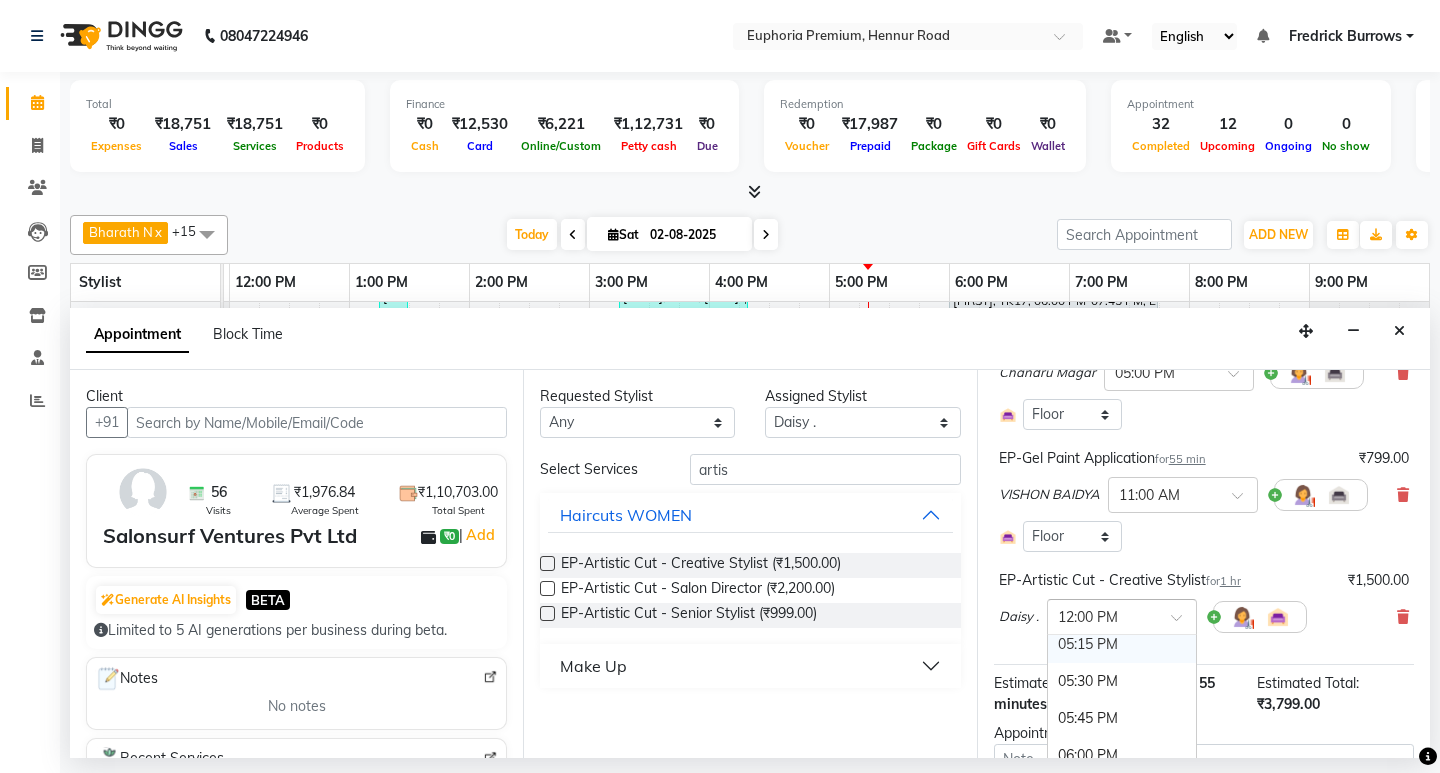 click on "05:15 PM" at bounding box center [1122, 644] 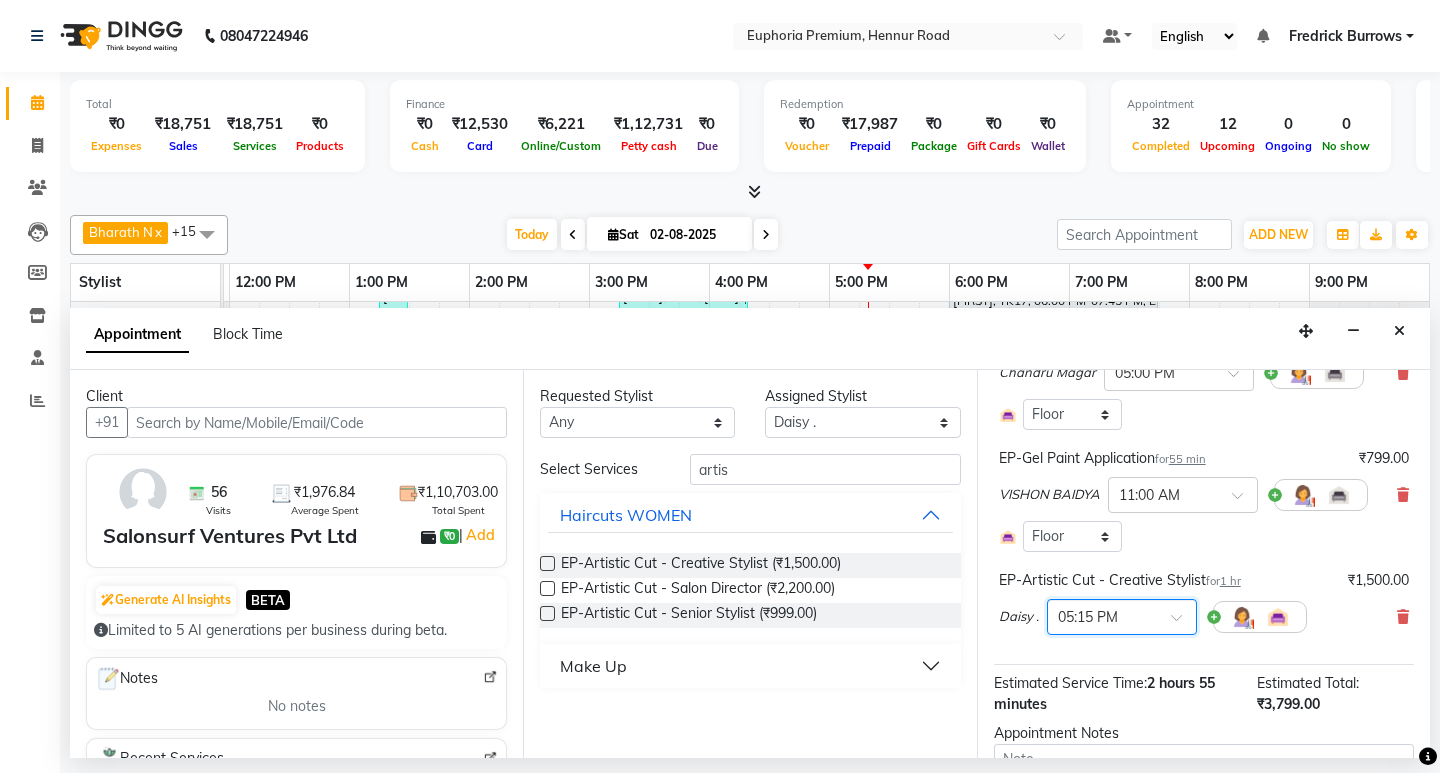 click on "EP-Artistic Cut - Creative Stylist   for  1 hr ₹1,500.00 [FIRST] . × 05:15 PM" at bounding box center [1204, 606] 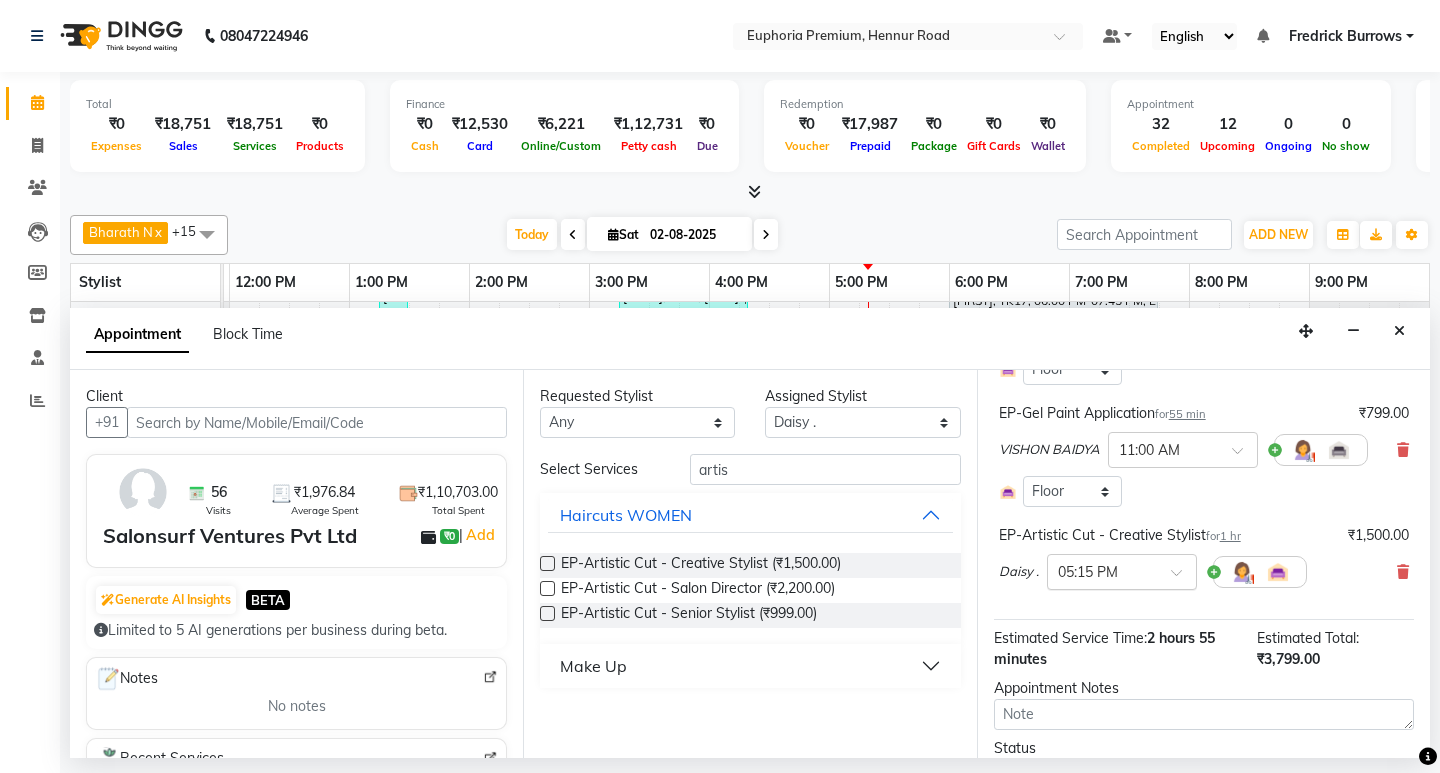 scroll, scrollTop: 345, scrollLeft: 0, axis: vertical 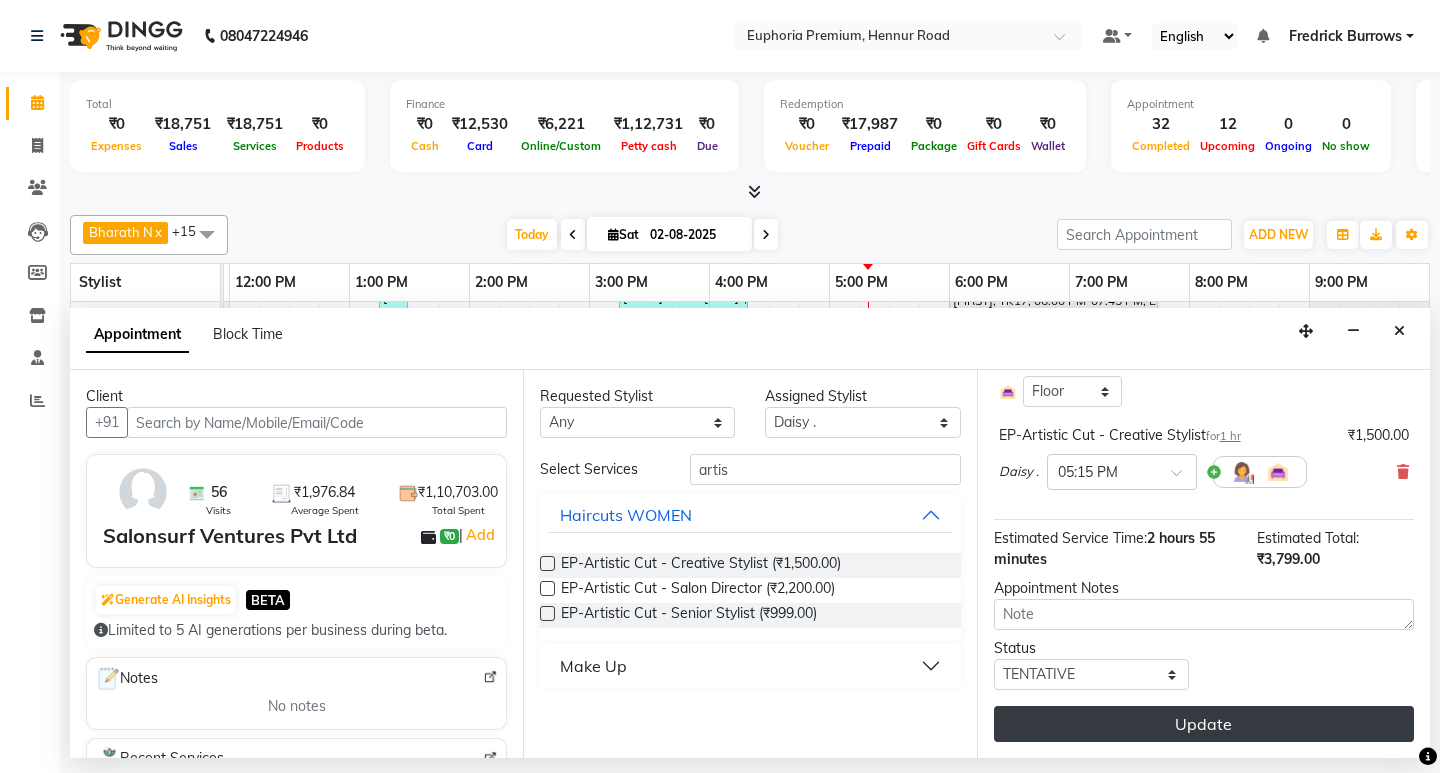 click on "Update" at bounding box center (1204, 724) 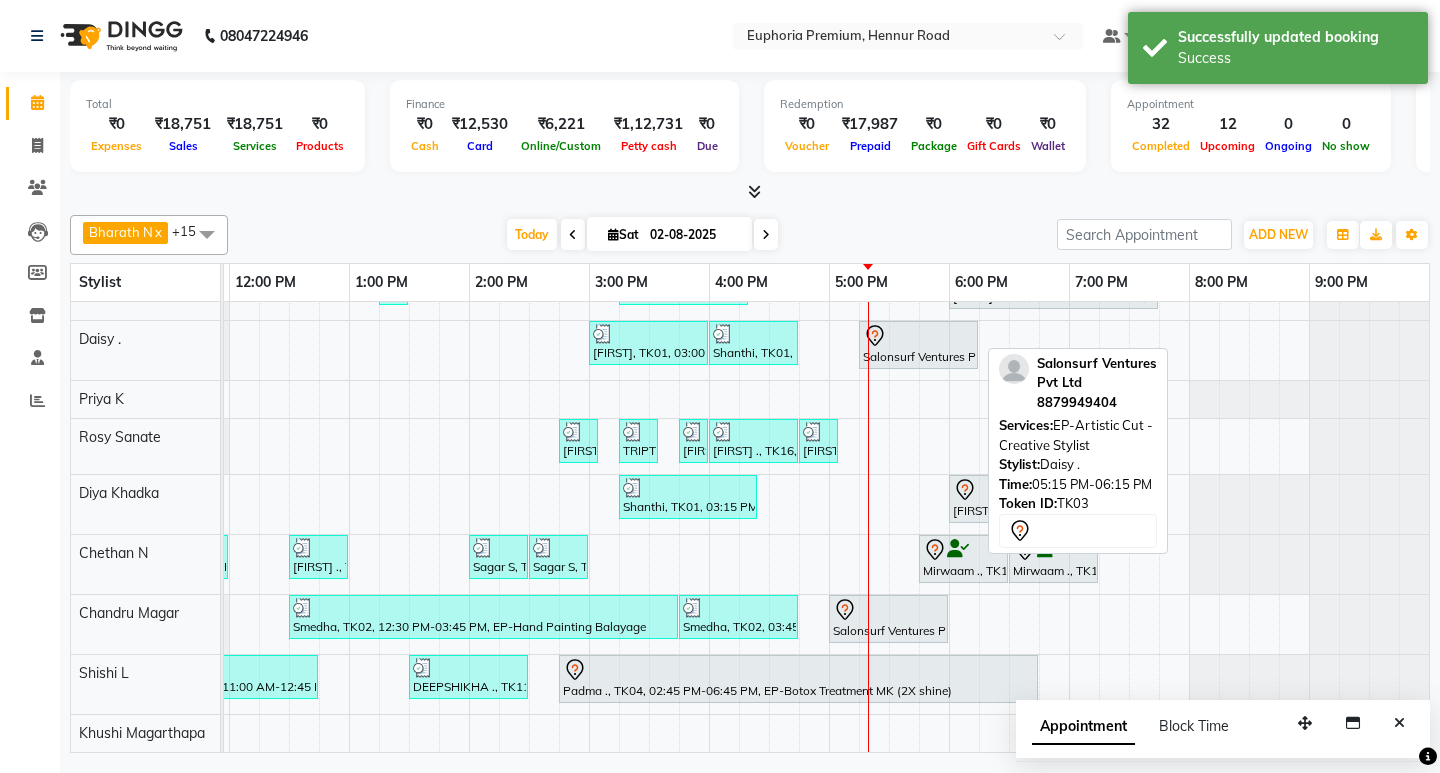 click at bounding box center [918, 336] 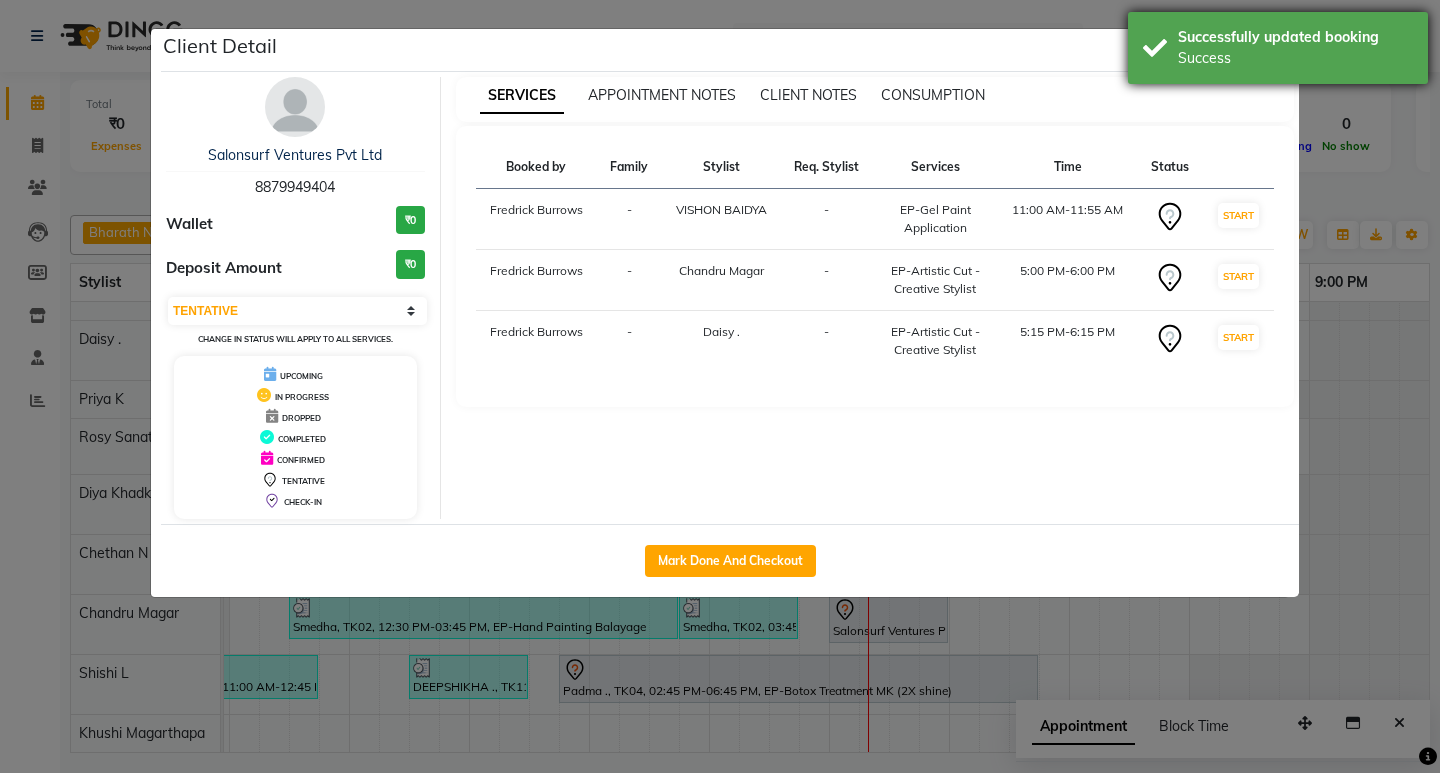 click on "Successfully updated booking" at bounding box center [1295, 37] 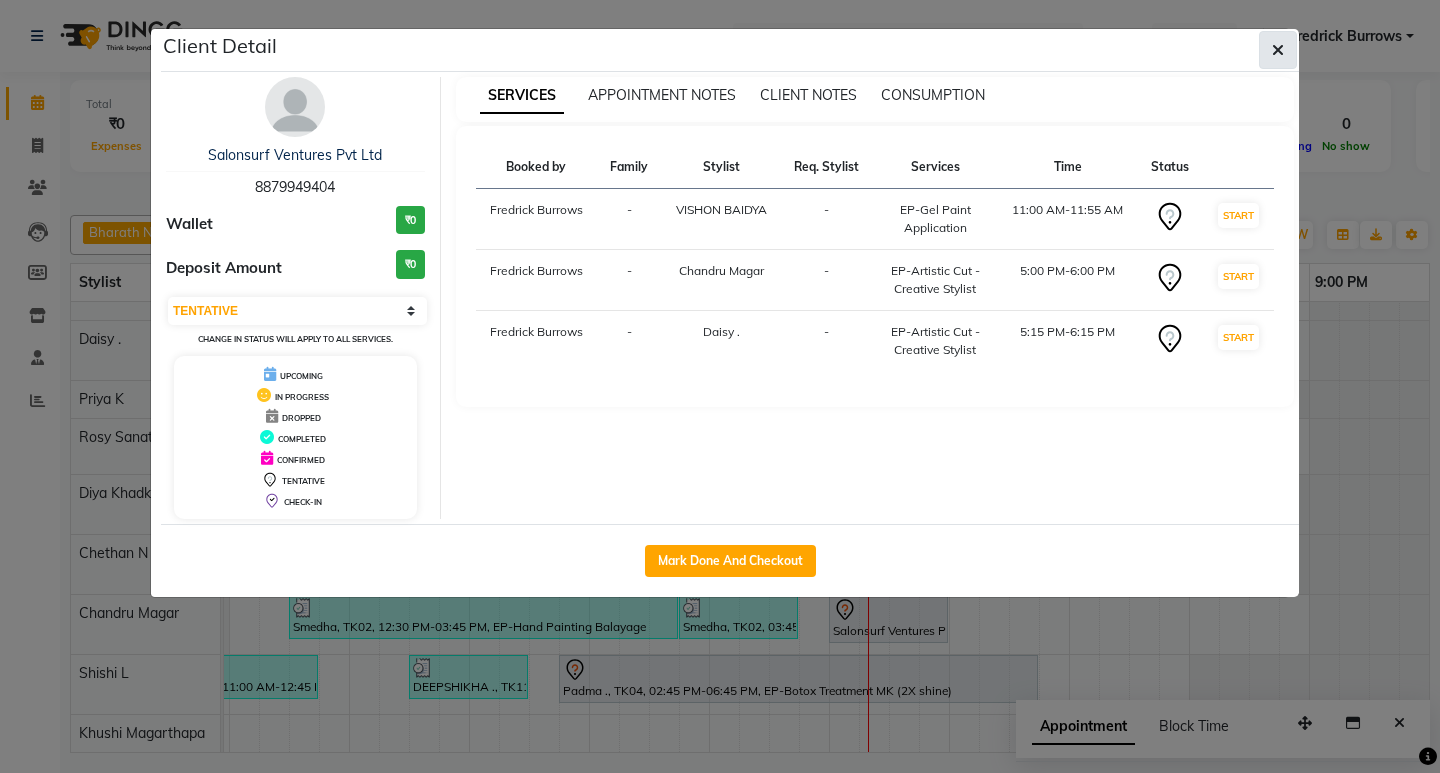 click 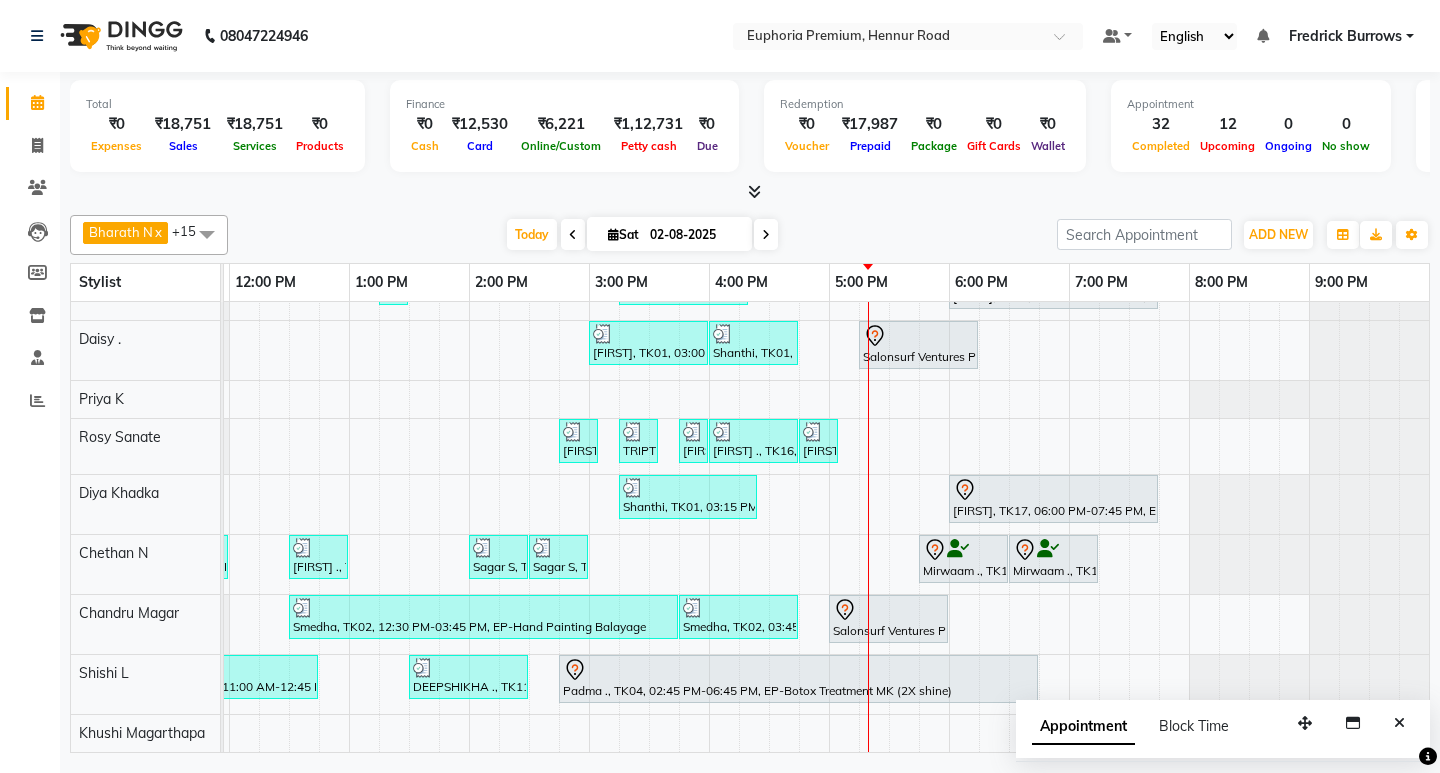scroll, scrollTop: 428, scrollLeft: 426, axis: both 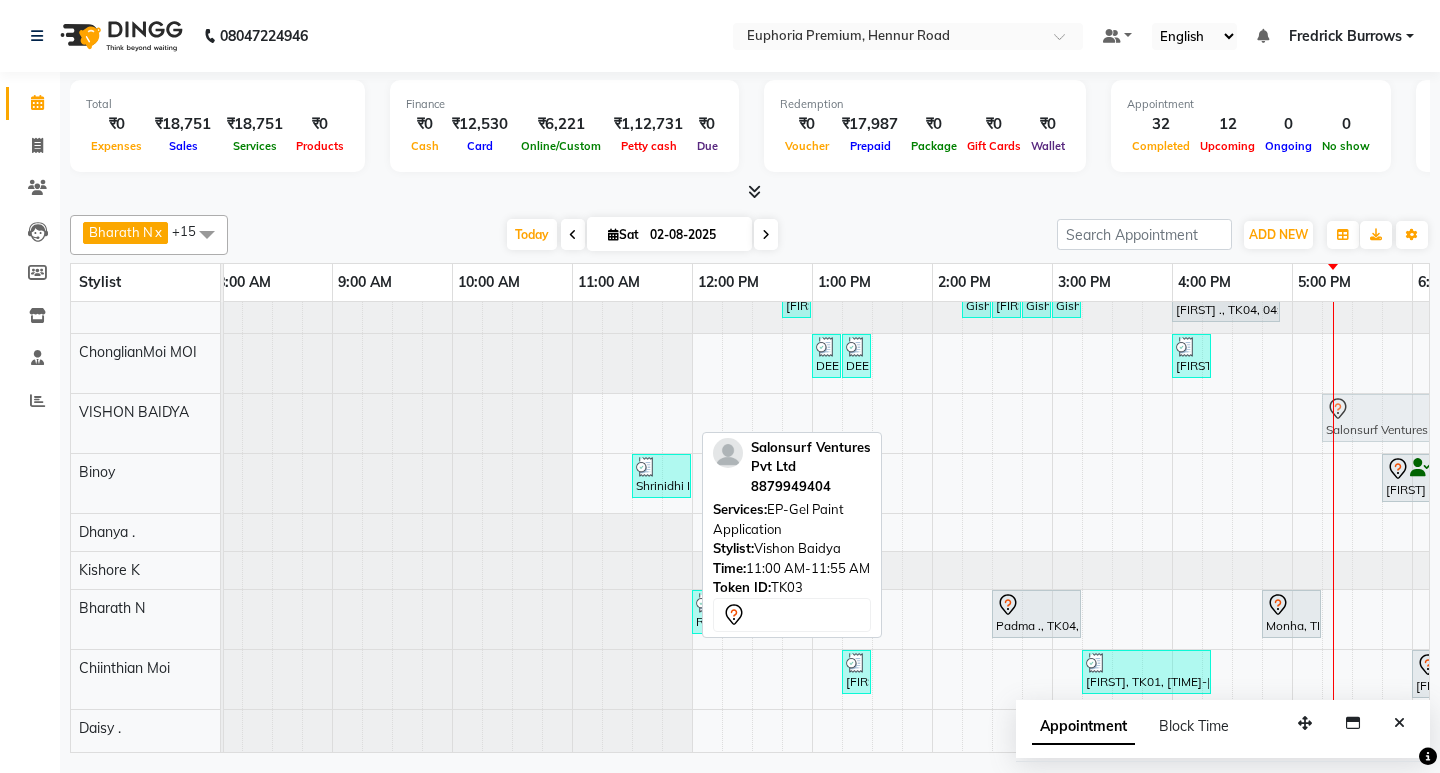 drag, startPoint x: 644, startPoint y: 413, endPoint x: 1381, endPoint y: 431, distance: 737.2198 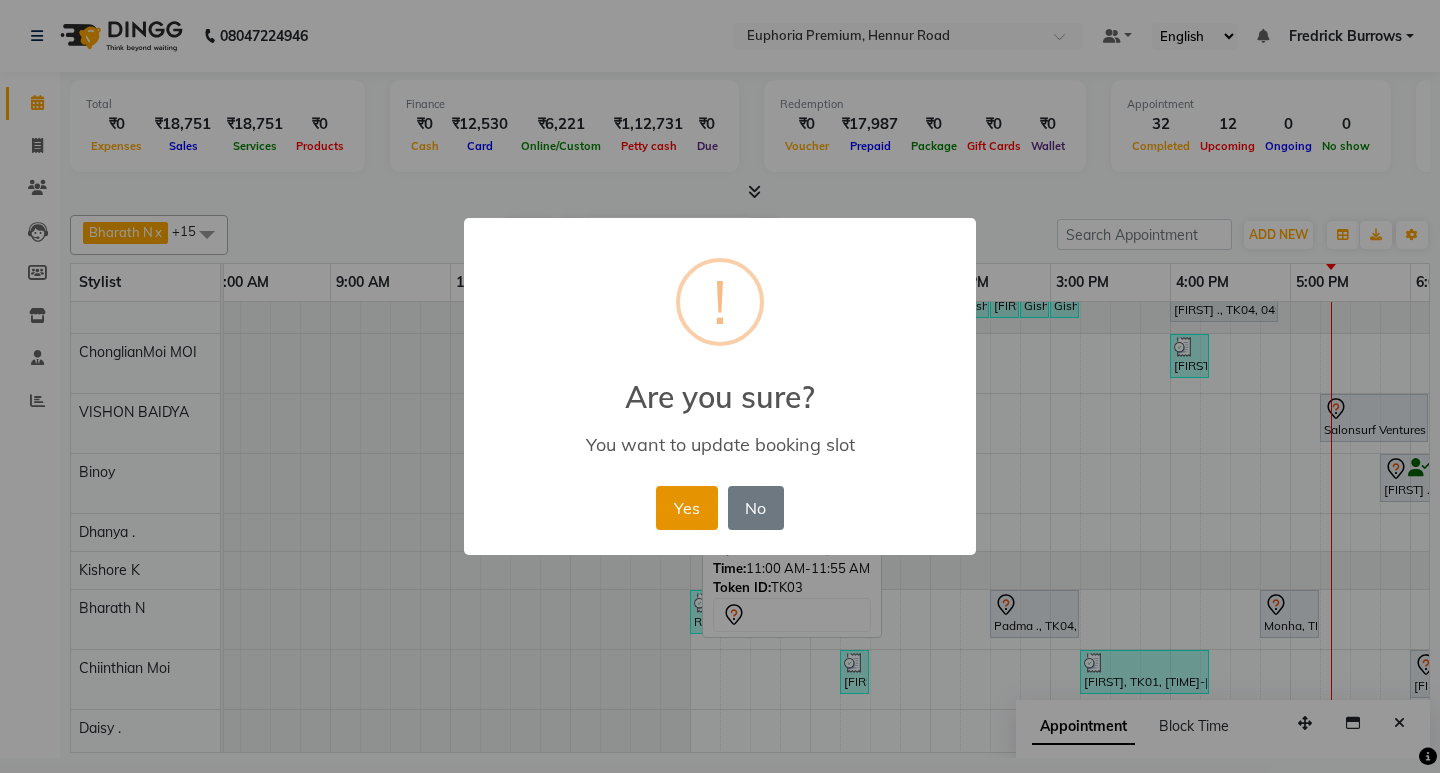click on "Yes" at bounding box center (686, 508) 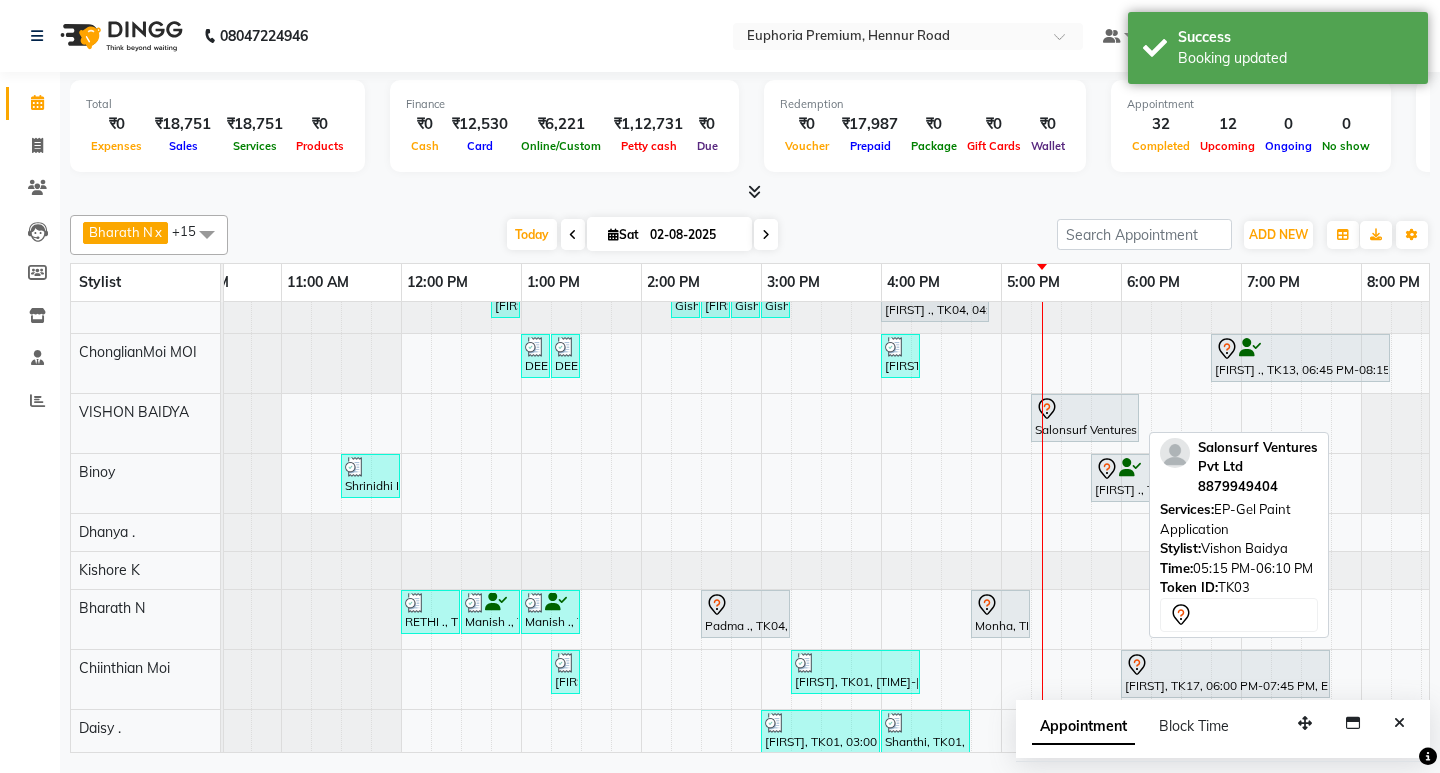 click at bounding box center [1085, 409] 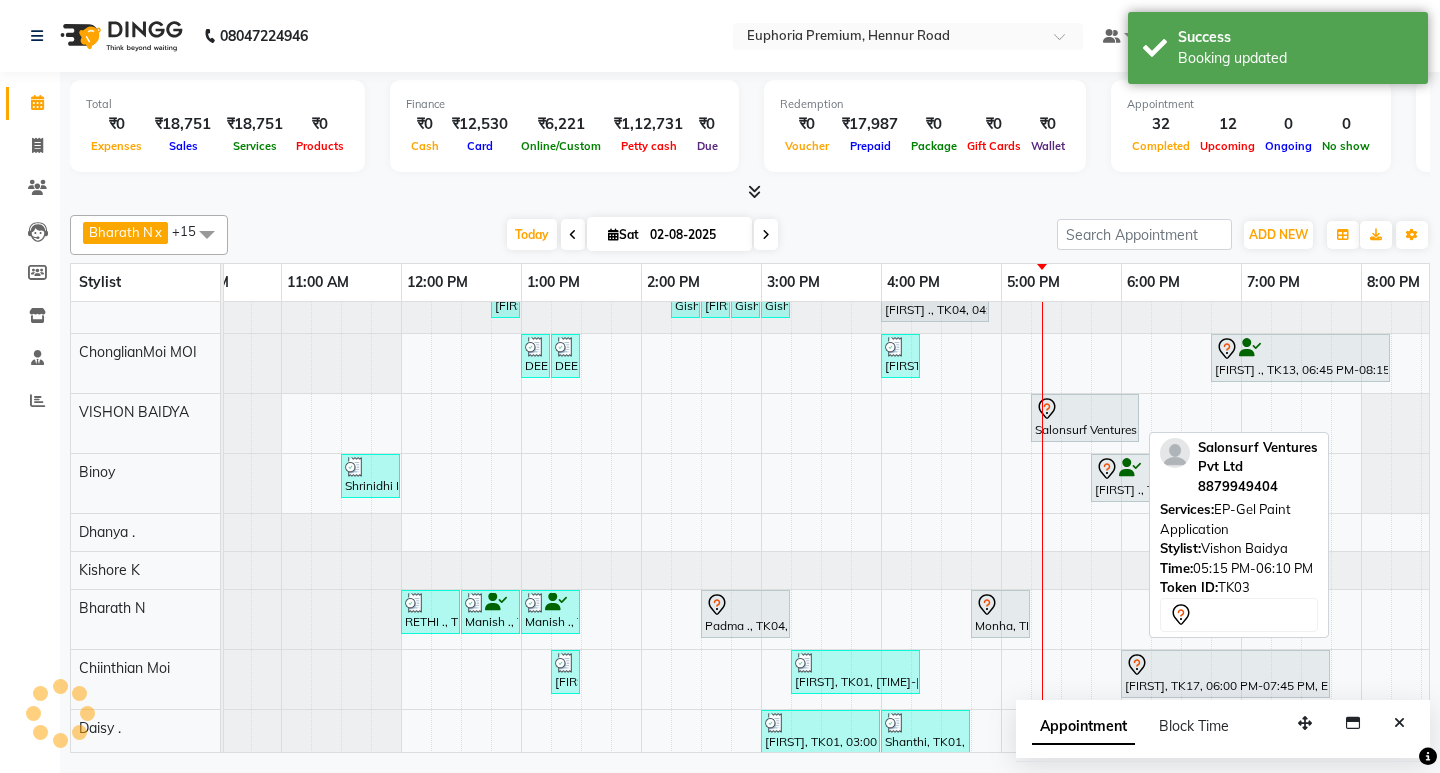 click at bounding box center (1085, 409) 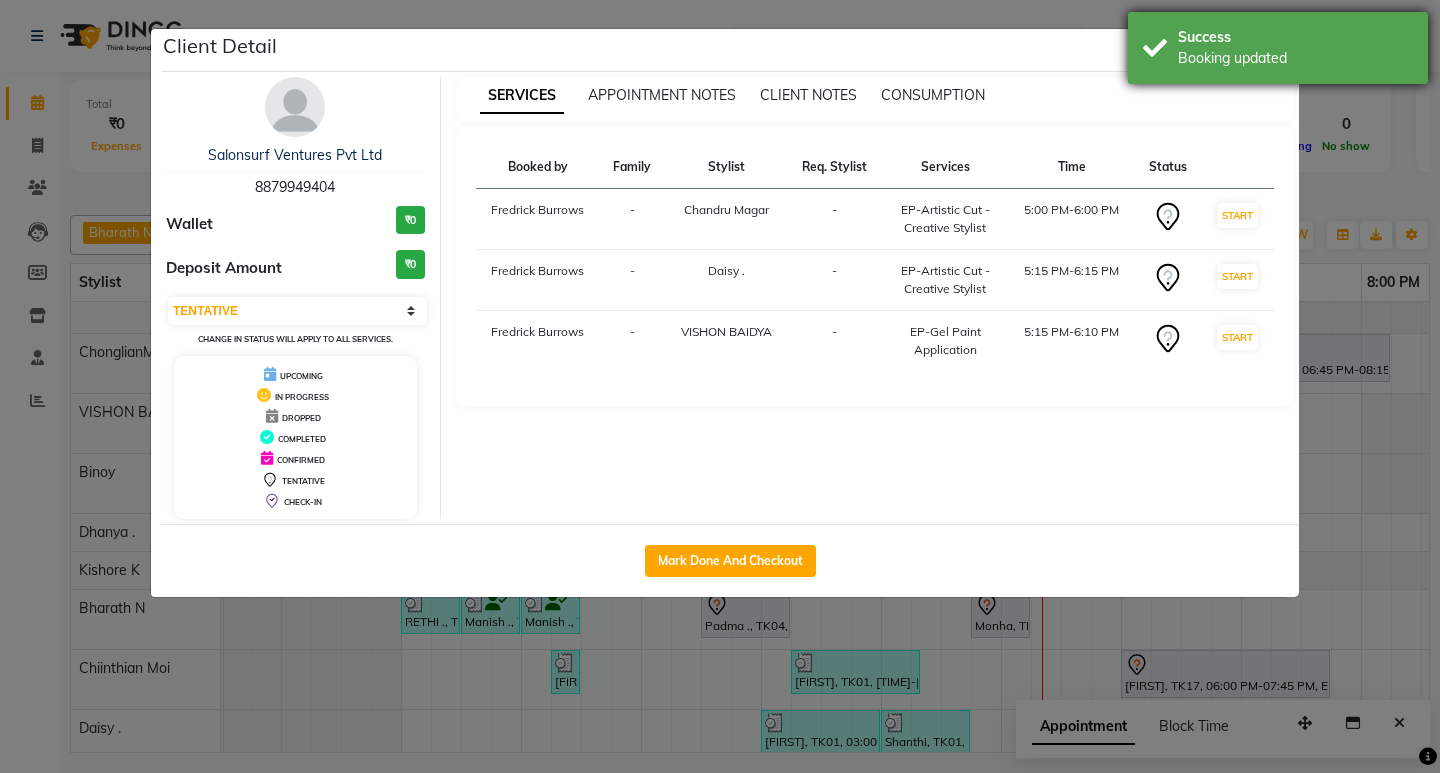 click on "Booking updated" at bounding box center (1295, 58) 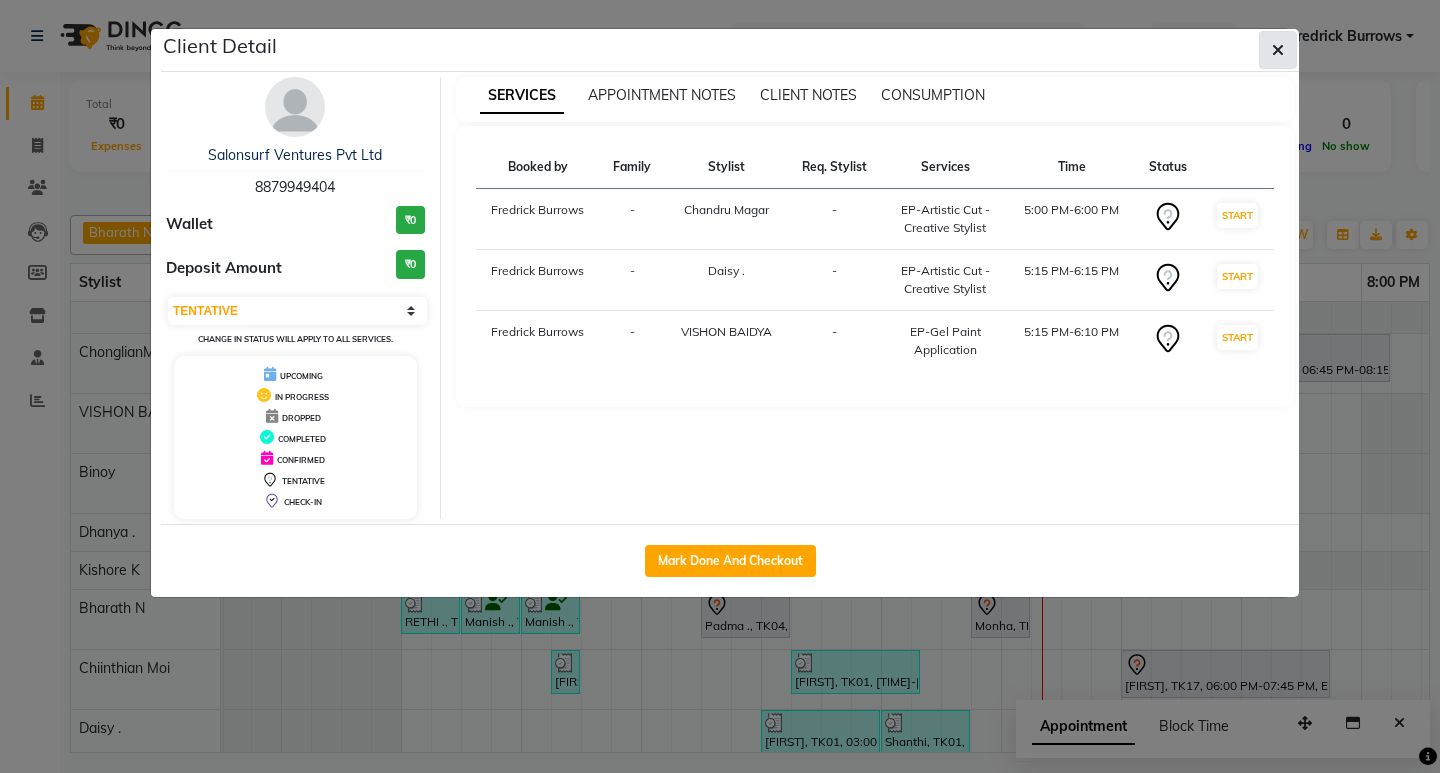 click 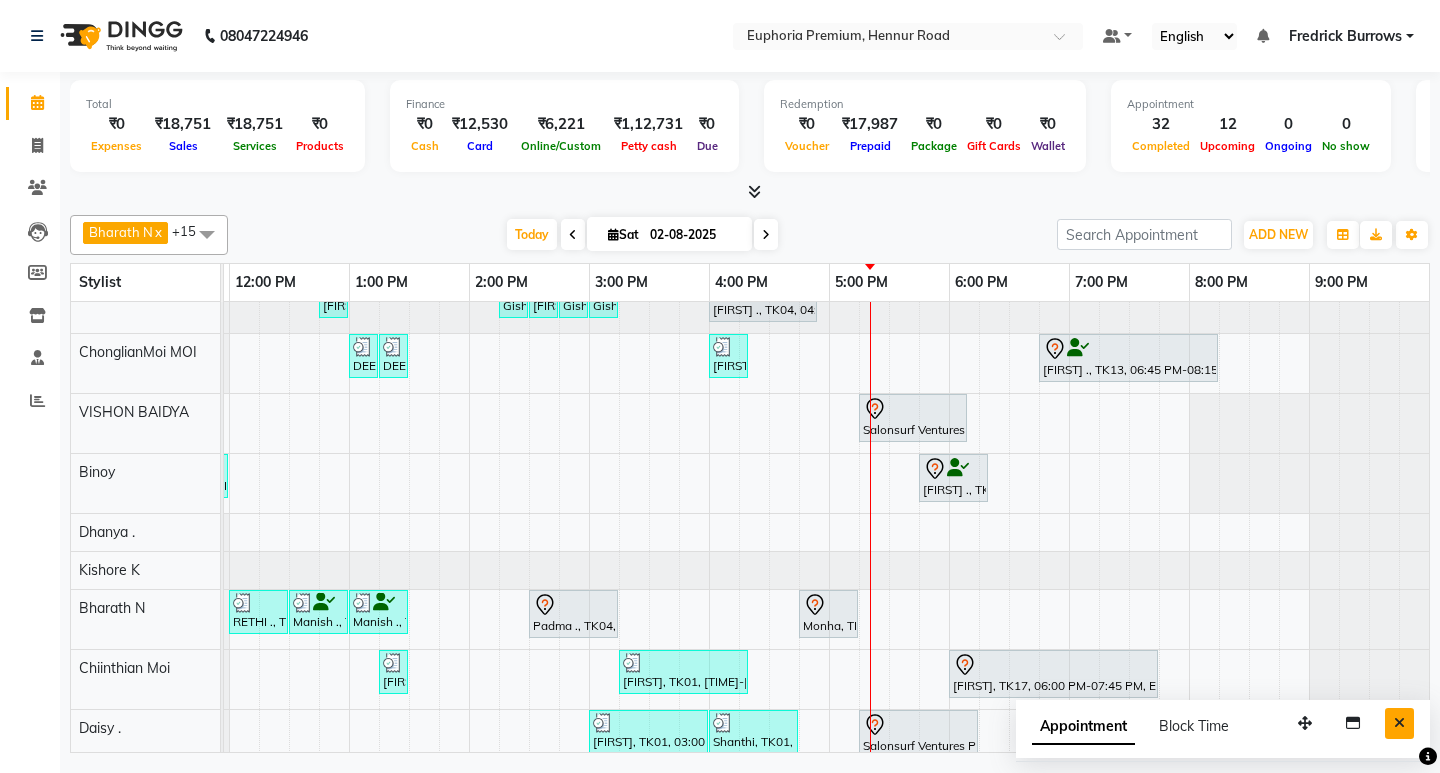 click at bounding box center [1399, 723] 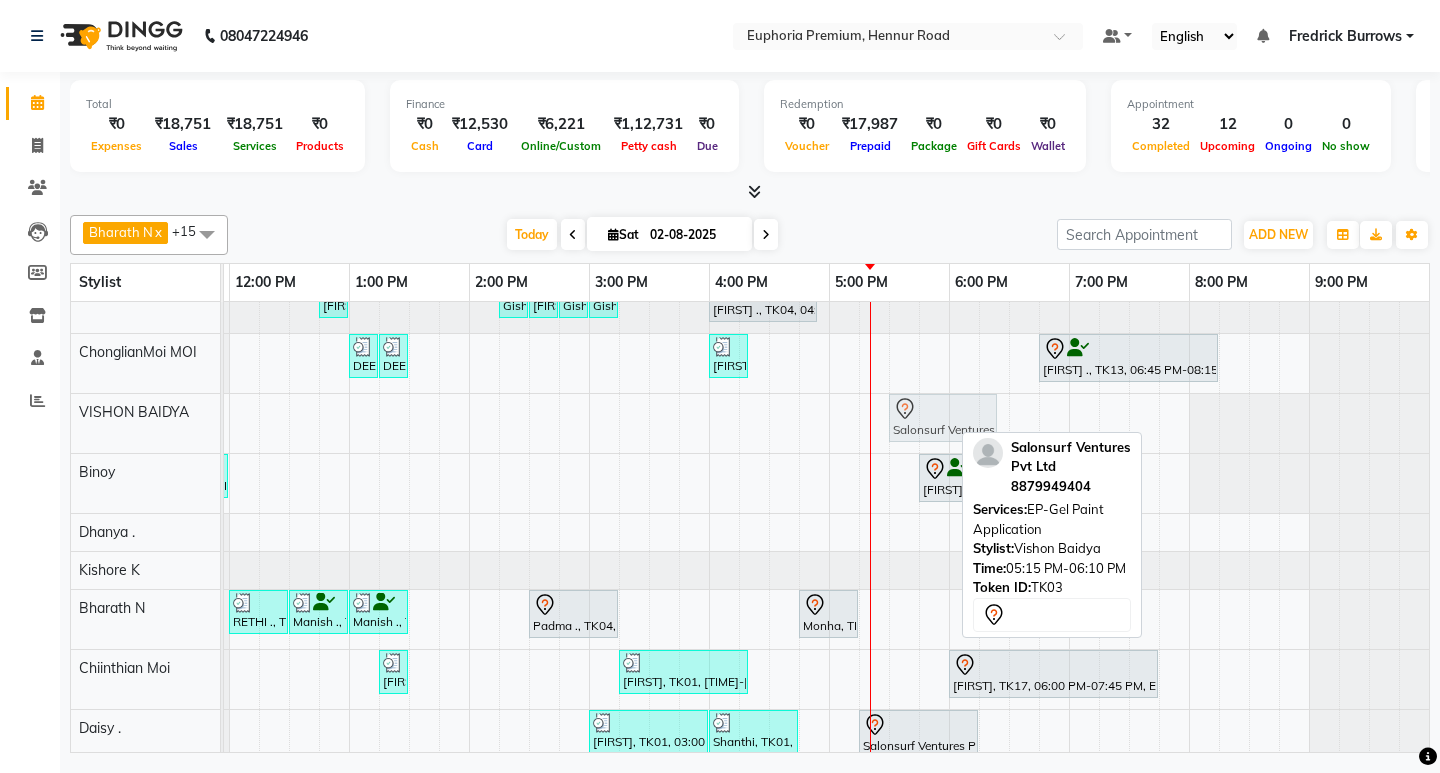 click on "Salonsurf Ventures Pvt Ltd, TK03, 05:15 PM-06:10 PM, EP-Gel Paint Application Salonsurf Ventures Pvt Ltd, TK03, 05:15 PM-06:10 PM, EP-Gel Paint Application" at bounding box center (-251, 423) 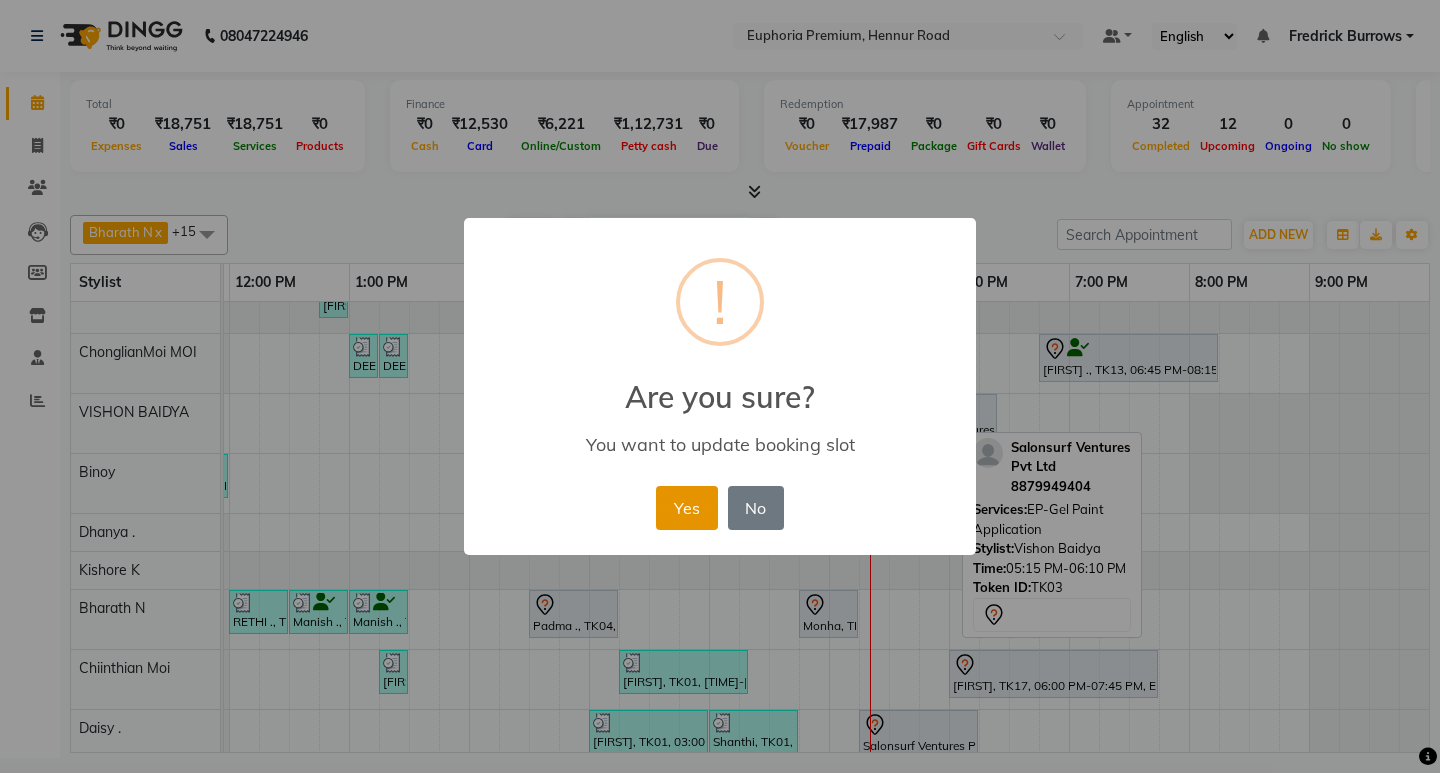 click on "Yes" at bounding box center (686, 508) 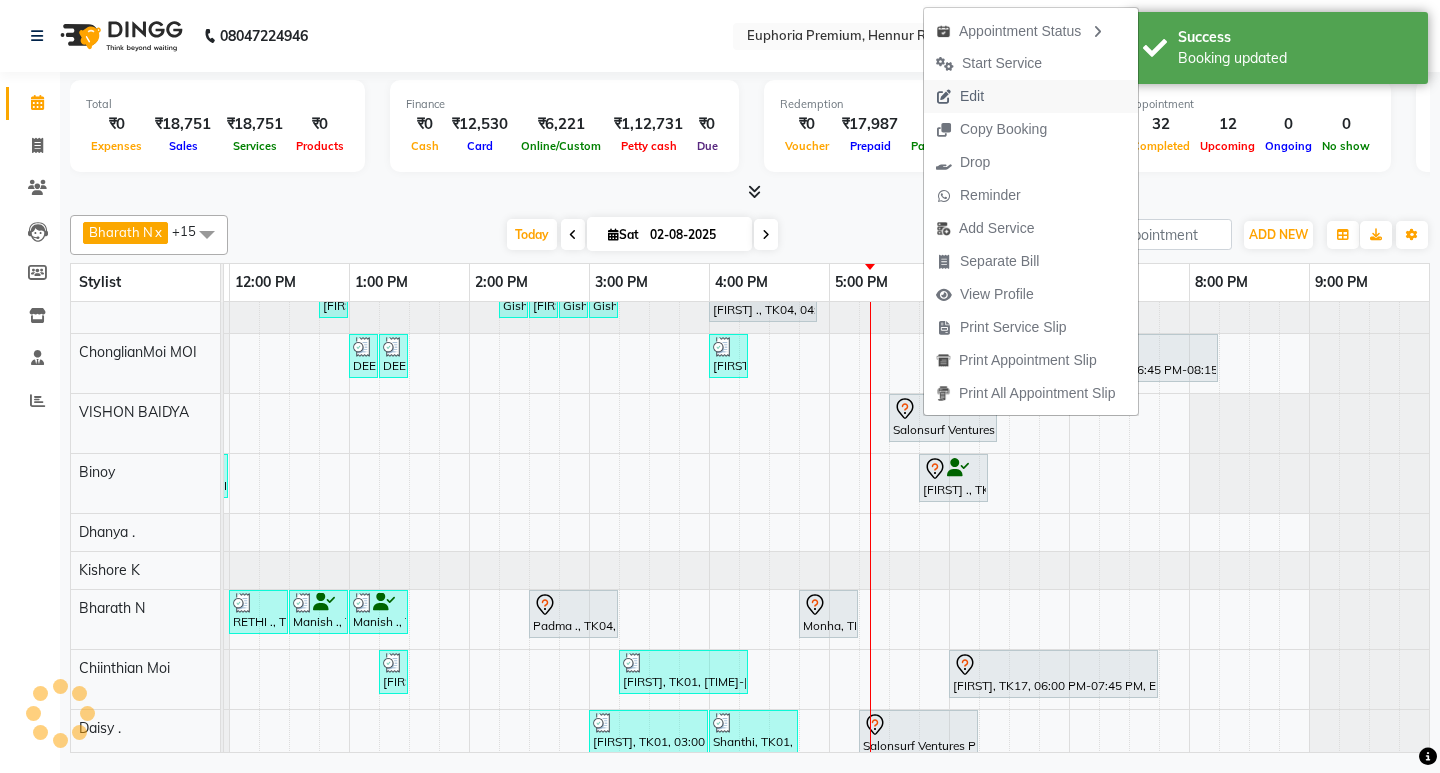 click on "Edit" at bounding box center [960, 96] 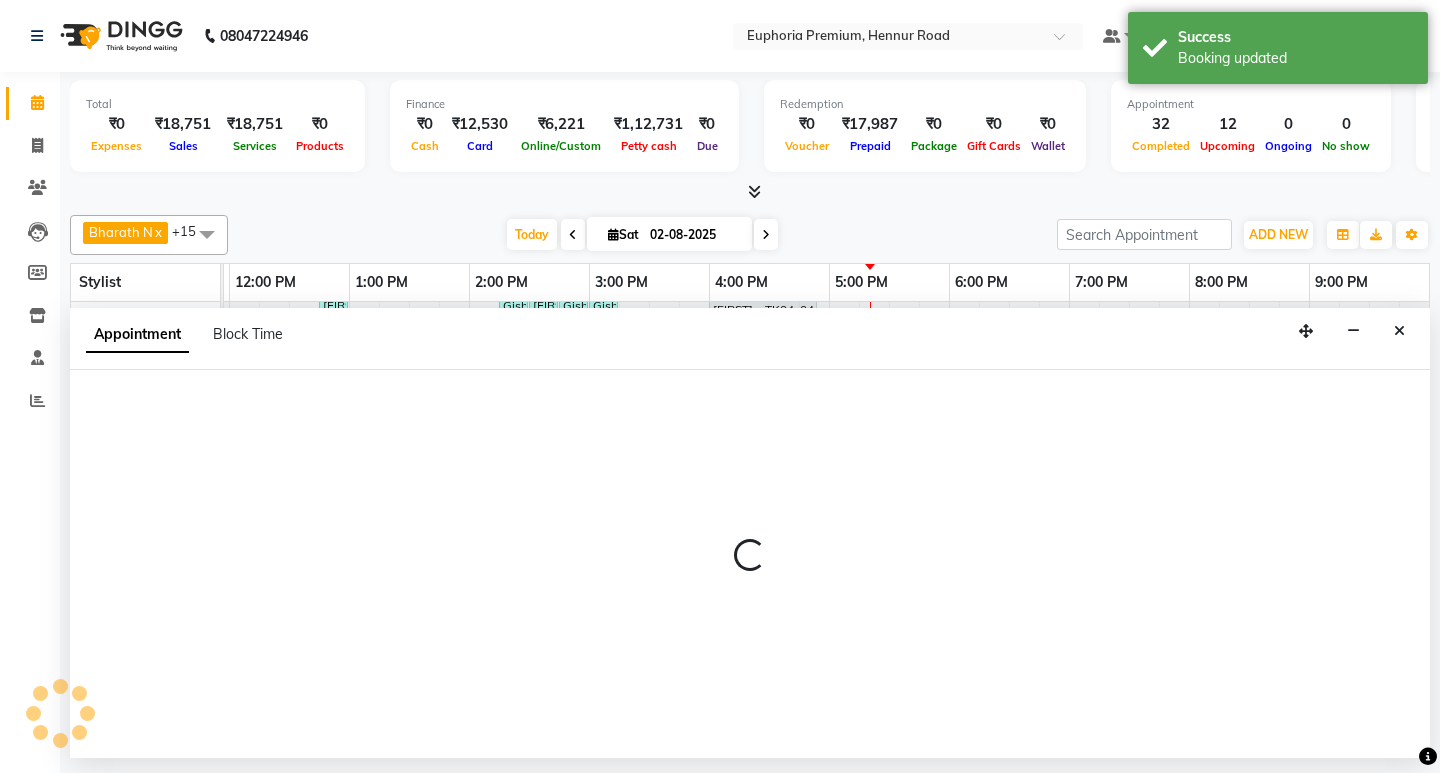 select on "tentative" 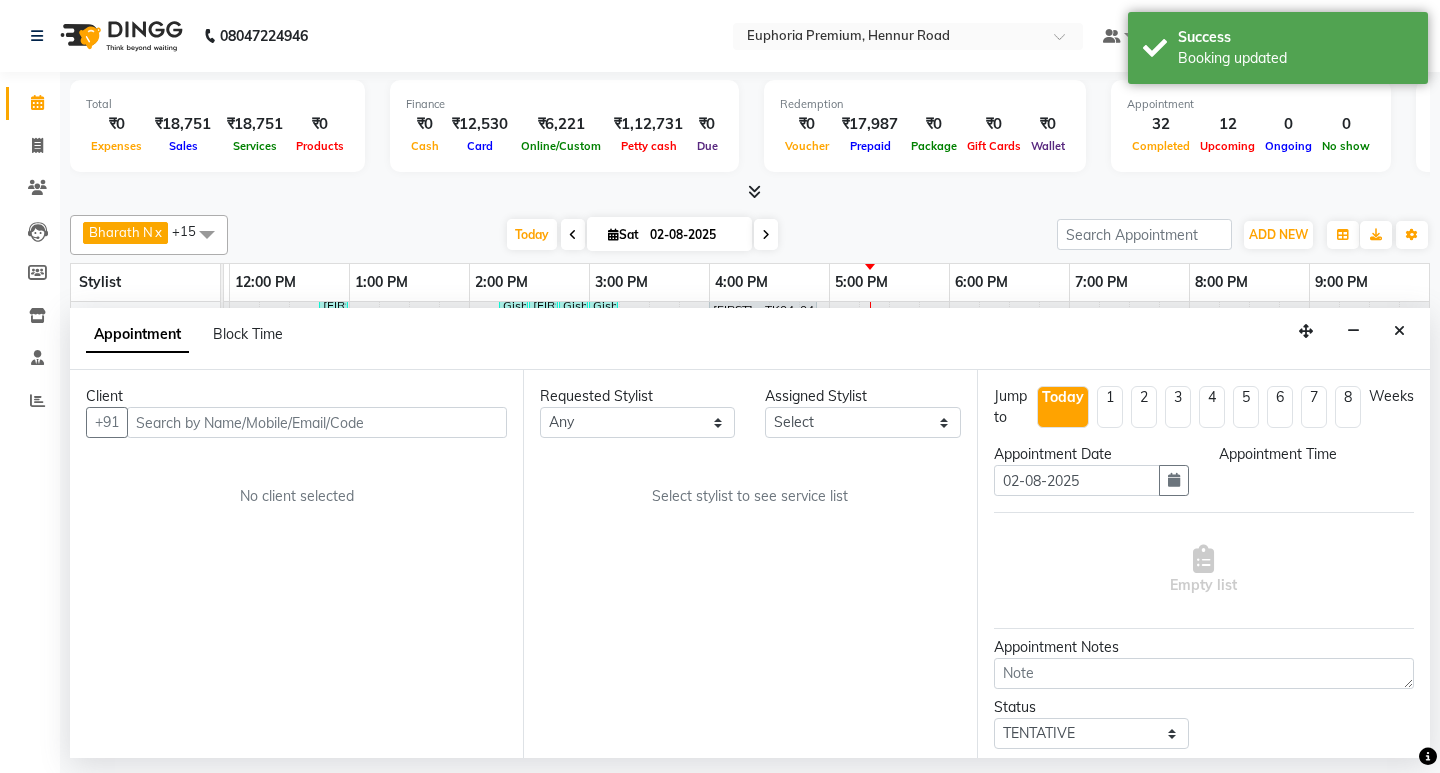select on "71598" 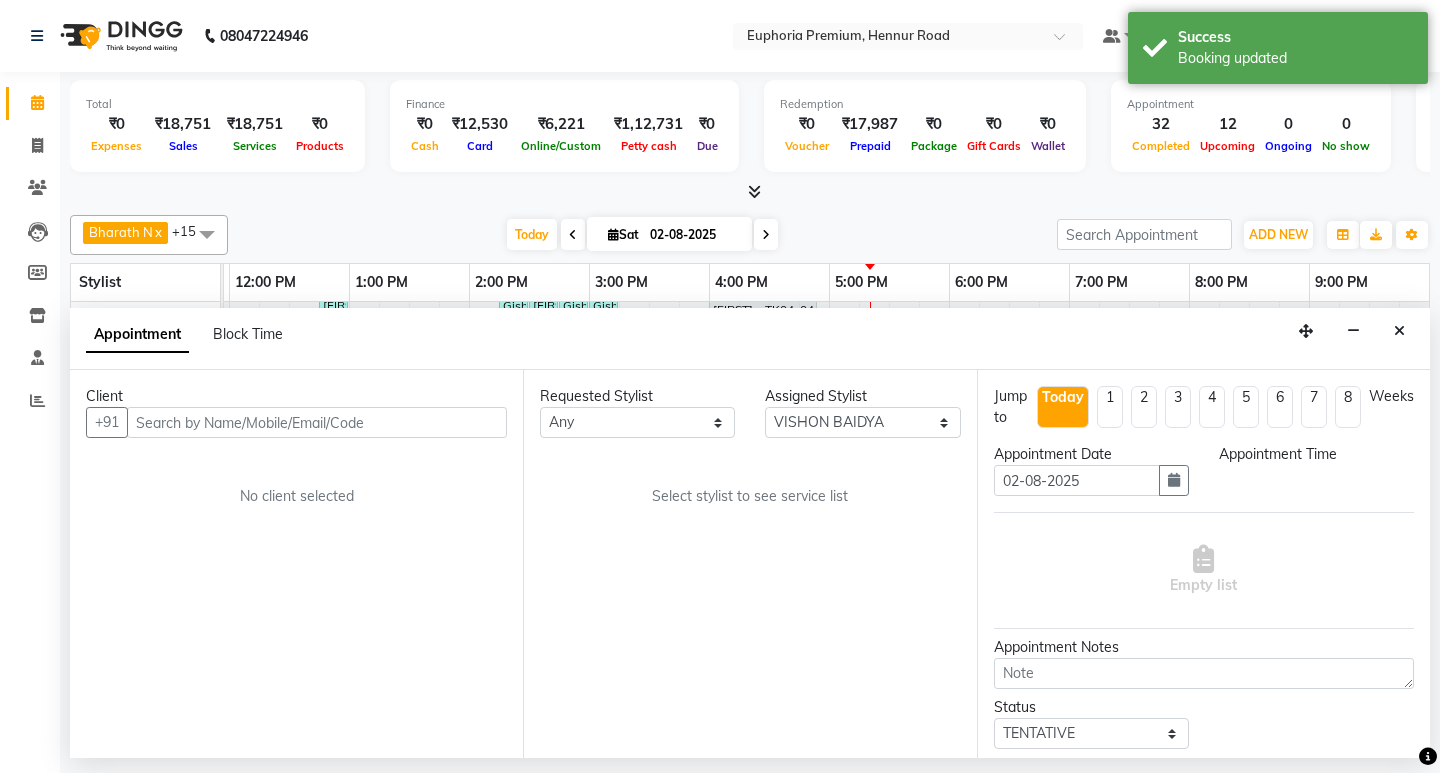 select on "1020" 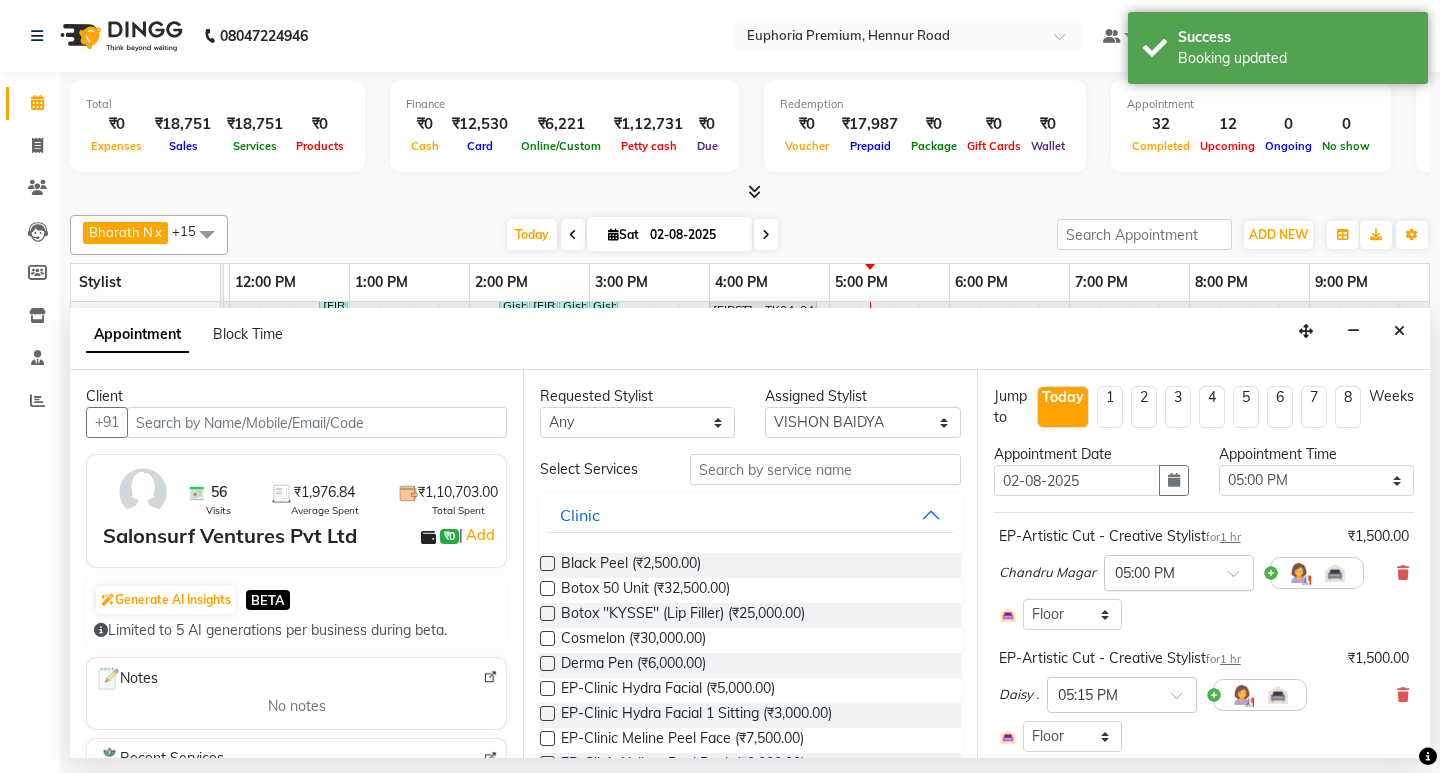 select on "4006" 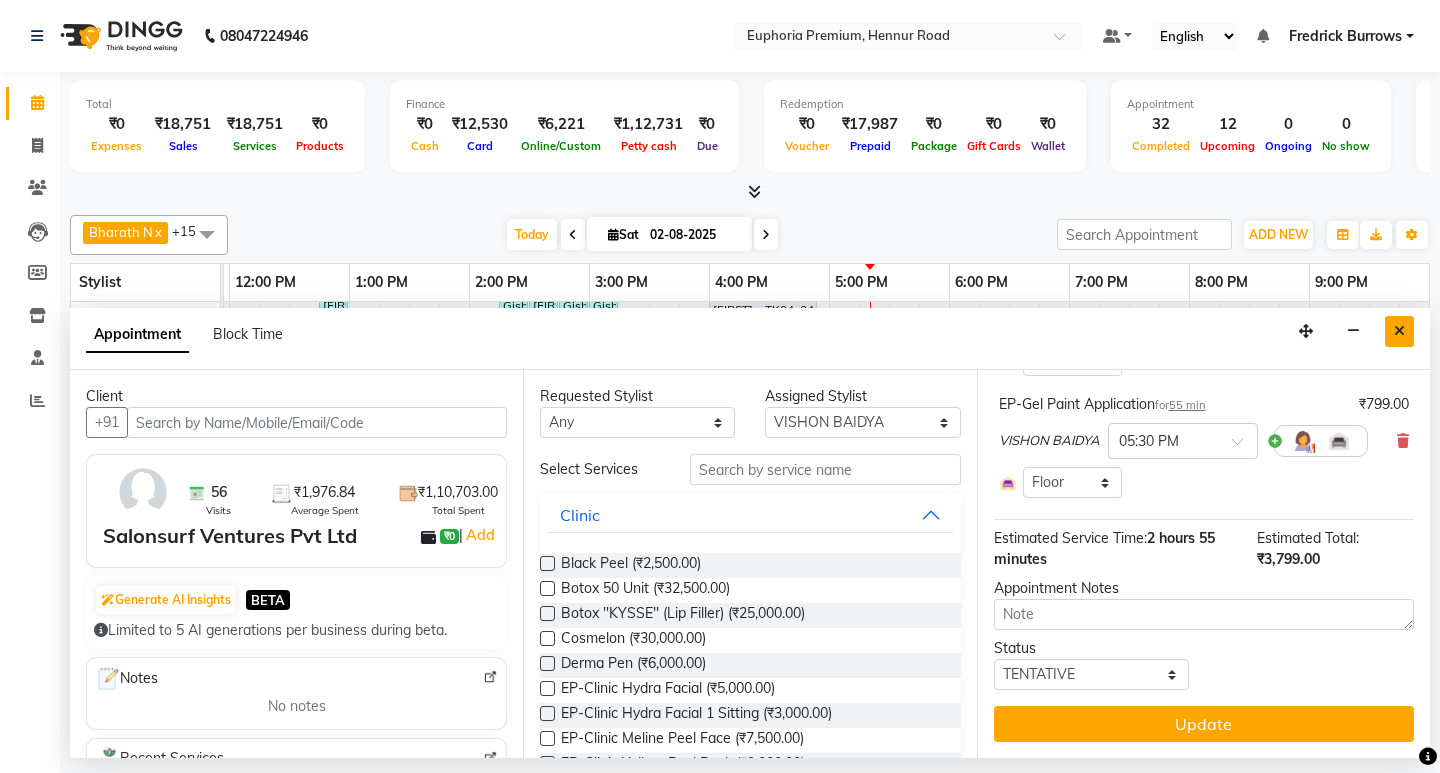click at bounding box center [1399, 331] 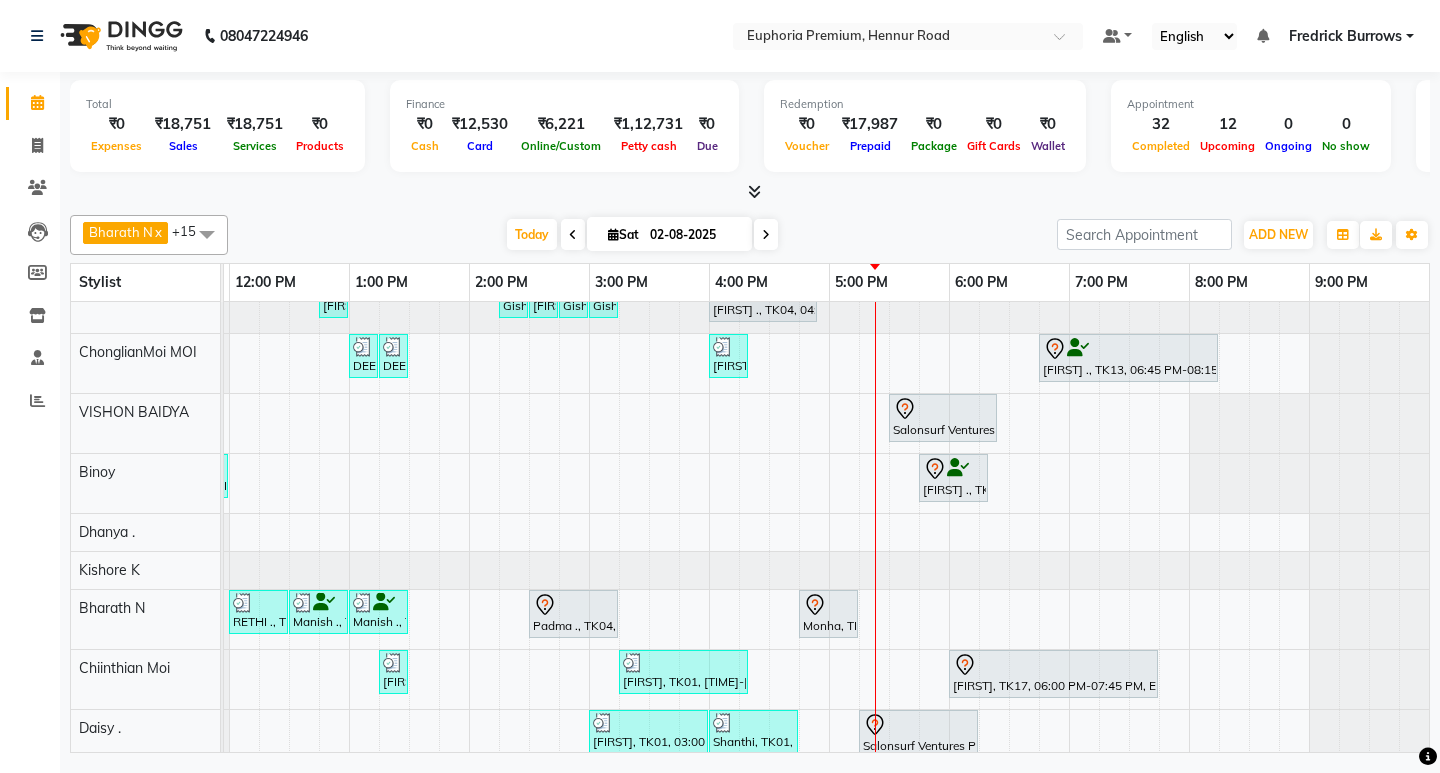 scroll, scrollTop: 296, scrollLeft: 475, axis: both 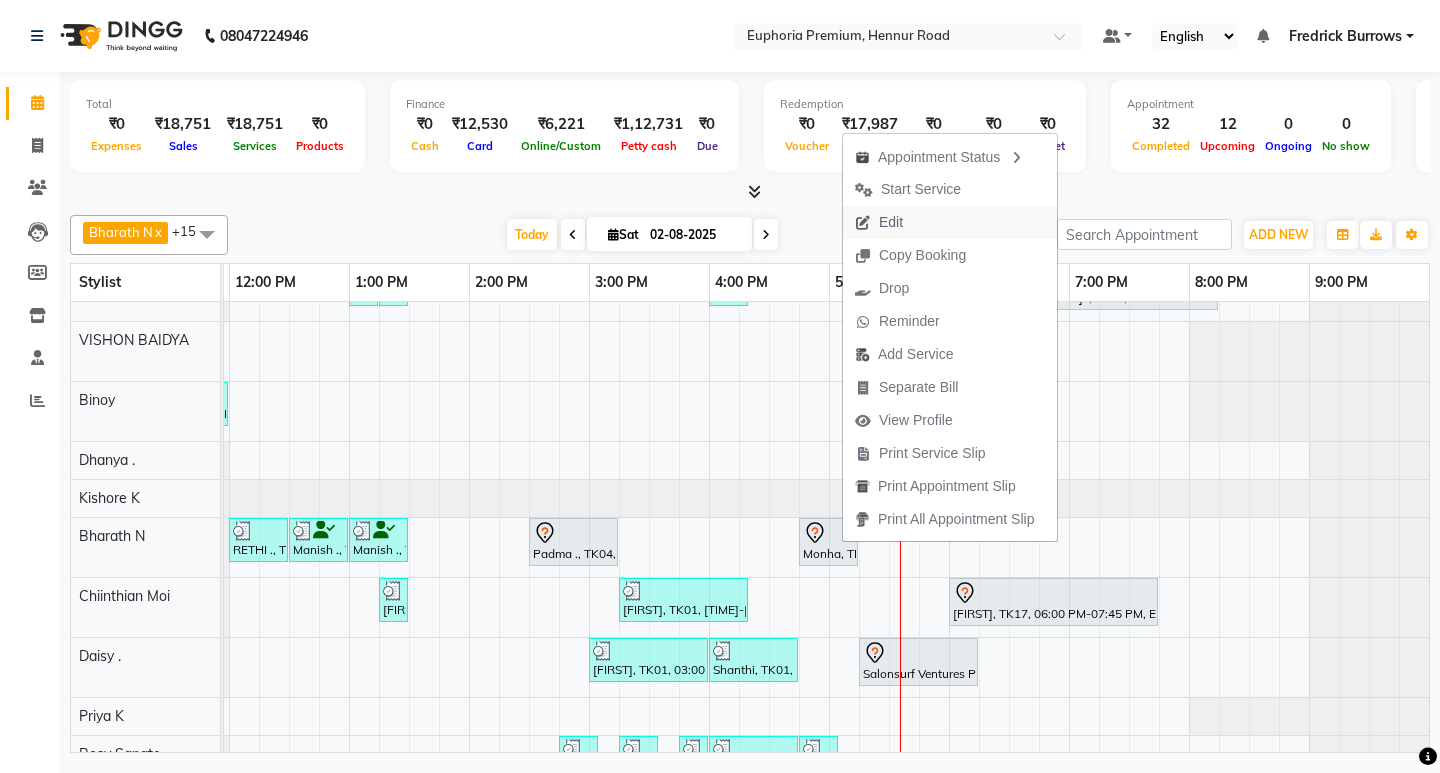 click on "Edit" at bounding box center [891, 222] 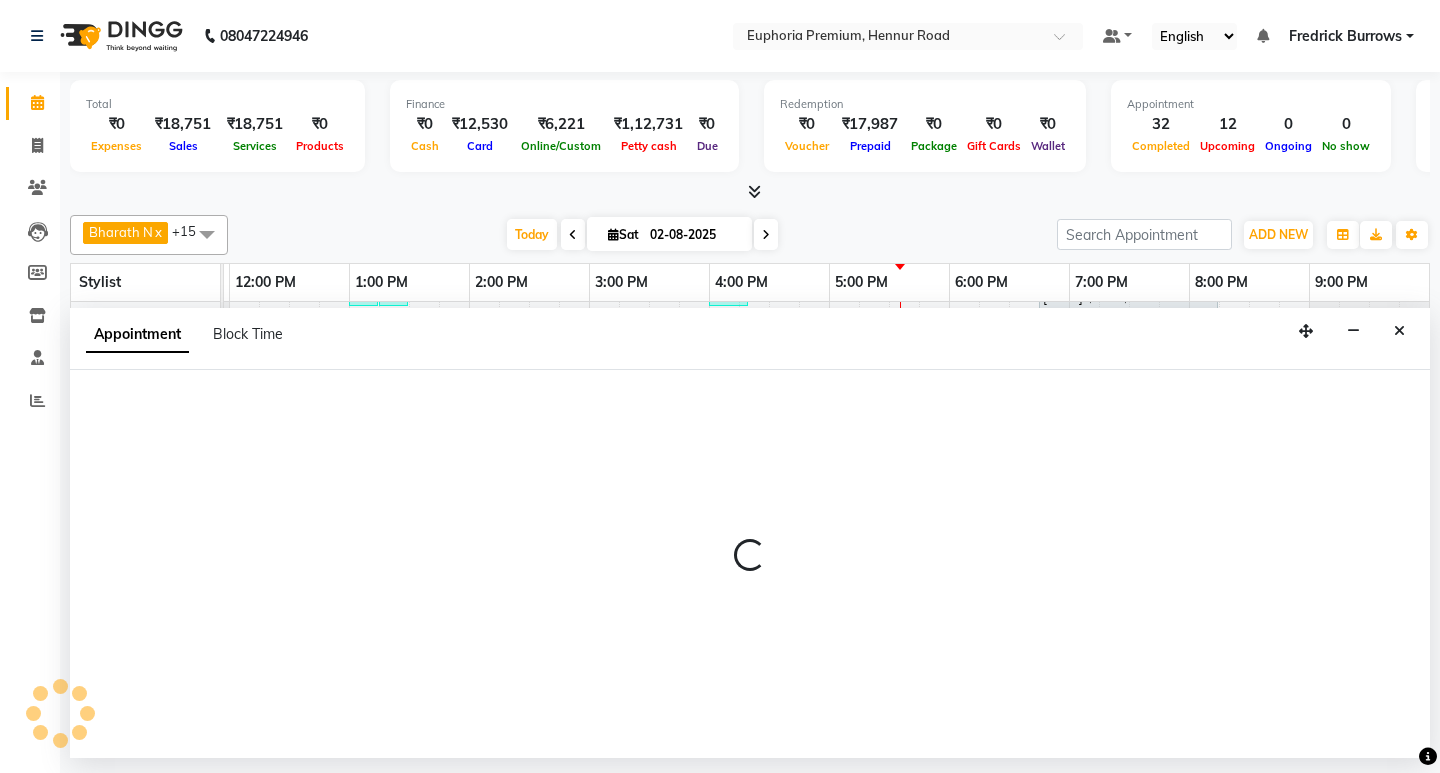 select on "tentative" 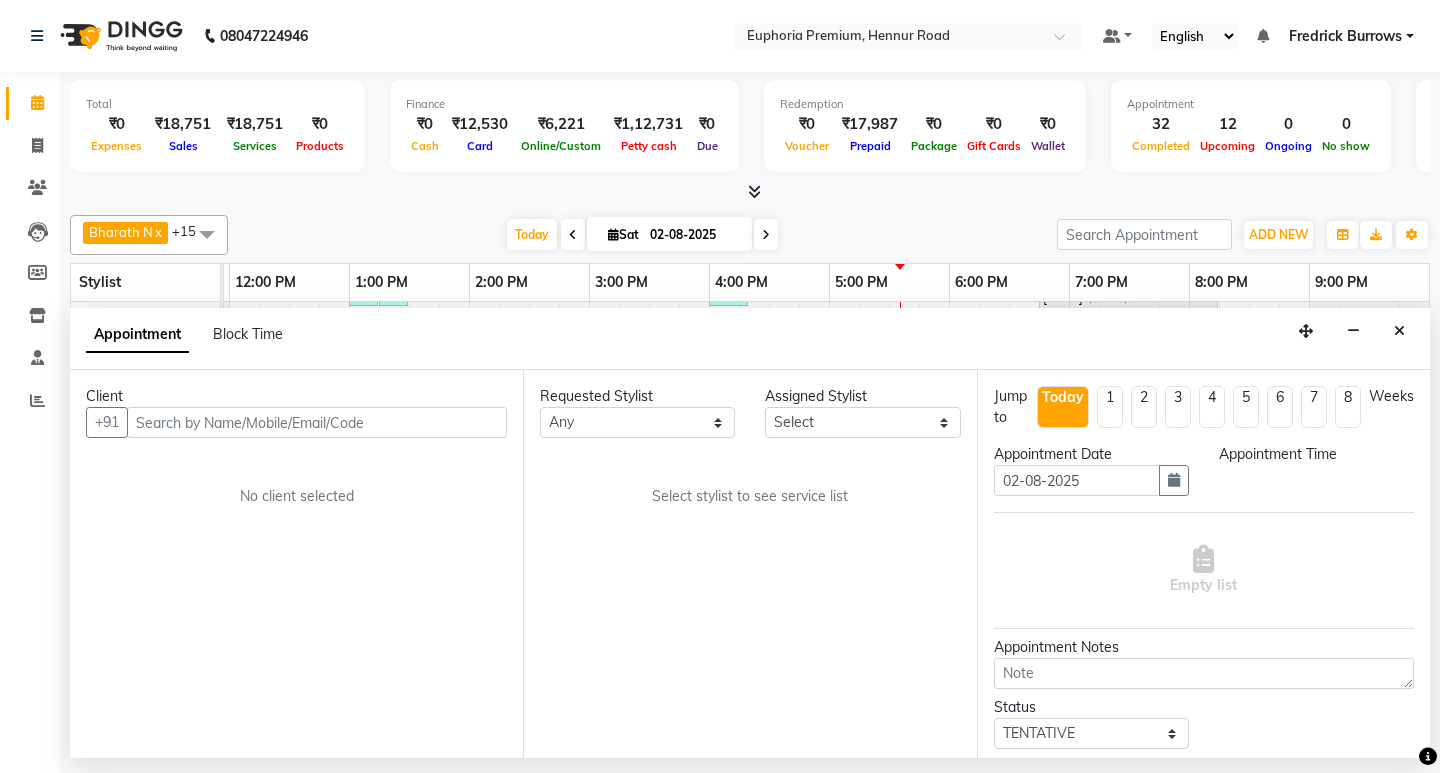 scroll, scrollTop: 0, scrollLeft: 0, axis: both 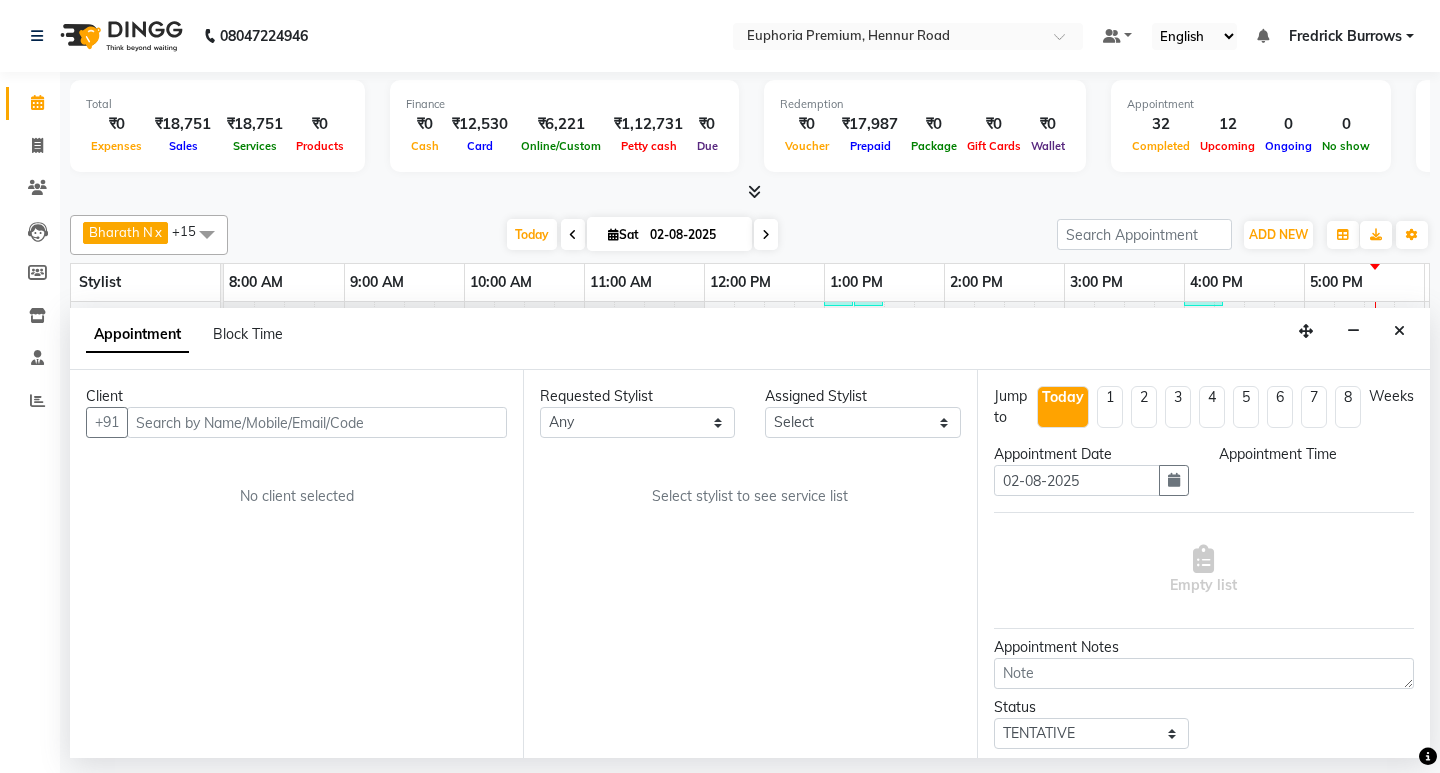 select on "71621" 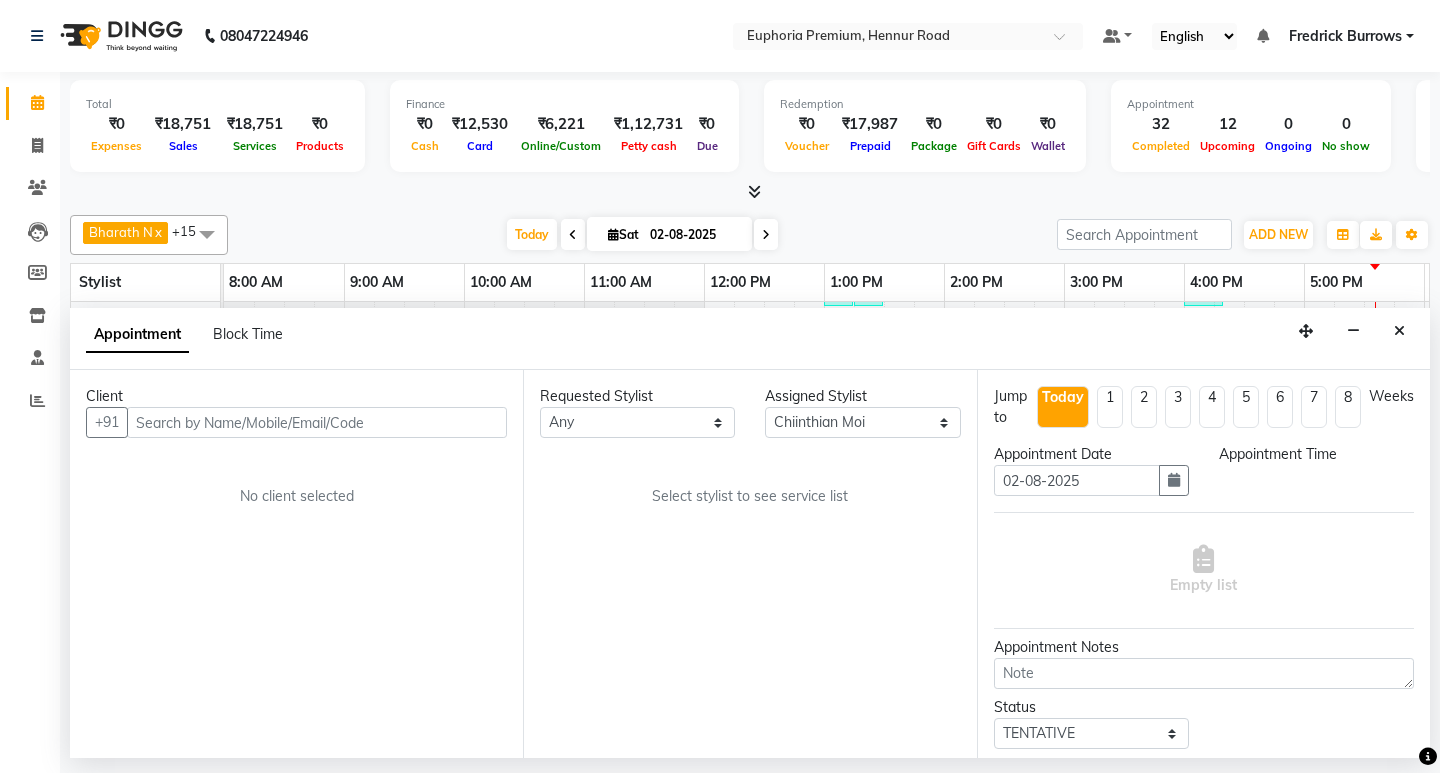 select on "1005" 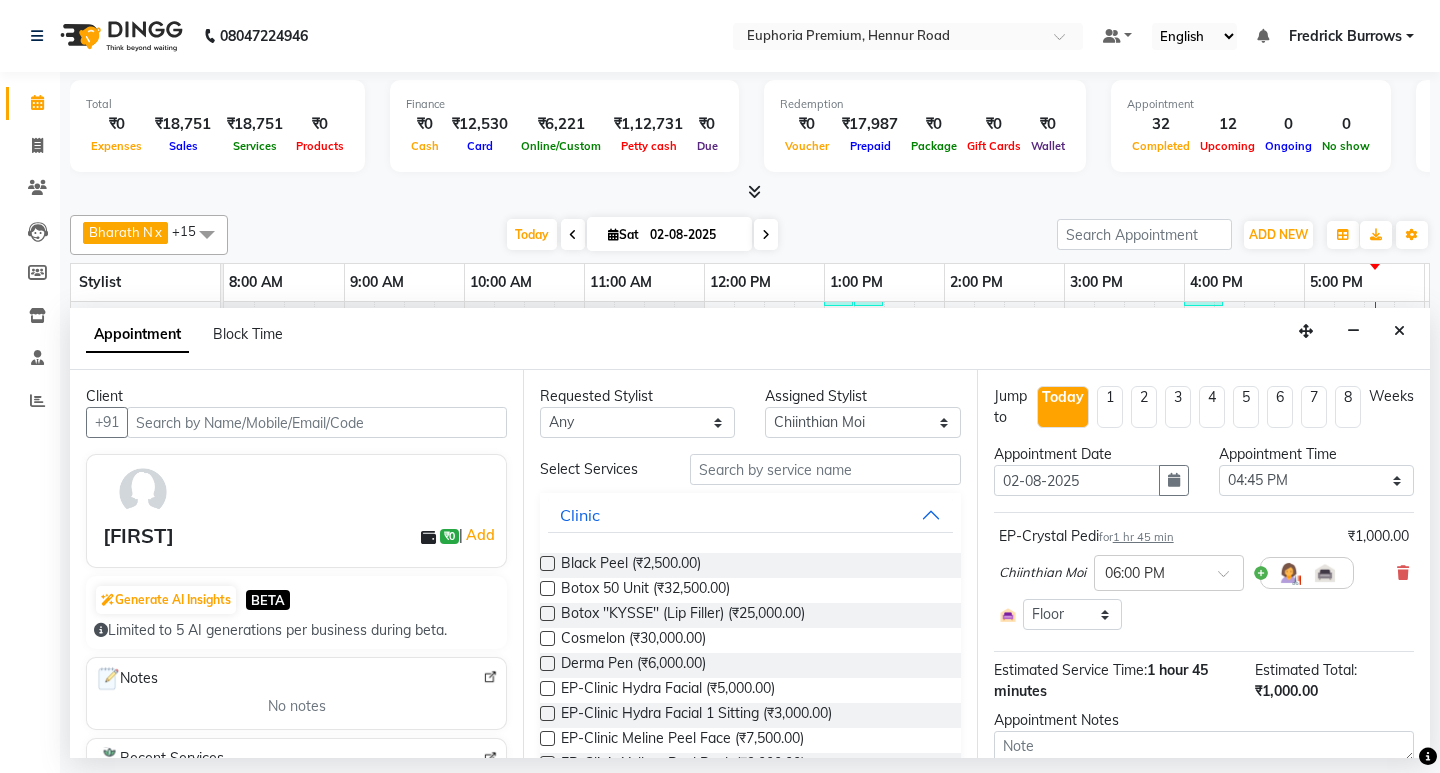 scroll, scrollTop: 0, scrollLeft: 475, axis: horizontal 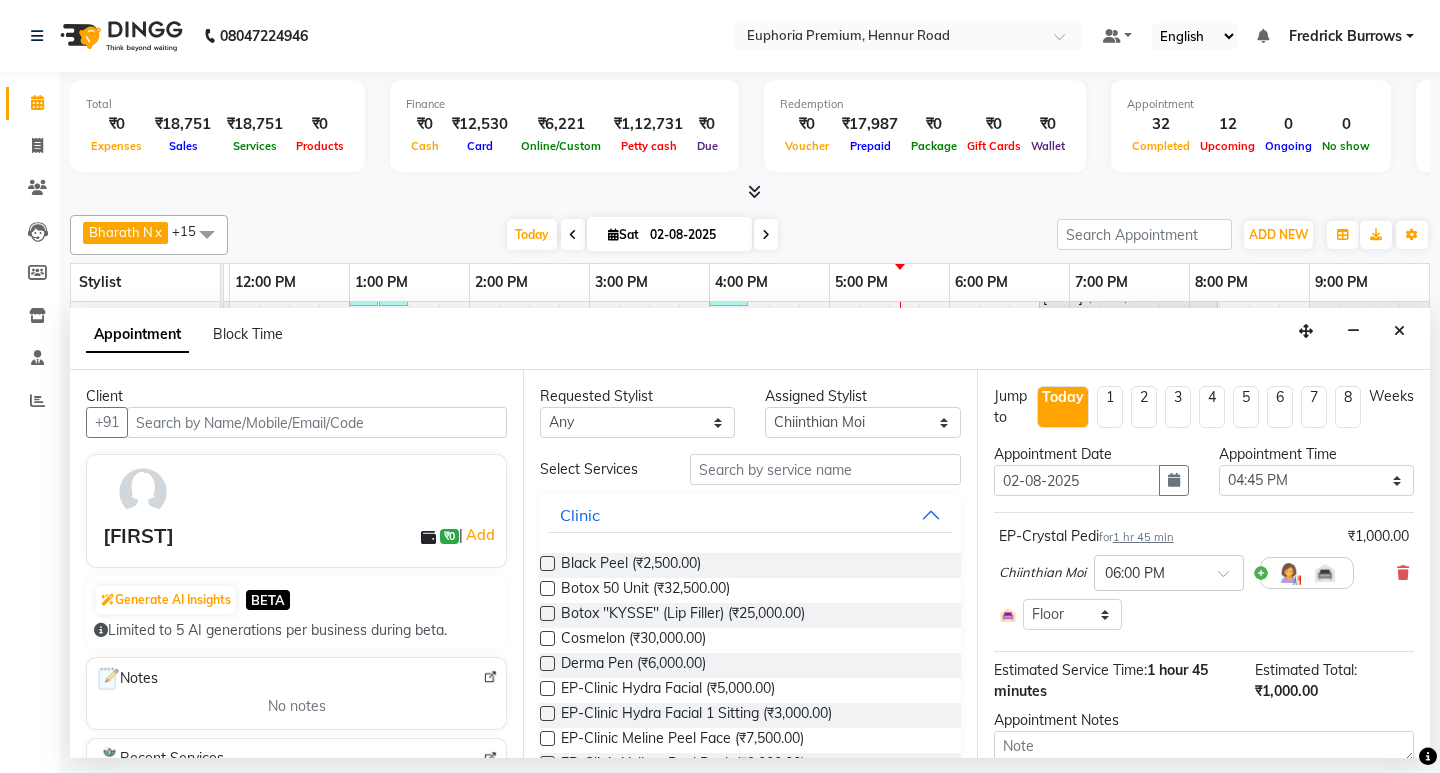 select on "4006" 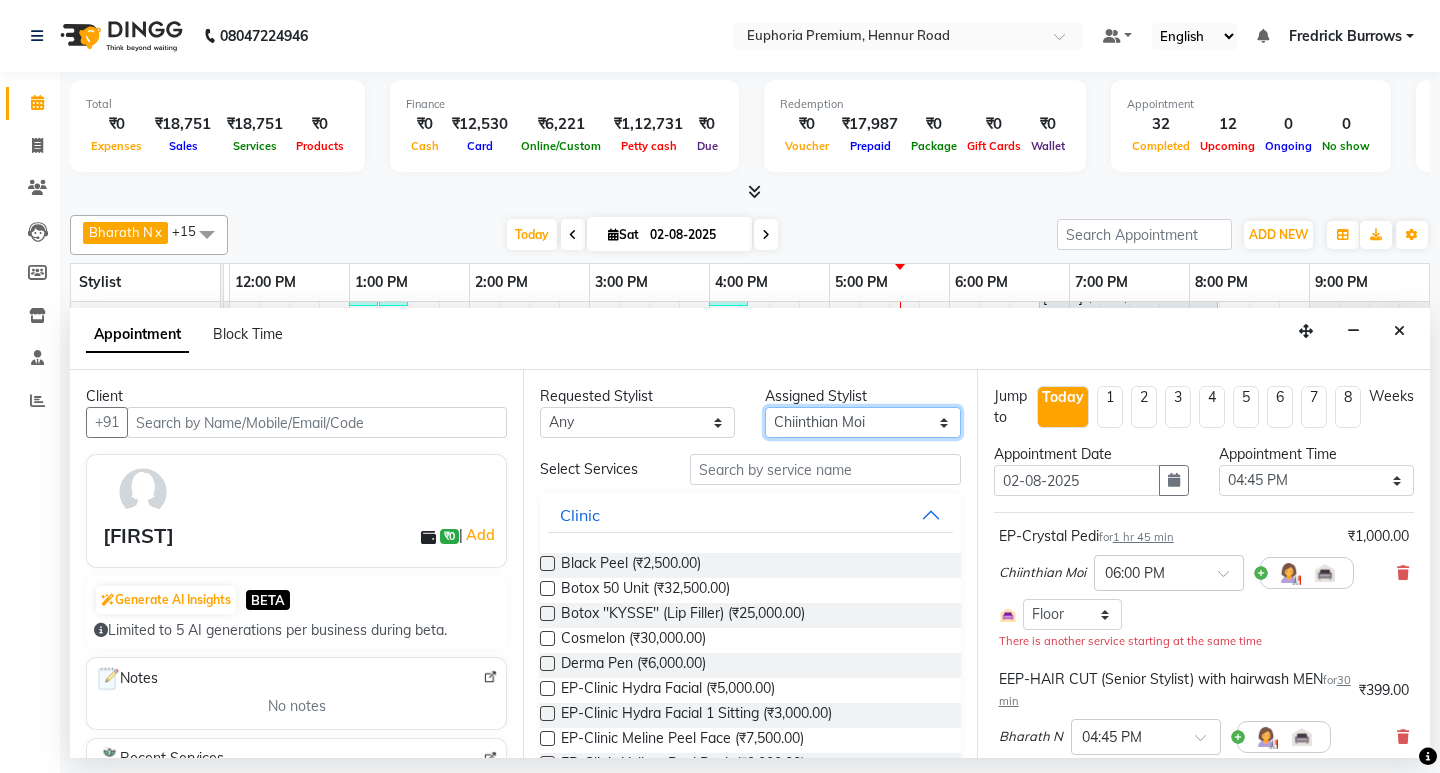 click on "Select Babu V Bharath N Binoy  Chandru Magar Chethan N  Chiinthian Moi ChonglianMoi MOI Daisy . Dhanya . Diya Khadka Fredrick Burrows Khushi Magarthapa Kishore K Maria Hamsa MRINALI MILI Pinky . Priya  K Rosy Sanate Savitha Vijayan Shalini Deivasigamani Shishi L Vijayalakshmi M VISHON BAIDYA" at bounding box center [862, 422] 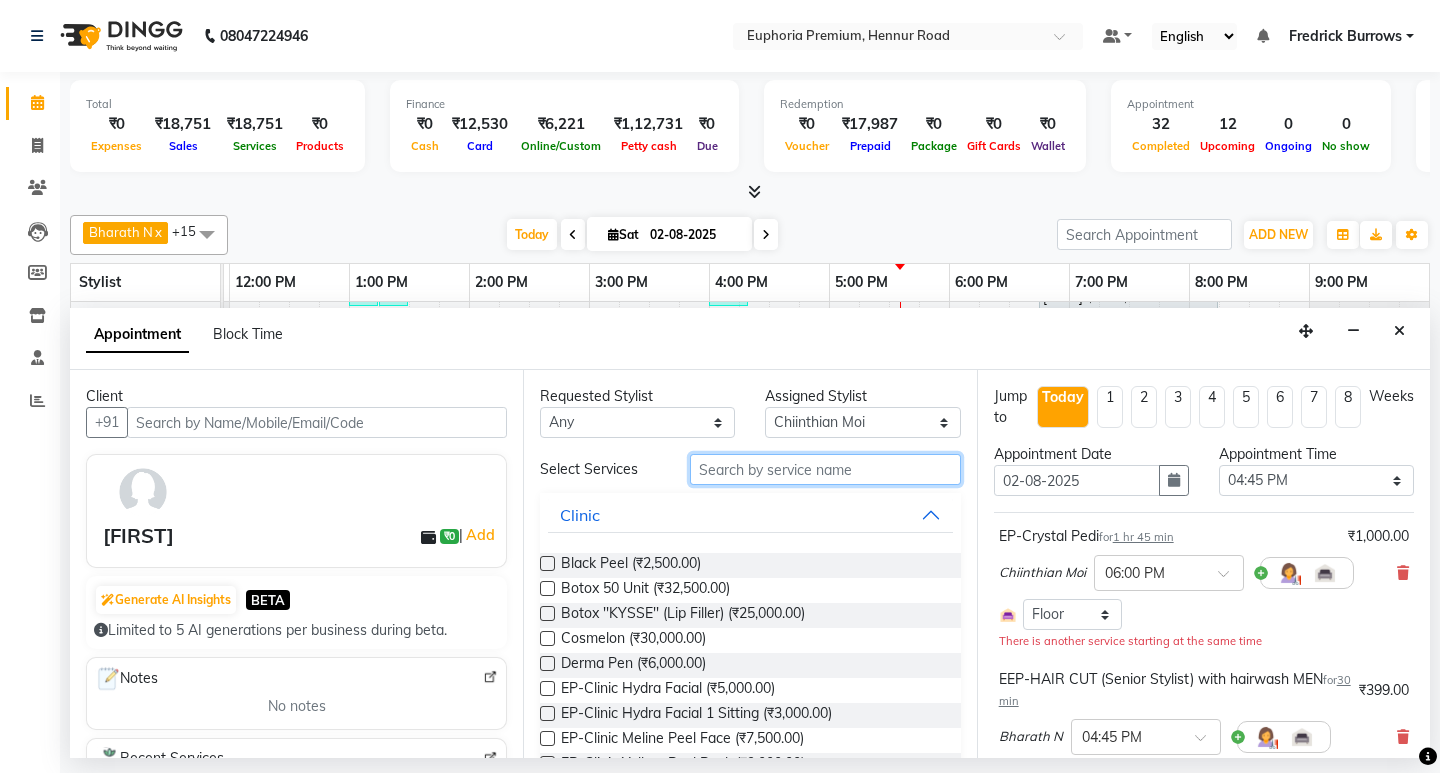 click at bounding box center (825, 469) 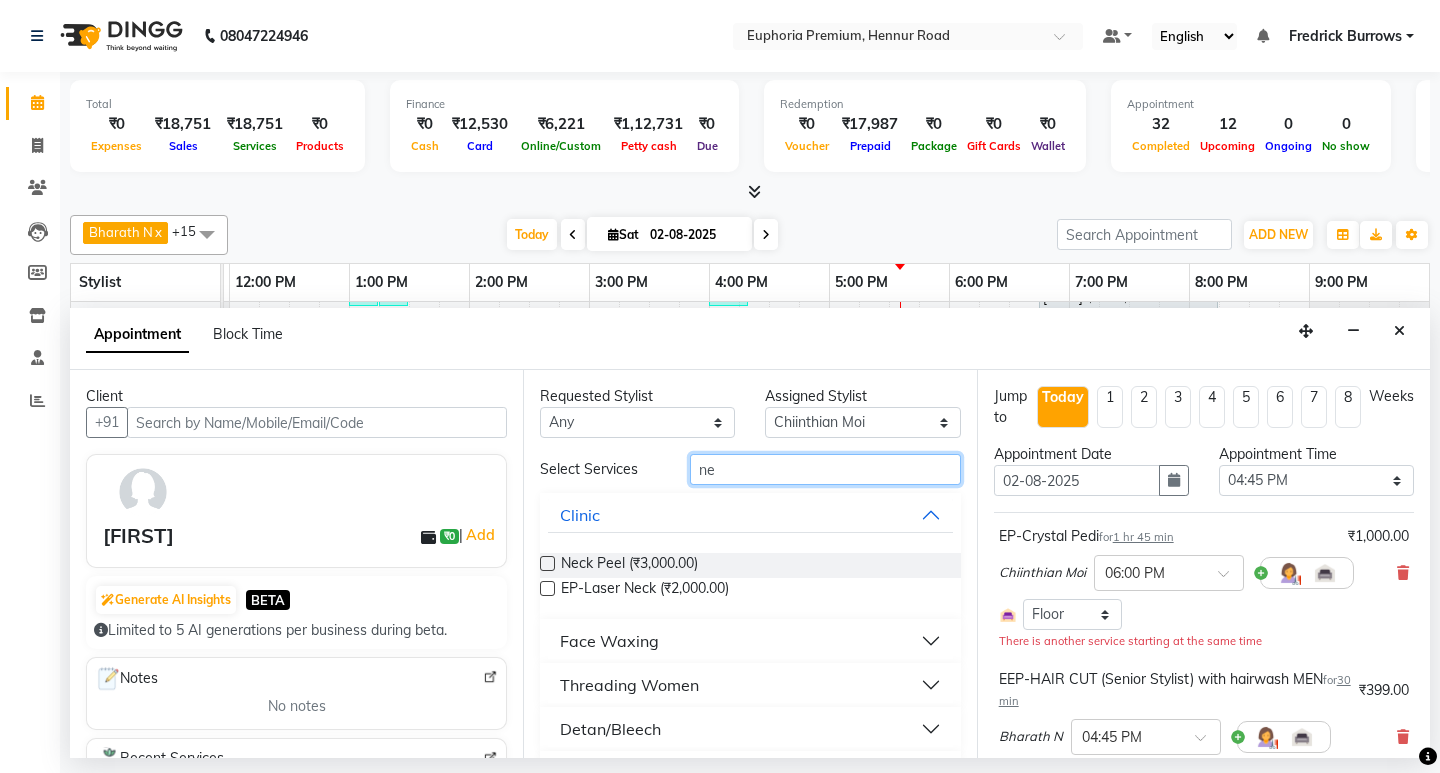 type on "n" 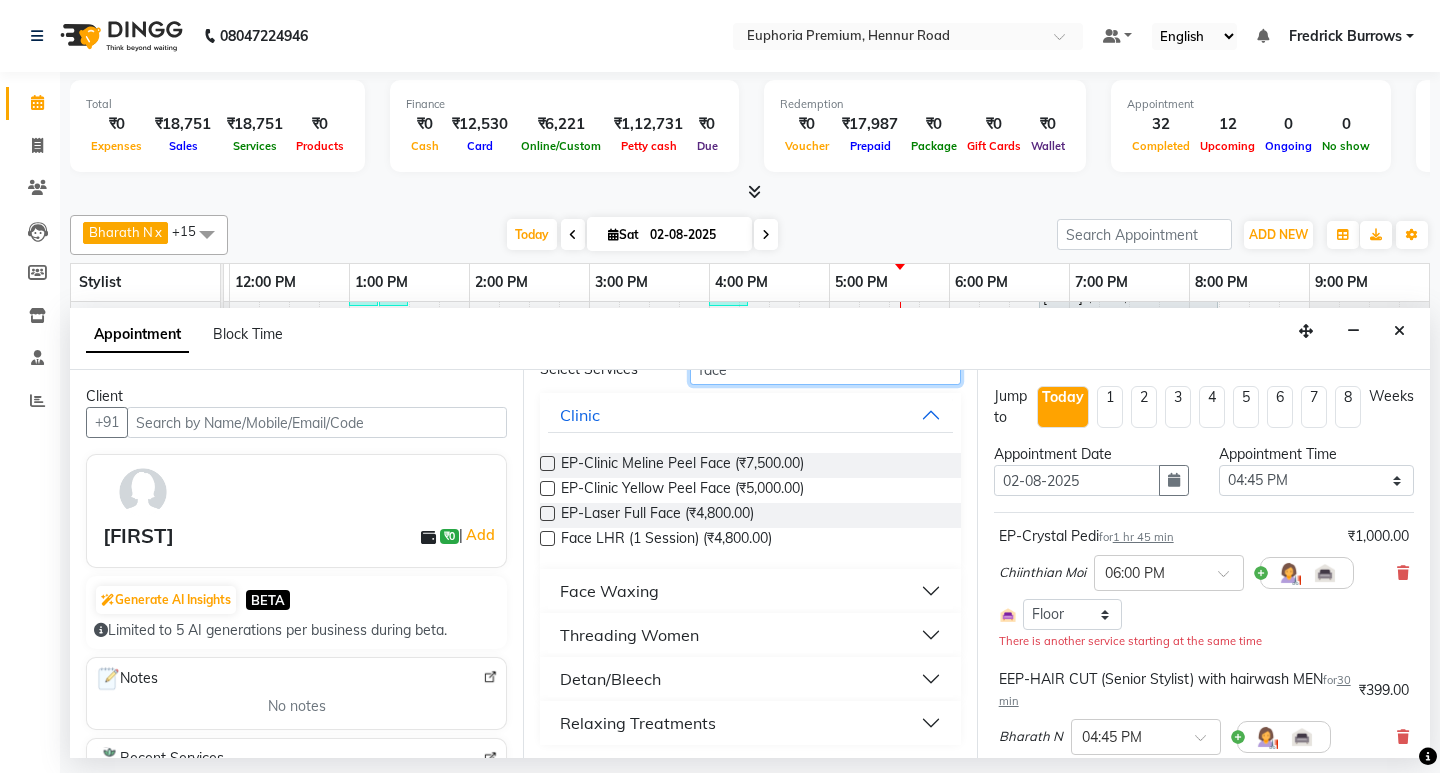 scroll, scrollTop: 103, scrollLeft: 0, axis: vertical 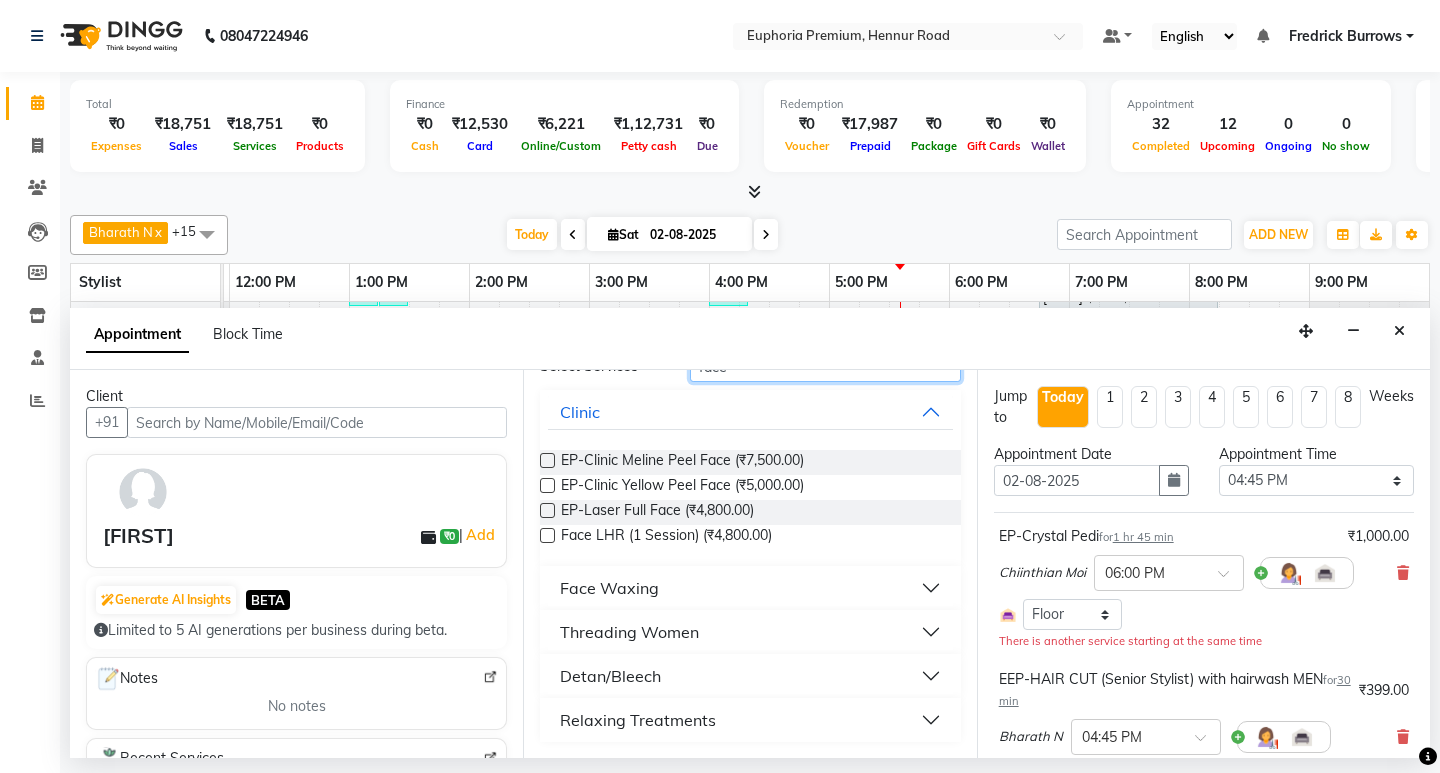 type on "face" 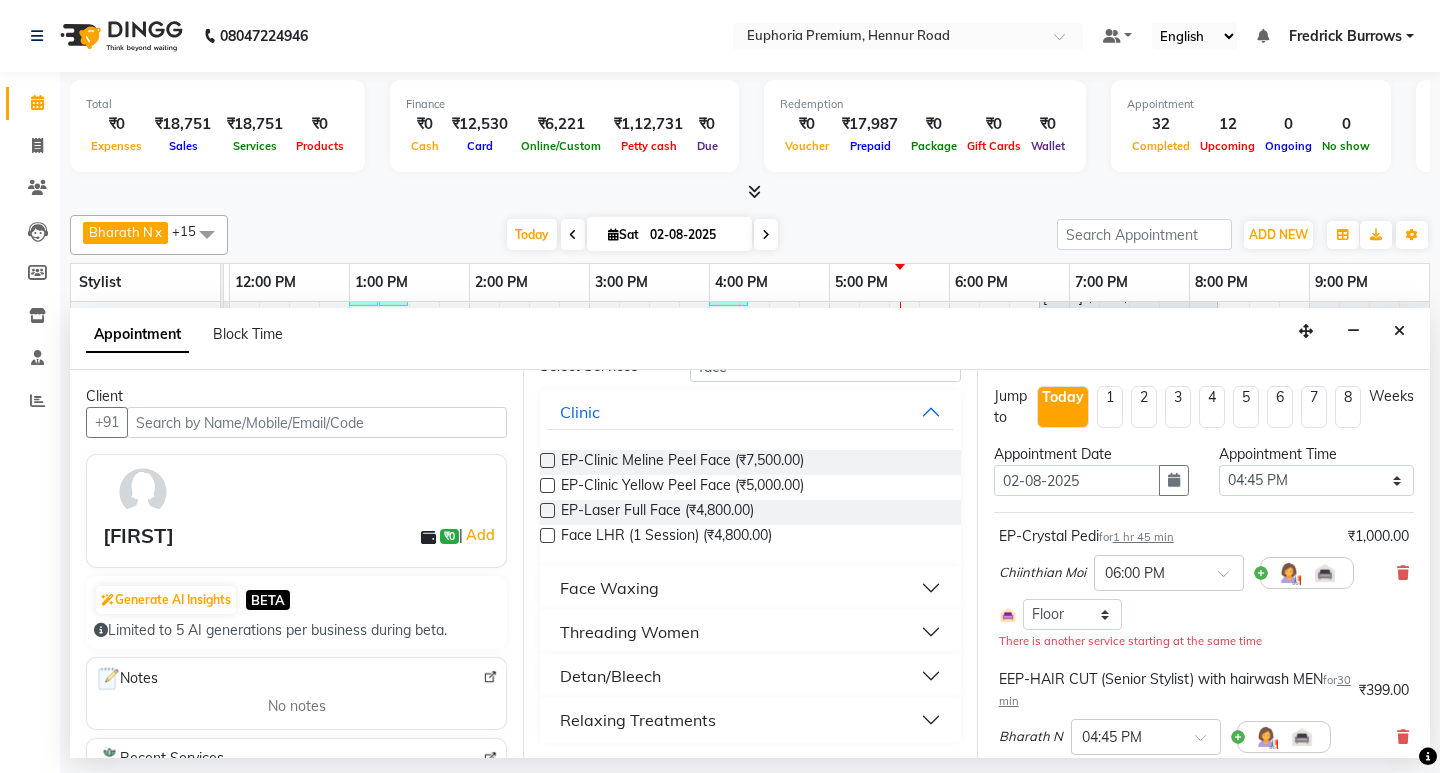 click on "Relaxing Treatments" at bounding box center [638, 720] 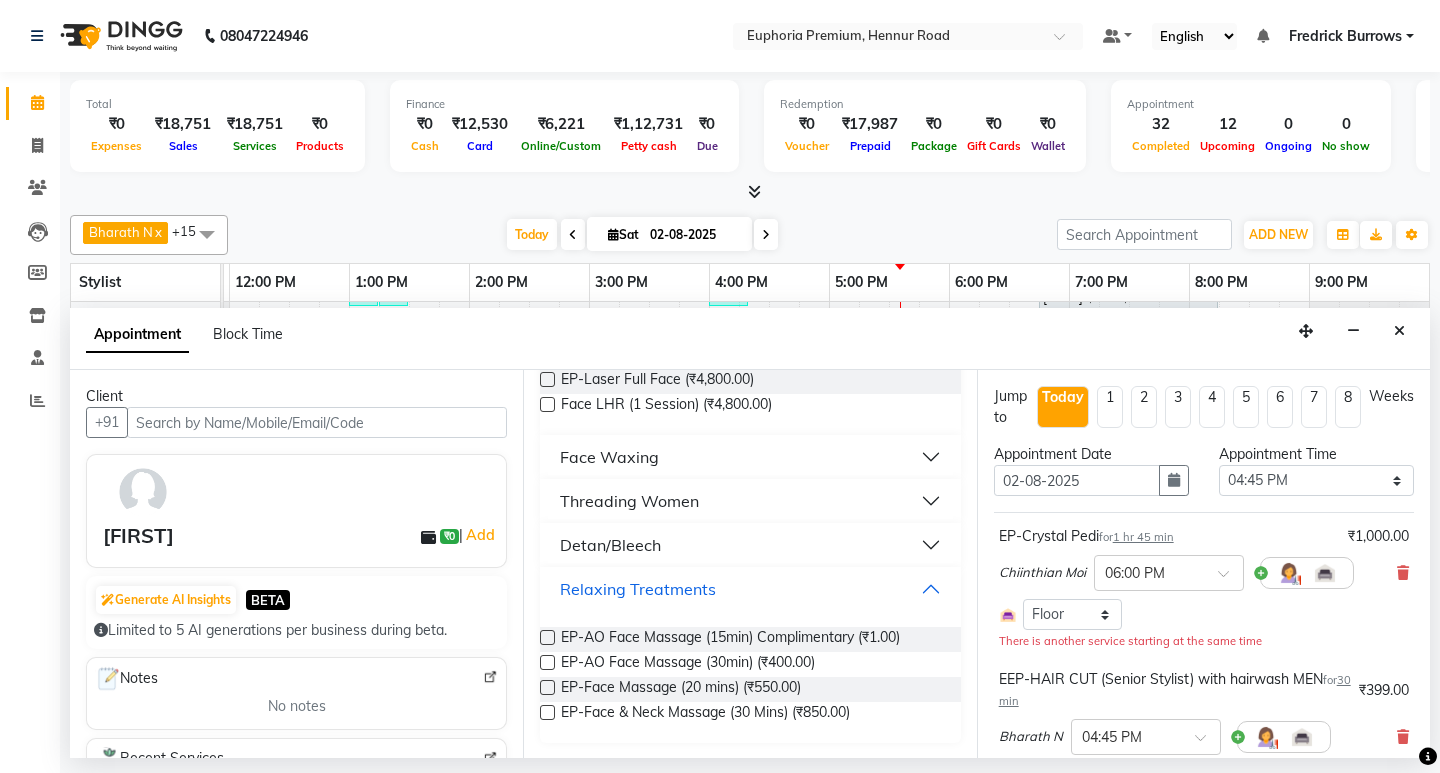 scroll, scrollTop: 235, scrollLeft: 0, axis: vertical 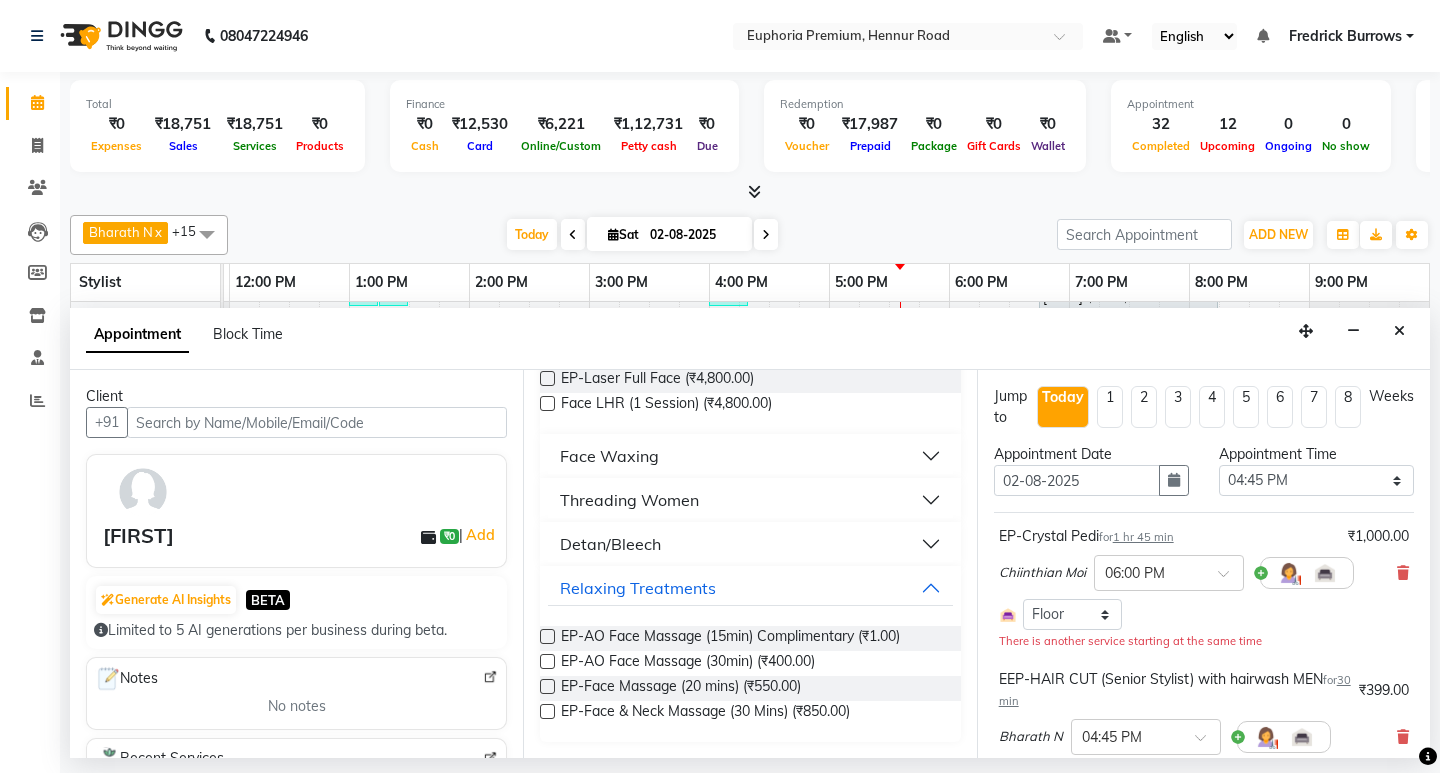 click at bounding box center (547, 711) 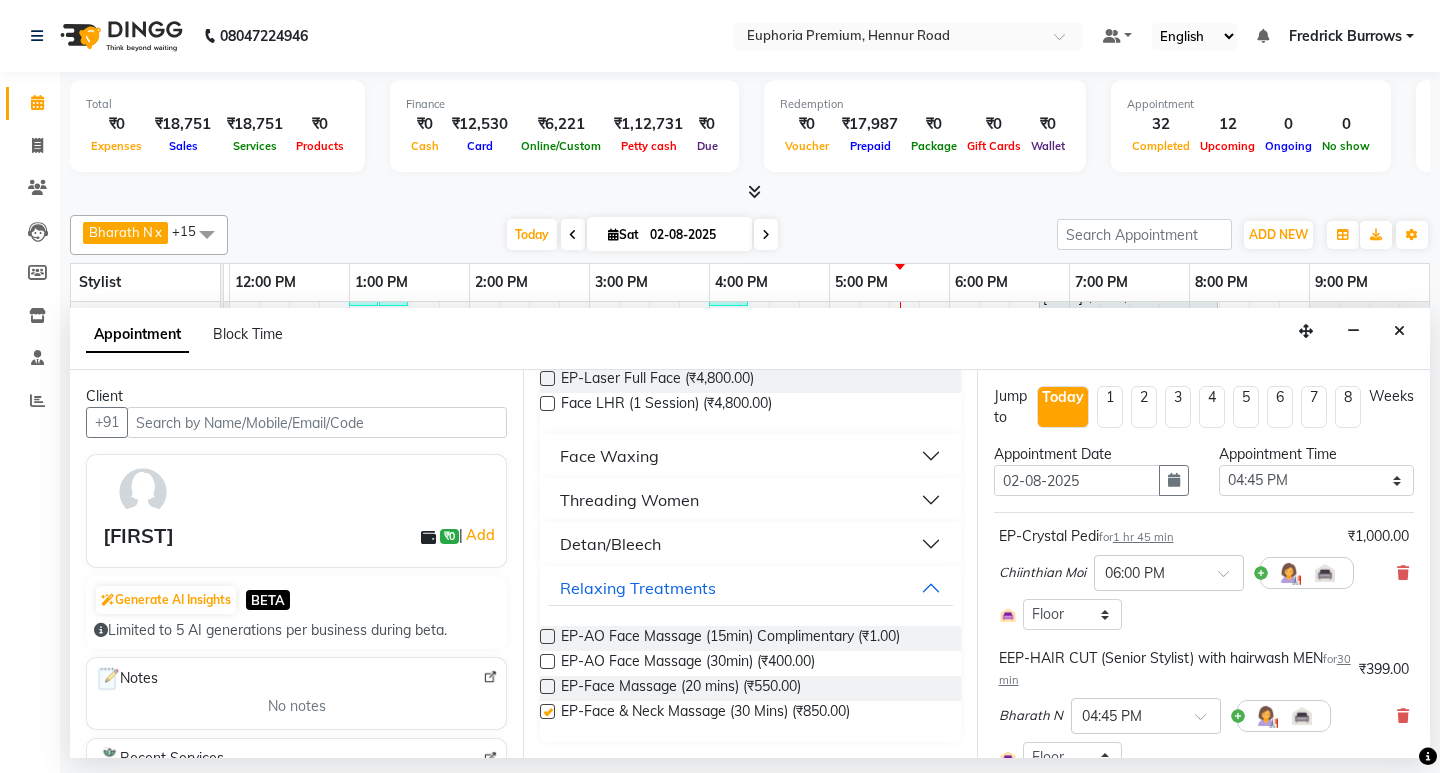 checkbox on "false" 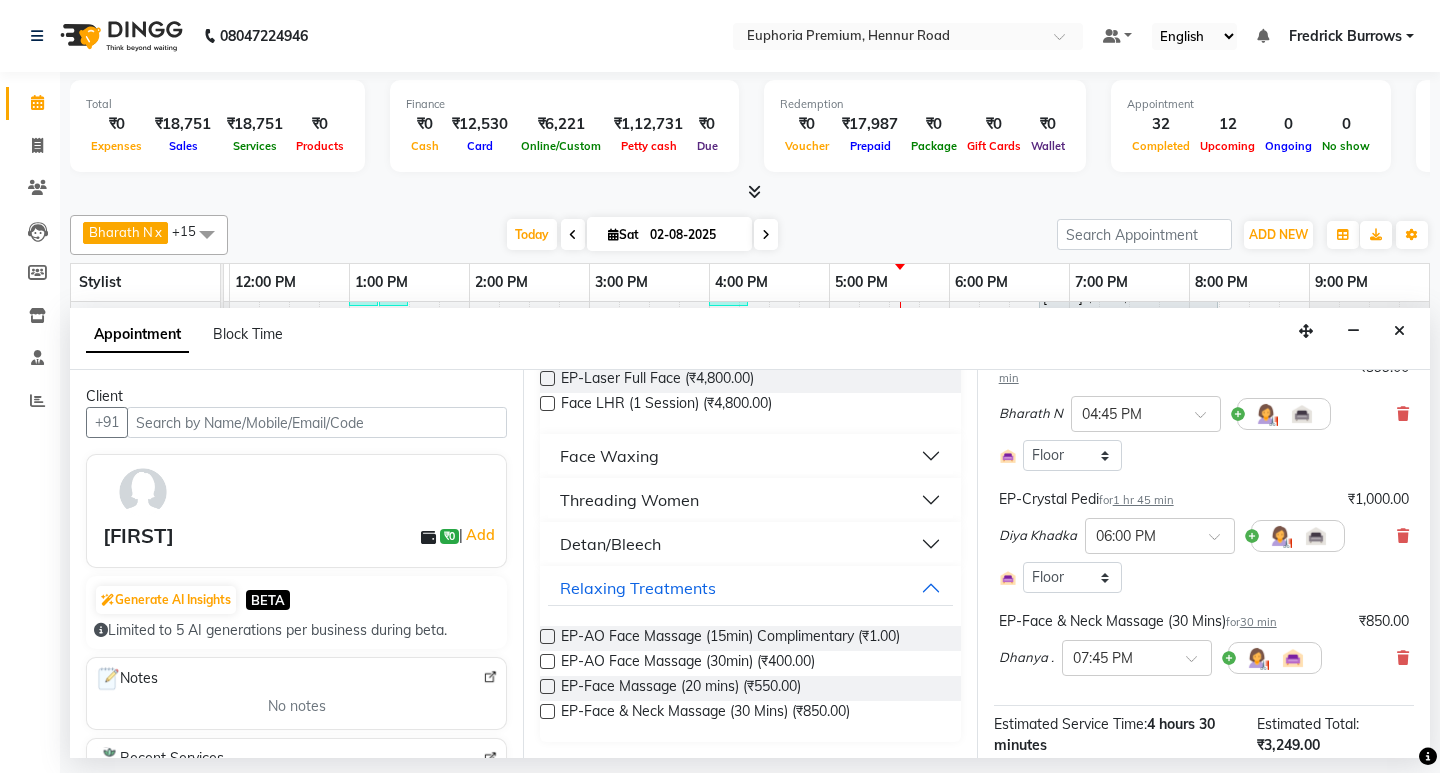 scroll, scrollTop: 400, scrollLeft: 0, axis: vertical 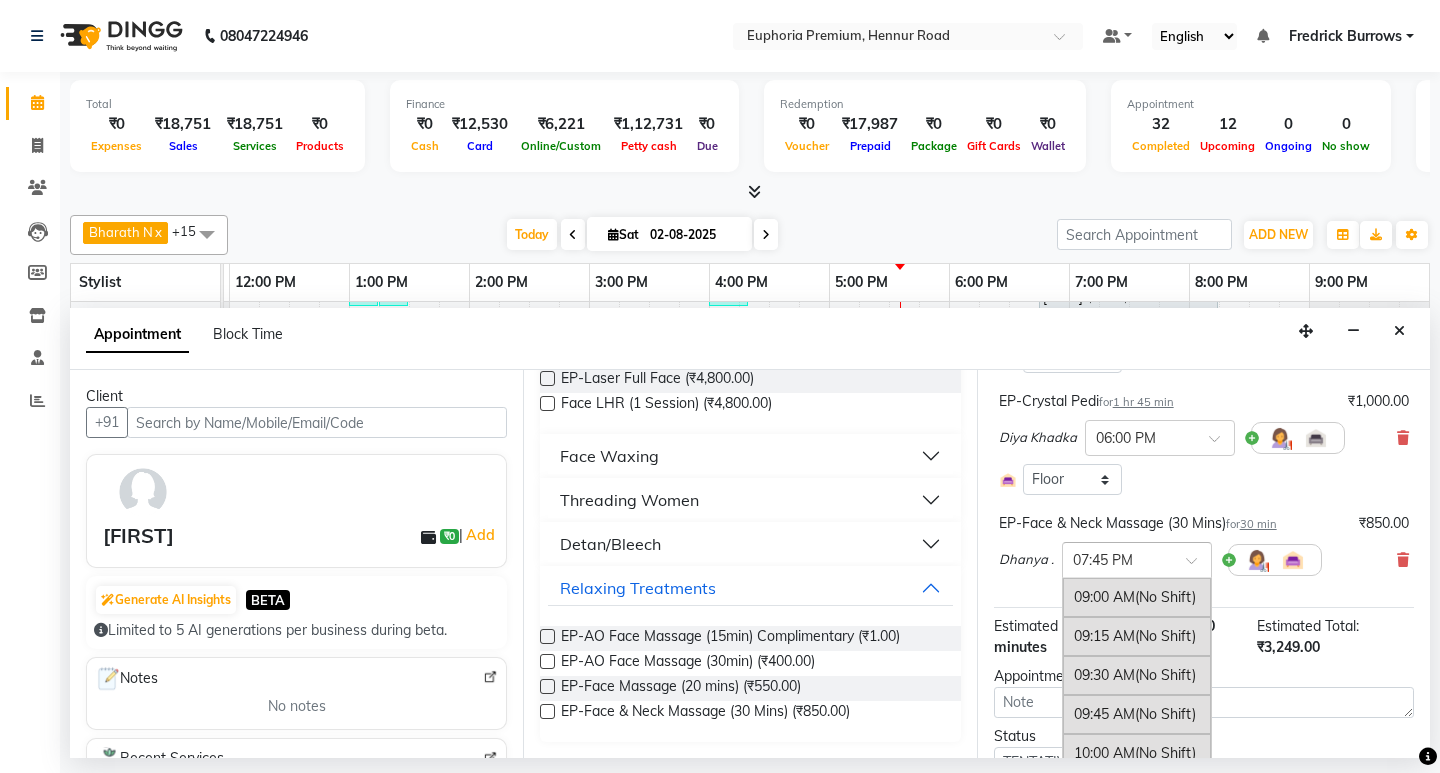 click at bounding box center [1198, 566] 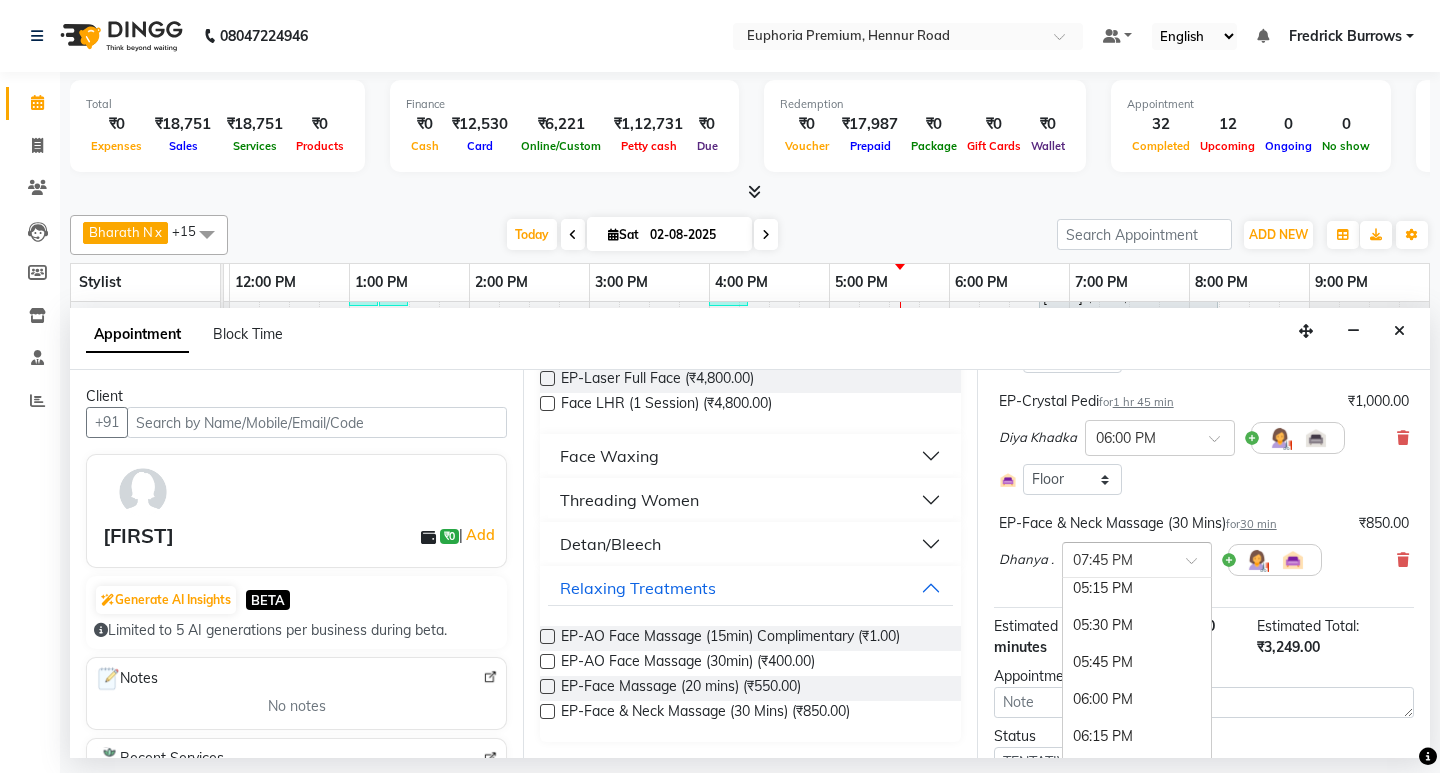 scroll, scrollTop: 1239, scrollLeft: 0, axis: vertical 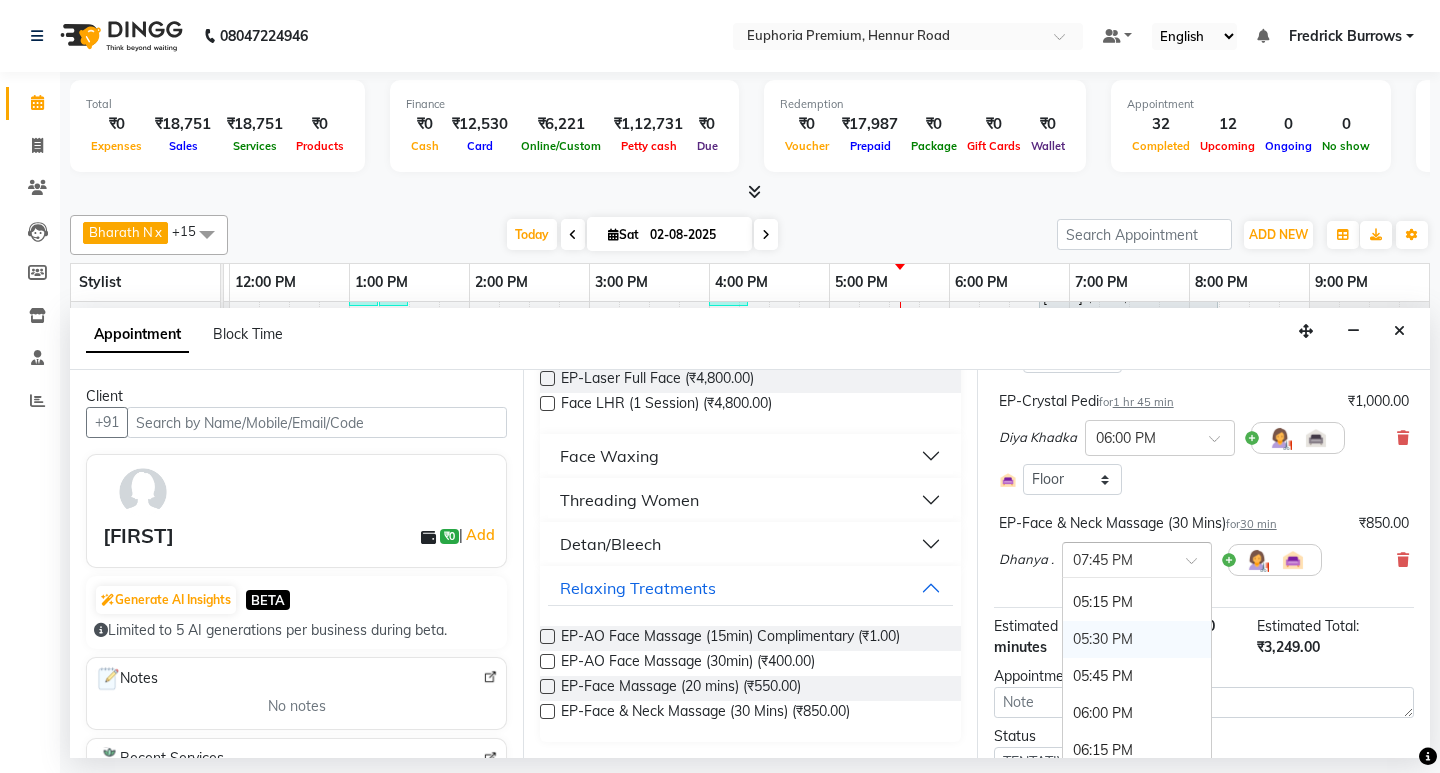 click on "05:30 PM" at bounding box center (1137, 639) 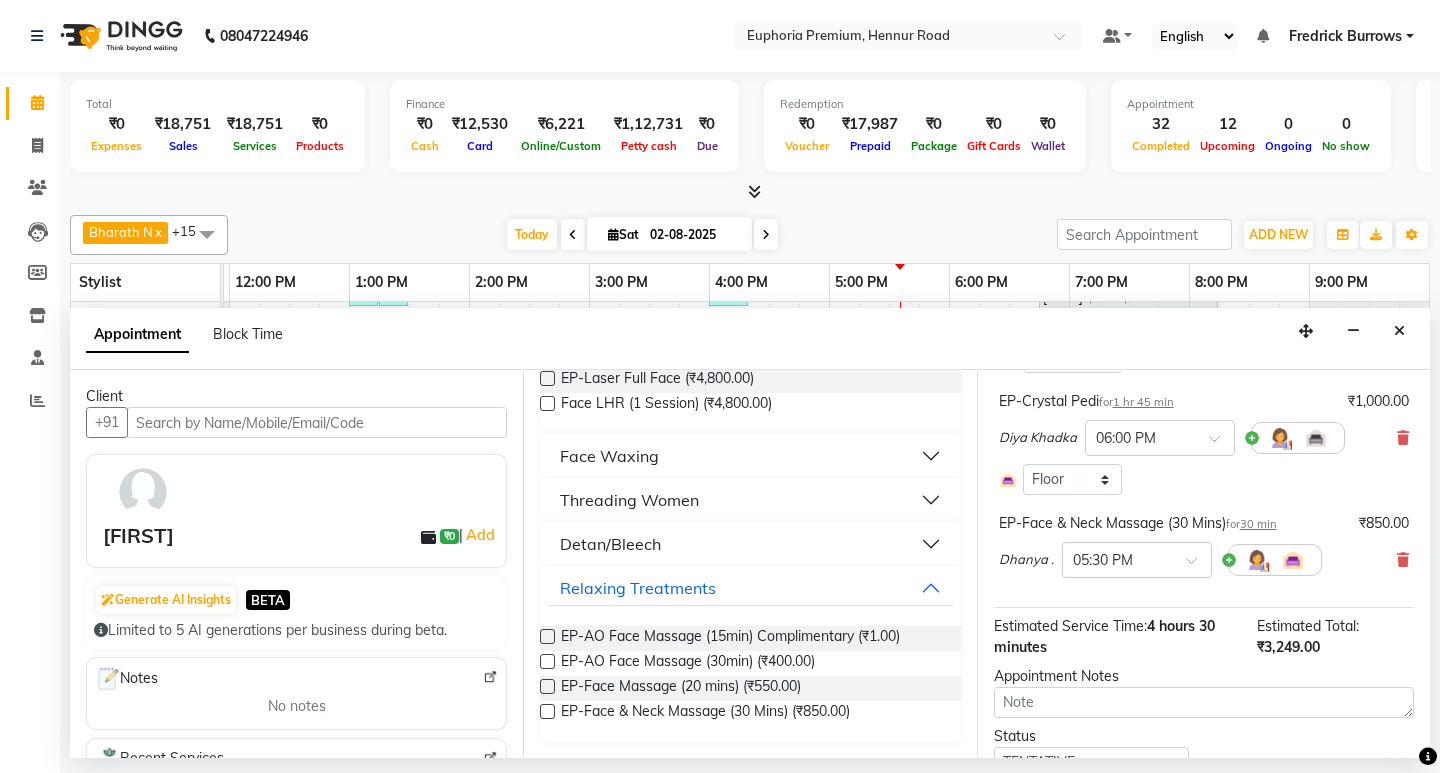 click on "EP-Face & Neck Massage (30 Mins) for 30 min ₹850.00 Dhanya . × 05:30 PM" at bounding box center (1204, 549) 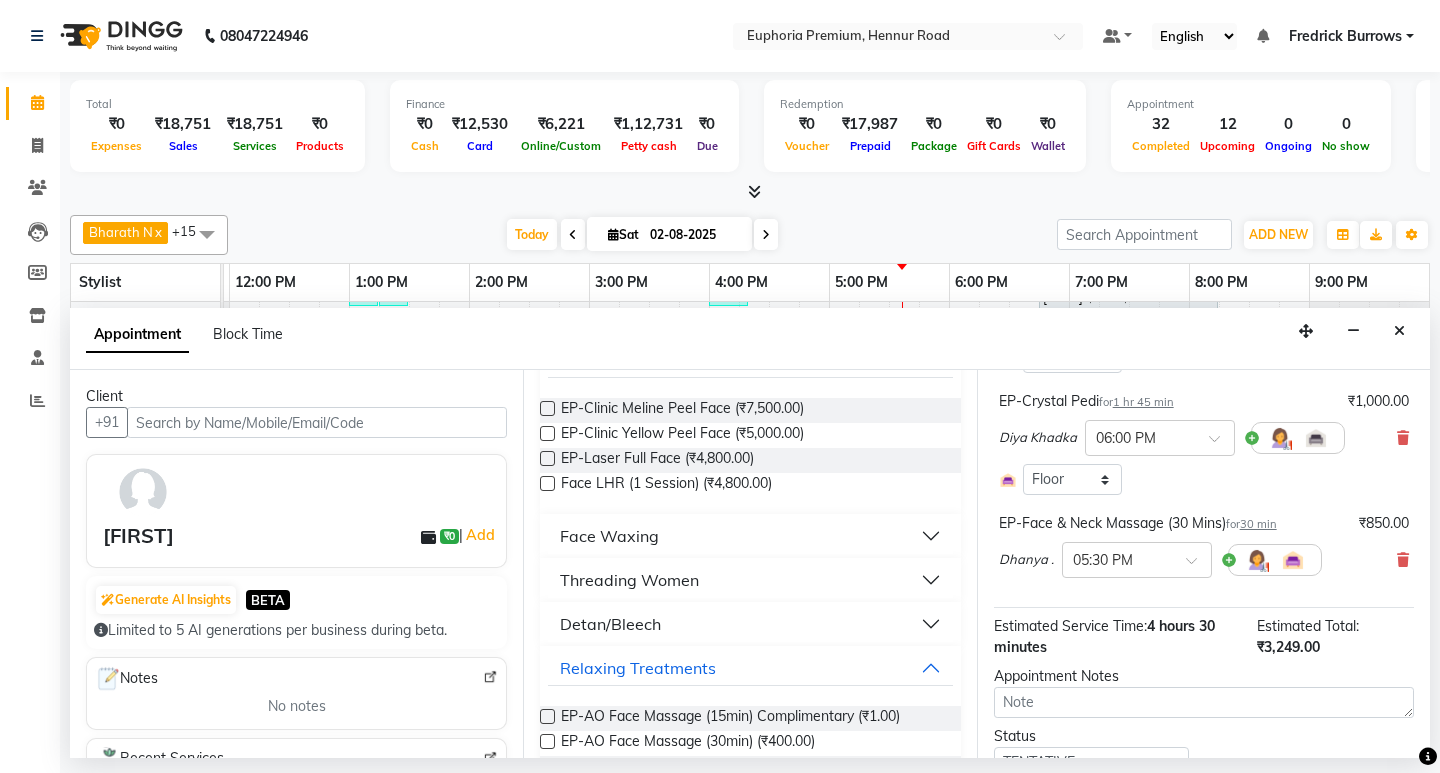 scroll, scrollTop: 0, scrollLeft: 0, axis: both 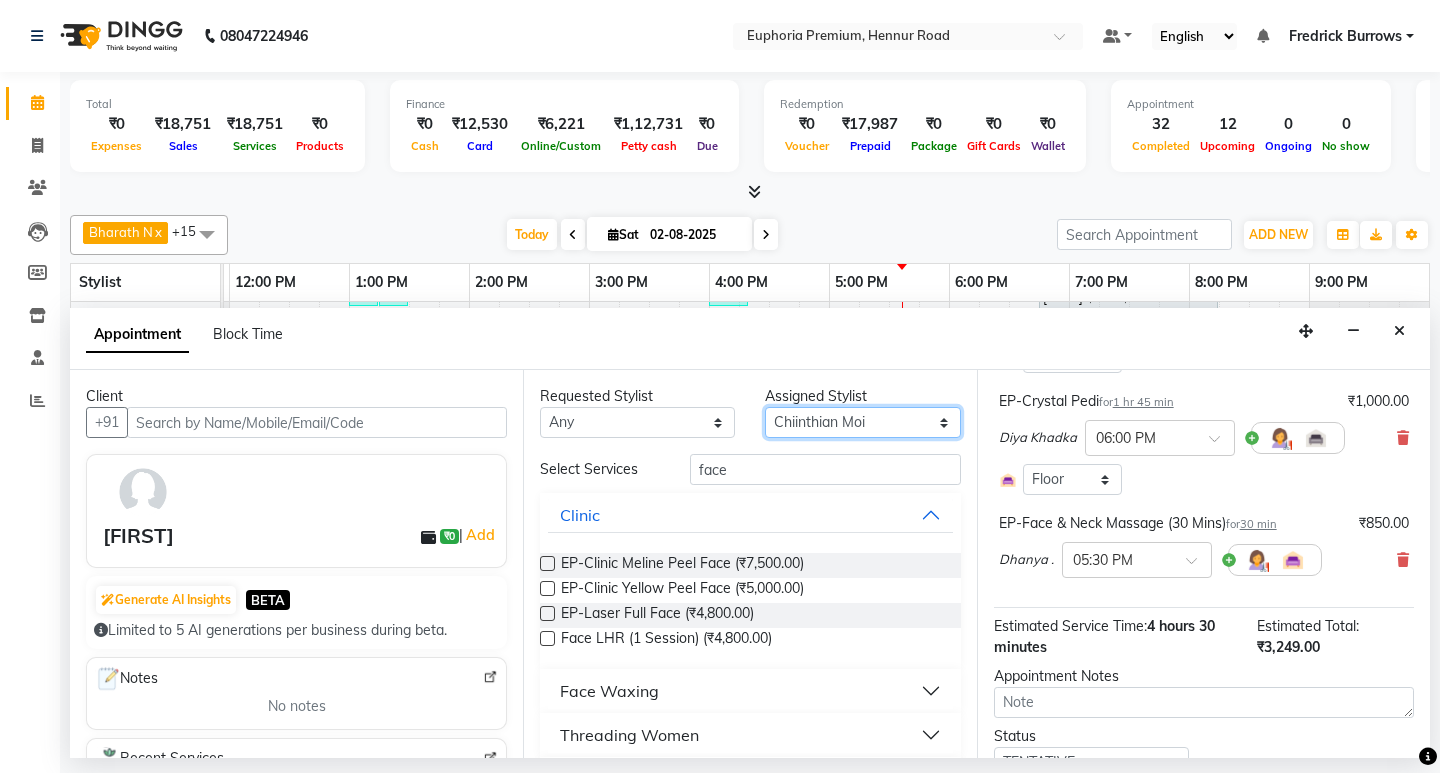 click on "Select Babu V Bharath N Binoy  Chandru Magar Chethan N  Chiinthian Moi ChonglianMoi MOI Daisy . Dhanya . Diya Khadka Fredrick Burrows Khushi Magarthapa Kishore K Maria Hamsa MRINALI MILI Pinky . Priya  K Rosy Sanate Savitha Vijayan Shalini Deivasigamani Shishi L Vijayalakshmi M VISHON BAIDYA" at bounding box center [862, 422] 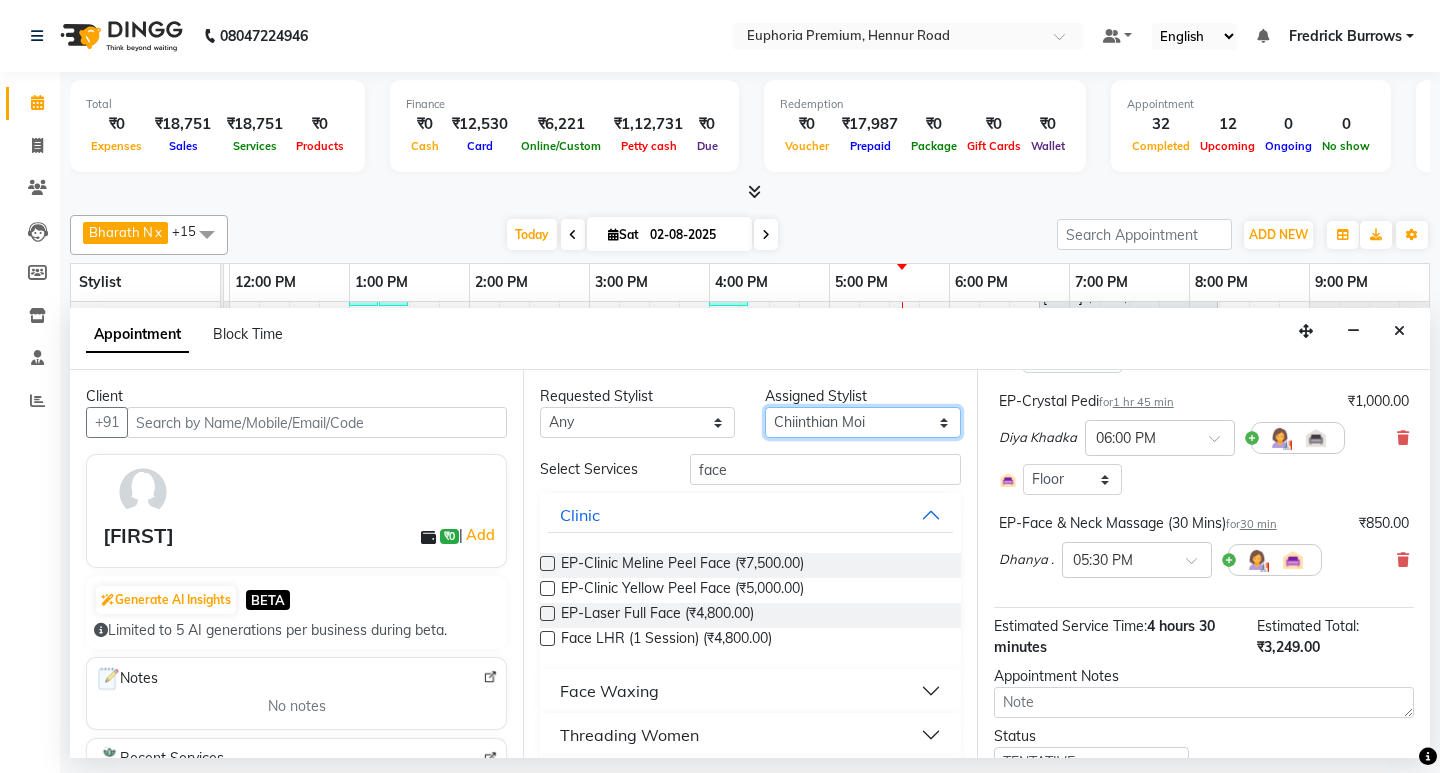 select on "71603" 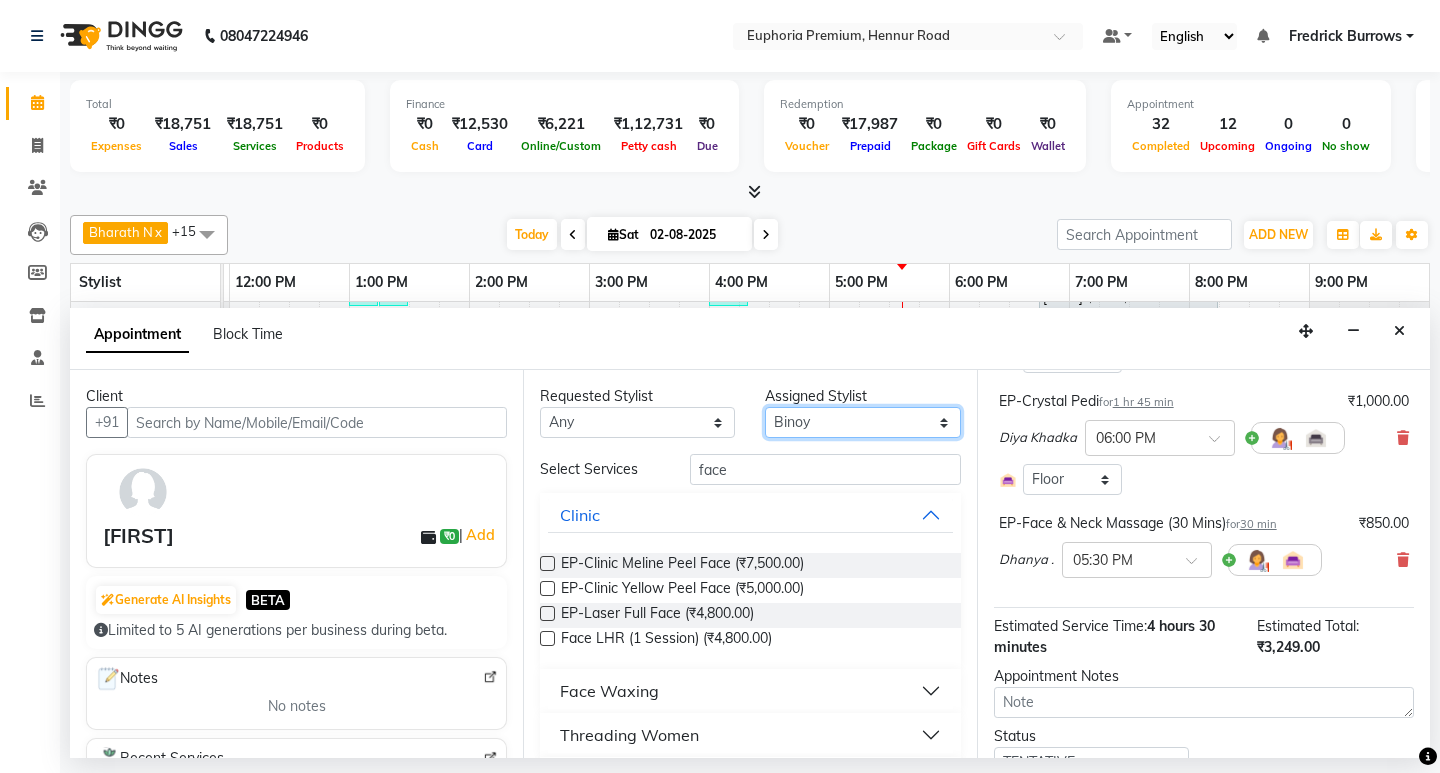 click on "Select Babu V Bharath N Binoy  Chandru Magar Chethan N  Chiinthian Moi ChonglianMoi MOI Daisy . Dhanya . Diya Khadka Fredrick Burrows Khushi Magarthapa Kishore K Maria Hamsa MRINALI MILI Pinky . Priya  K Rosy Sanate Savitha Vijayan Shalini Deivasigamani Shishi L Vijayalakshmi M VISHON BAIDYA" at bounding box center (862, 422) 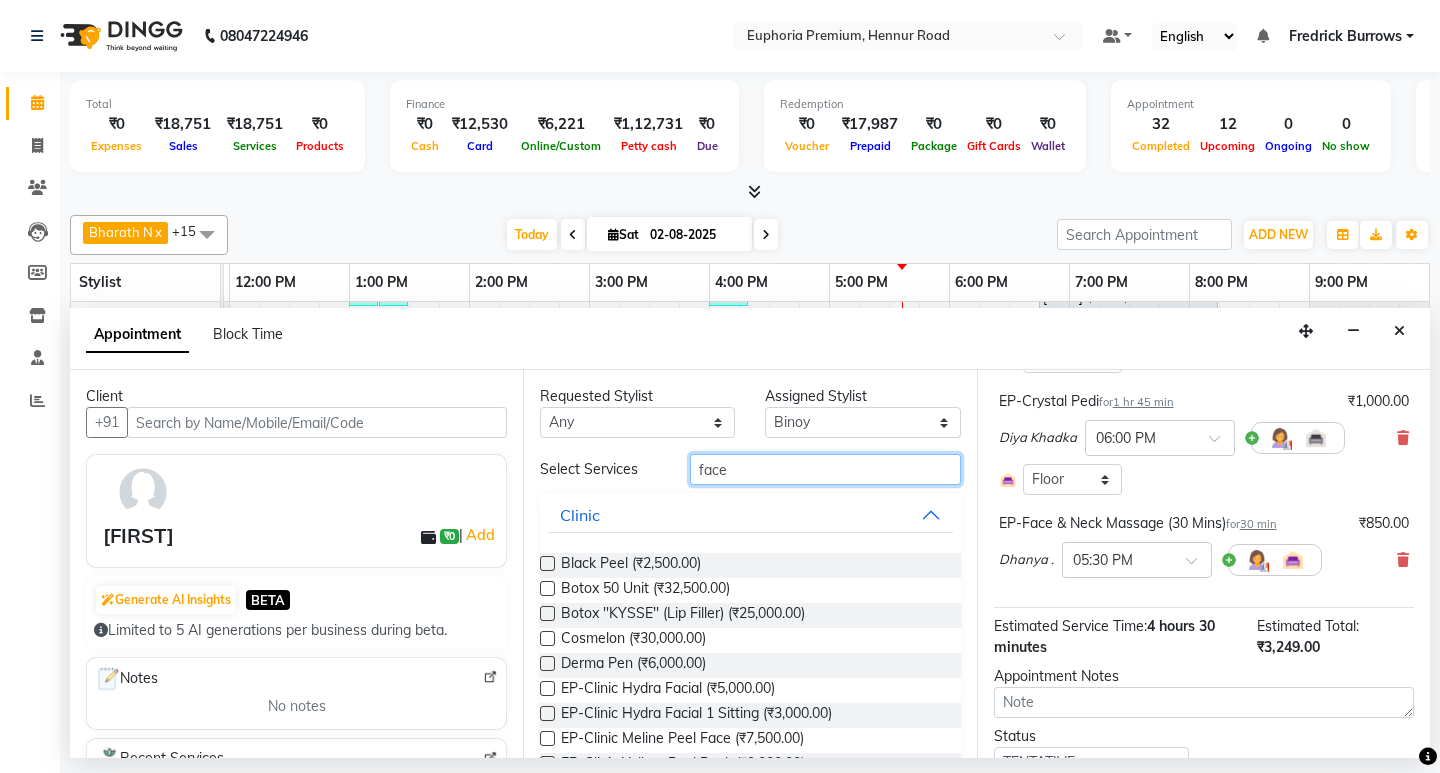 click on "face" at bounding box center [825, 469] 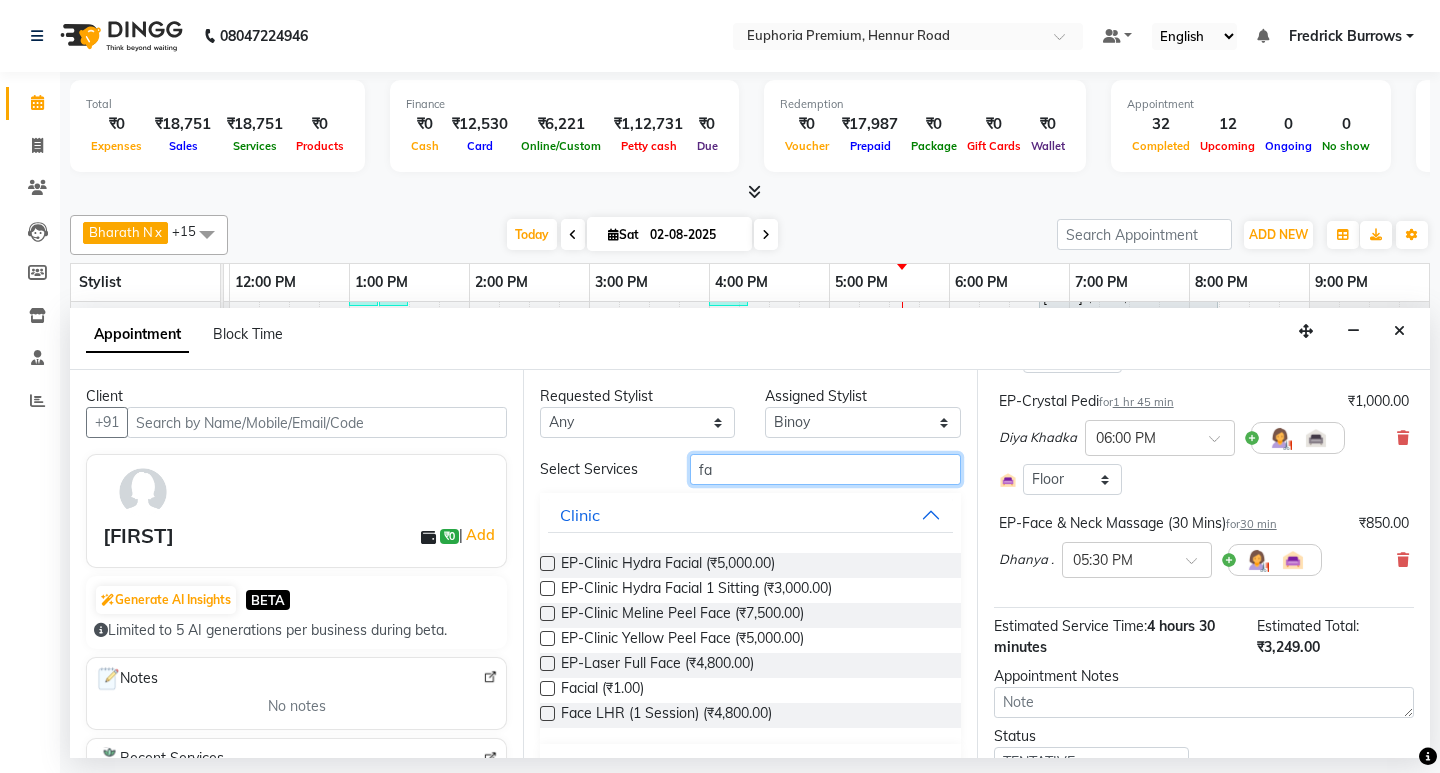 type on "f" 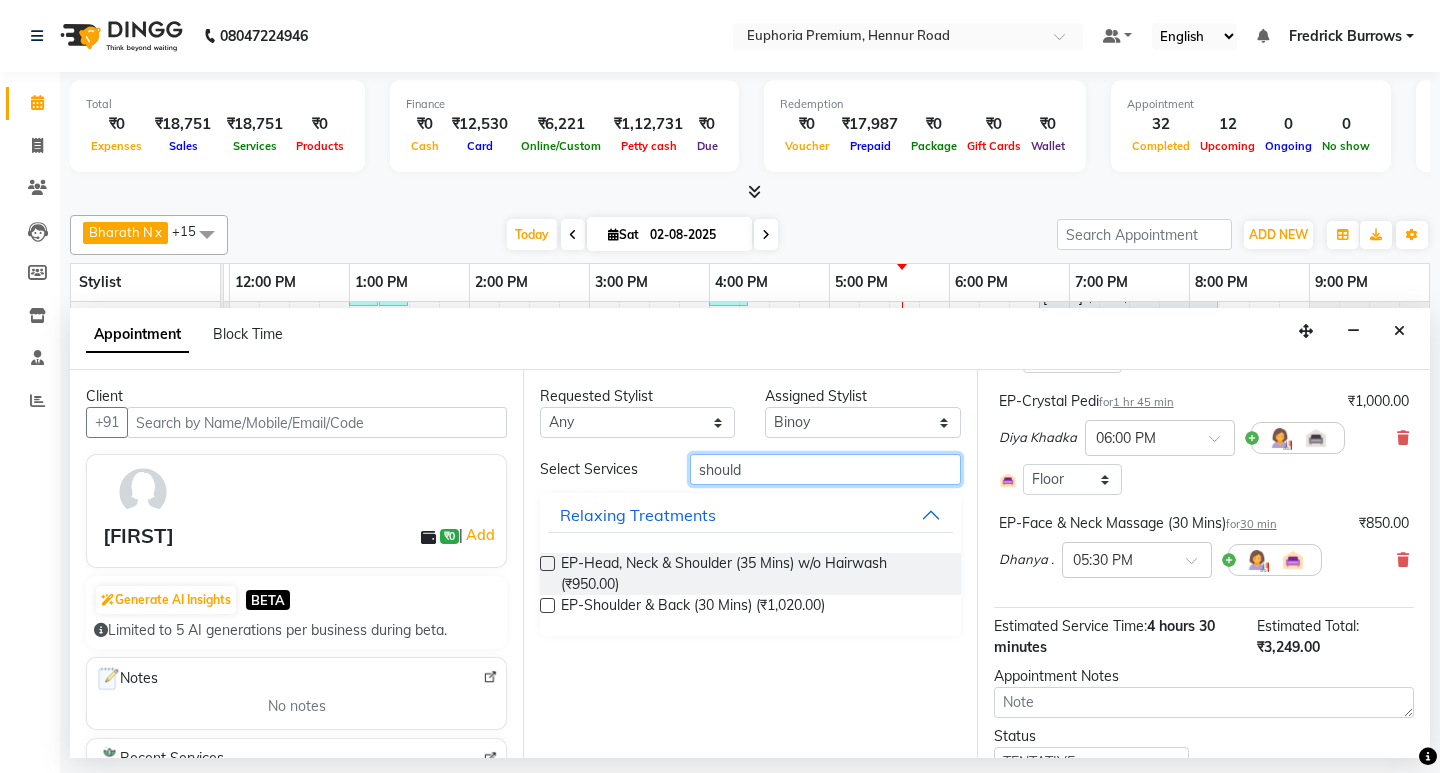 type on "should" 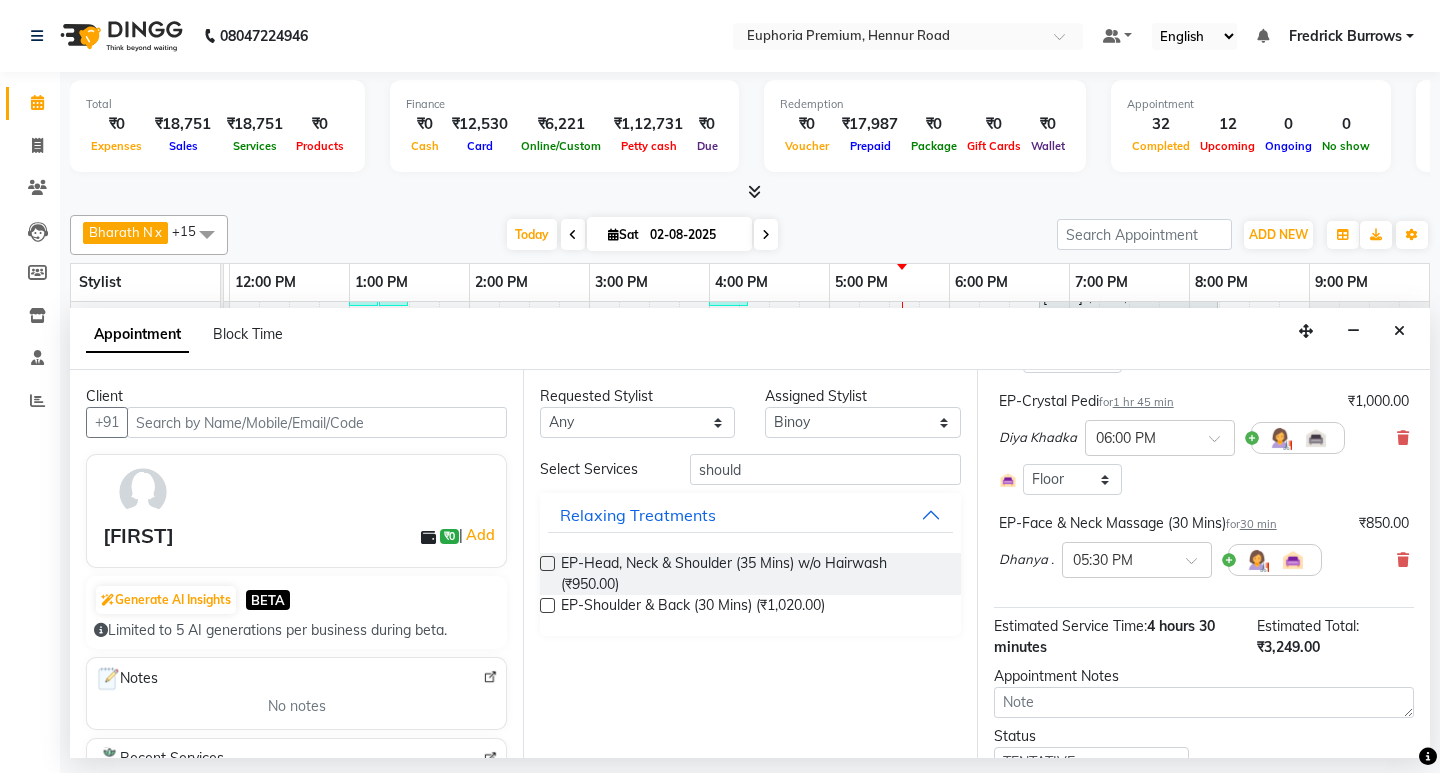 click at bounding box center (547, 605) 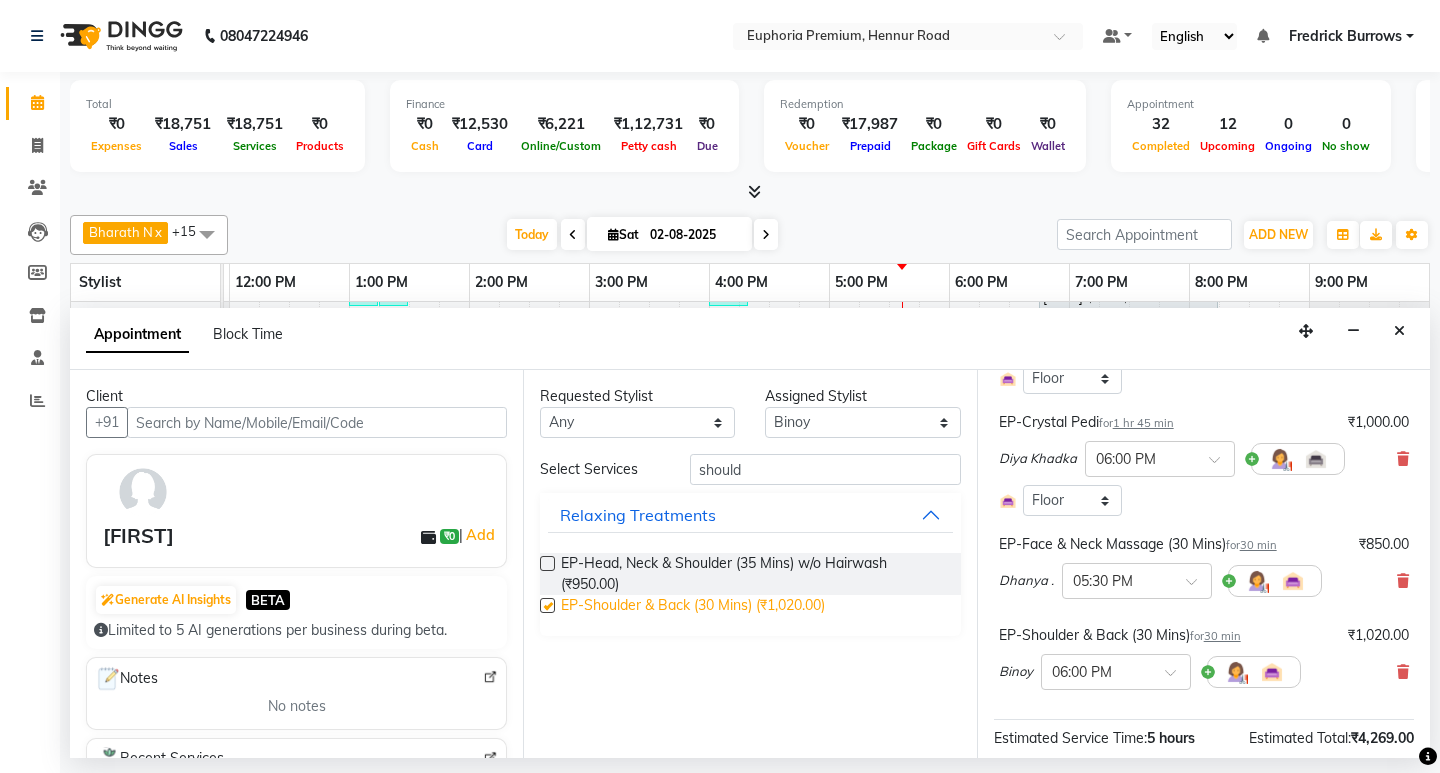 scroll, scrollTop: 421, scrollLeft: 0, axis: vertical 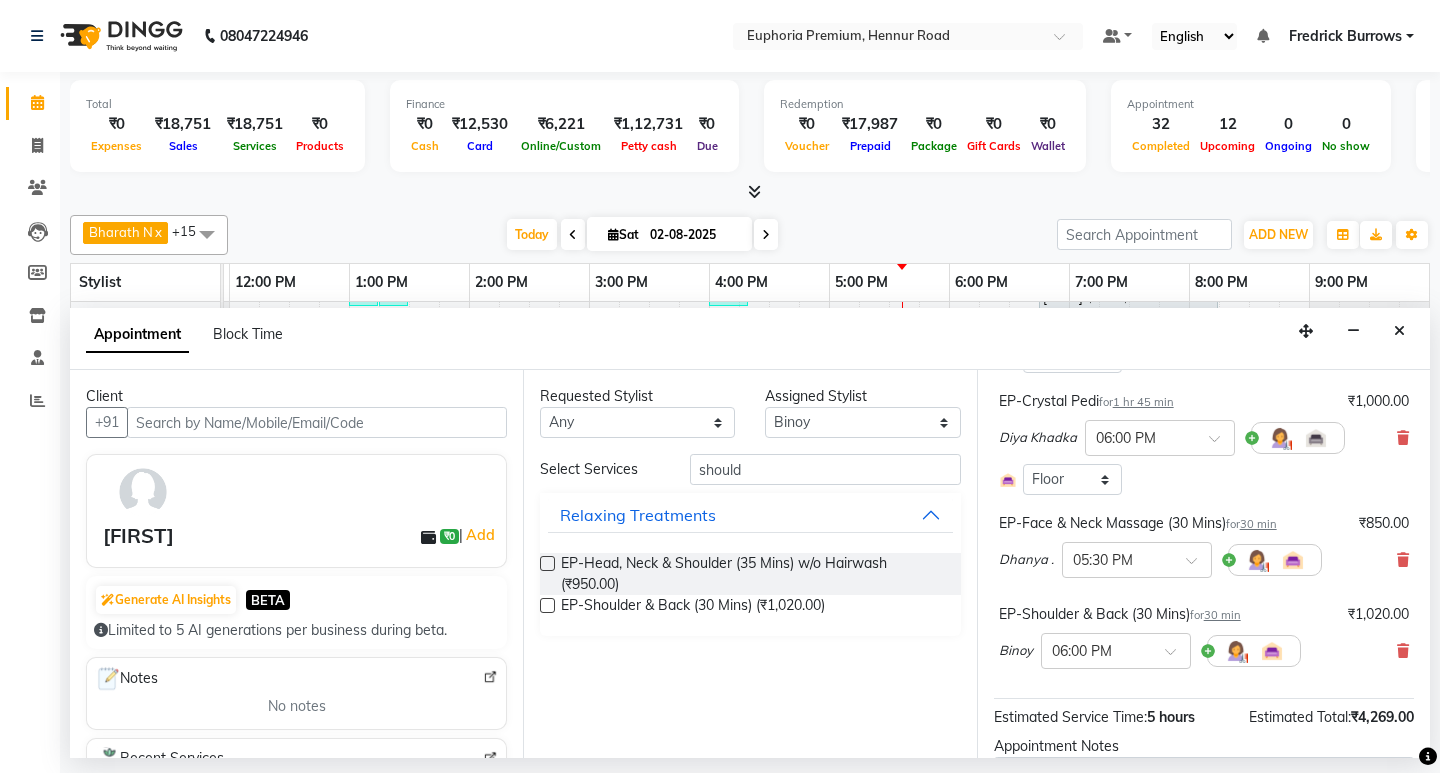 checkbox on "false" 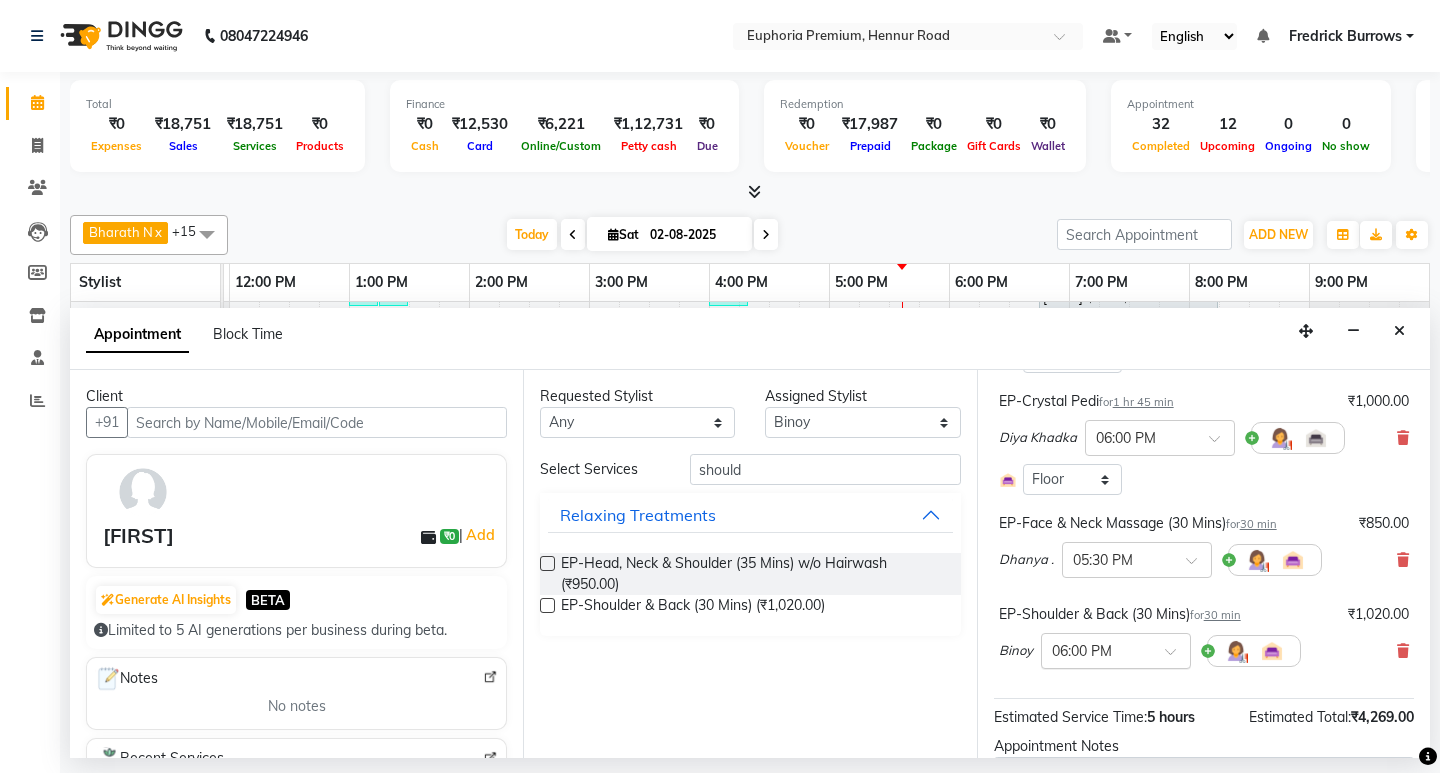click at bounding box center [1177, 657] 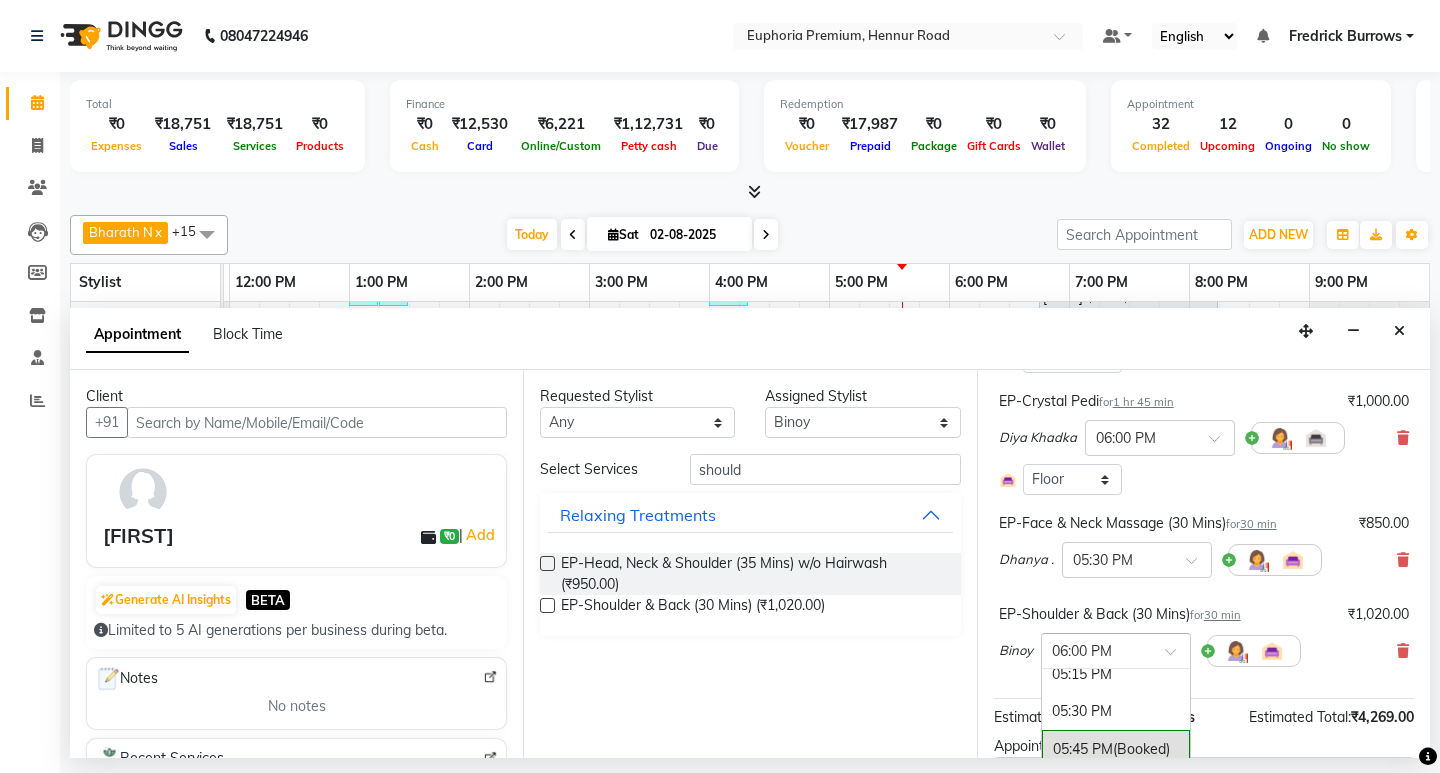 scroll, scrollTop: 1234, scrollLeft: 0, axis: vertical 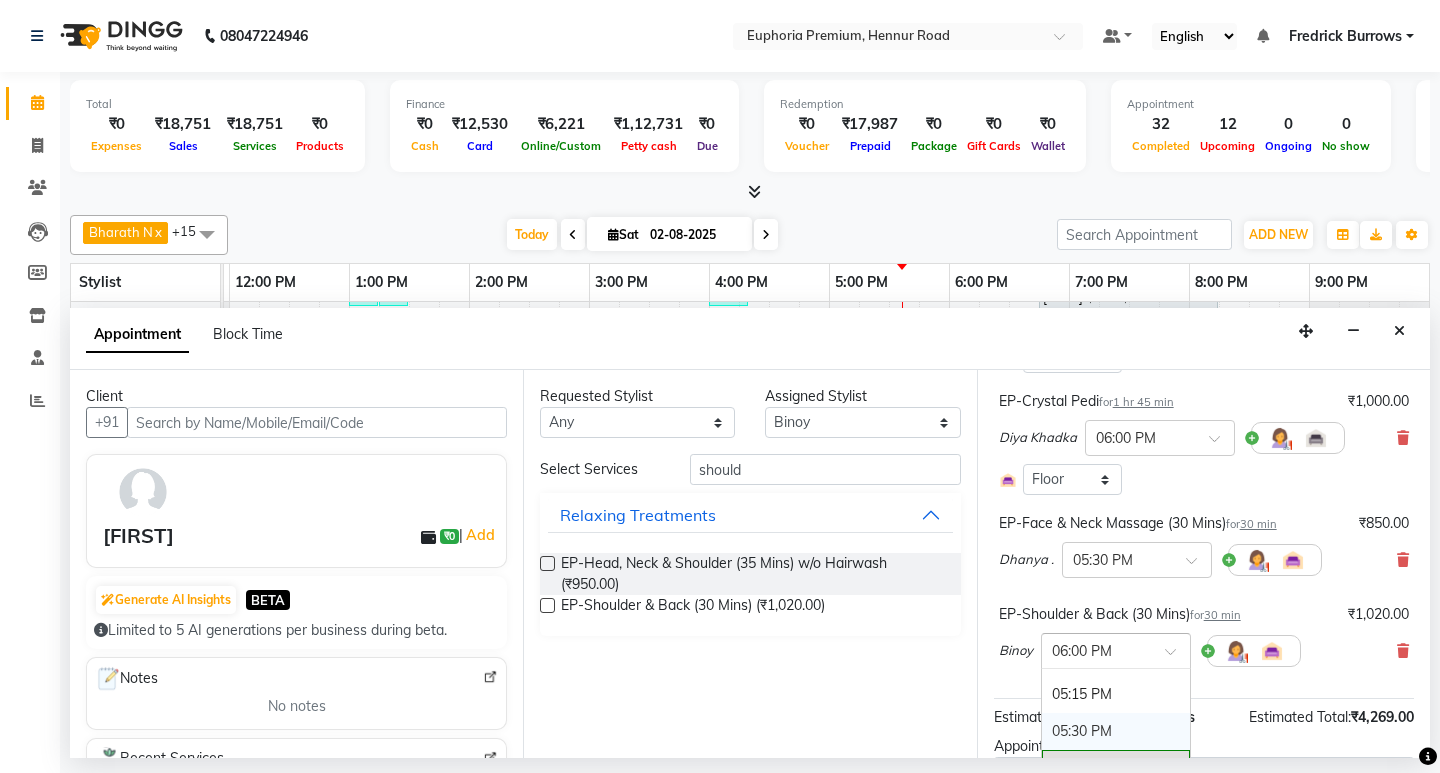 click on "05:30 PM" at bounding box center (1116, 731) 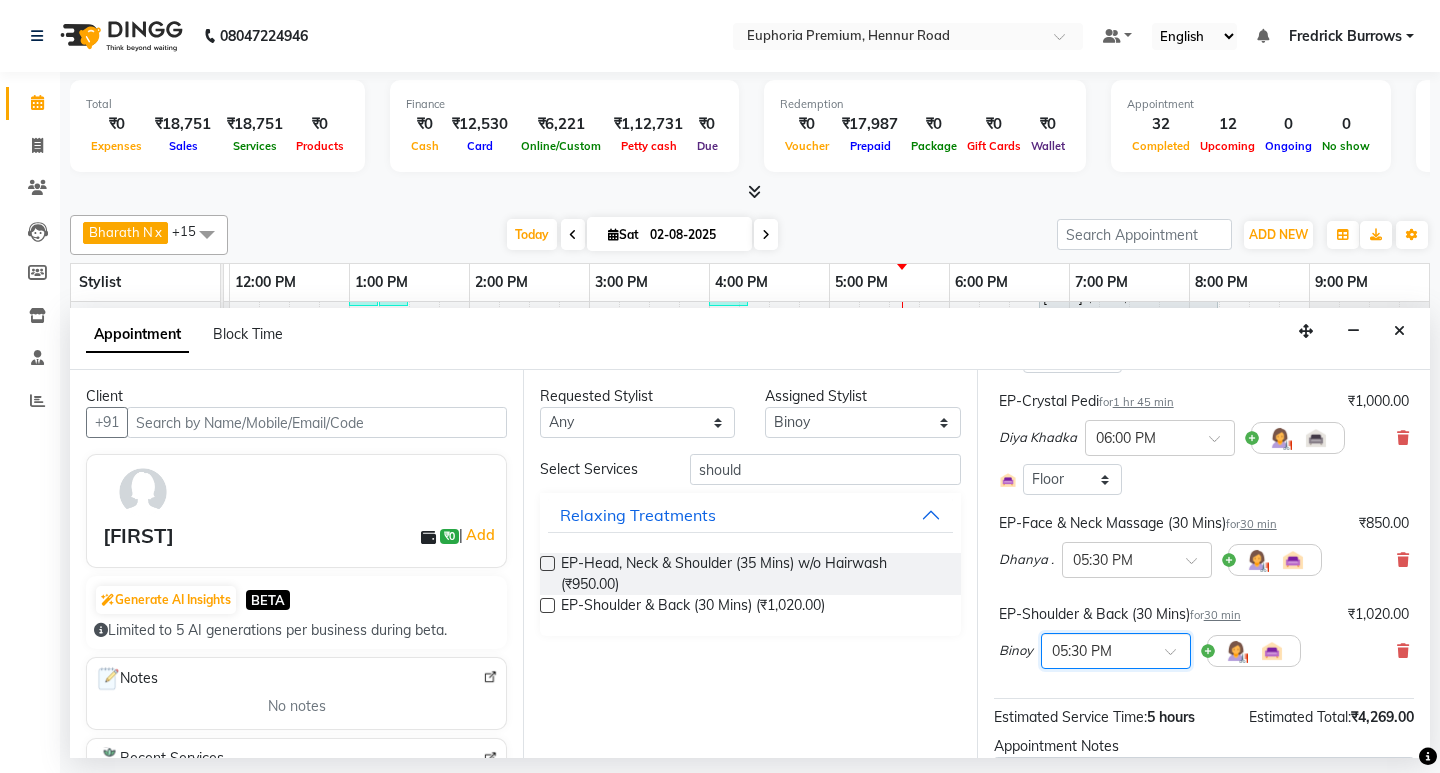 click on "EP-Crystal Pedi for 1 hr 45 min ₹1,000.00 [FIRST] × [TIME] Select Room Floor There is another service starting at the same time EEP-HAIR CUT (Senior Stylist) with hairwash MEN for 30 min ₹399.00 [FIRST] × [TIME] Select Room Floor EP-Crystal Pedi for 1 hr 45 min ₹1,000.00 [FIRST] × [TIME] Select Room Floor EP-Face & Neck Massage (30 Mins) for 30 min ₹850.00 [FIRST] × [TIME] EP-Shoulder & Back (30 Mins) for 30 min ₹1,020.00 [FIRST] × [TIME]" at bounding box center [1204, 395] 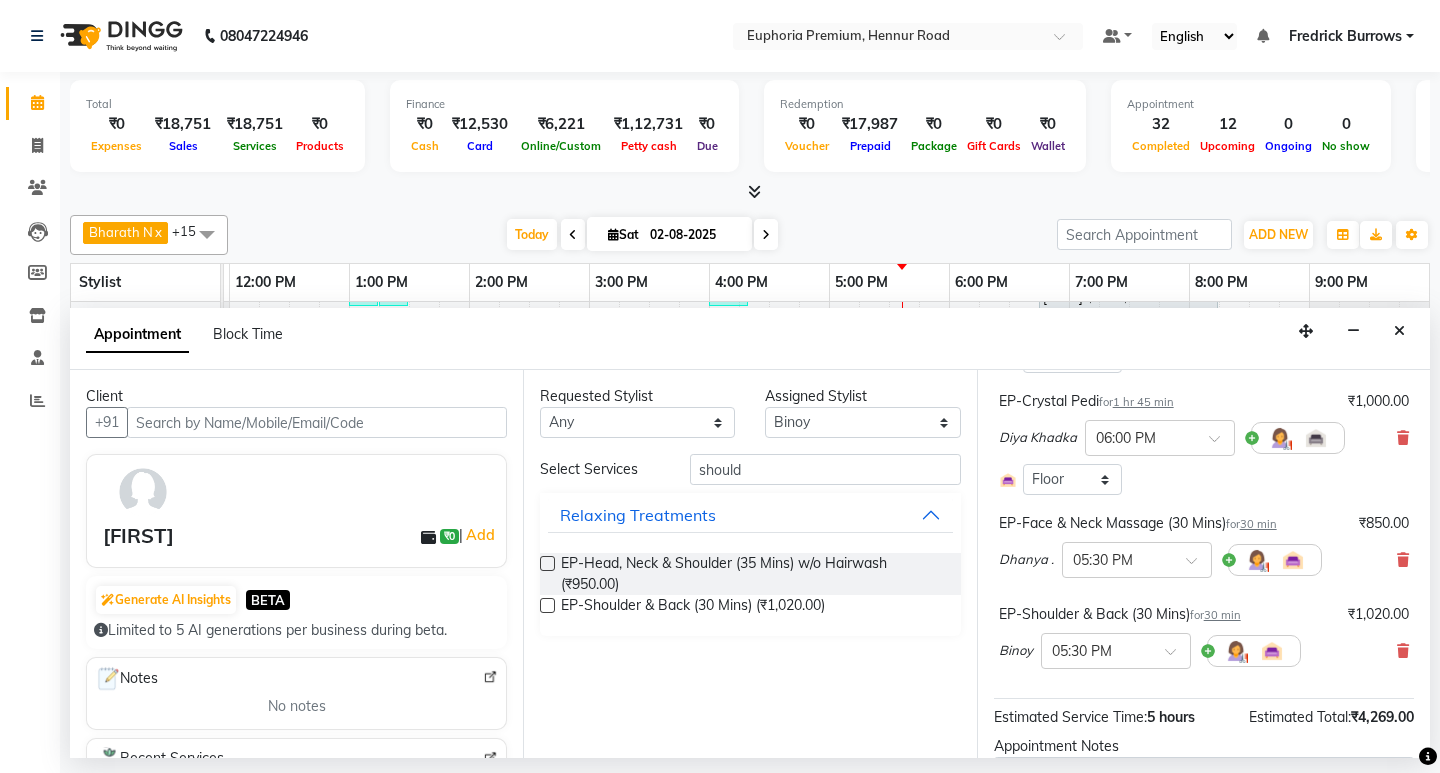 scroll, scrollTop: 579, scrollLeft: 0, axis: vertical 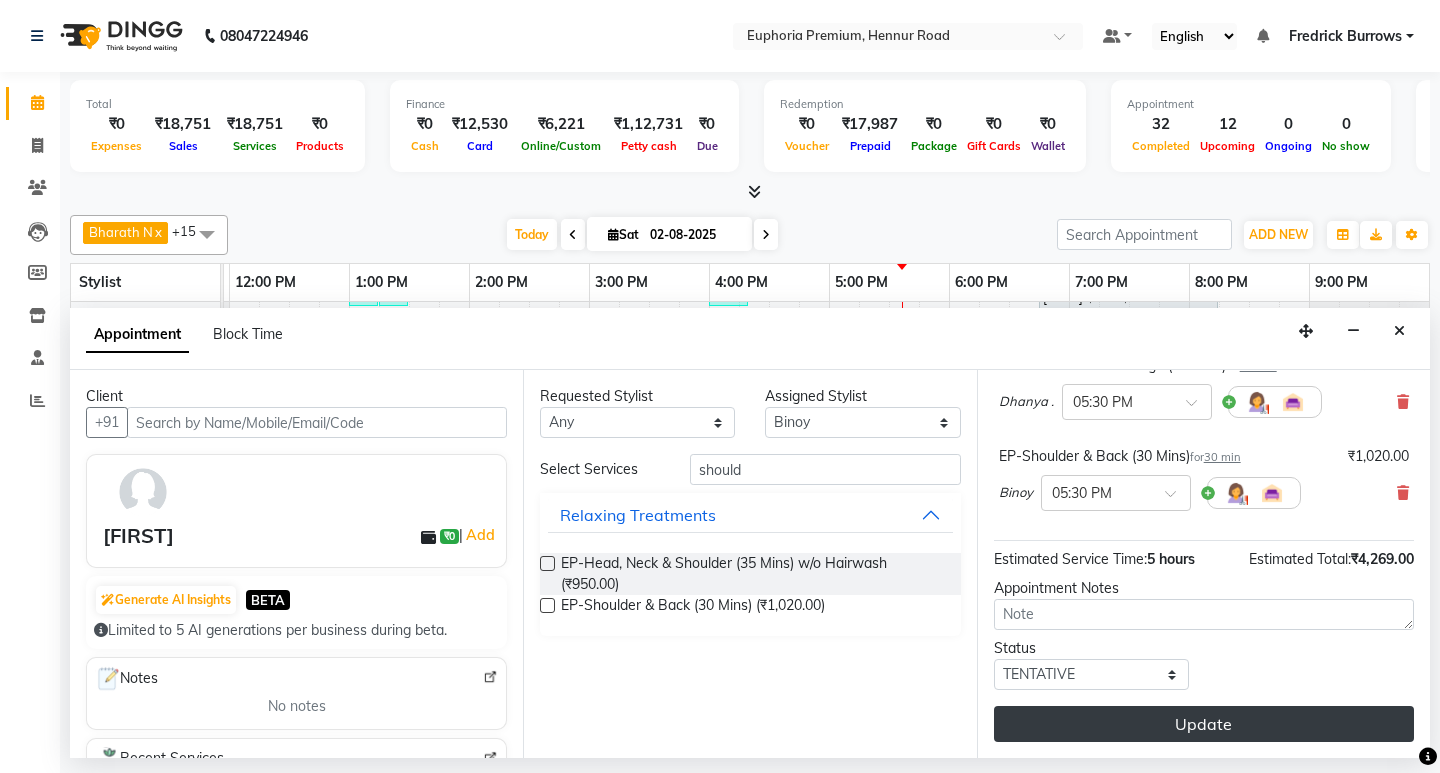 click on "Update" at bounding box center [1204, 724] 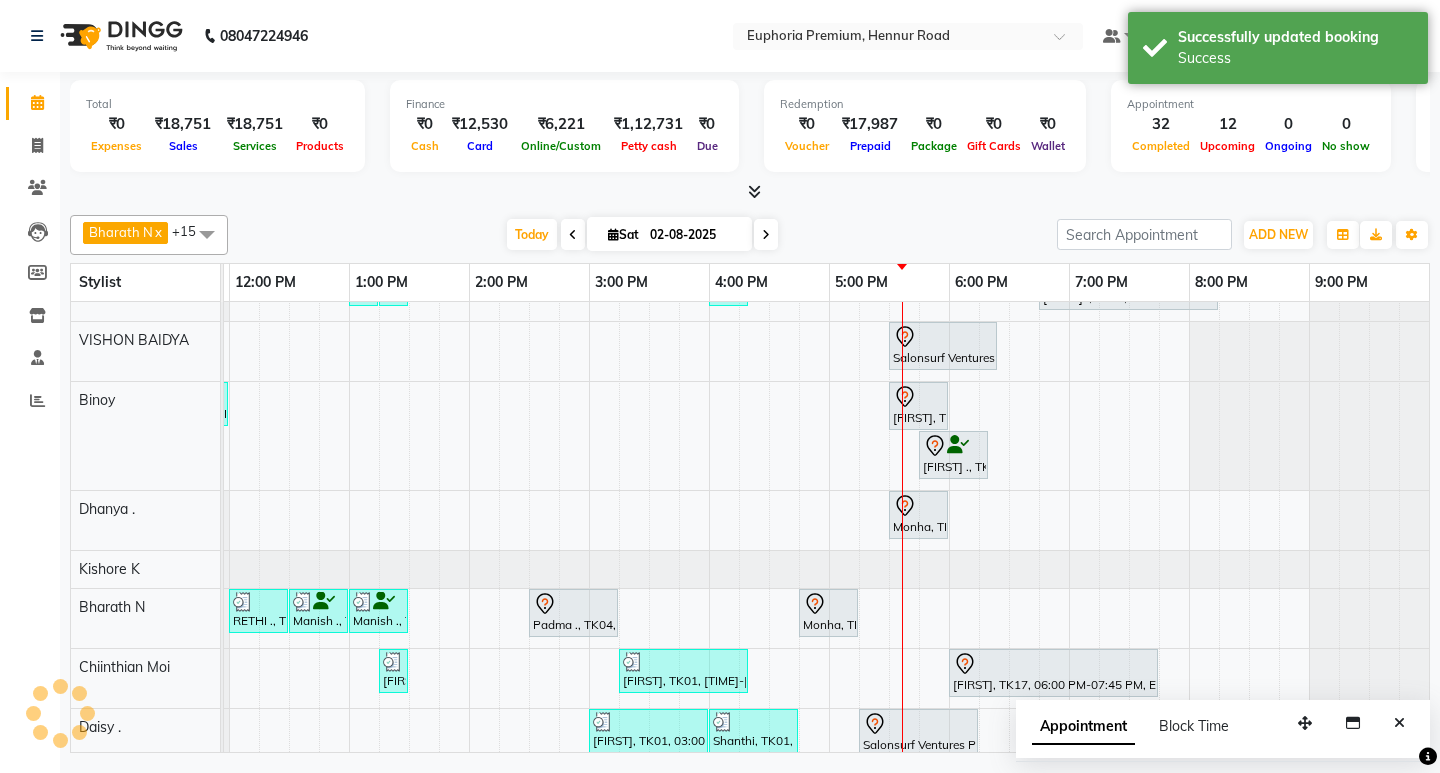 scroll, scrollTop: 0, scrollLeft: 475, axis: horizontal 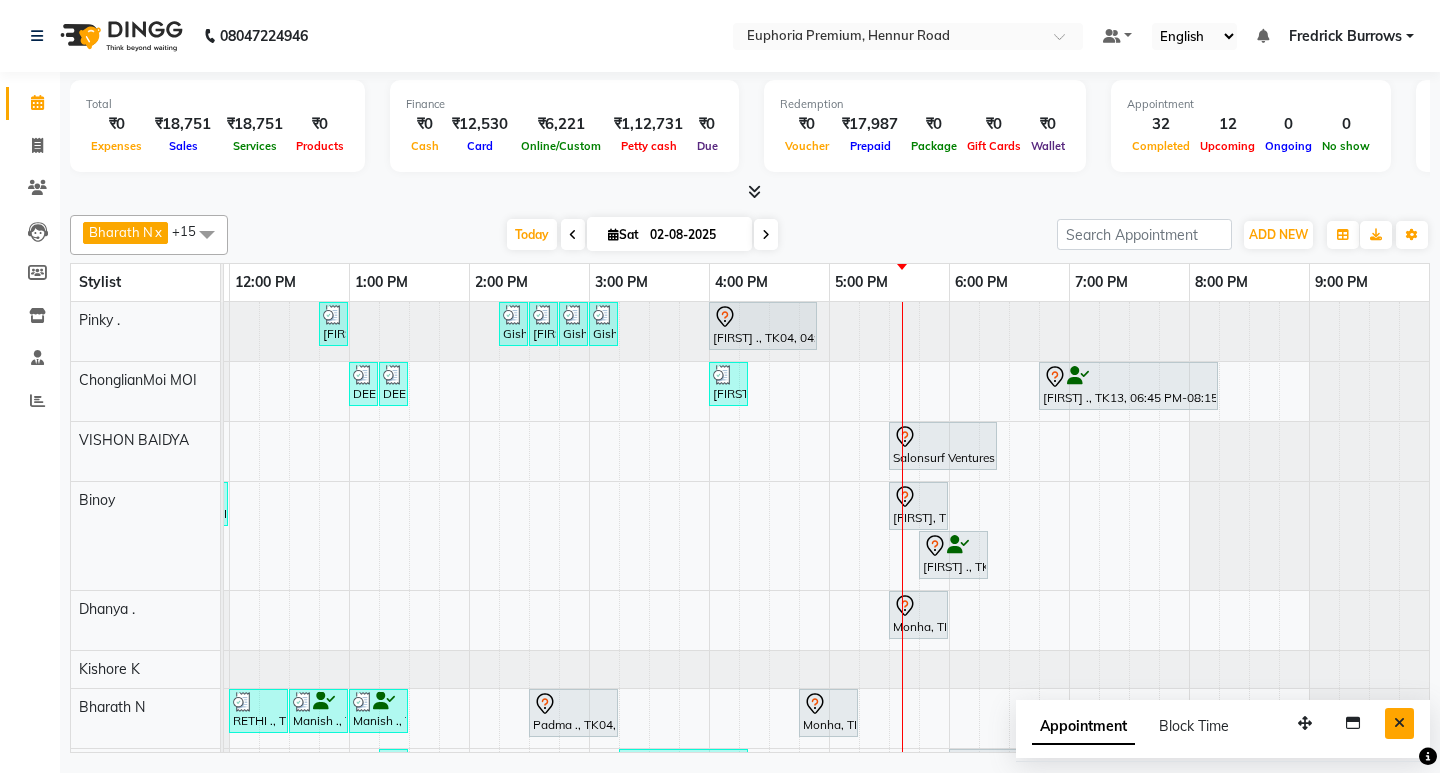 click at bounding box center [1399, 723] 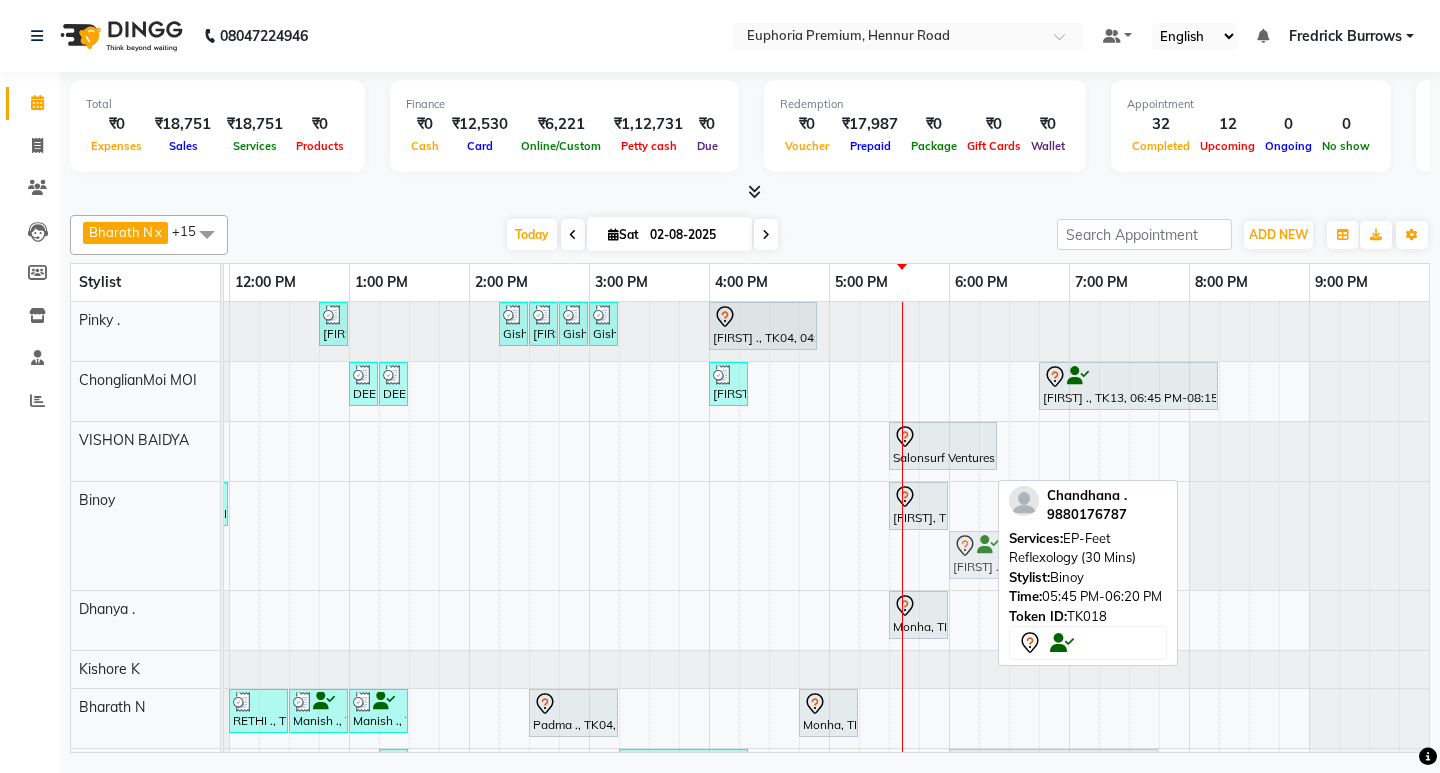 drag, startPoint x: 956, startPoint y: 555, endPoint x: 975, endPoint y: 551, distance: 19.416489 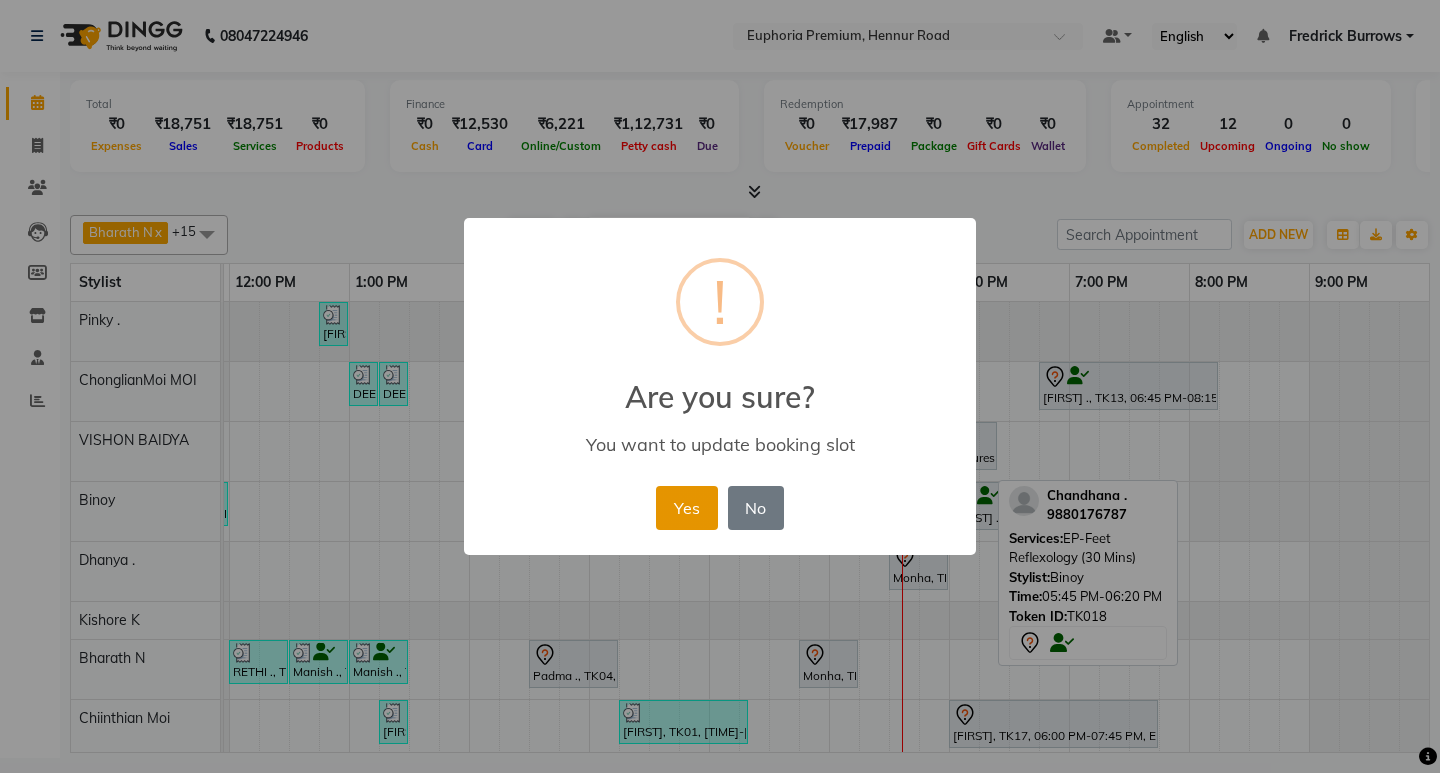 click on "Yes" at bounding box center [686, 508] 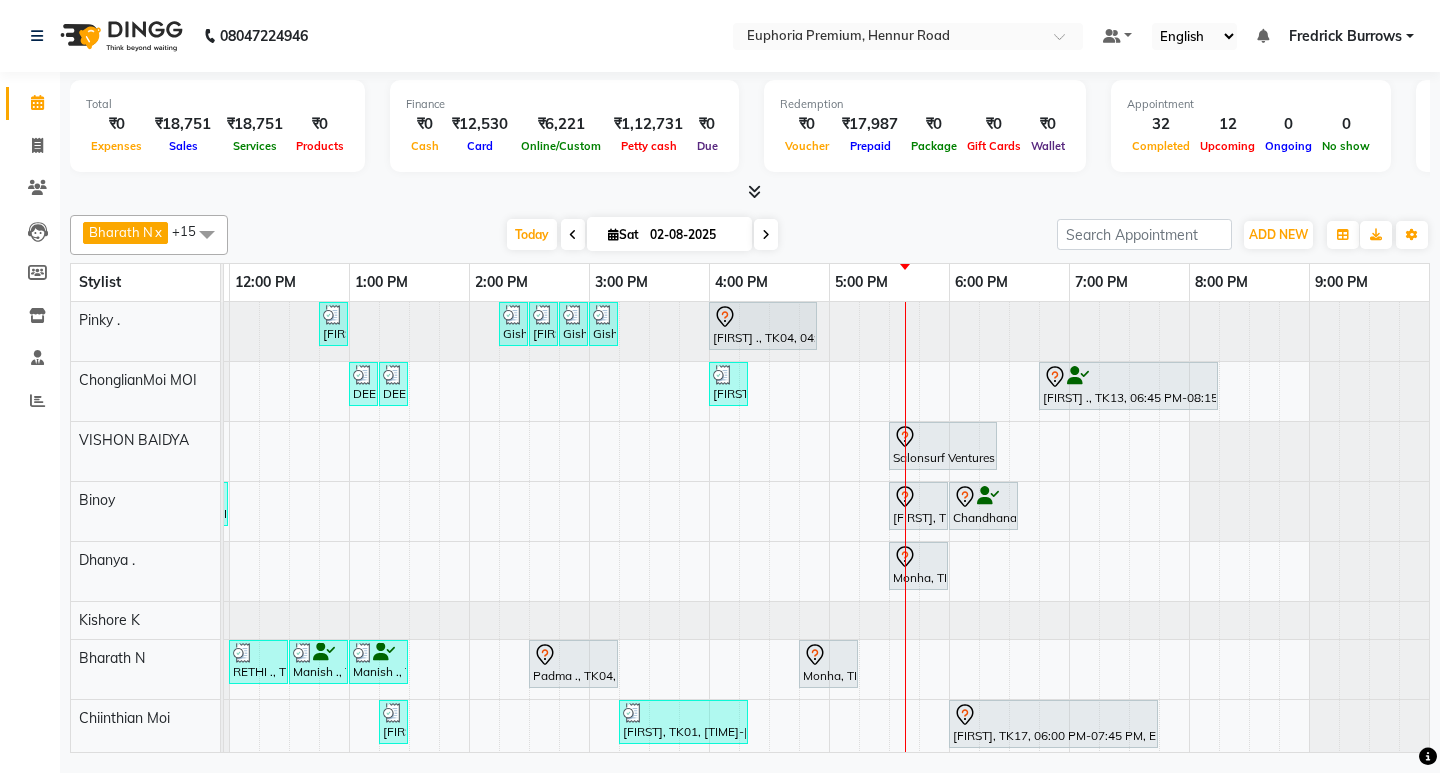 click on "08047224946 Select Location × Euphoria Premium, Hennur Road Default Panel My Panel English ENGLISH Español العربية मराठी हिंदी ગુજરાતી தமிழ் 中文 Notifications nothing to show Fredrick Burrows Manage Profile Change Password Sign out Version:3.15.11" 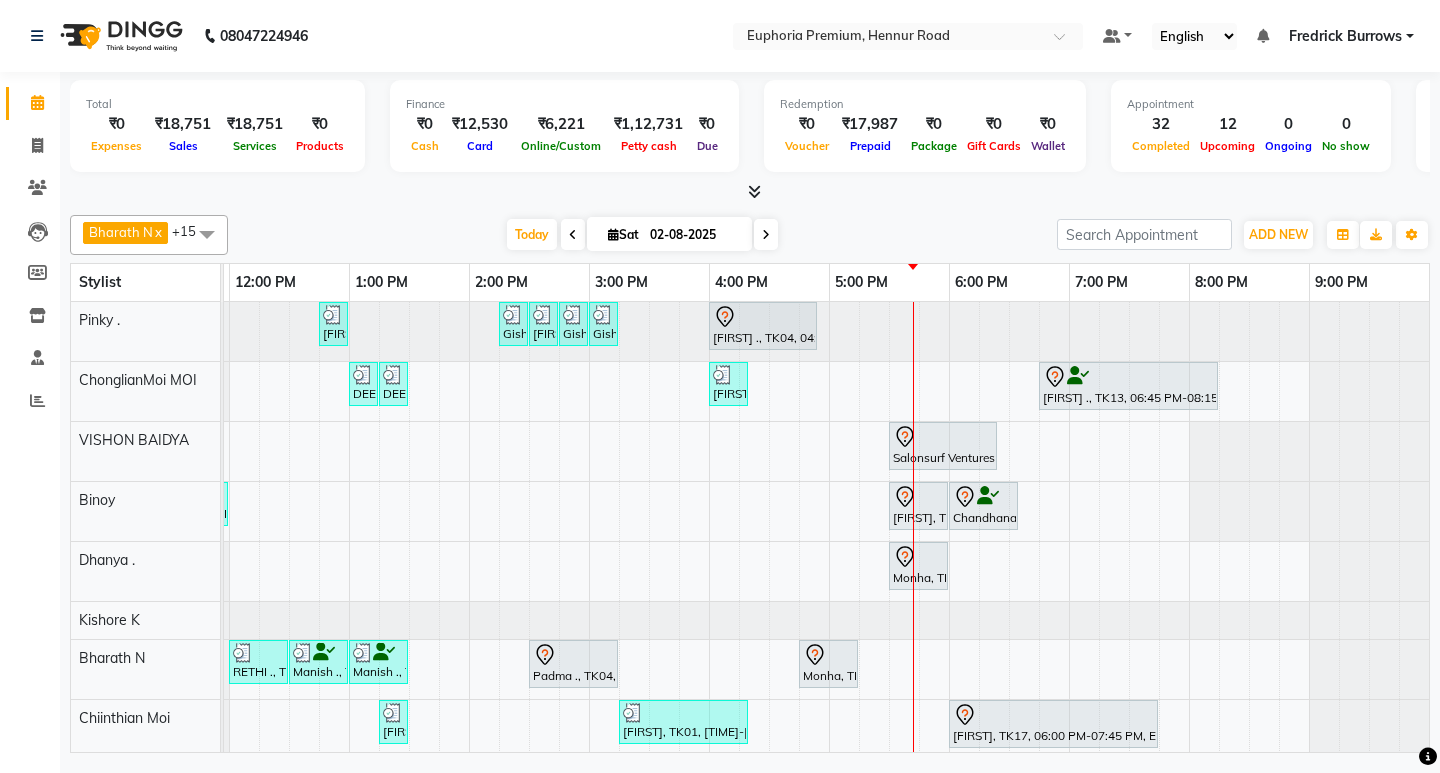 scroll, scrollTop: 199, scrollLeft: 475, axis: both 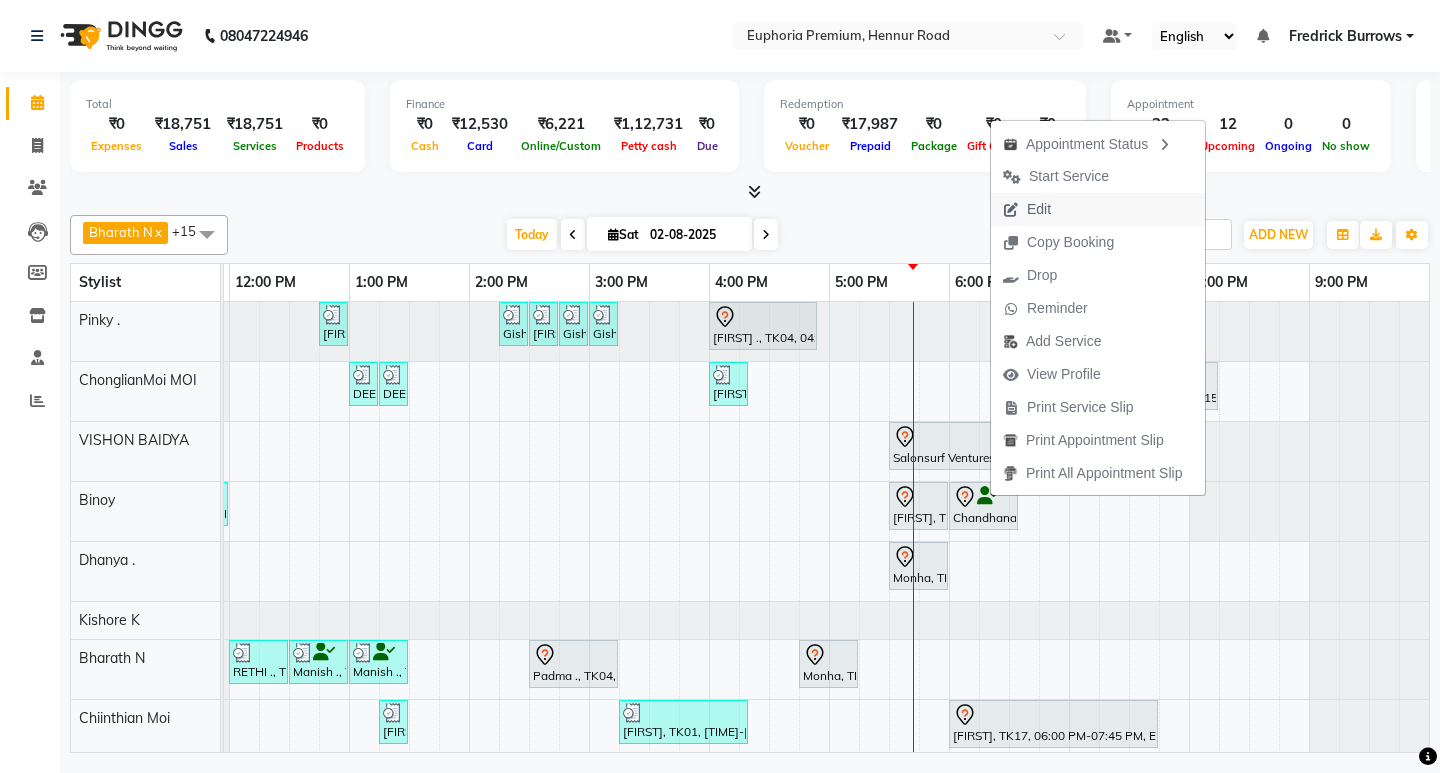 click on "Edit" at bounding box center [1039, 209] 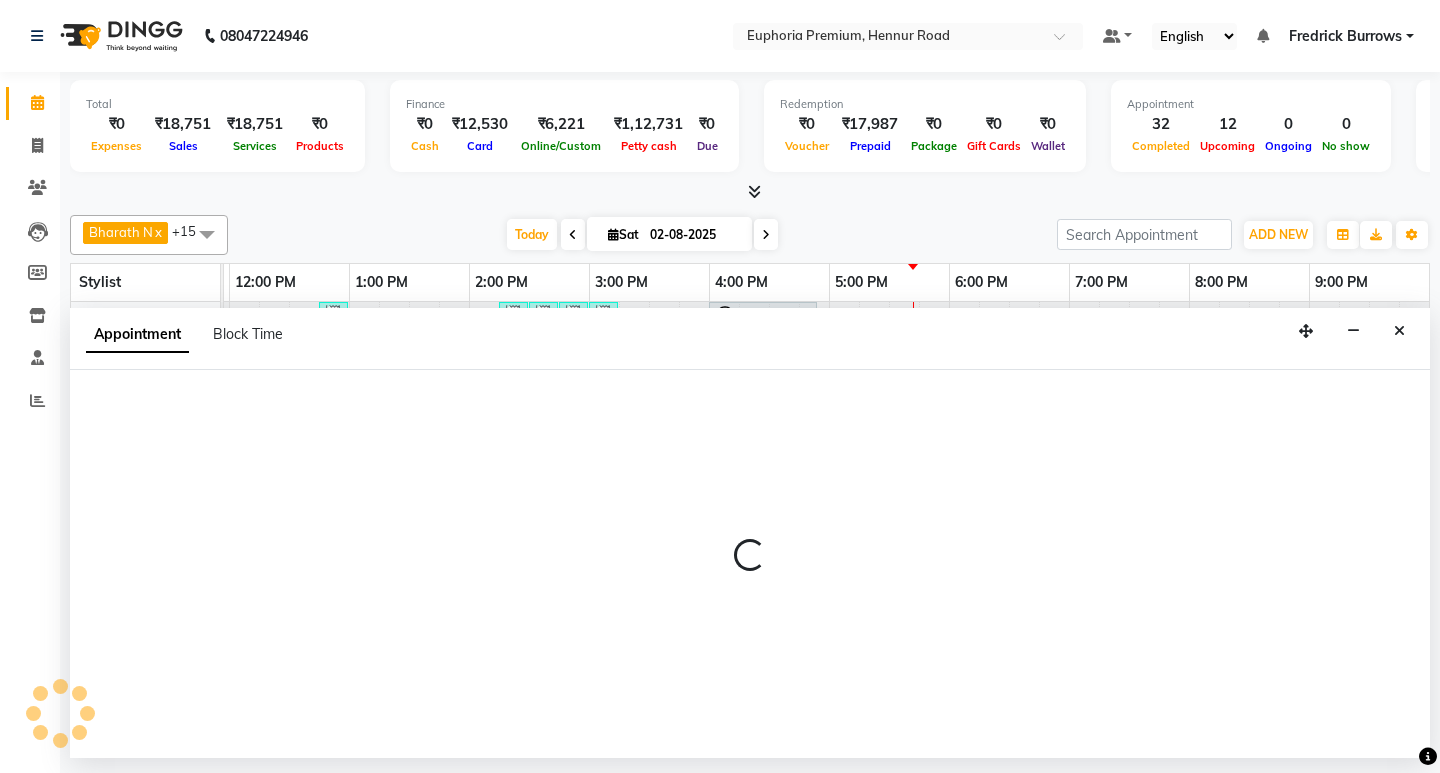 select on "tentative" 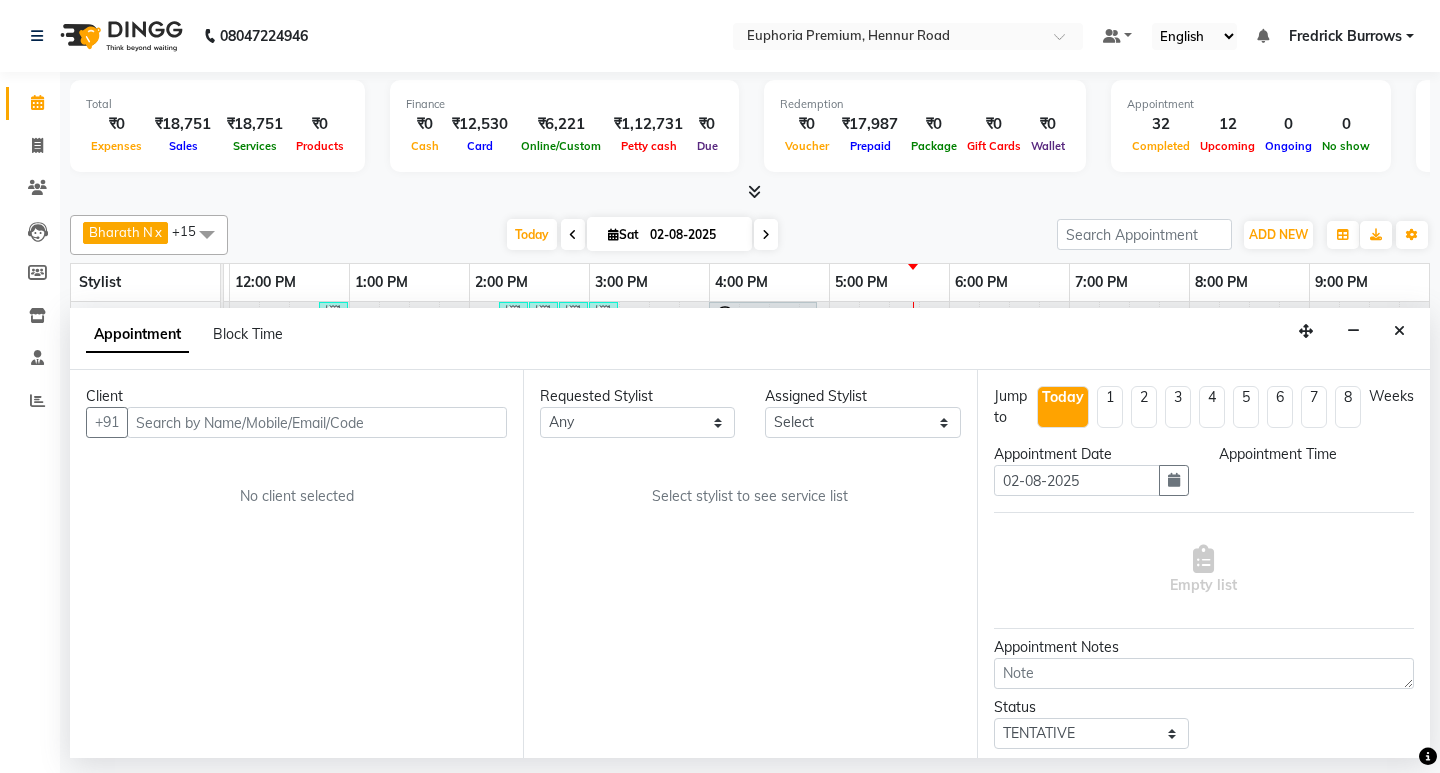 select on "71603" 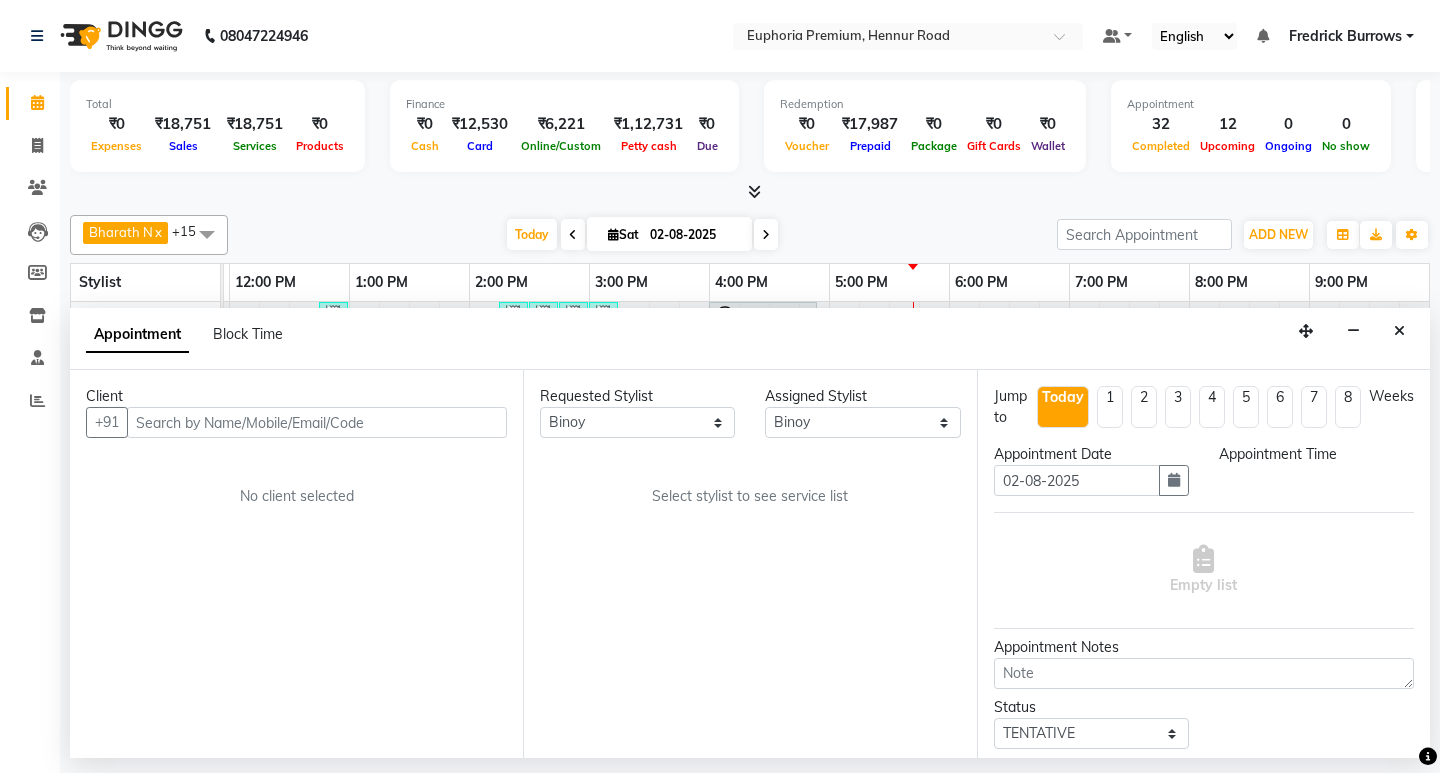 scroll, scrollTop: 0, scrollLeft: 475, axis: horizontal 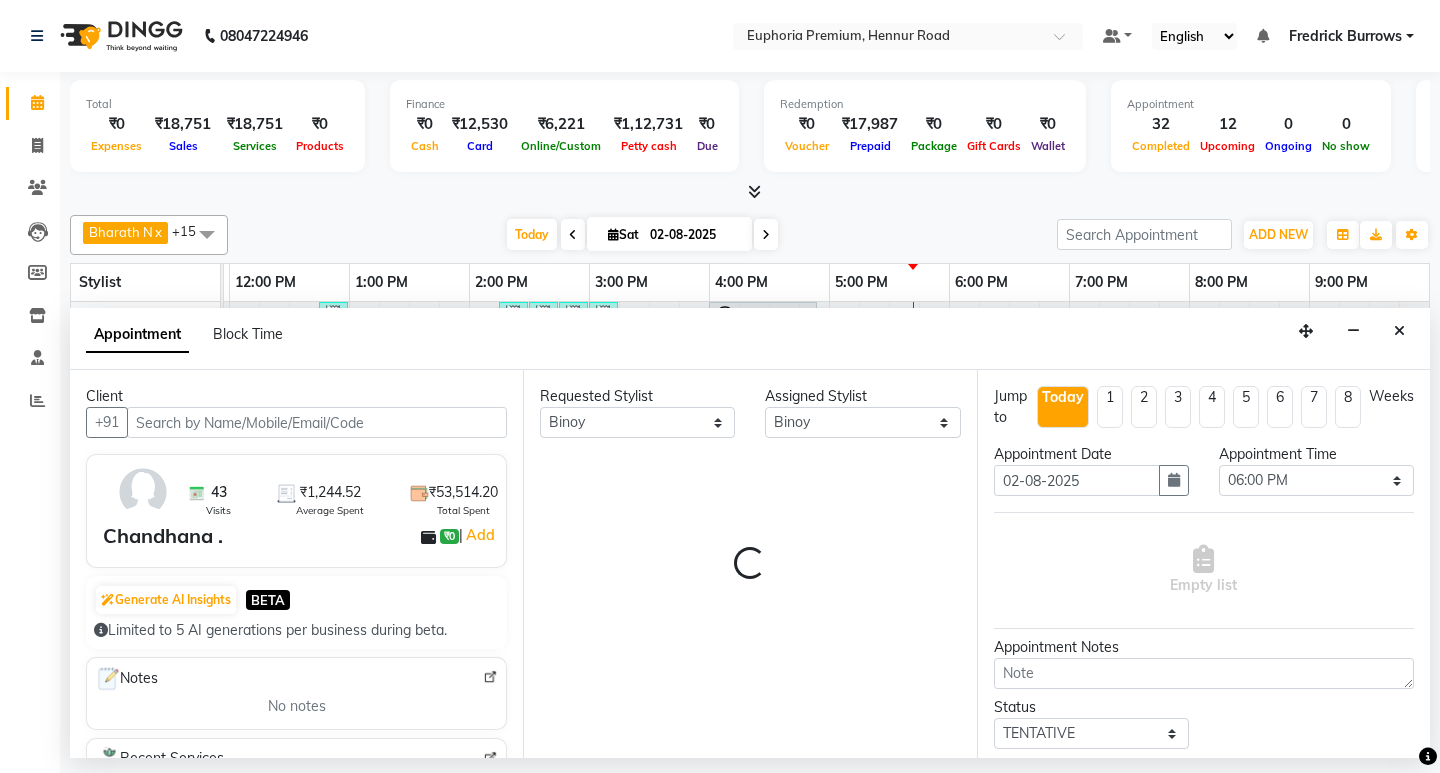 select on "4006" 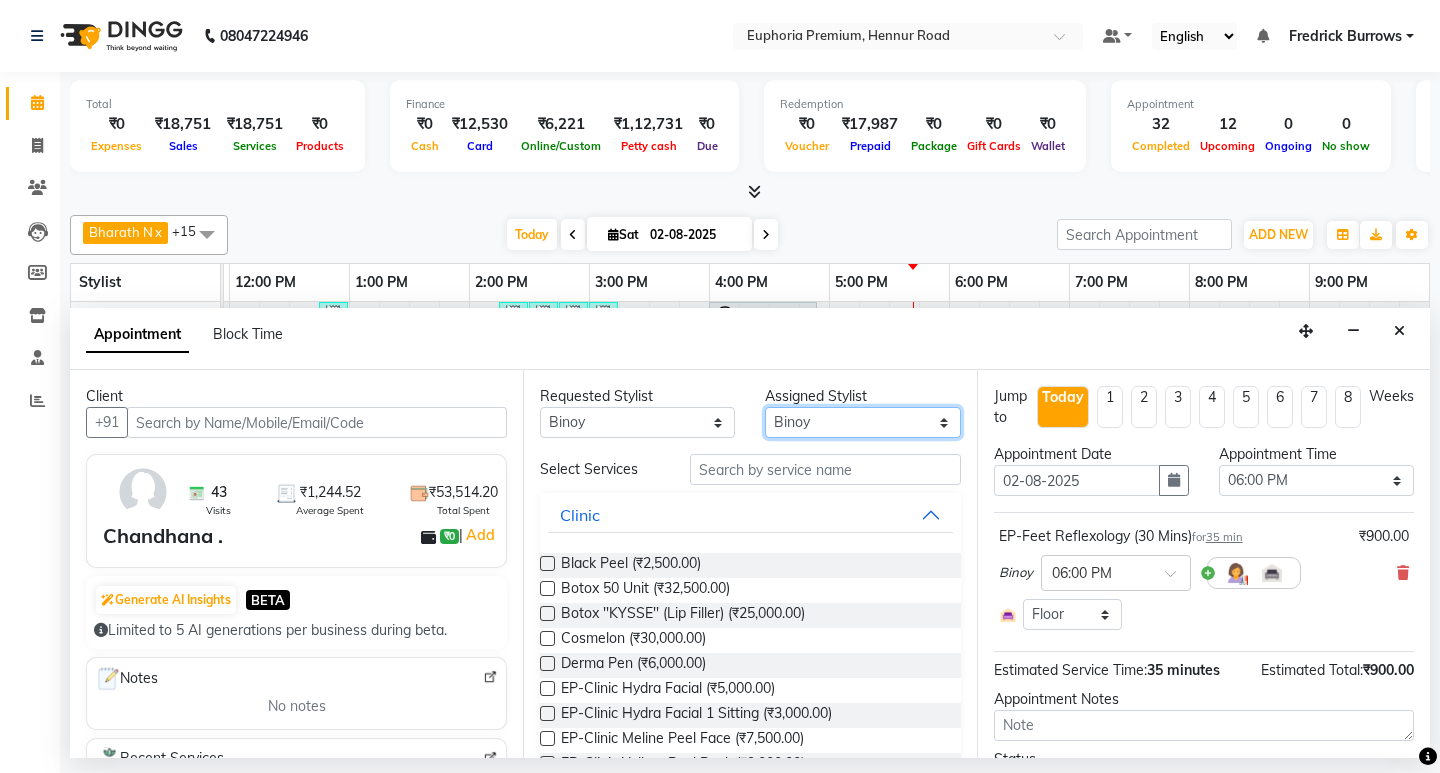 click on "Select Babu V Bharath N Binoy  Chandru Magar Chethan N  Chiinthian Moi ChonglianMoi MOI Daisy . Dhanya . Diya Khadka Fredrick Burrows Khushi Magarthapa Kishore K Maria Hamsa MRINALI MILI Pinky . Priya  K Rosy Sanate Savitha Vijayan Shalini Deivasigamani Shishi L Vijayalakshmi M VISHON BAIDYA" at bounding box center [862, 422] 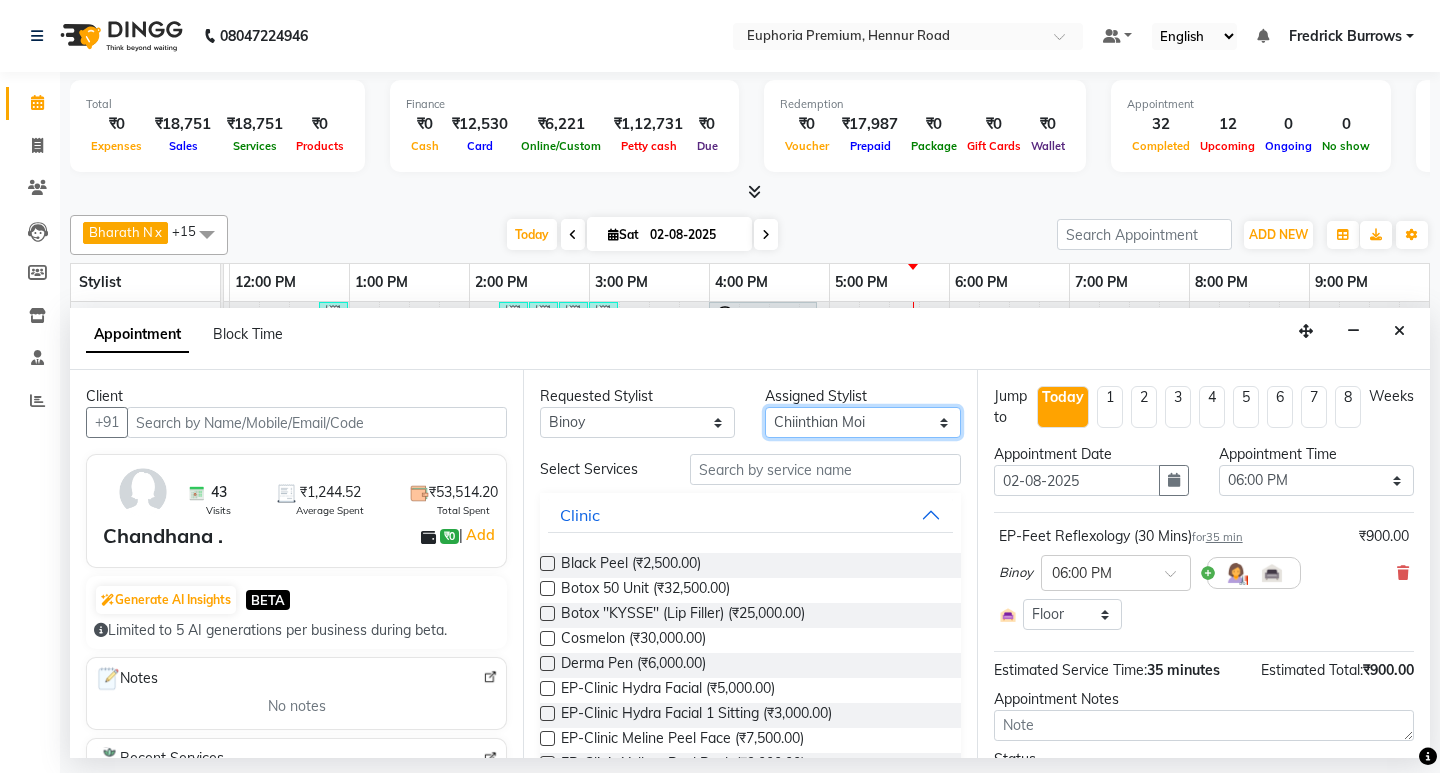 click on "Select Babu V Bharath N Binoy  Chandru Magar Chethan N  Chiinthian Moi ChonglianMoi MOI Daisy . Dhanya . Diya Khadka Fredrick Burrows Khushi Magarthapa Kishore K Maria Hamsa MRINALI MILI Pinky . Priya  K Rosy Sanate Savitha Vijayan Shalini Deivasigamani Shishi L Vijayalakshmi M VISHON BAIDYA" at bounding box center (862, 422) 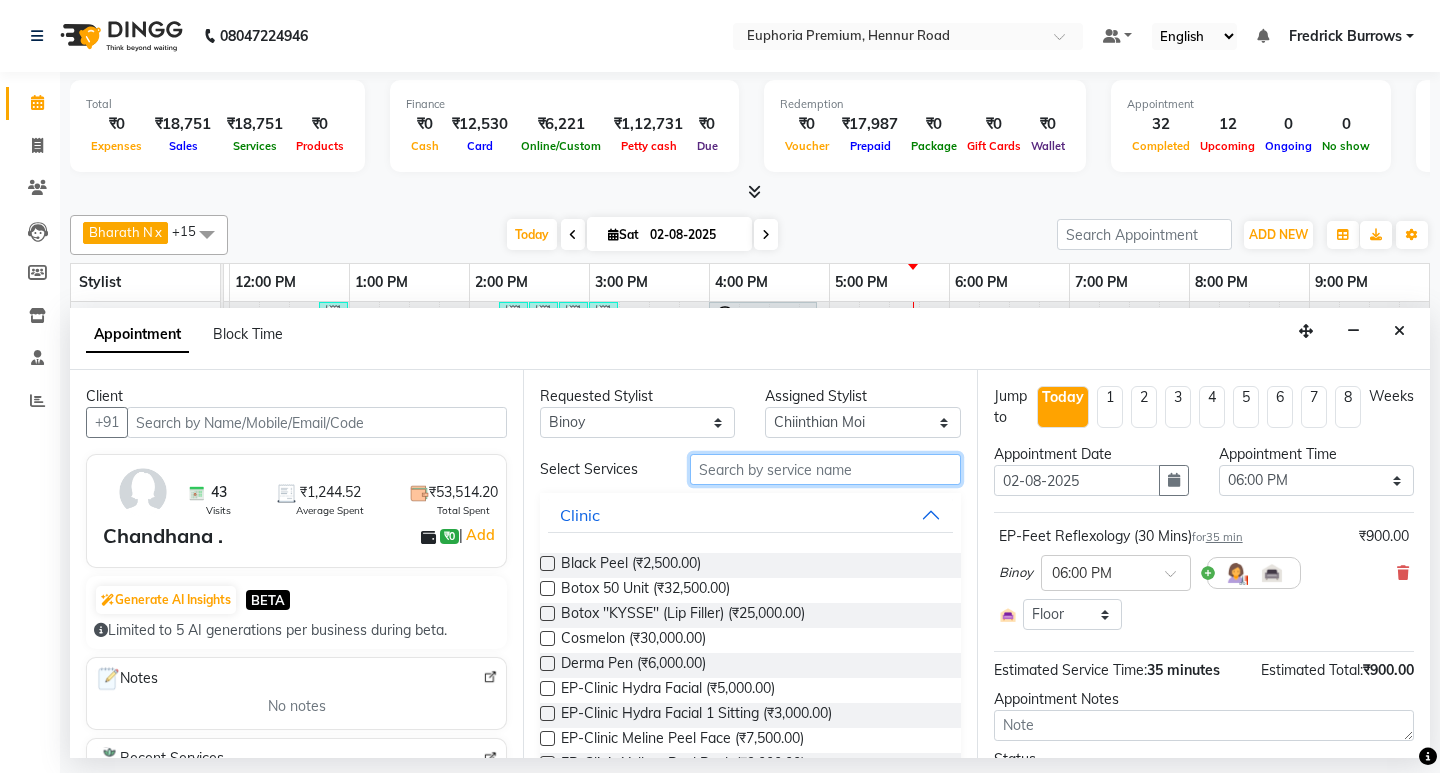 click at bounding box center [825, 469] 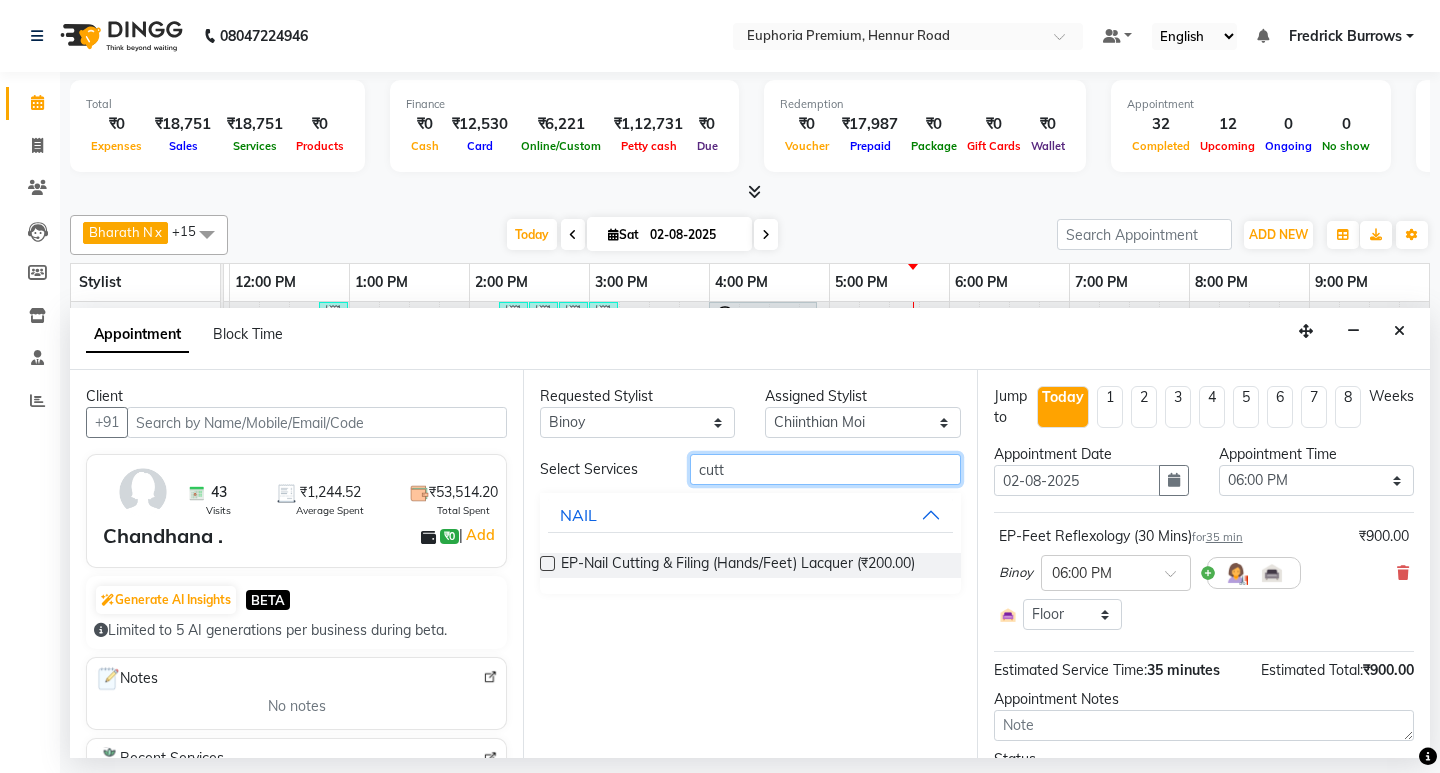 type on "cutt" 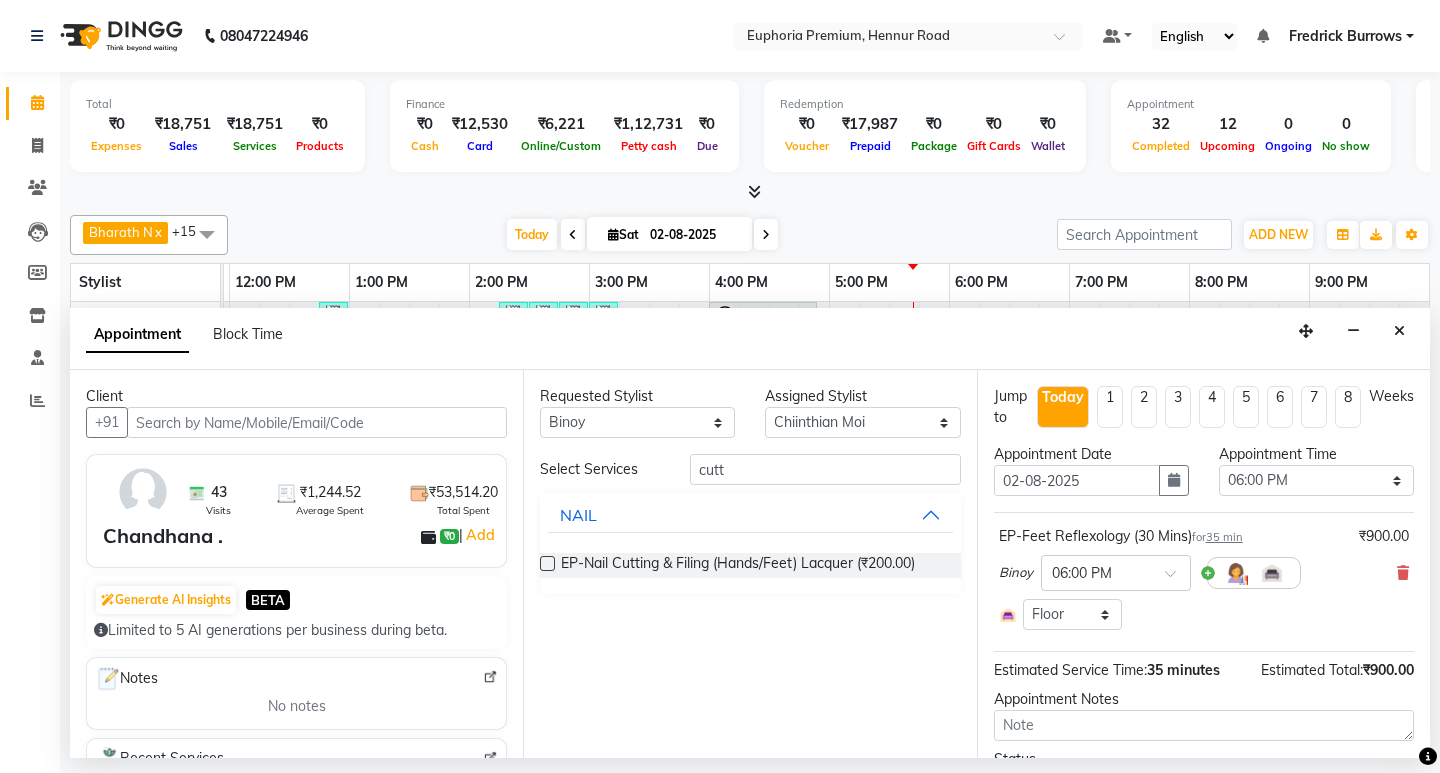click at bounding box center (547, 563) 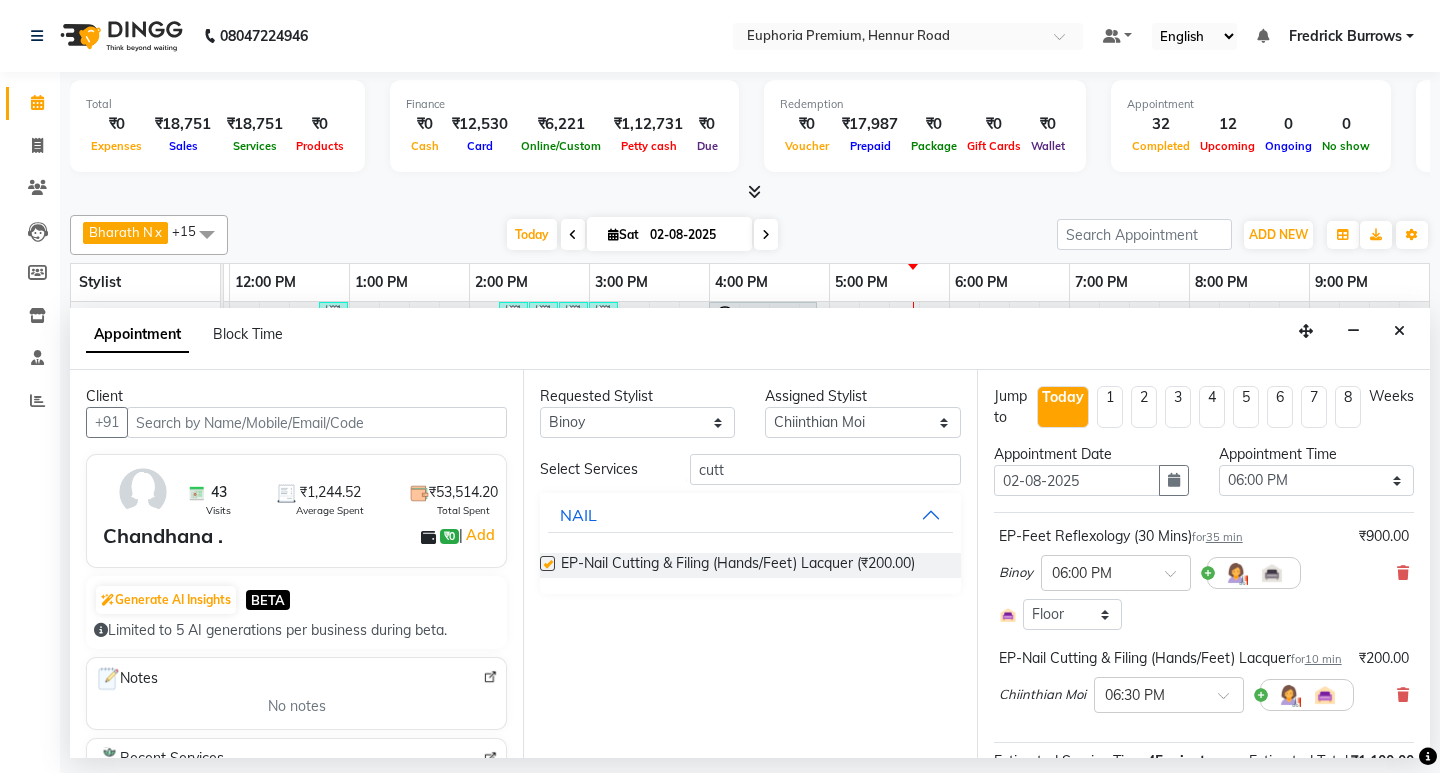 checkbox on "false" 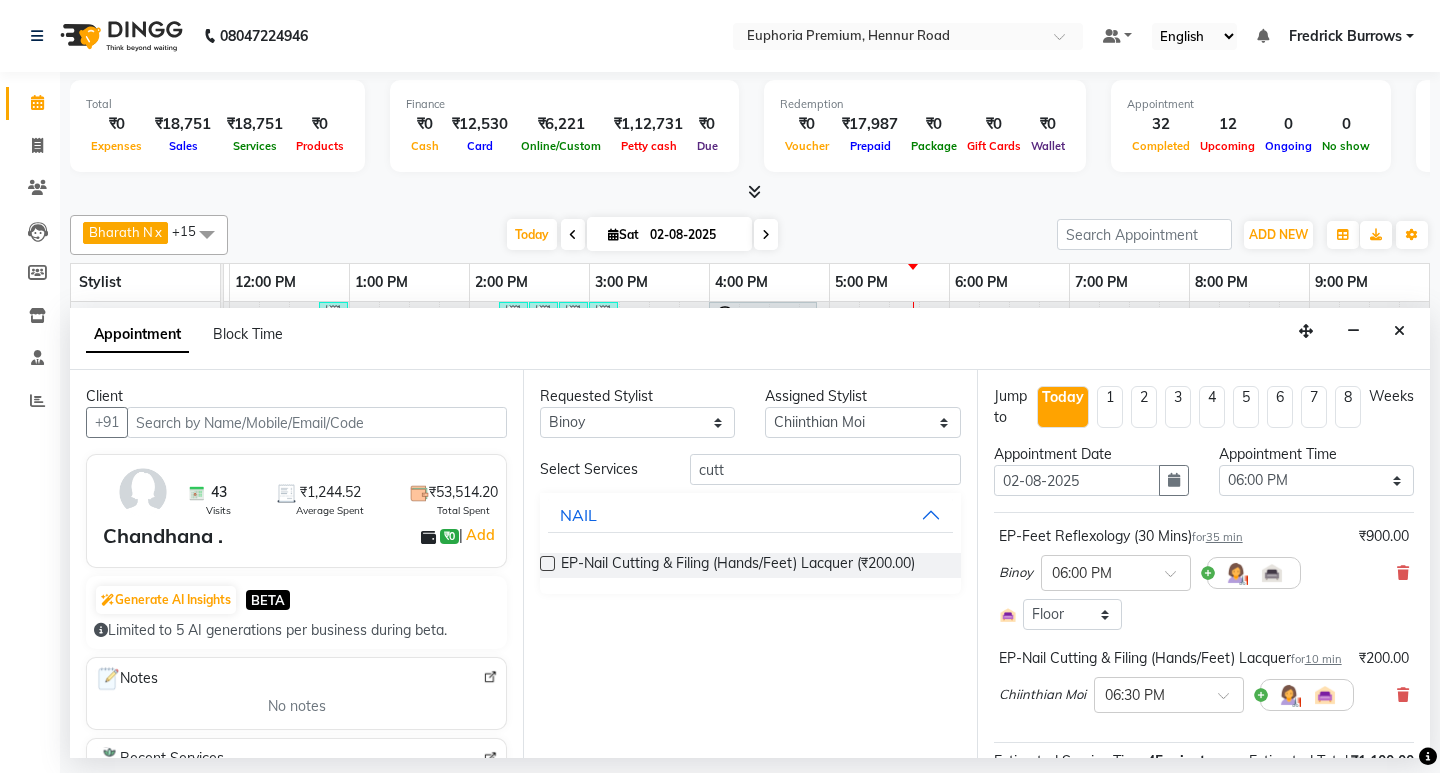 scroll, scrollTop: 100, scrollLeft: 0, axis: vertical 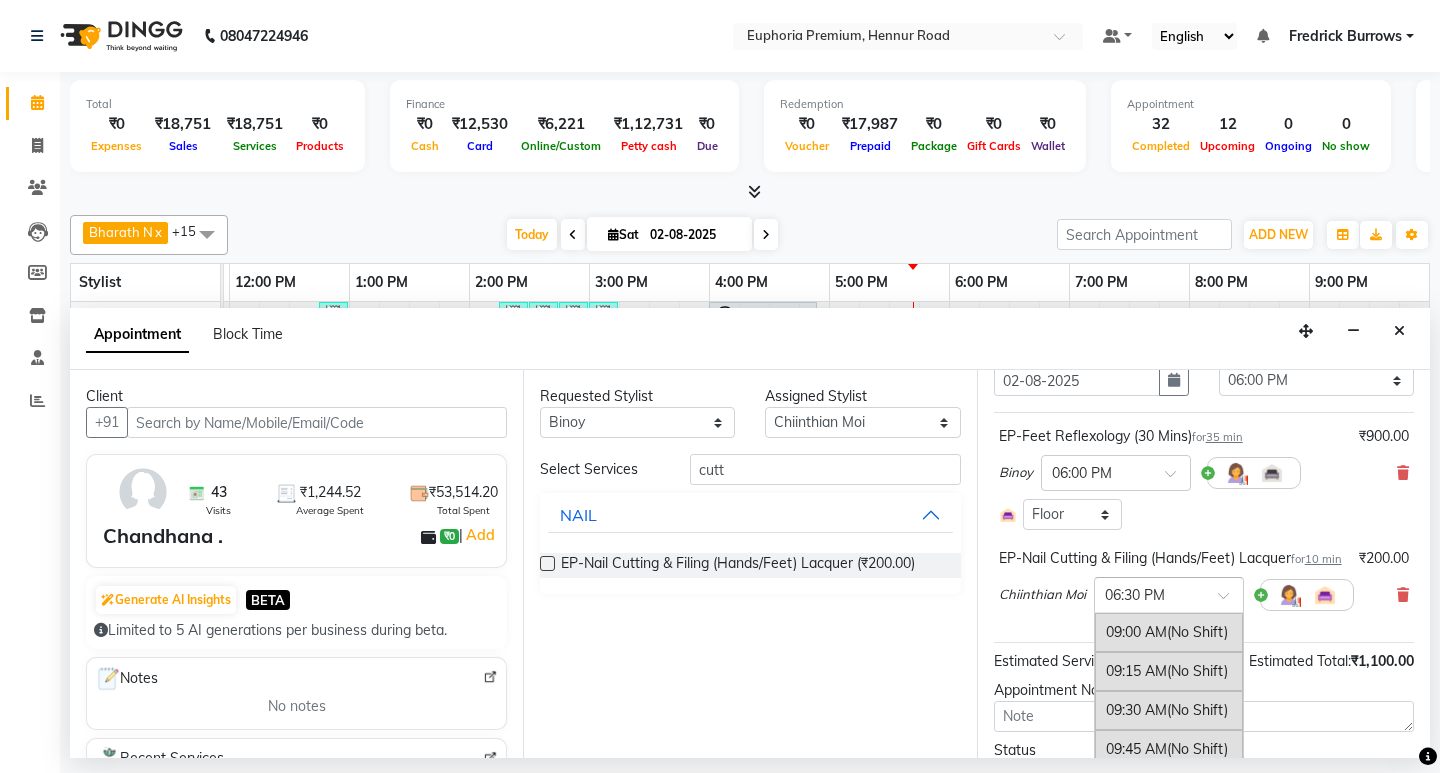click at bounding box center (1230, 601) 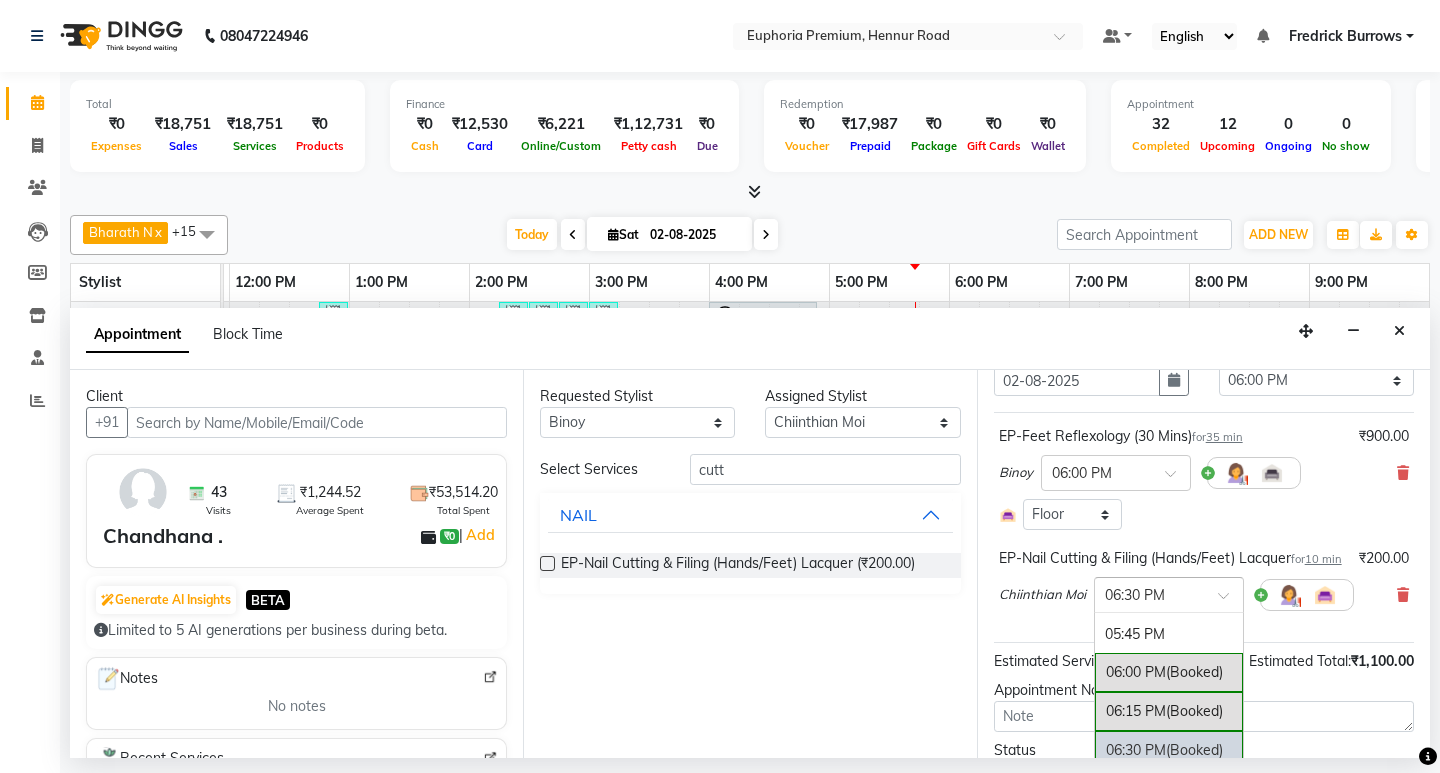 scroll, scrollTop: 1326, scrollLeft: 0, axis: vertical 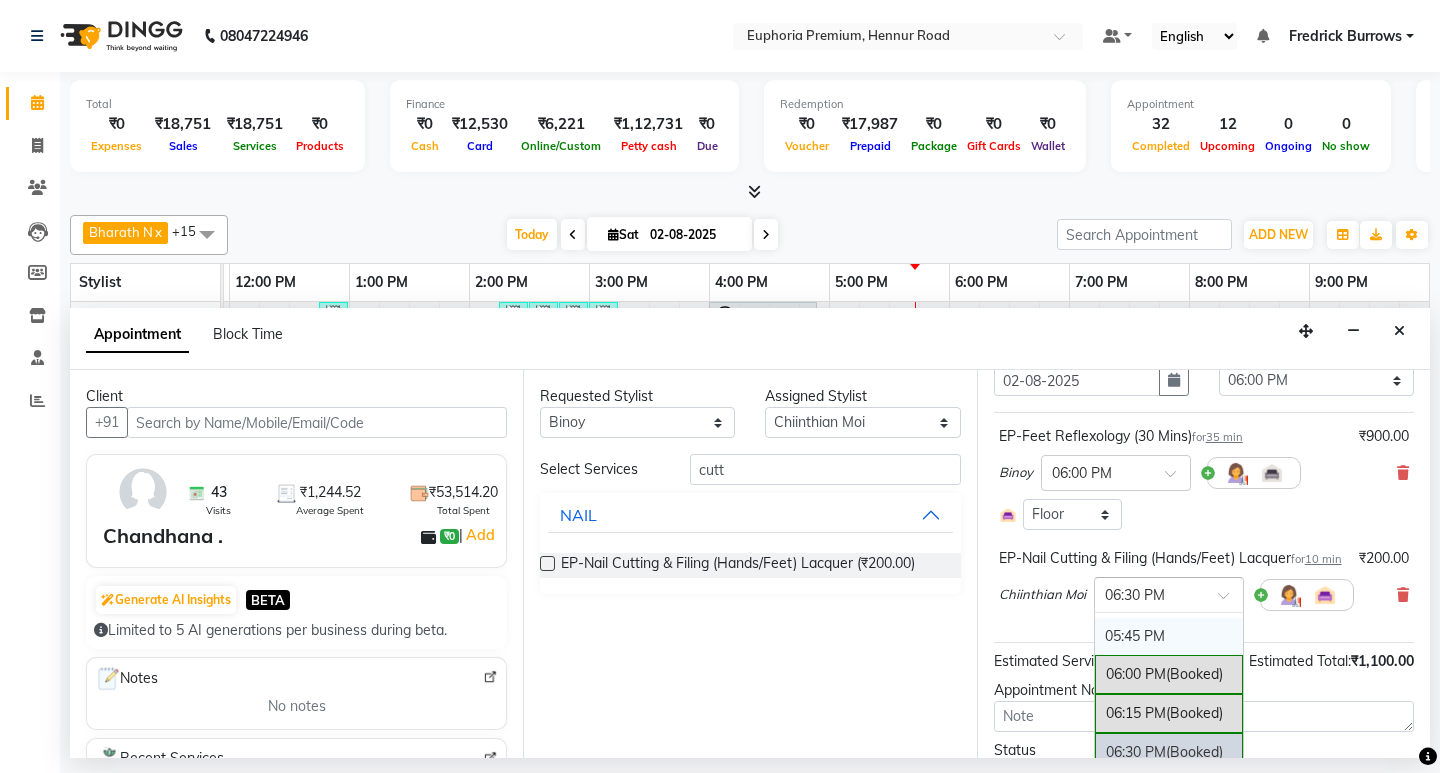 click on "05:45 PM" at bounding box center (1169, 636) 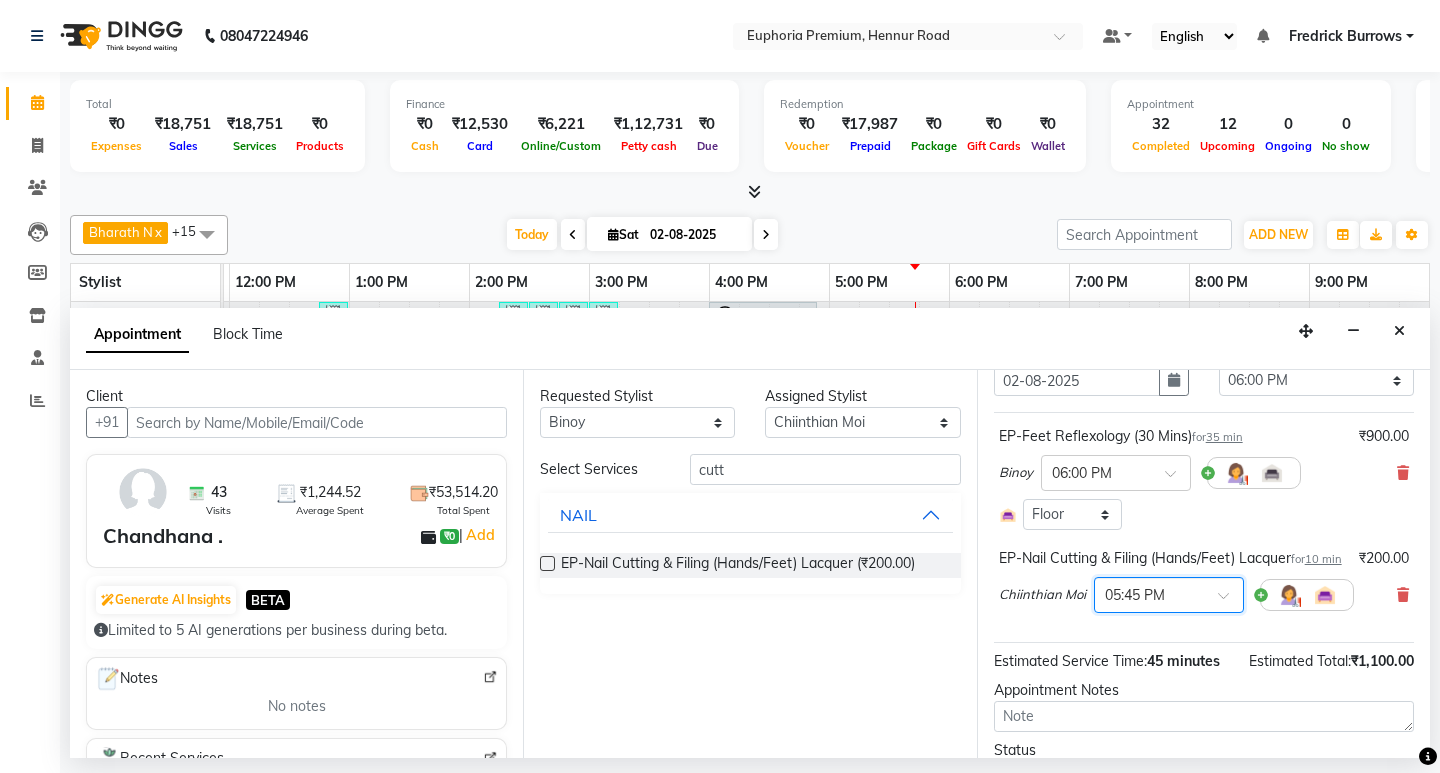 click on "[FIRST] [LAST] × 05:45 PM" at bounding box center [1176, 595] 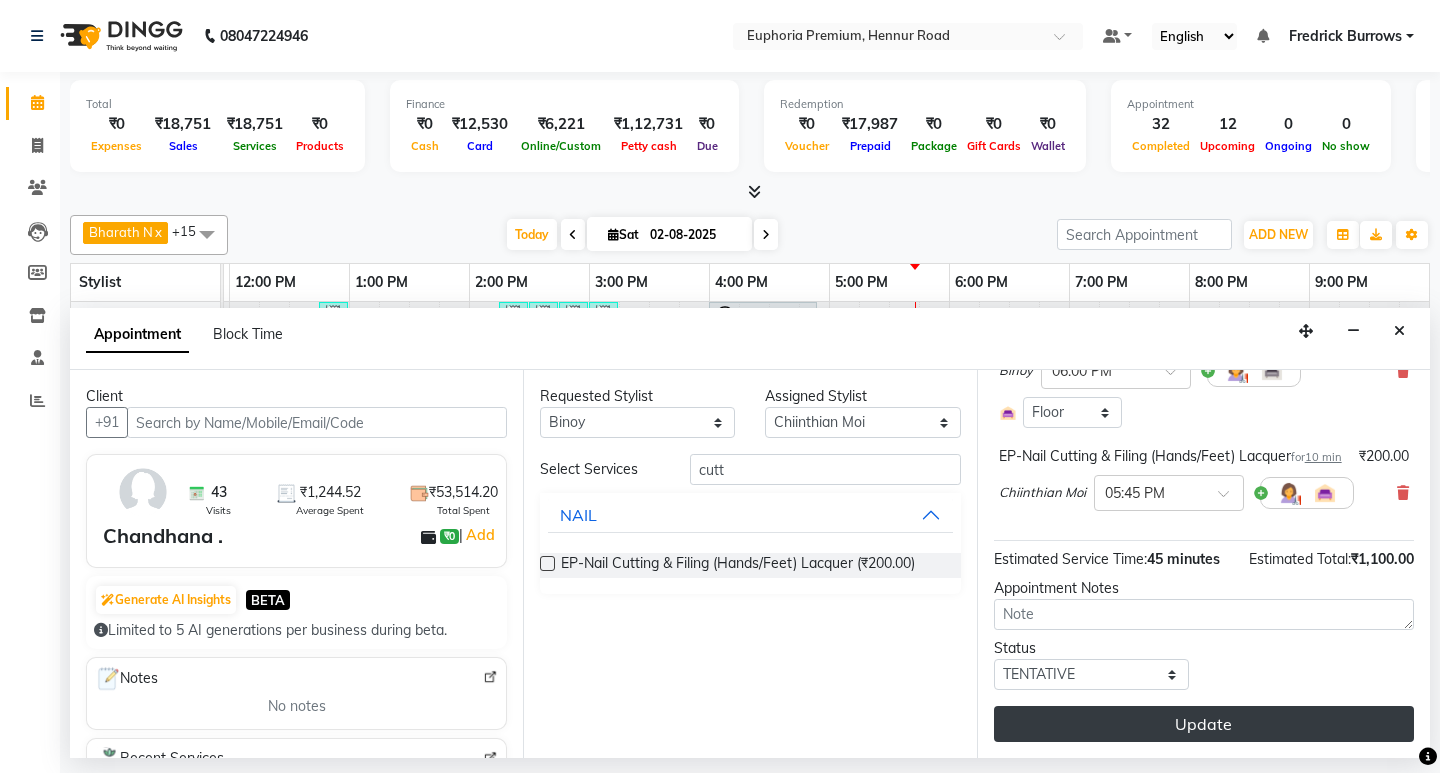 scroll, scrollTop: 223, scrollLeft: 0, axis: vertical 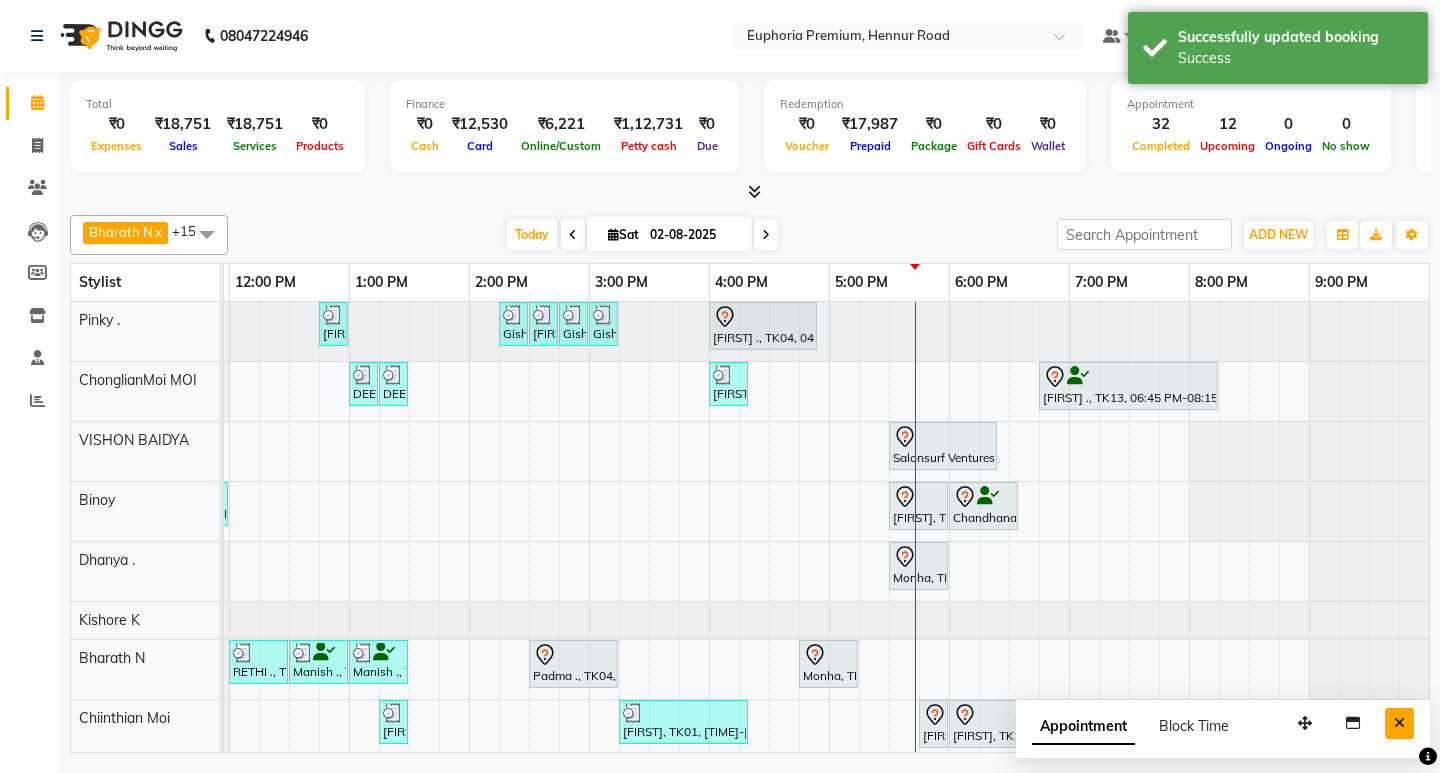 click at bounding box center [1399, 723] 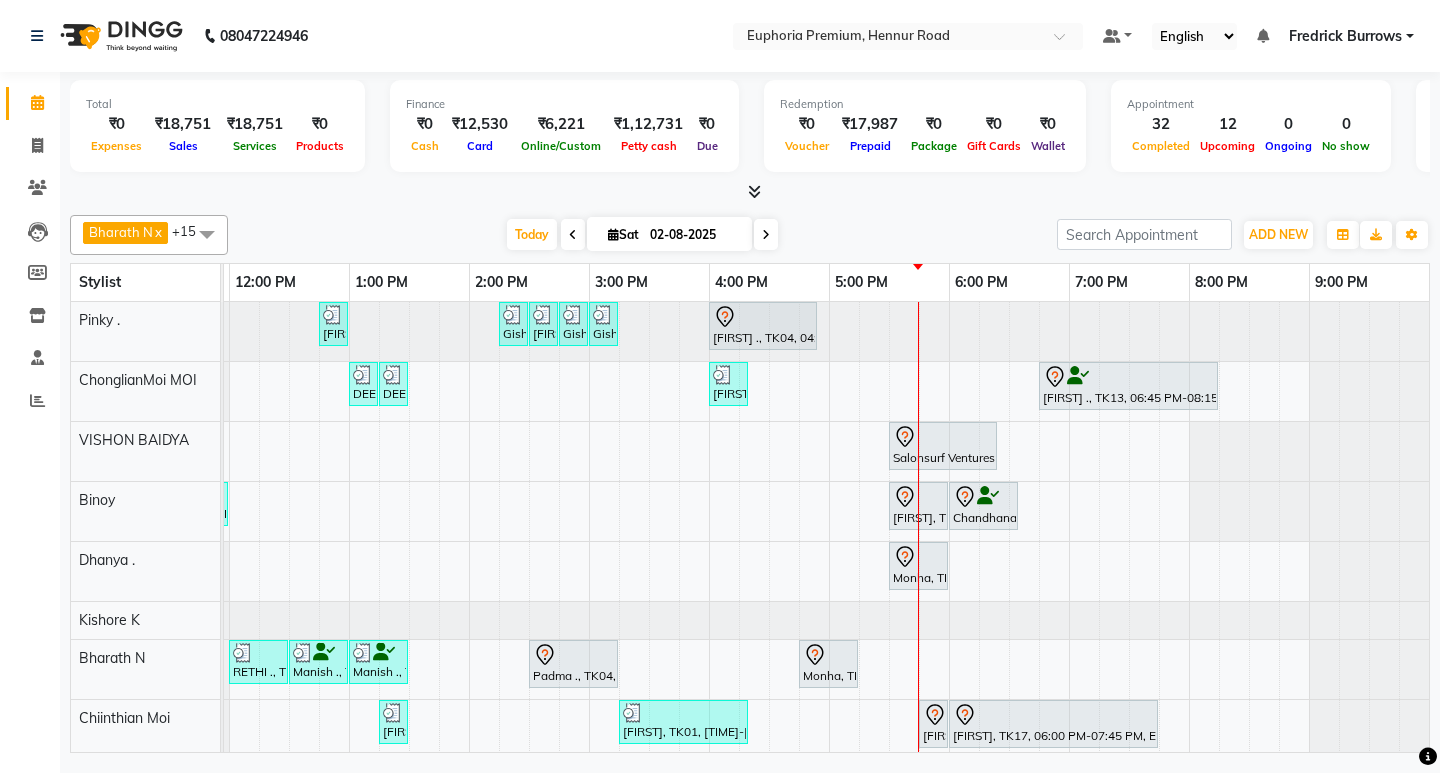 scroll, scrollTop: 414, scrollLeft: 475, axis: both 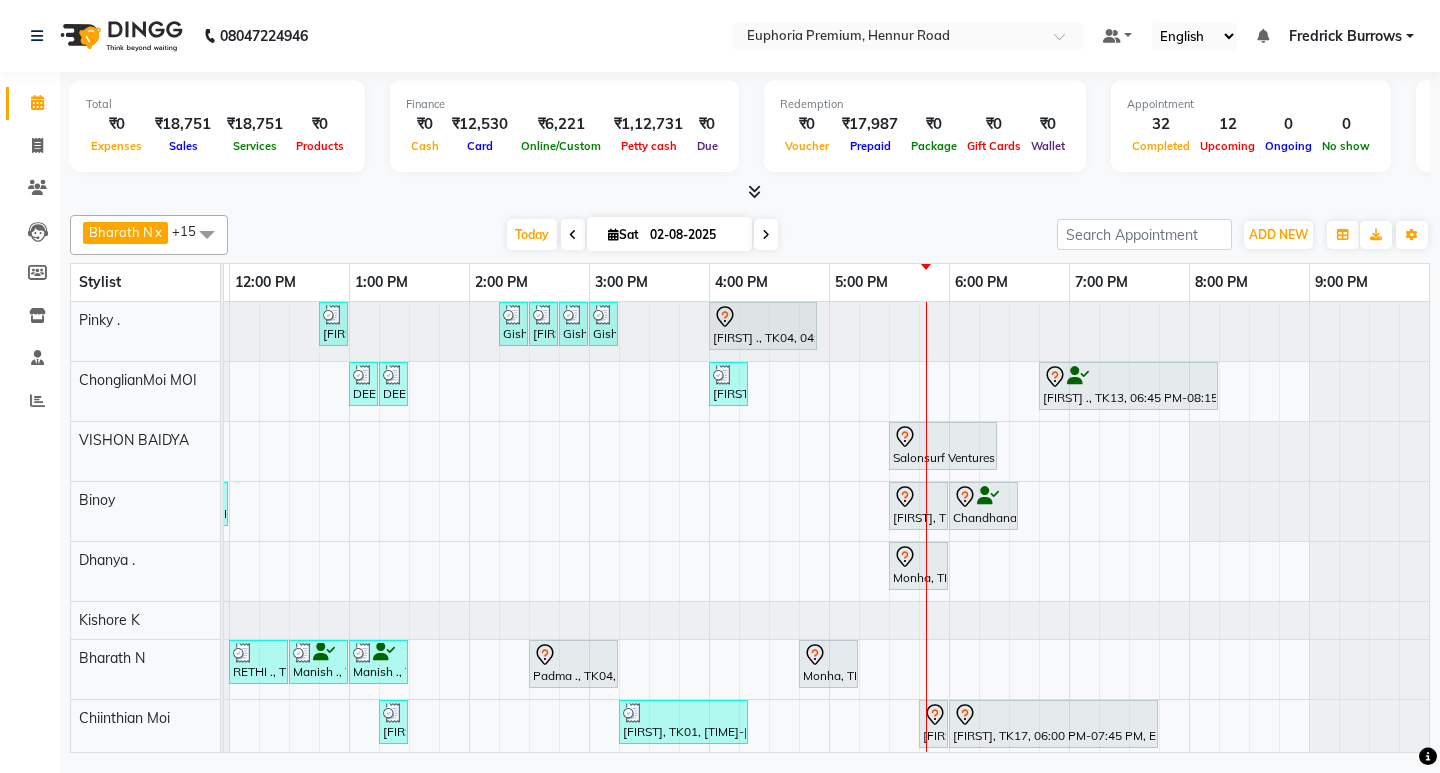 click on "Fredrick Burrows" at bounding box center (1345, 36) 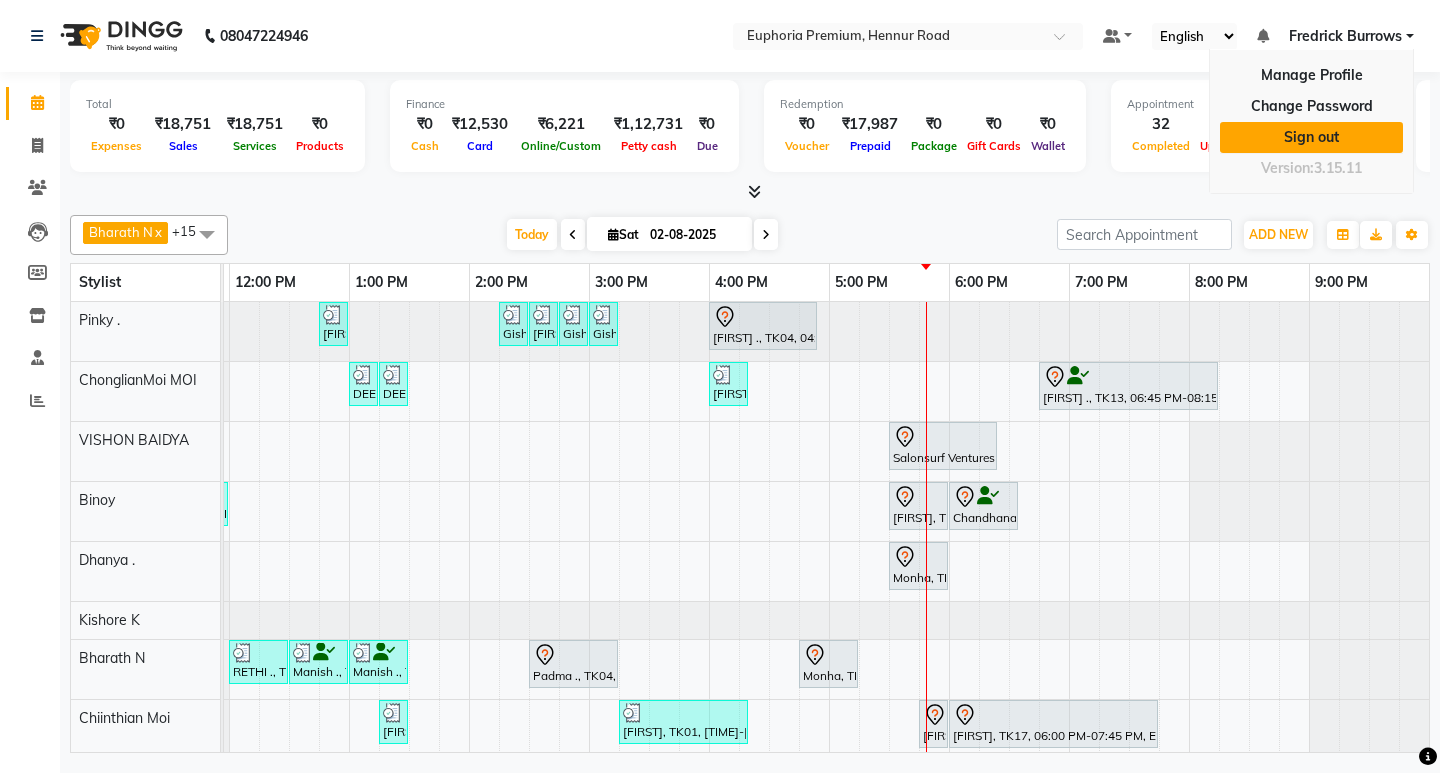 click on "Sign out" at bounding box center [1311, 137] 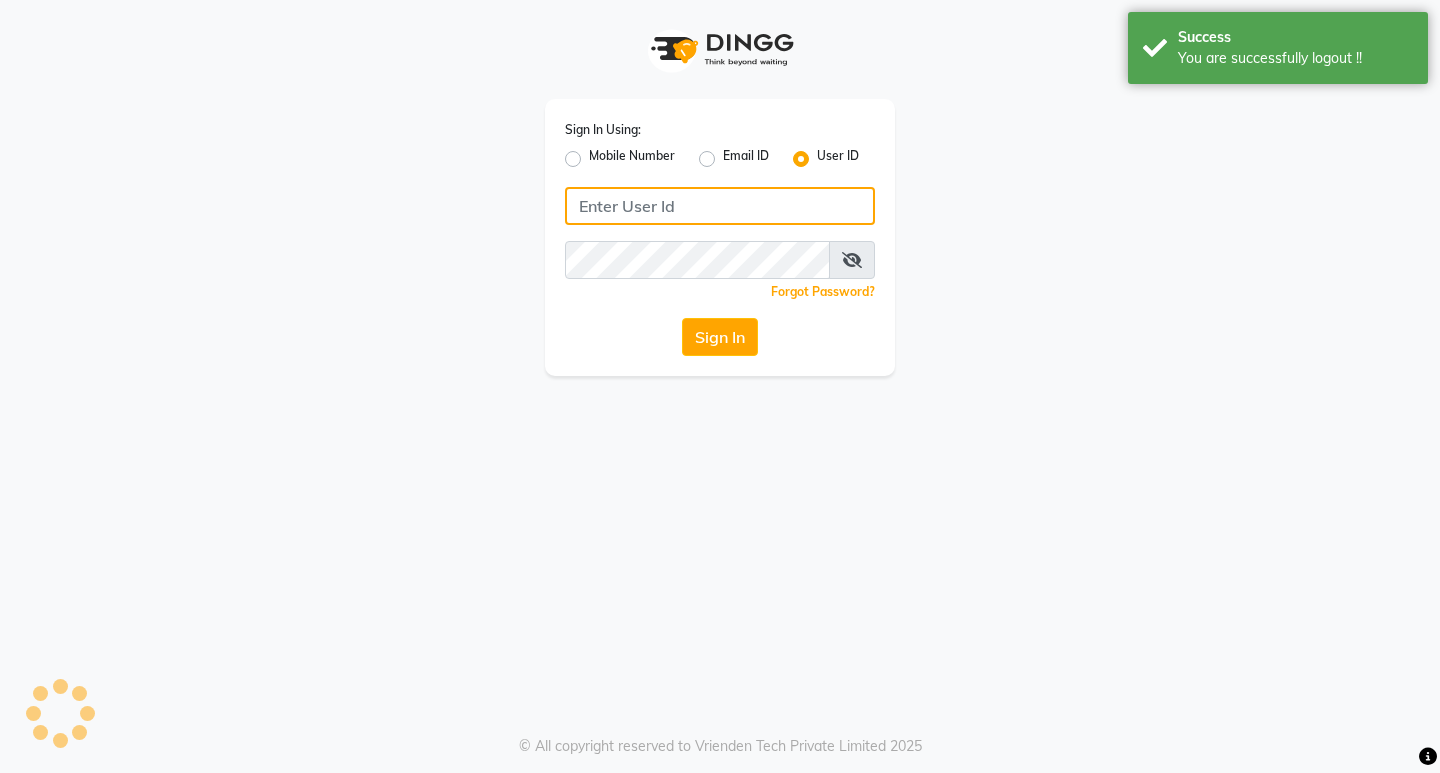 type on "8884568139" 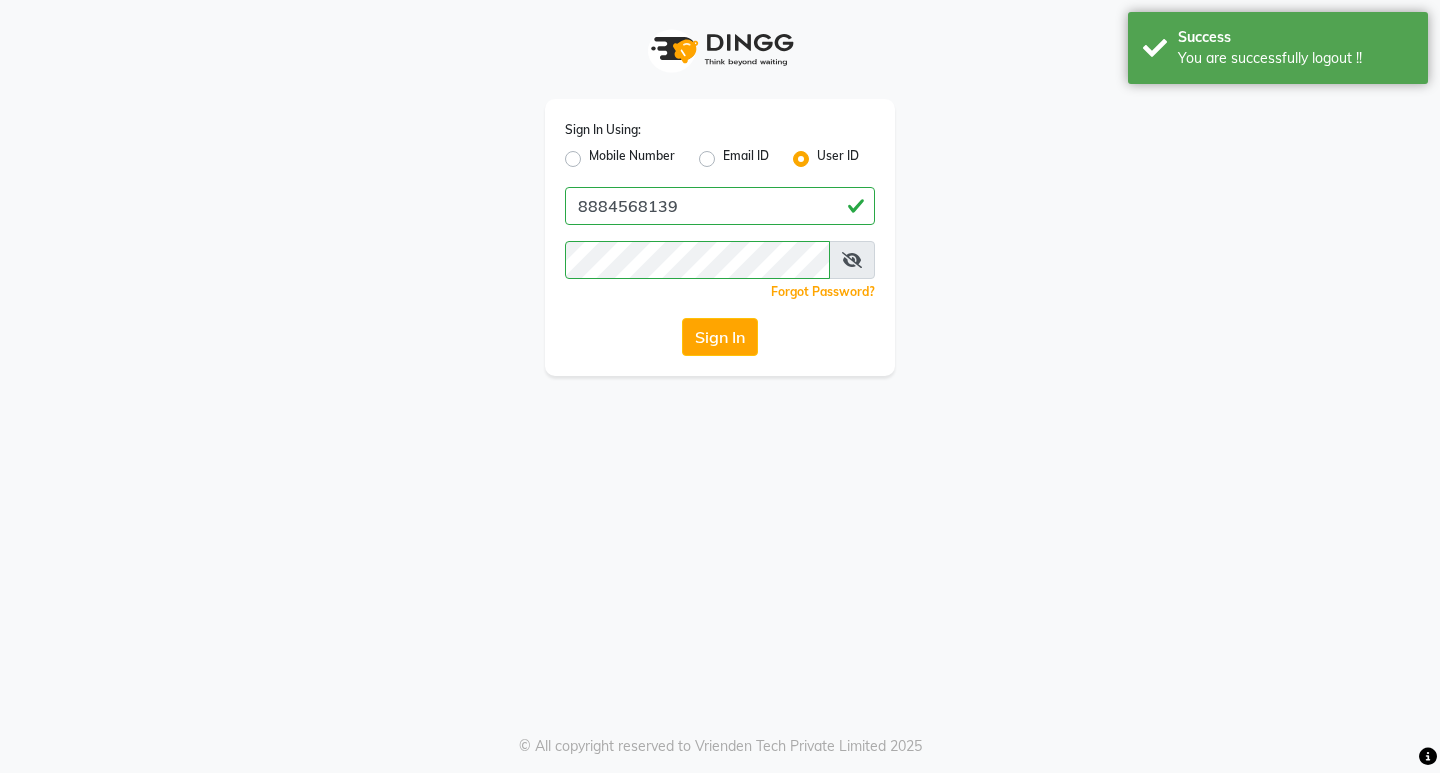 click on "Mobile Number" 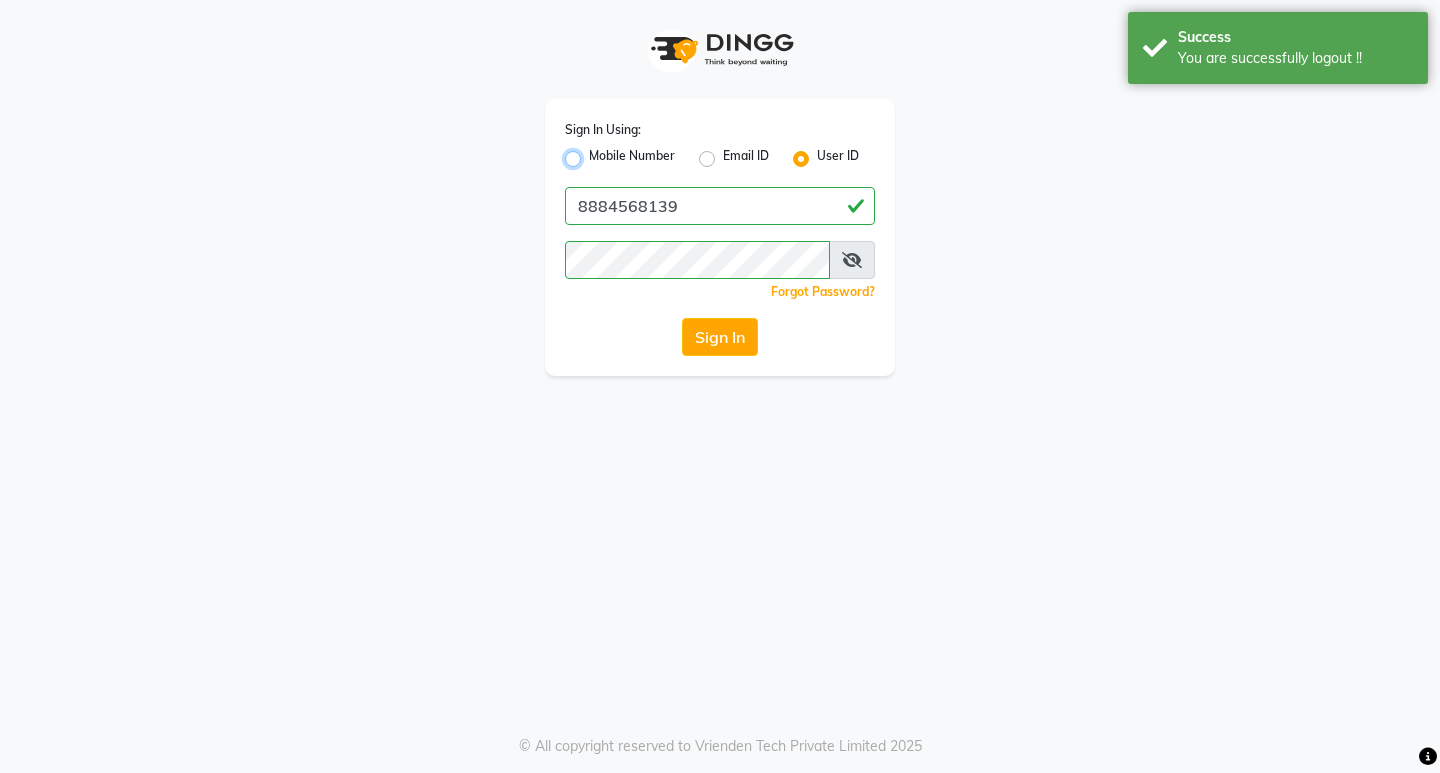 click on "Mobile Number" at bounding box center [595, 153] 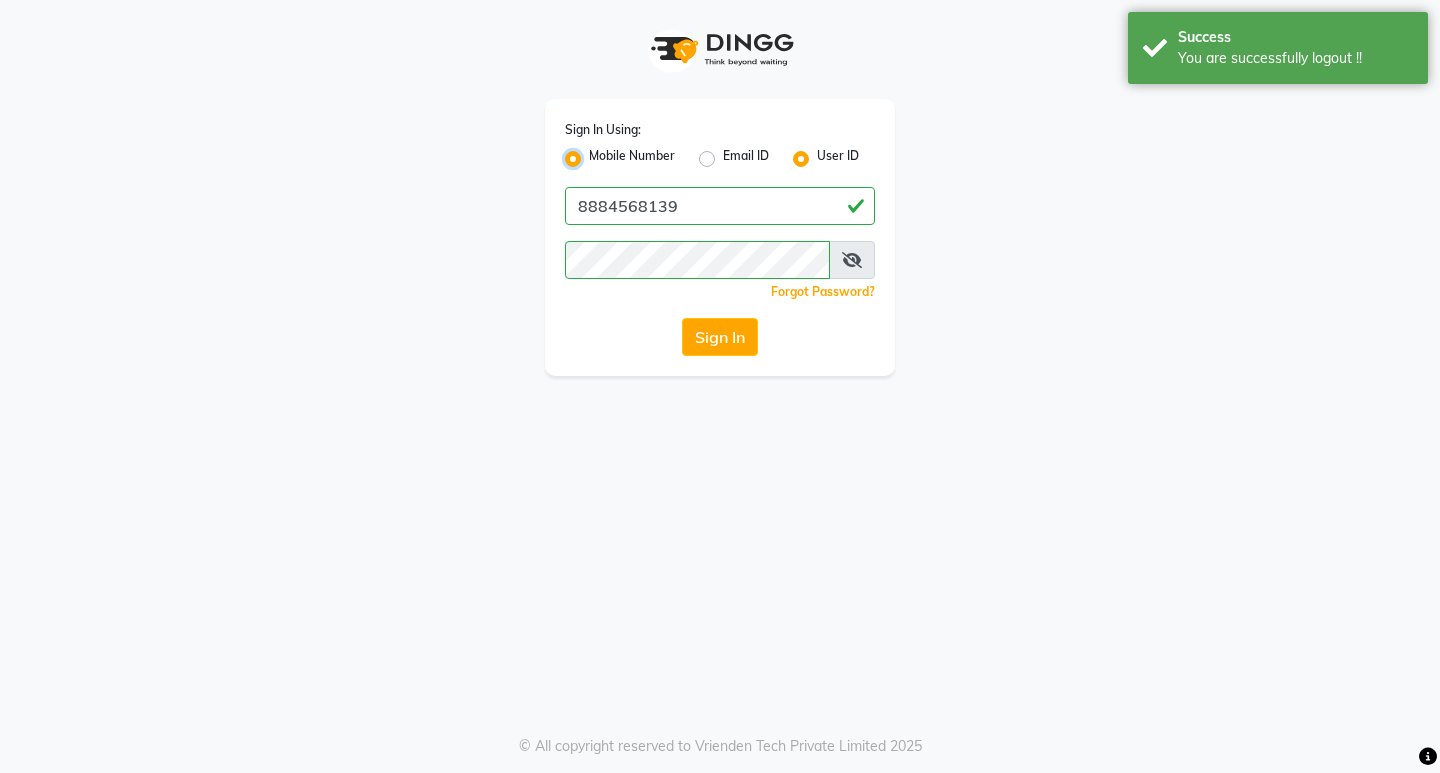 radio on "false" 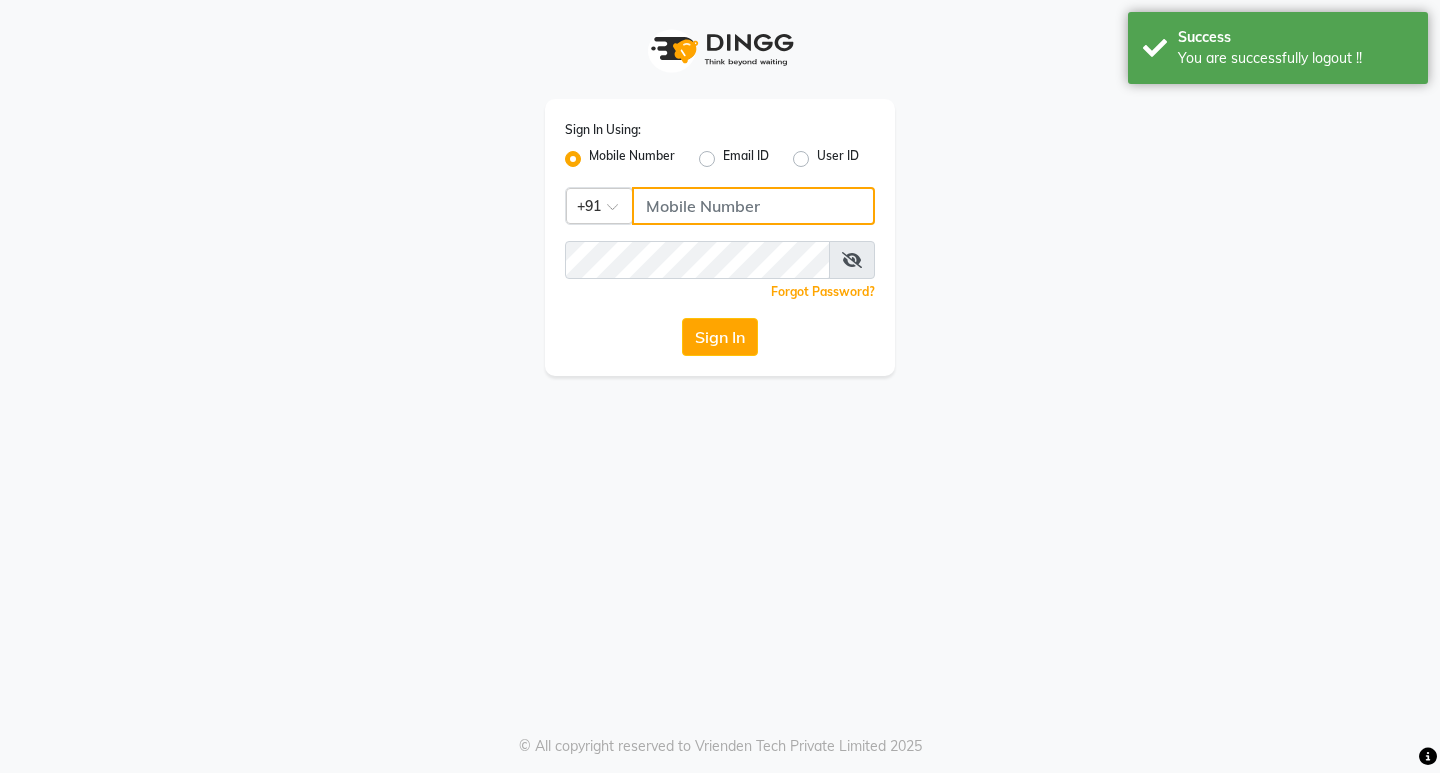 click 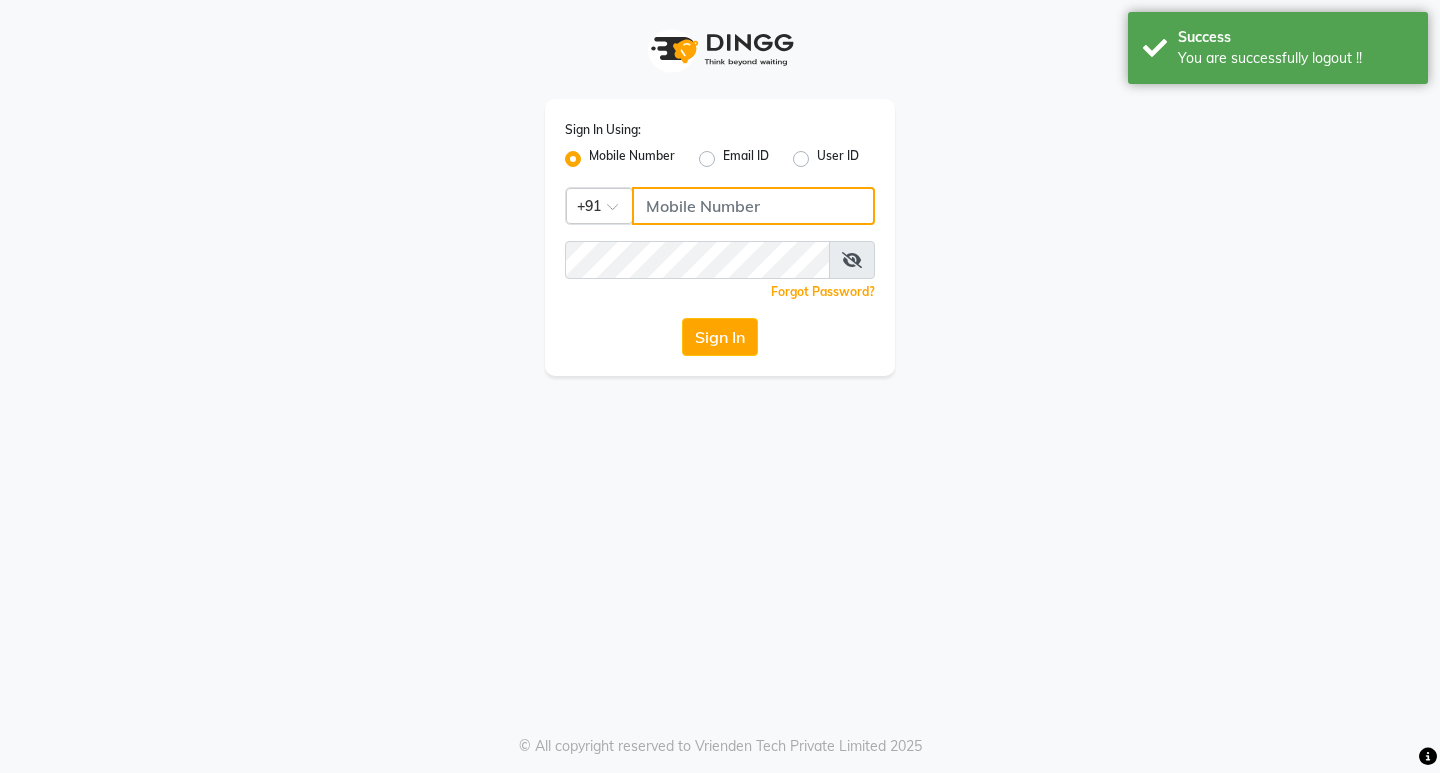 type on "7760179992" 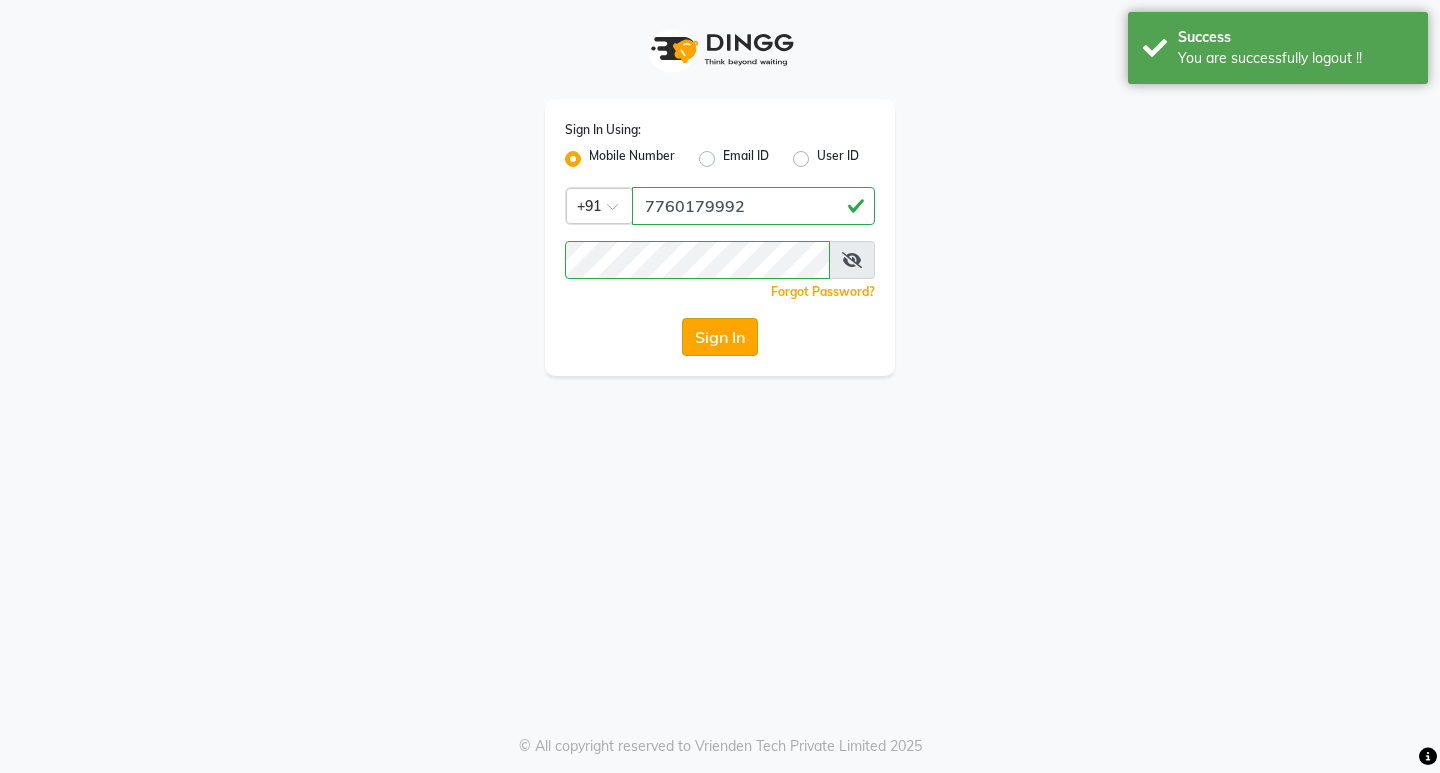 click on "Sign In" 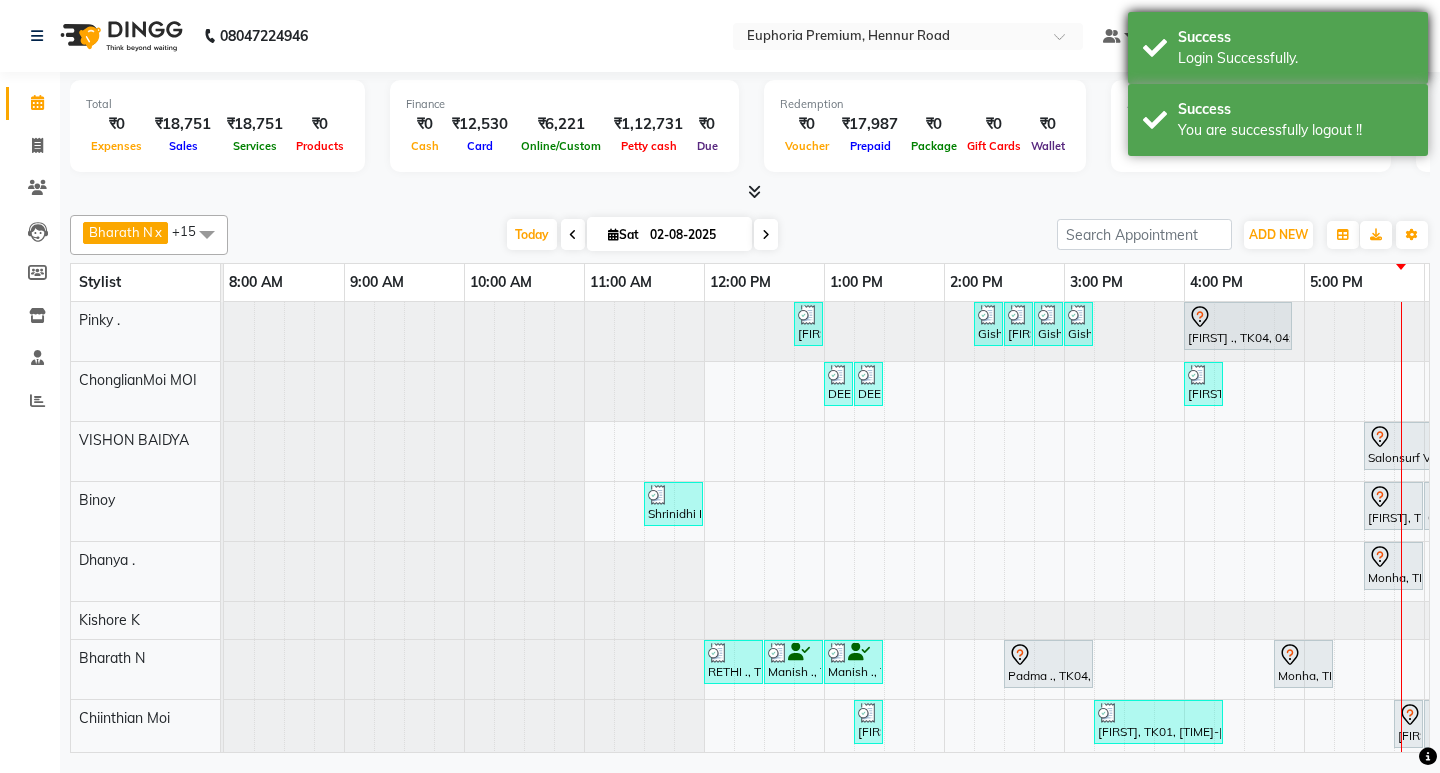 click on "Login Successfully." at bounding box center (1295, 58) 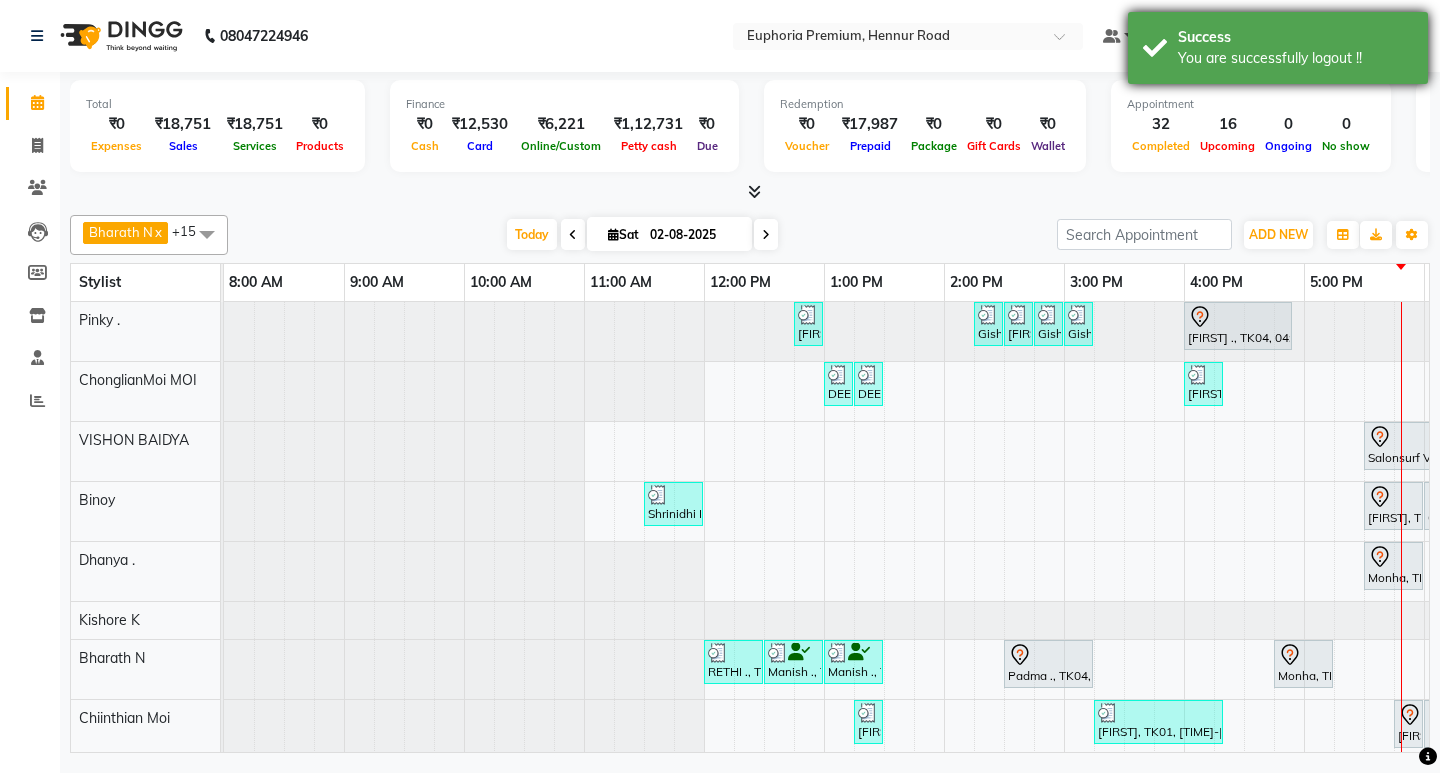 click on "You are successfully logout !!" at bounding box center (1295, 58) 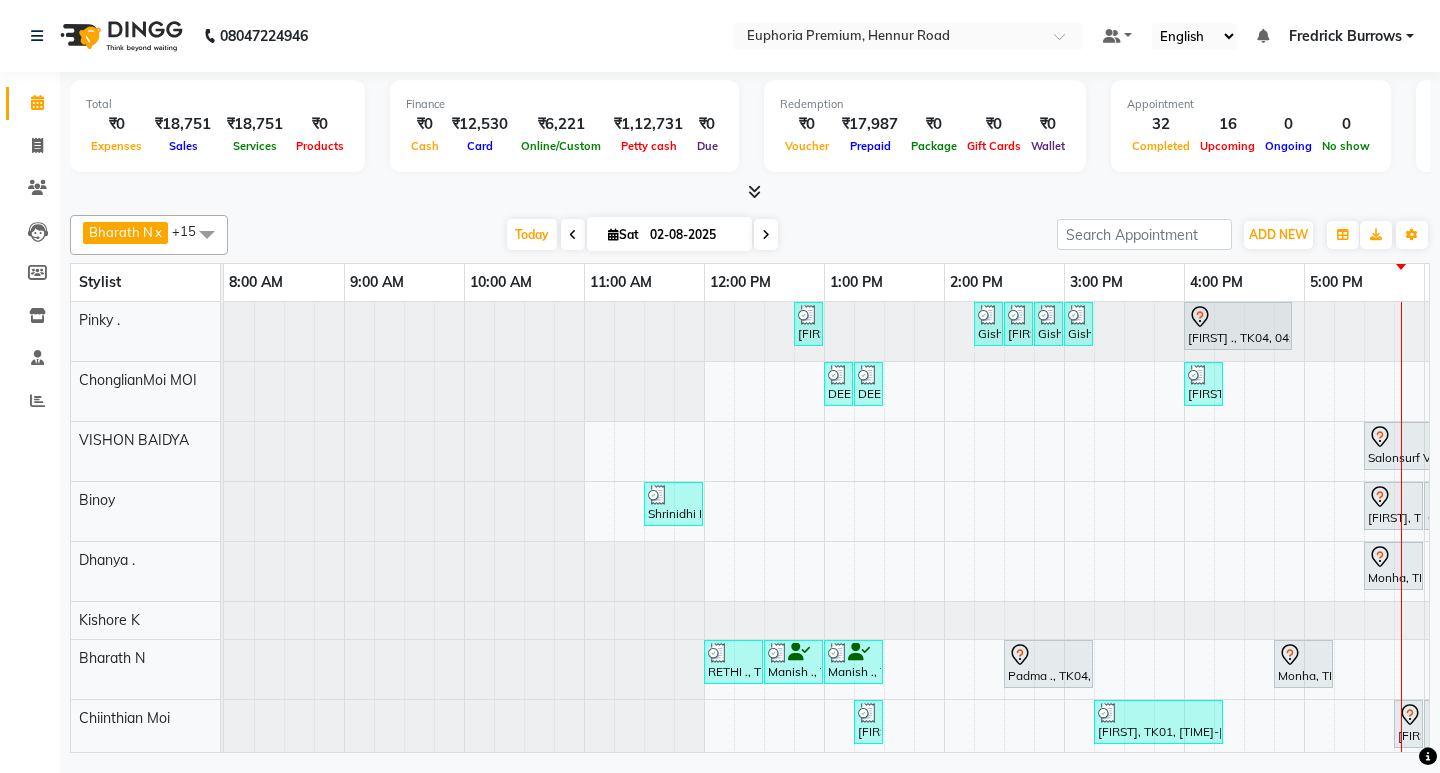 click on "Fredrick Burrows" at bounding box center (1345, 36) 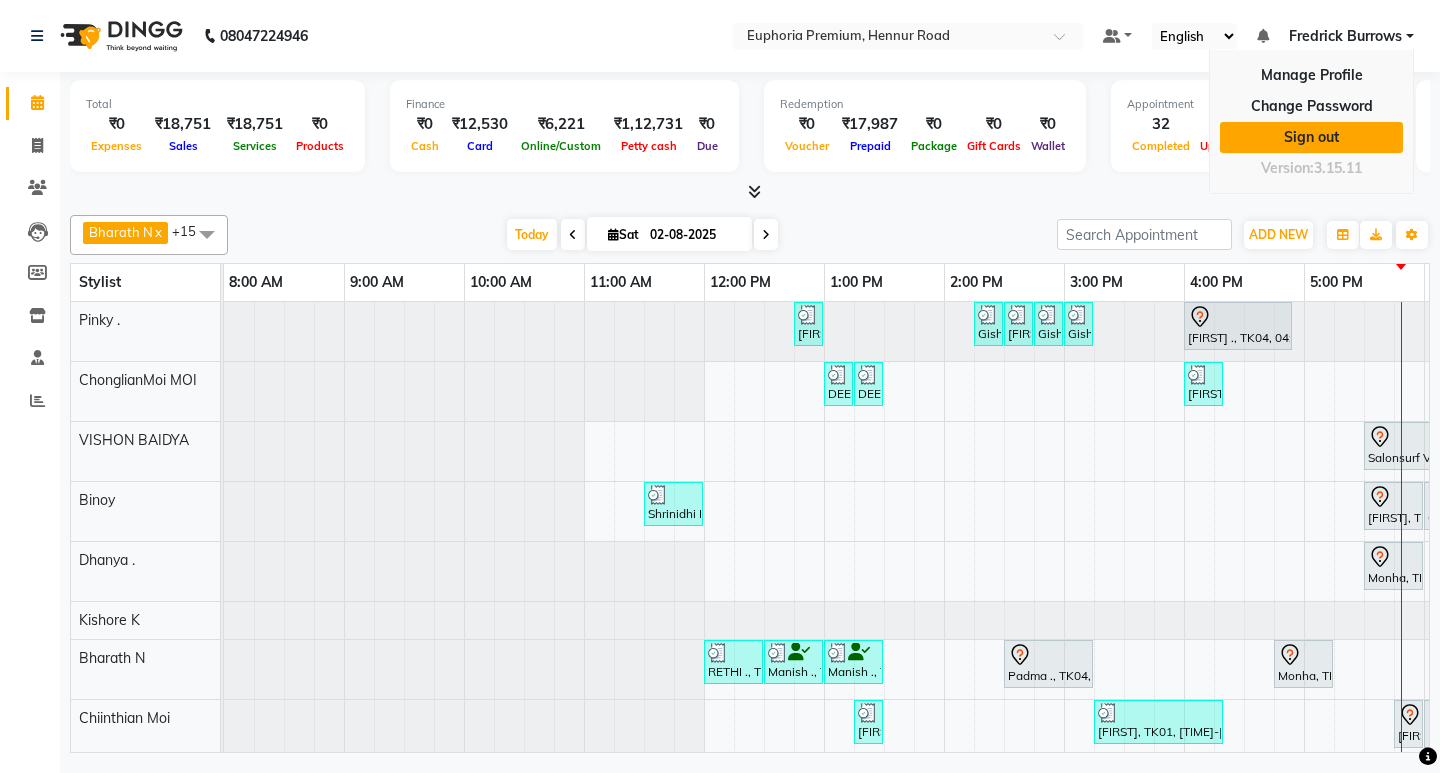 click on "Sign out" at bounding box center [1311, 137] 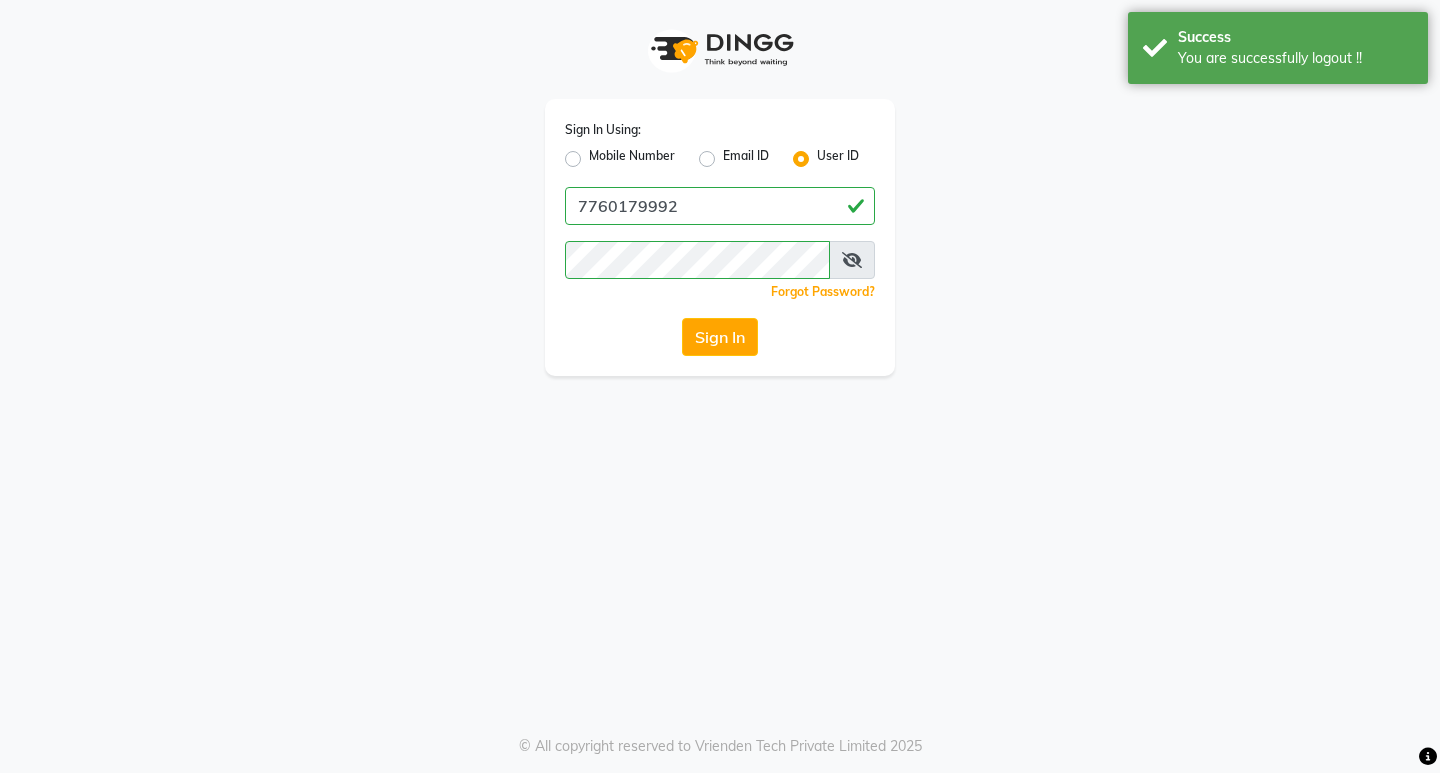 click on "Mobile Number" 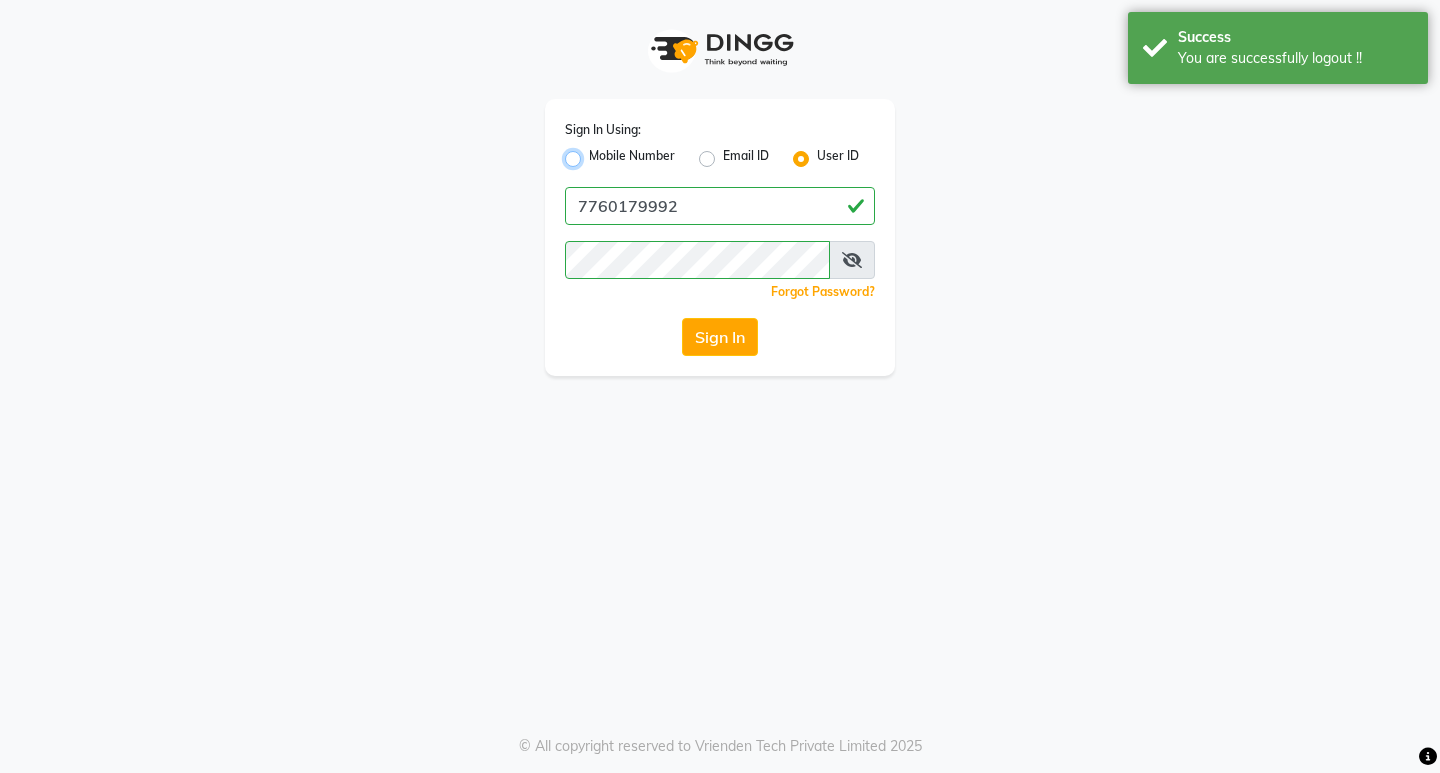 radio on "true" 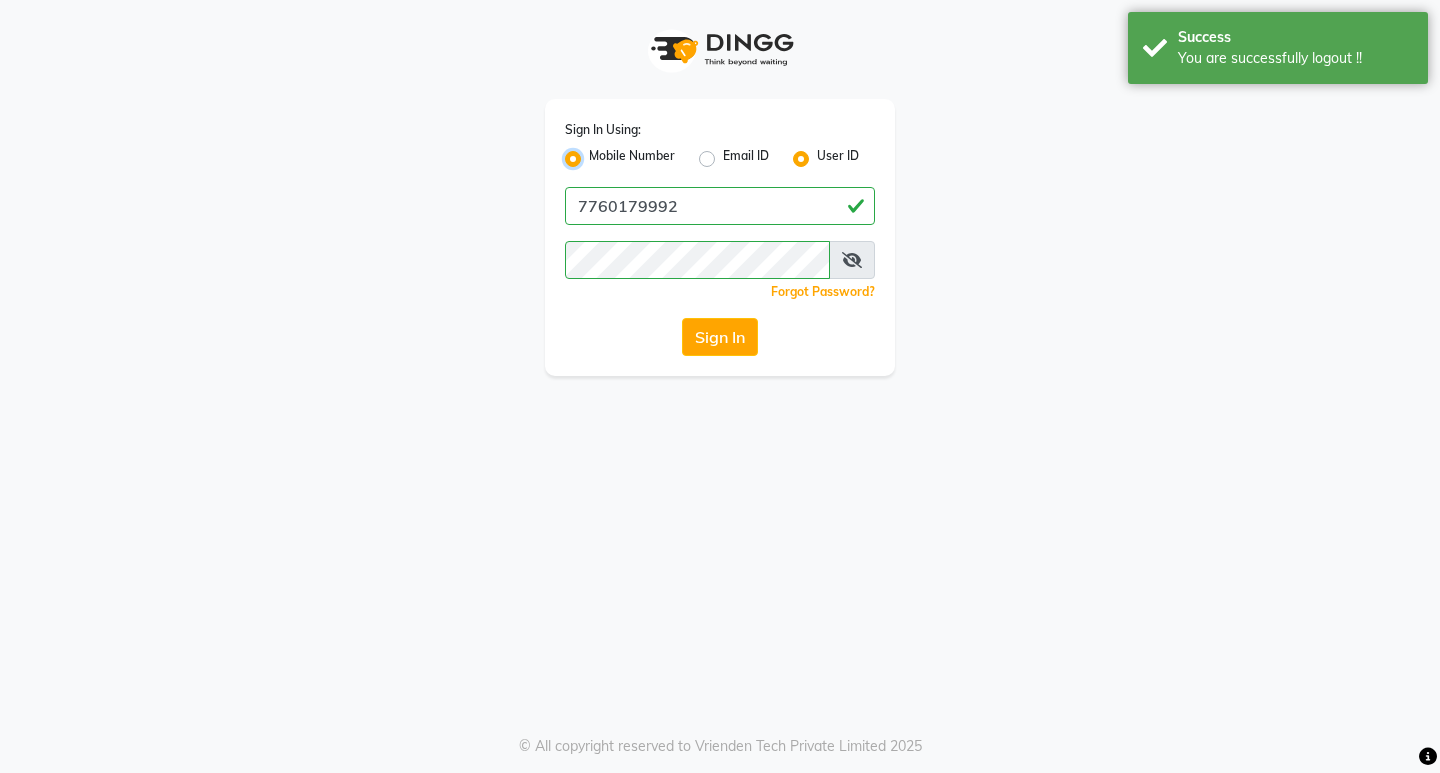 radio on "false" 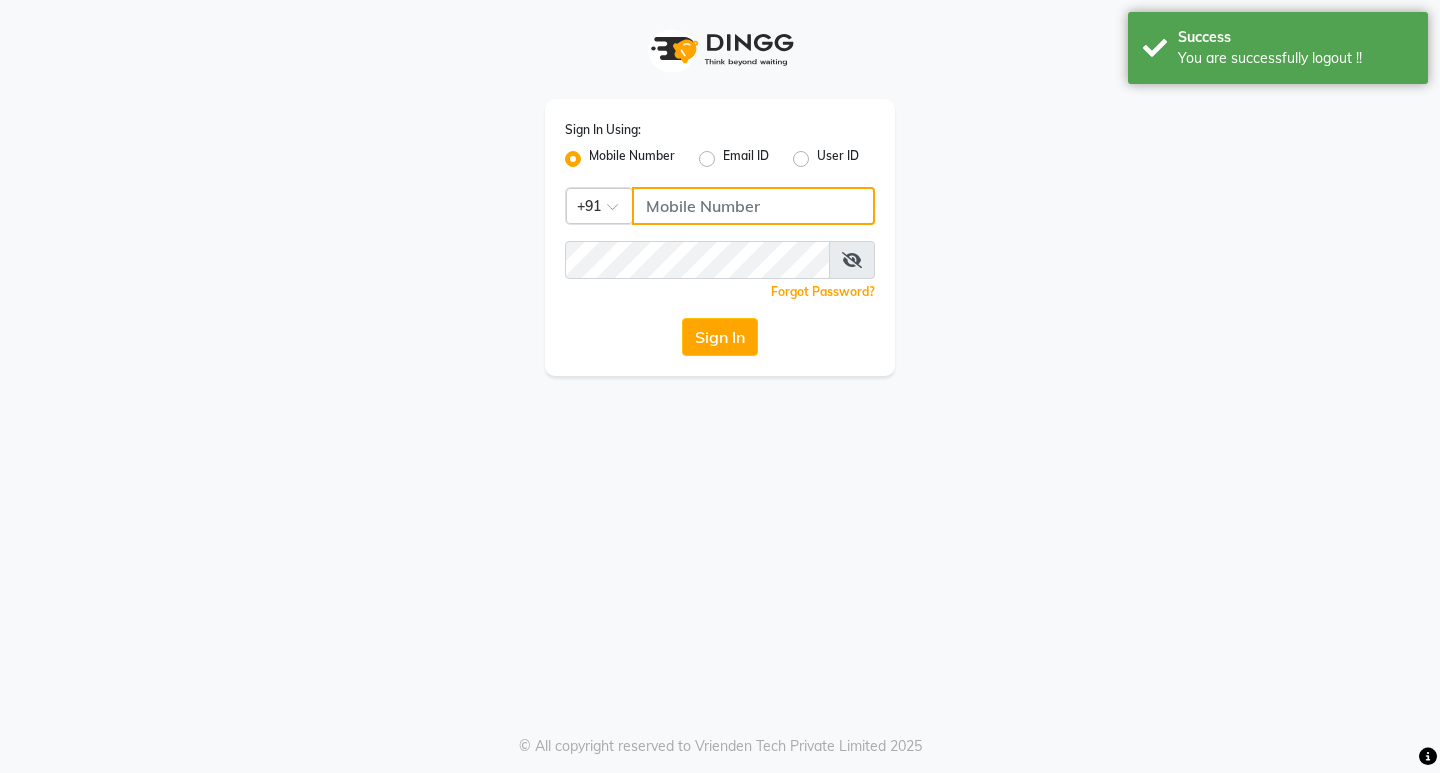 click 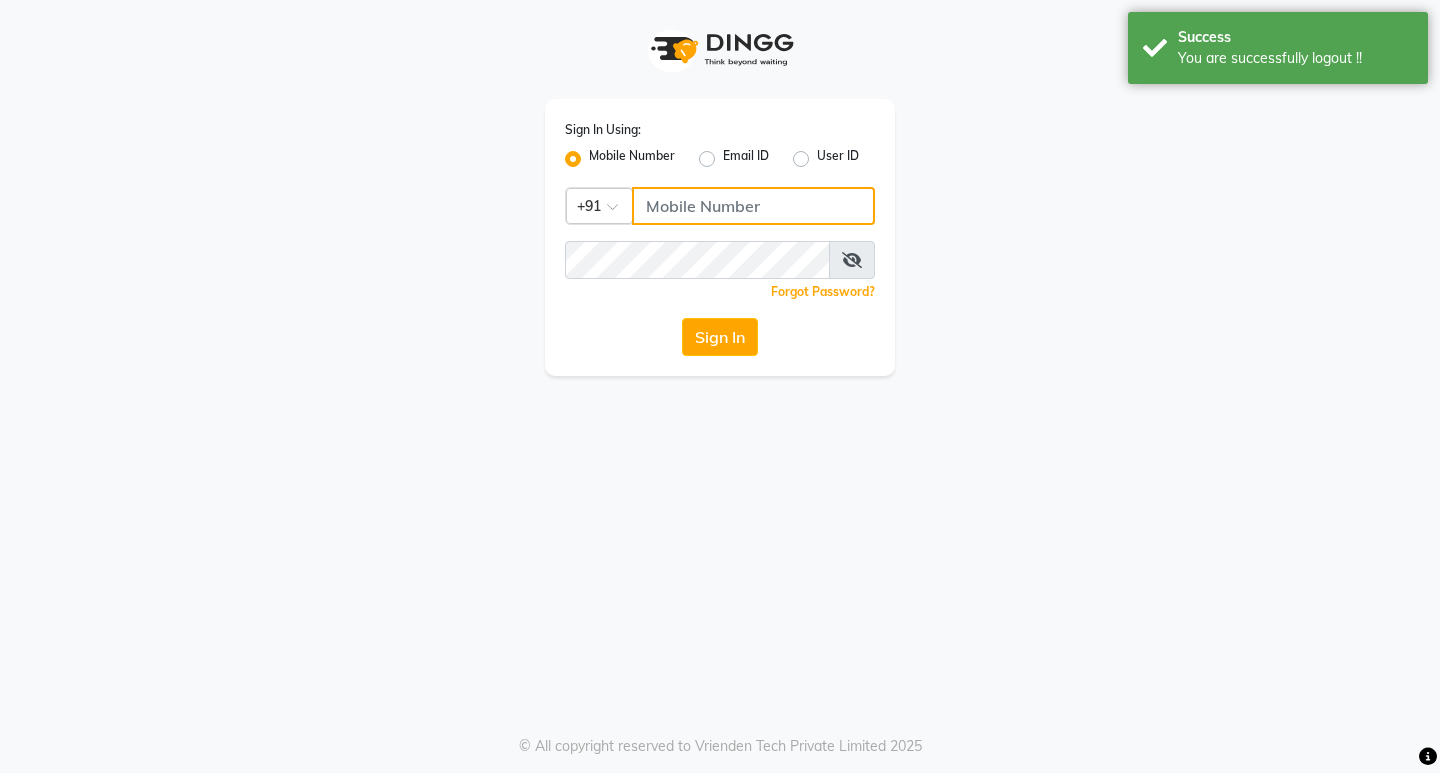 type on "8884568139" 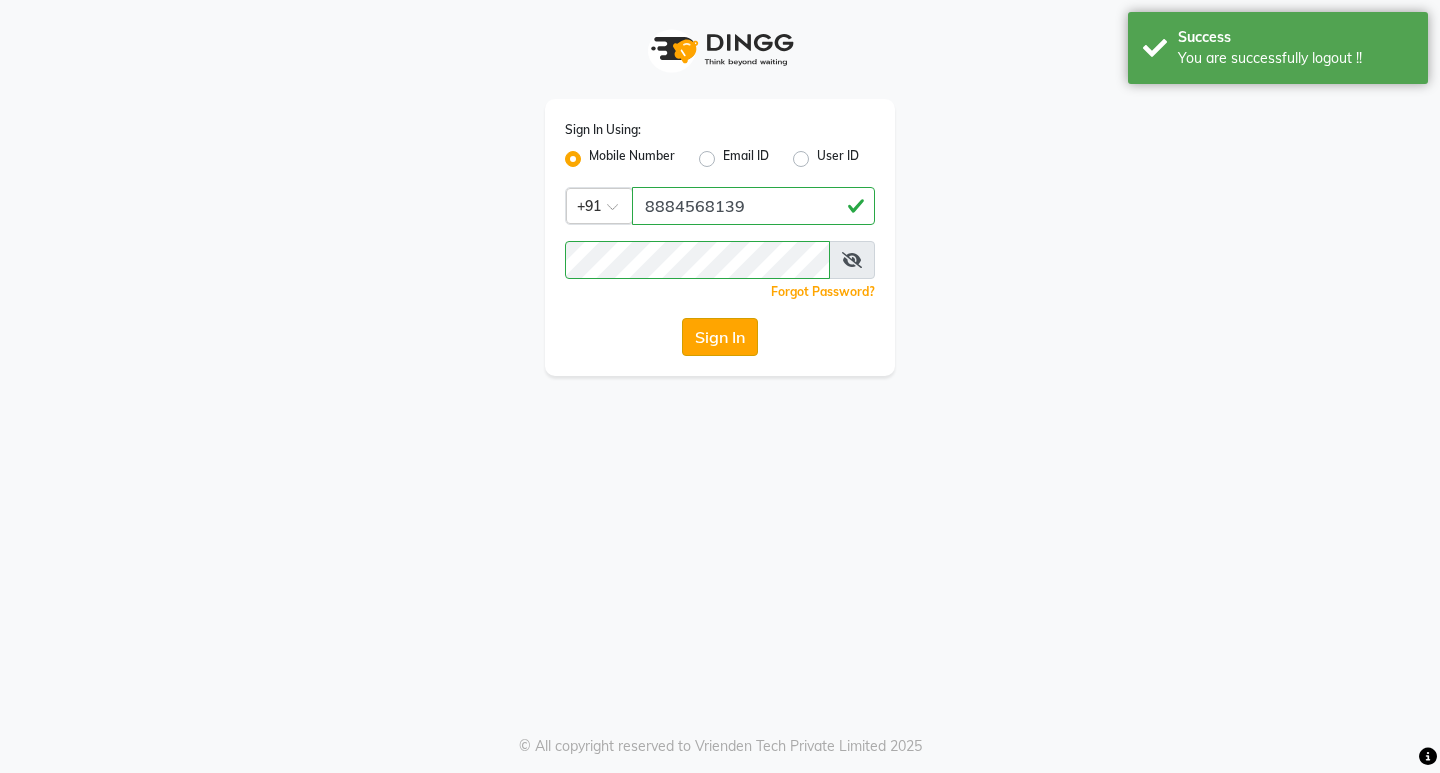 click on "Sign In" 